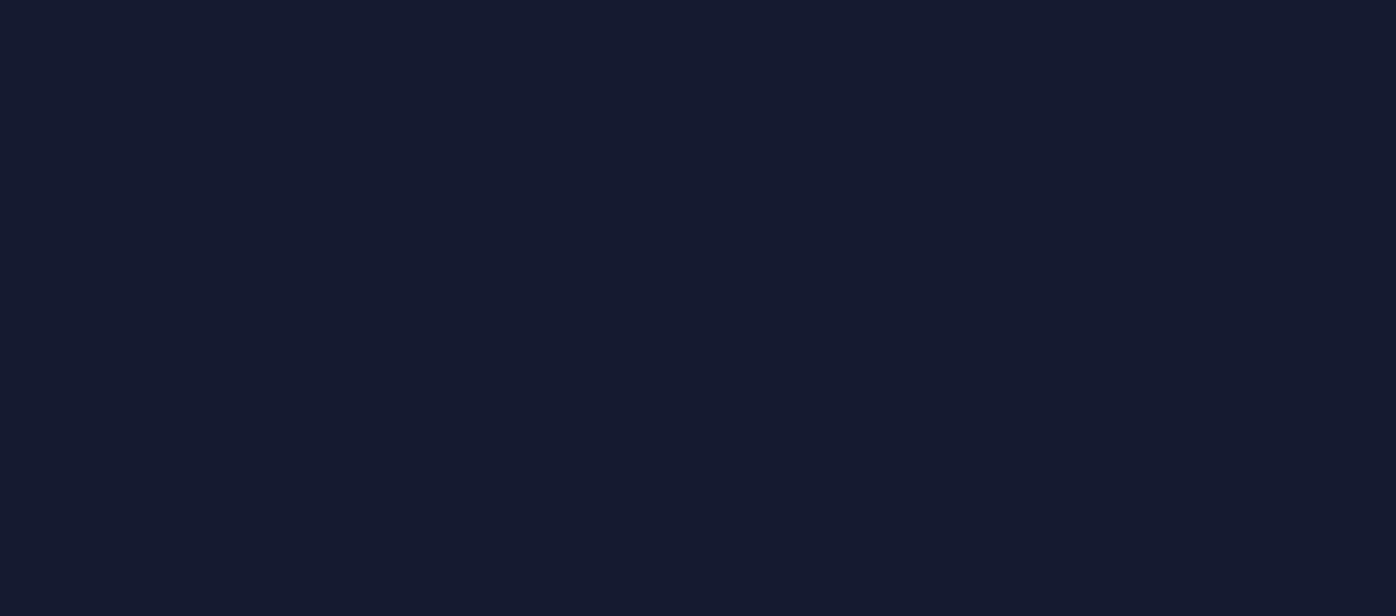 scroll, scrollTop: 0, scrollLeft: 0, axis: both 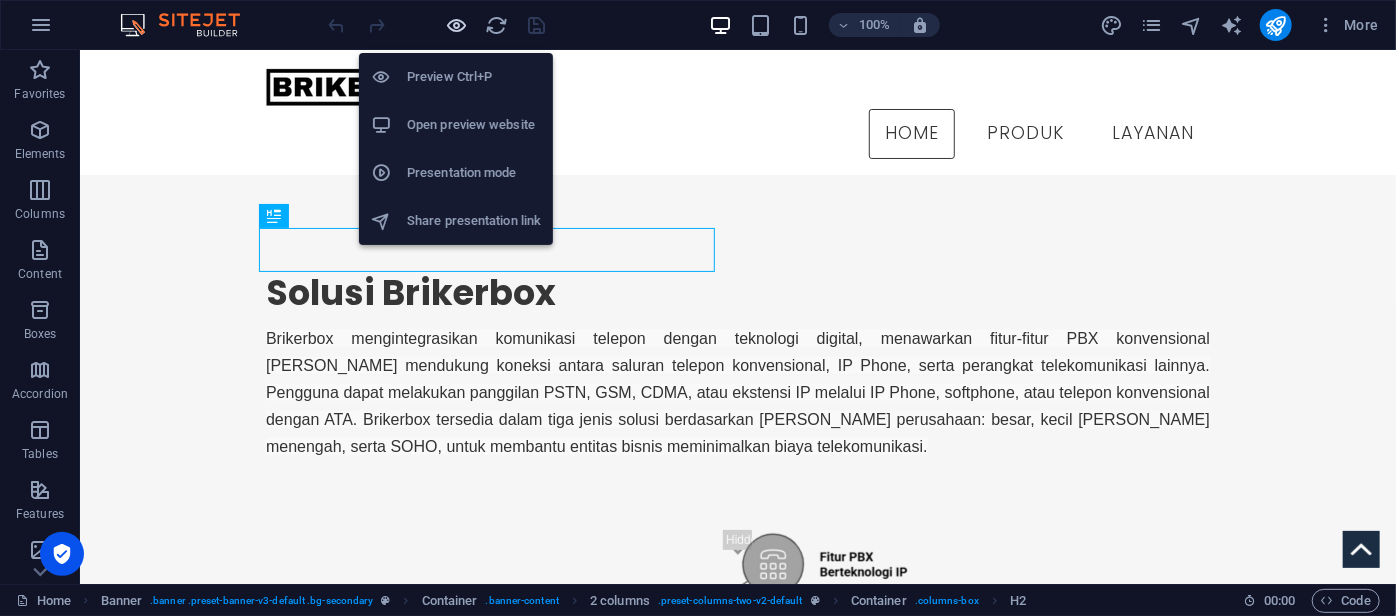 click at bounding box center (457, 25) 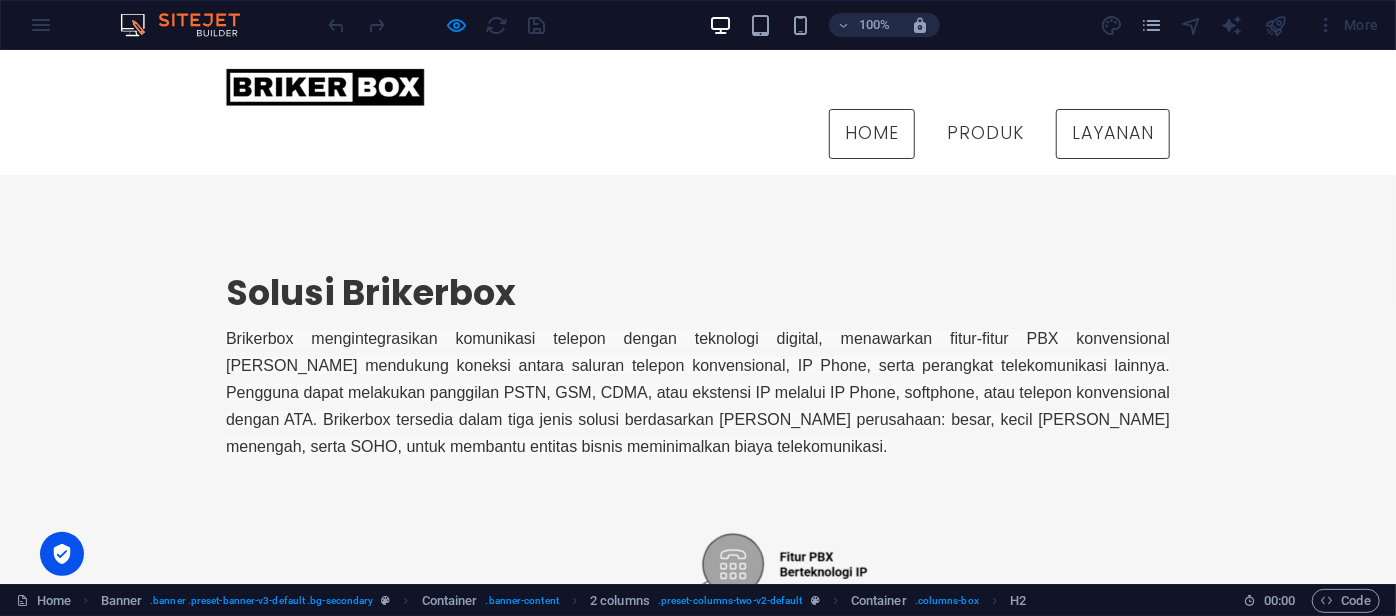 click on "Layanan" at bounding box center (1113, 133) 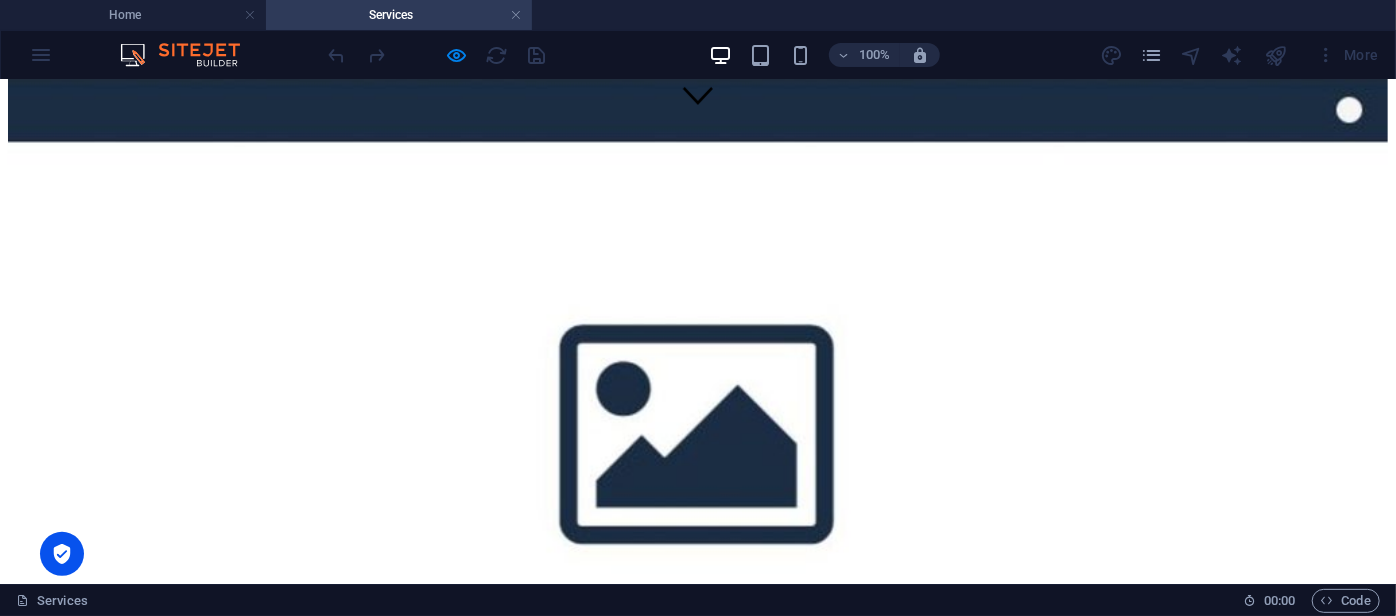 scroll, scrollTop: 0, scrollLeft: 0, axis: both 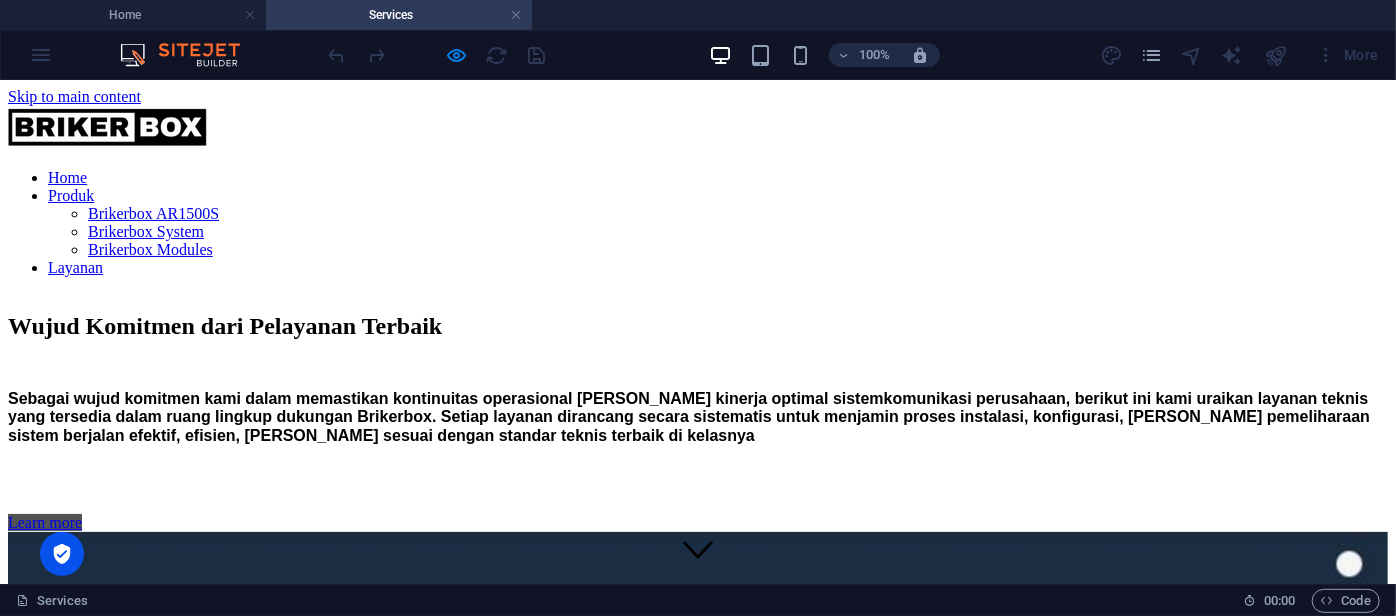 click on "Home Produk Brikerbox AR1500S Brikerbox System Brikerbox Modules Layanan" at bounding box center (698, 222) 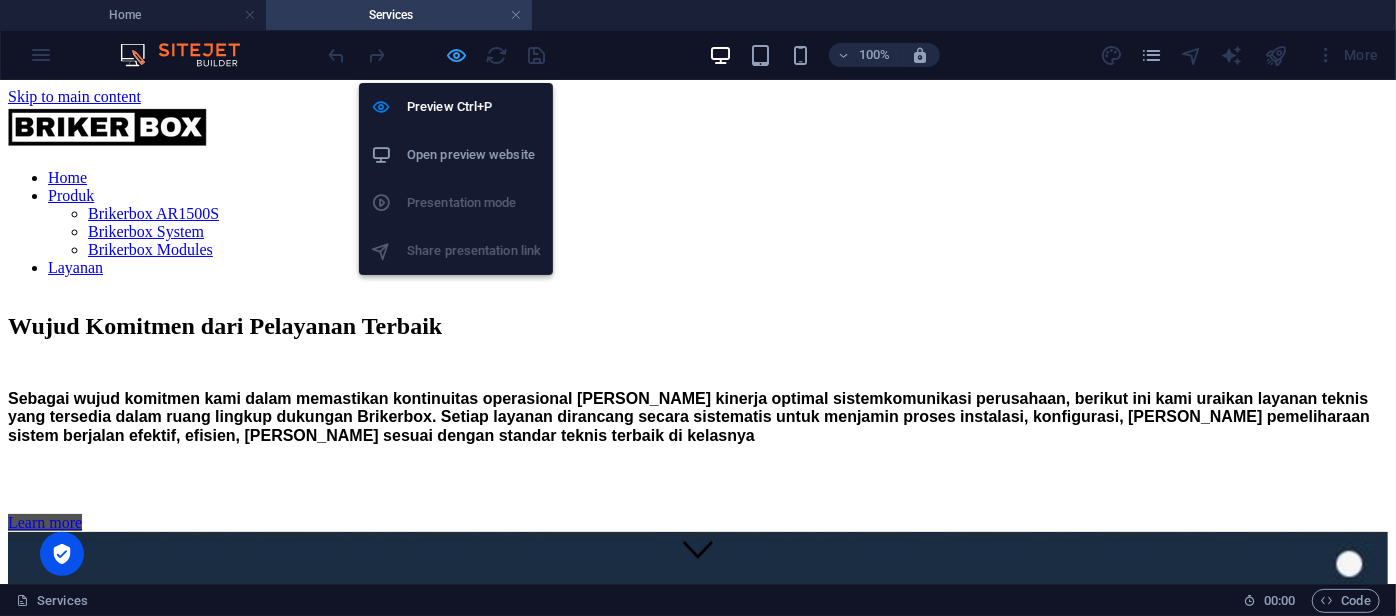 click on "brikerbox.co.id Home Services Favorites Elements Columns Content Boxes Accordion Tables Features Images Slider Header Footer Forms Marketing Collections
Drag here to replace the existing content. Press “Ctrl” if you want to create a new element.
2 columns   Container   H2   Banner   Banner   Container   2 columns   2 columns   Container   Text   Menu Bar   Menu 100% More Home 00 : 00 Code Favorites Elements Columns Content Boxes Accordion Tables Features Images Slider Header Footer Forms Marketing Collections
Drag here to replace the existing content. Press “Ctrl” if you want to create a new element.
H2   Banner   Container   2 columns   Container 100% More Services 00 : 00 Code
Preview Ctrl+P Open preview website Presentation mode Share presentation link" at bounding box center [698, 308] 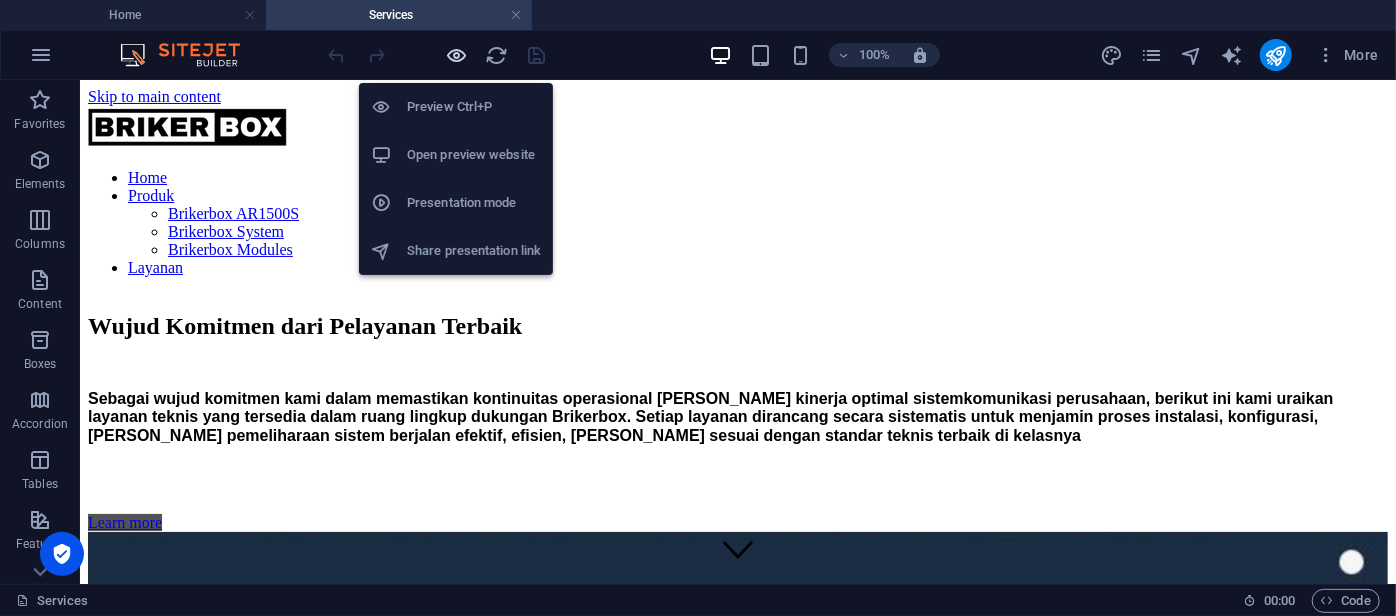 click at bounding box center (457, 55) 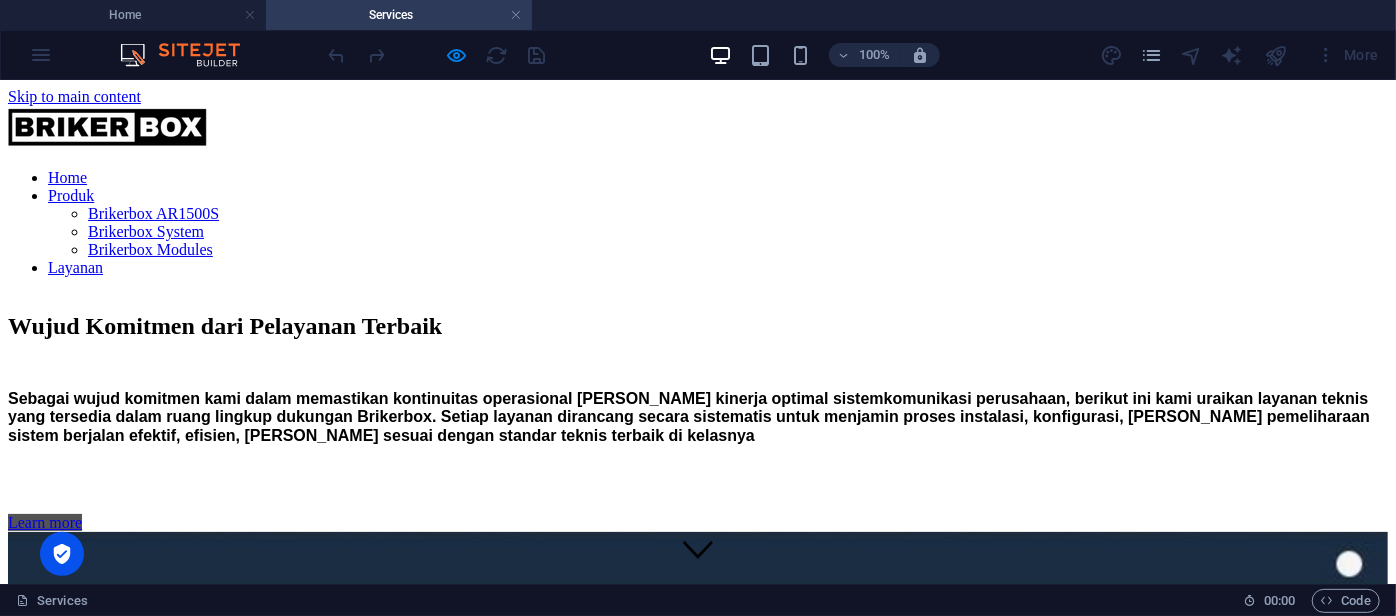 click on "Produk" at bounding box center [71, 194] 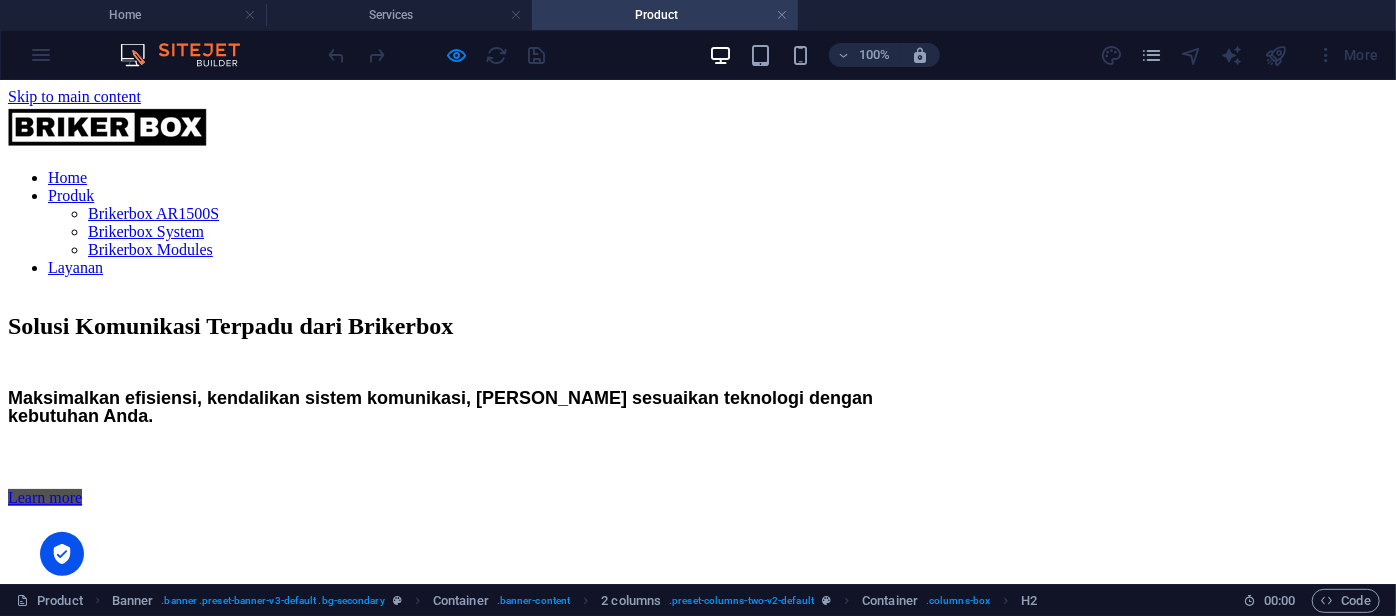 scroll, scrollTop: 0, scrollLeft: 0, axis: both 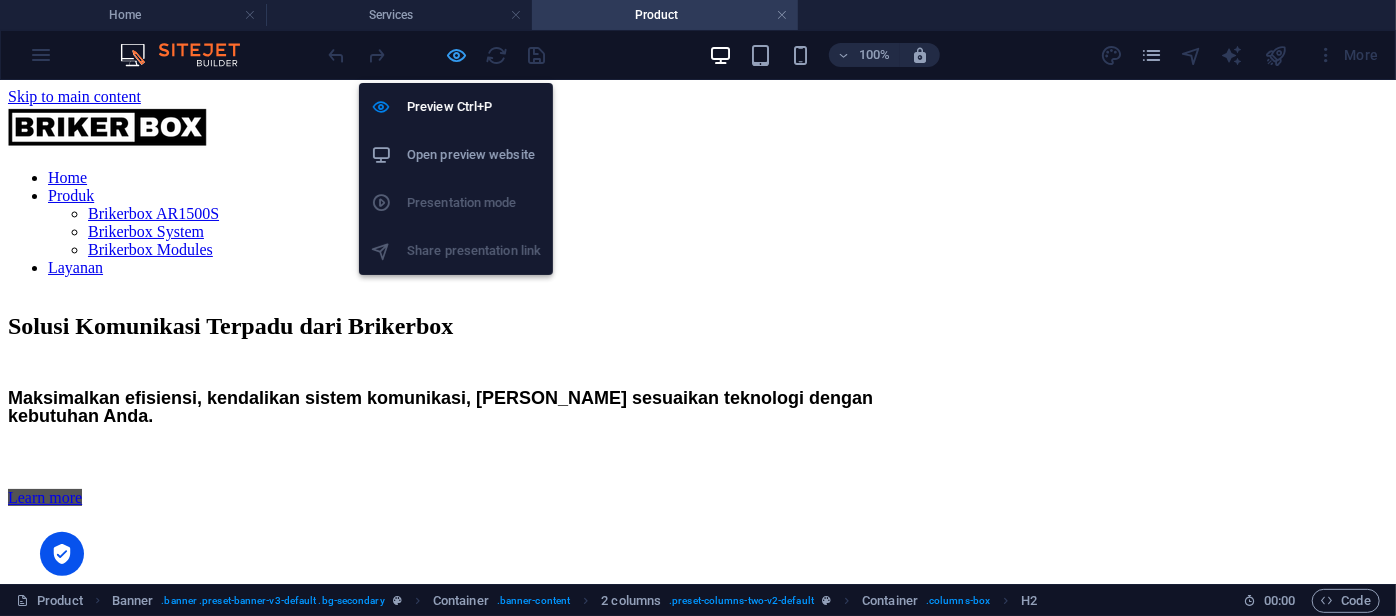 click at bounding box center (457, 55) 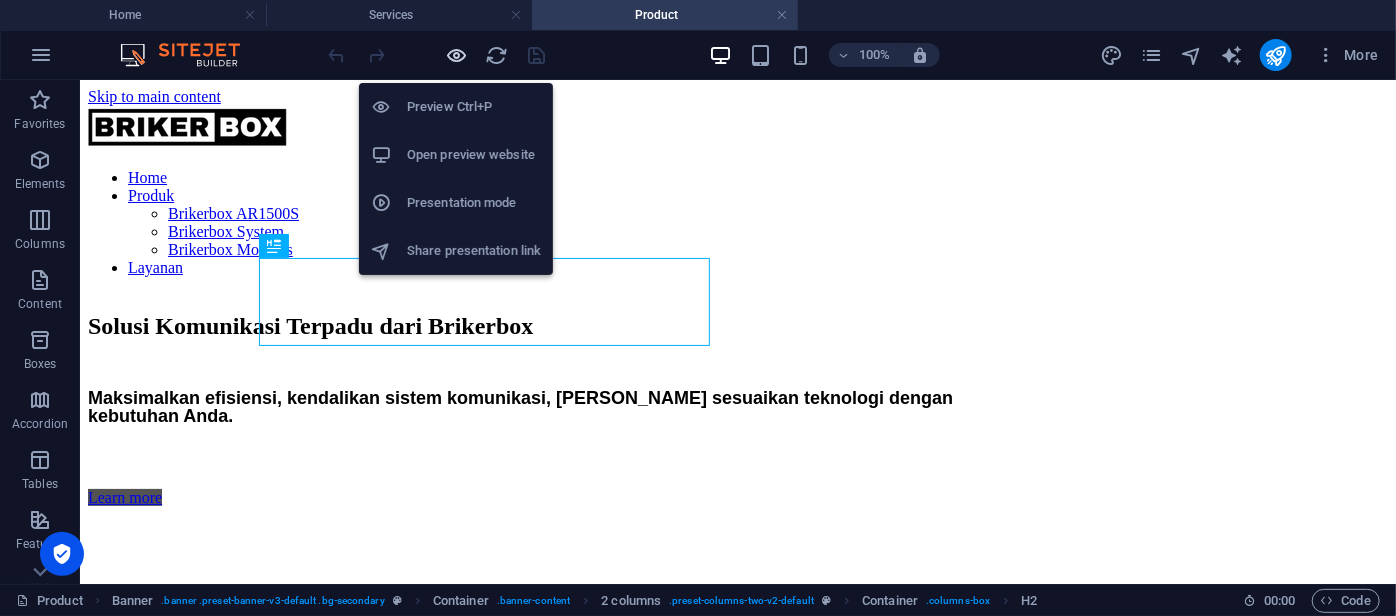 click at bounding box center (457, 55) 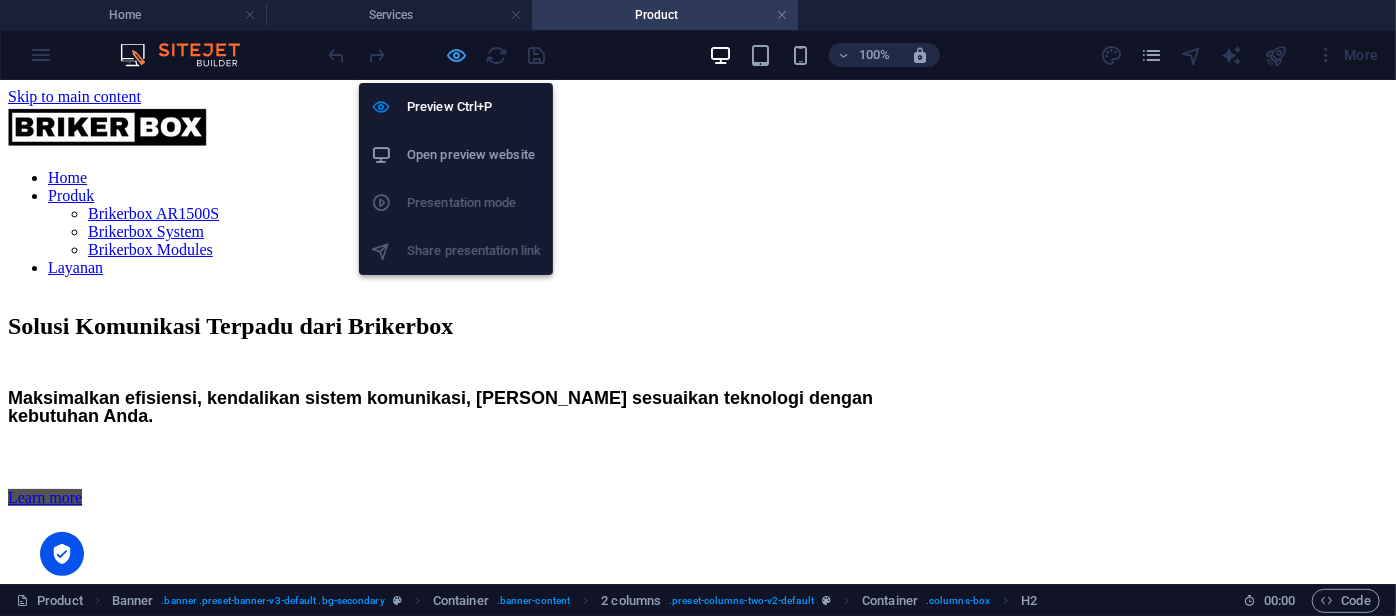 click at bounding box center [457, 55] 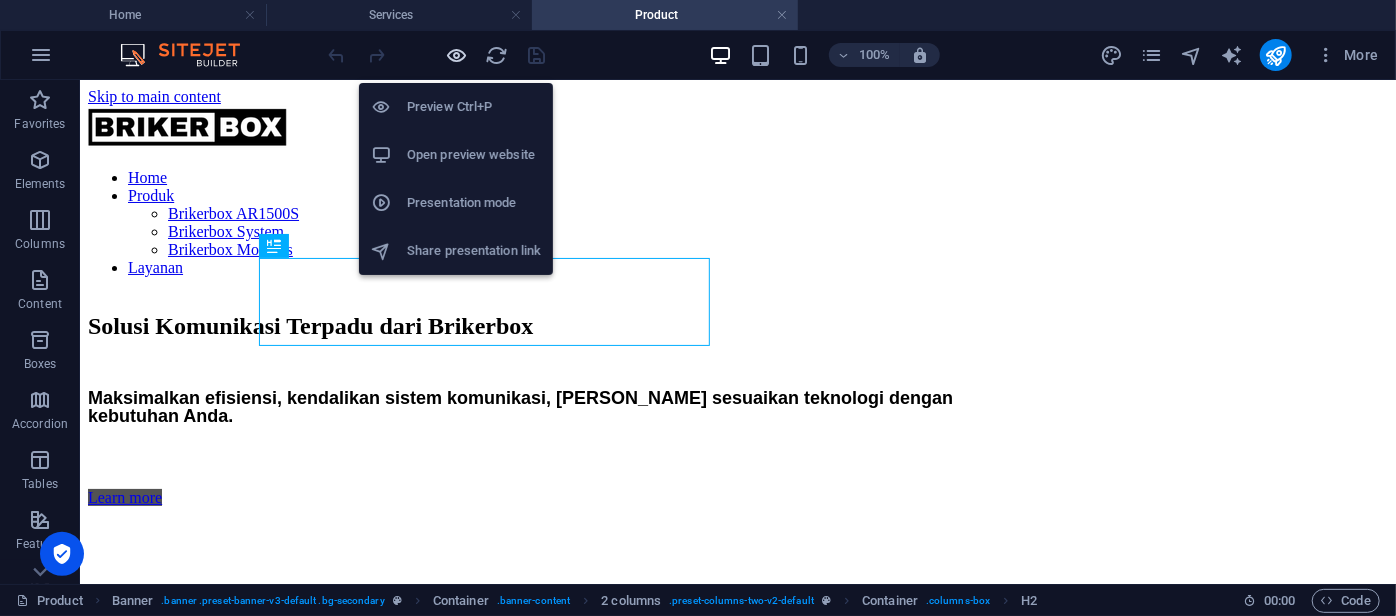 click at bounding box center (457, 55) 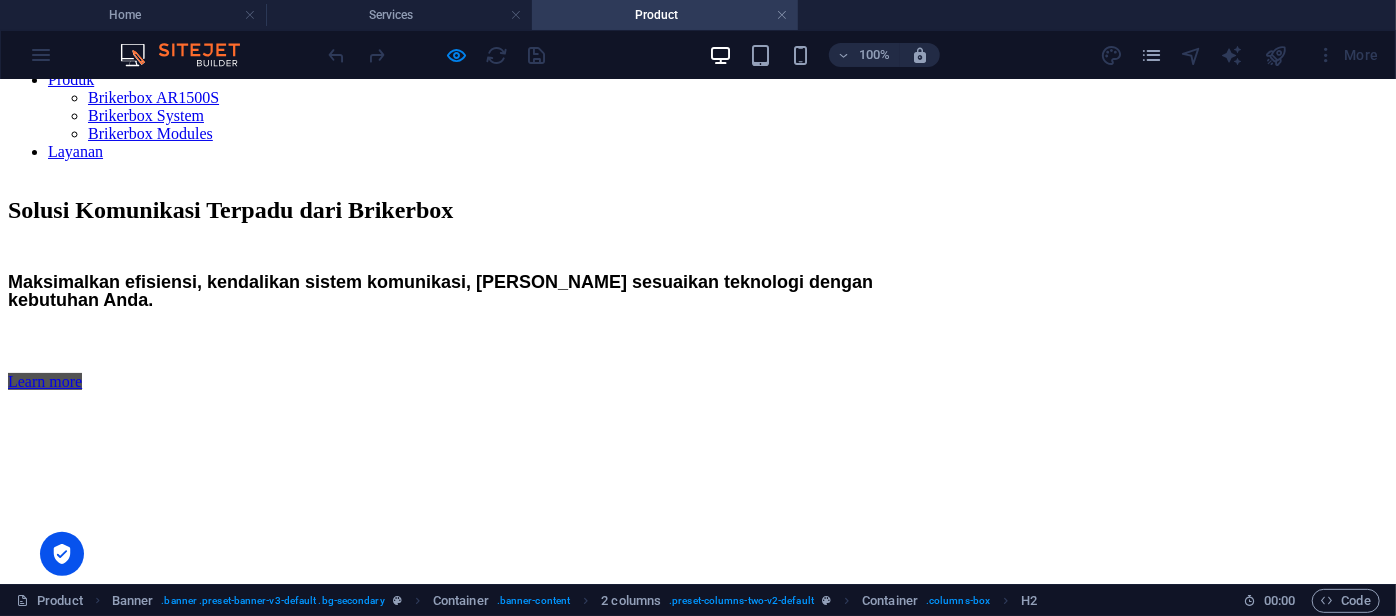 scroll, scrollTop: 0, scrollLeft: 0, axis: both 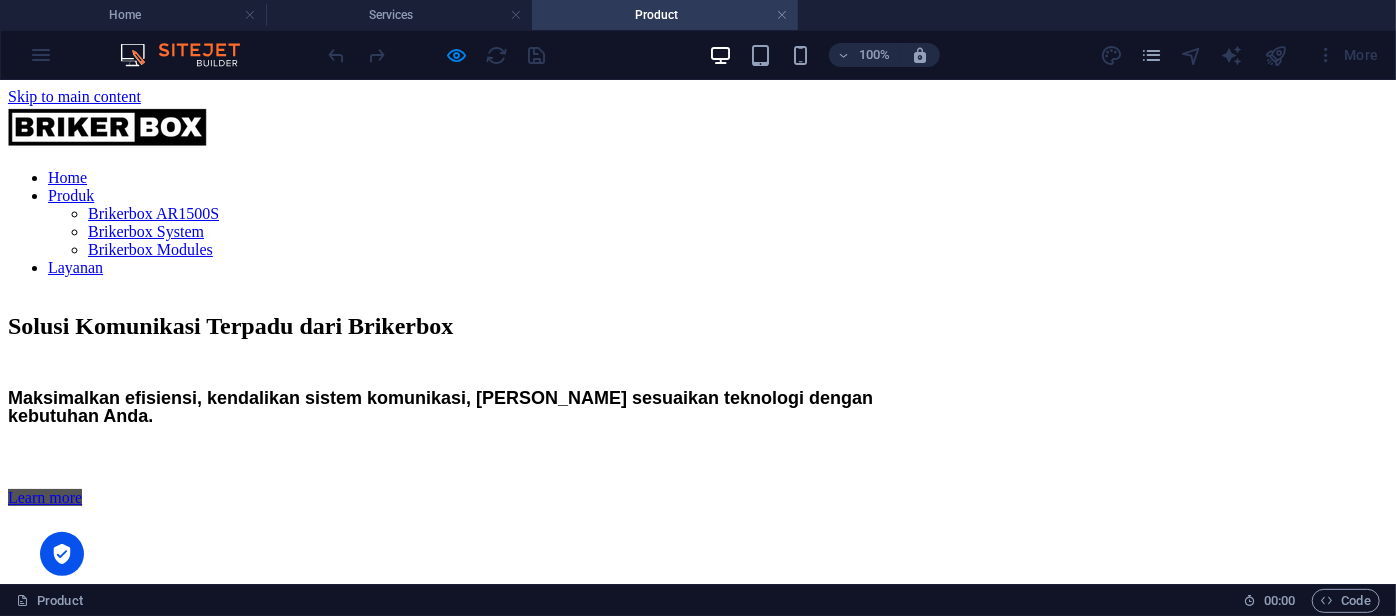 click on "100% More" at bounding box center (856, 55) 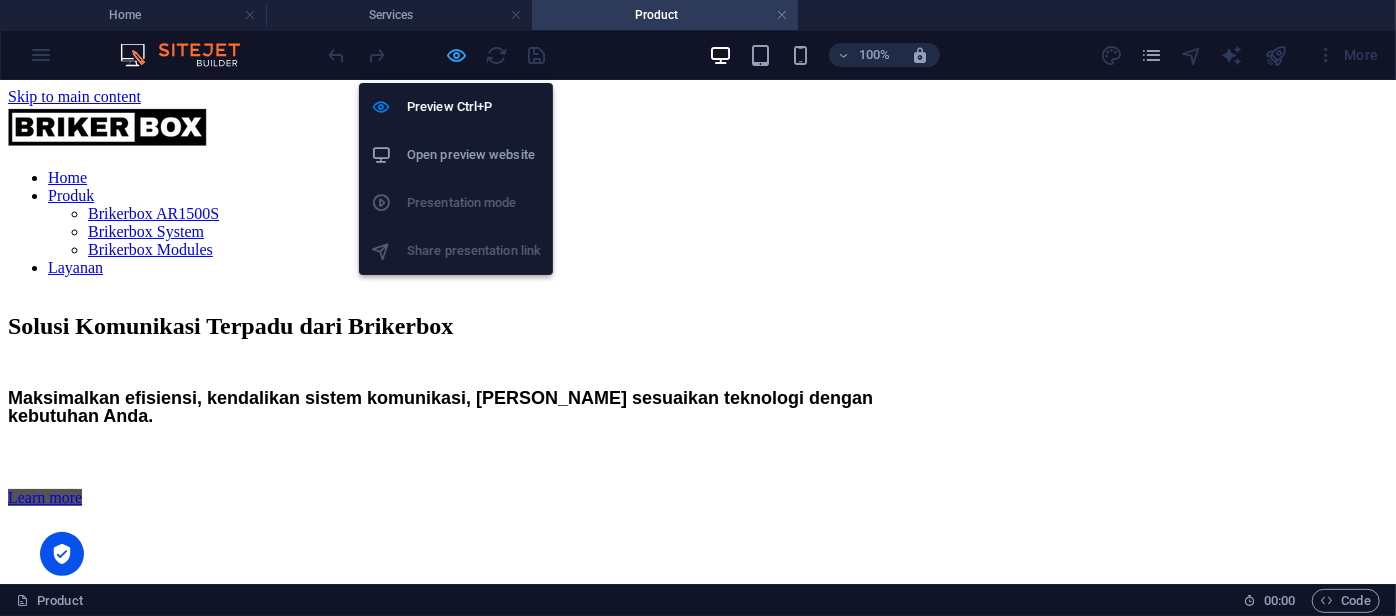 click at bounding box center [457, 55] 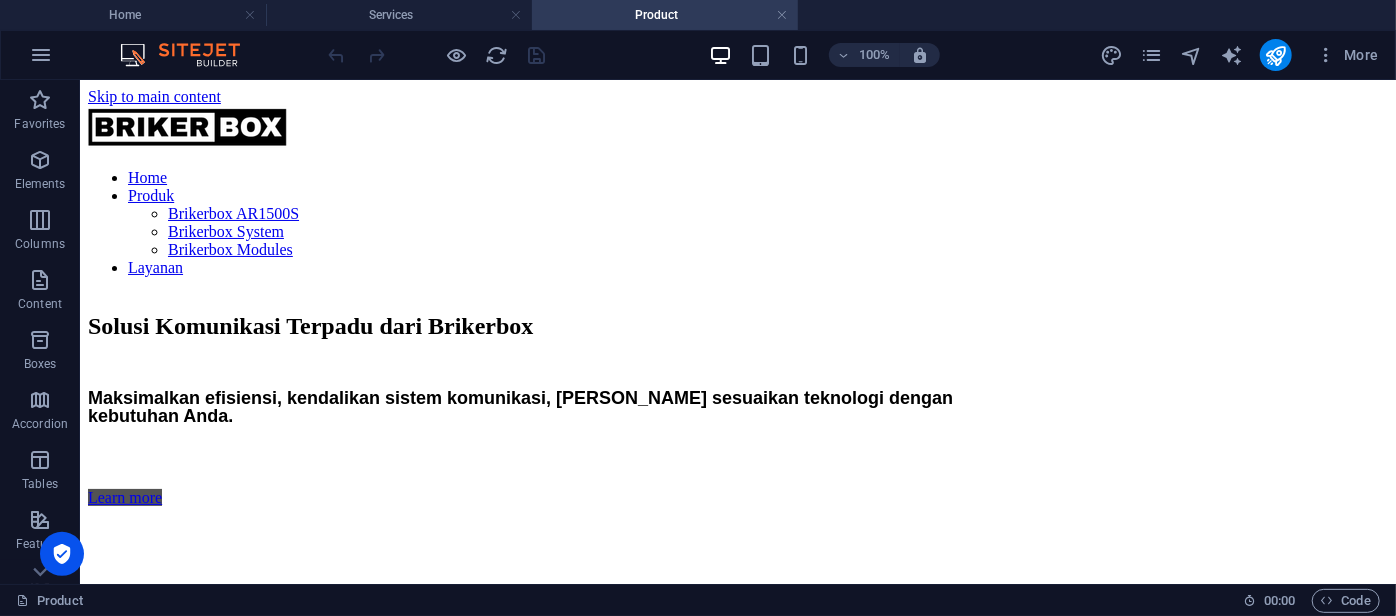 click on "100% More" at bounding box center [856, 55] 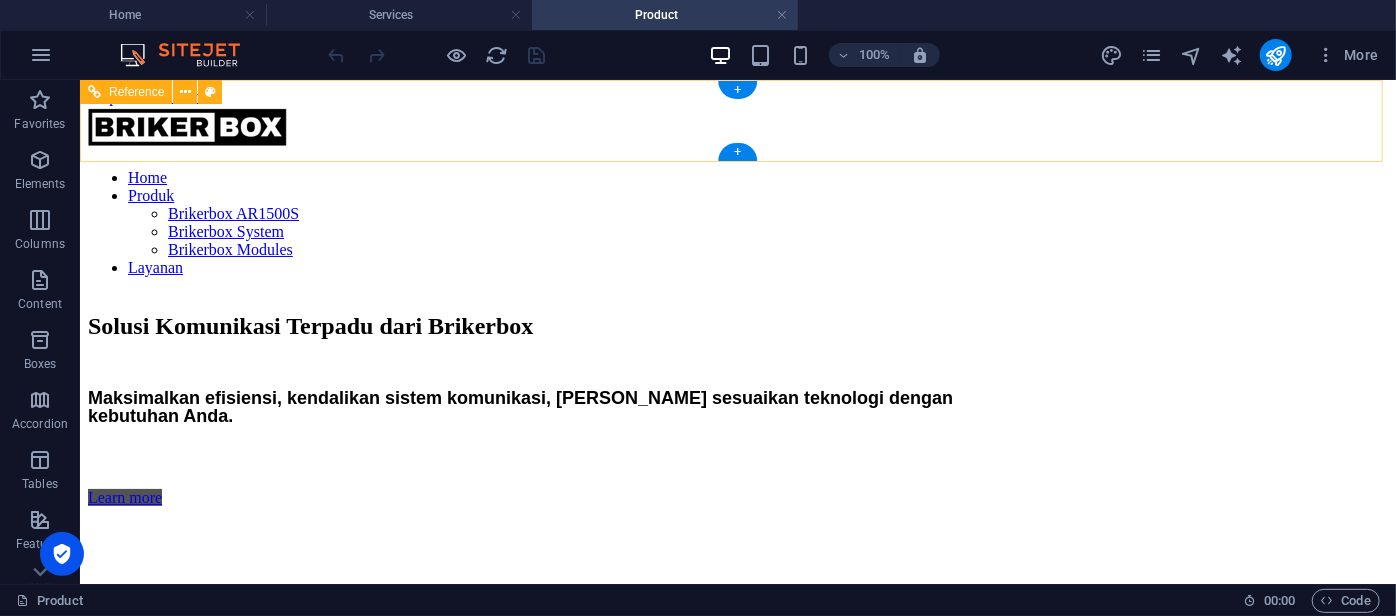click on "Home Produk Brikerbox AR1500S Brikerbox System Brikerbox Modules Layanan" at bounding box center [737, 222] 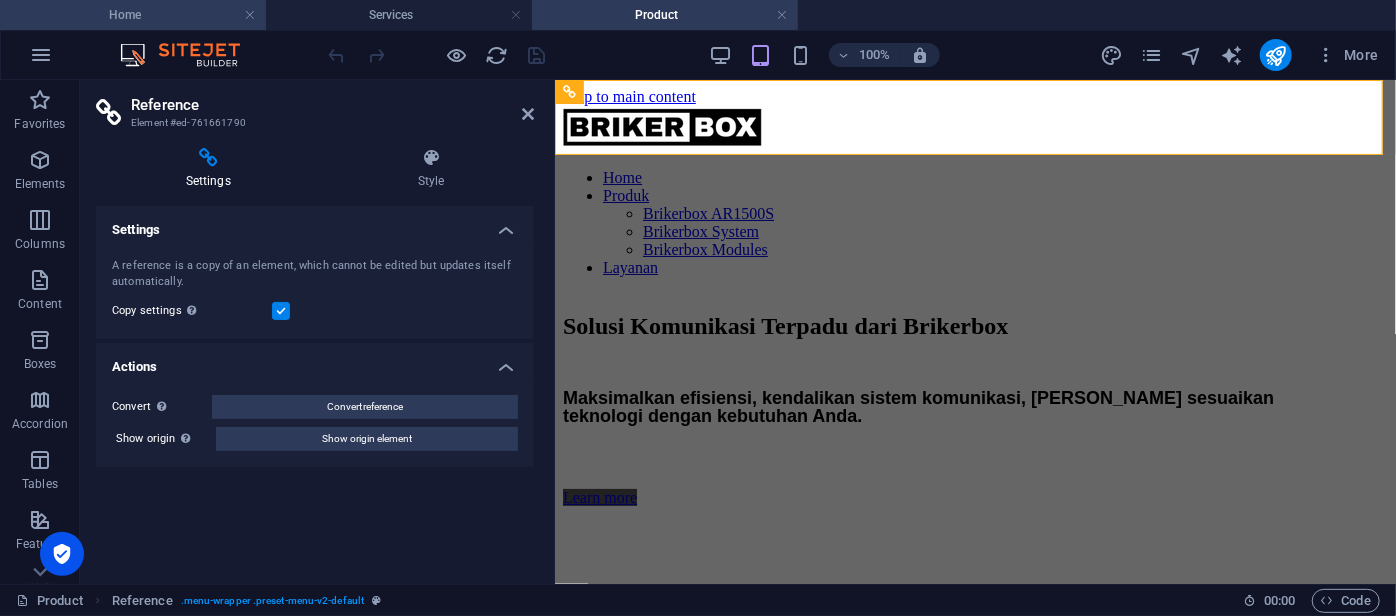 click on "Home" at bounding box center [133, 15] 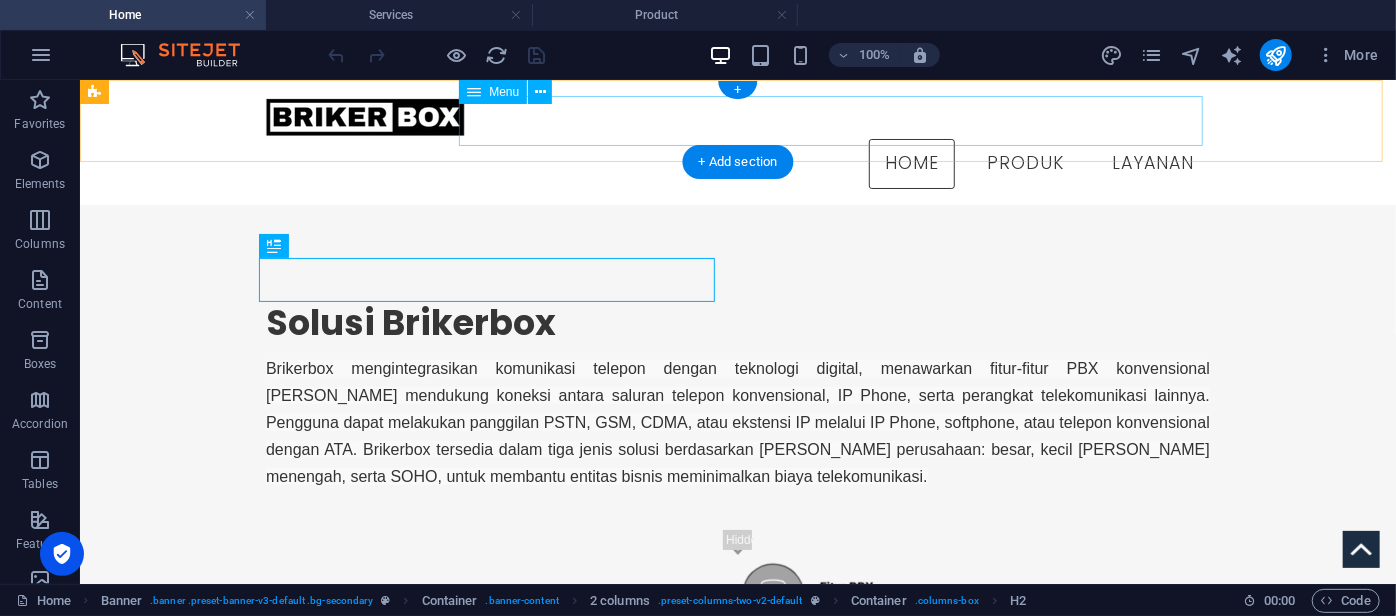 click on "Home Produk Brikerbox AR1500S Brikerbox System Brikerbox Modules Layanan" at bounding box center [737, 163] 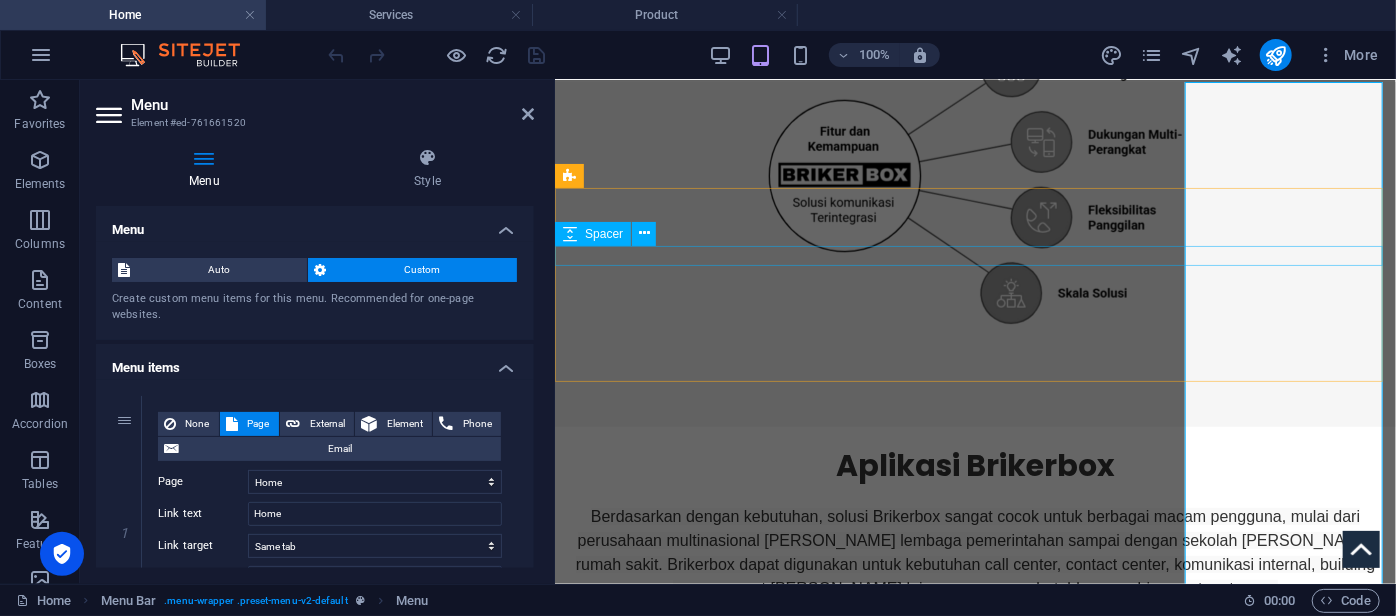 scroll, scrollTop: 0, scrollLeft: 0, axis: both 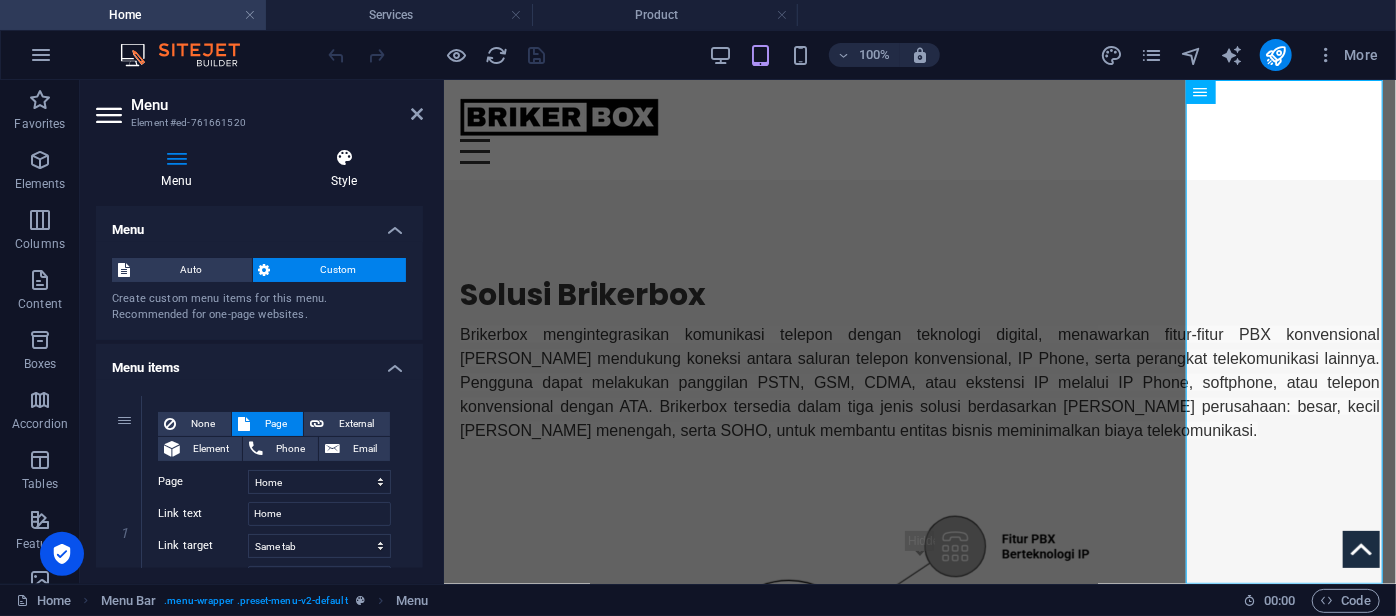 drag, startPoint x: 550, startPoint y: 163, endPoint x: 304, endPoint y: 163, distance: 246 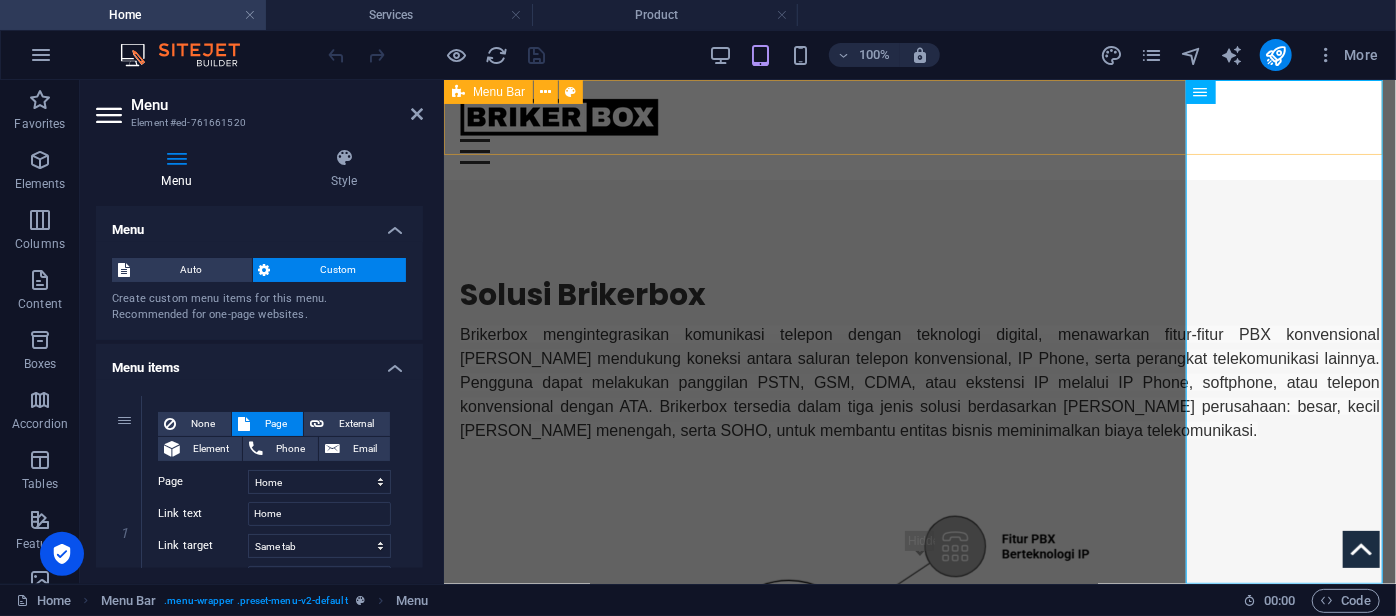drag, startPoint x: 1367, startPoint y: 101, endPoint x: 1730, endPoint y: 101, distance: 363 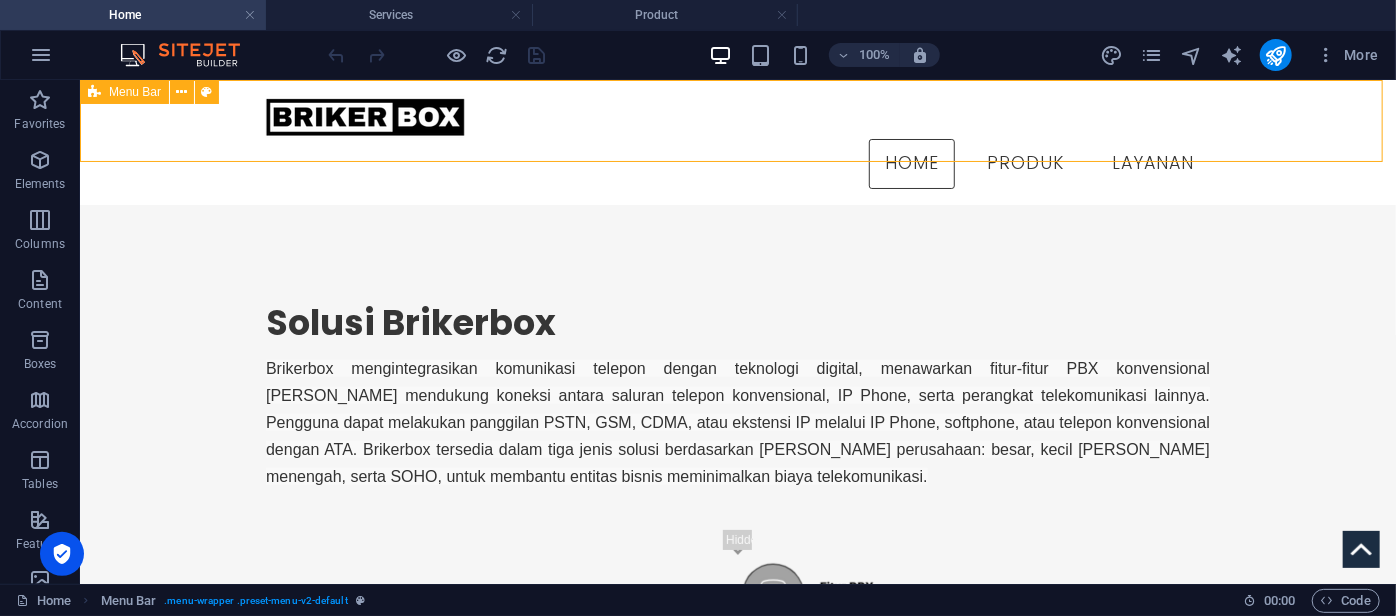 click on "Home Produk Brikerbox AR1500S Brikerbox System Brikerbox Modules Layanan" at bounding box center [737, 141] 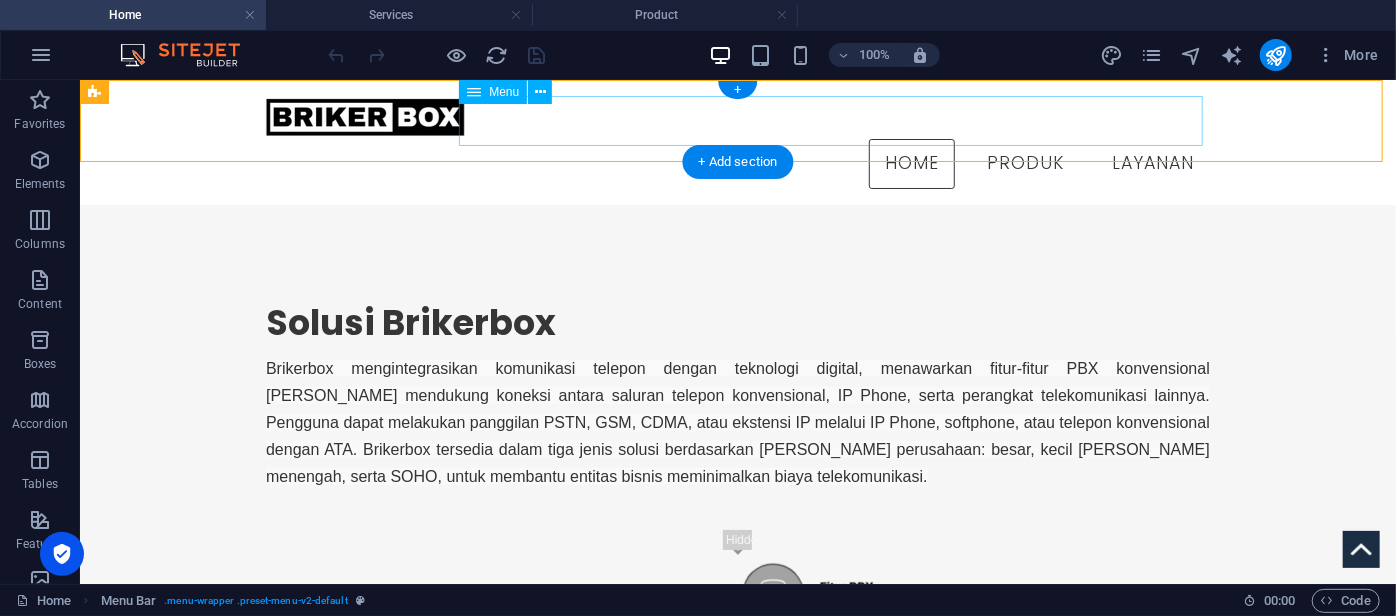 click on "Home Produk Brikerbox AR1500S Brikerbox System Brikerbox Modules Layanan" at bounding box center [737, 163] 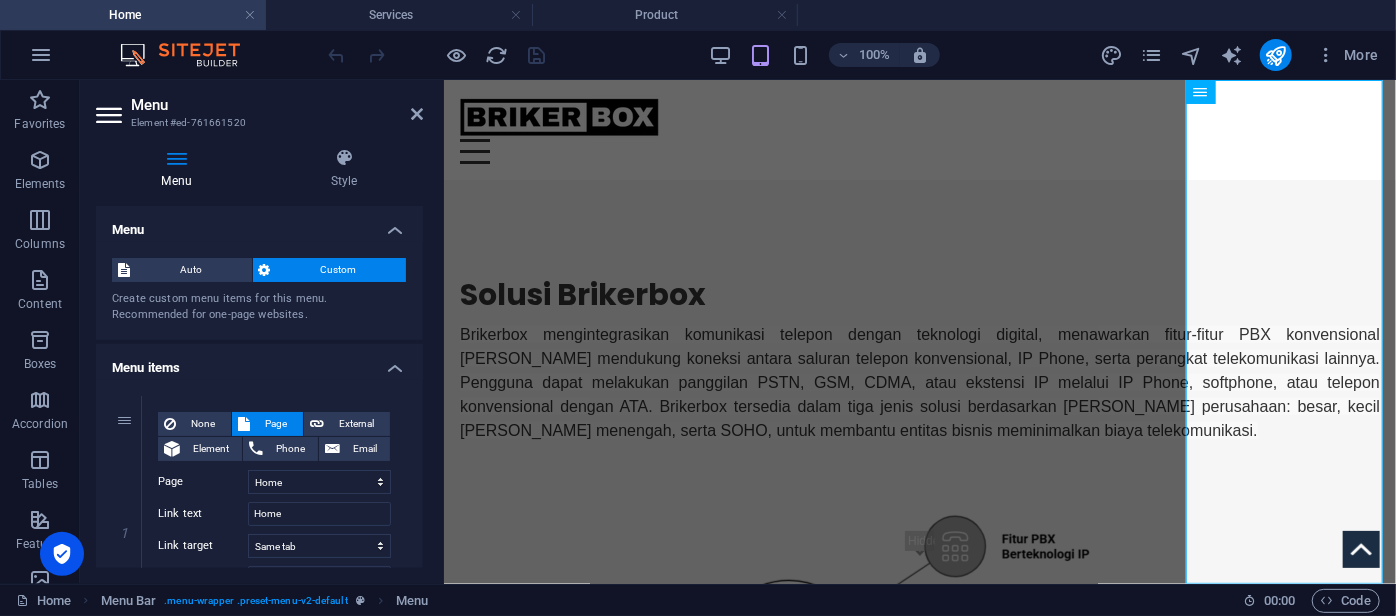 drag, startPoint x: 1804, startPoint y: 81, endPoint x: 895, endPoint y: 116, distance: 909.6736 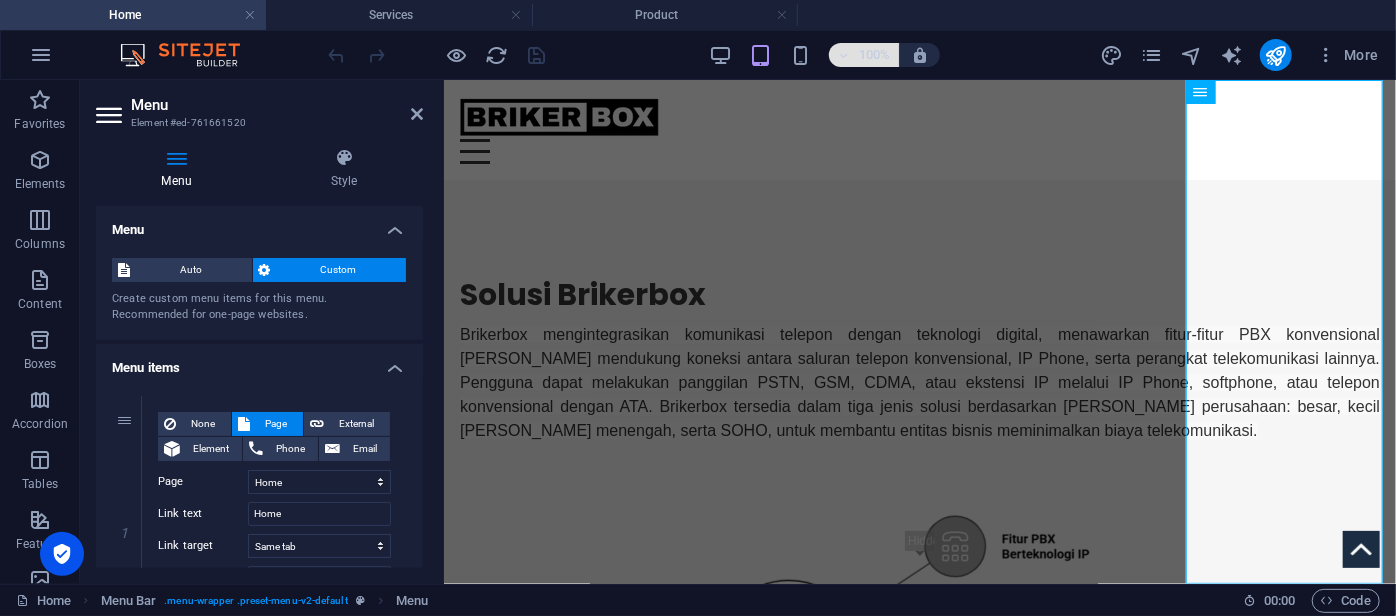 click at bounding box center [844, 55] 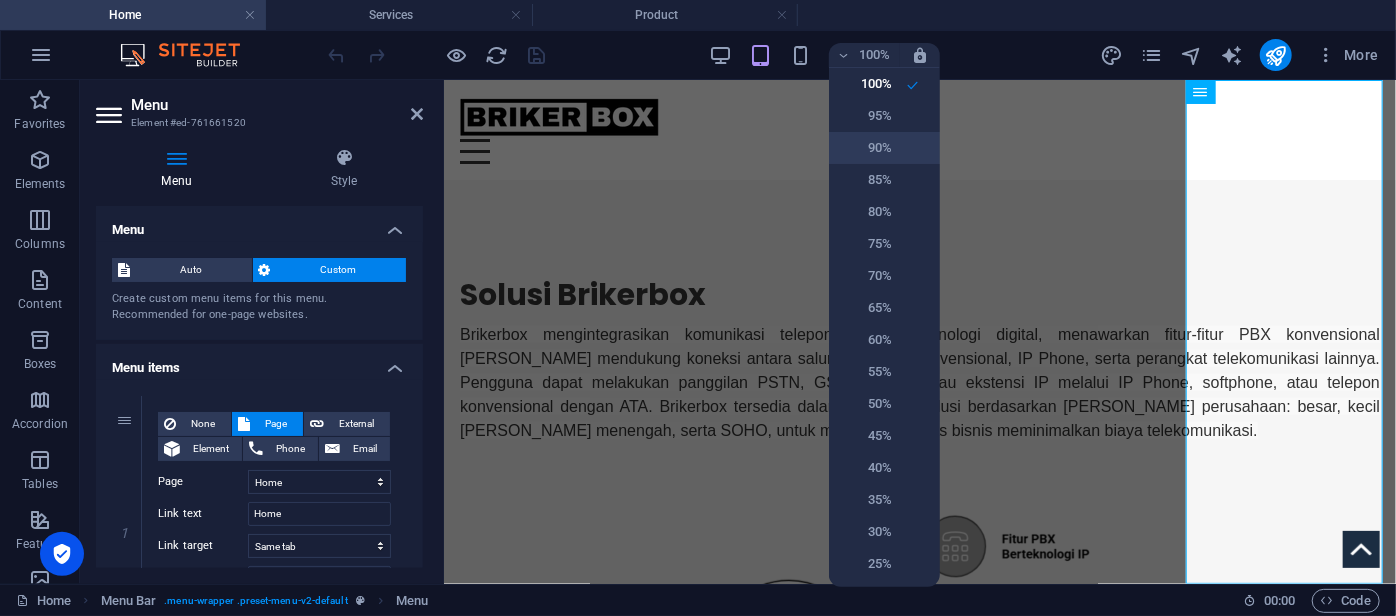 click on "90%" at bounding box center [866, 148] 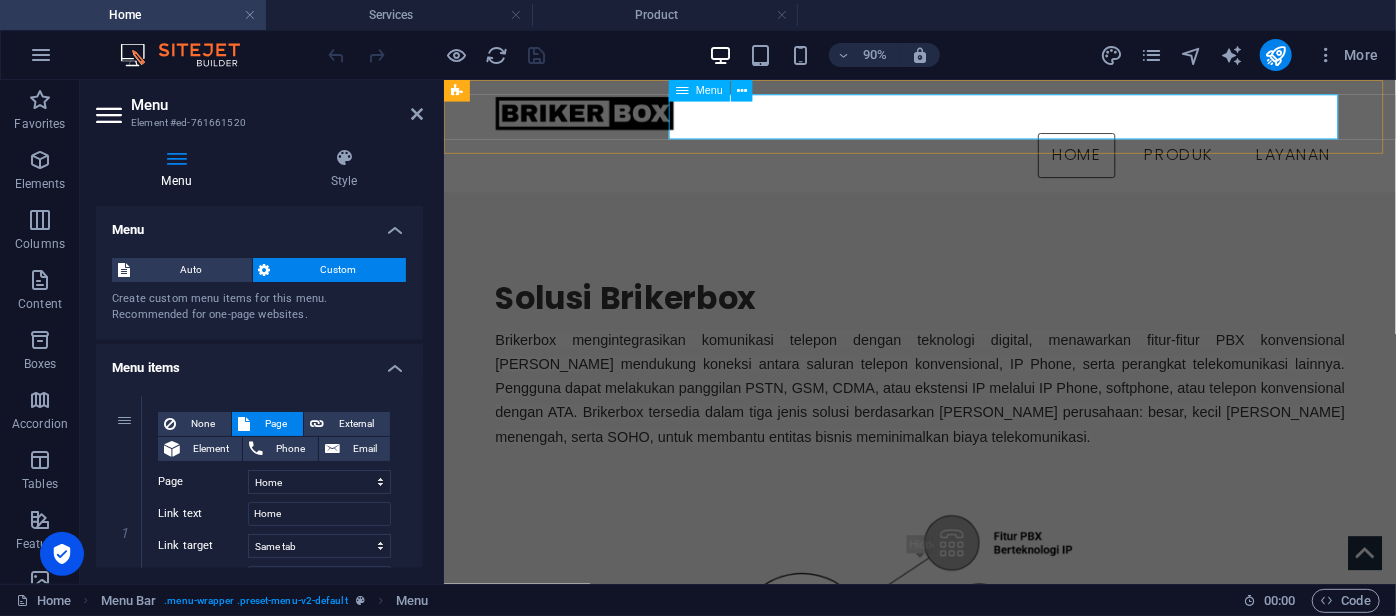 click on "Home Produk Brikerbox AR1500S Brikerbox System Brikerbox Modules Layanan" at bounding box center [972, 164] 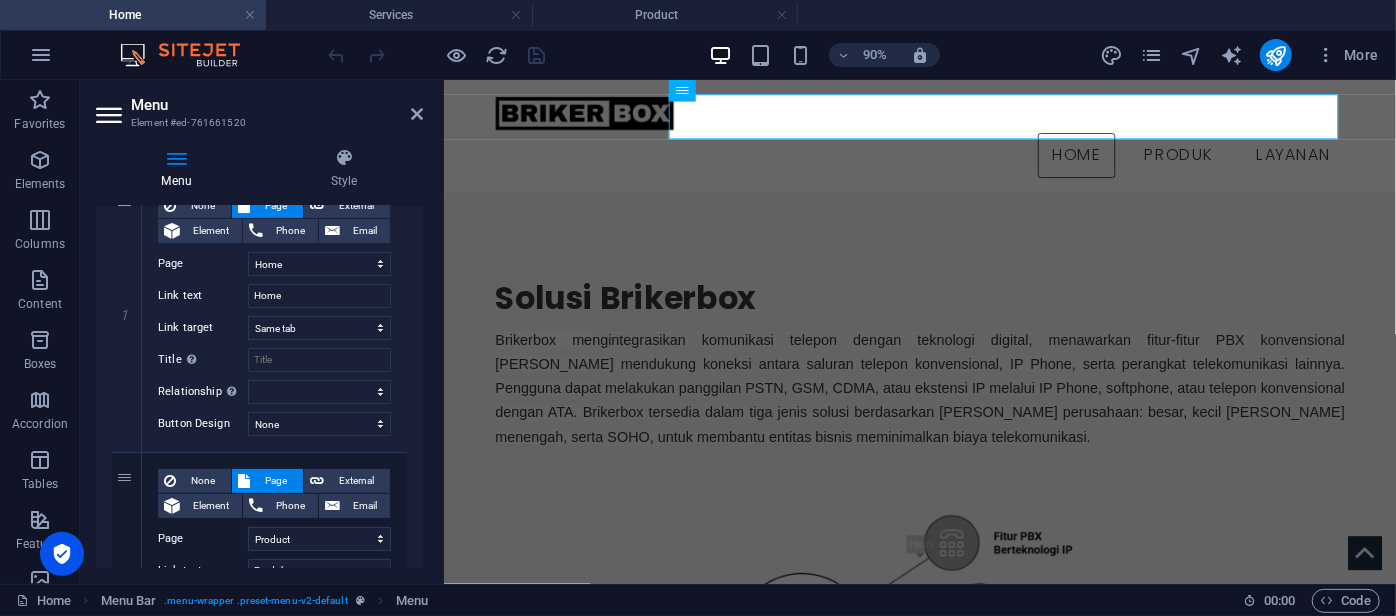 scroll, scrollTop: 0, scrollLeft: 0, axis: both 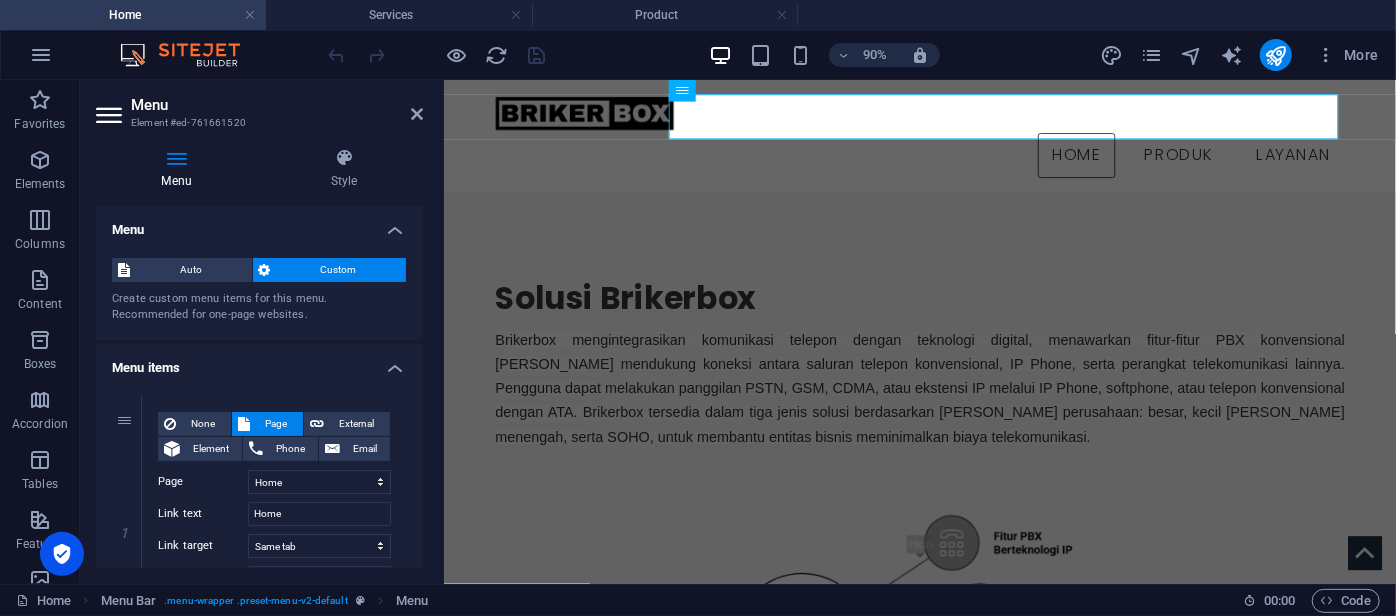 click on "Menu" at bounding box center (259, 224) 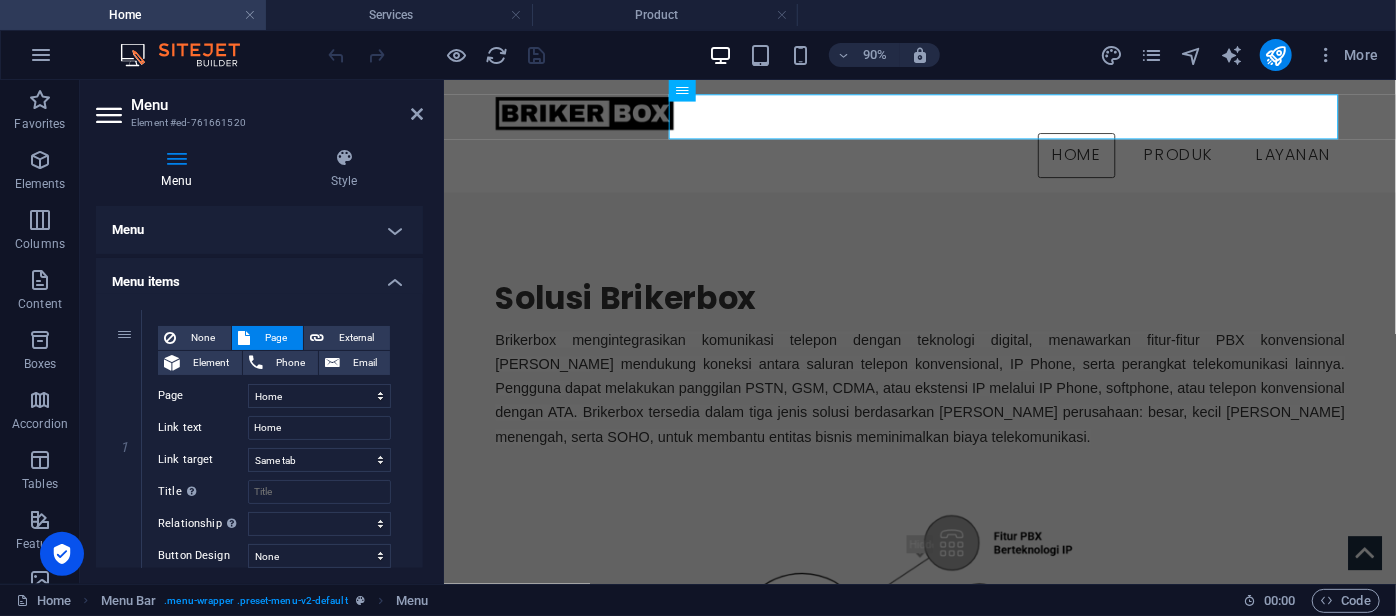 click on "Menu" at bounding box center (259, 230) 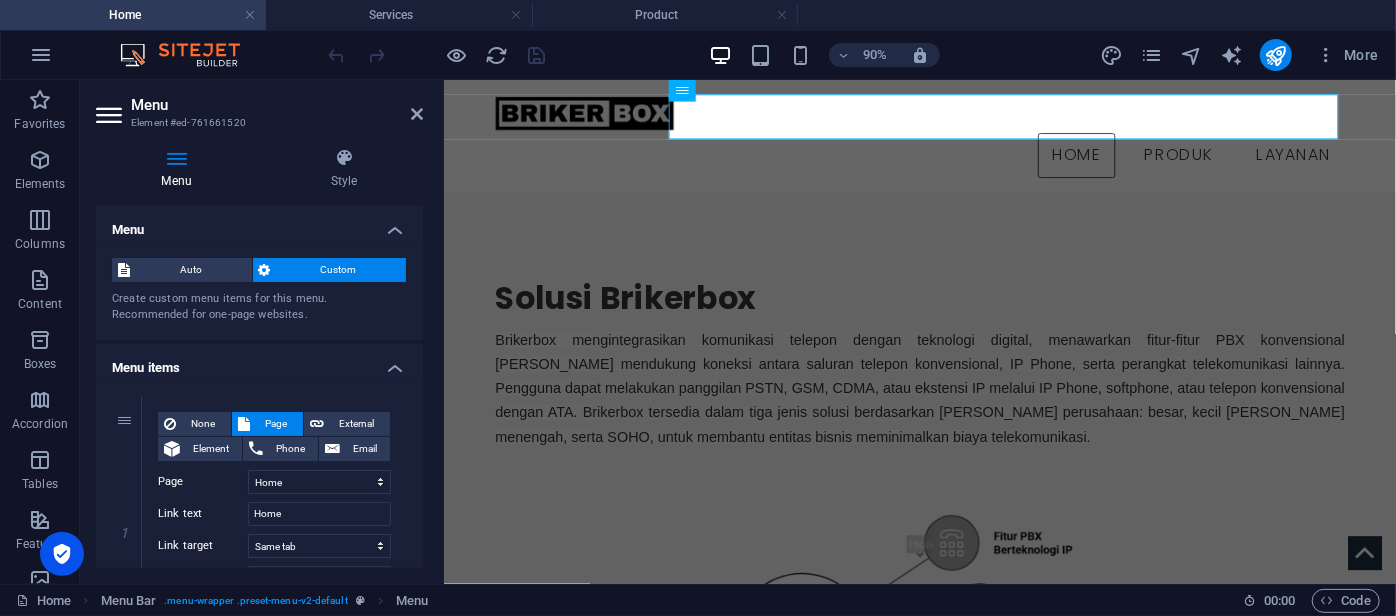 click on "Menu" at bounding box center [259, 224] 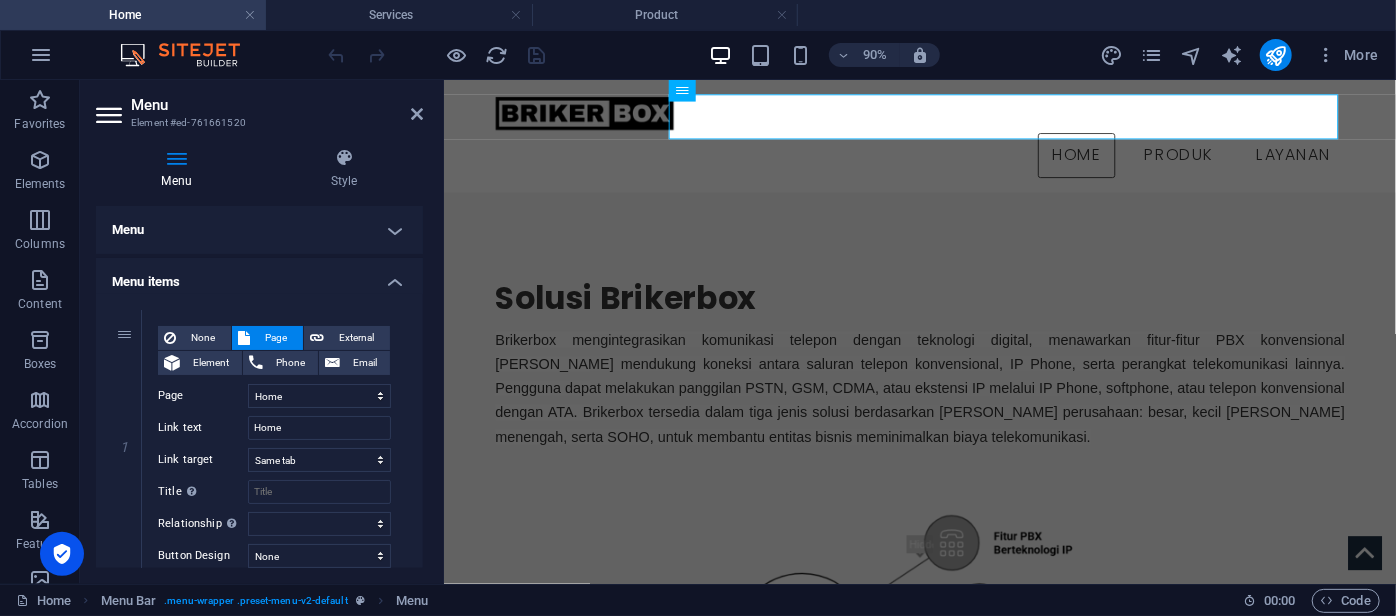 click on "Menu" at bounding box center [259, 230] 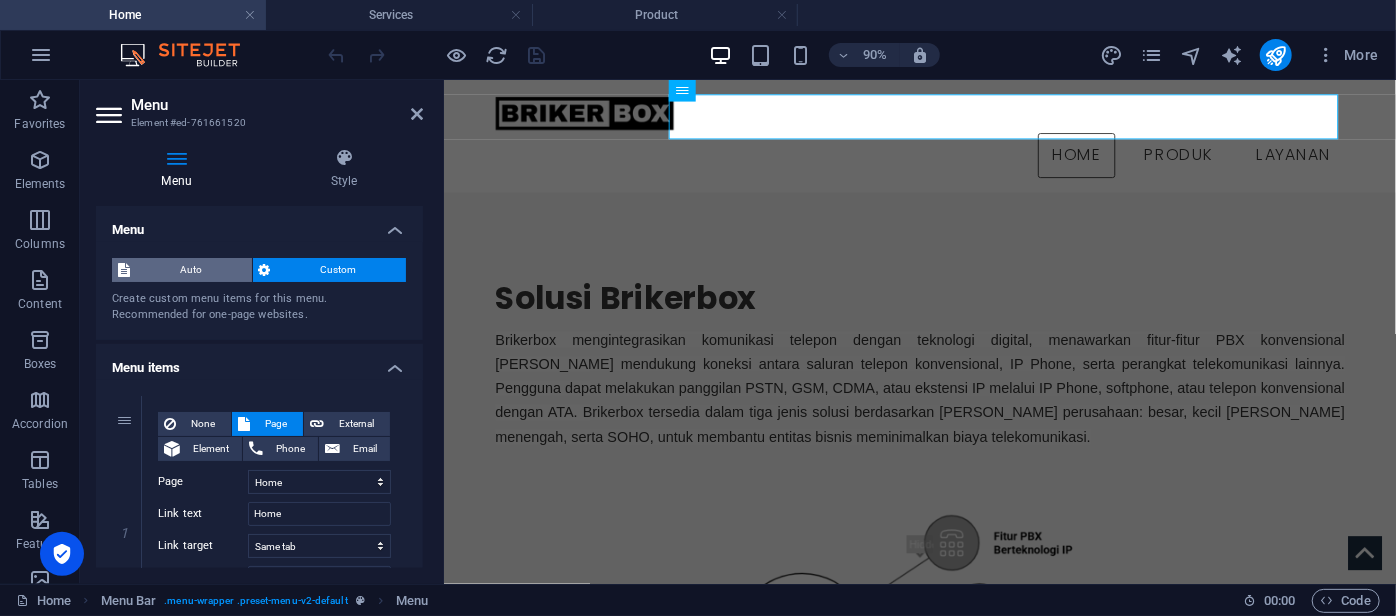click on "Auto" at bounding box center [191, 270] 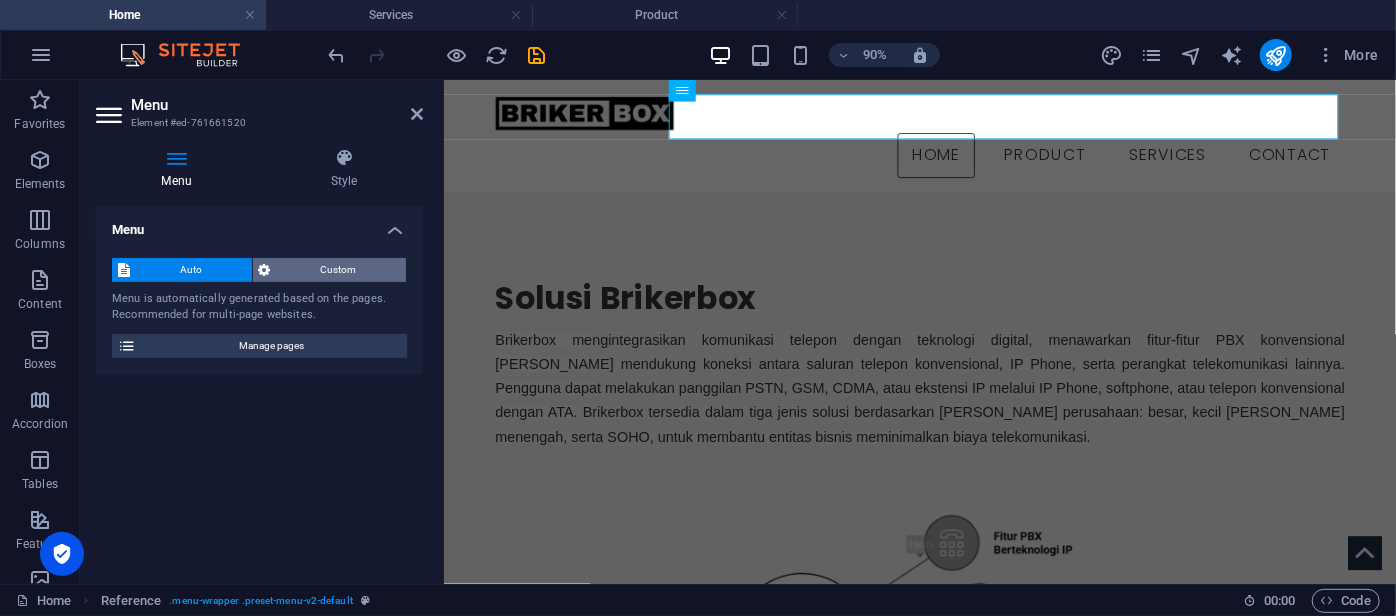 click on "Custom" at bounding box center (339, 270) 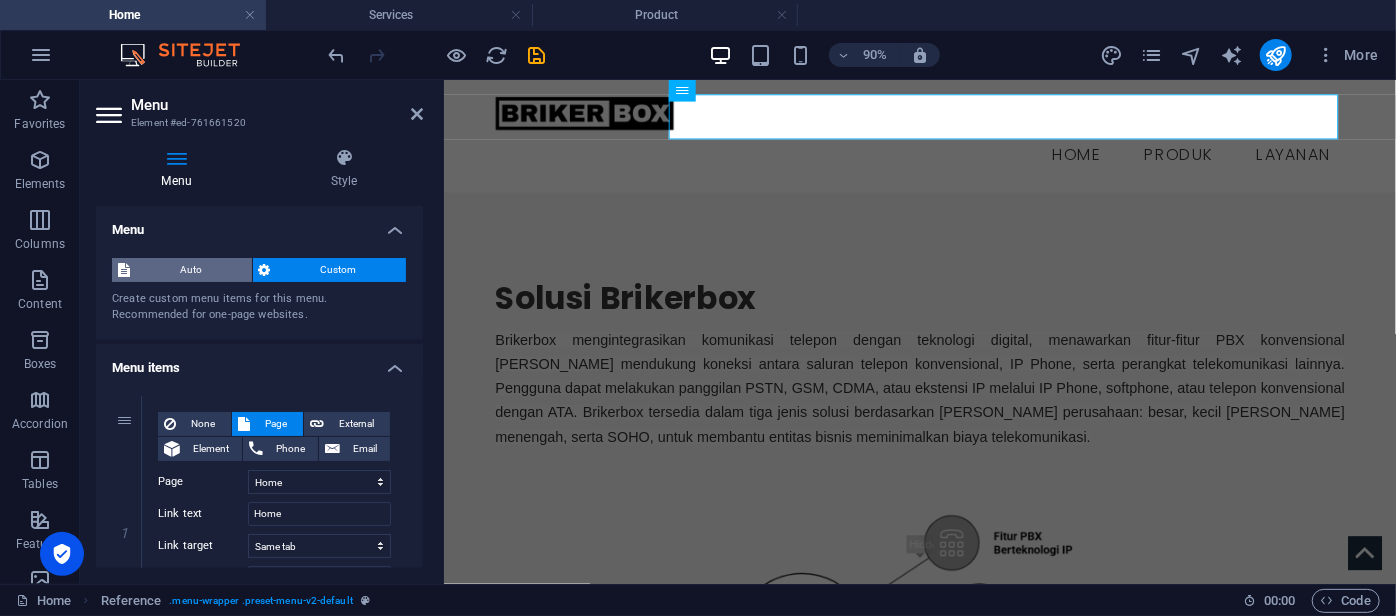 click on "Auto" at bounding box center (191, 270) 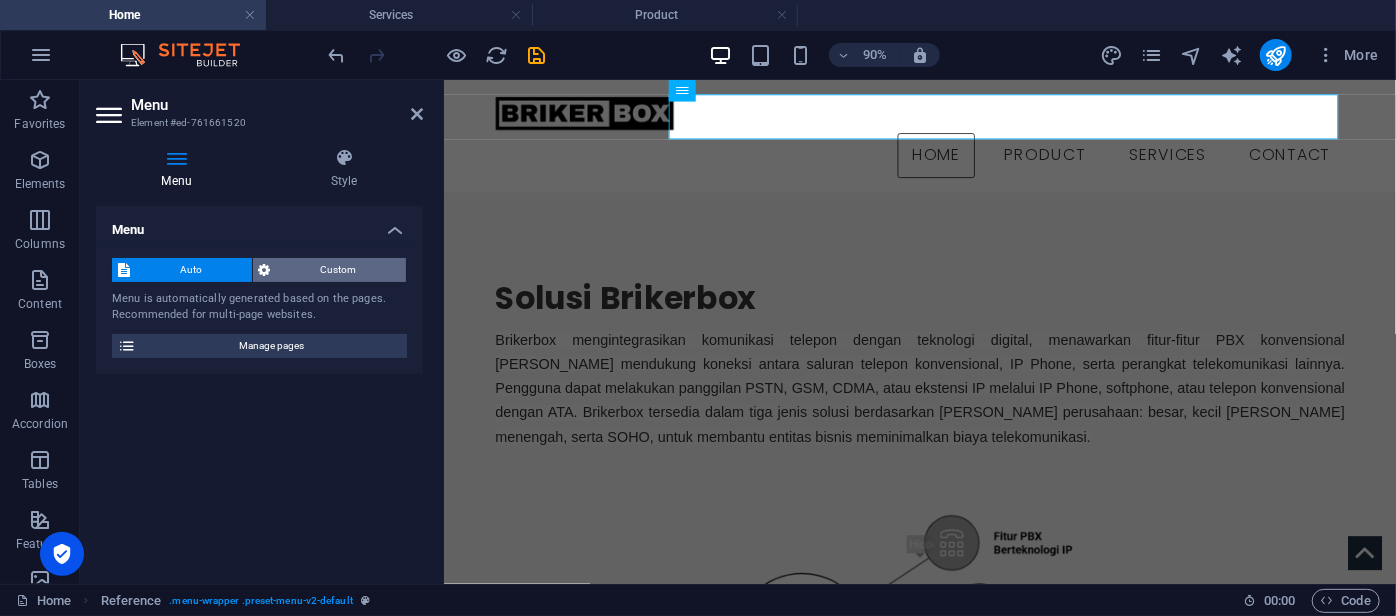 click on "Custom" at bounding box center [339, 270] 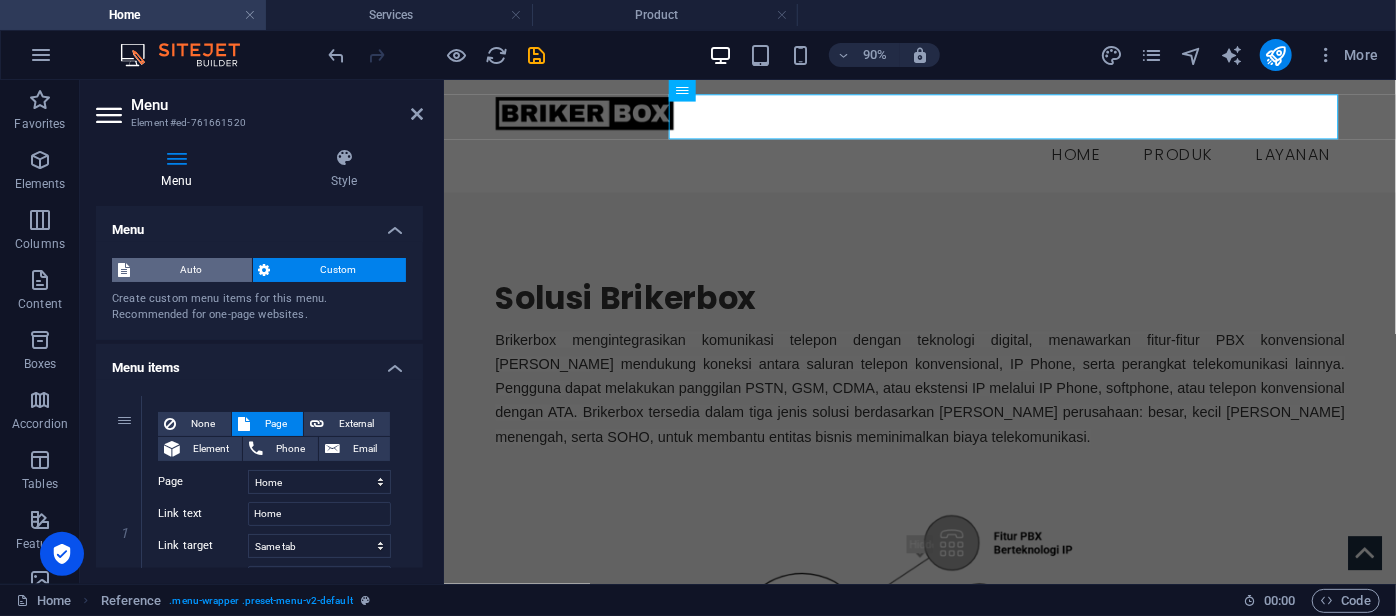 click on "Auto" at bounding box center [191, 270] 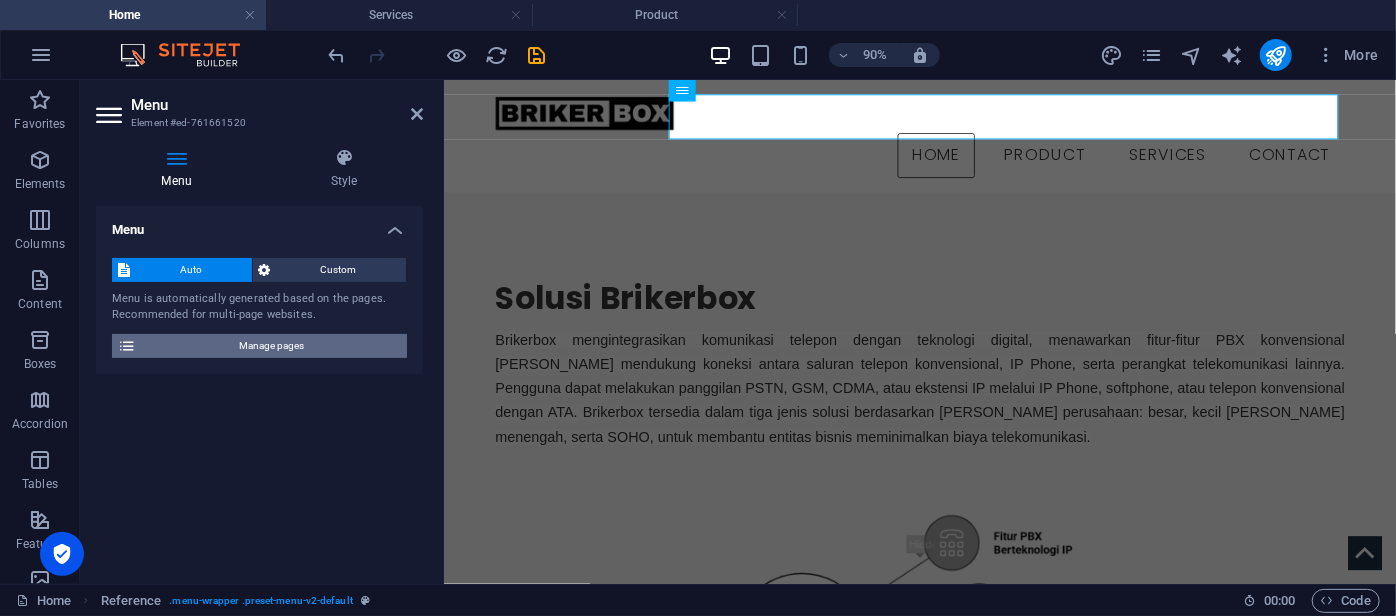 click on "Manage pages" at bounding box center [271, 346] 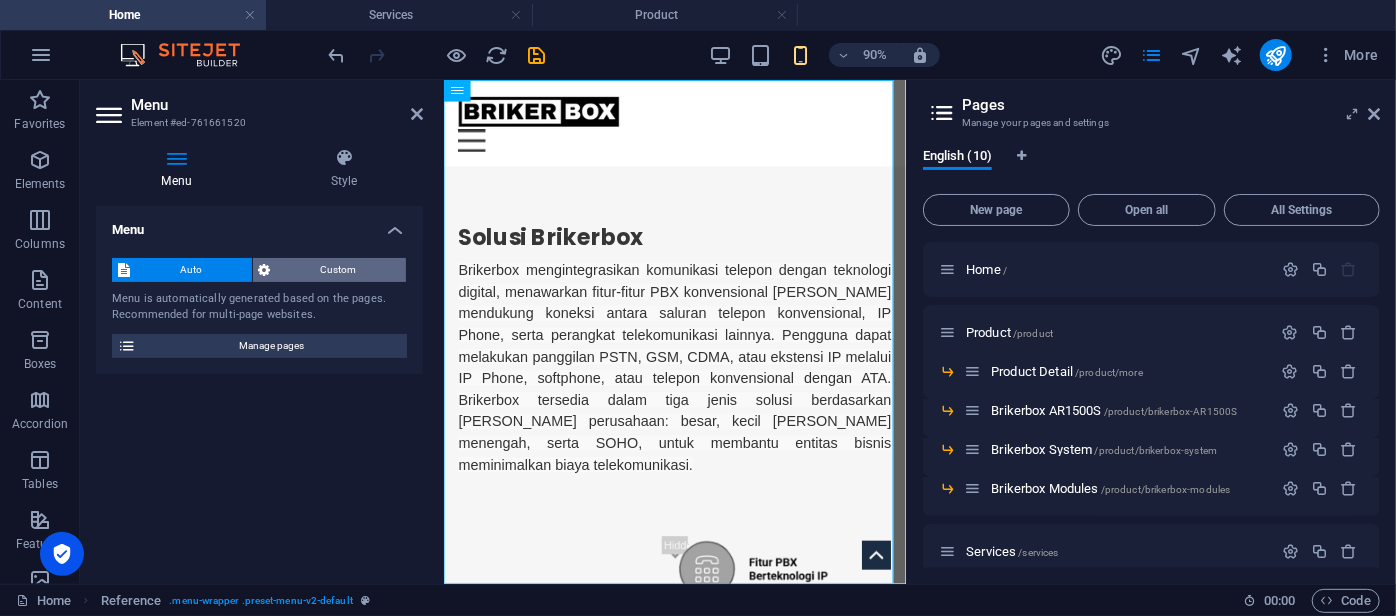 click on "Custom" at bounding box center (339, 270) 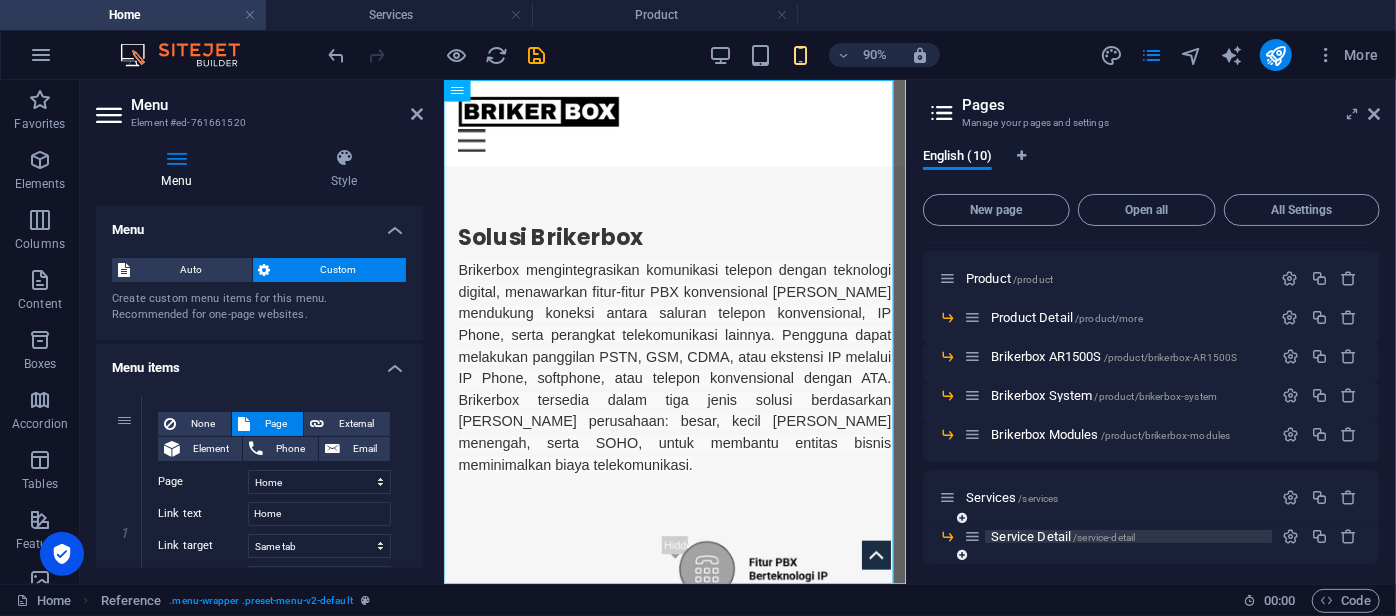 scroll, scrollTop: 53, scrollLeft: 0, axis: vertical 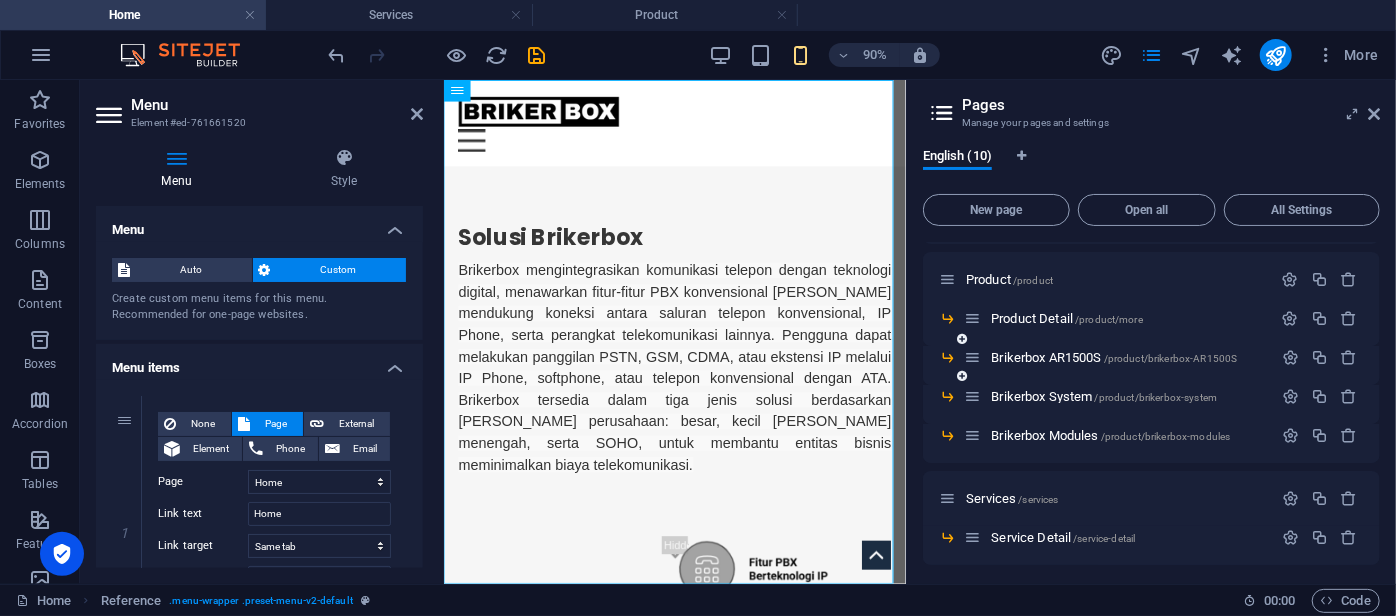 click at bounding box center [972, 357] 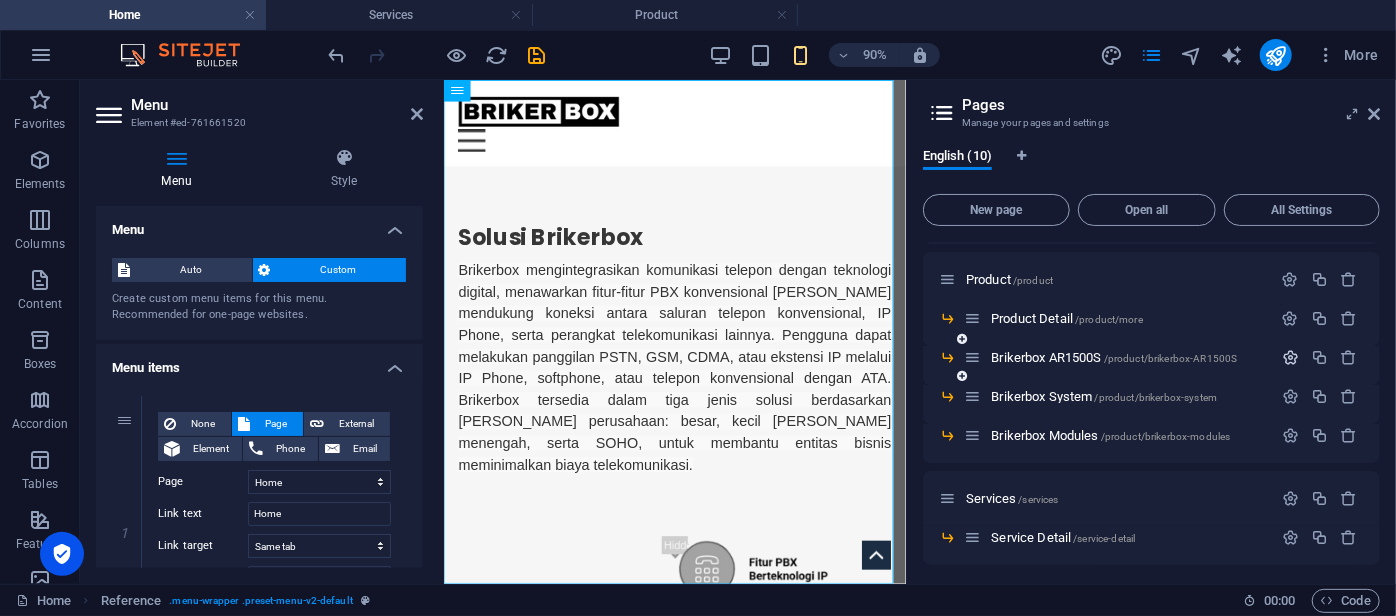 click at bounding box center [1290, 357] 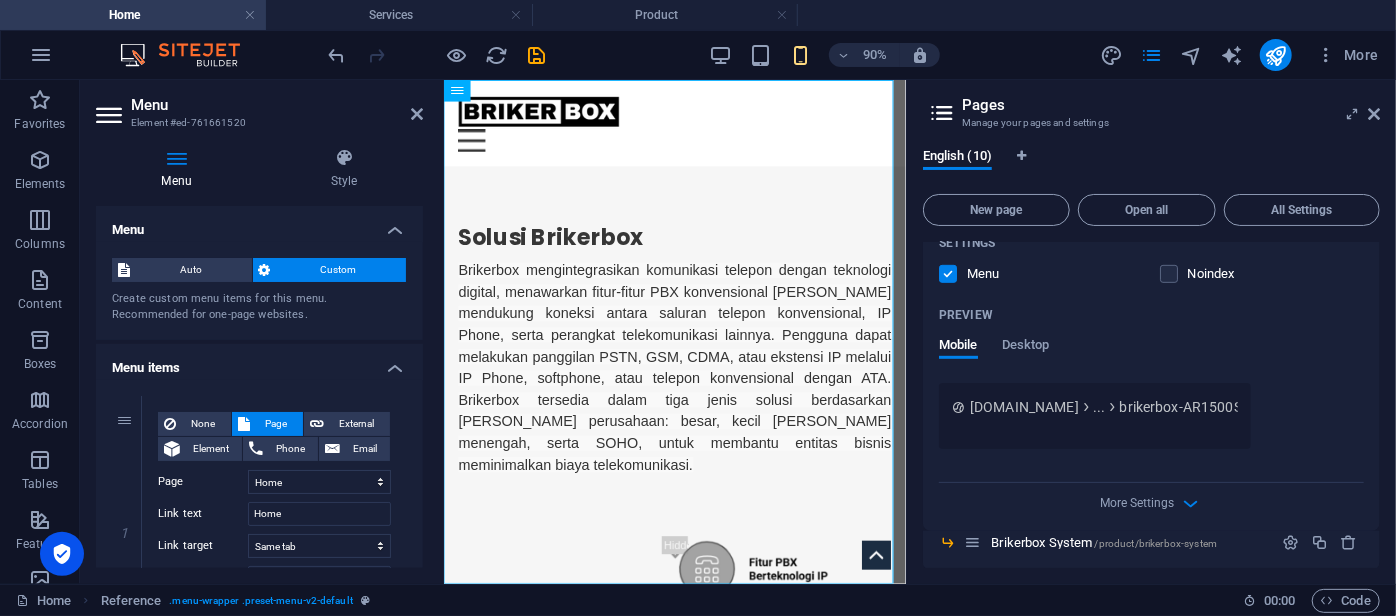 scroll, scrollTop: 610, scrollLeft: 0, axis: vertical 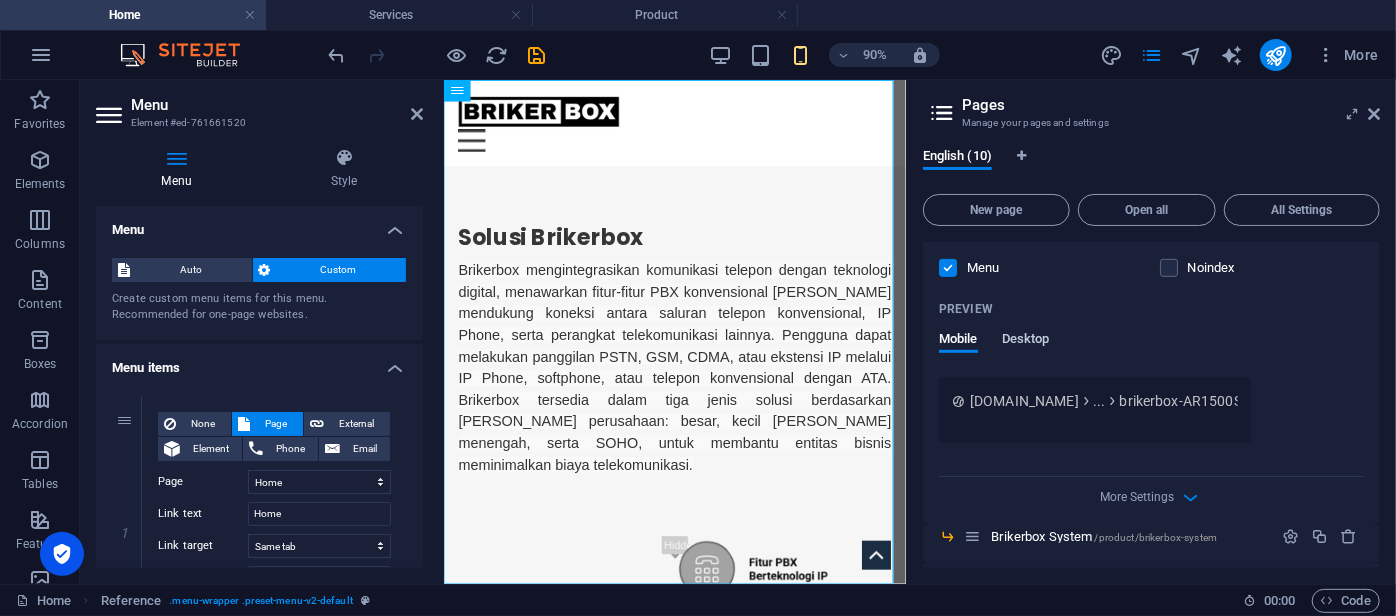 click on "Desktop" at bounding box center [1026, 341] 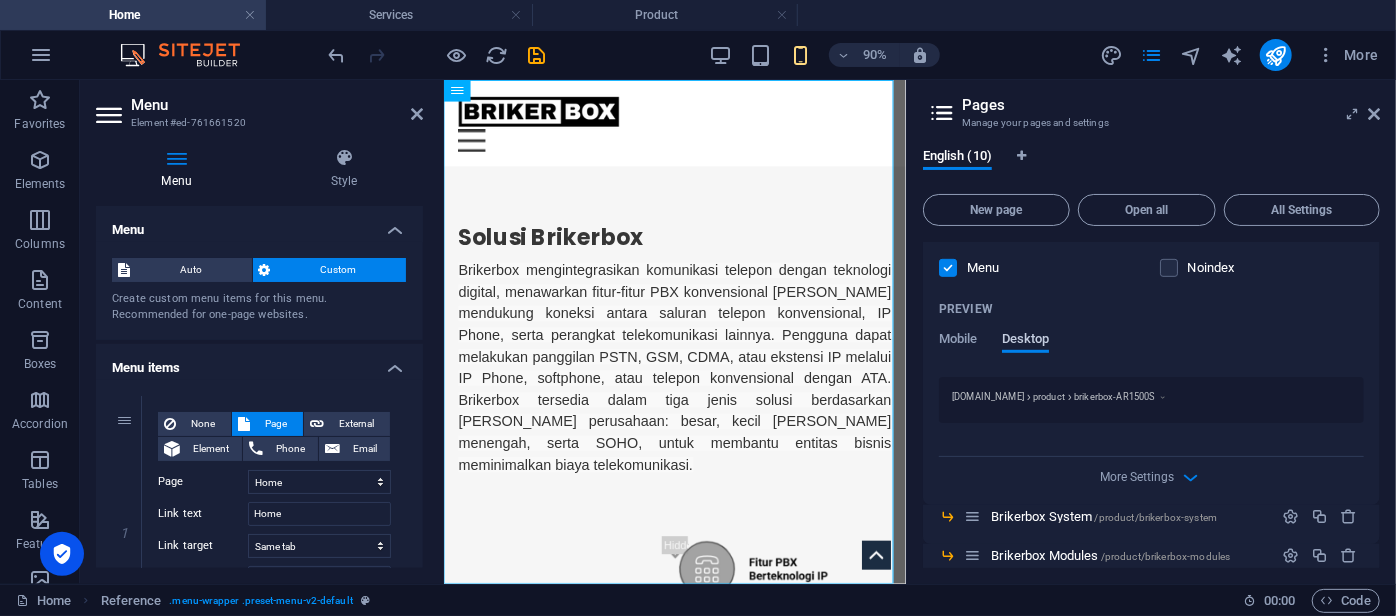 click on "Desktop" at bounding box center [1026, 341] 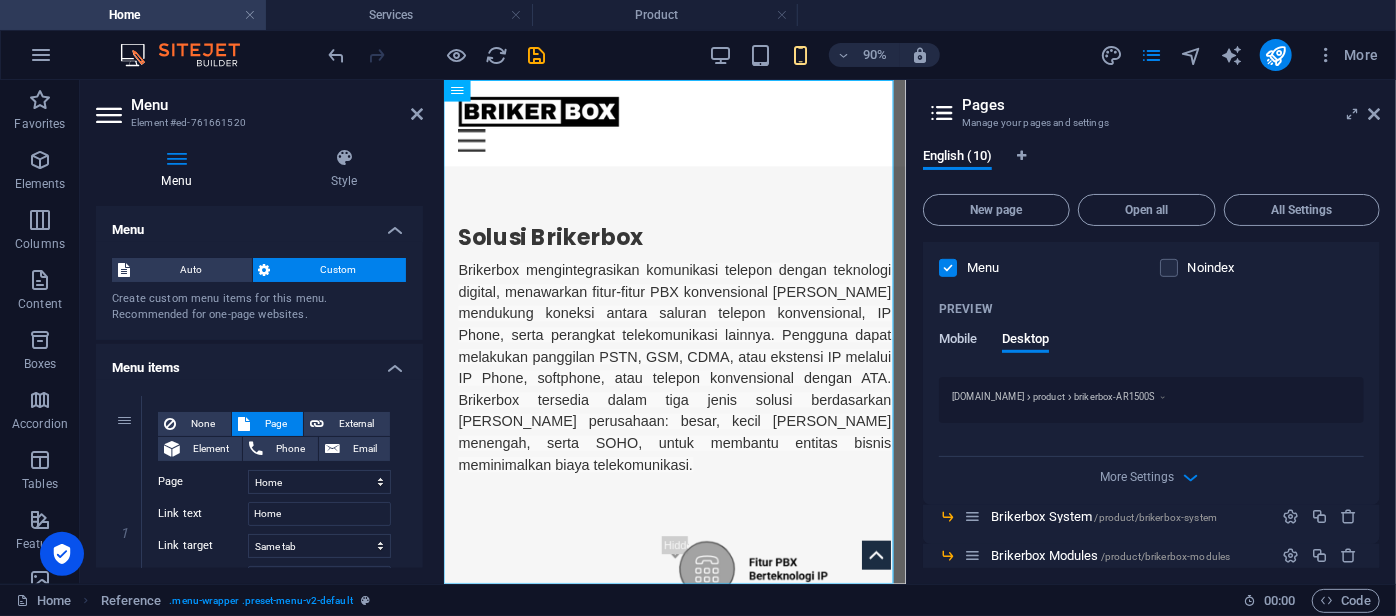 click on "Mobile" at bounding box center (958, 341) 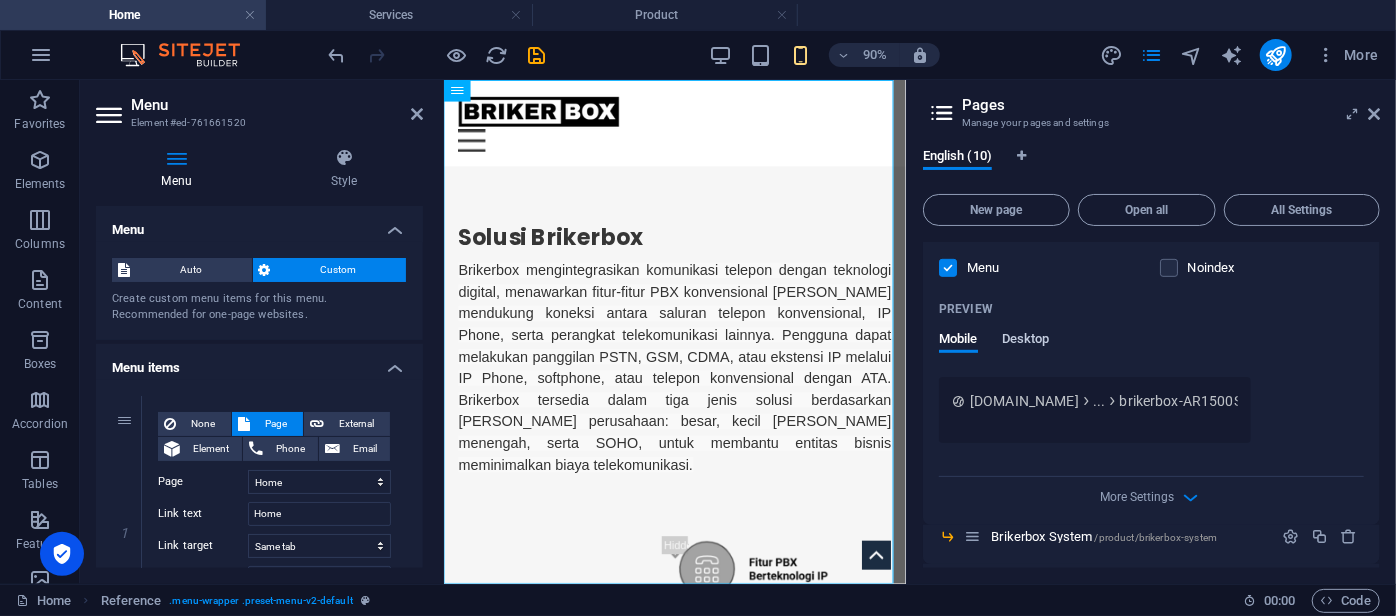 click on "Desktop" at bounding box center [1026, 341] 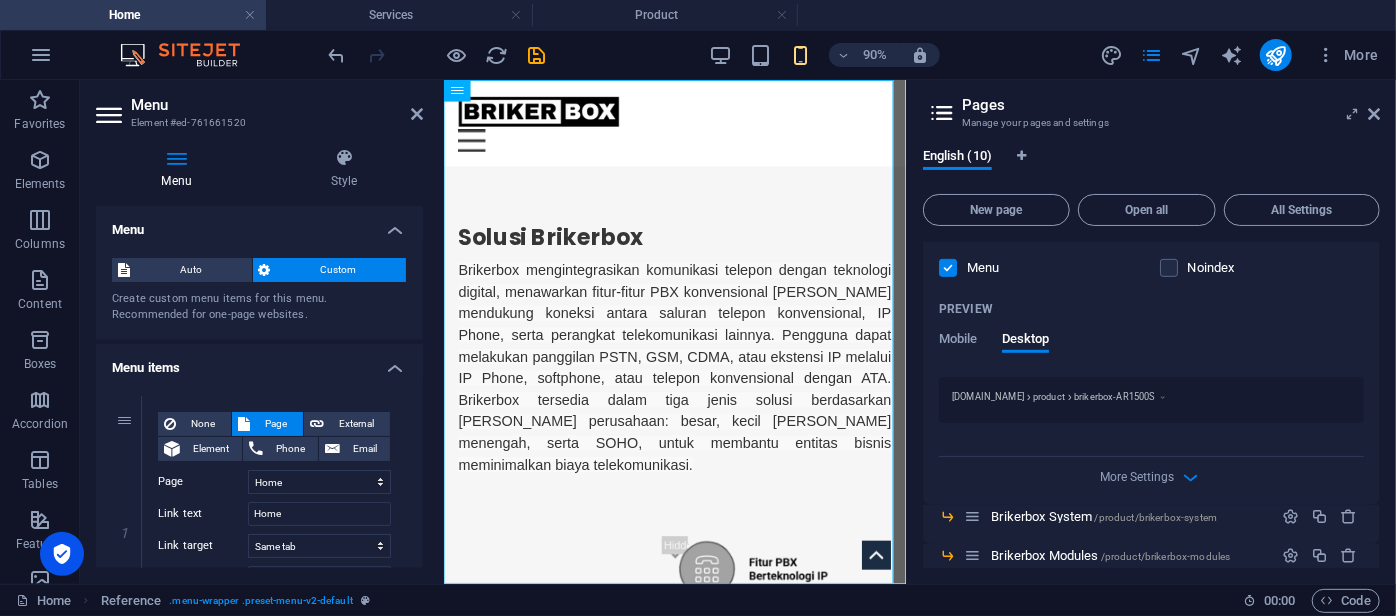 click on "www.example.com" at bounding box center [988, 397] 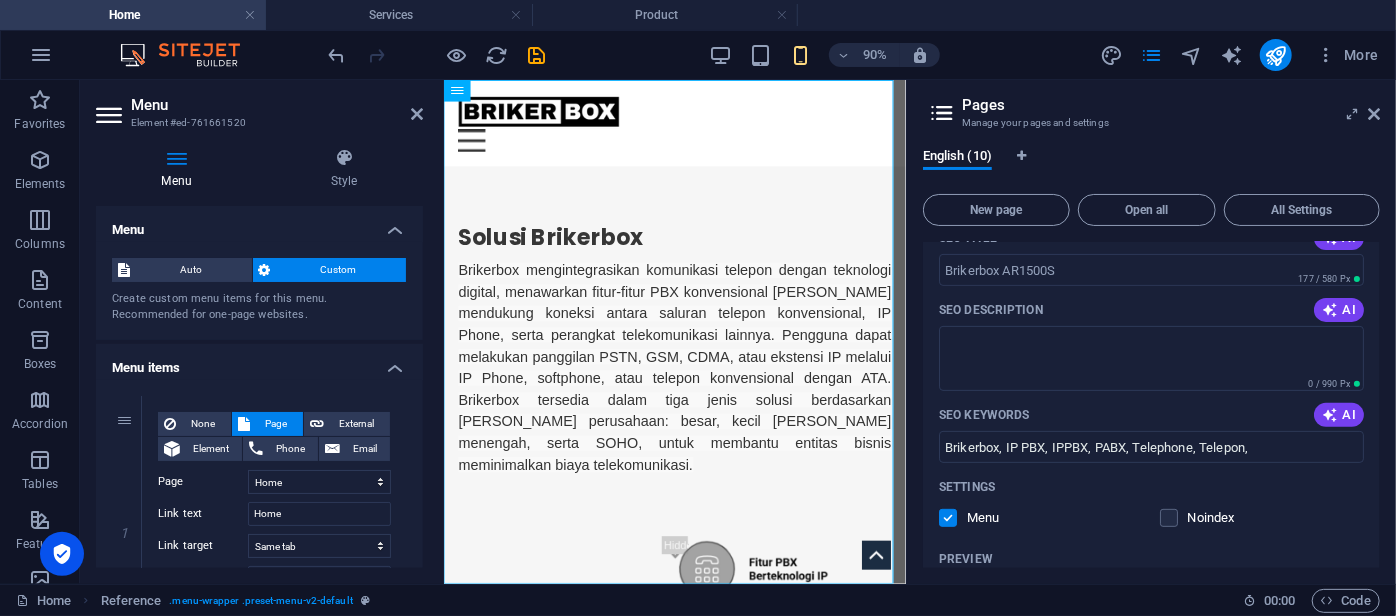 scroll, scrollTop: 373, scrollLeft: 0, axis: vertical 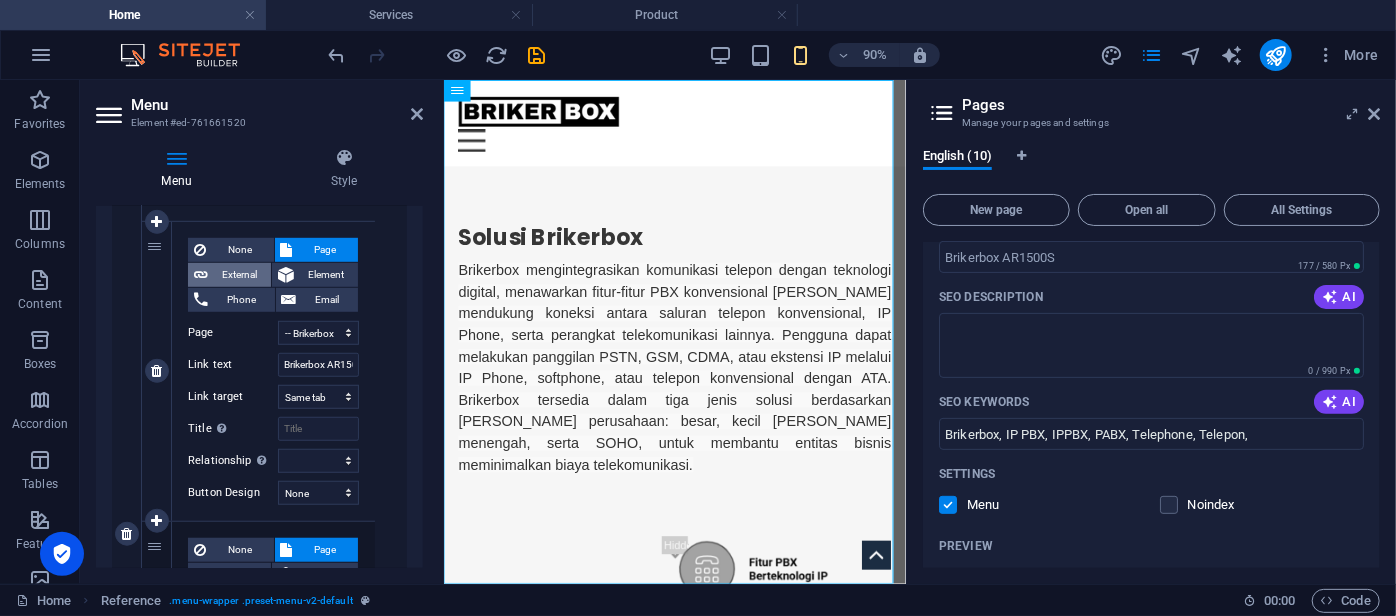 click on "External" at bounding box center [239, 275] 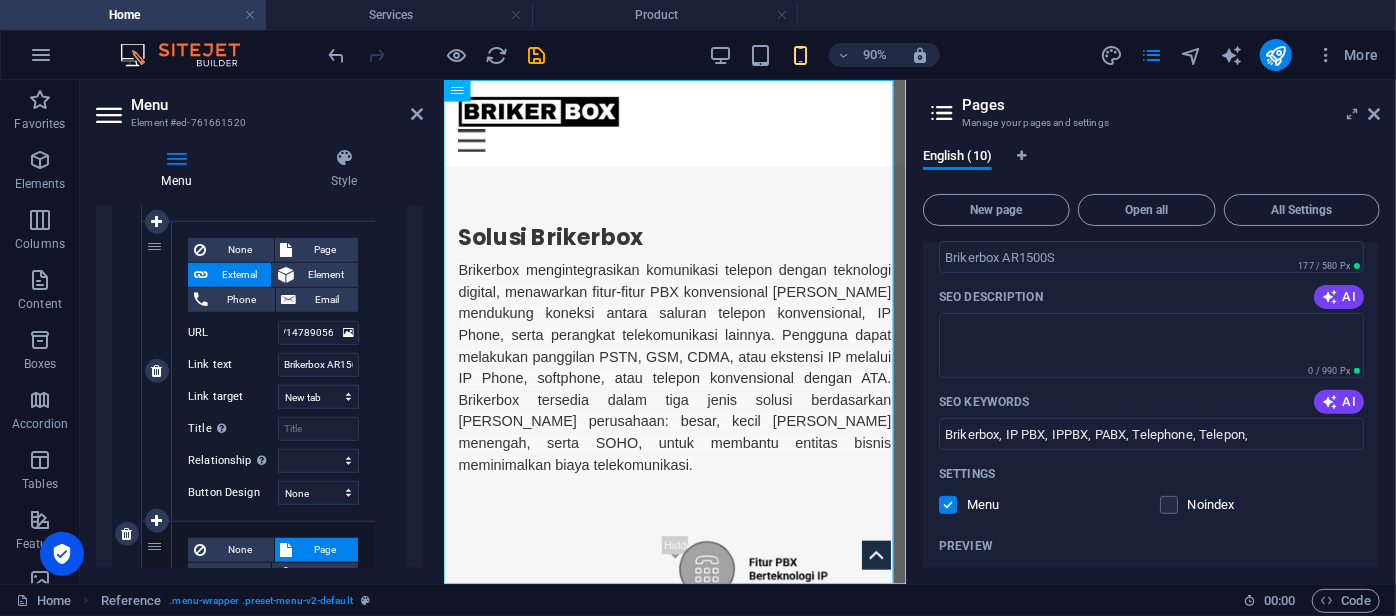scroll, scrollTop: 0, scrollLeft: 0, axis: both 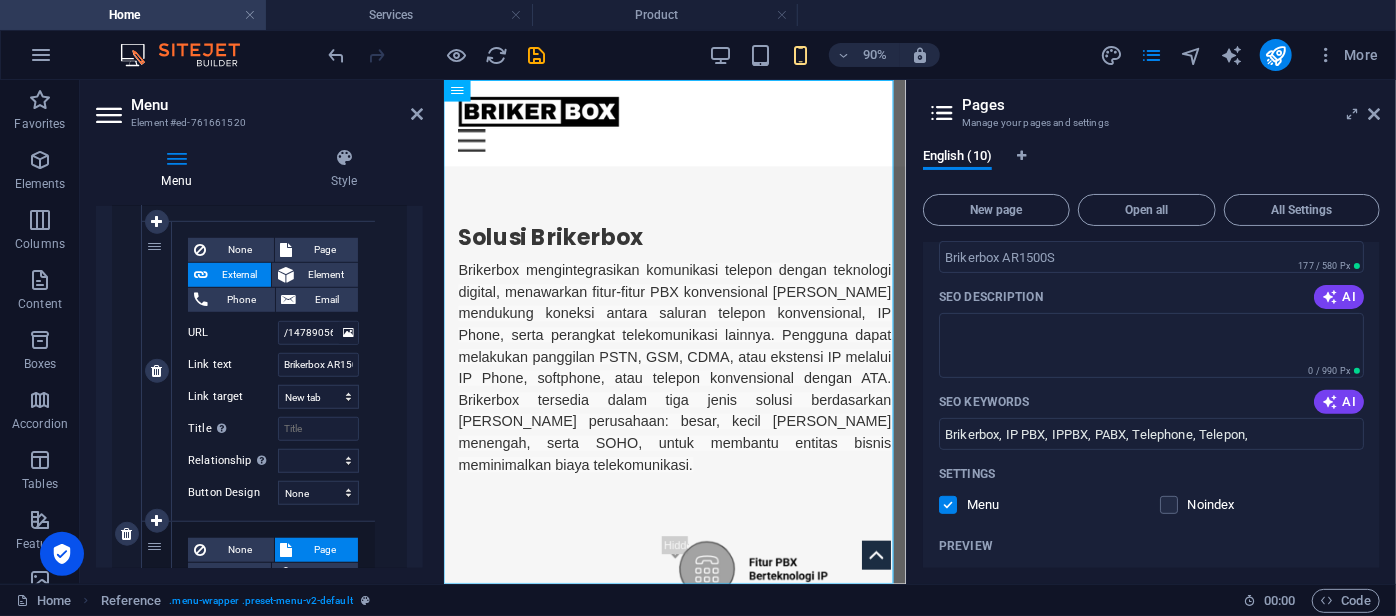 click on "None Page External Element Phone Email Page Home Product -- Product Detail -- Brikerbox AR1500S -- Brikerbox System -- Brikerbox Modules Services -- Service Detail Contact Privacy Element
URL /14789056 Phone Email Link text Brikerbox AR1500S Link target New tab Same tab Overlay Title Additional link description, should not be the same as the link text. The title is most often shown as a tooltip text when the mouse moves over the element. Leave empty if uncertain. Relationship Sets the  relationship of this link to the link target . For example, the value "nofollow" instructs search engines not to follow the link. Can be left empty. alternate author bookmark external help license next nofollow noreferrer noopener prev search tag Button Design None Default Primary Secondary" at bounding box center (273, 371) 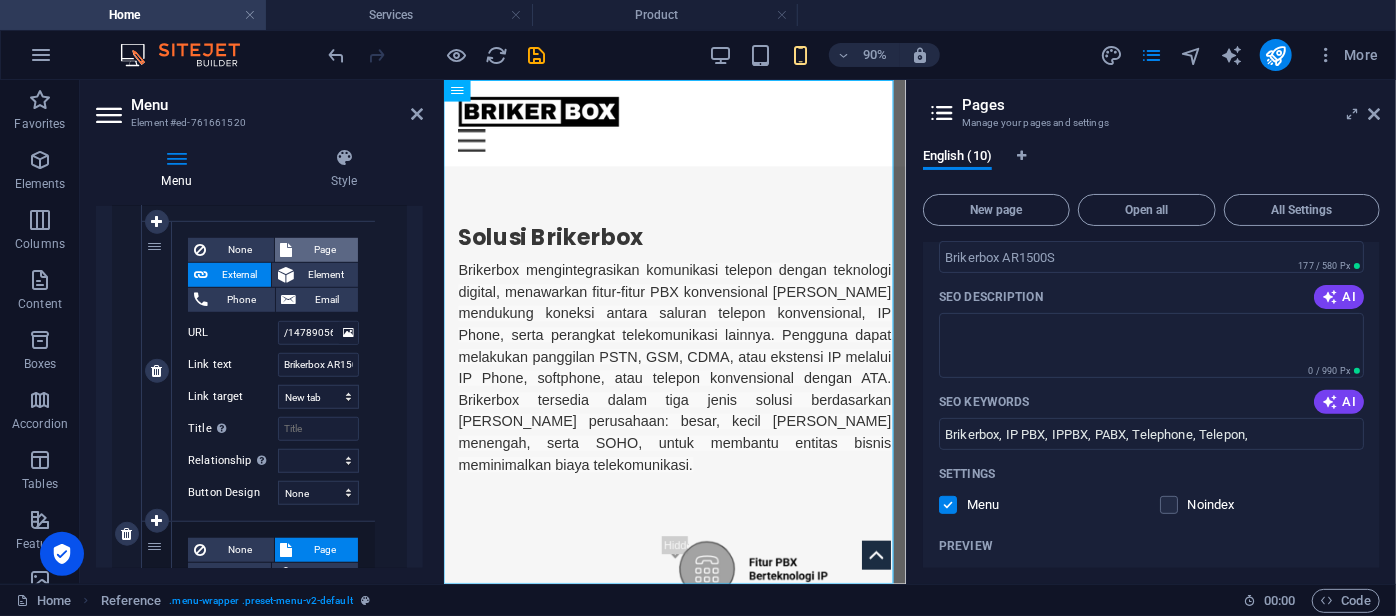 click on "Page" at bounding box center (326, 250) 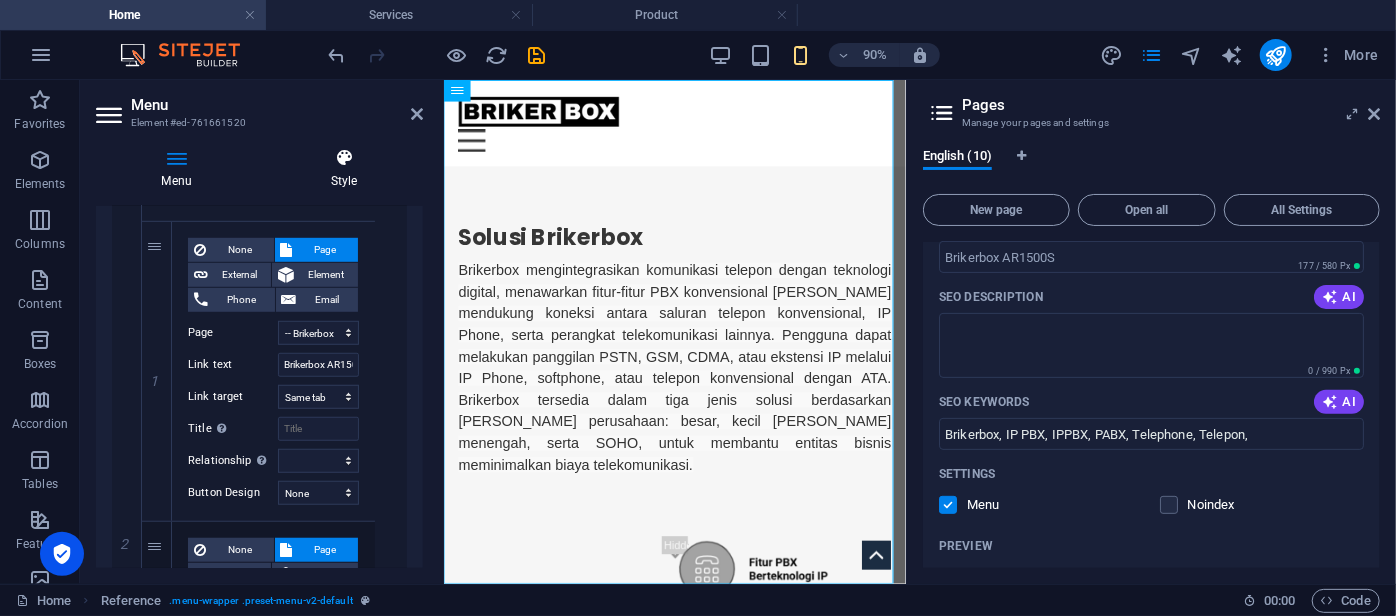 click on "Style" at bounding box center [344, 169] 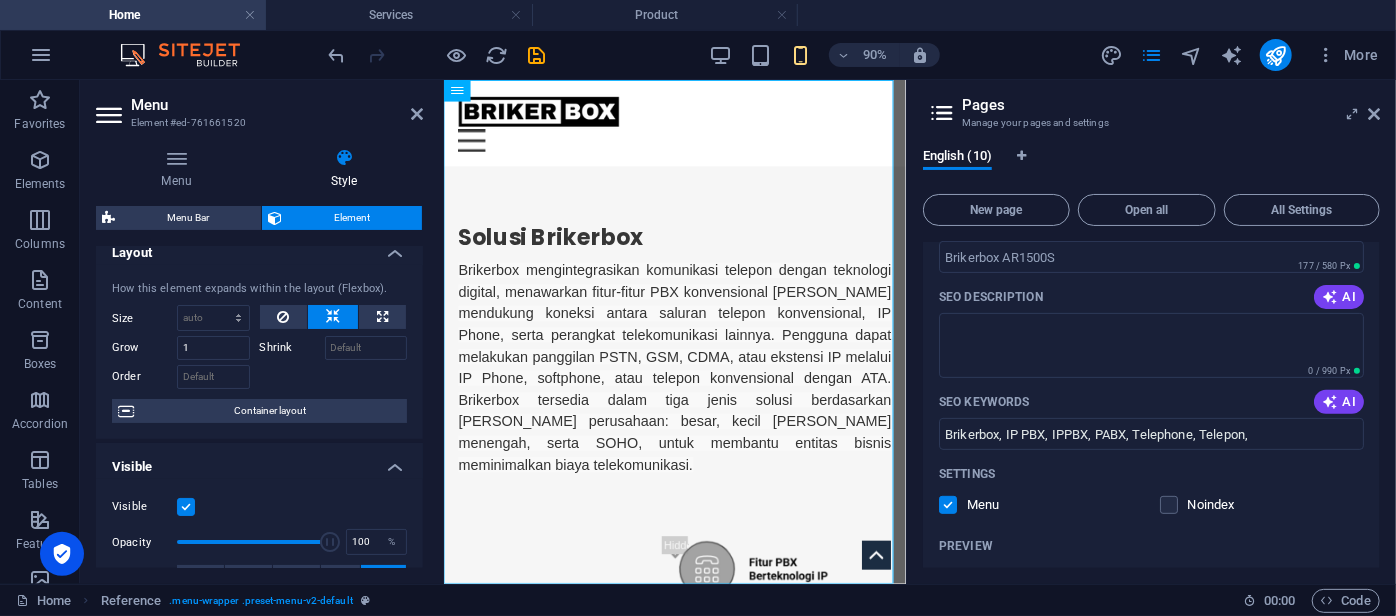 scroll, scrollTop: 0, scrollLeft: 0, axis: both 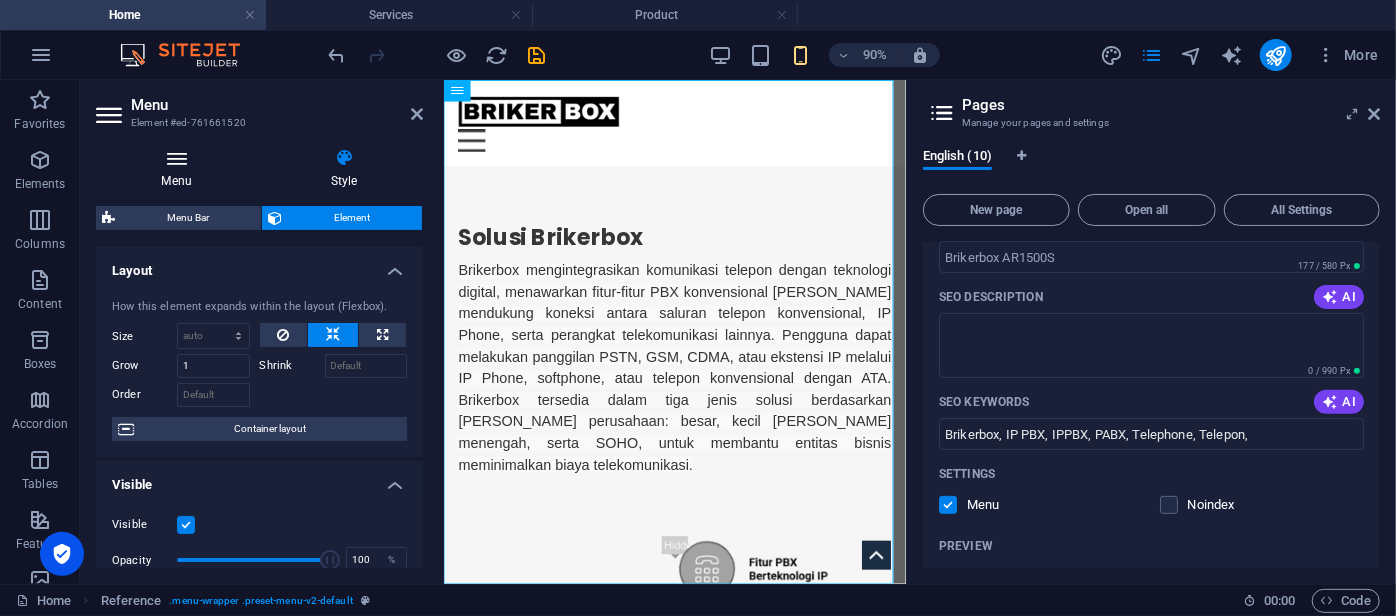 click at bounding box center (176, 158) 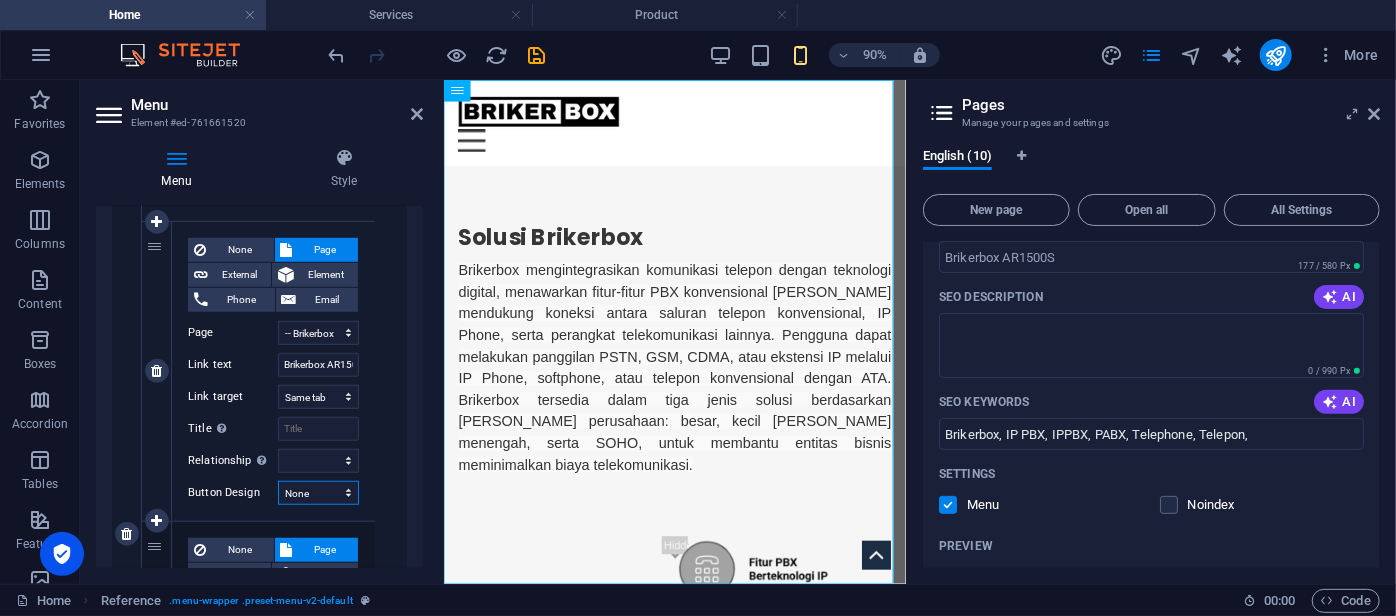 click on "None Default Primary Secondary" at bounding box center (318, 493) 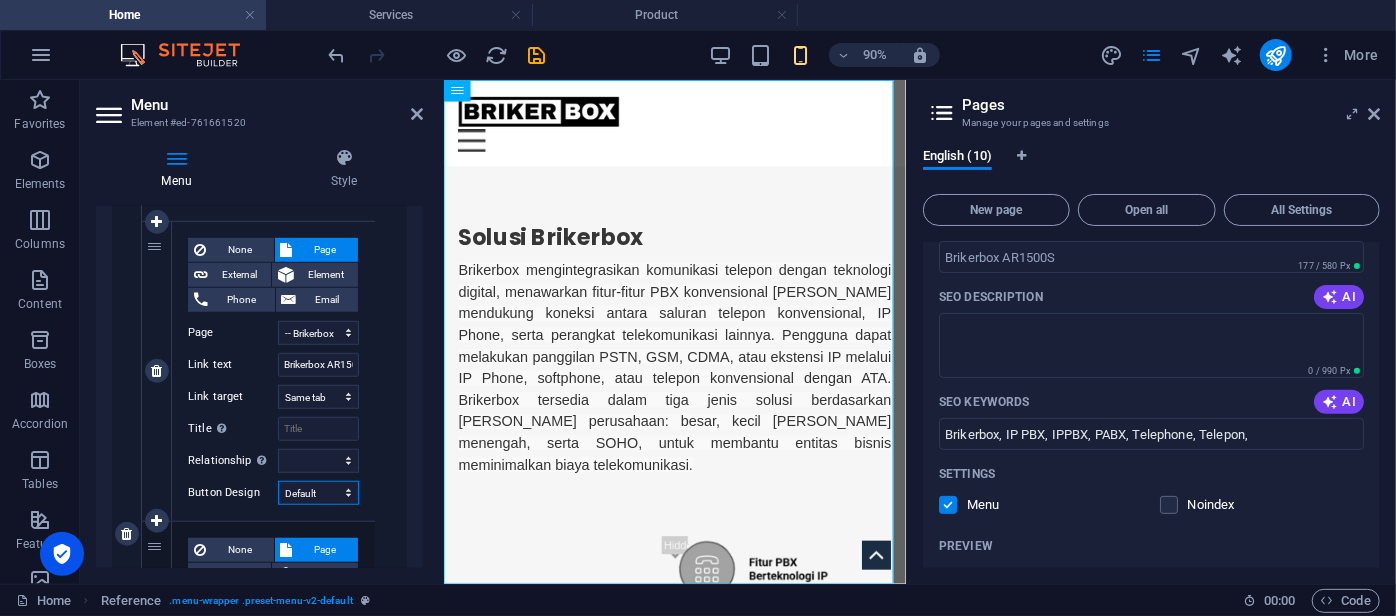 click on "None Default Primary Secondary" at bounding box center [318, 493] 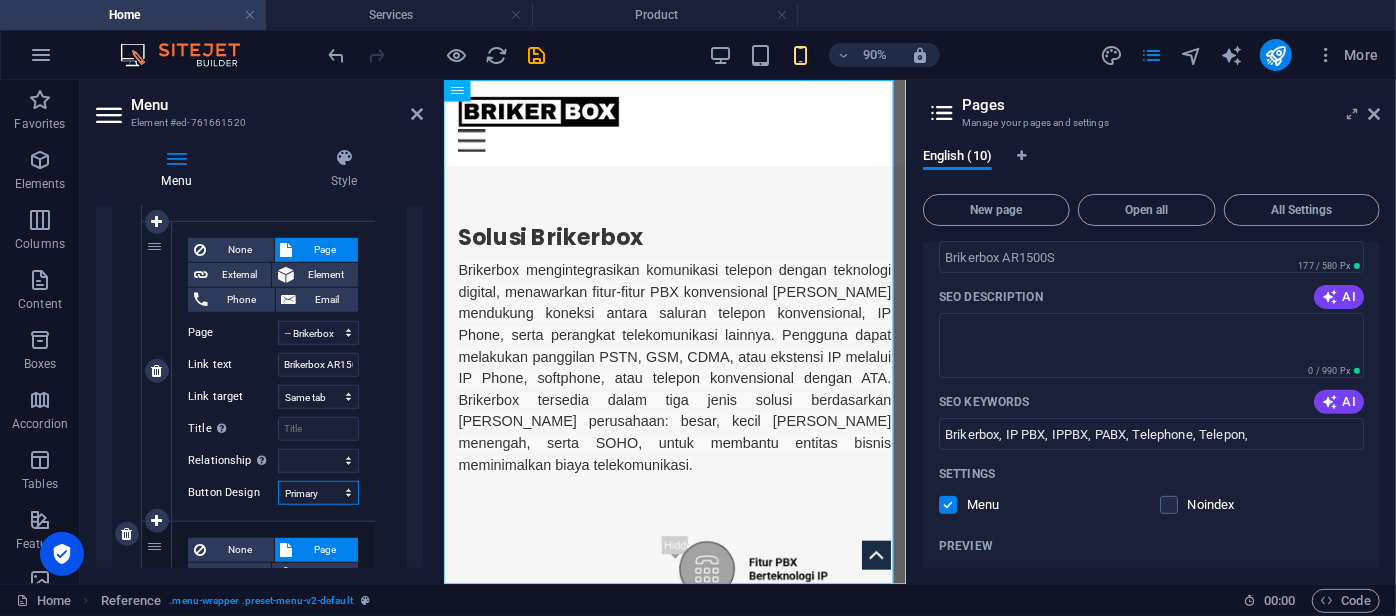click on "None Default Primary Secondary" at bounding box center (318, 493) 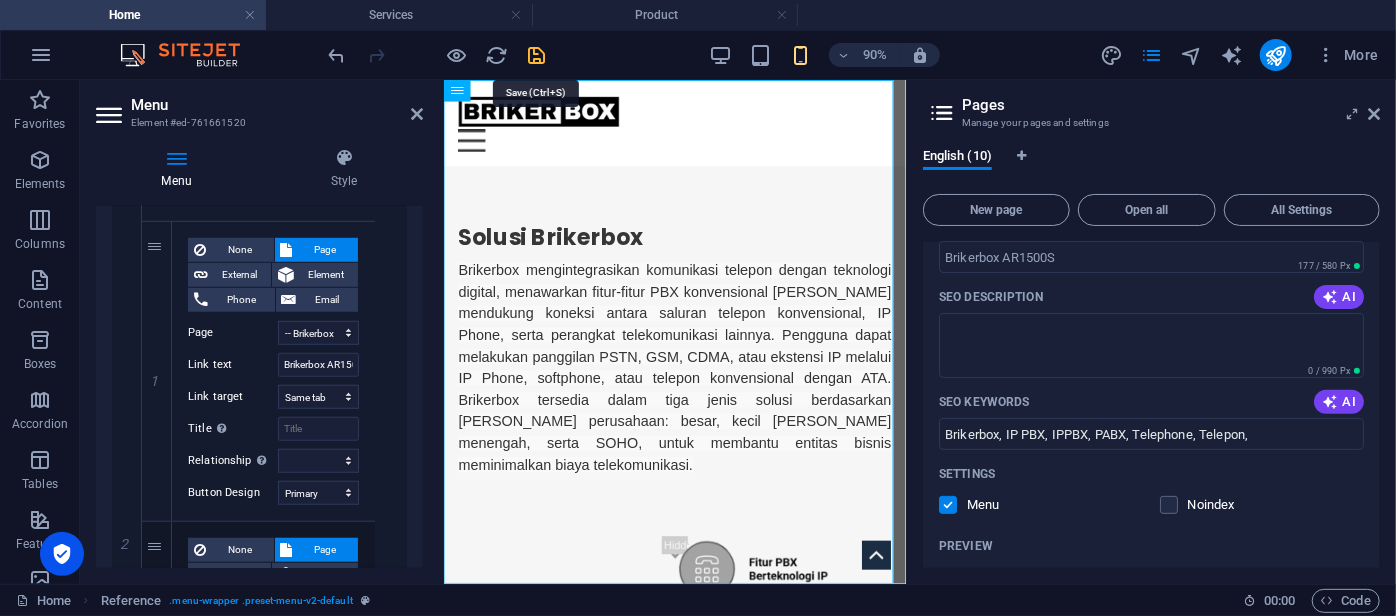 click at bounding box center [537, 55] 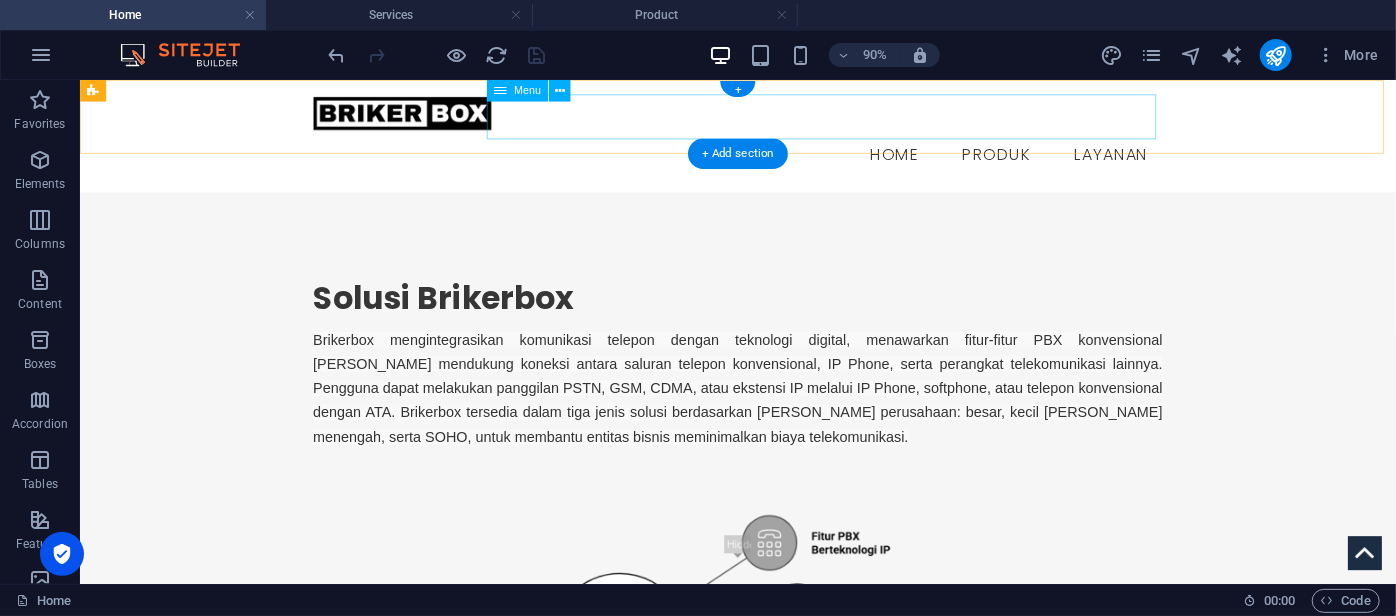 click on "Home Produk Brikerbox AR1500S Brikerbox System Brikerbox Modules Layanan" at bounding box center (810, 164) 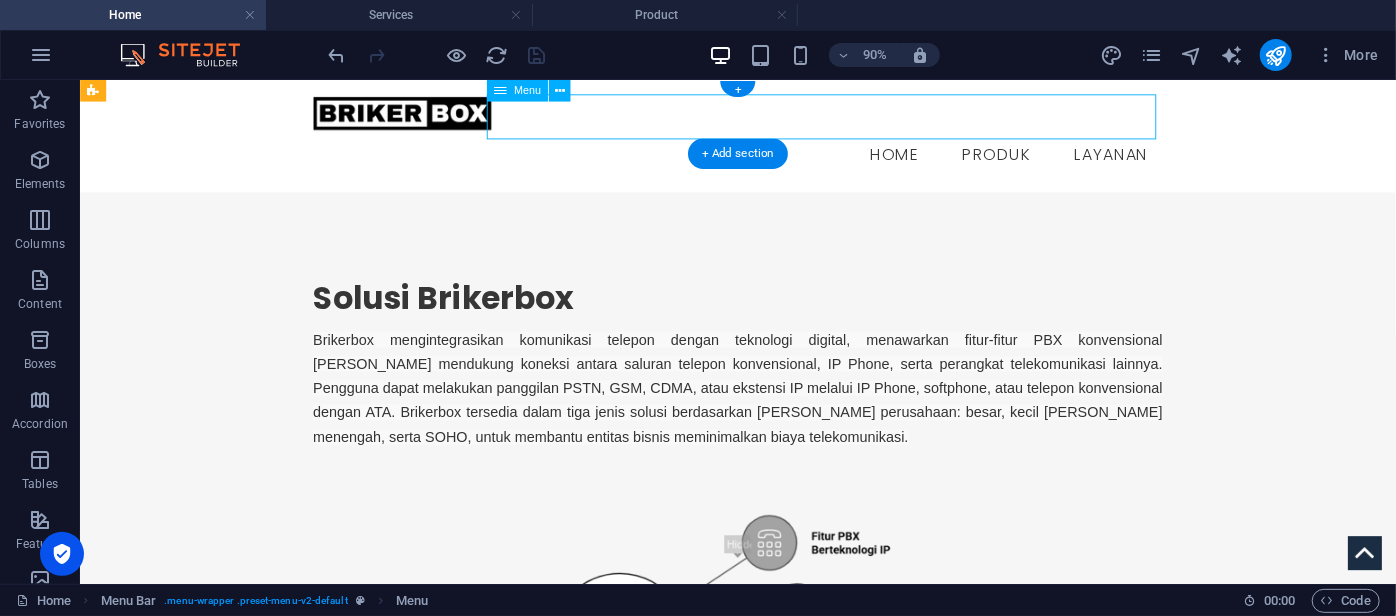 click on "Home Produk Brikerbox AR1500S Brikerbox System Brikerbox Modules Layanan" at bounding box center [810, 164] 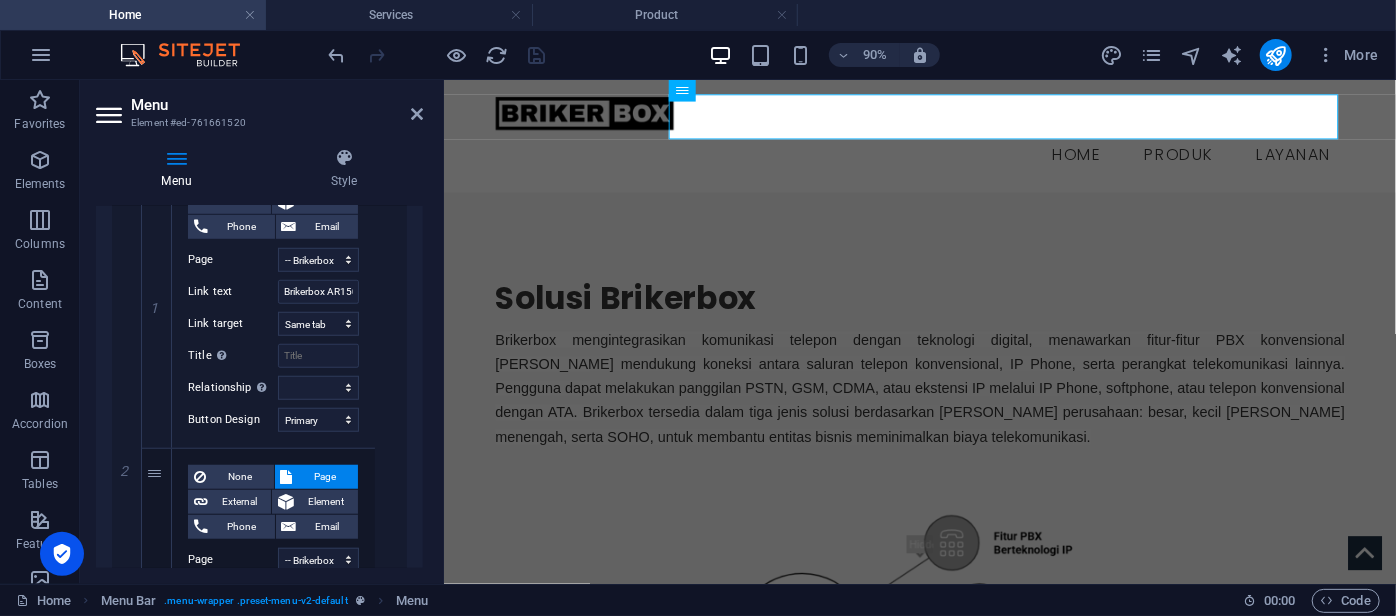 scroll, scrollTop: 800, scrollLeft: 0, axis: vertical 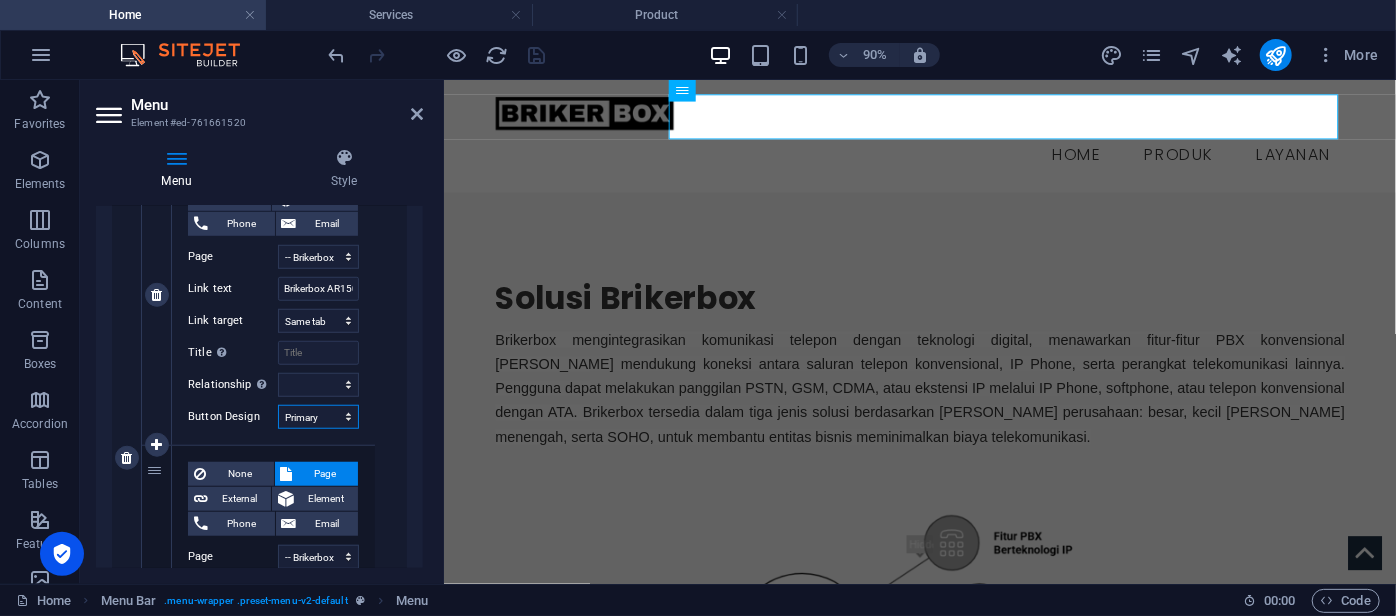 click on "None Default Primary Secondary" at bounding box center (318, 417) 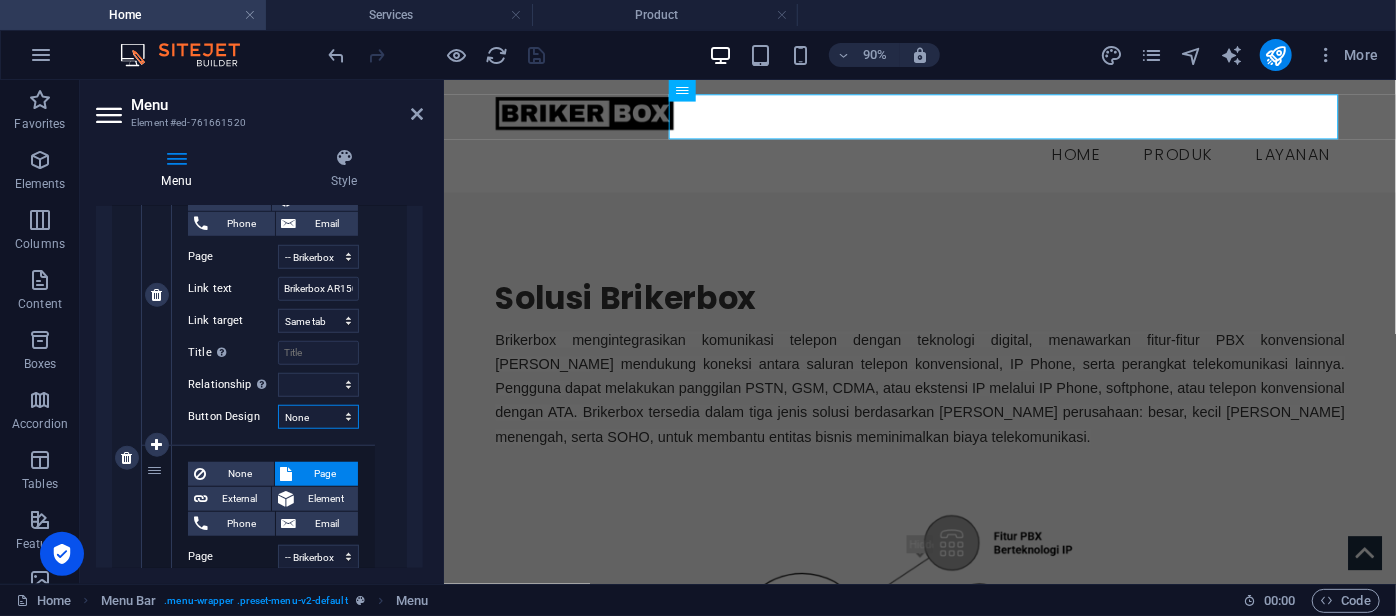 click on "None Default Primary Secondary" at bounding box center (318, 417) 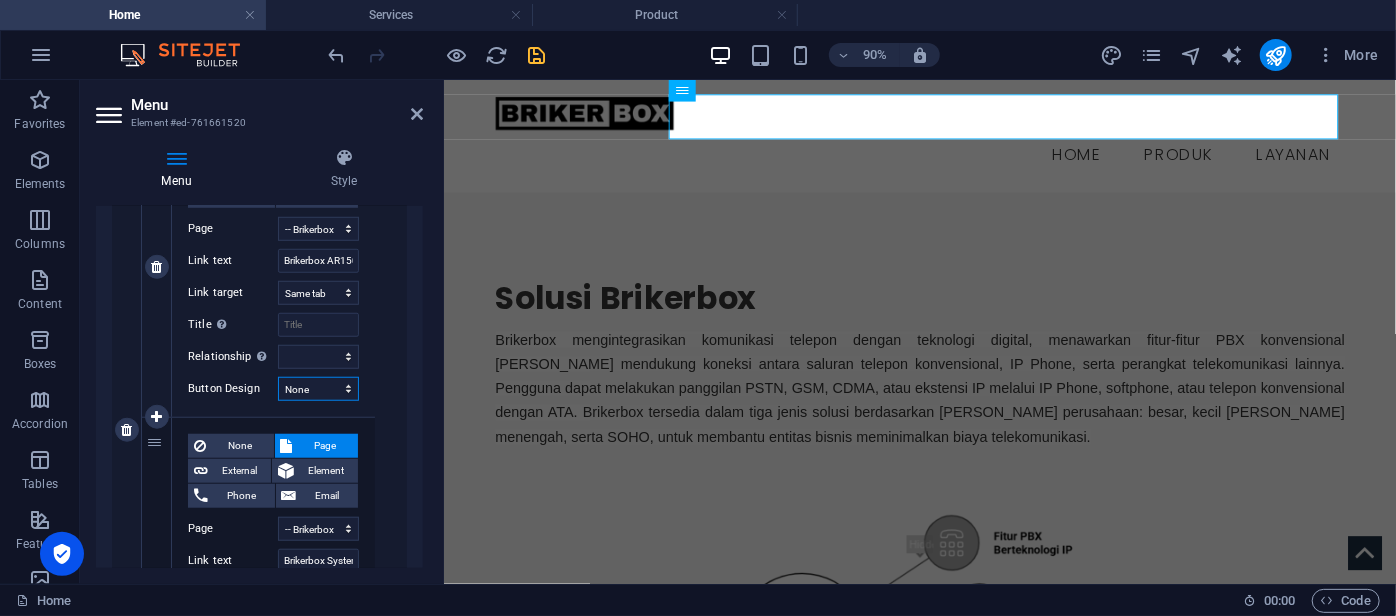 scroll, scrollTop: 824, scrollLeft: 0, axis: vertical 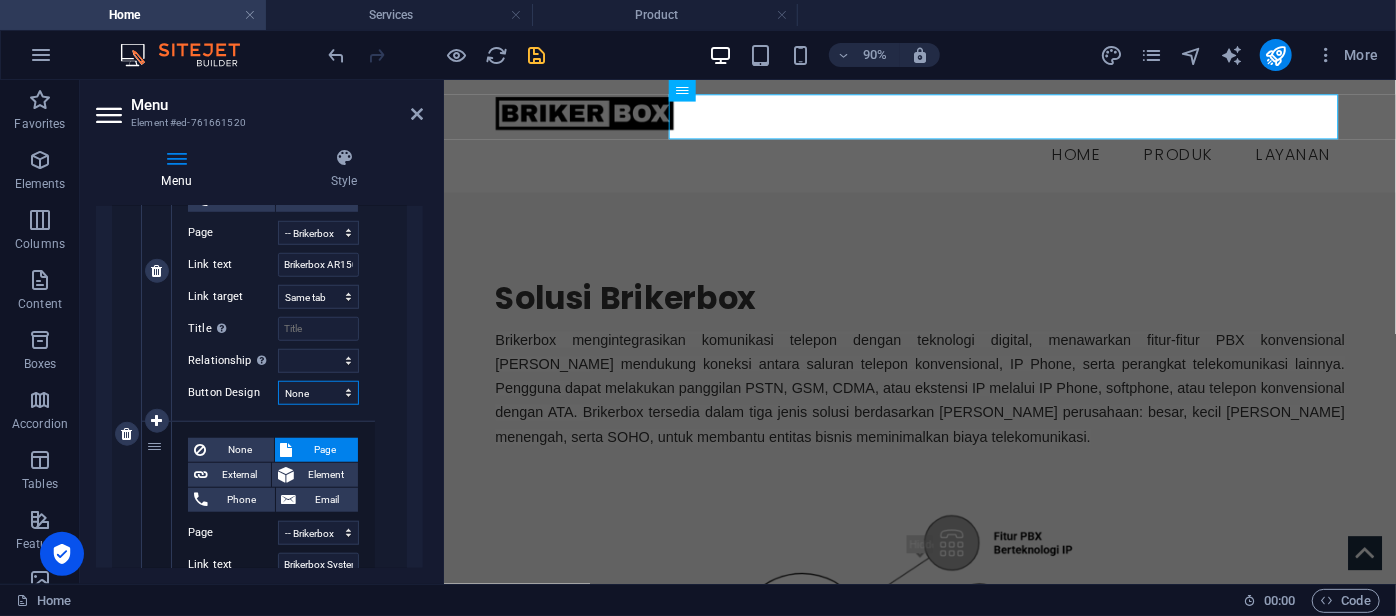 click on "None Default Primary Secondary" at bounding box center (318, 393) 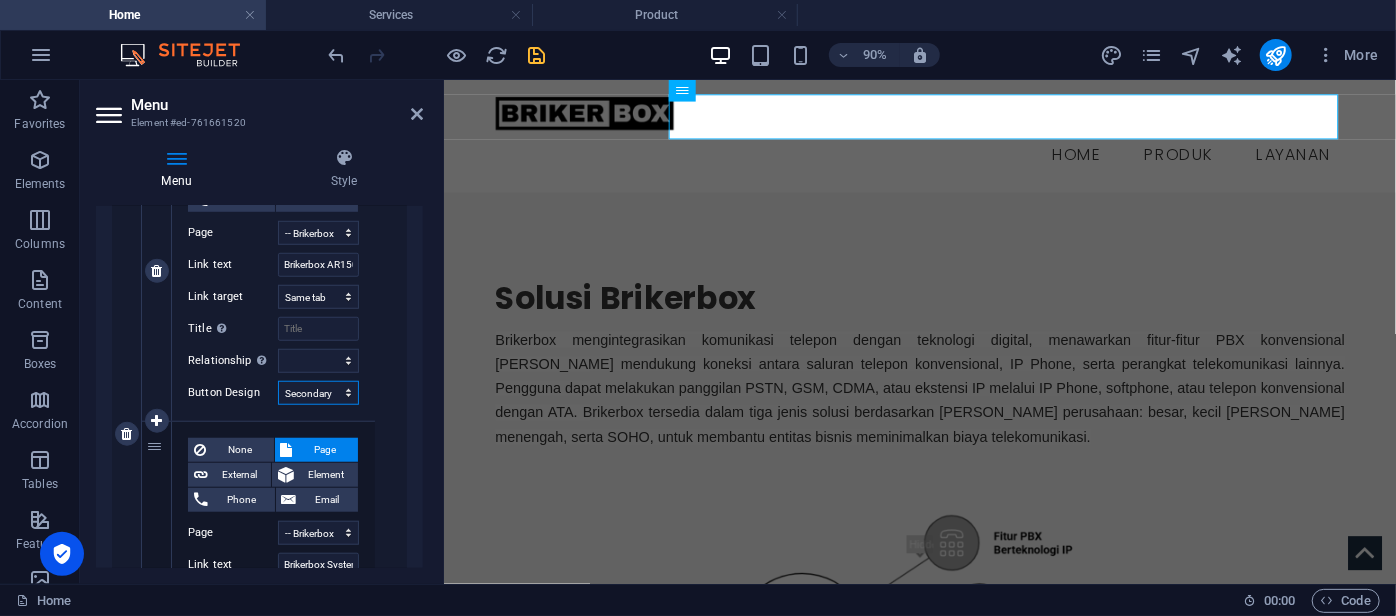 click on "None Default Primary Secondary" at bounding box center (318, 393) 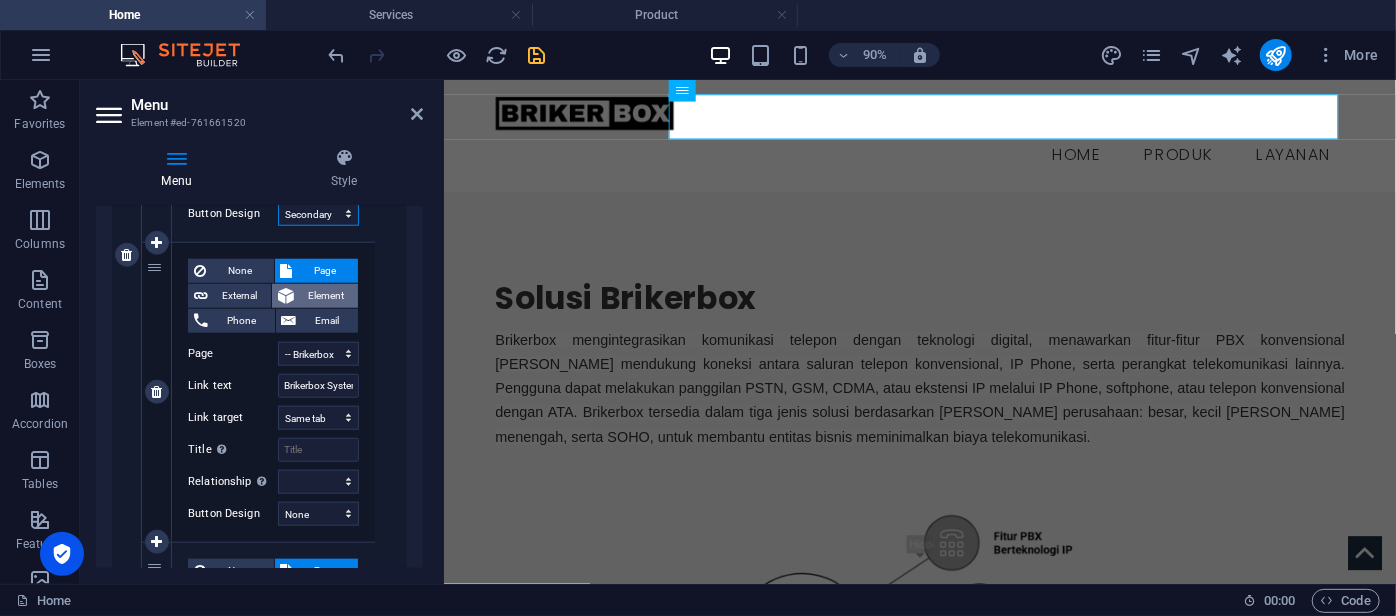 scroll, scrollTop: 1028, scrollLeft: 0, axis: vertical 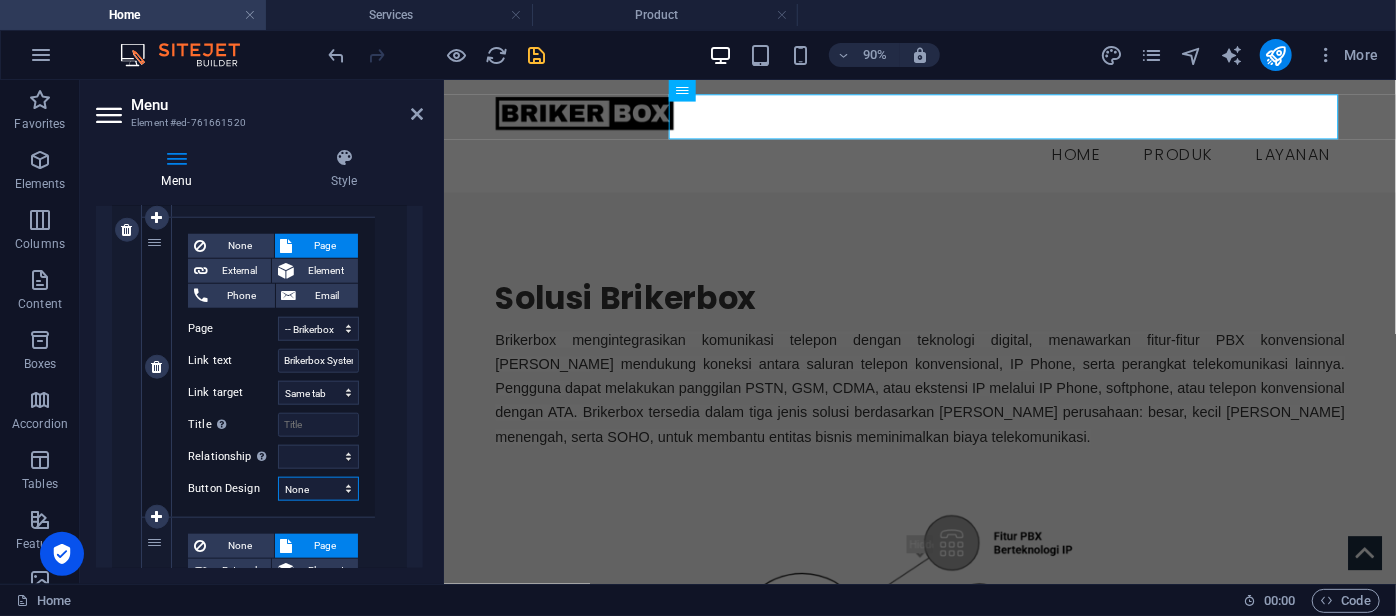 click on "None Default Primary Secondary" at bounding box center (318, 489) 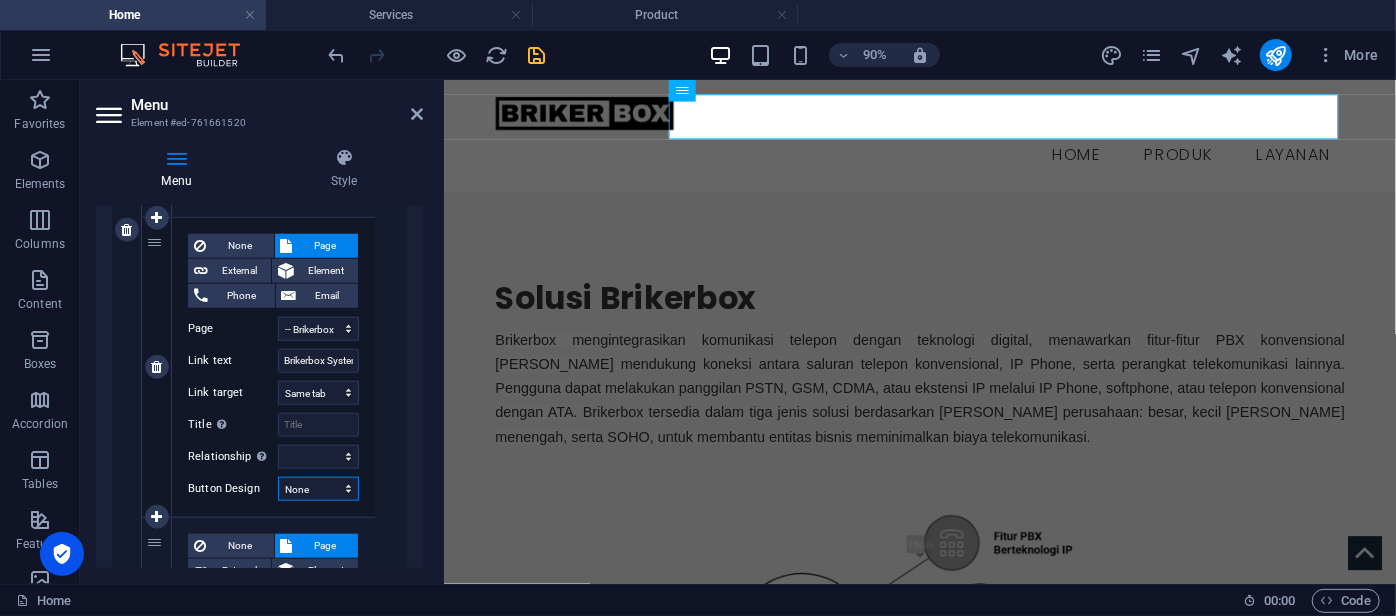 select on "secondary" 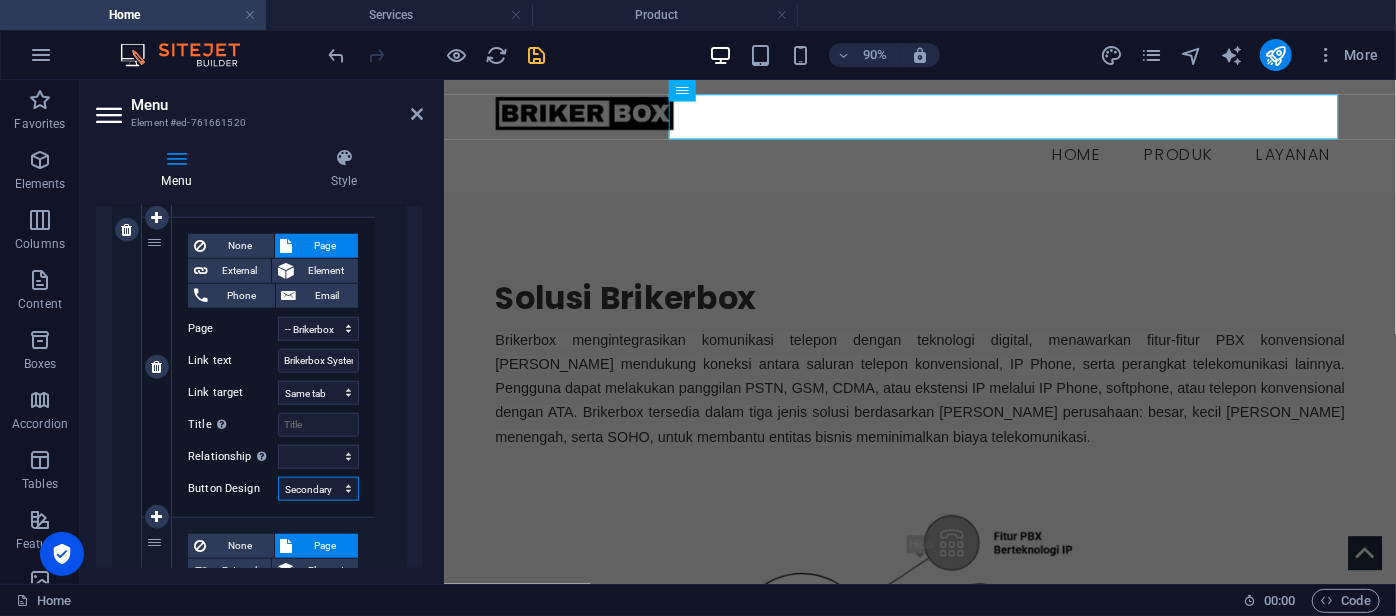 click on "None Default Primary Secondary" at bounding box center (318, 489) 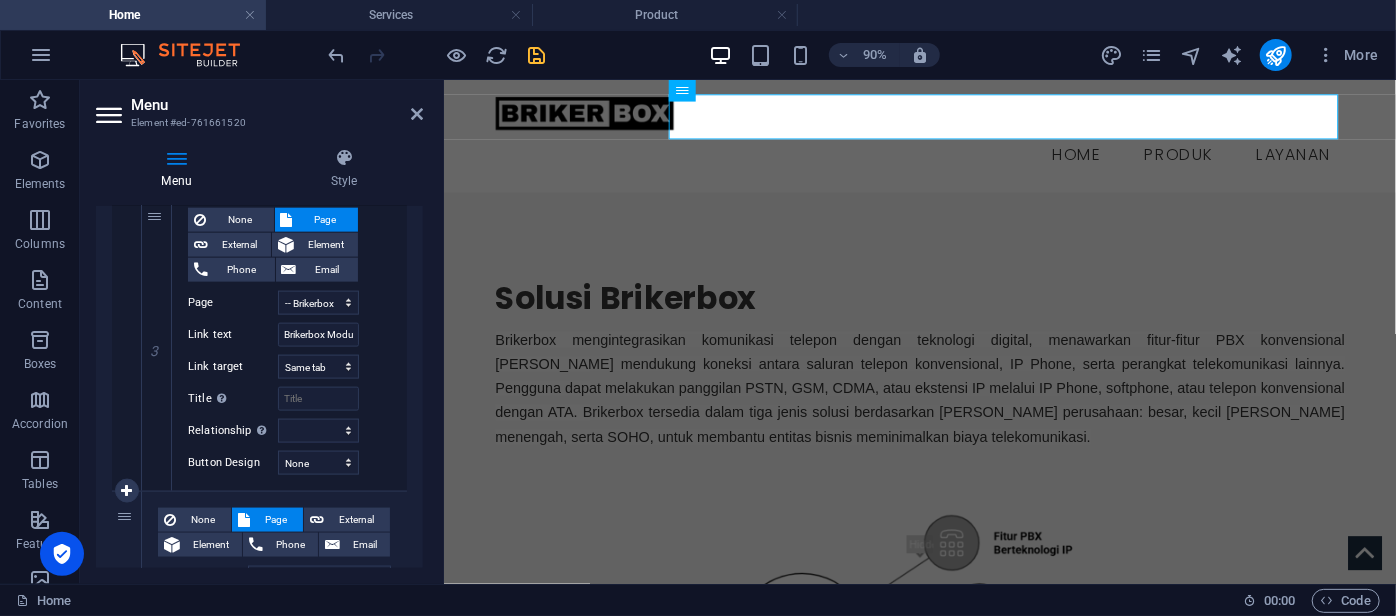 scroll, scrollTop: 1355, scrollLeft: 0, axis: vertical 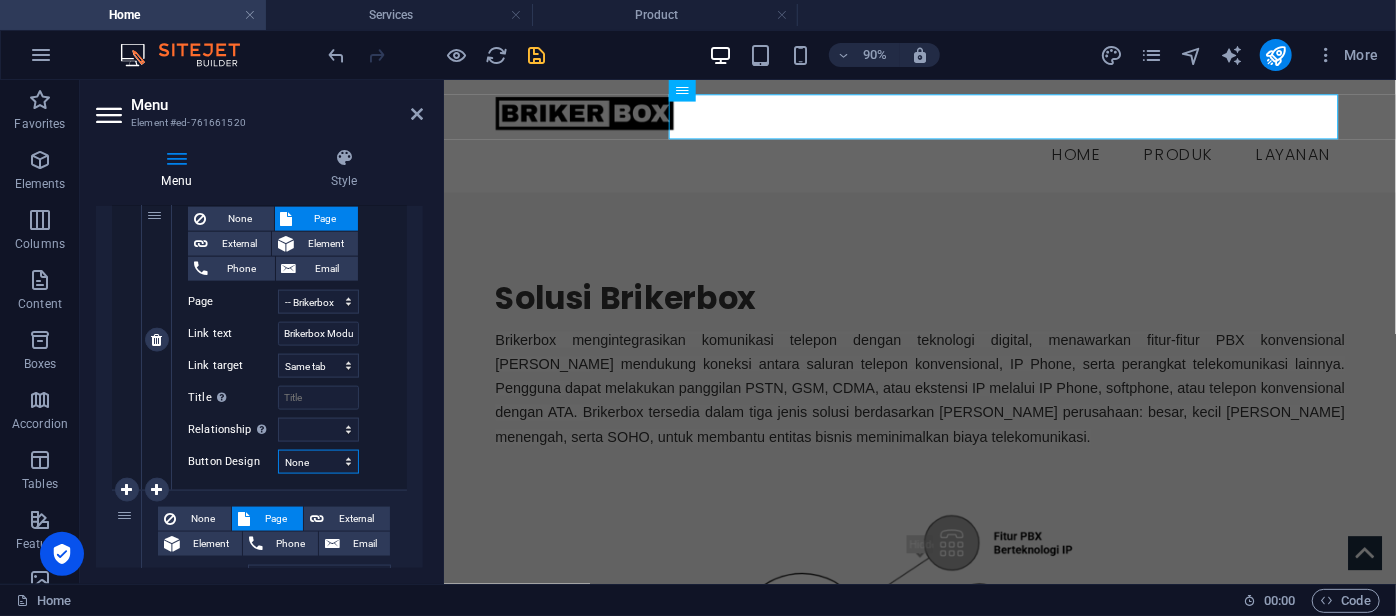 click on "None Default Primary Secondary" at bounding box center [318, 462] 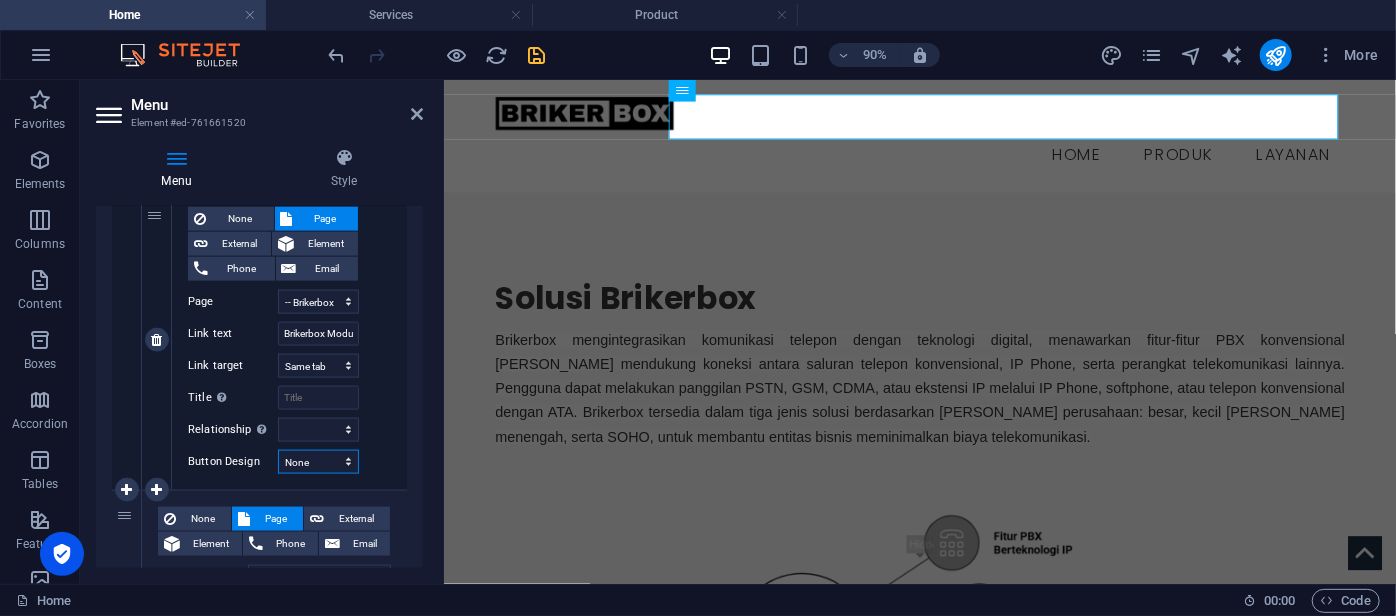 select on "secondary" 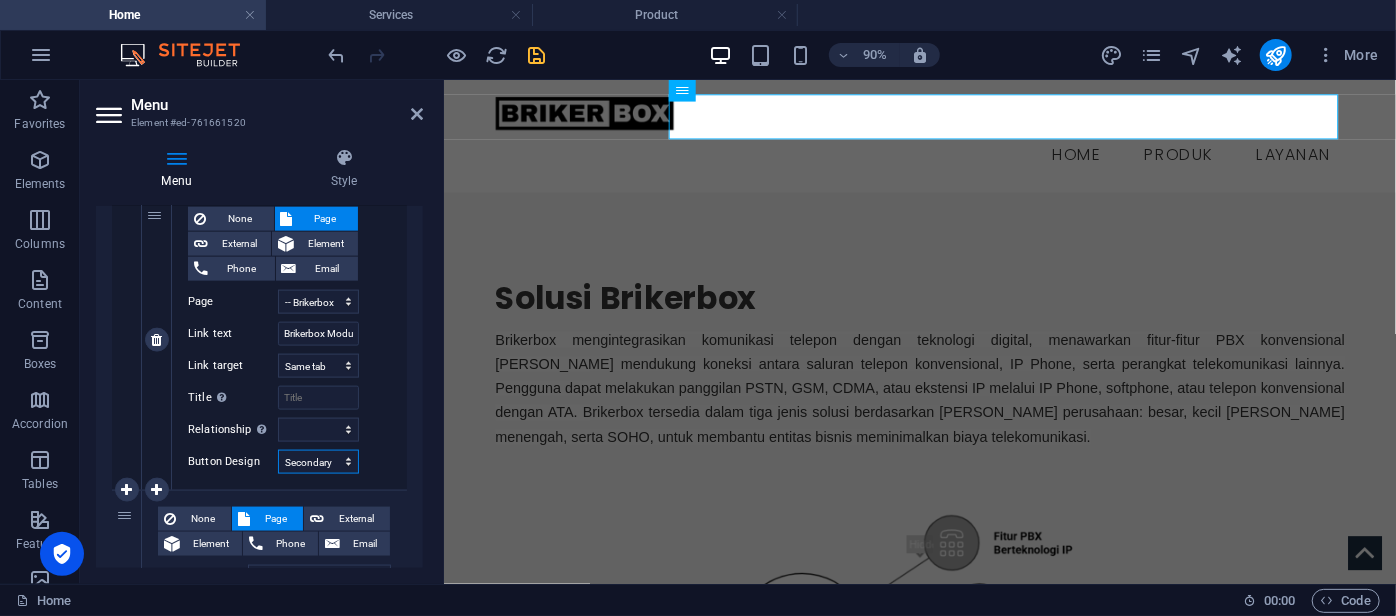 click on "None Default Primary Secondary" at bounding box center [318, 462] 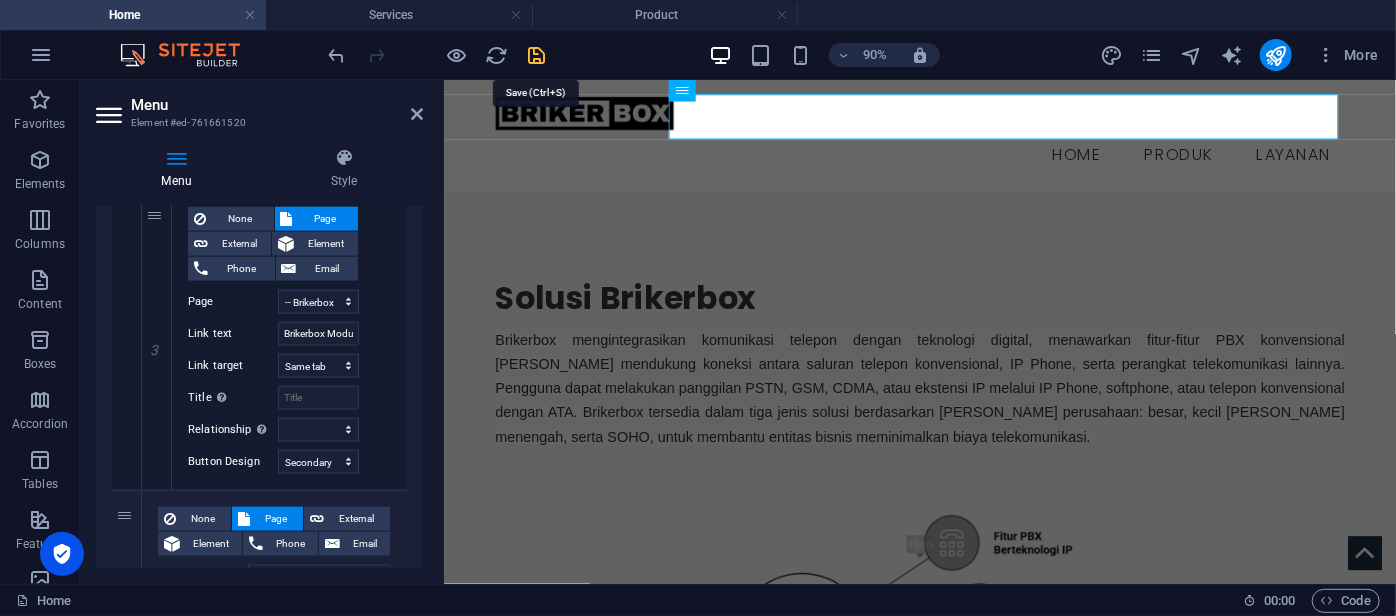 click at bounding box center [537, 55] 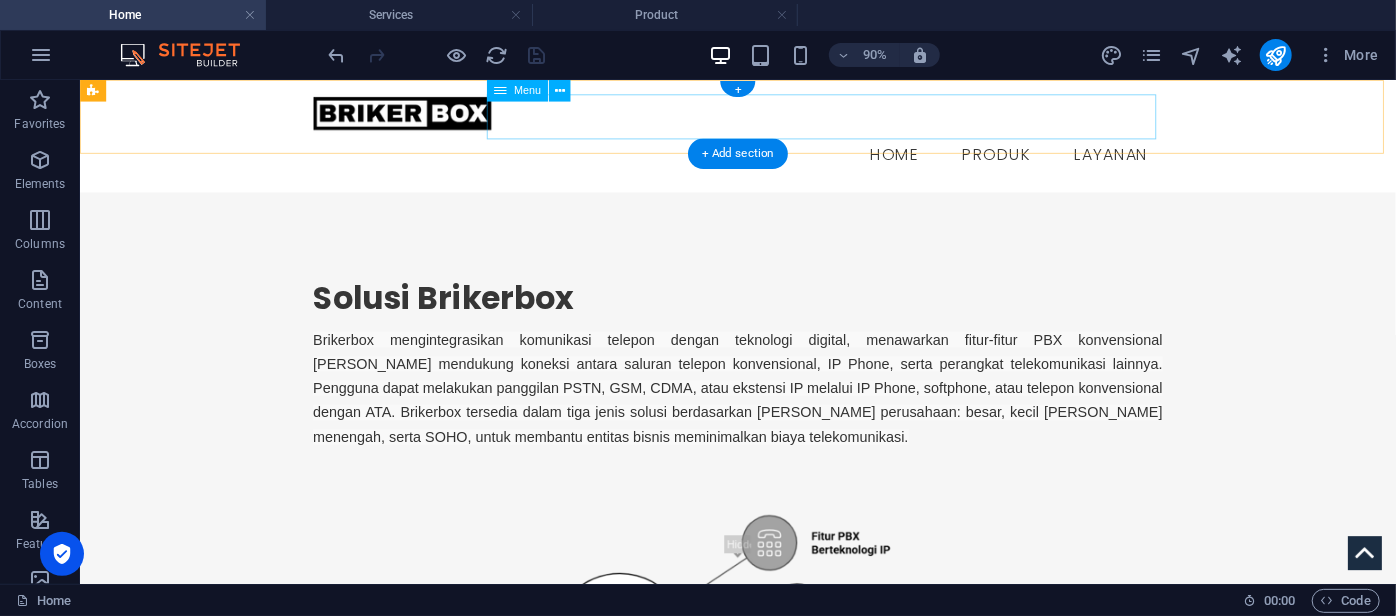click on "Home Produk Brikerbox AR1500S Brikerbox System Brikerbox Modules Layanan" at bounding box center (810, 164) 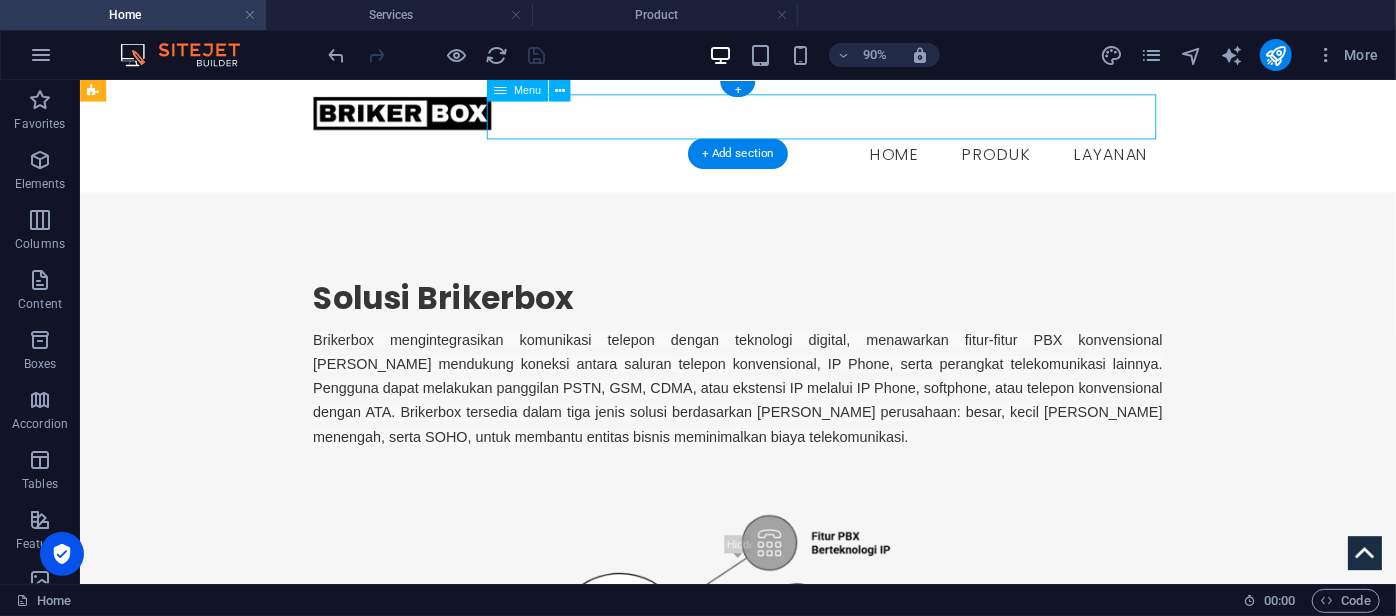 click on "Home Produk Brikerbox AR1500S Brikerbox System Brikerbox Modules Layanan" at bounding box center (810, 164) 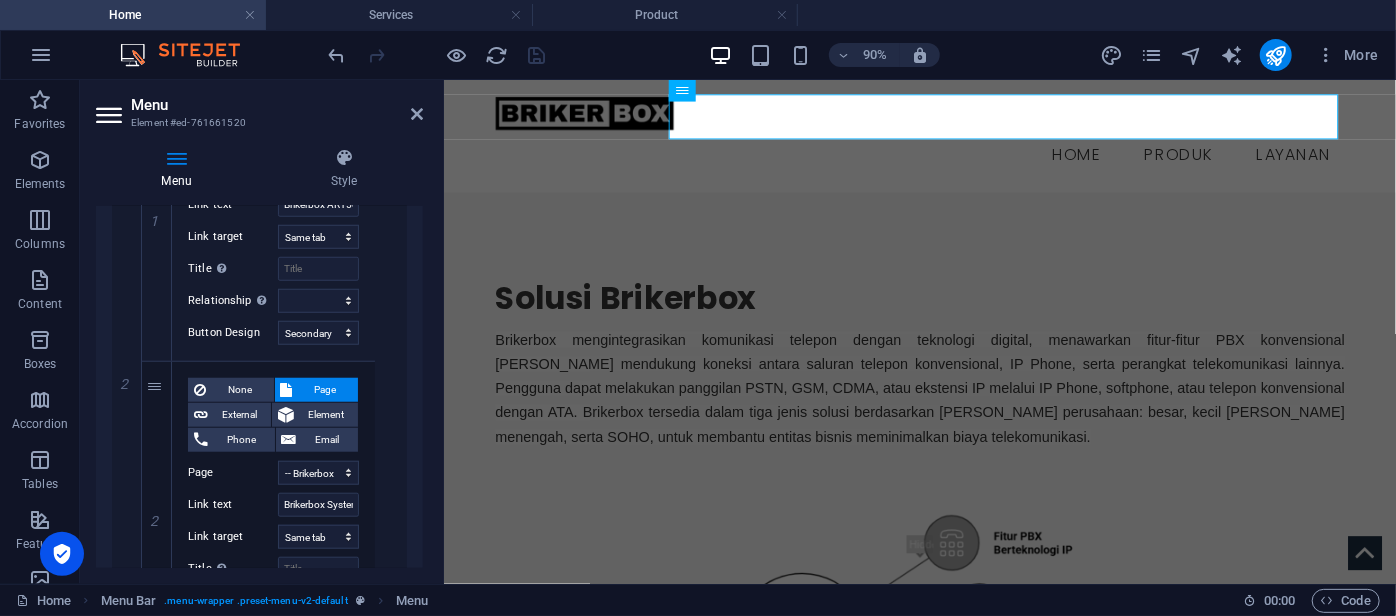 scroll, scrollTop: 869, scrollLeft: 0, axis: vertical 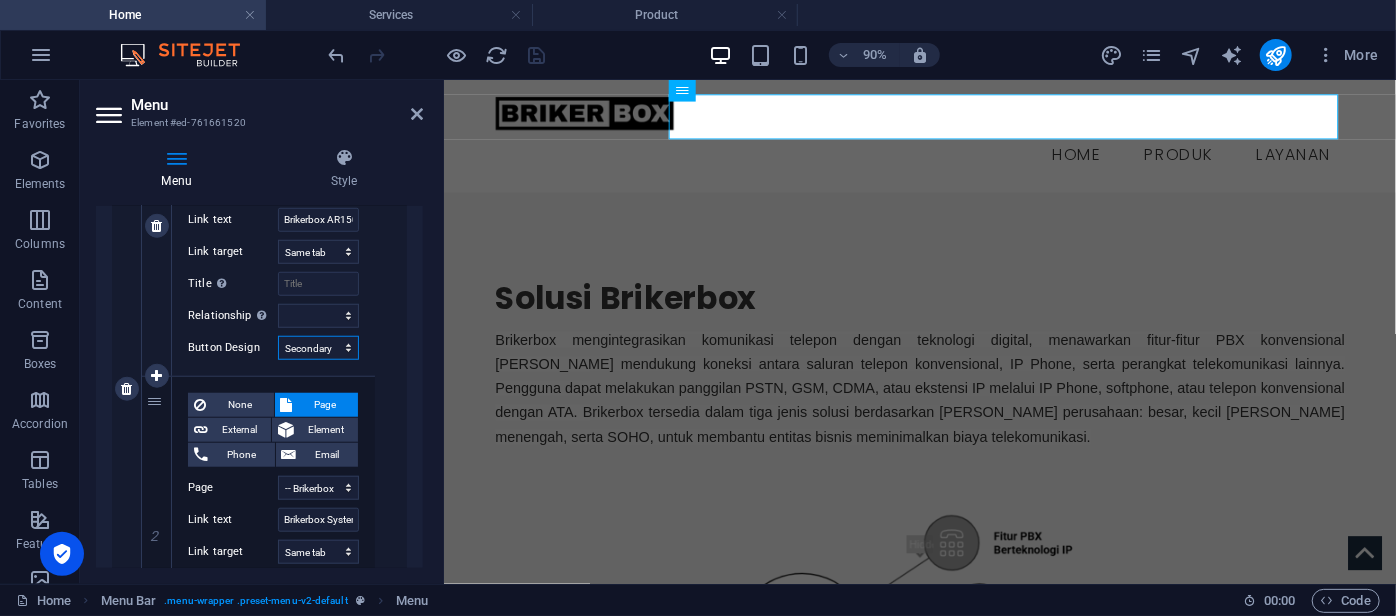 click on "None Default Primary Secondary" at bounding box center (318, 348) 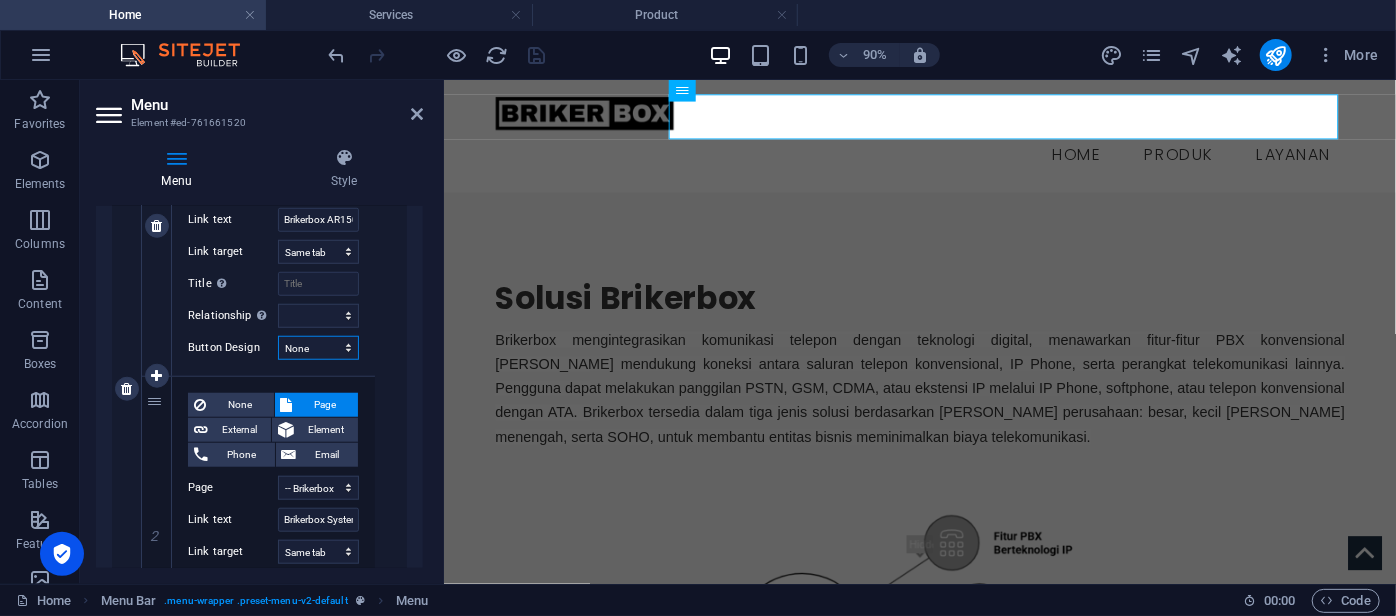 click on "None Default Primary Secondary" at bounding box center (318, 348) 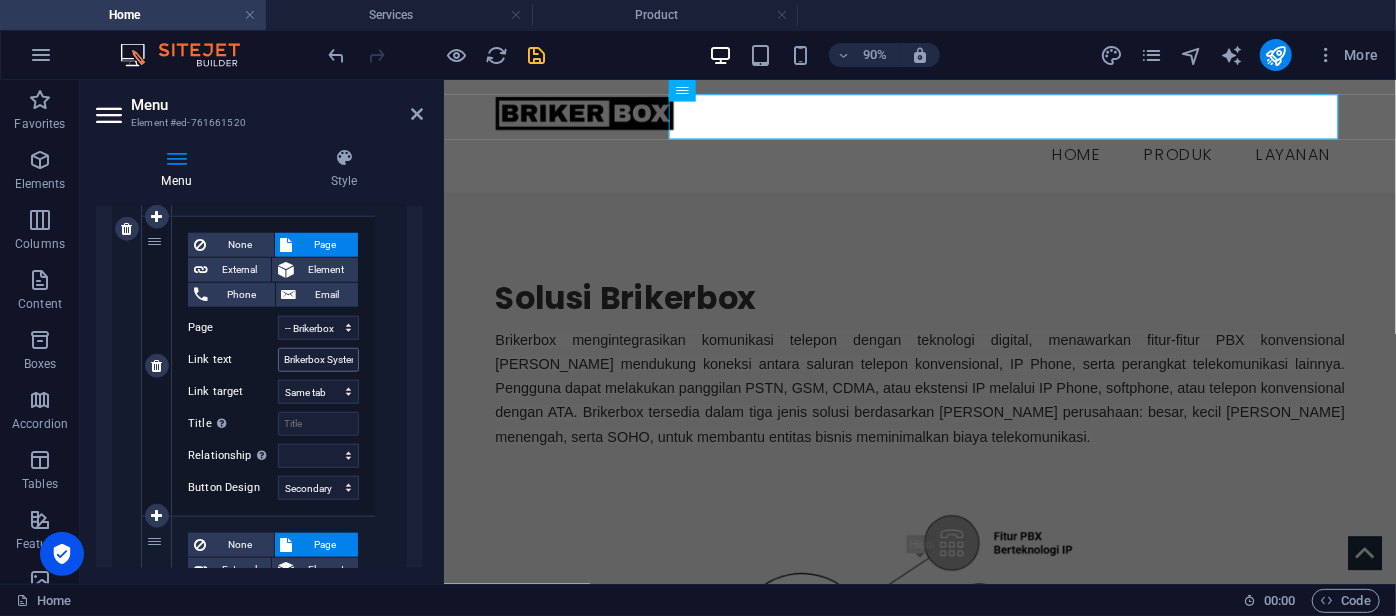 scroll, scrollTop: 1039, scrollLeft: 0, axis: vertical 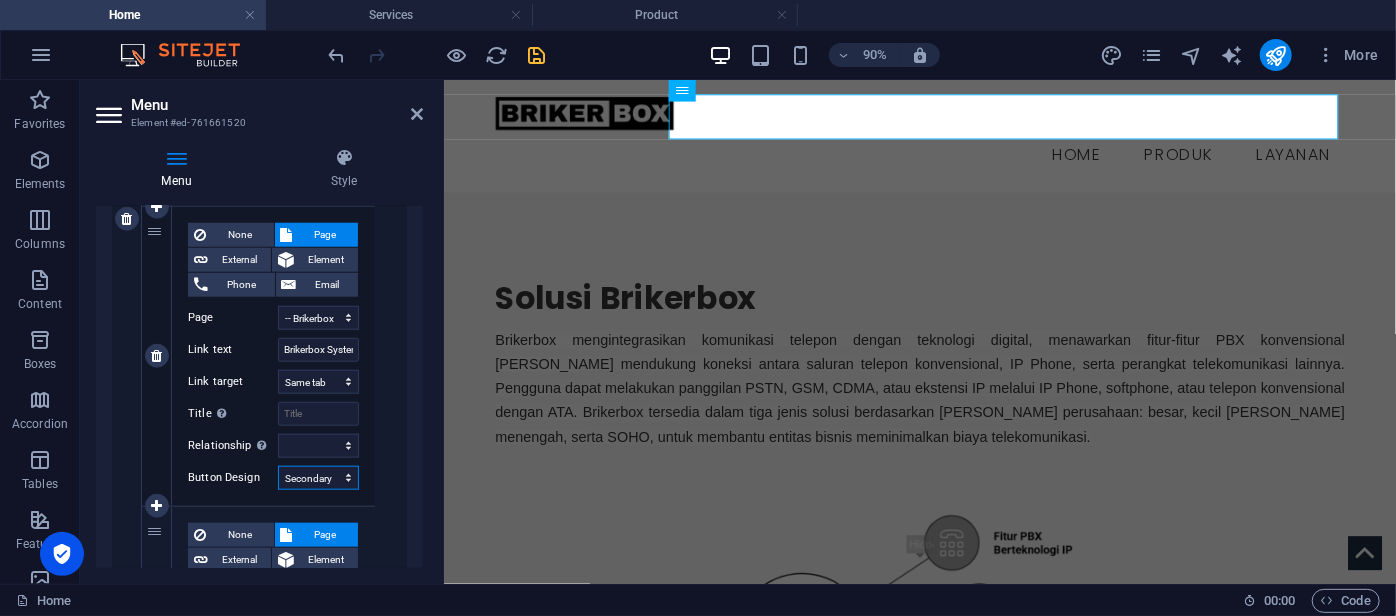 click on "None Default Primary Secondary" at bounding box center (318, 478) 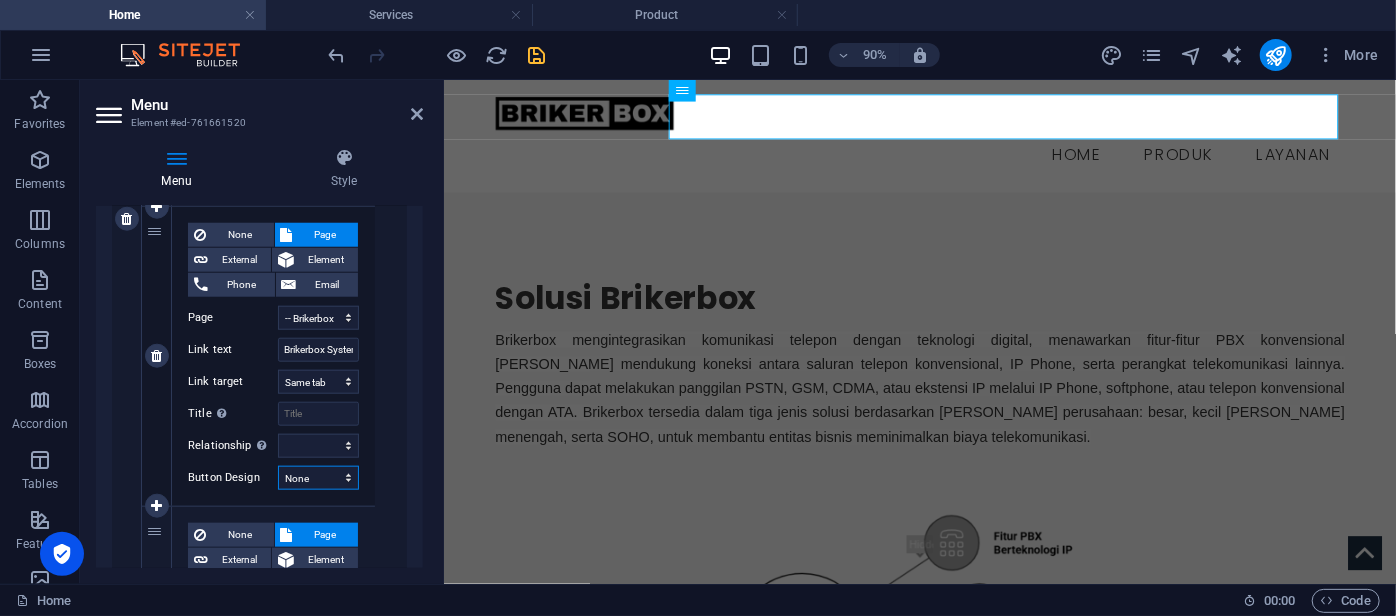 click on "None Default Primary Secondary" at bounding box center [318, 478] 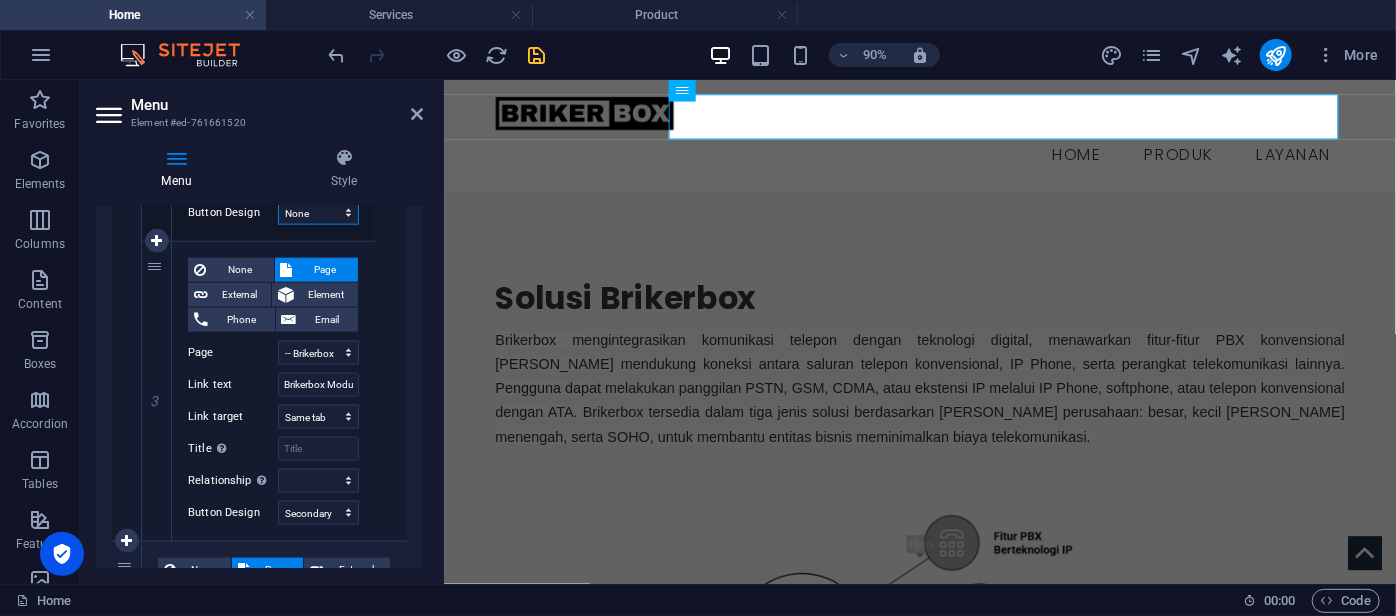 scroll, scrollTop: 1318, scrollLeft: 0, axis: vertical 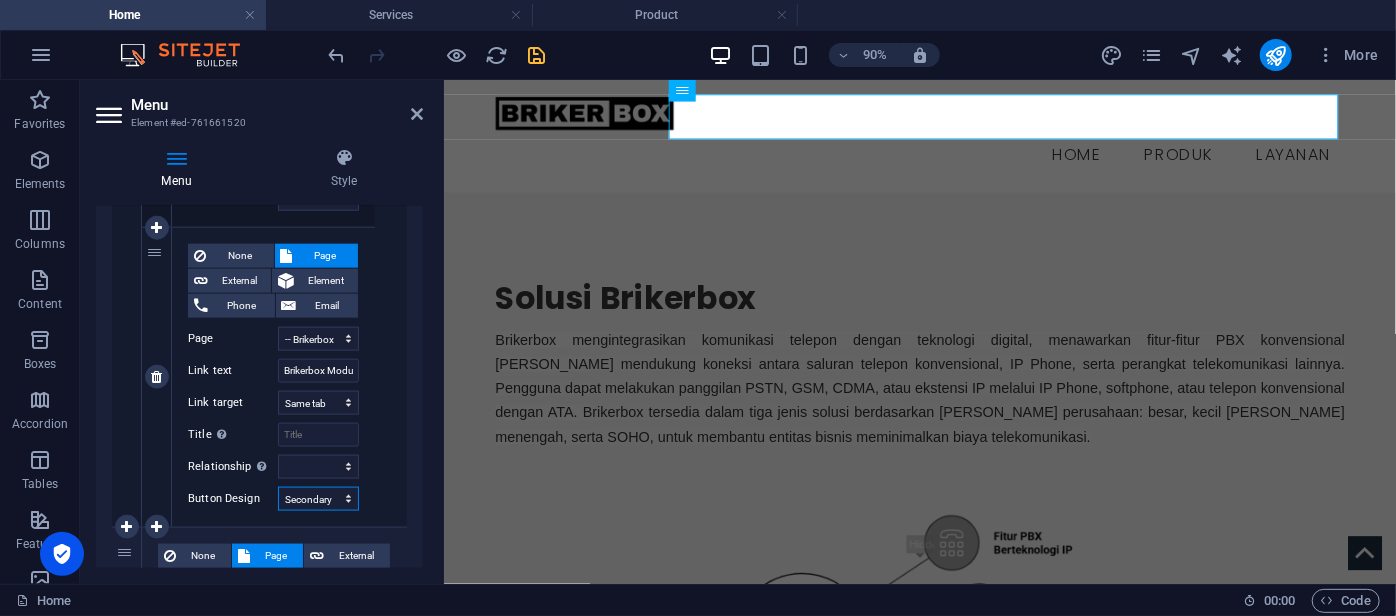click on "None Default Primary Secondary" at bounding box center (318, 499) 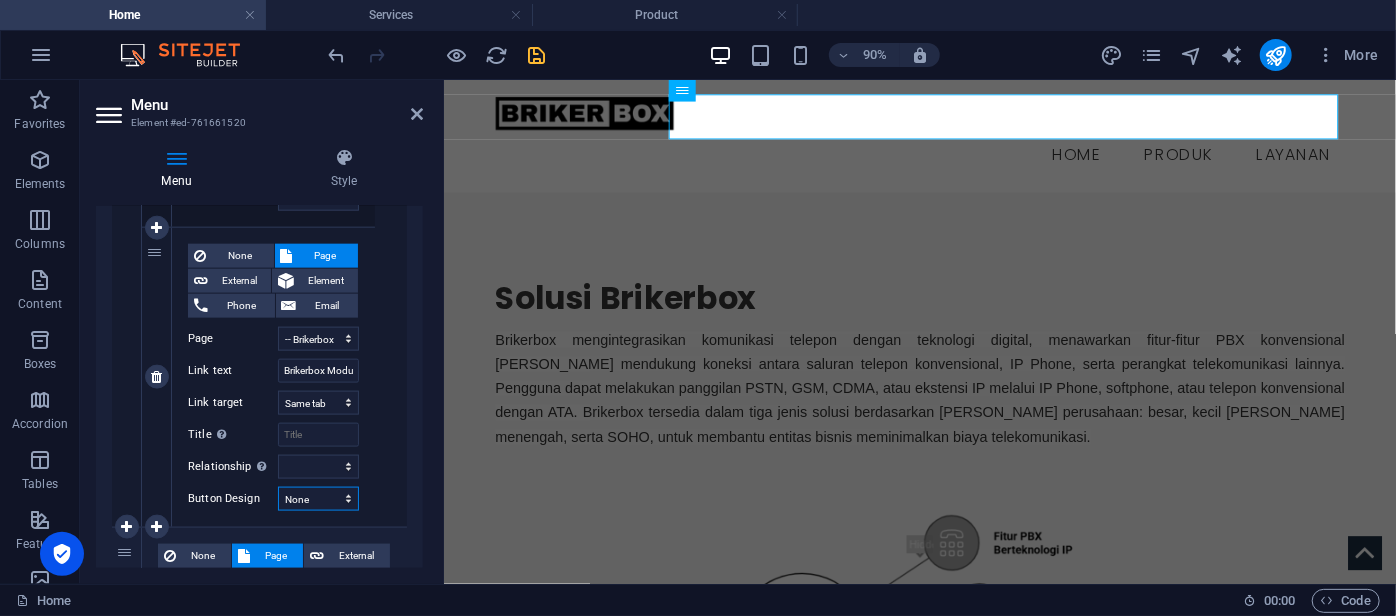 click on "None Default Primary Secondary" at bounding box center (318, 499) 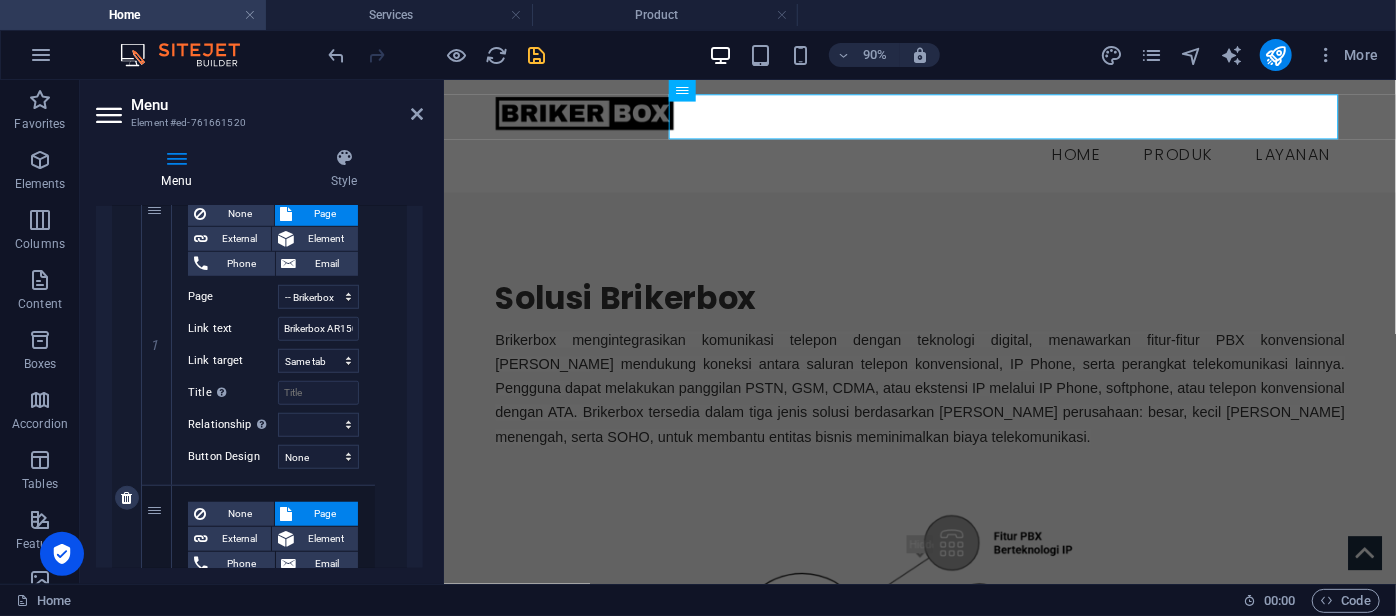 scroll, scrollTop: 729, scrollLeft: 0, axis: vertical 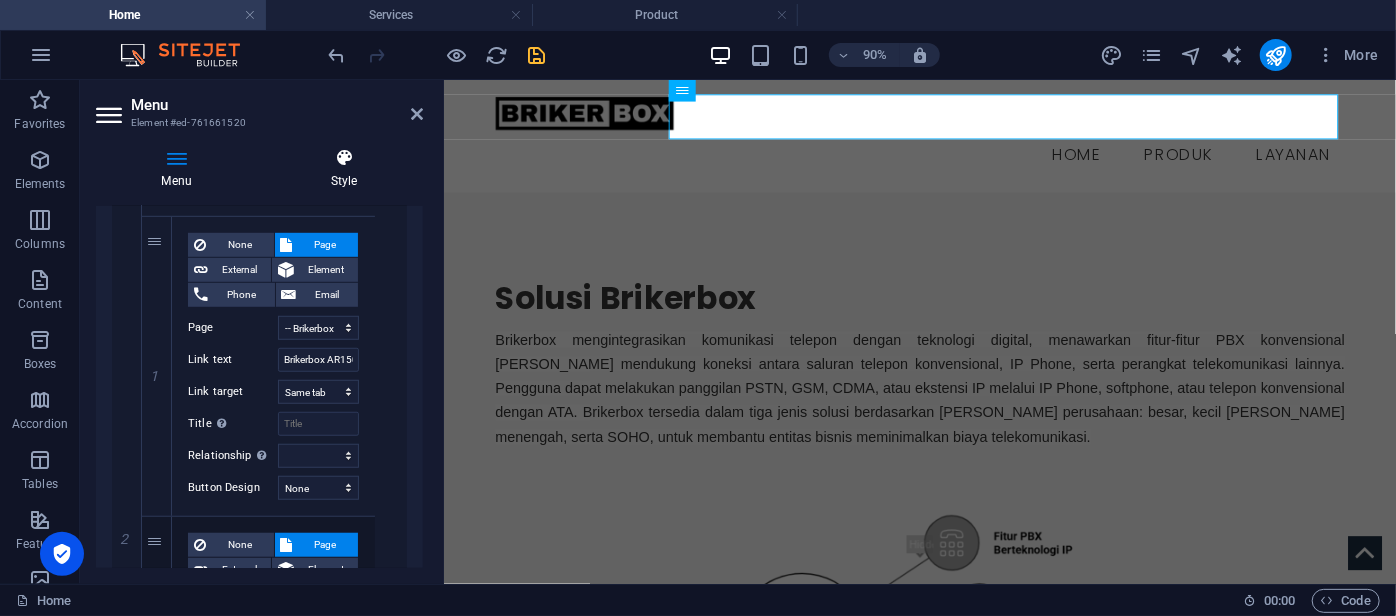 click at bounding box center (344, 158) 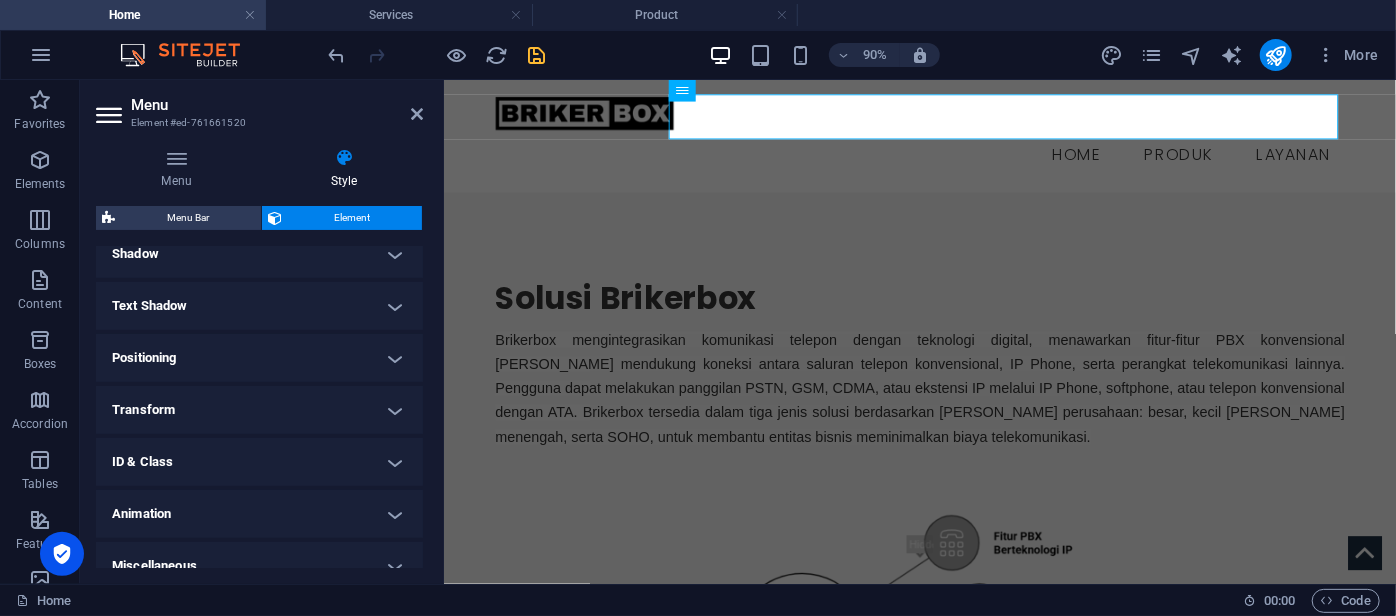 scroll, scrollTop: 523, scrollLeft: 0, axis: vertical 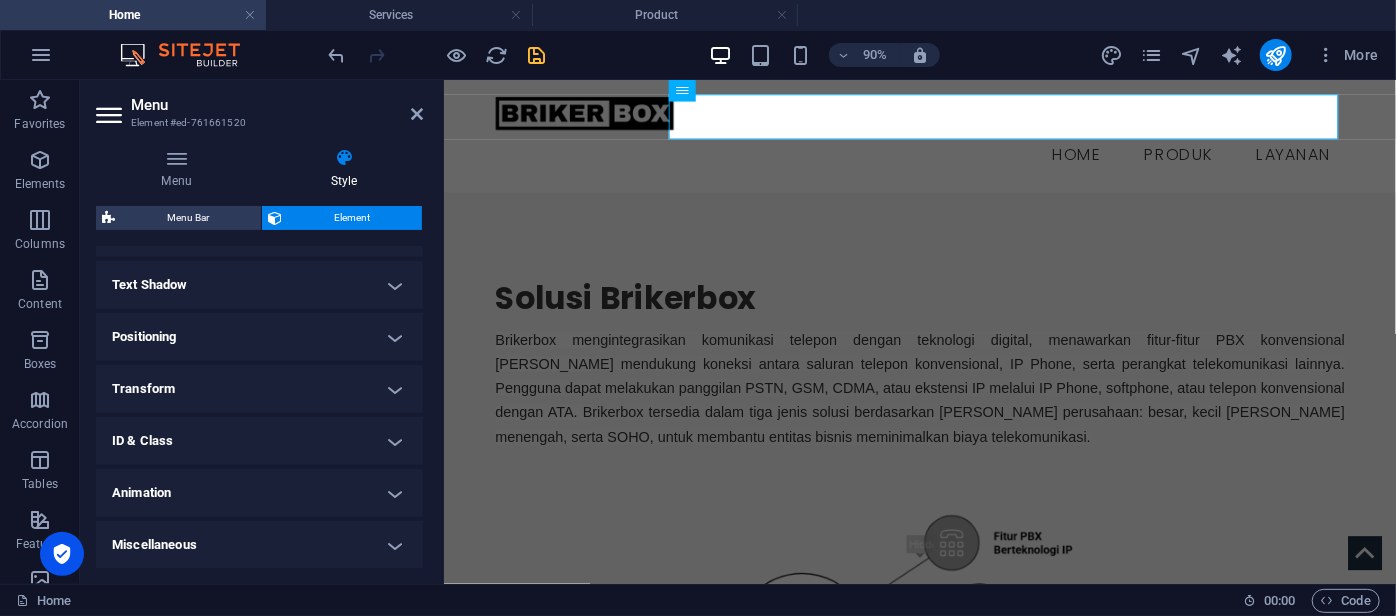 click on "Animation" at bounding box center (259, 493) 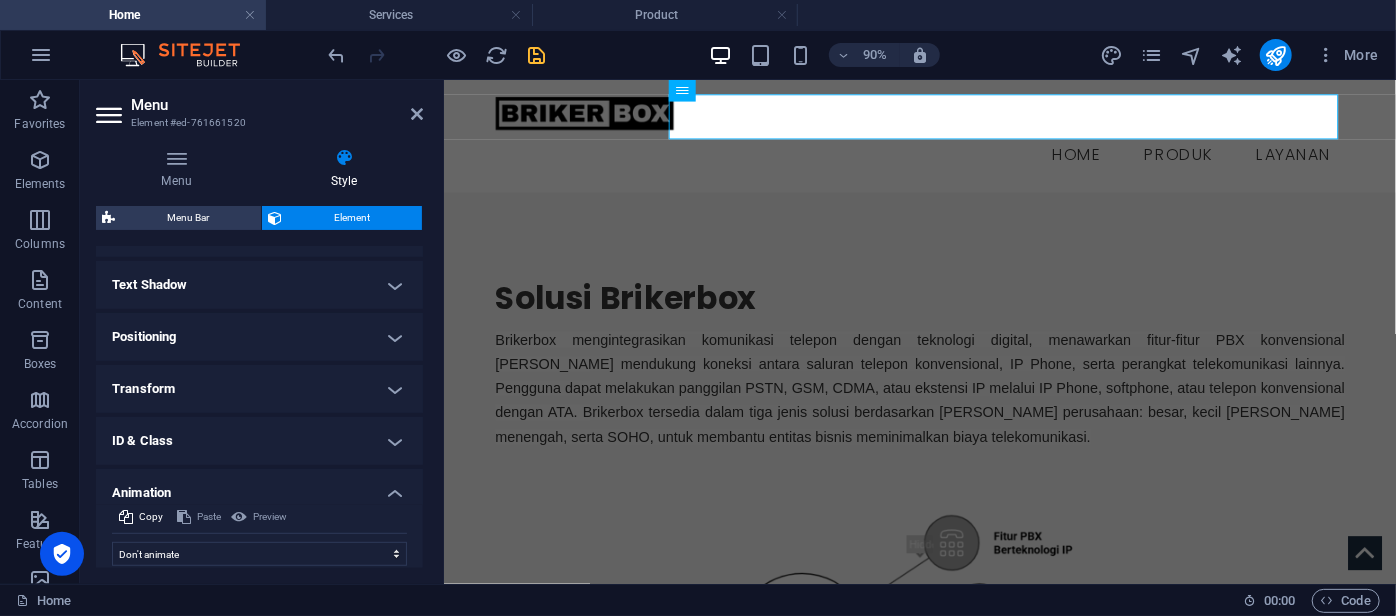 scroll, scrollTop: 588, scrollLeft: 0, axis: vertical 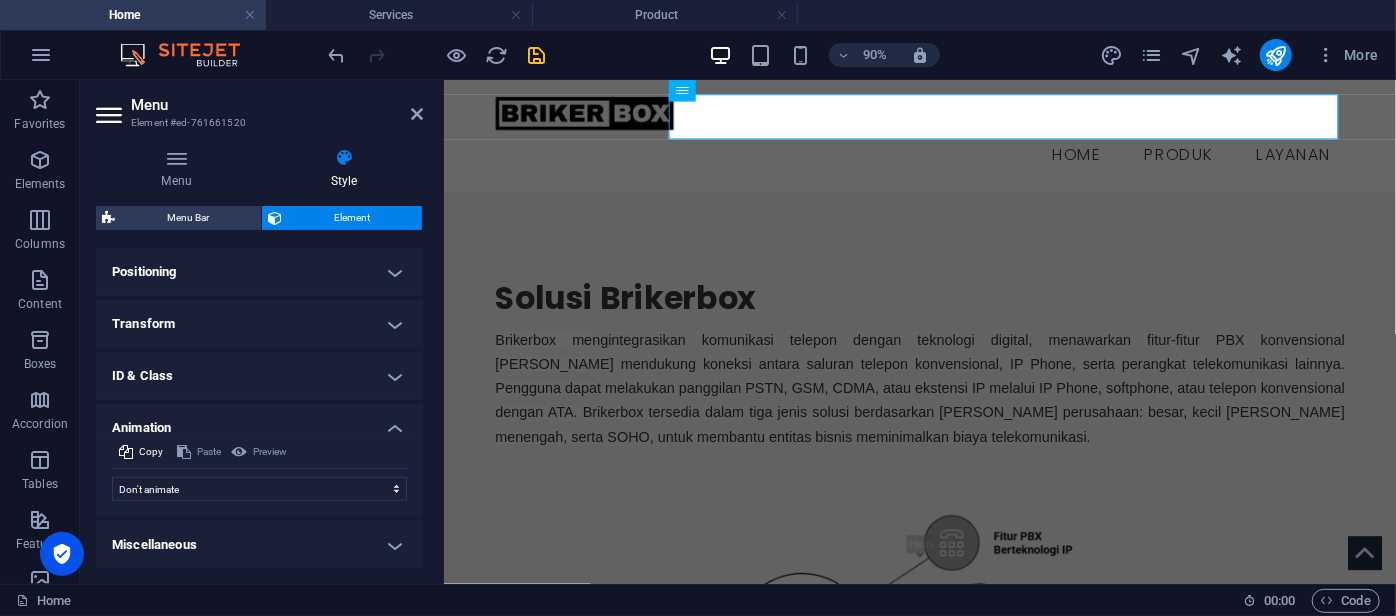 click on "ID & Class" at bounding box center [259, 376] 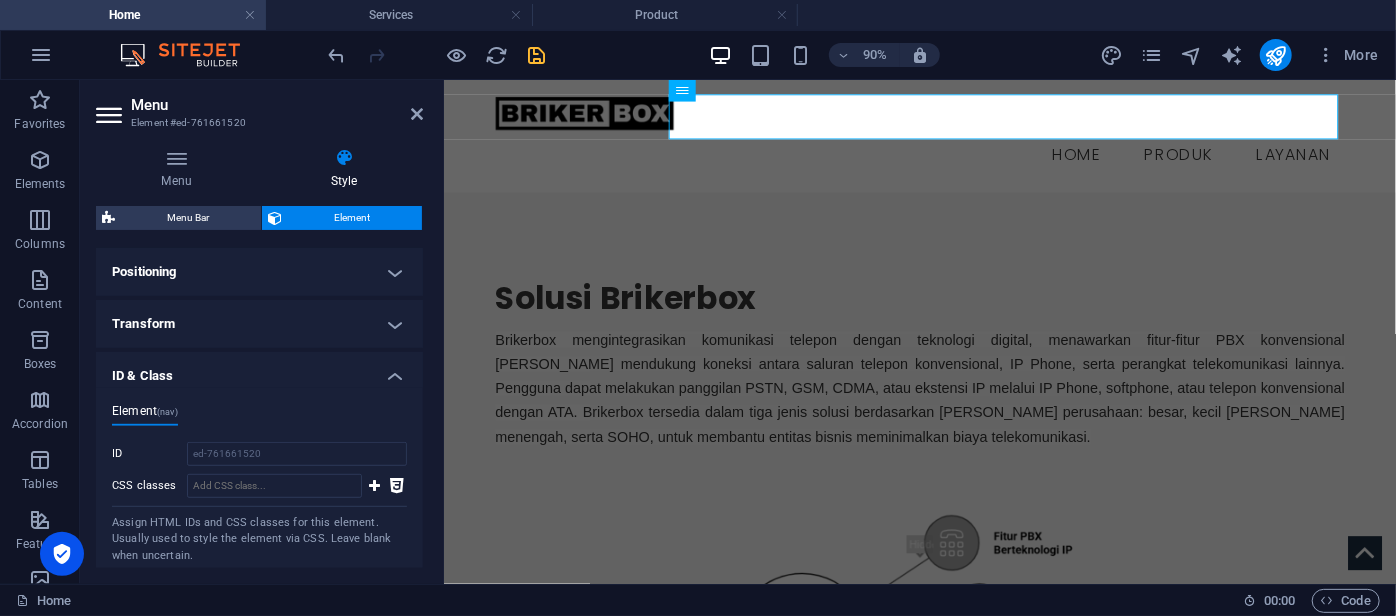 click on "Transform" at bounding box center (259, 324) 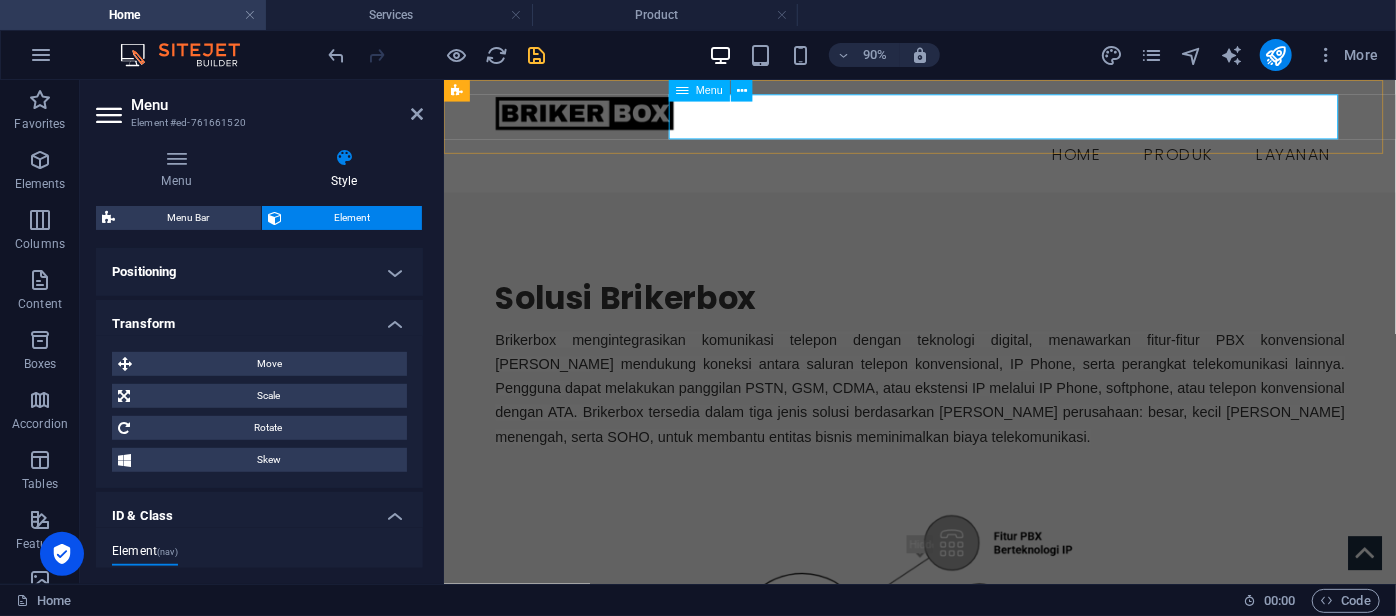 click on "Home Produk Brikerbox AR1500S Brikerbox System Brikerbox Modules Layanan" at bounding box center (972, 164) 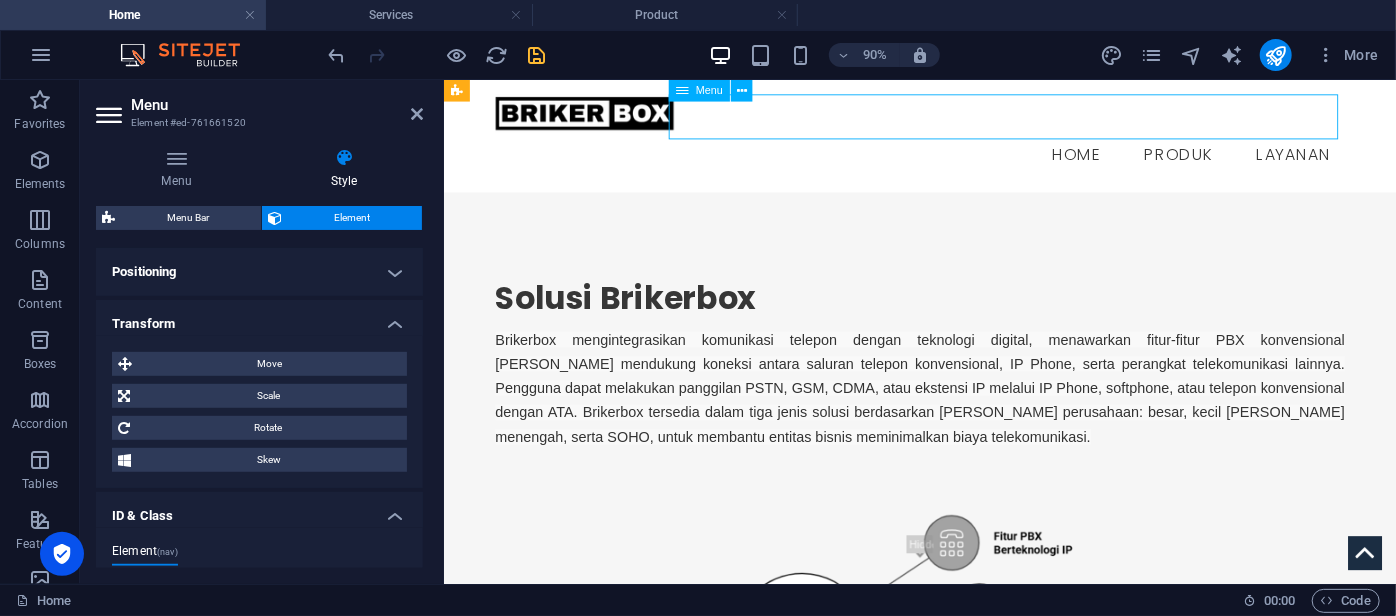 click on "Home Produk Brikerbox AR1500S Brikerbox System Brikerbox Modules Layanan" at bounding box center [972, 164] 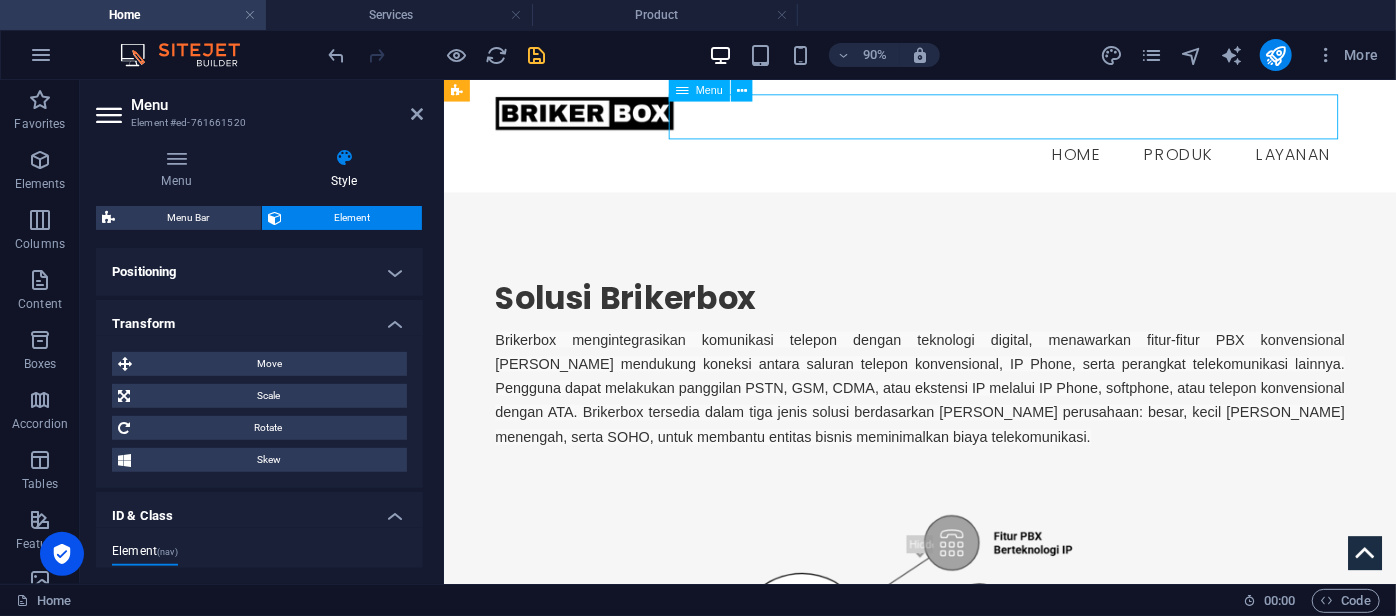 click on "Home Produk Brikerbox AR1500S Brikerbox System Brikerbox Modules Layanan" at bounding box center (972, 164) 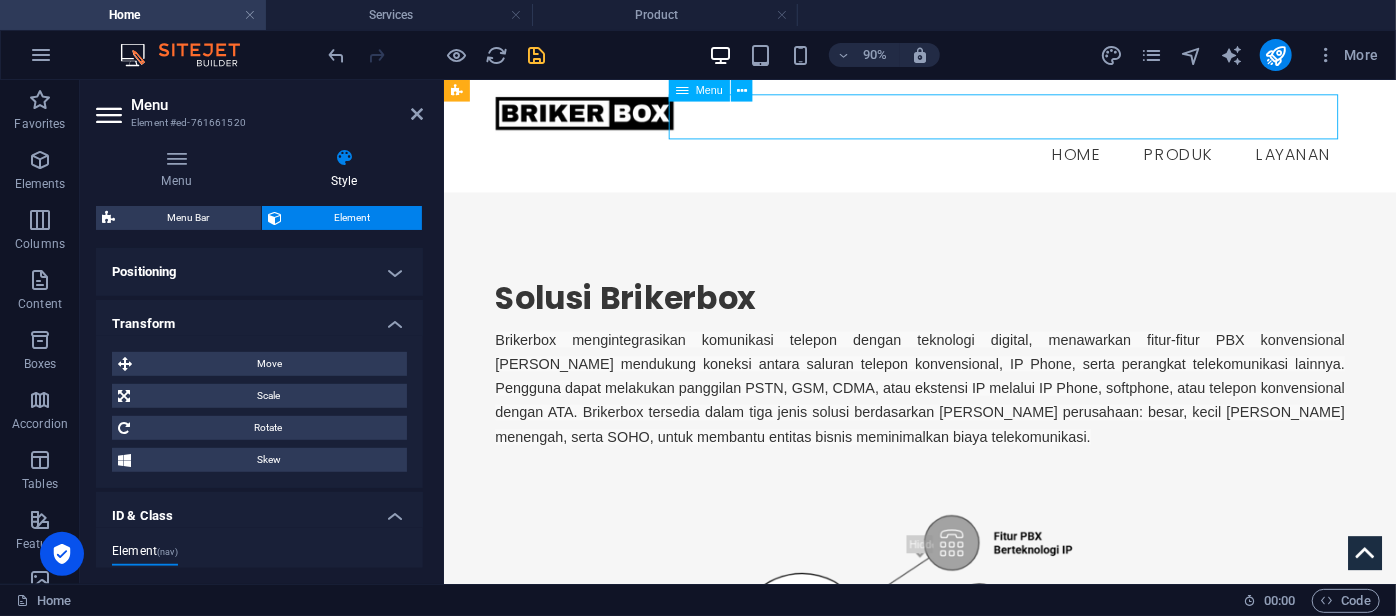 click on "Home Produk Brikerbox AR1500S Brikerbox System Brikerbox Modules Layanan" at bounding box center (972, 164) 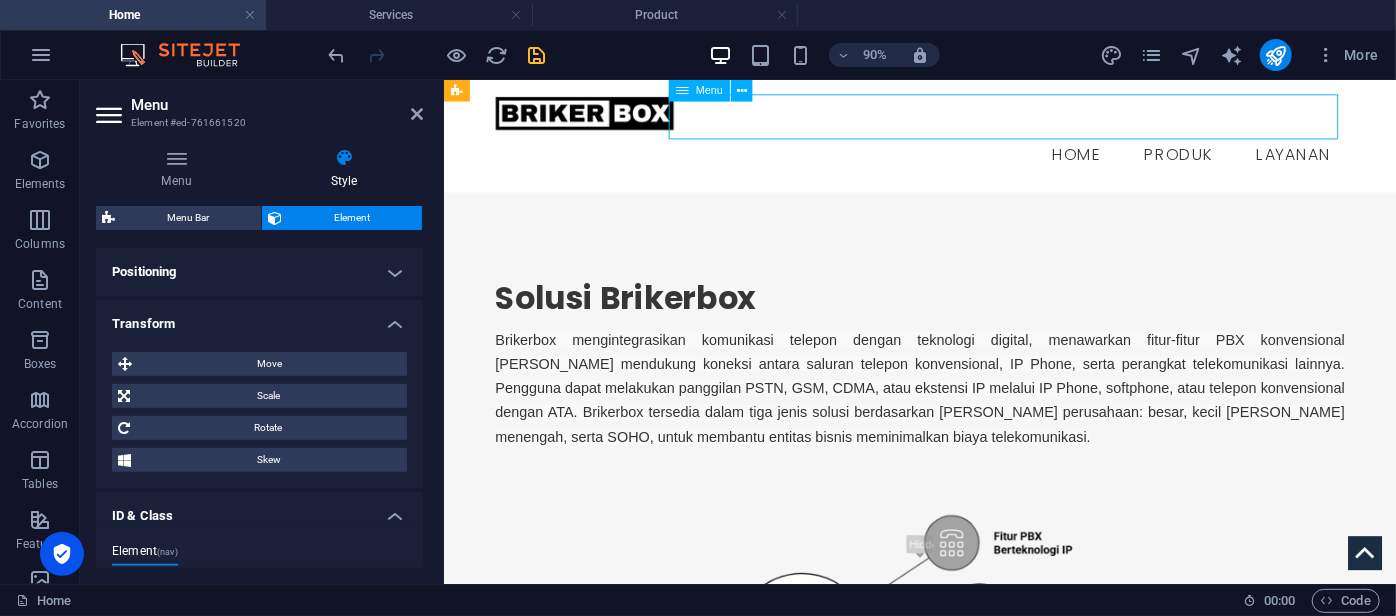 click on "Home Produk Brikerbox AR1500S Brikerbox System Brikerbox Modules Layanan" at bounding box center (972, 164) 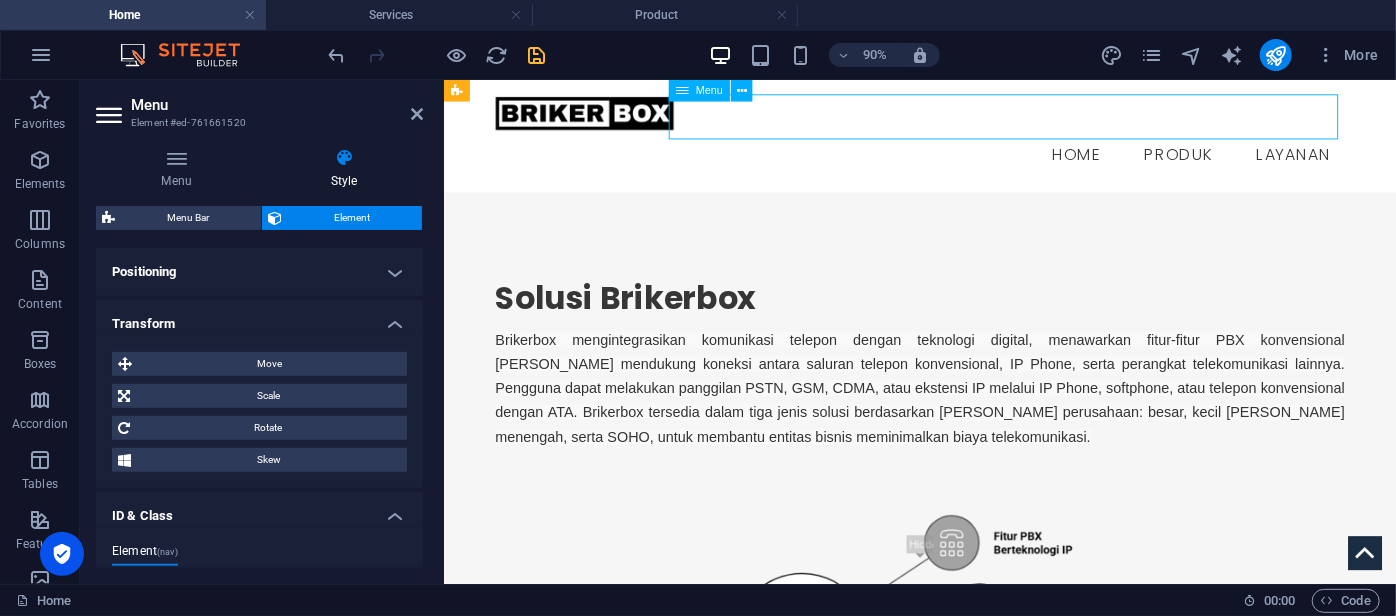 click on "Home Produk Brikerbox AR1500S Brikerbox System Brikerbox Modules Layanan" at bounding box center [972, 164] 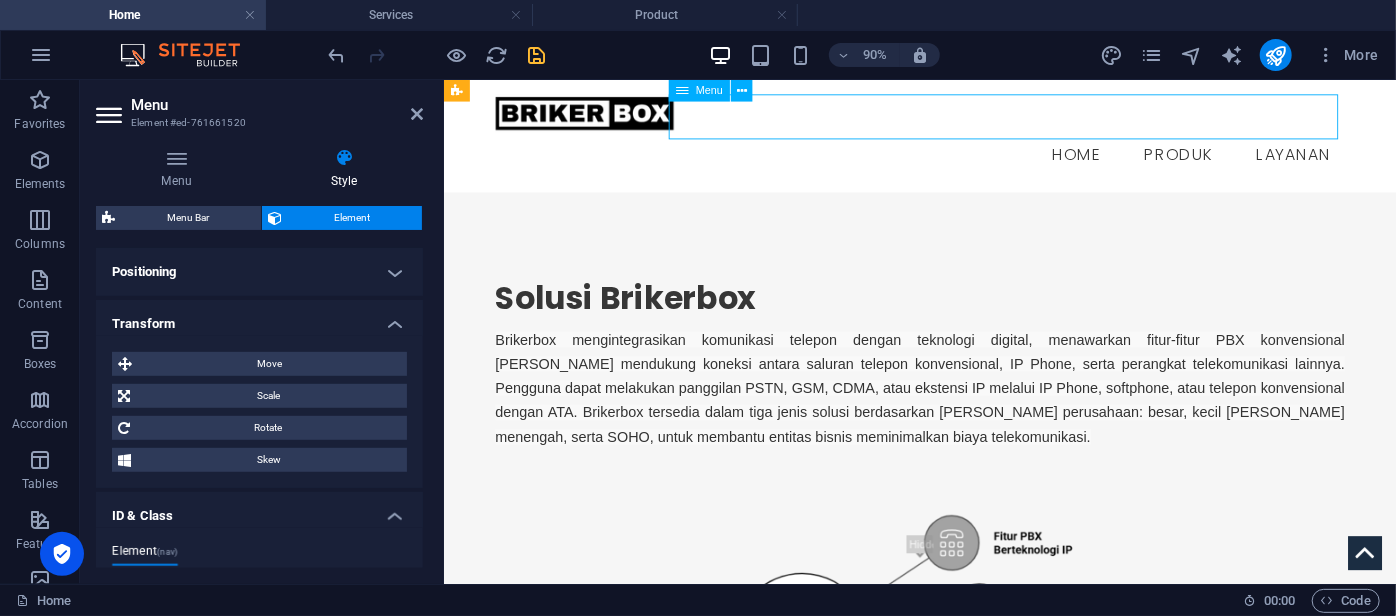 click on "Home Produk Brikerbox AR1500S Brikerbox System Brikerbox Modules Layanan" at bounding box center [972, 164] 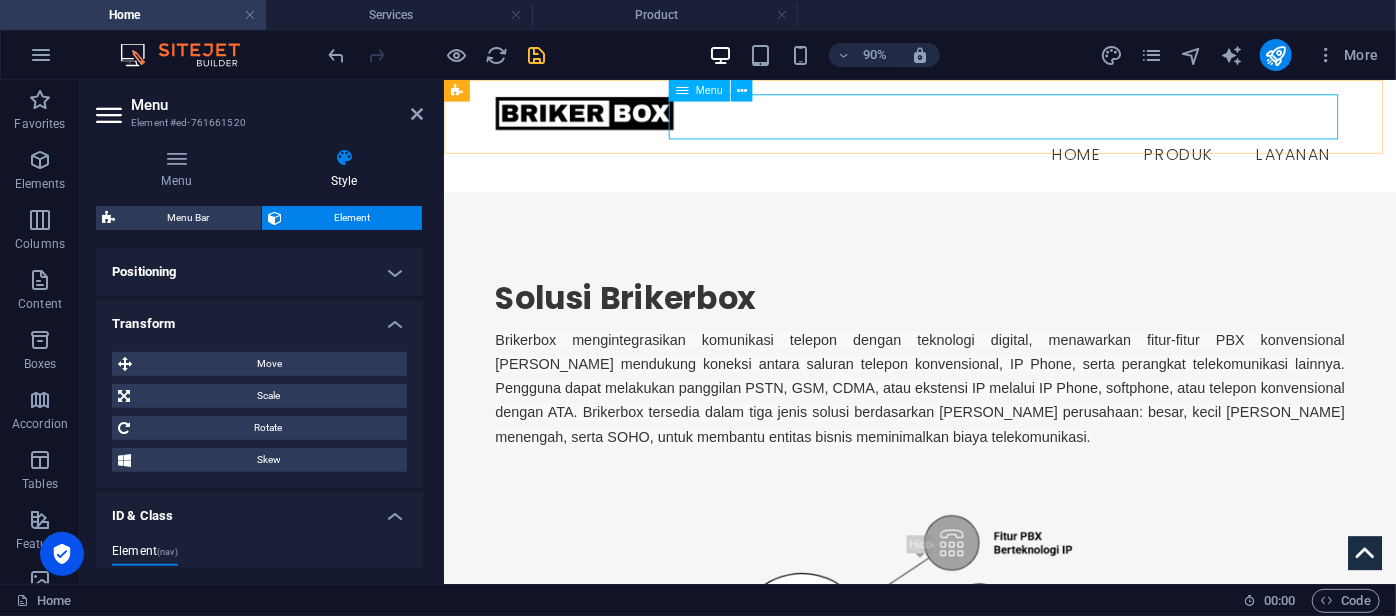 click on "Menu" at bounding box center (709, 90) 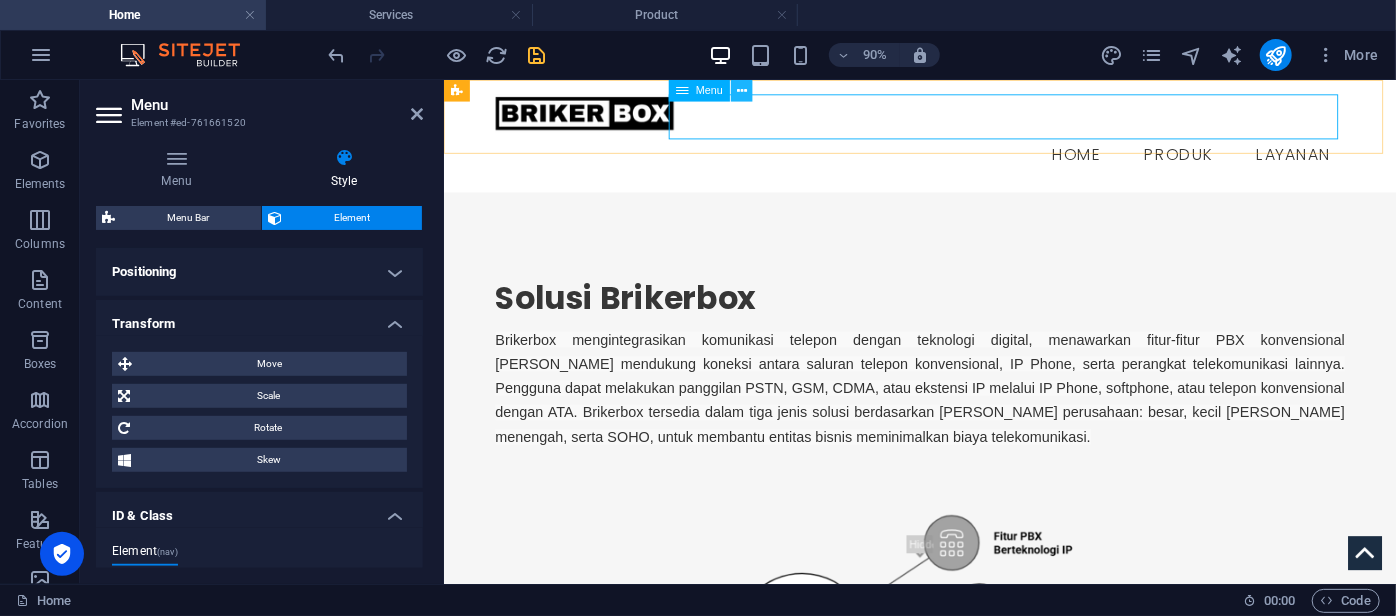 click at bounding box center [742, 91] 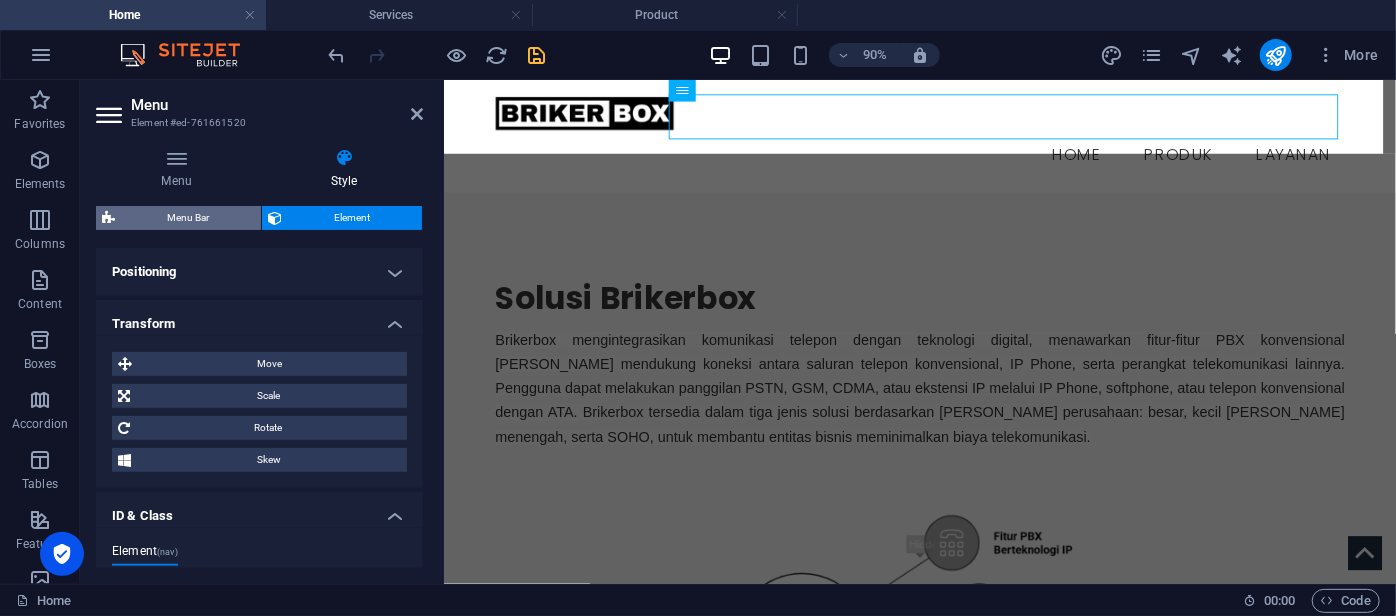 click on "Menu Bar" at bounding box center (188, 218) 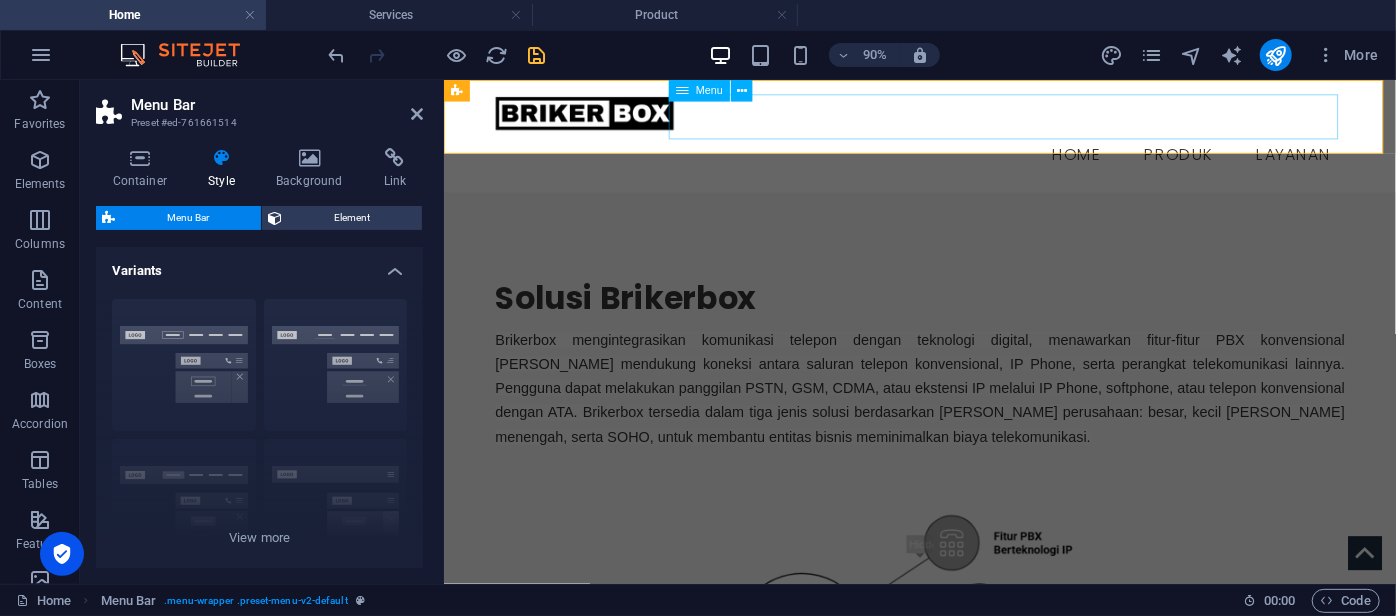 click on "Home Produk Brikerbox AR1500S Brikerbox System Brikerbox Modules Layanan" at bounding box center (972, 164) 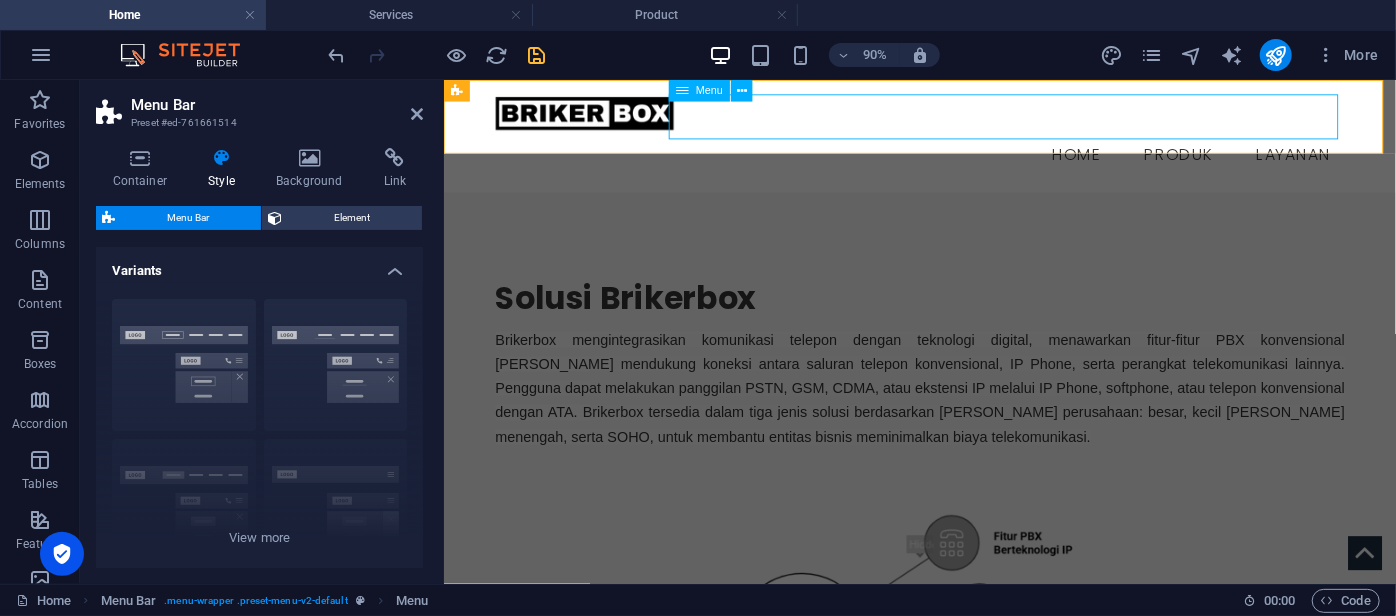 click on "Home Produk Brikerbox AR1500S Brikerbox System Brikerbox Modules Layanan" at bounding box center (972, 164) 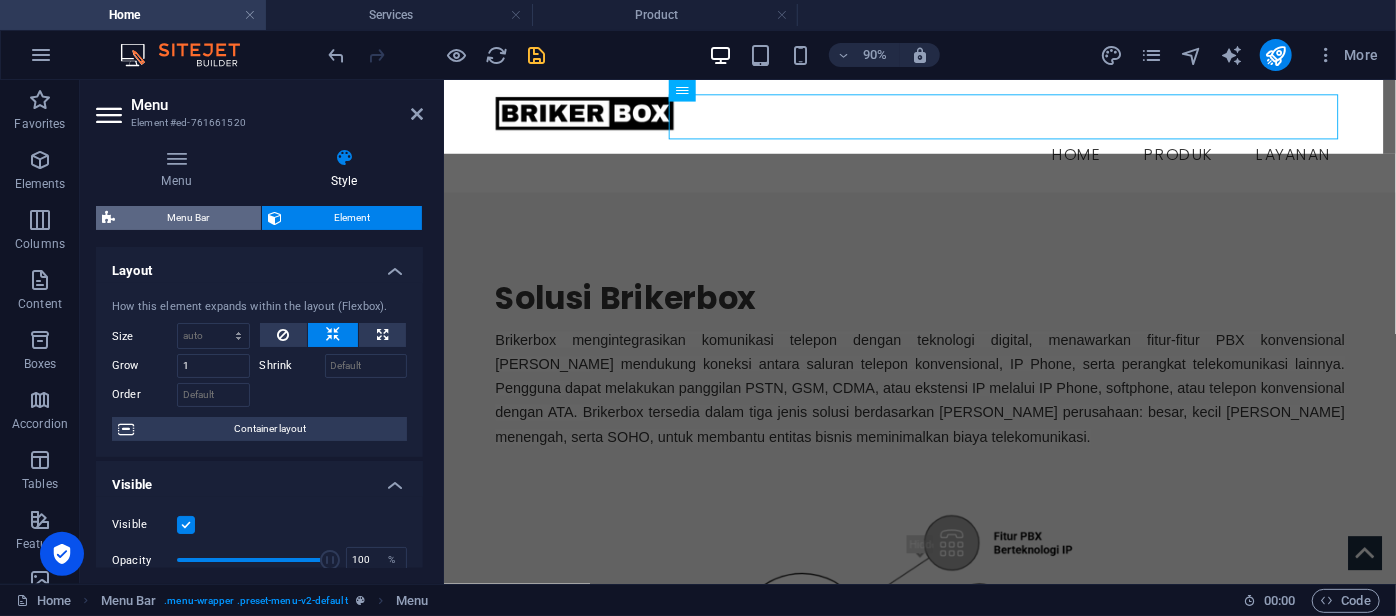 click on "Menu Bar" at bounding box center [188, 218] 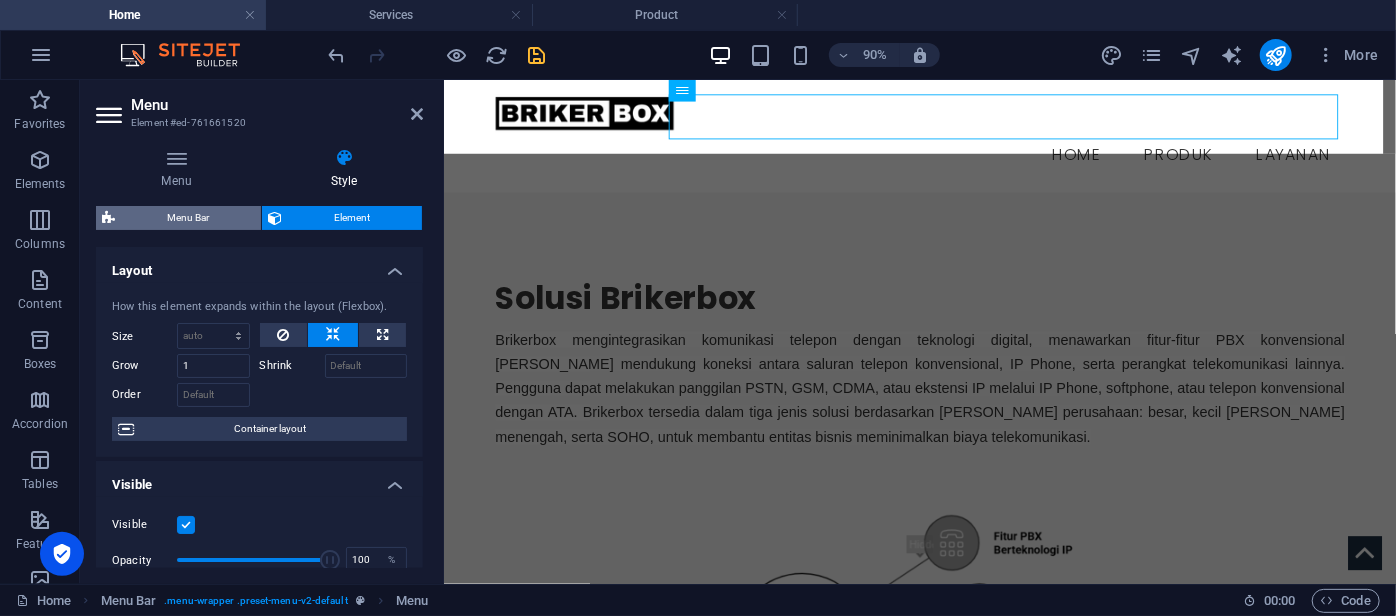 select on "rem" 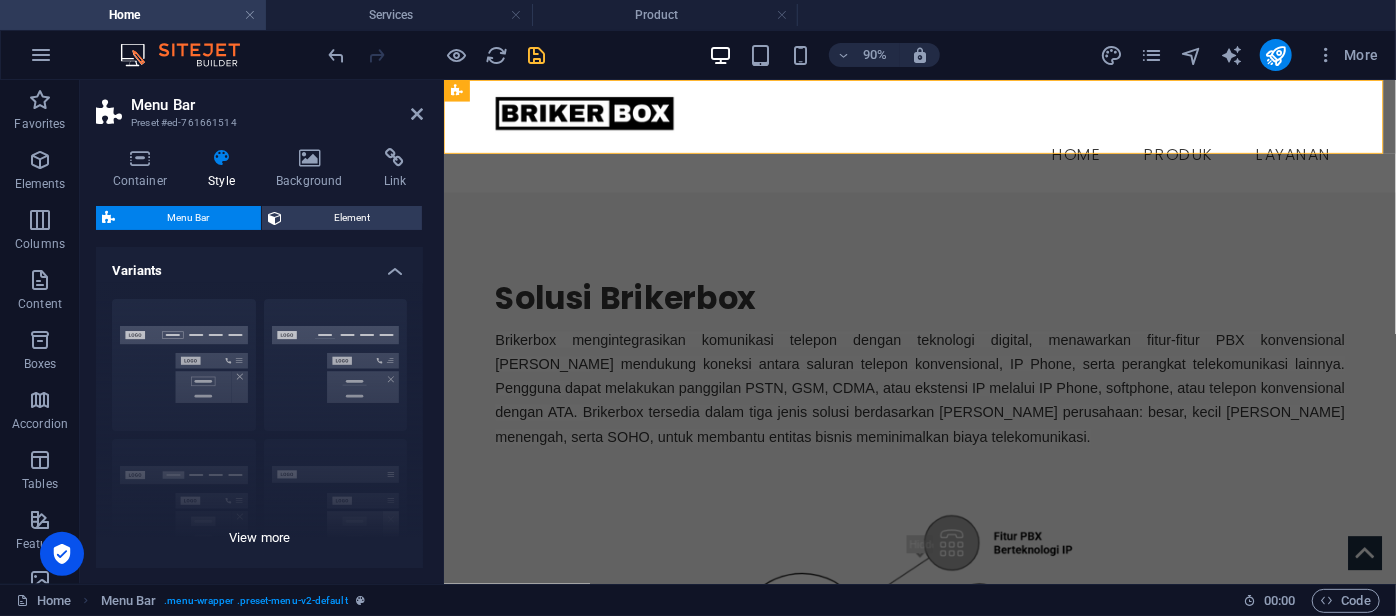 scroll, scrollTop: 93, scrollLeft: 0, axis: vertical 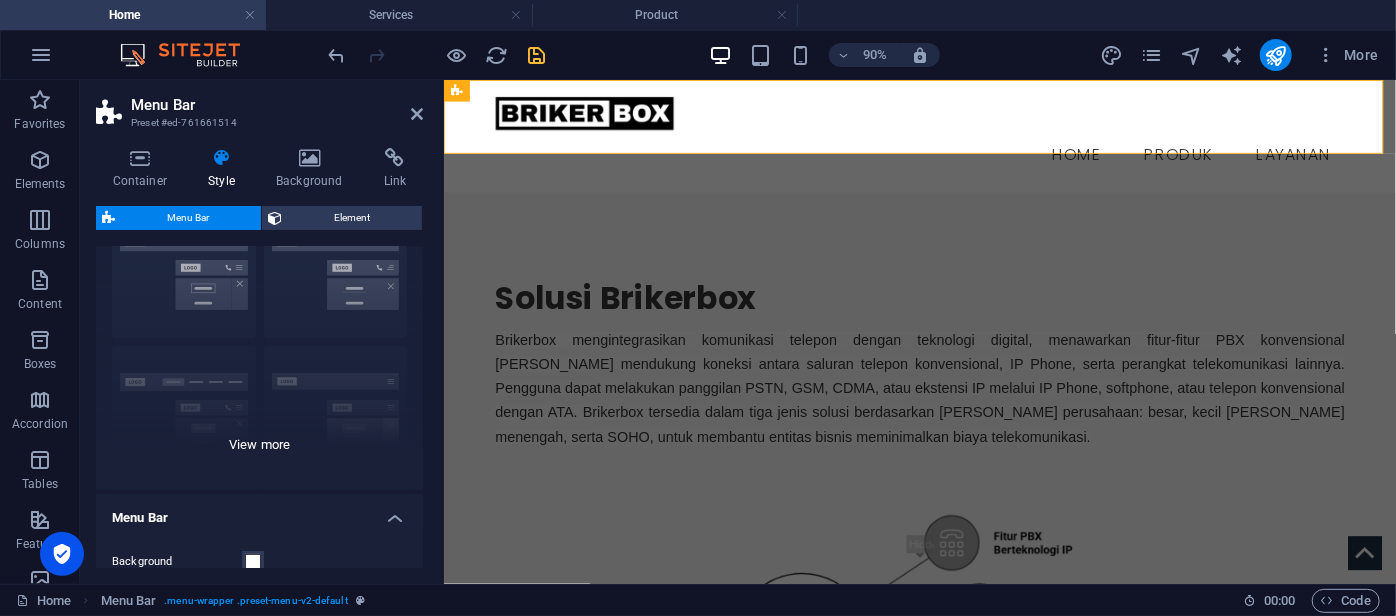 click on "Border Centered Default Fixed Loki Trigger Wide XXL" at bounding box center (259, 340) 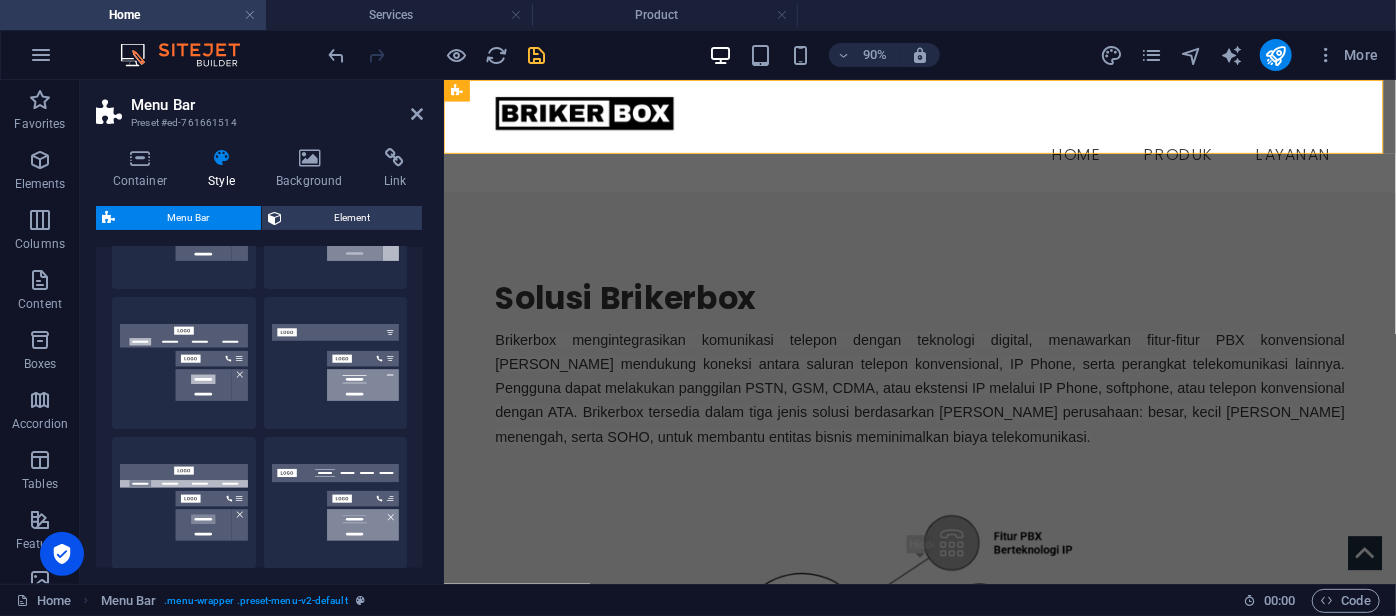 scroll, scrollTop: 288, scrollLeft: 0, axis: vertical 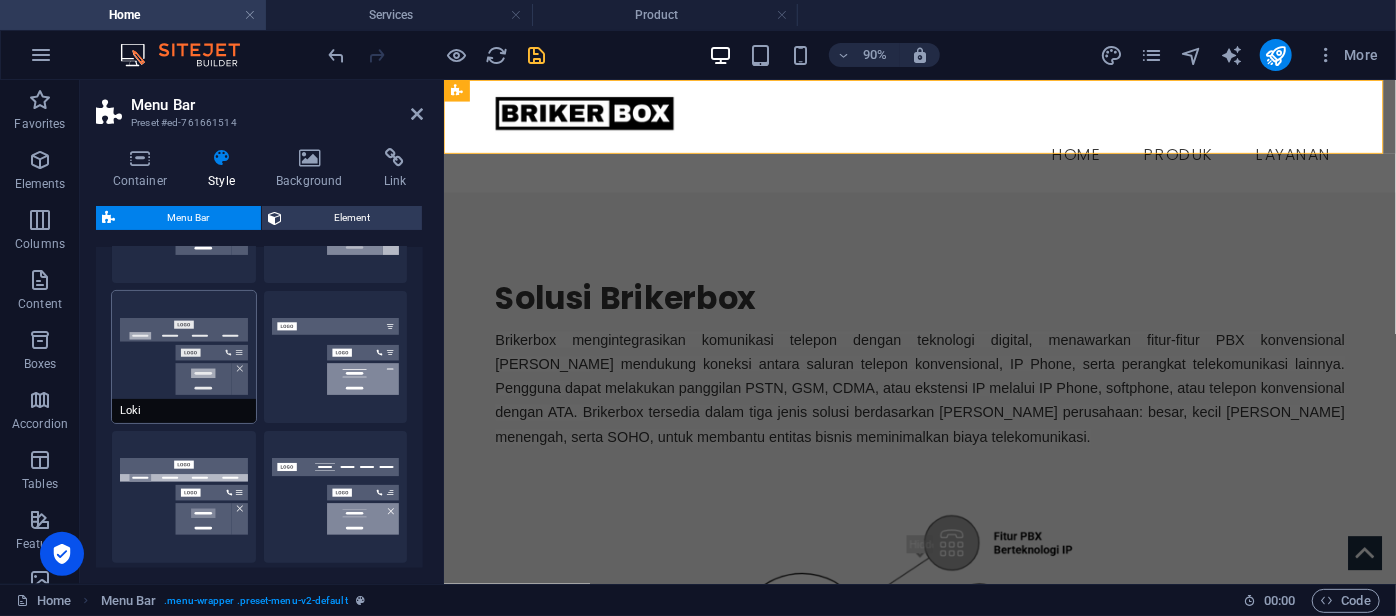 click on "Loki" at bounding box center (184, 357) 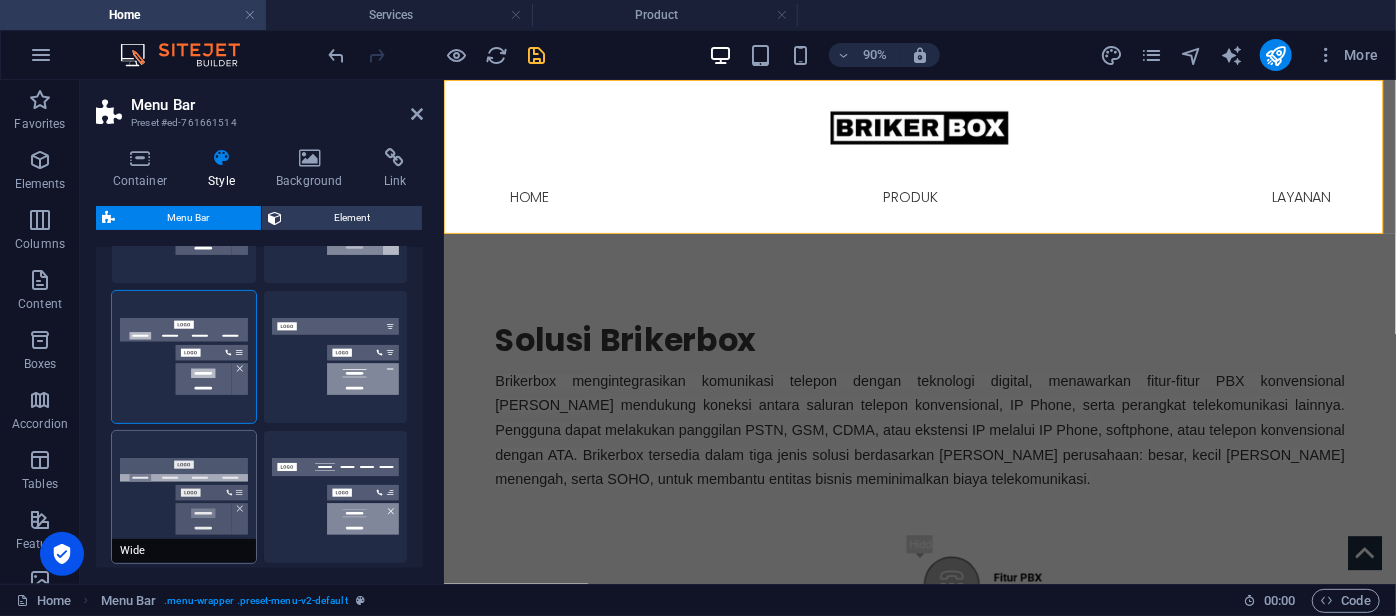 click on "Wide" at bounding box center [184, 497] 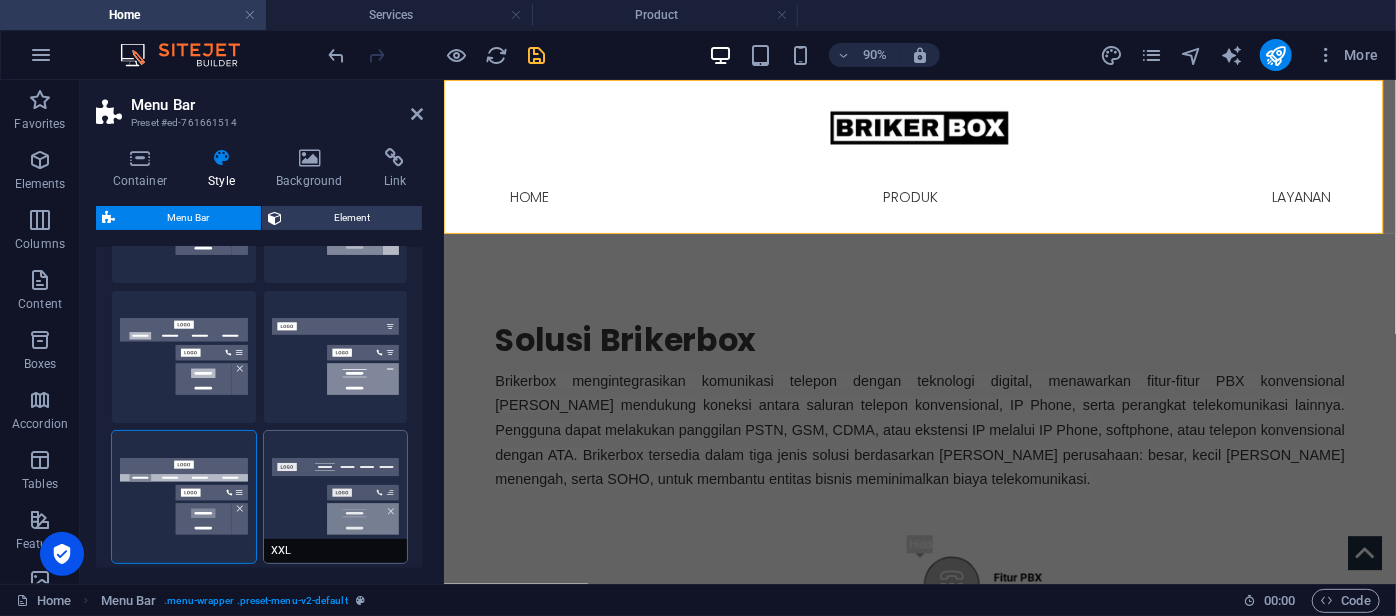 click on "XXL" at bounding box center (336, 497) 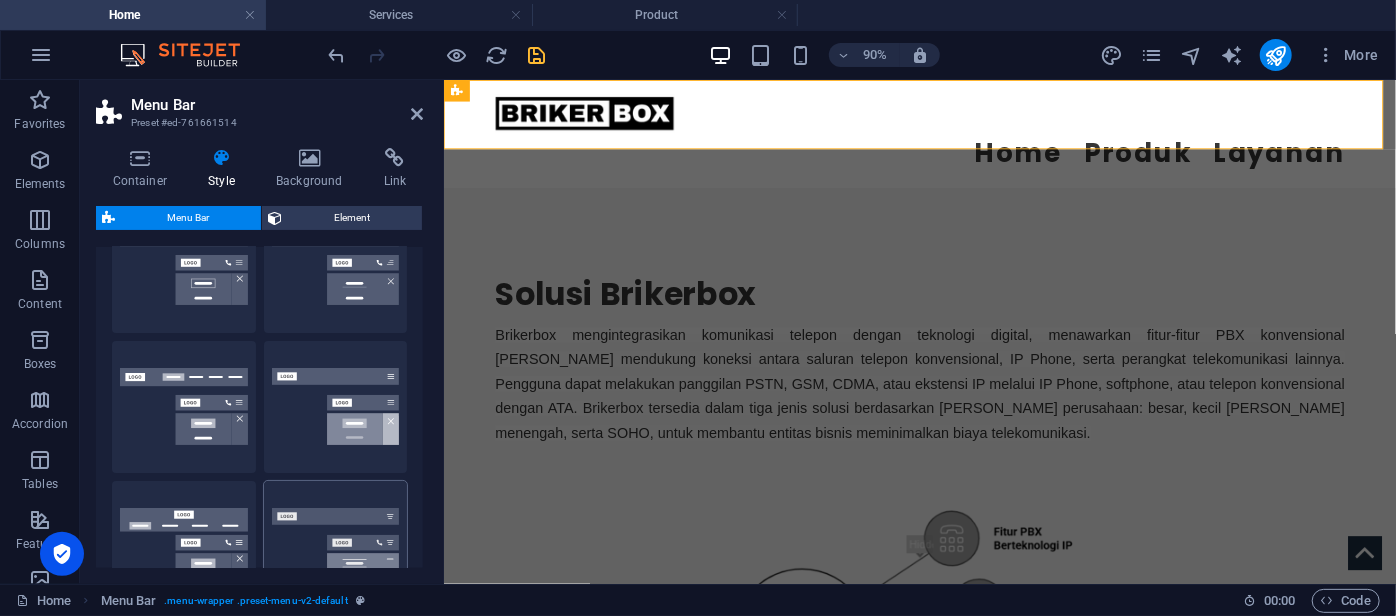 scroll, scrollTop: 0, scrollLeft: 0, axis: both 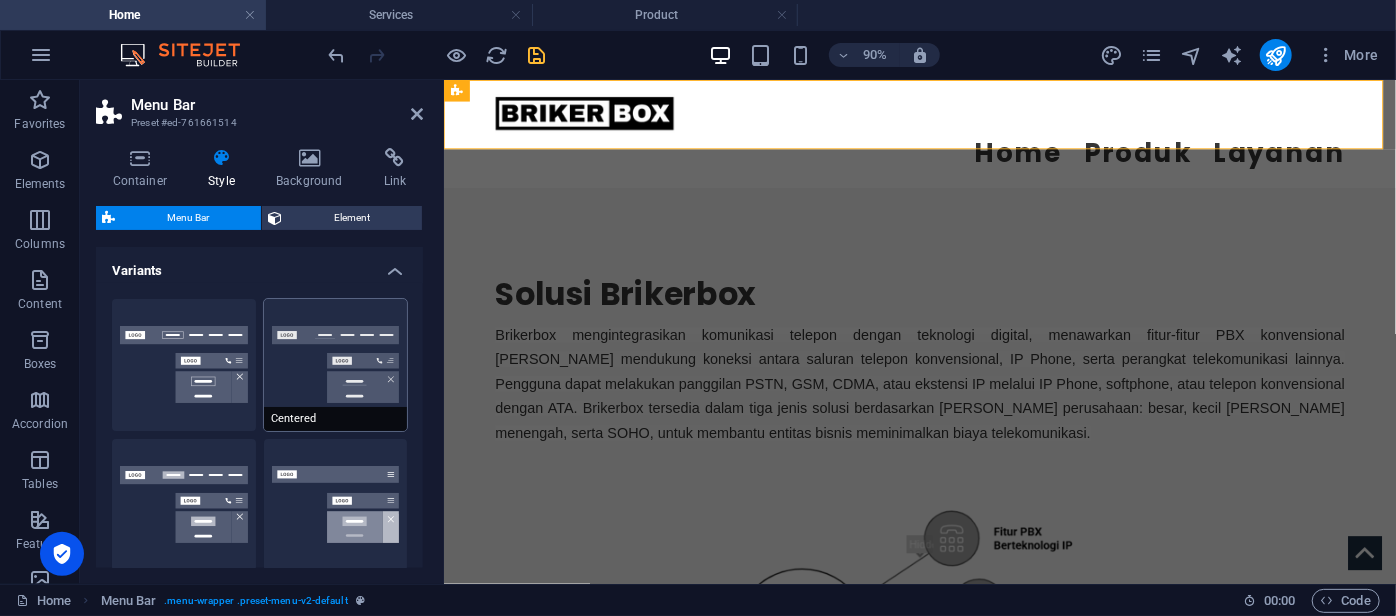 click on "Centered" at bounding box center (336, 365) 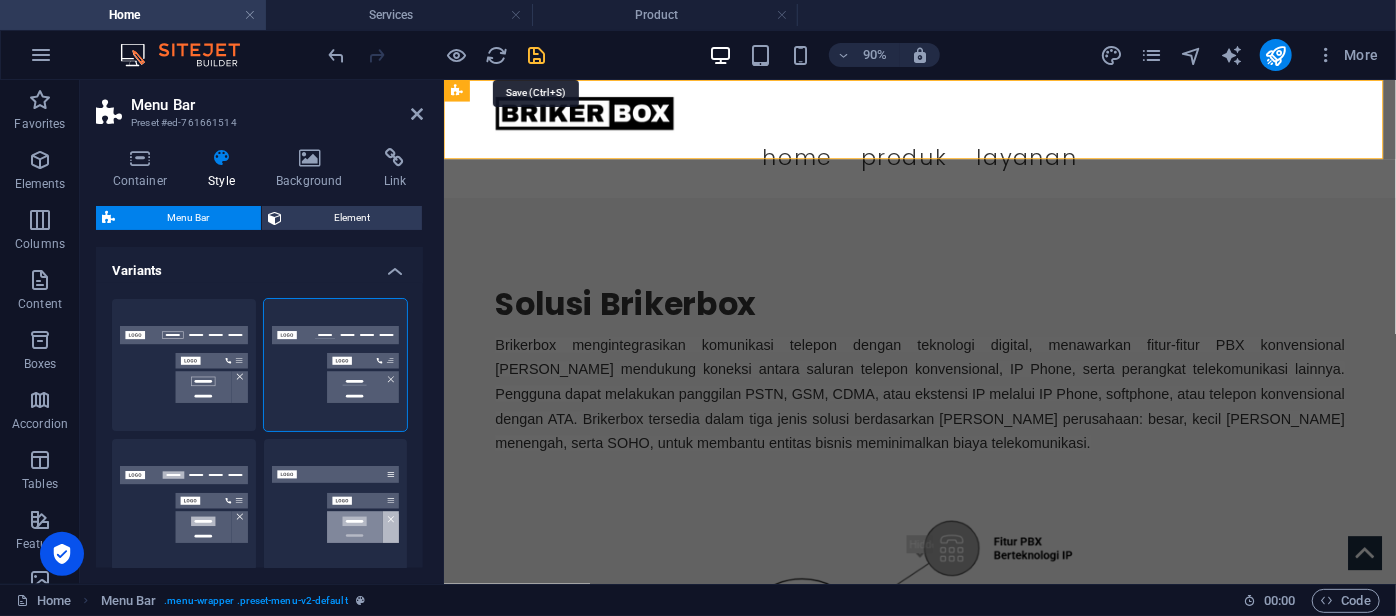 click at bounding box center (537, 55) 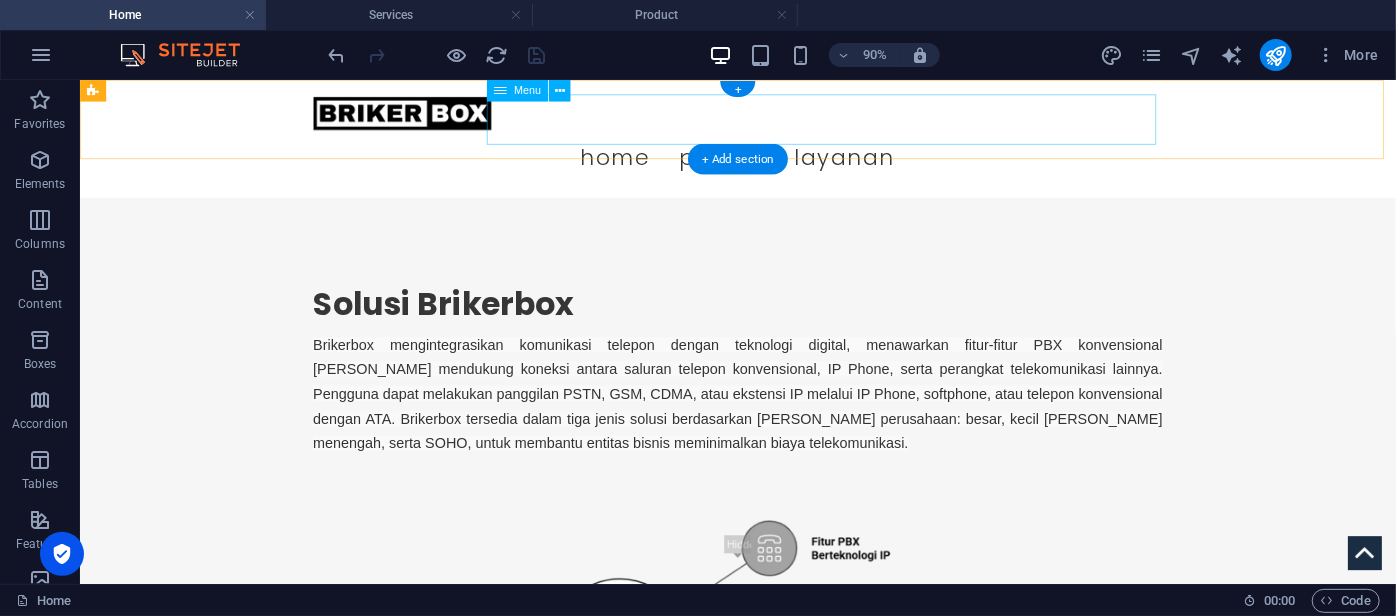 click on "Home Produk Brikerbox AR1500S Brikerbox System Brikerbox Modules Layanan" at bounding box center [810, 167] 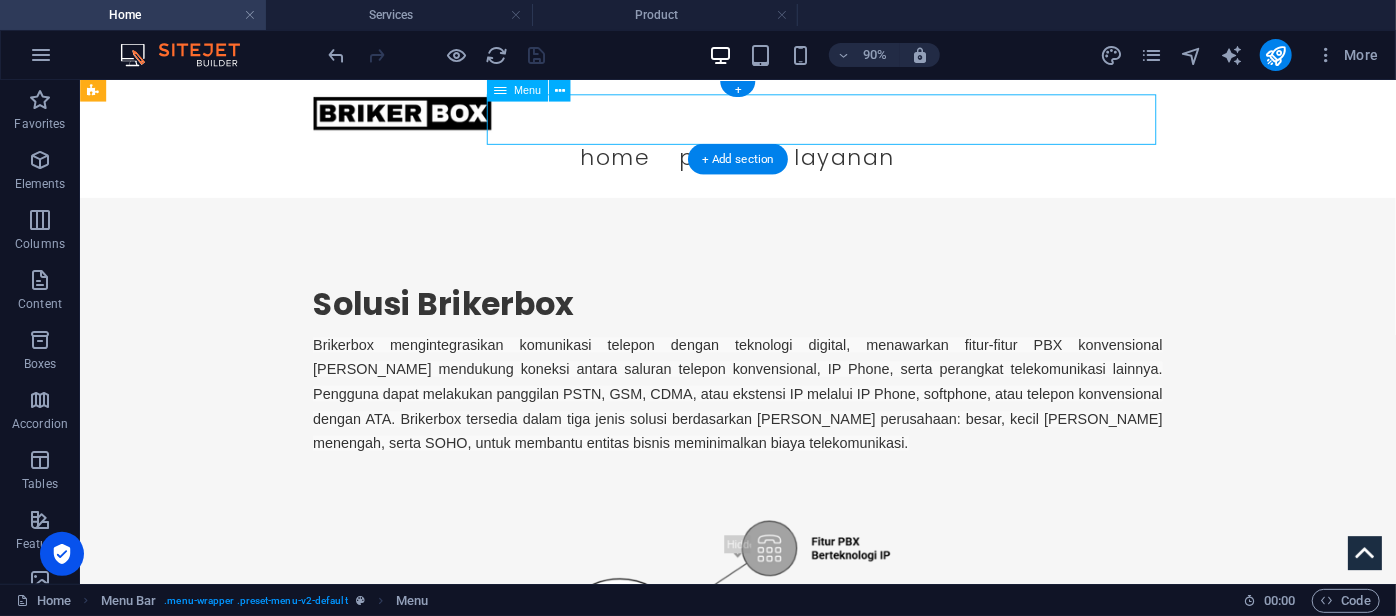 click on "Home Produk Brikerbox AR1500S Brikerbox System Brikerbox Modules Layanan" at bounding box center [810, 167] 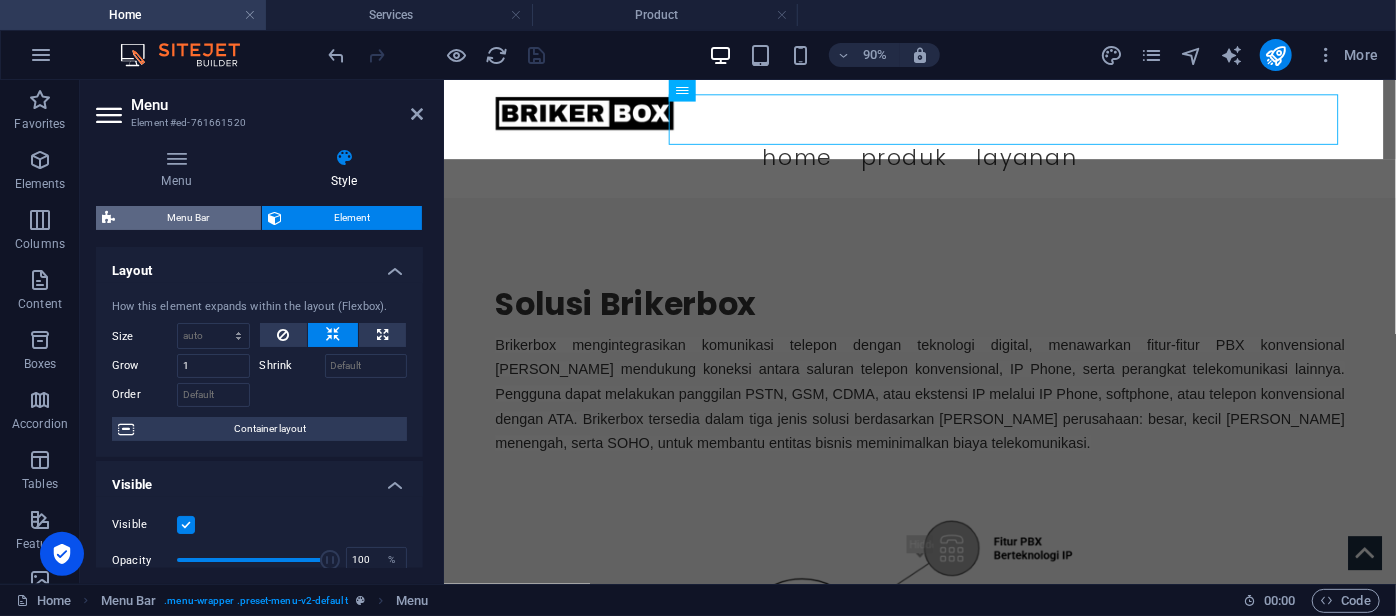click on "Menu Bar" at bounding box center [188, 218] 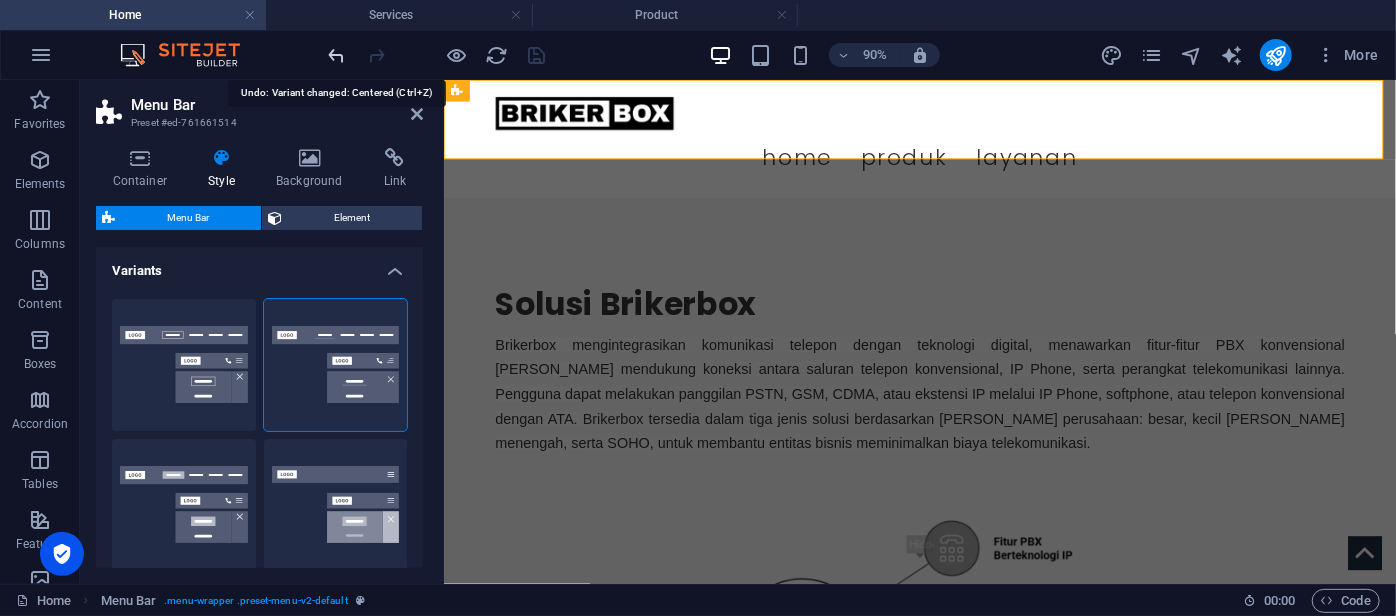 click at bounding box center (337, 55) 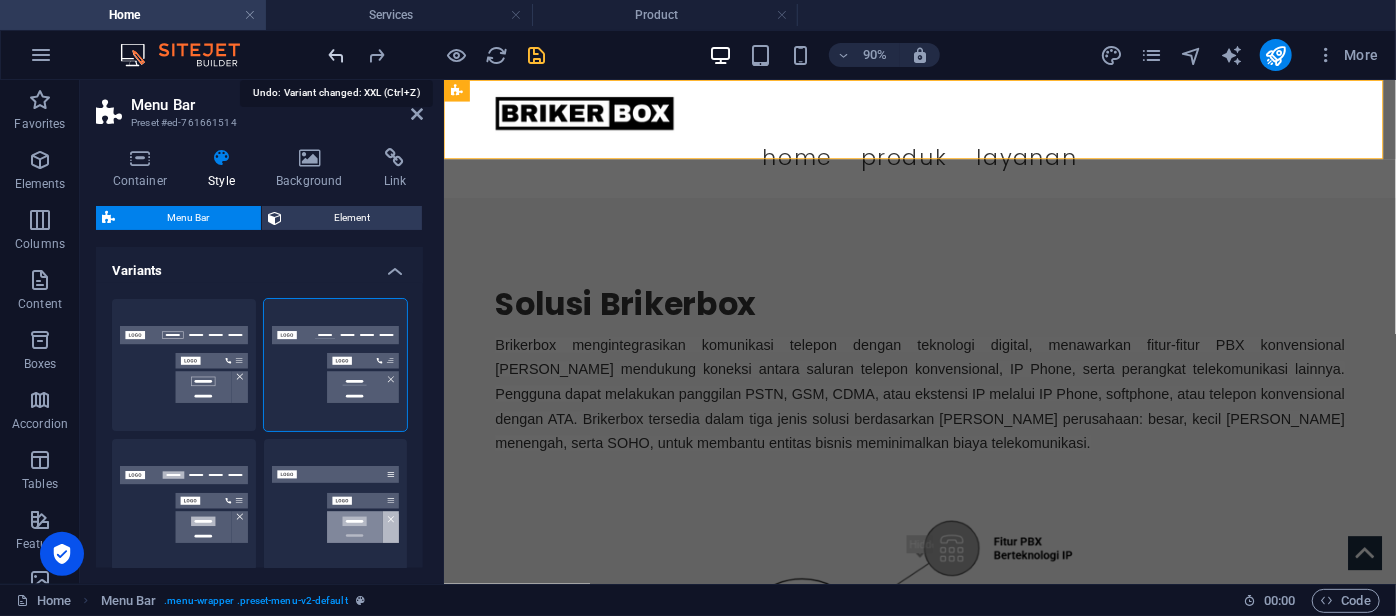 click at bounding box center [337, 55] 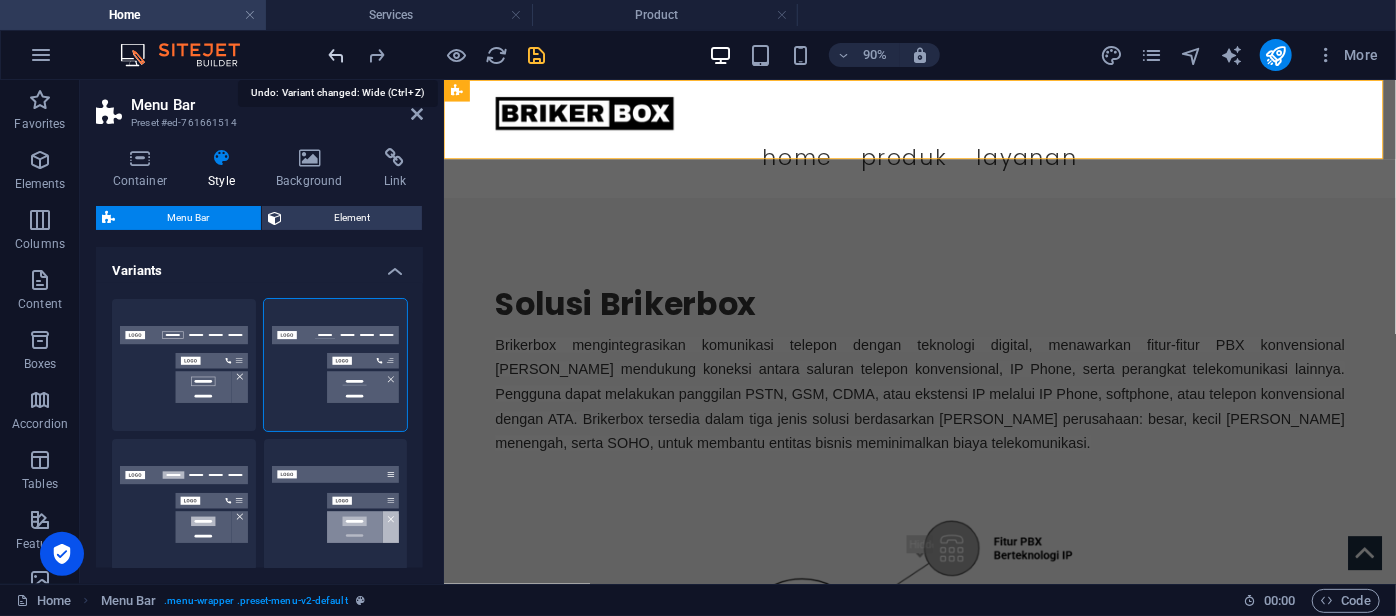 click at bounding box center (337, 55) 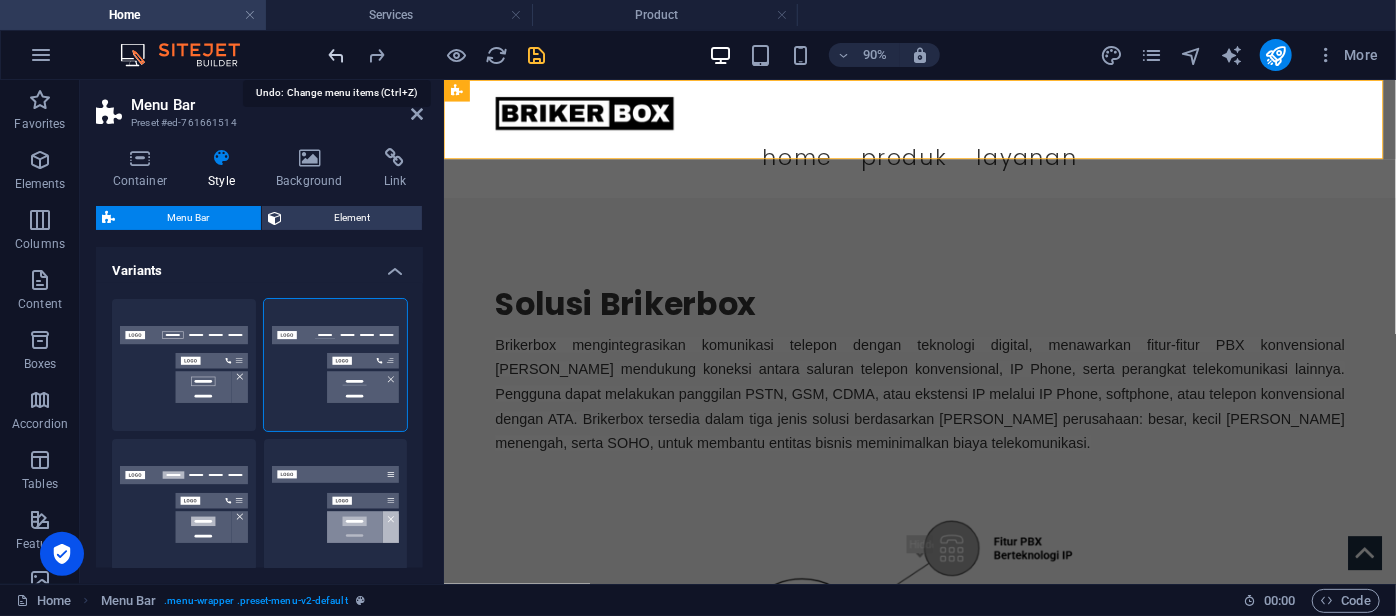 type on "1" 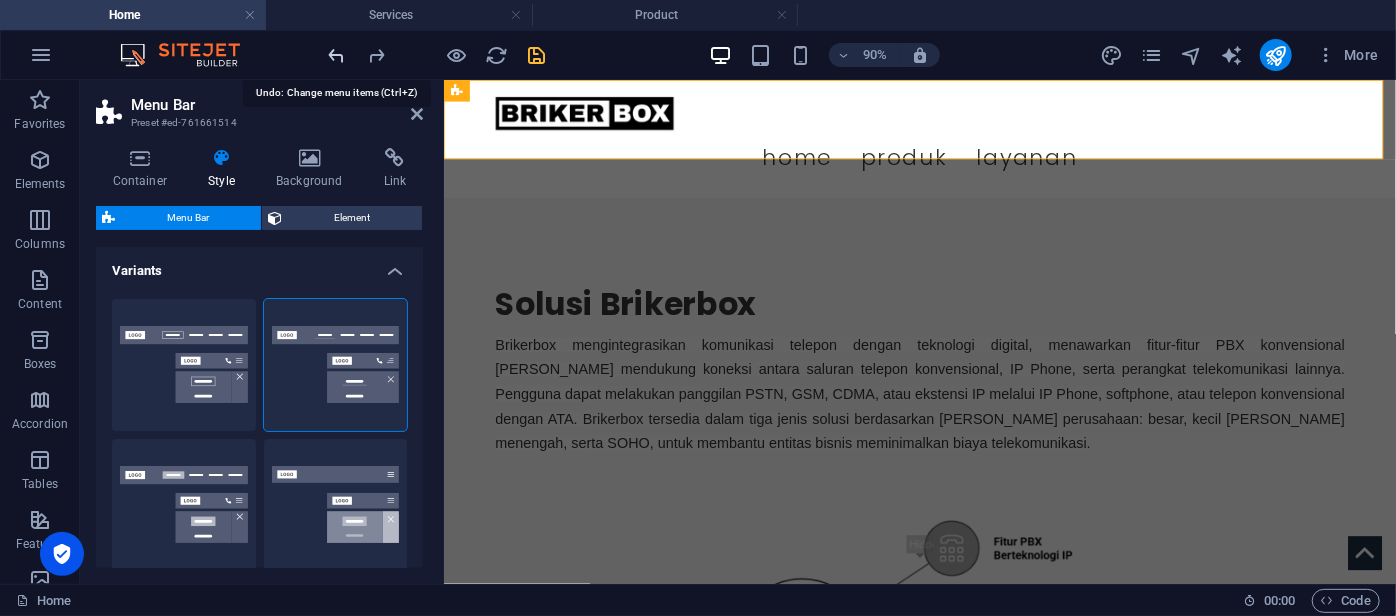 click at bounding box center [337, 55] 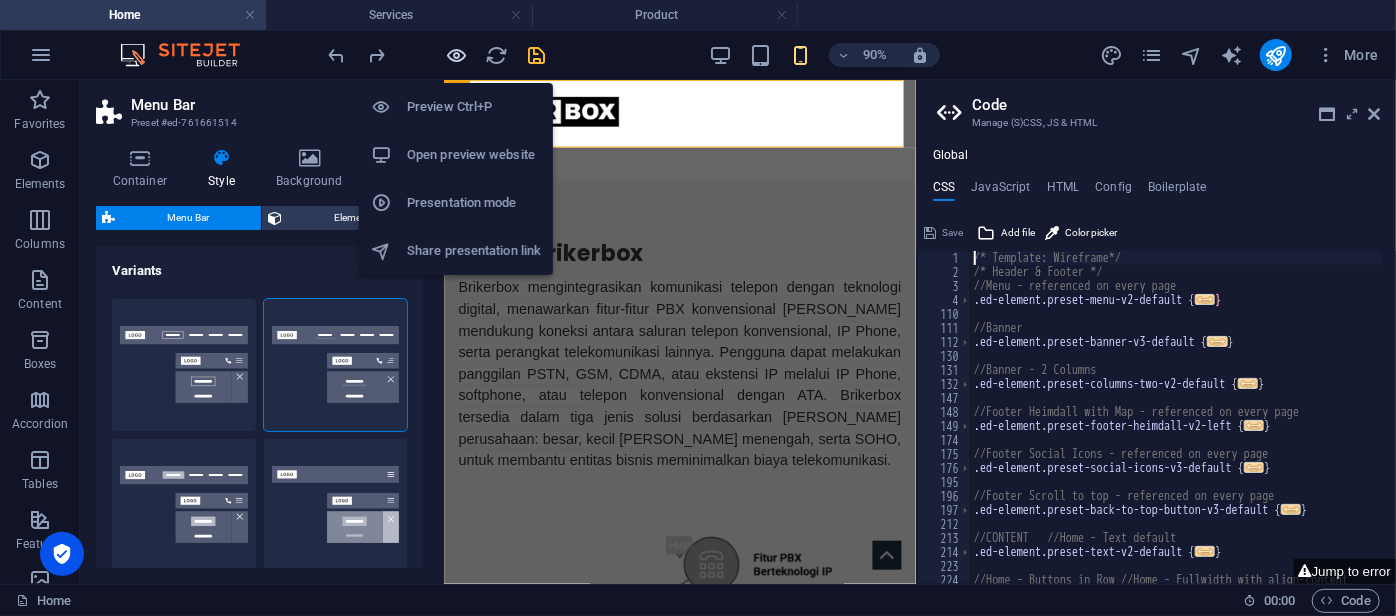 click at bounding box center [457, 55] 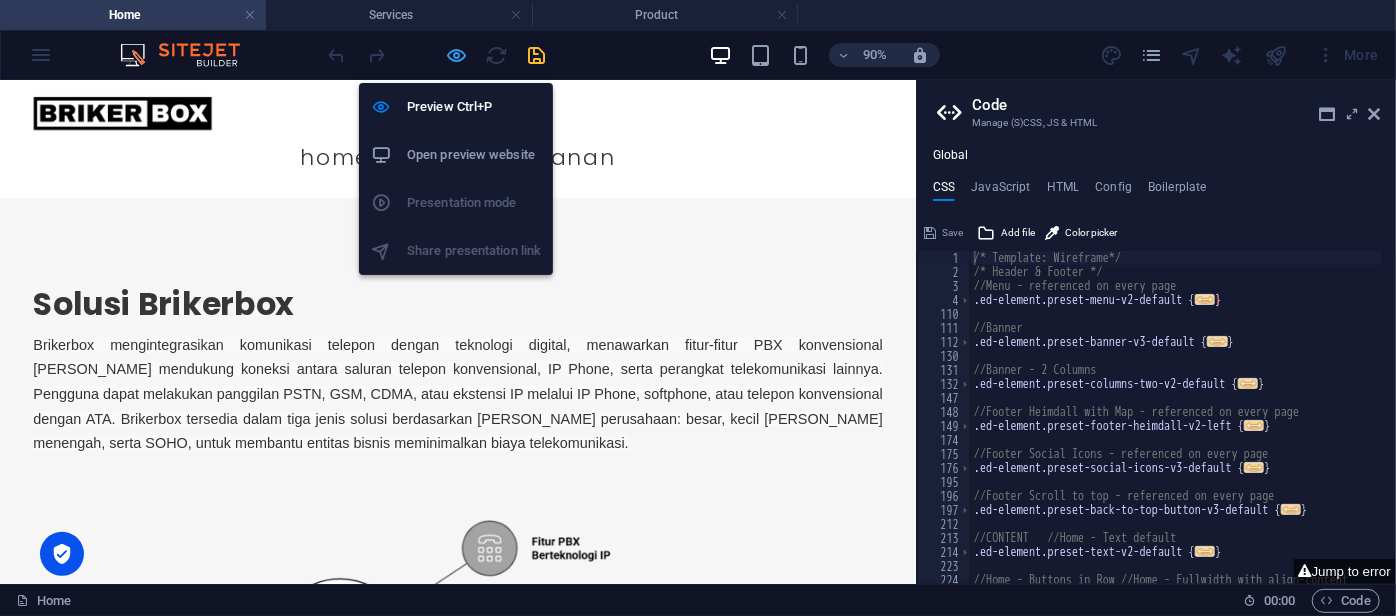 click at bounding box center [457, 55] 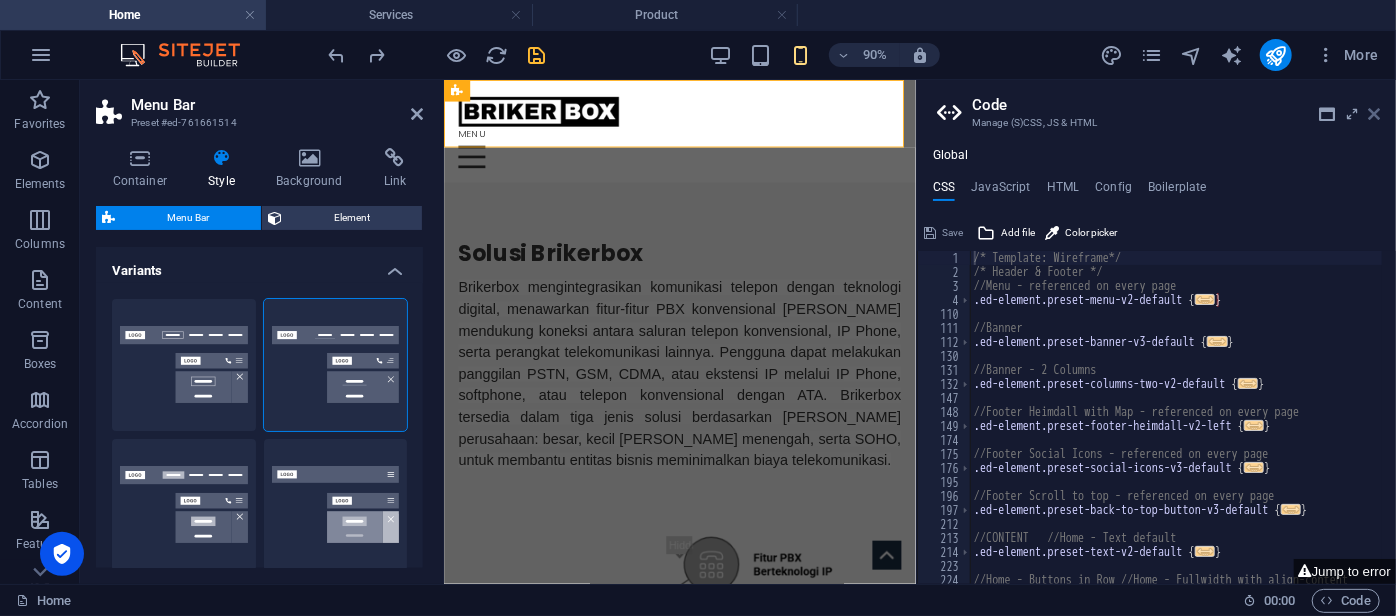 click at bounding box center (1374, 114) 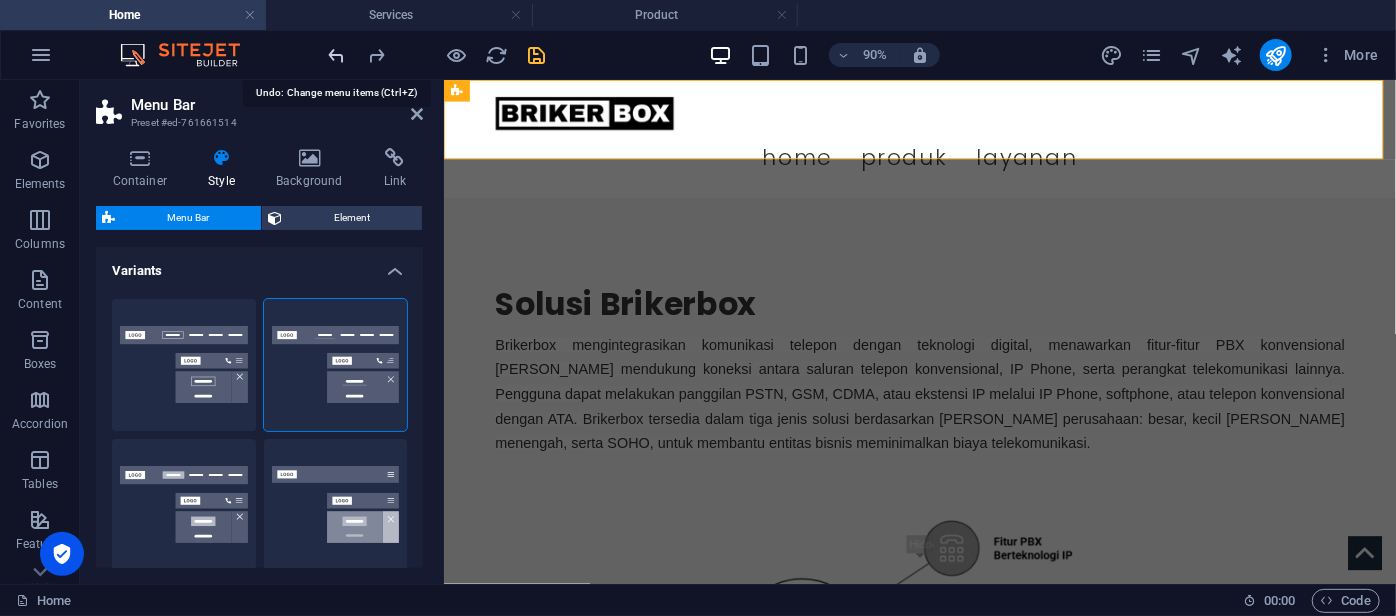 click at bounding box center [337, 55] 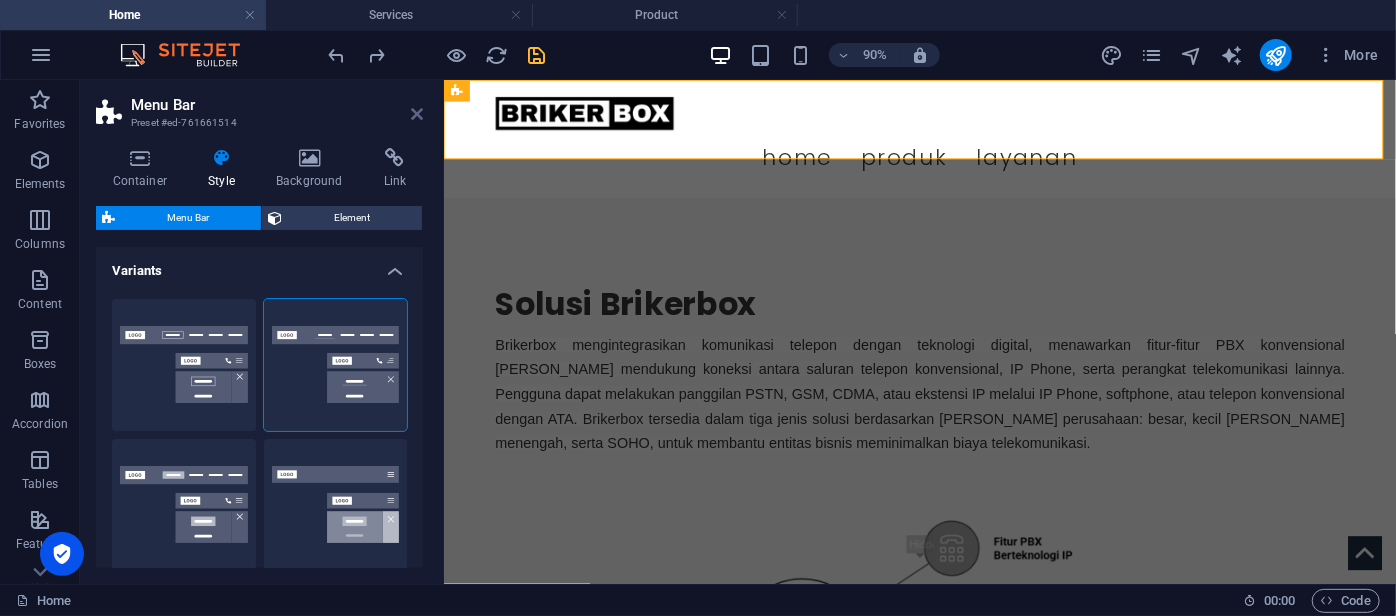click at bounding box center [417, 114] 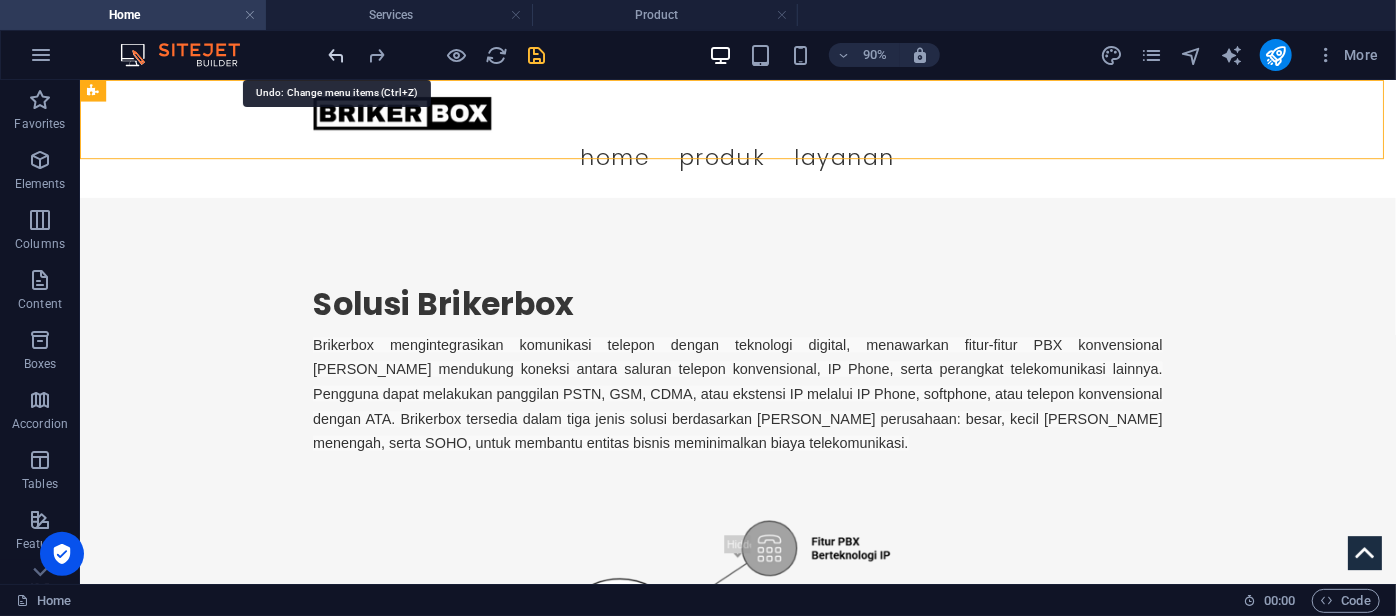 click at bounding box center (337, 55) 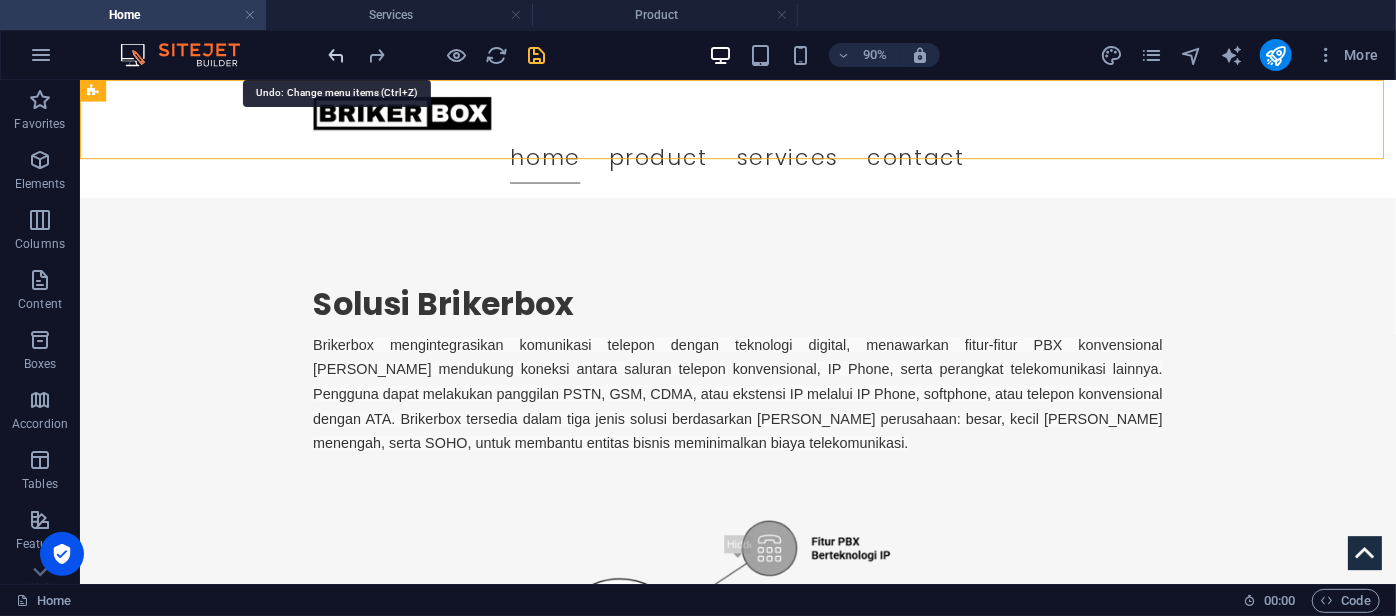 click at bounding box center [337, 55] 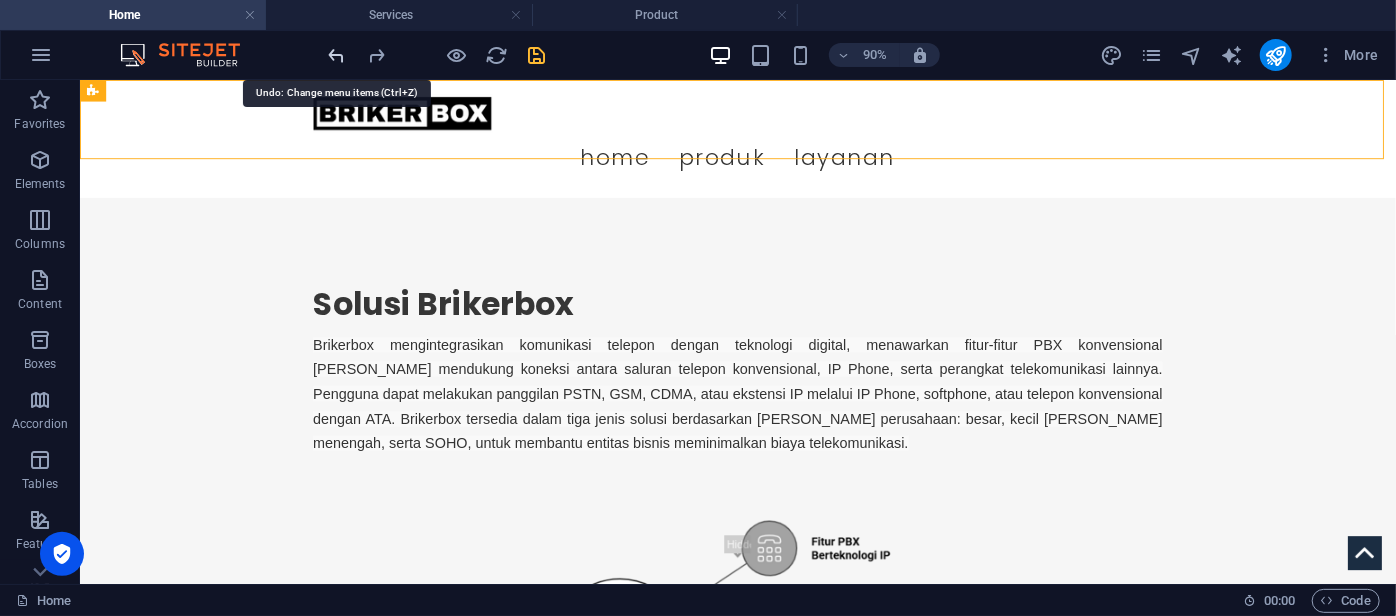 click at bounding box center [337, 55] 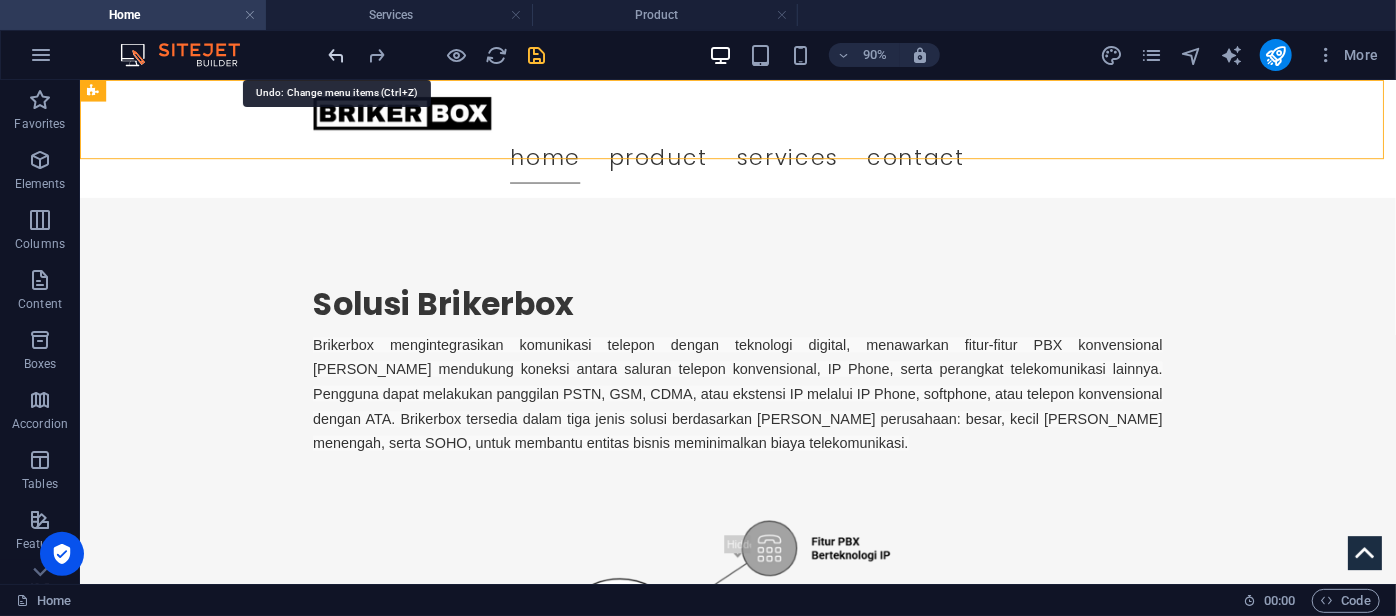 click at bounding box center (337, 55) 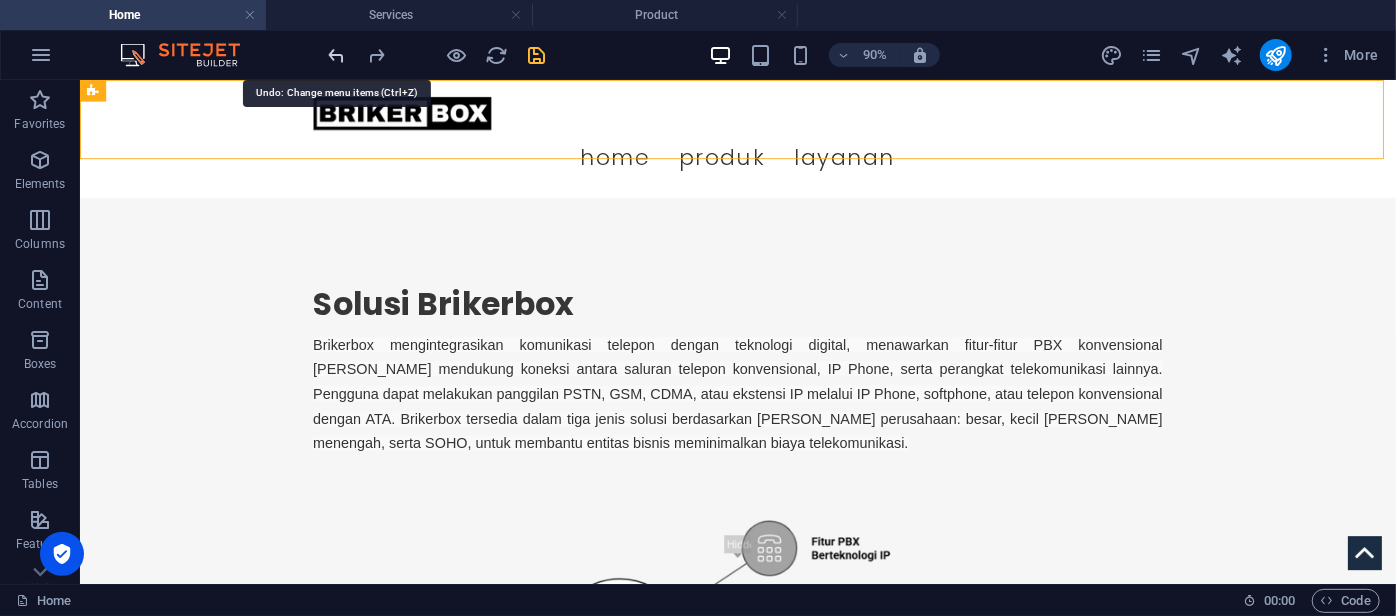 click at bounding box center [337, 55] 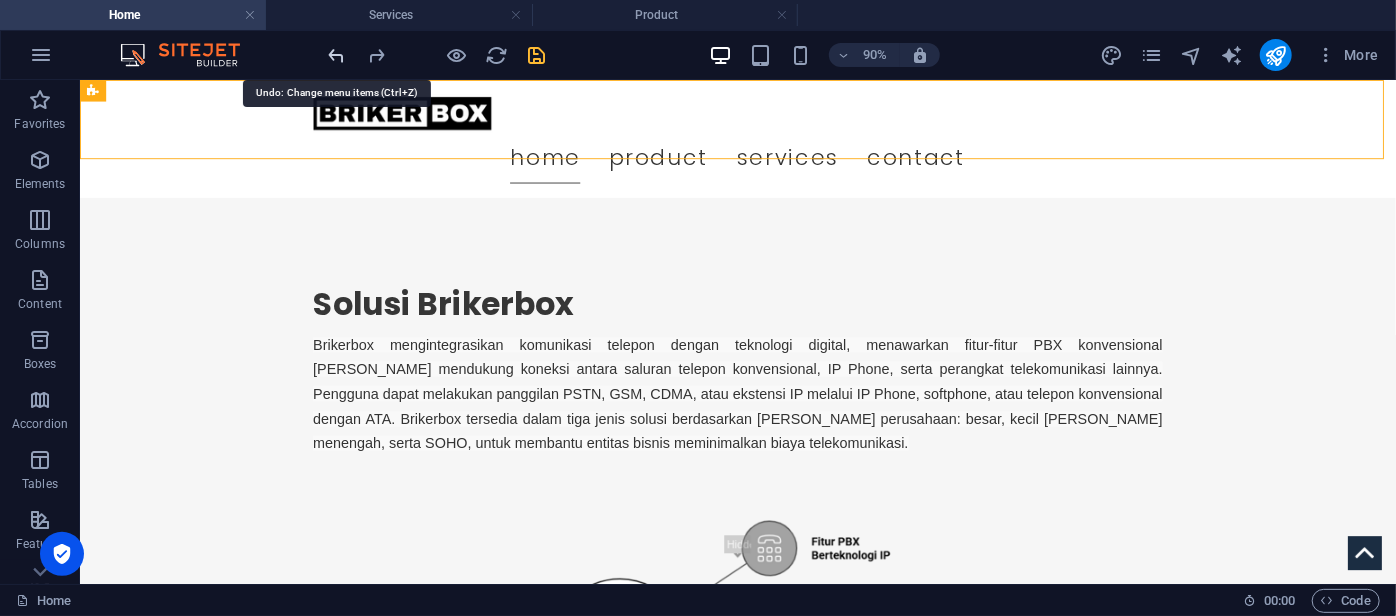 click at bounding box center [337, 55] 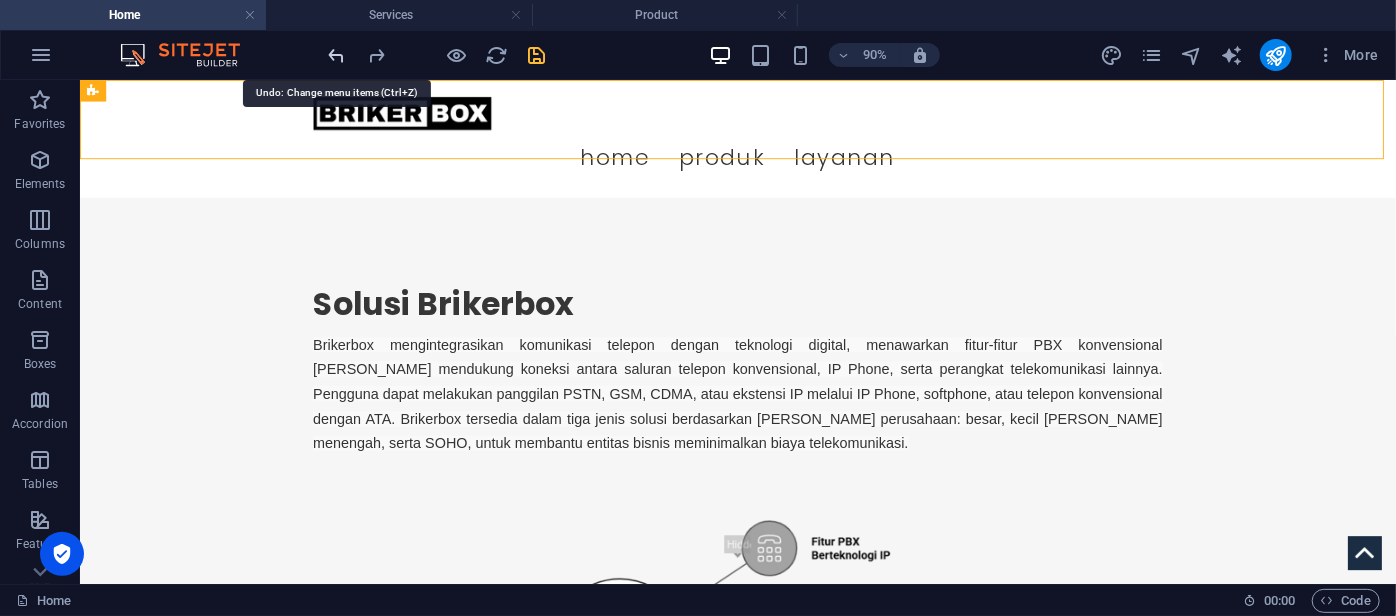 click at bounding box center (437, 55) 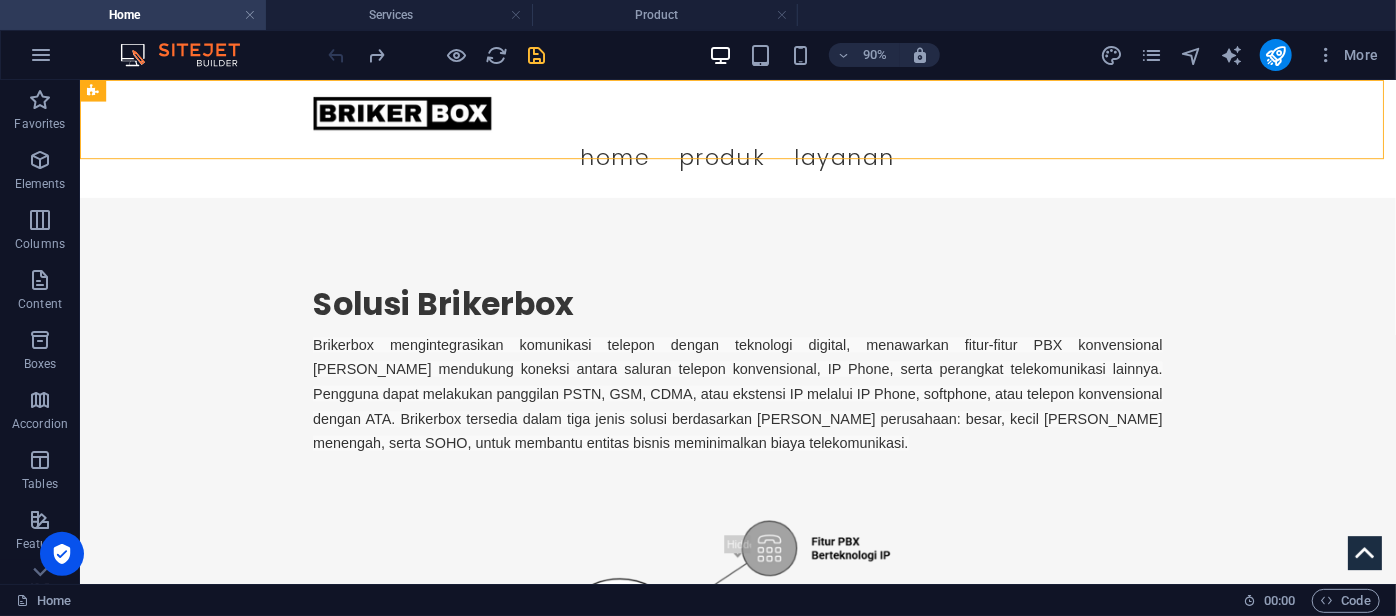 click at bounding box center [437, 55] 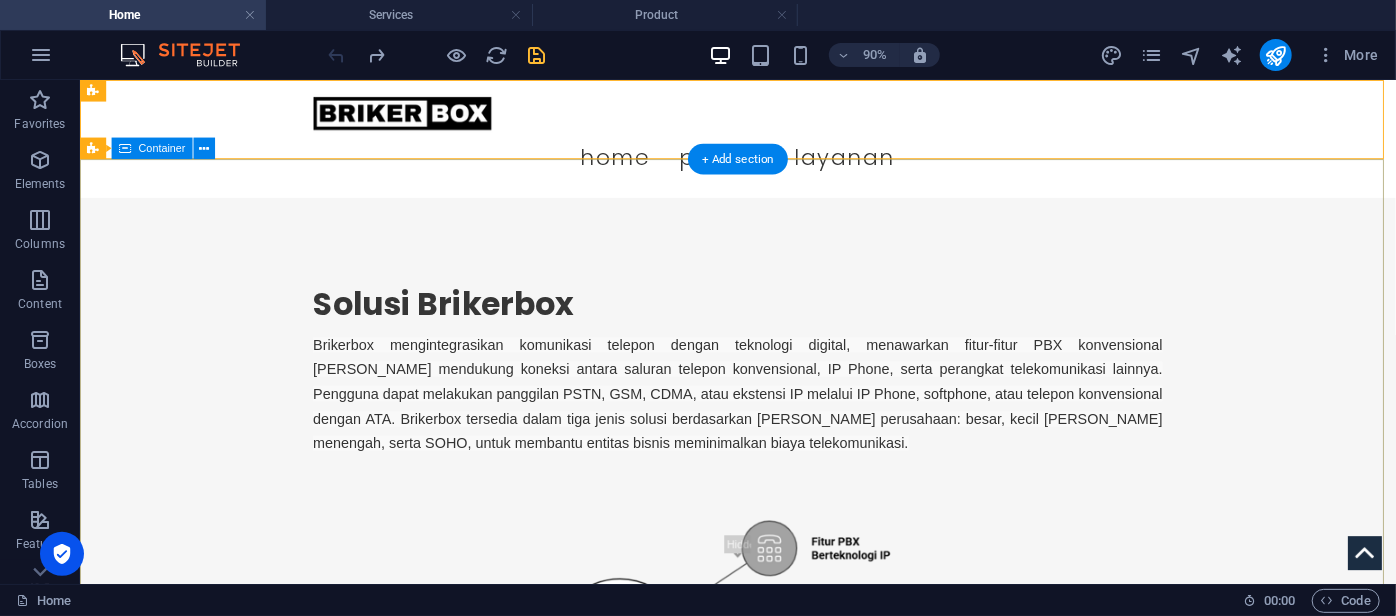 click on "Solusi Brikerbox Brikerbox mengintegrasikan komunikasi telepon dengan teknologi digital, menawarkan fitur-fitur PBX konvensional dan mendukung koneksi antara saluran telepon konvensional, IP Phone, serta perangkat telekomunikasi lainnya. Pengguna dapat melakukan panggilan PSTN, GSM, CDMA, atau ekstensi IP melalui IP Phone, softphone, atau telepon konvensional dengan ATA. Brikerbox tersedia dalam tiga jenis solusi berdasarkan skala perusahaan: besar, kecil dan menengah, serta SOHO, untuk membantu entitas bisnis meminimalkan biaya telekomunikasi." at bounding box center (810, 586) 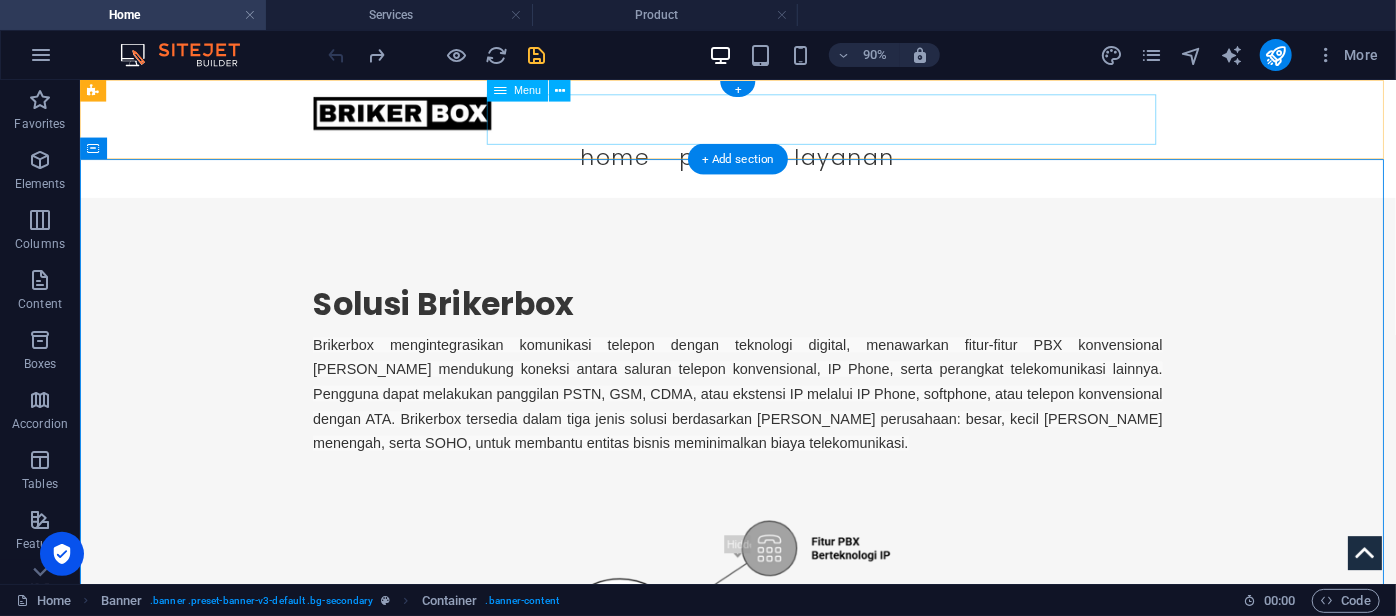 click on "Home Produk Brikerbox AR1500S Brikerbox System Brikerbox Modules Layanan" at bounding box center [810, 167] 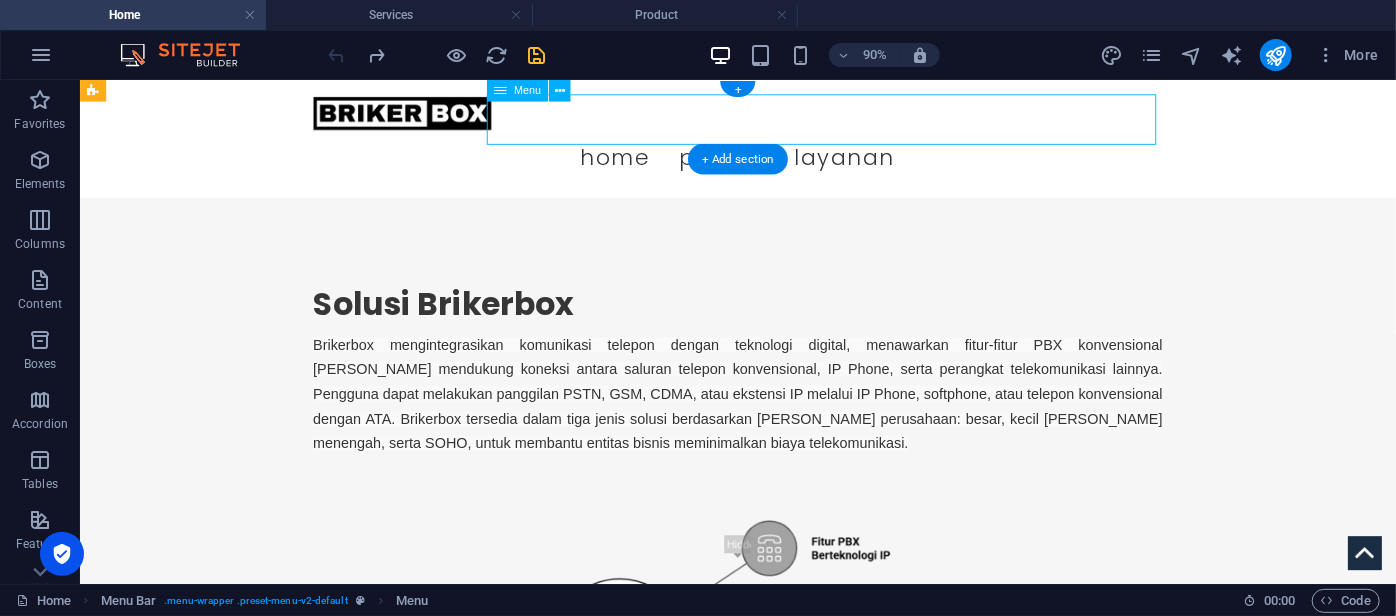 click on "Home Produk Brikerbox AR1500S Brikerbox System Brikerbox Modules Layanan" at bounding box center [810, 167] 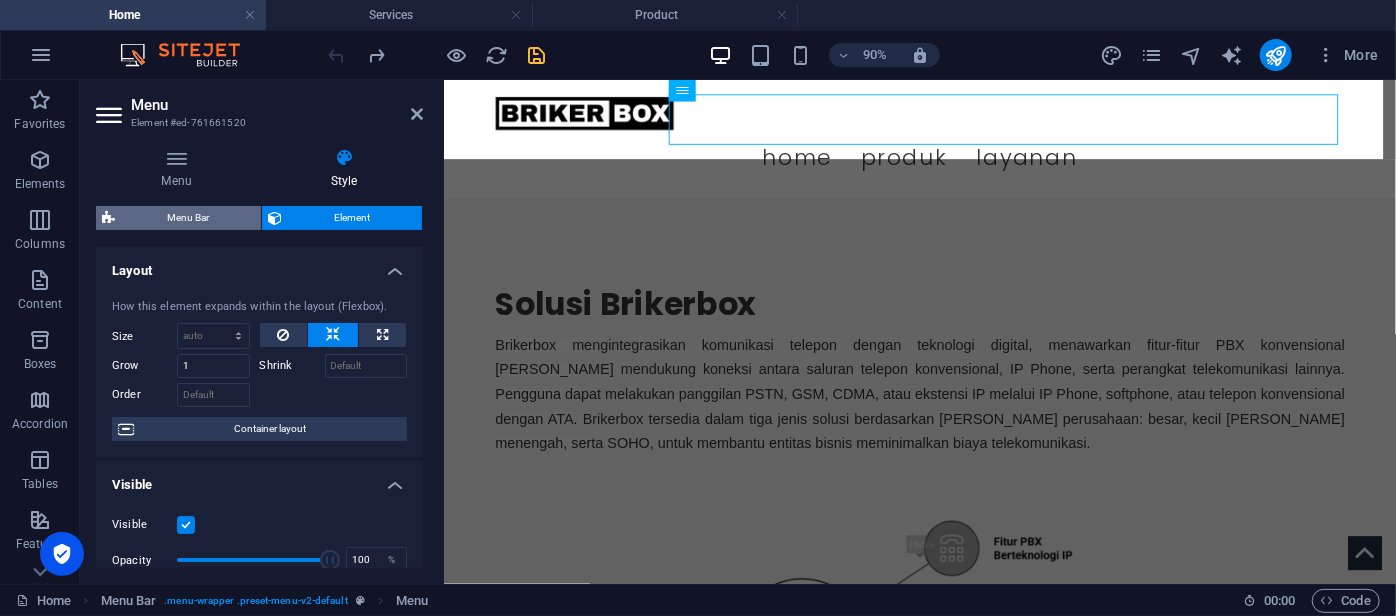 click on "Menu Bar" at bounding box center (188, 218) 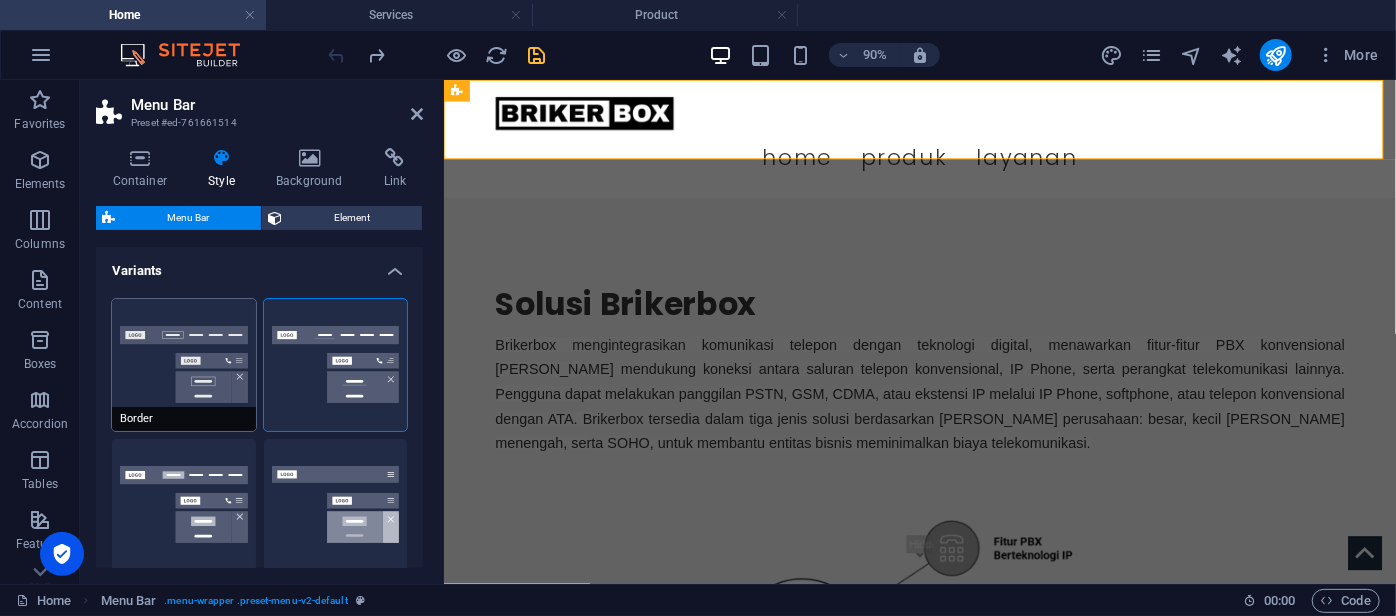 click on "Border" at bounding box center (184, 365) 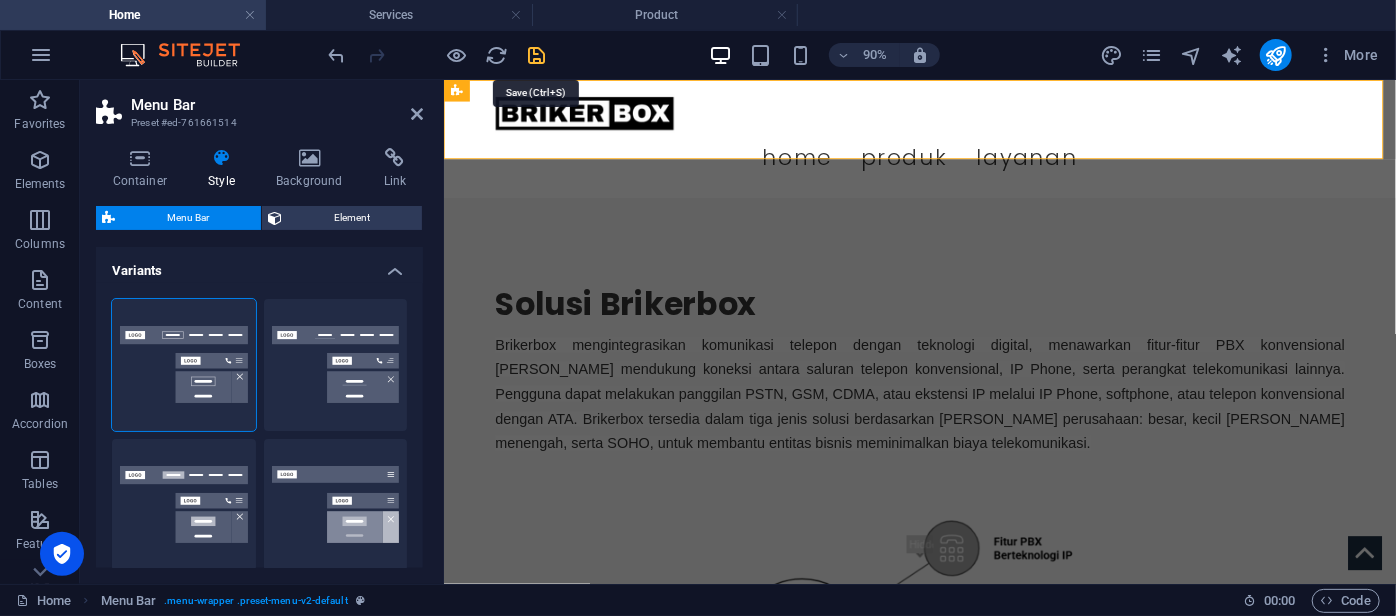 click at bounding box center [537, 55] 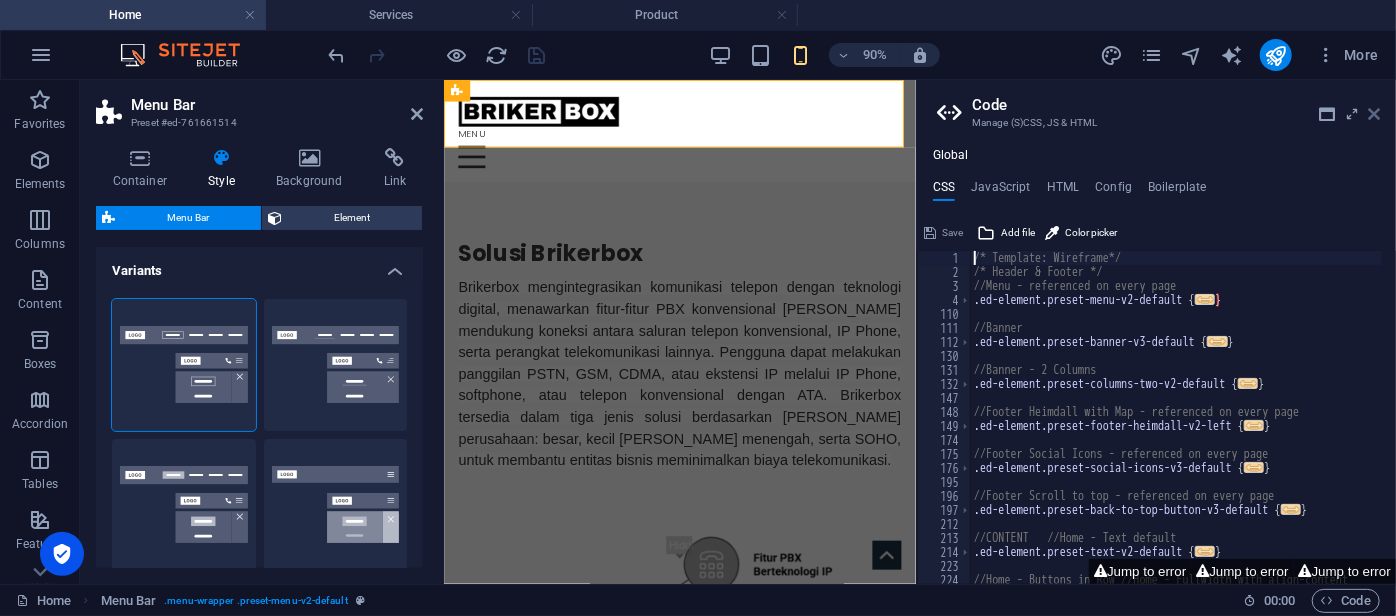 click at bounding box center (1374, 114) 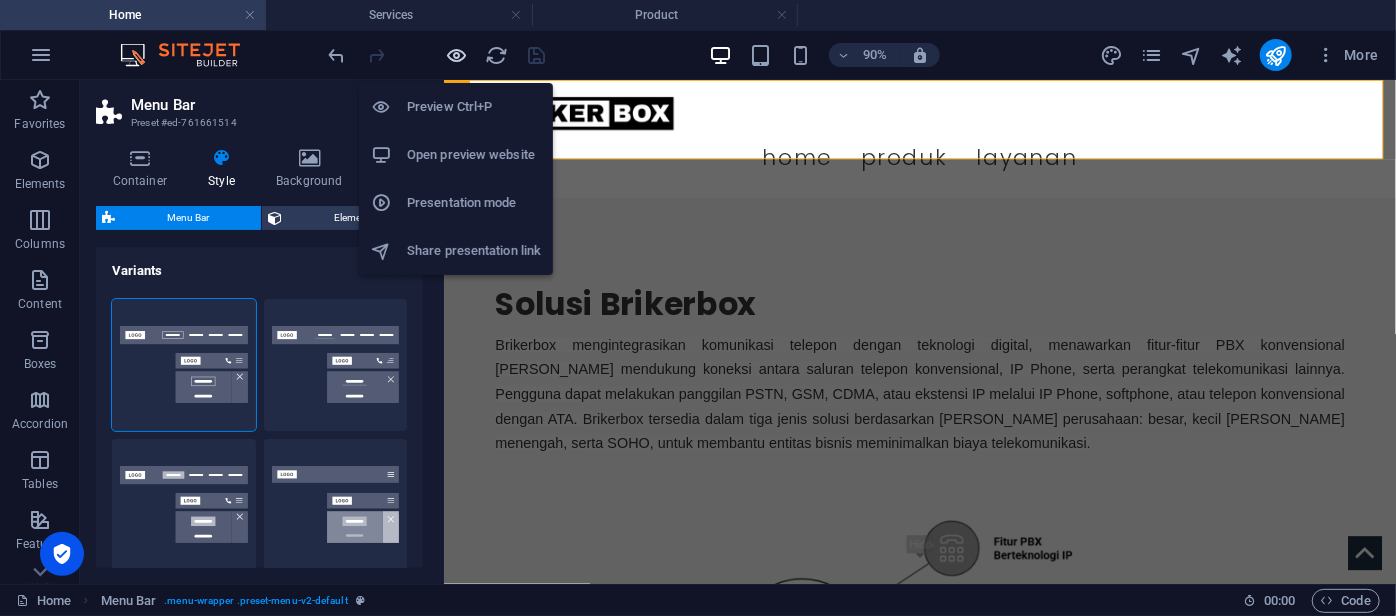 click at bounding box center [457, 55] 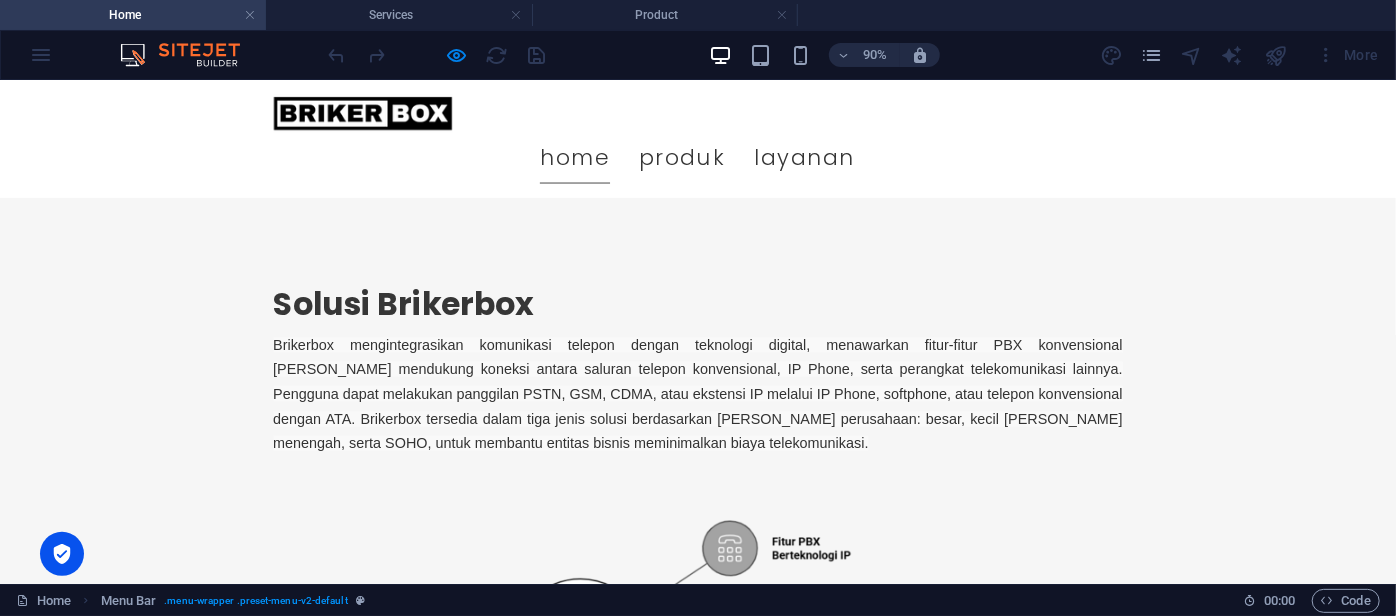 click on "Home" at bounding box center [639, 167] 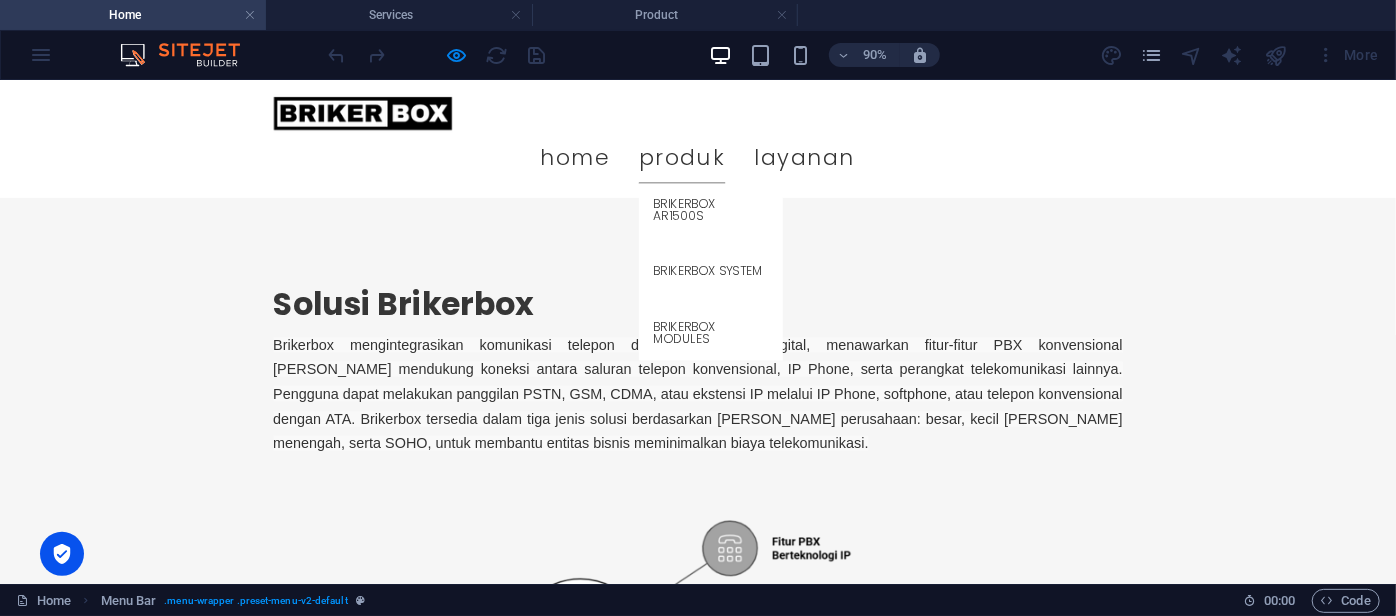 click on "Produk" at bounding box center (758, 167) 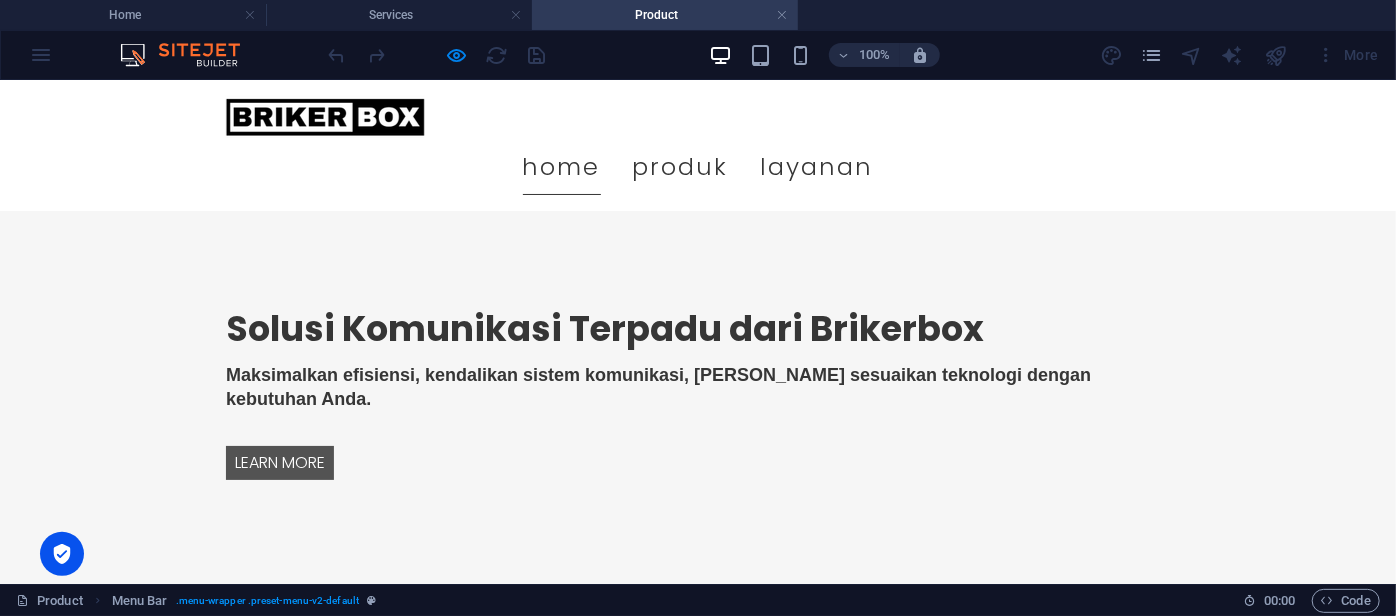 click on "Home" at bounding box center (562, 166) 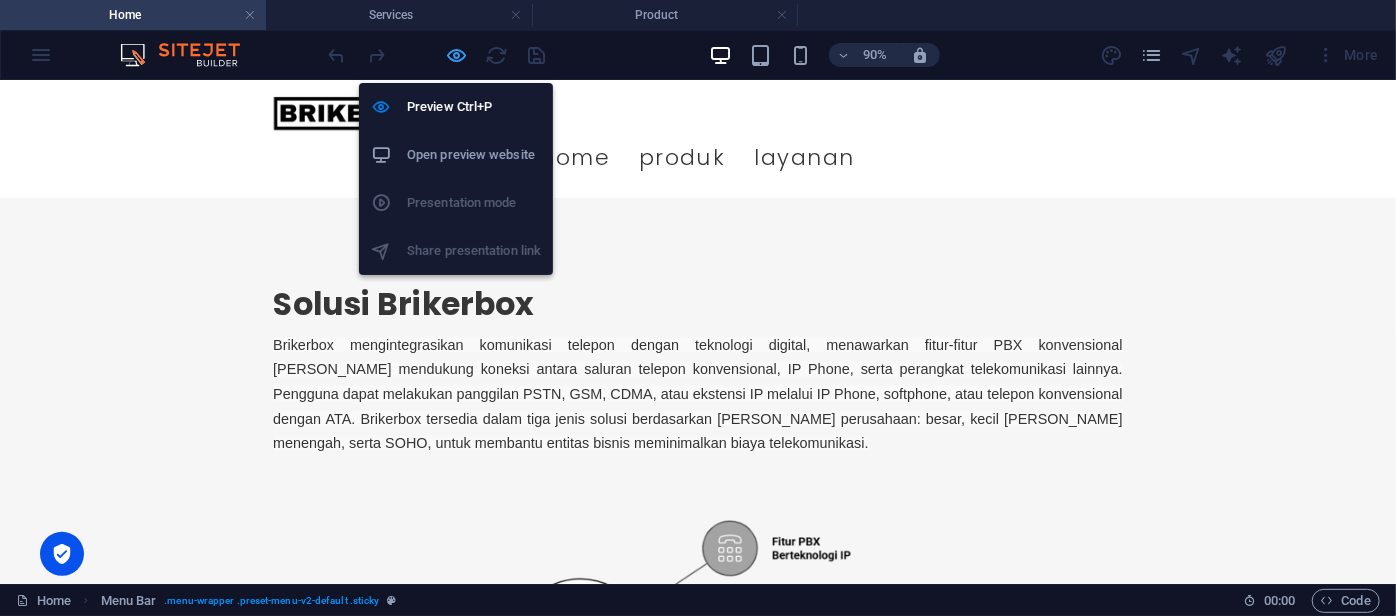 click at bounding box center [457, 55] 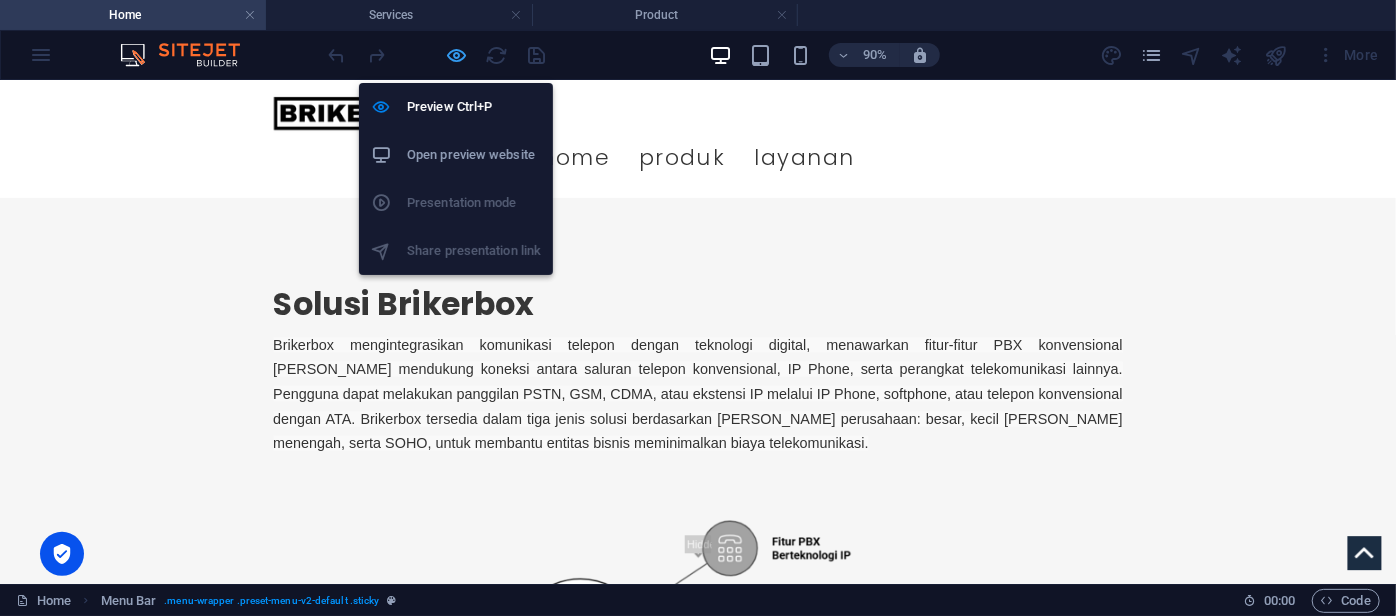 select on "rem" 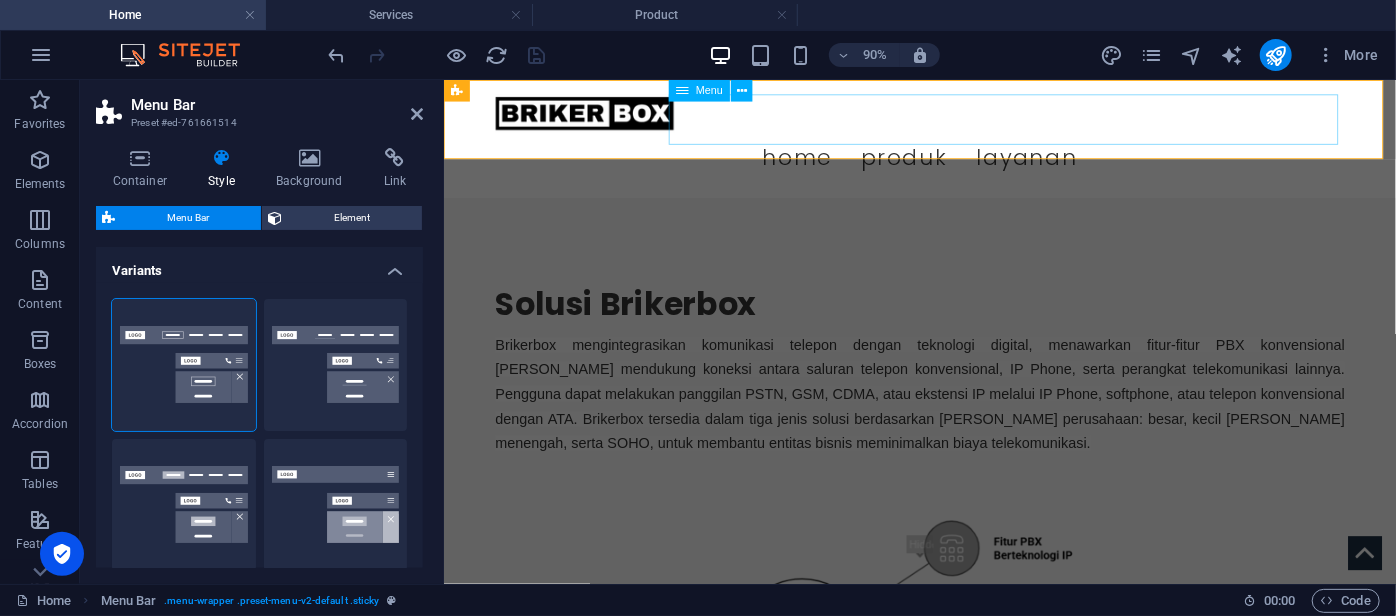 click on "Home Produk Brikerbox AR1500S Brikerbox System Brikerbox Modules Layanan" at bounding box center [972, 167] 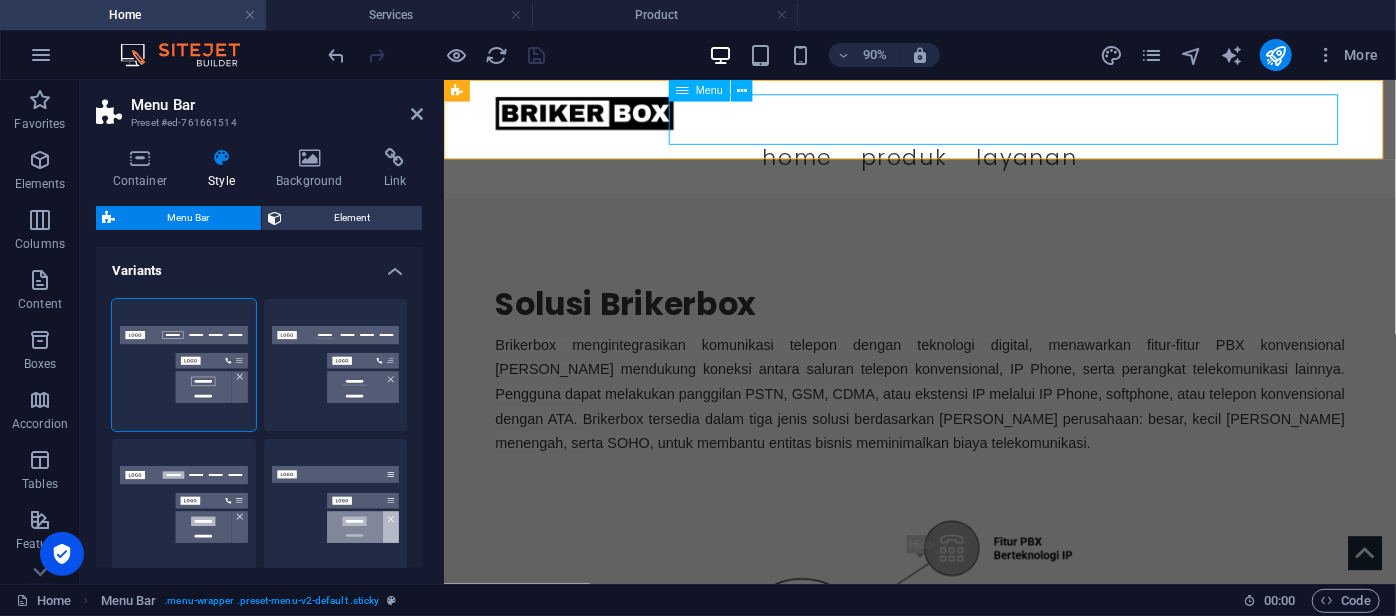 click on "Home Produk Brikerbox AR1500S Brikerbox System Brikerbox Modules Layanan" at bounding box center (972, 167) 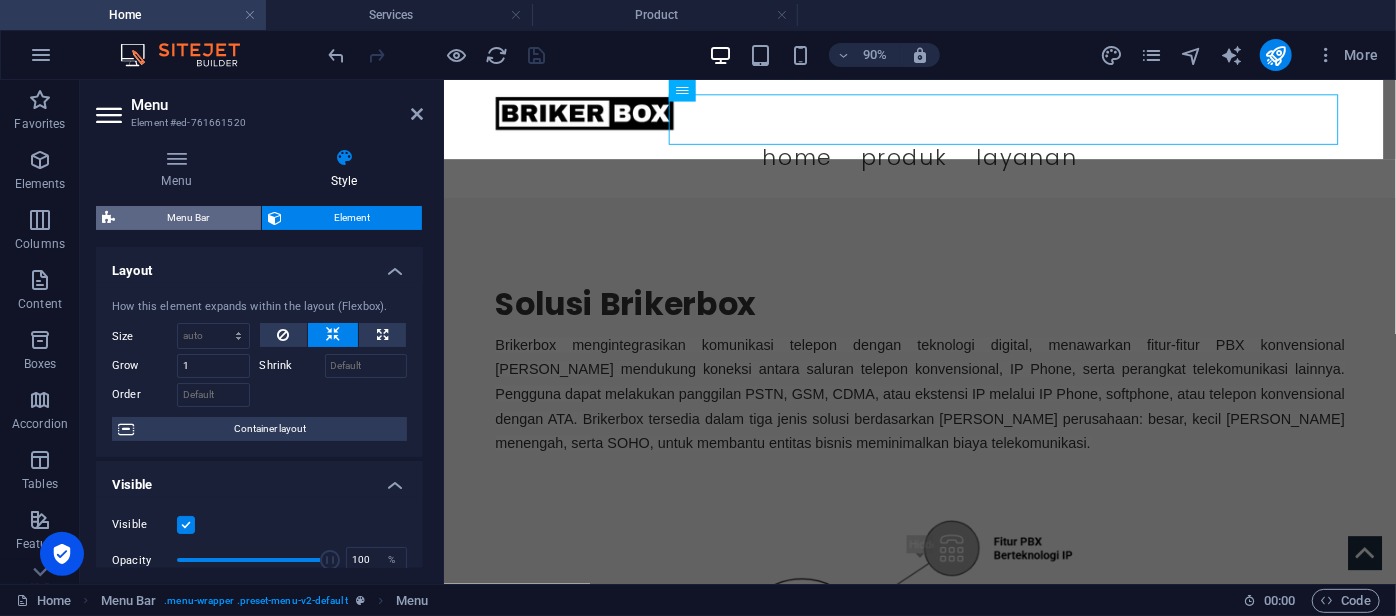 click on "Menu Bar" at bounding box center [188, 218] 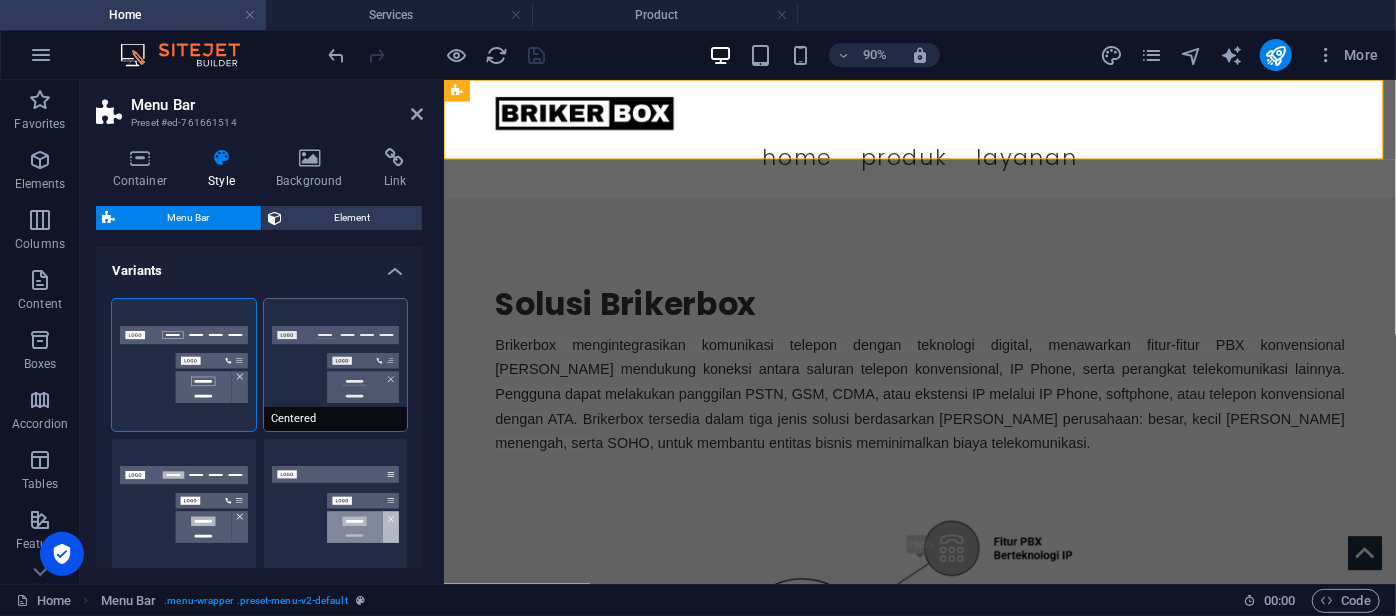 click on "Centered" at bounding box center [336, 365] 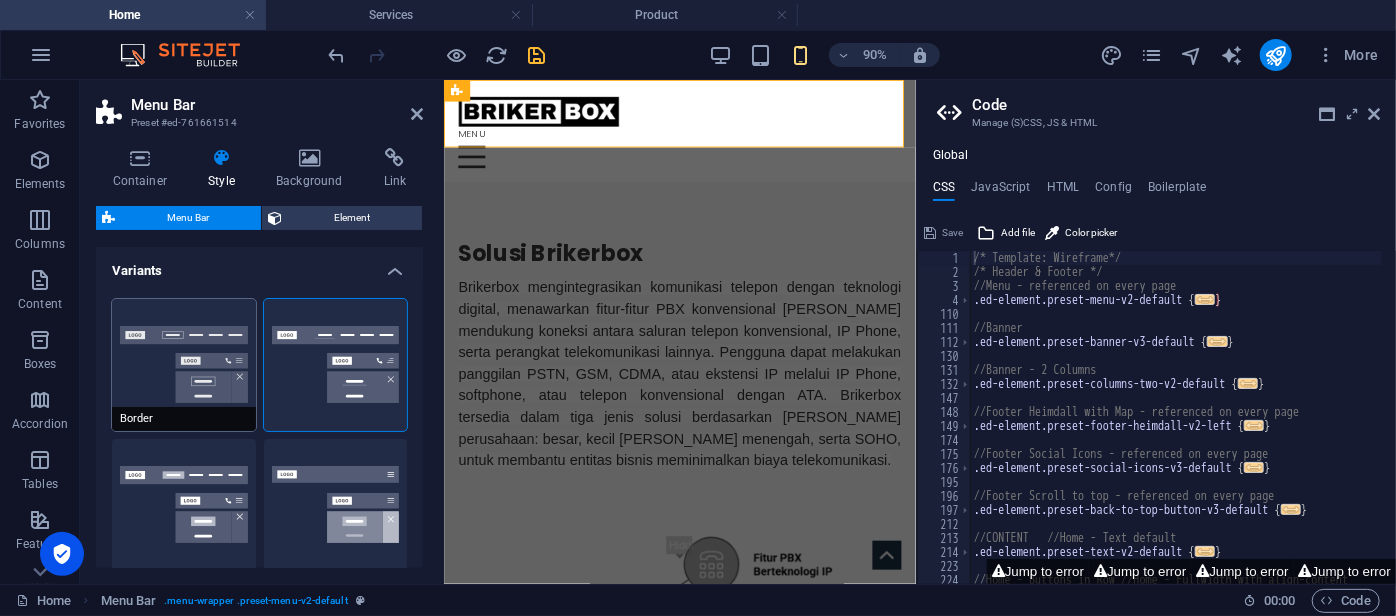 click on "Border" at bounding box center [184, 365] 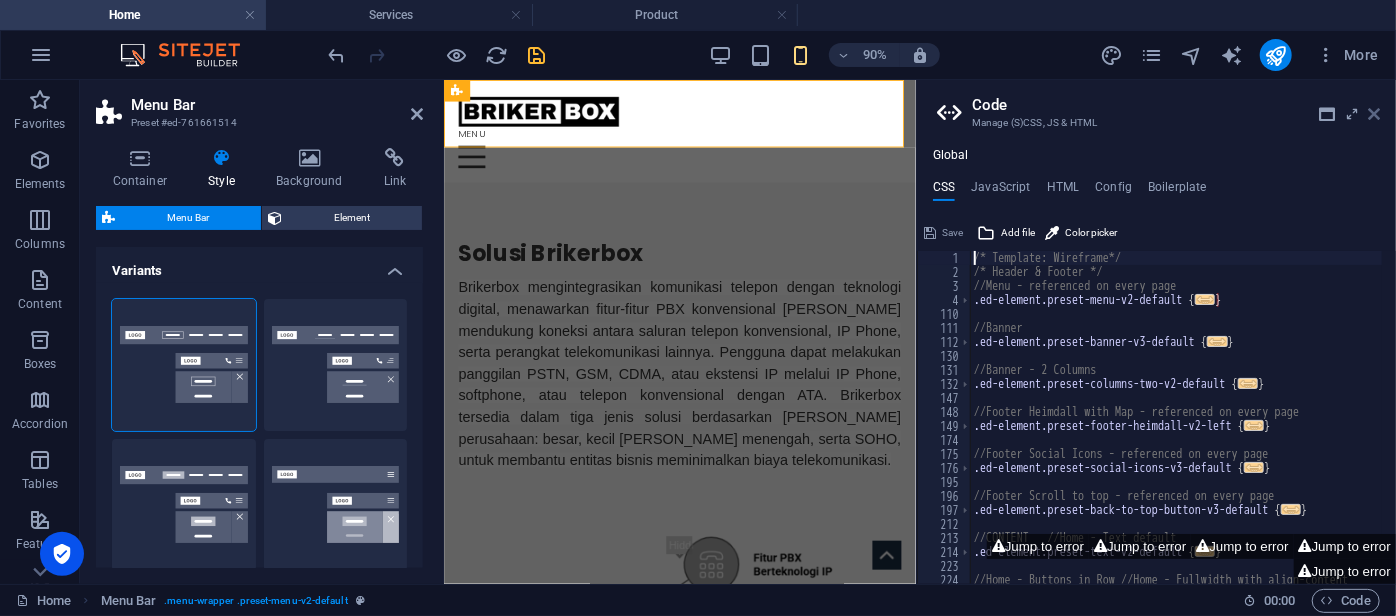 click on "Code Manage (S)CSS, JS & HTML Global CSS JavaScript HTML Config Boilerplate /* Template: Wireframe*/ 1 2 3 4 110 111 112 130 131 132 147 148 149 174 175 176 195 196 197 212 213 214 223 224 225 /* Template: Wireframe*/ /* Header & Footer */ //Menu - referenced on every page .ed-element.preset-menu-v2-default   { ... } //Banner  .ed-element.preset-banner-v3-default   { ... } //Banner - 2 Columns .ed-element.preset-columns-two-v2-default   { ... } //Footer Heimdall with Map - referenced on every page .ed-element.preset-footer-heimdall-v2-left   { ... } //Footer Social Icons - referenced on every page .ed-element.preset-social-icons-v3-default   { ... } //Footer Scroll to top - referenced on every page .ed-element.preset-back-to-top-button-v3-default   { ... } //CONTENT   //Home - Text default .ed-element.preset-text-v2-default   { ... } //Home - Buttons in Row //Home - Fullwidth with align-content      Jump to error  Jump to error  Jump to error  Jump to error  Jump to error Save Add file Color picker" at bounding box center (1156, 332) 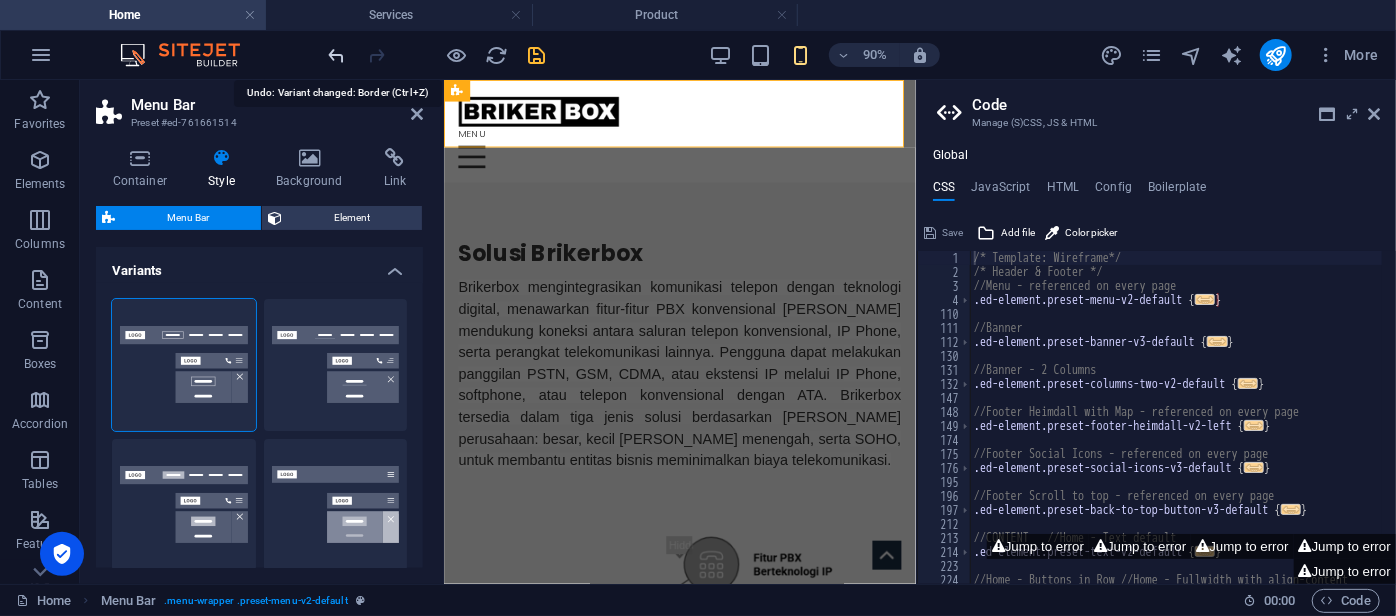 click at bounding box center (337, 55) 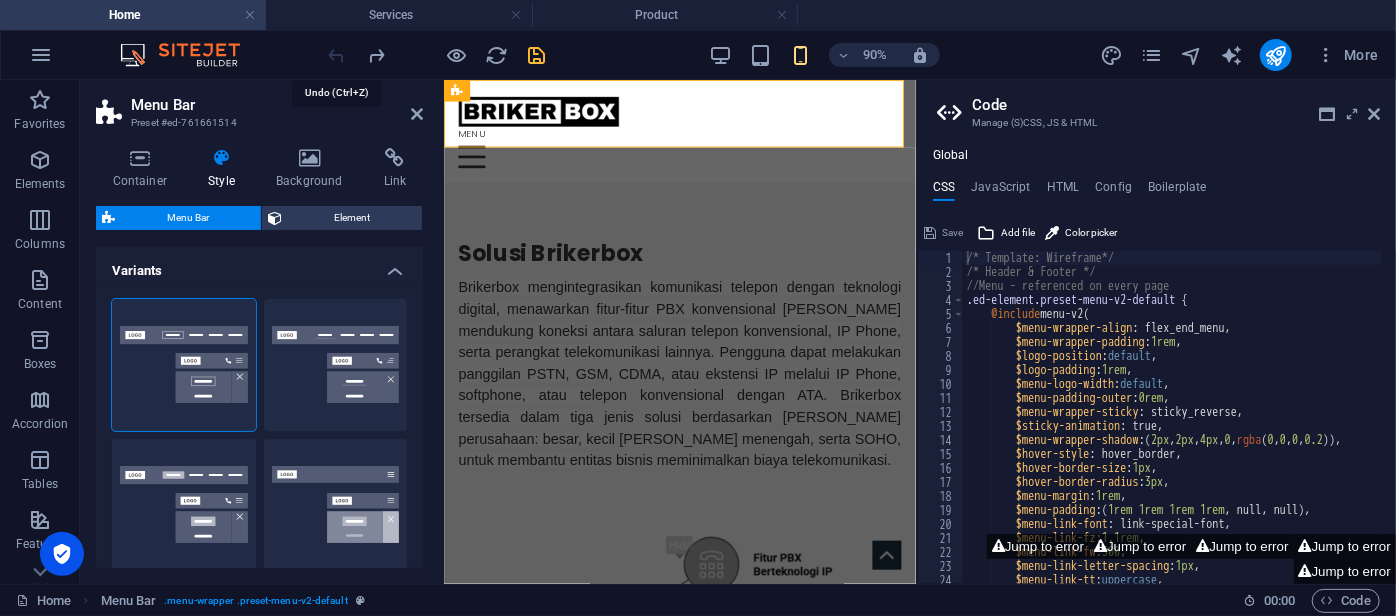 click at bounding box center [437, 55] 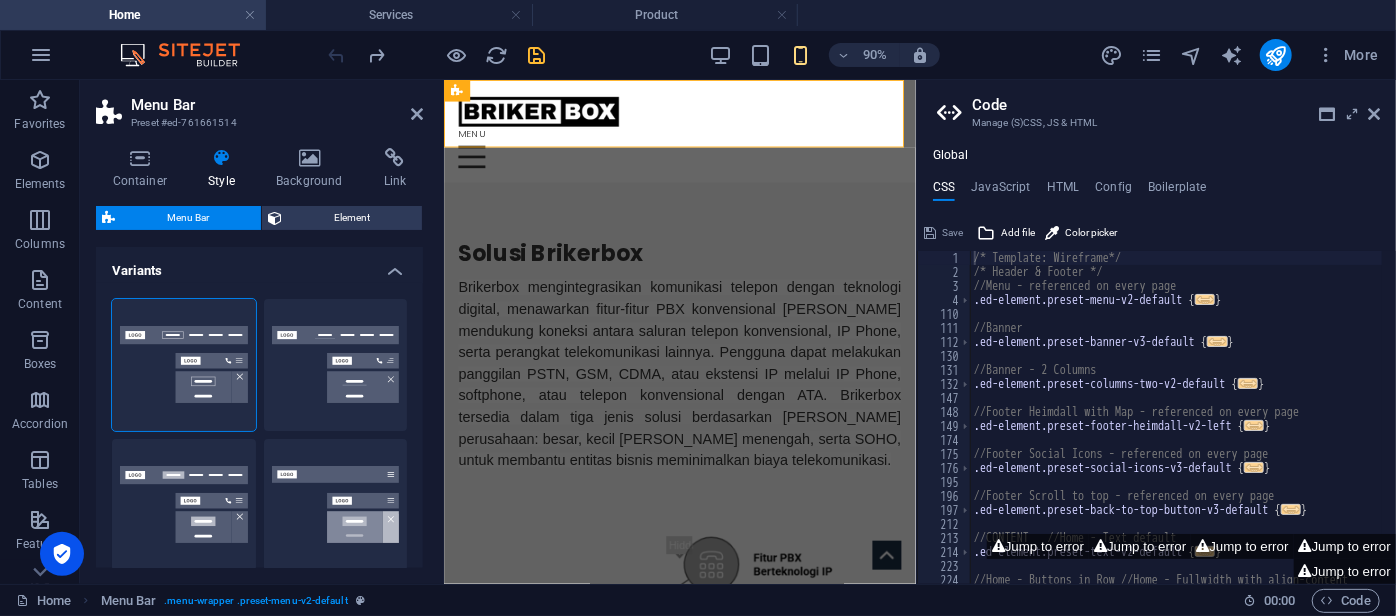 click at bounding box center (437, 55) 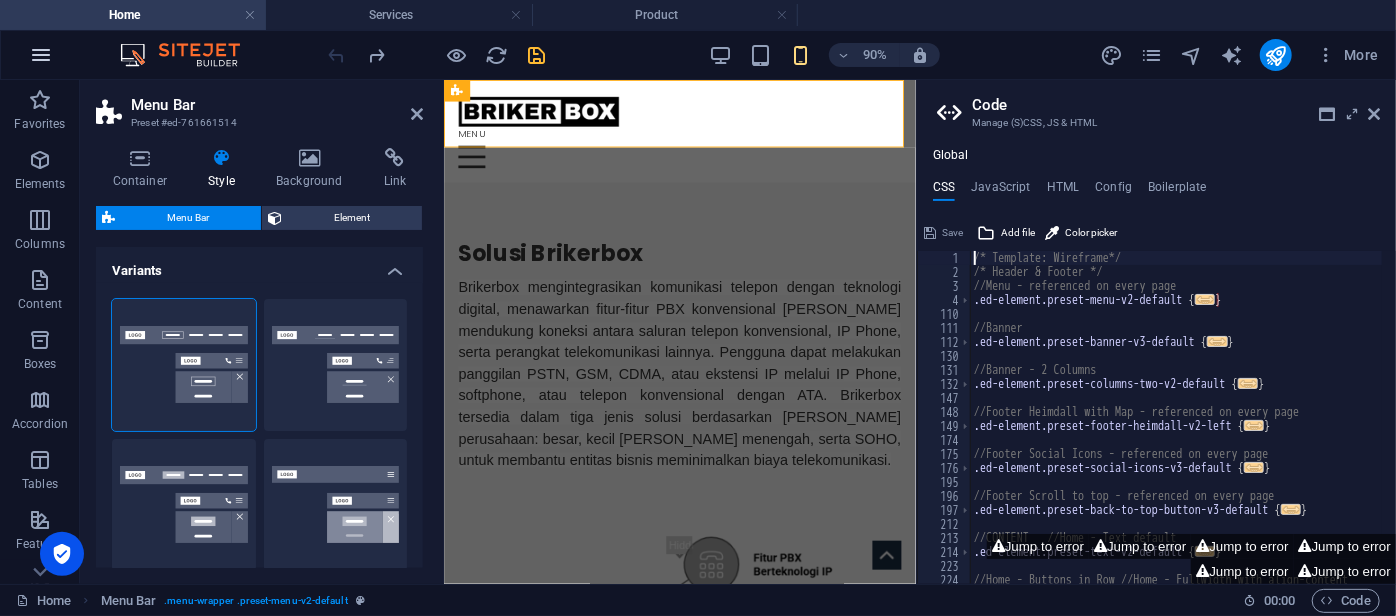 click at bounding box center [41, 55] 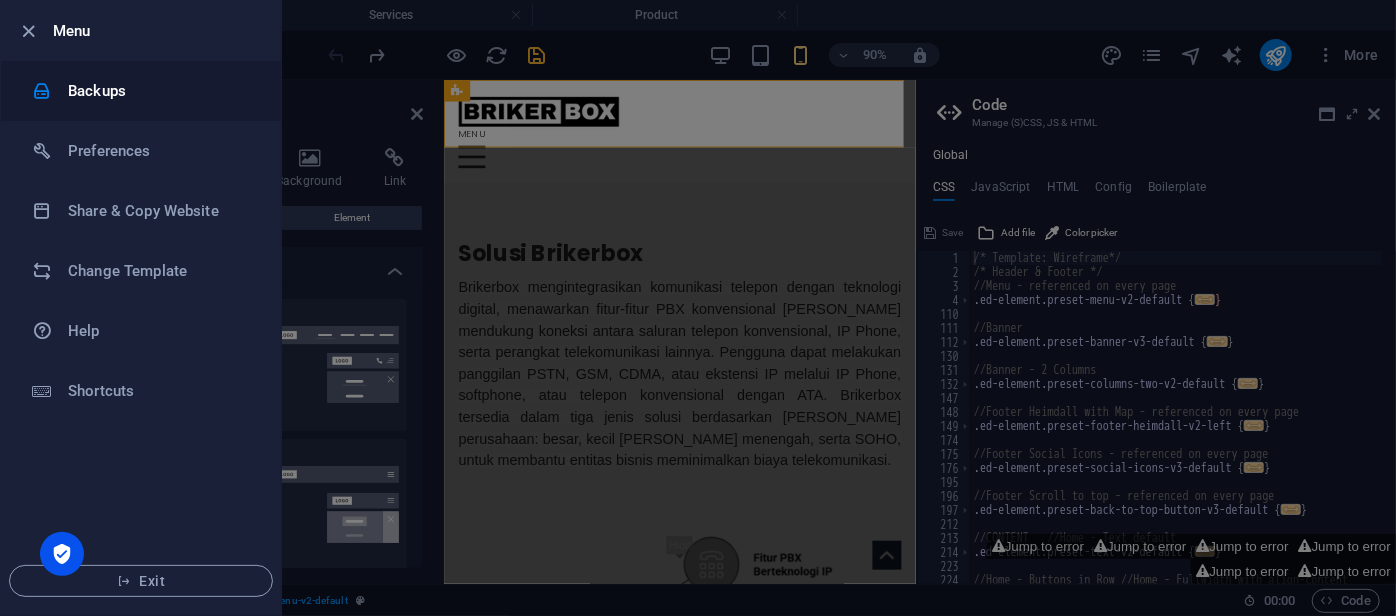 click on "Backups" at bounding box center [160, 91] 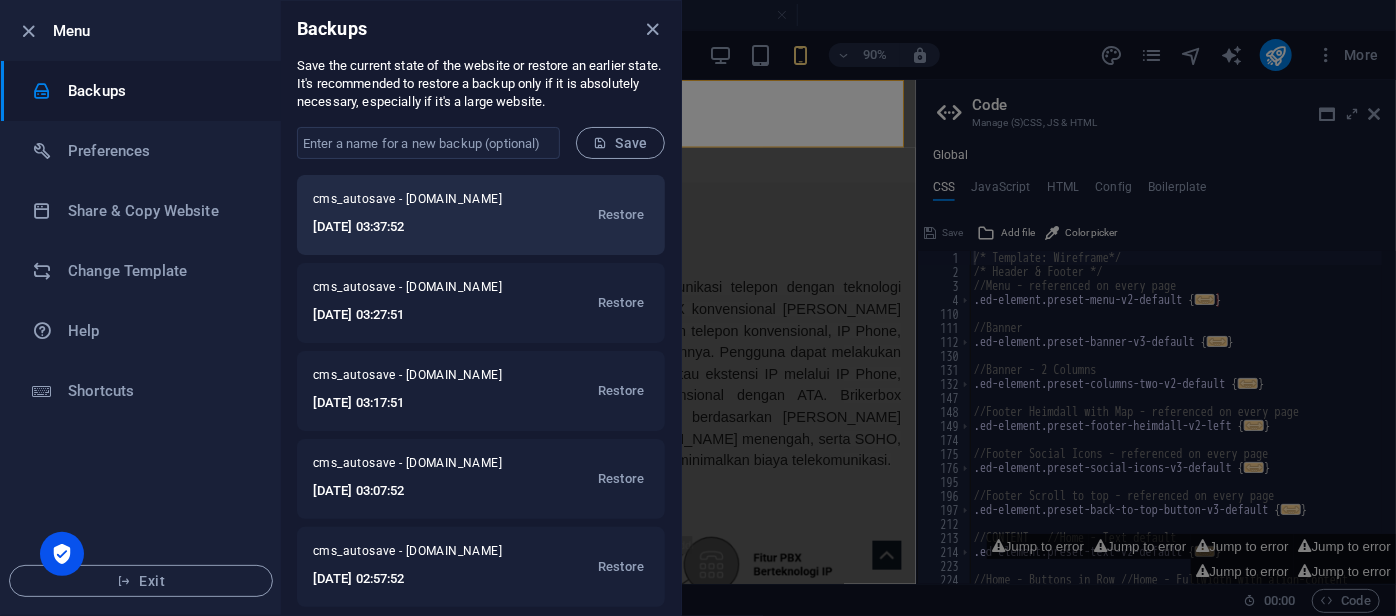 click on "2025-06-26 03:37:52" at bounding box center [420, 227] 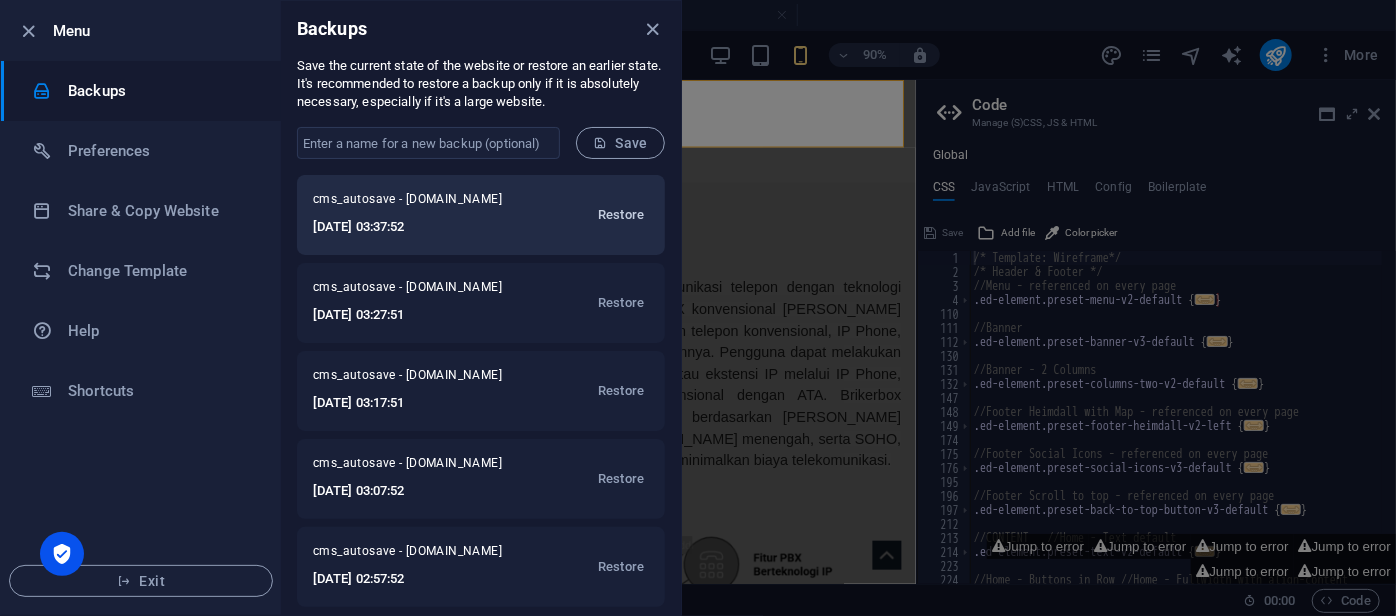 click on "Restore" at bounding box center [621, 215] 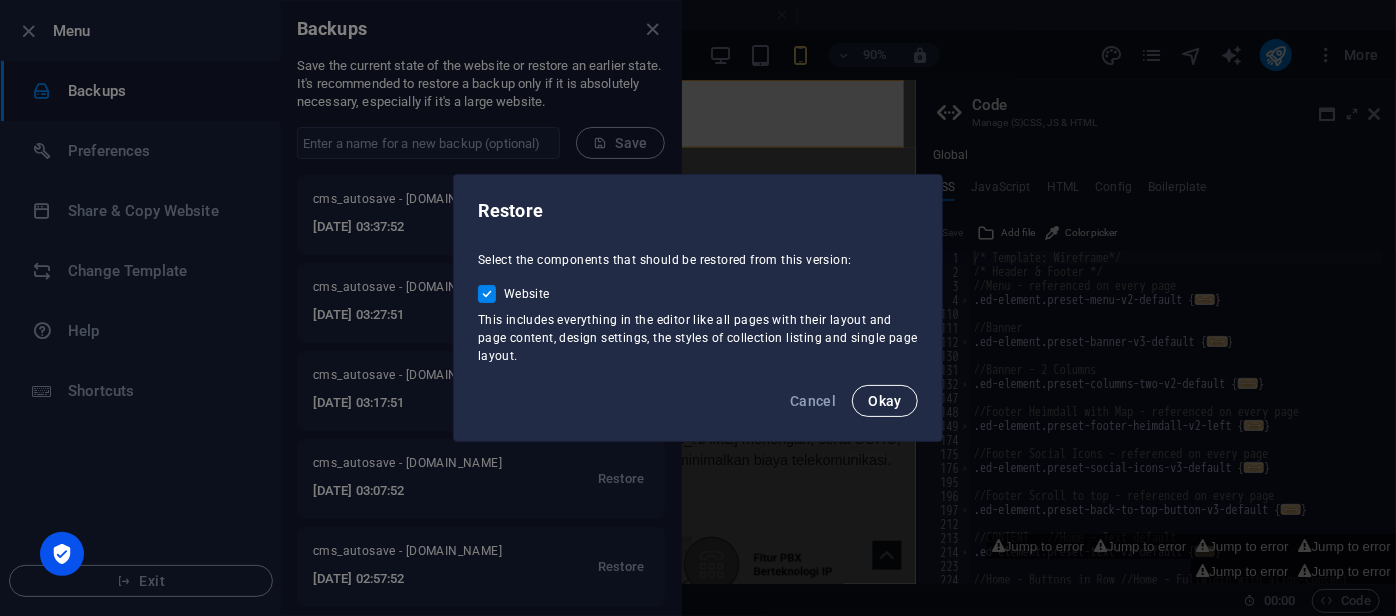 click on "Okay" at bounding box center [885, 401] 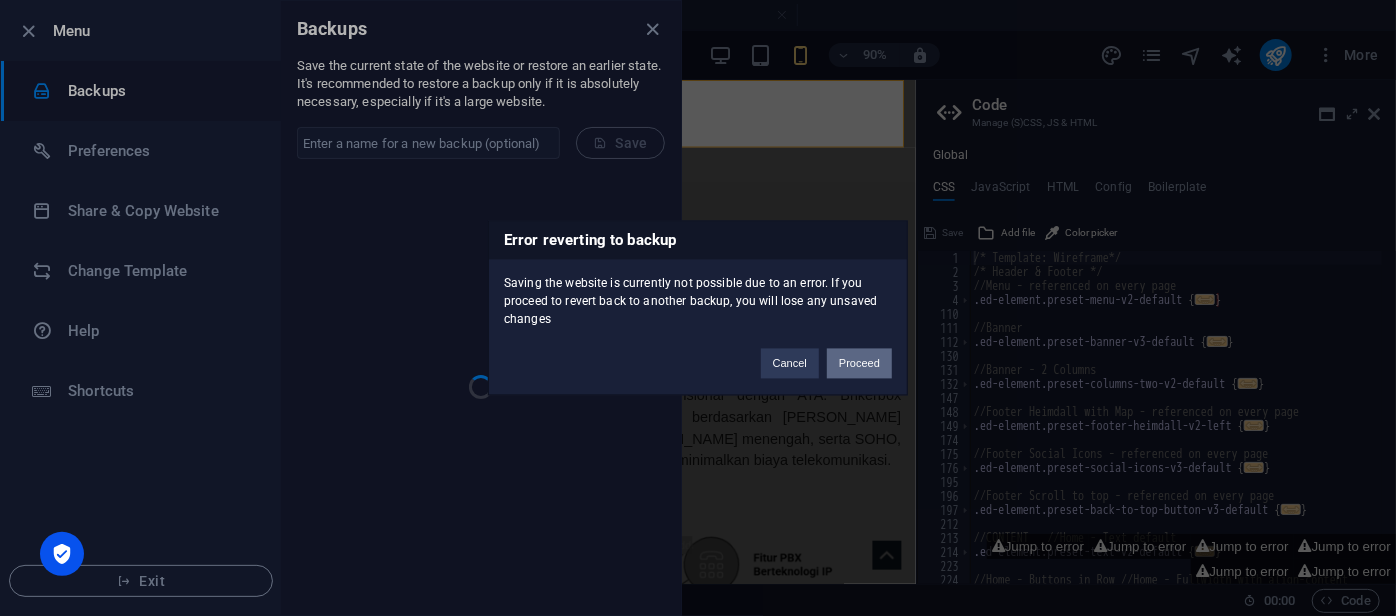 click on "Proceed" at bounding box center (859, 364) 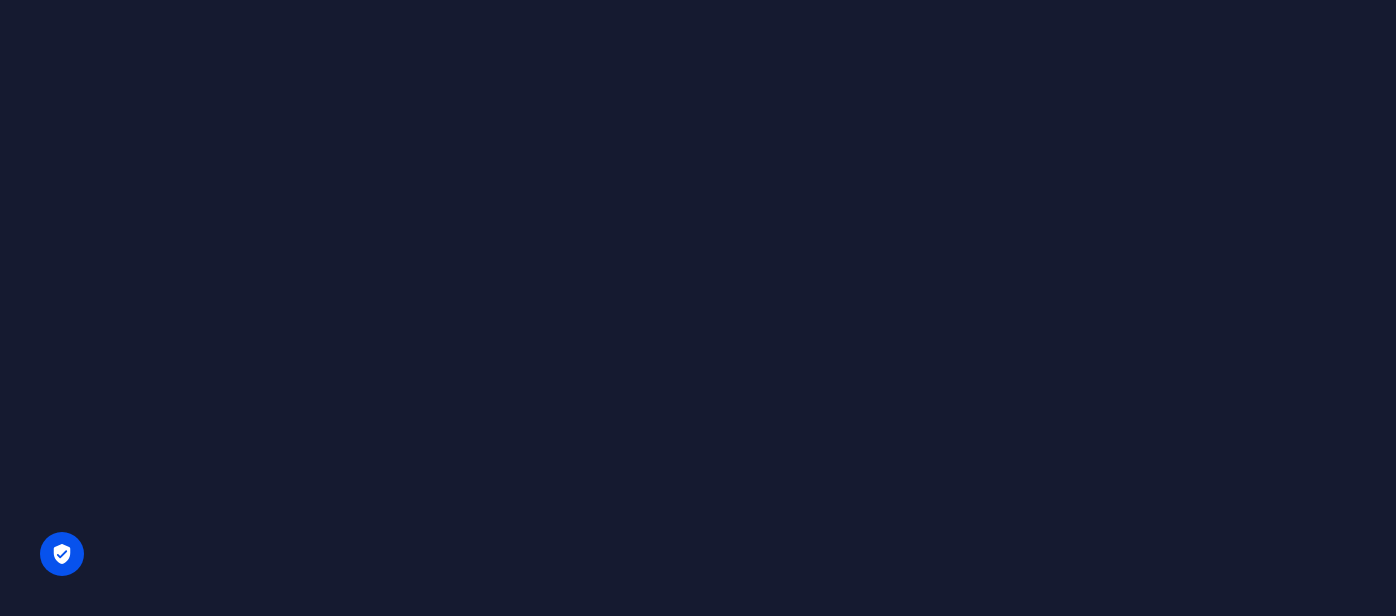 scroll, scrollTop: 0, scrollLeft: 0, axis: both 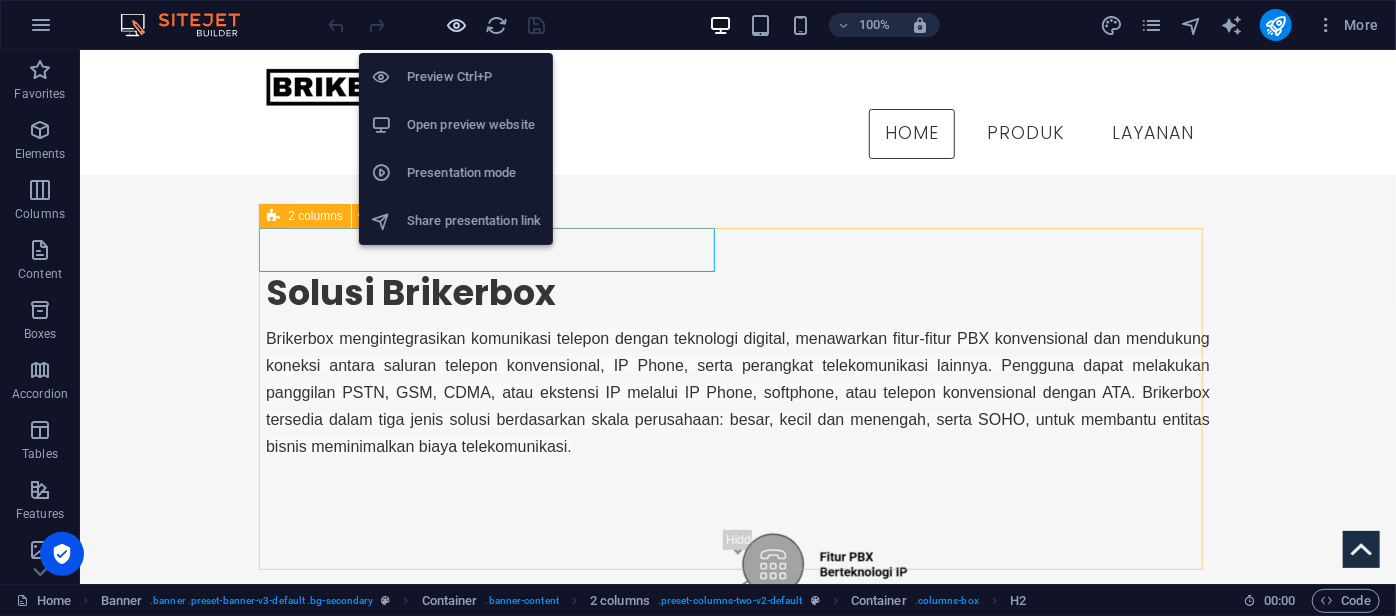 click at bounding box center (457, 25) 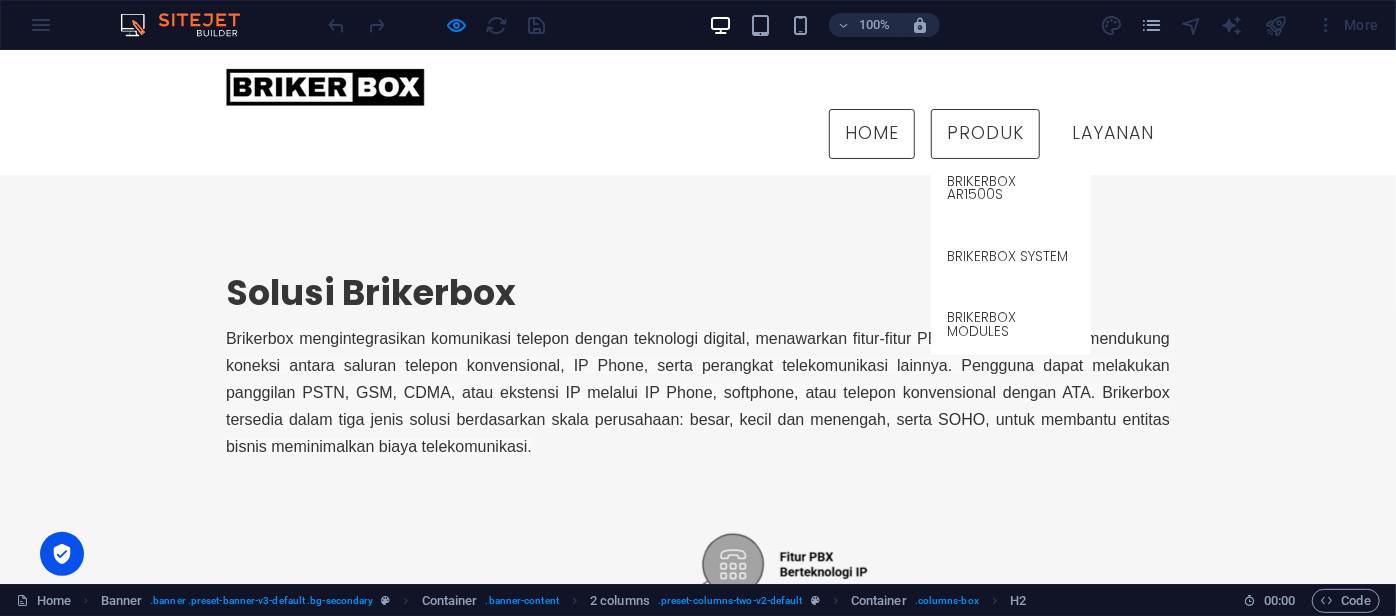 click on "Produk" at bounding box center (985, 133) 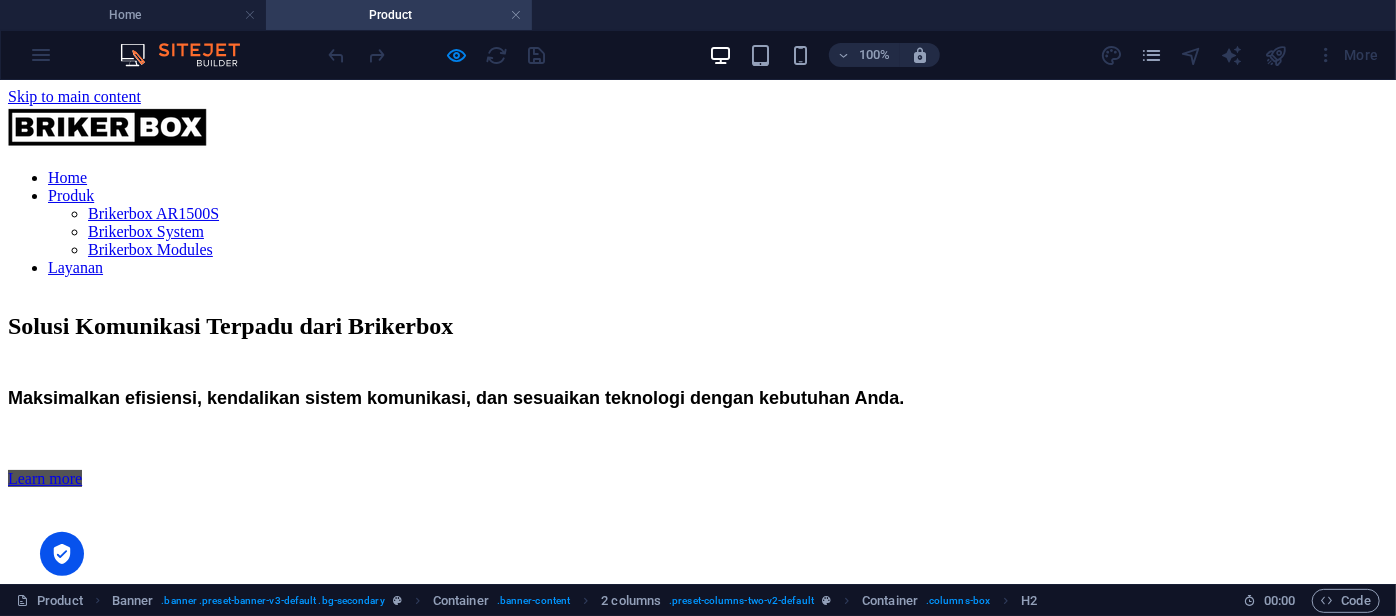 scroll, scrollTop: 0, scrollLeft: 0, axis: both 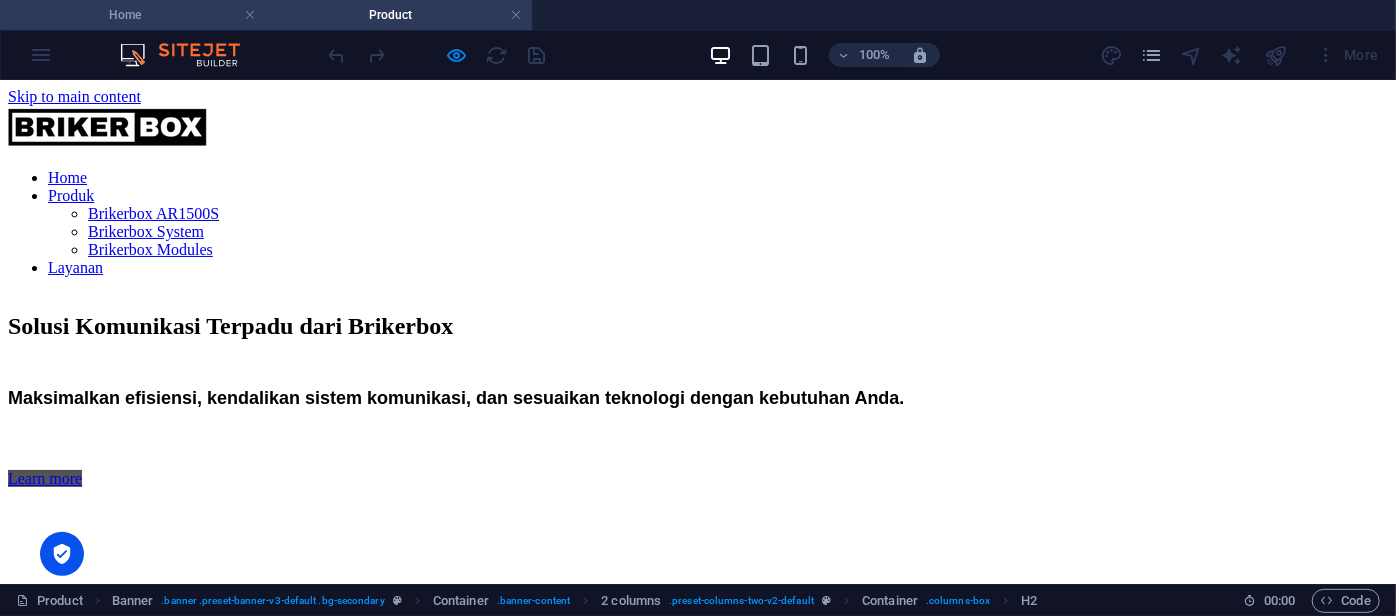 click on "Home" at bounding box center [133, 15] 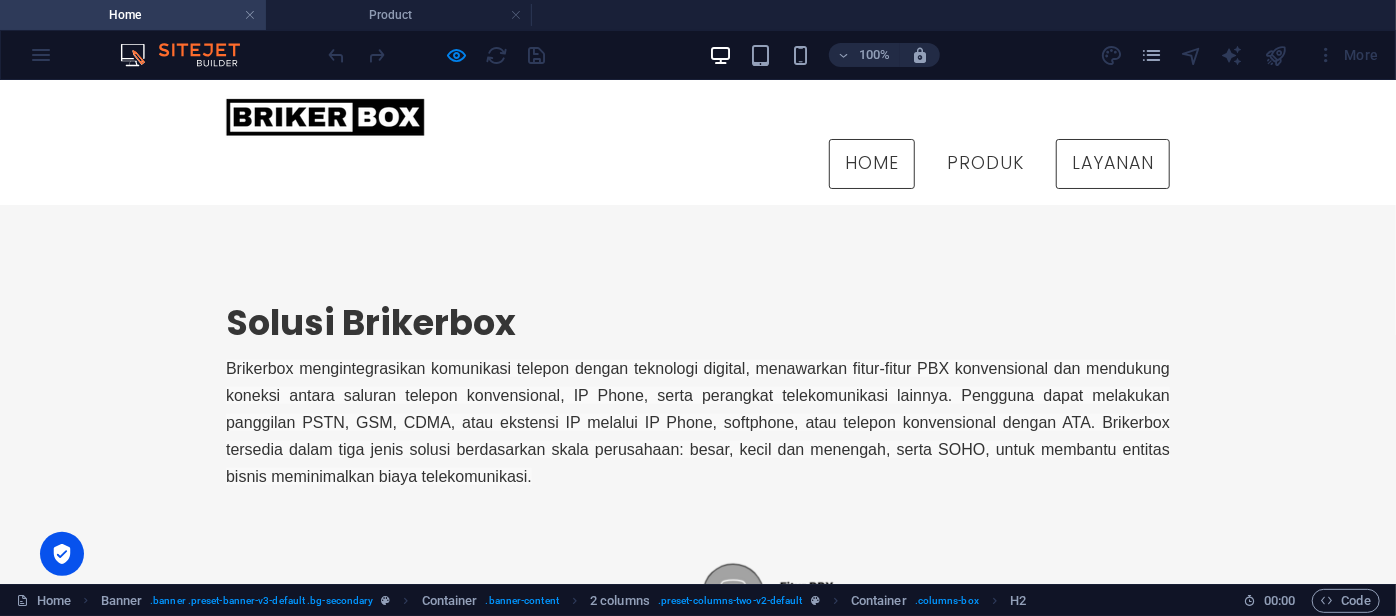 click on "Layanan" at bounding box center (1113, 163) 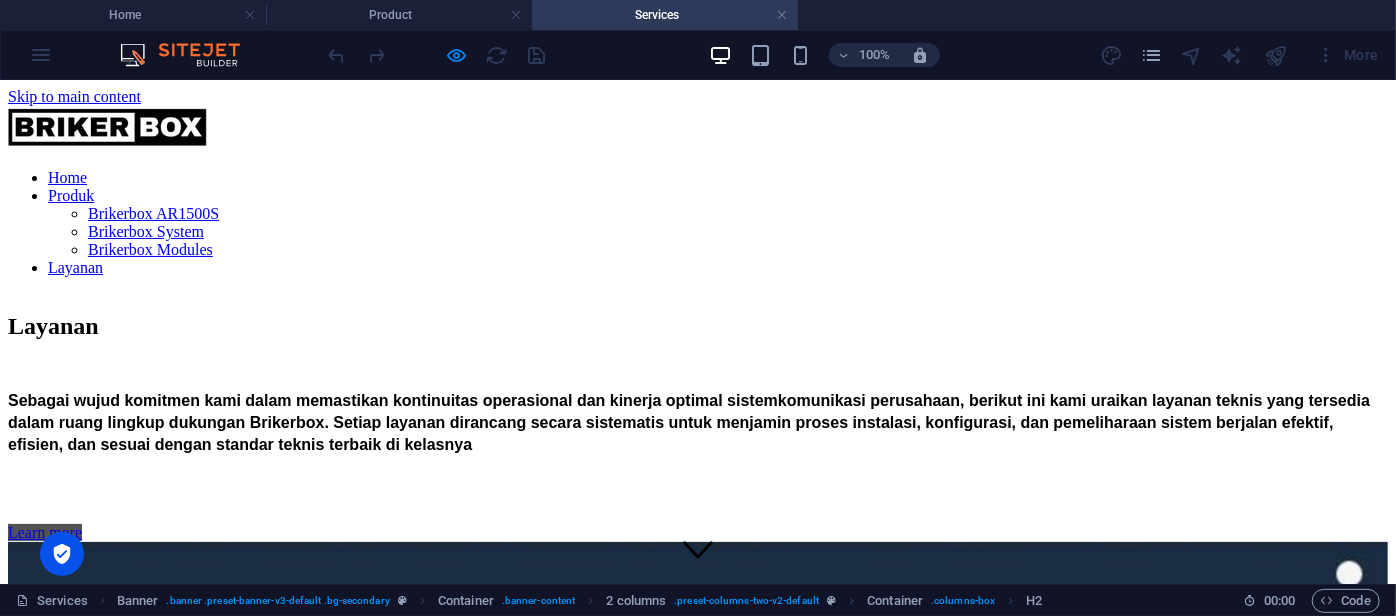 scroll, scrollTop: 0, scrollLeft: 0, axis: both 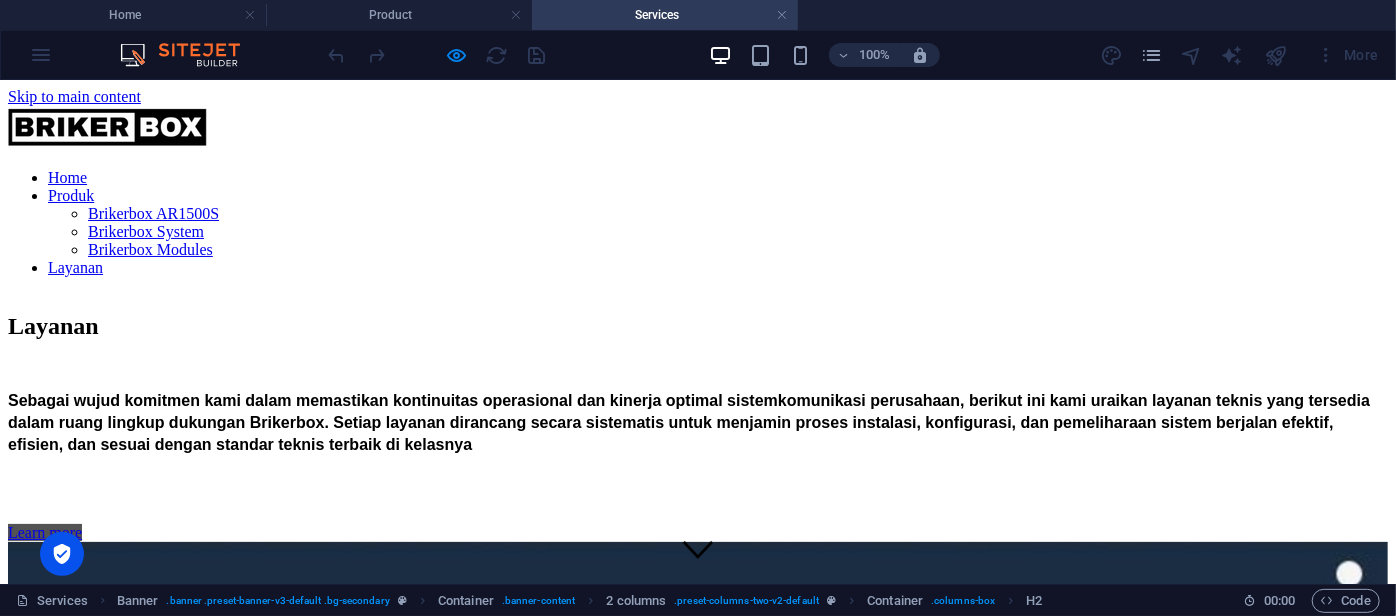 click on "Home Produk Brikerbox AR1500S Brikerbox System Brikerbox Modules Layanan" at bounding box center (698, 222) 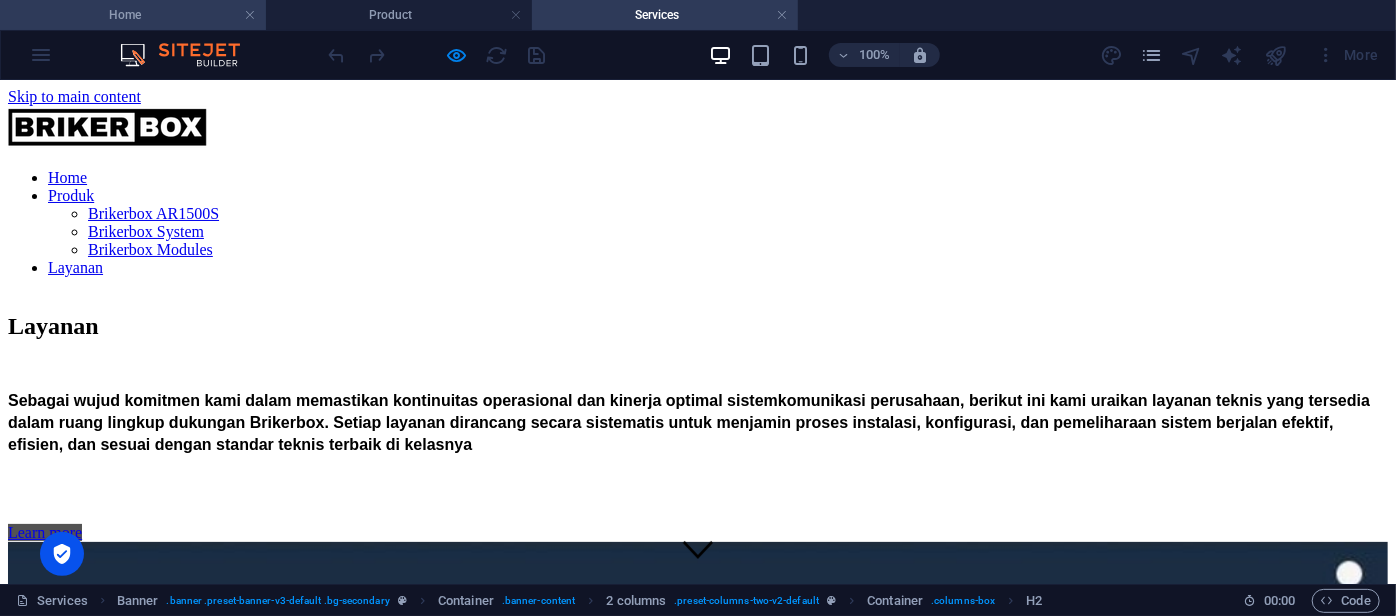 click on "Home" at bounding box center (133, 15) 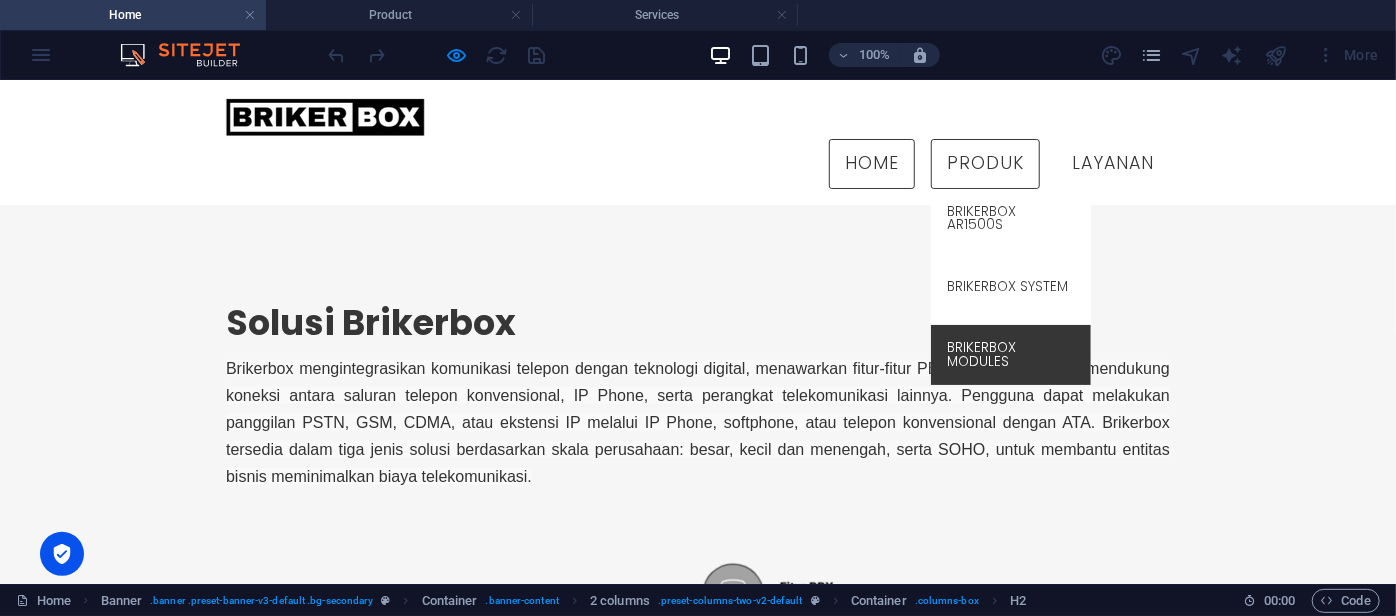 click on "Brikerbox Modules" at bounding box center [1011, 353] 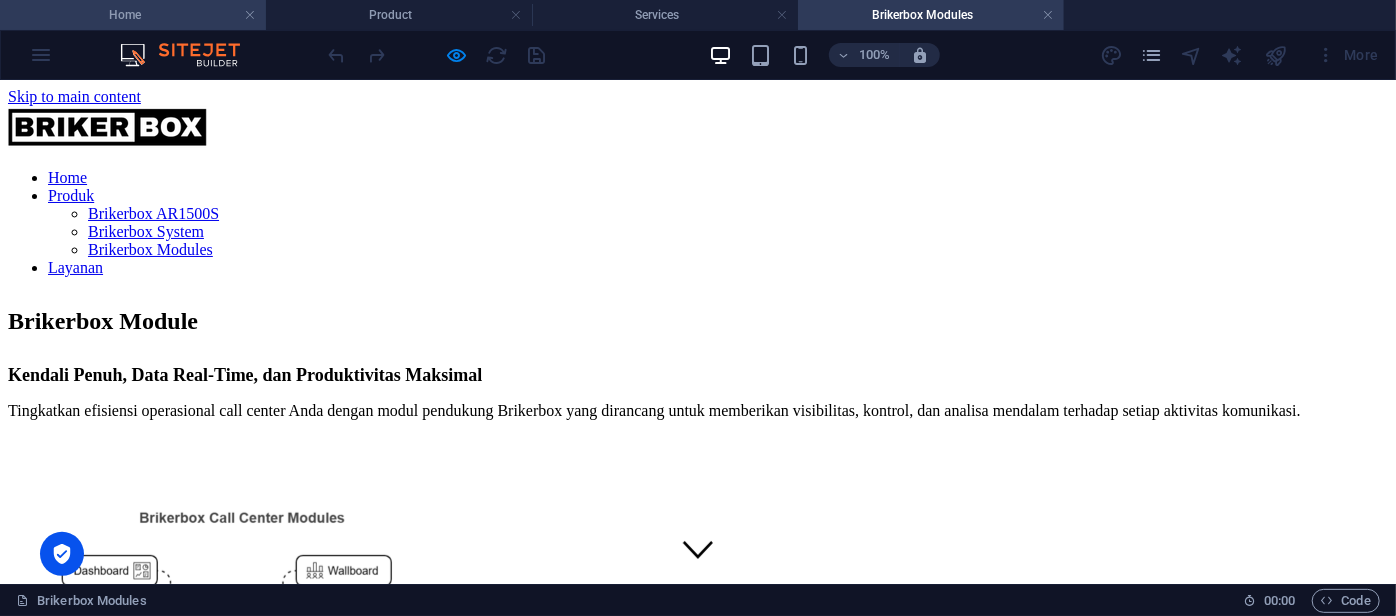 click on "Home" at bounding box center (133, 15) 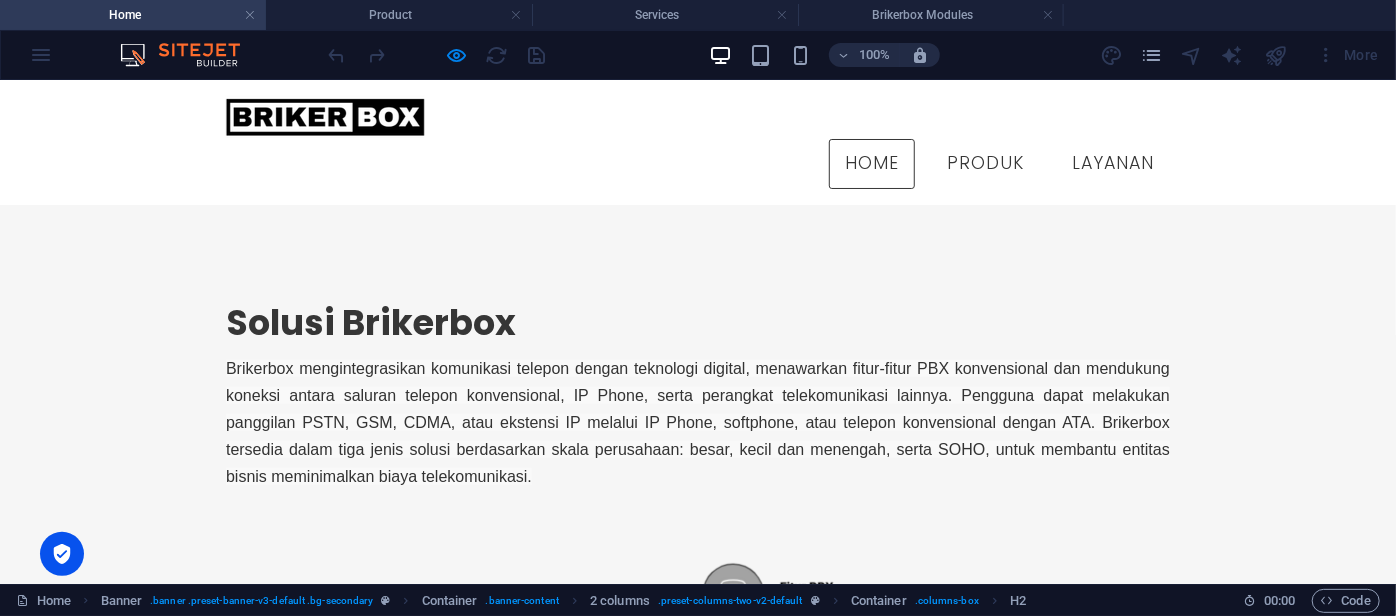 click on "Home" at bounding box center [872, 163] 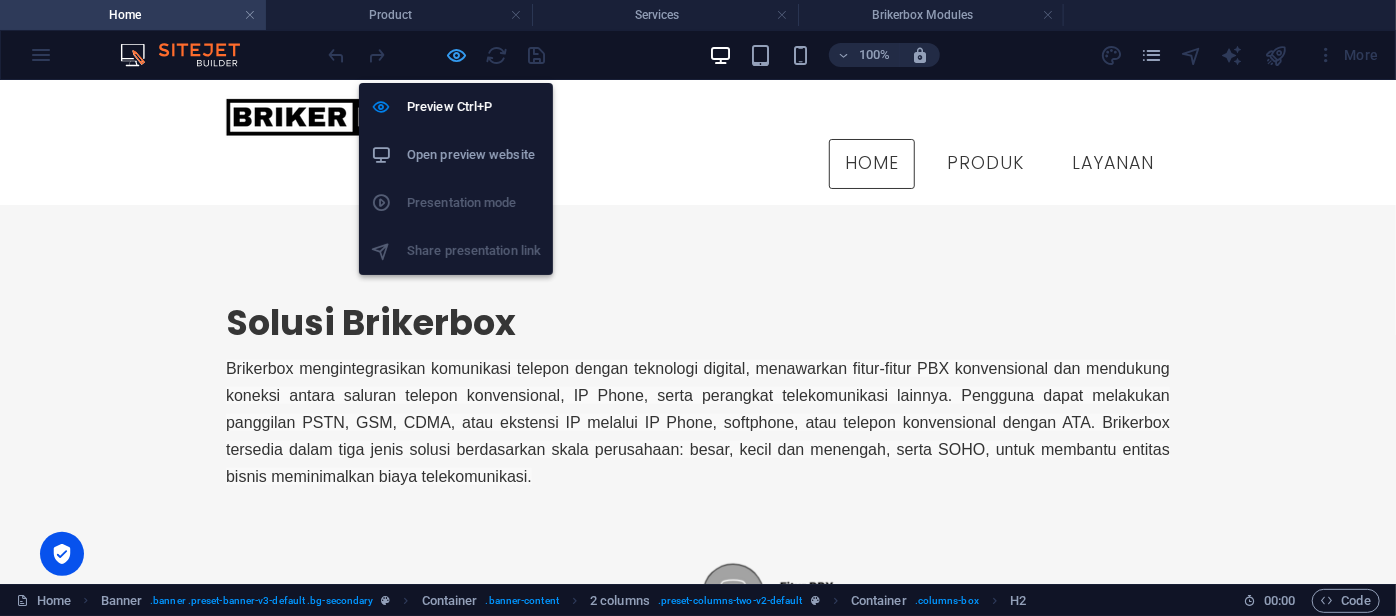 click at bounding box center (457, 55) 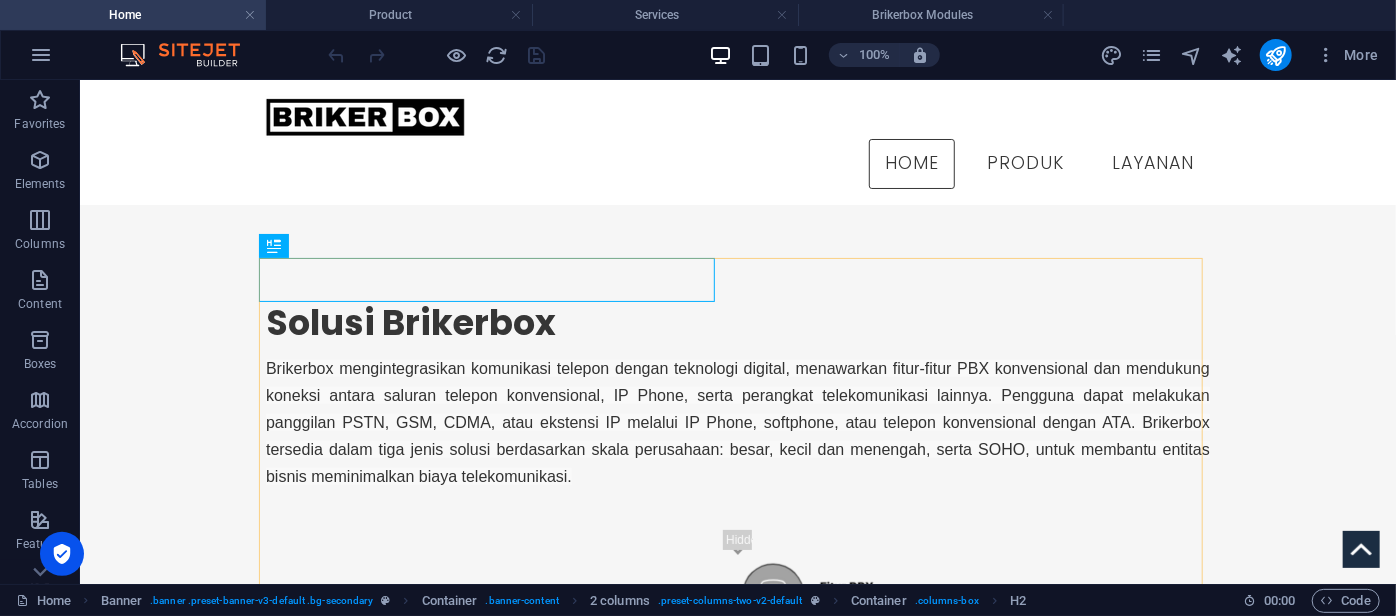 click at bounding box center (437, 55) 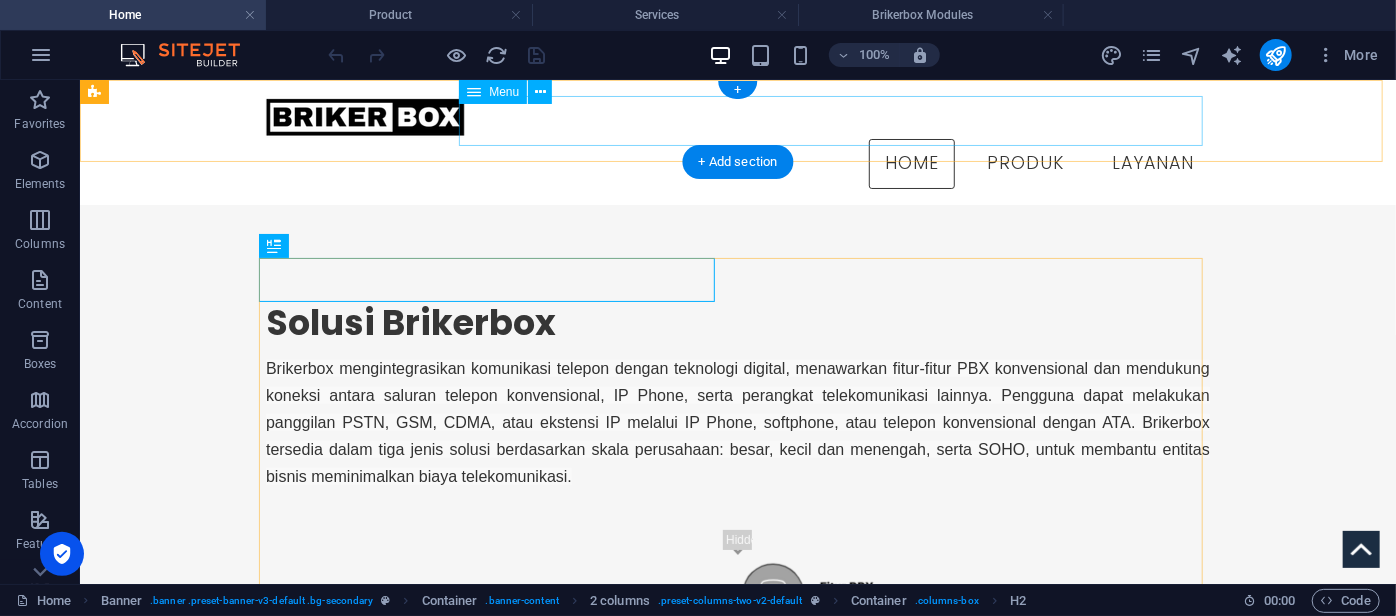 click on "Home Produk Brikerbox AR1500S Brikerbox System Brikerbox Modules Layanan" at bounding box center (737, 163) 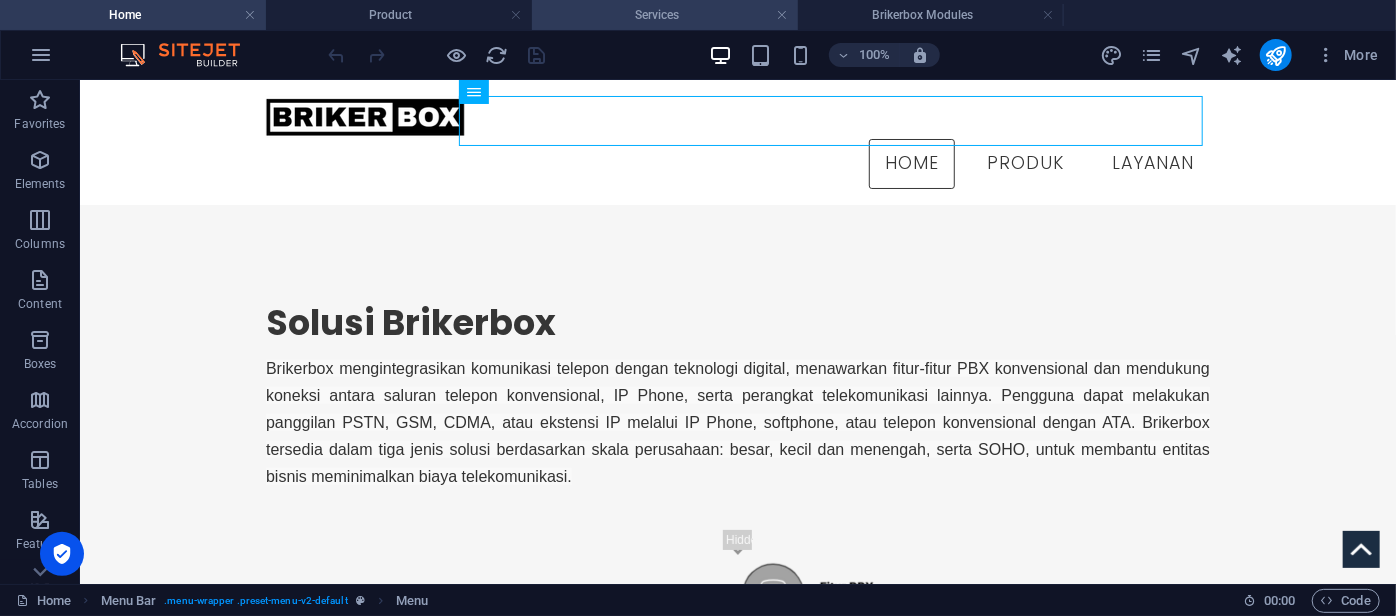 click on "Services" at bounding box center (665, 15) 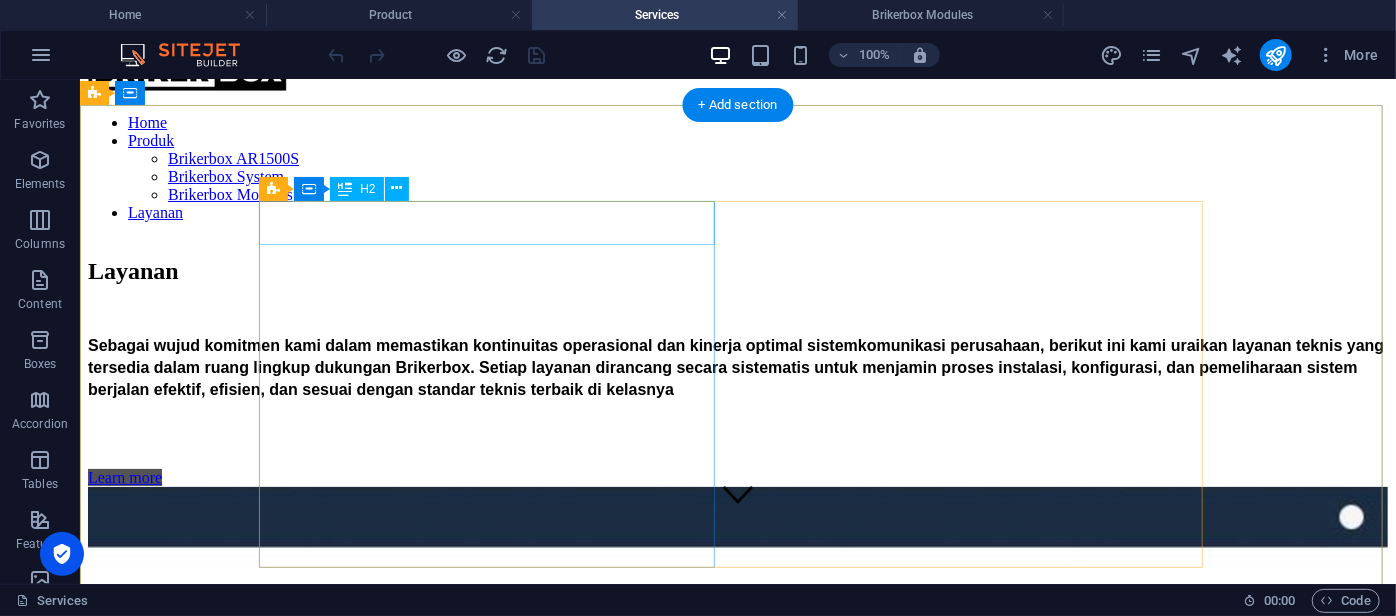 scroll, scrollTop: 56, scrollLeft: 0, axis: vertical 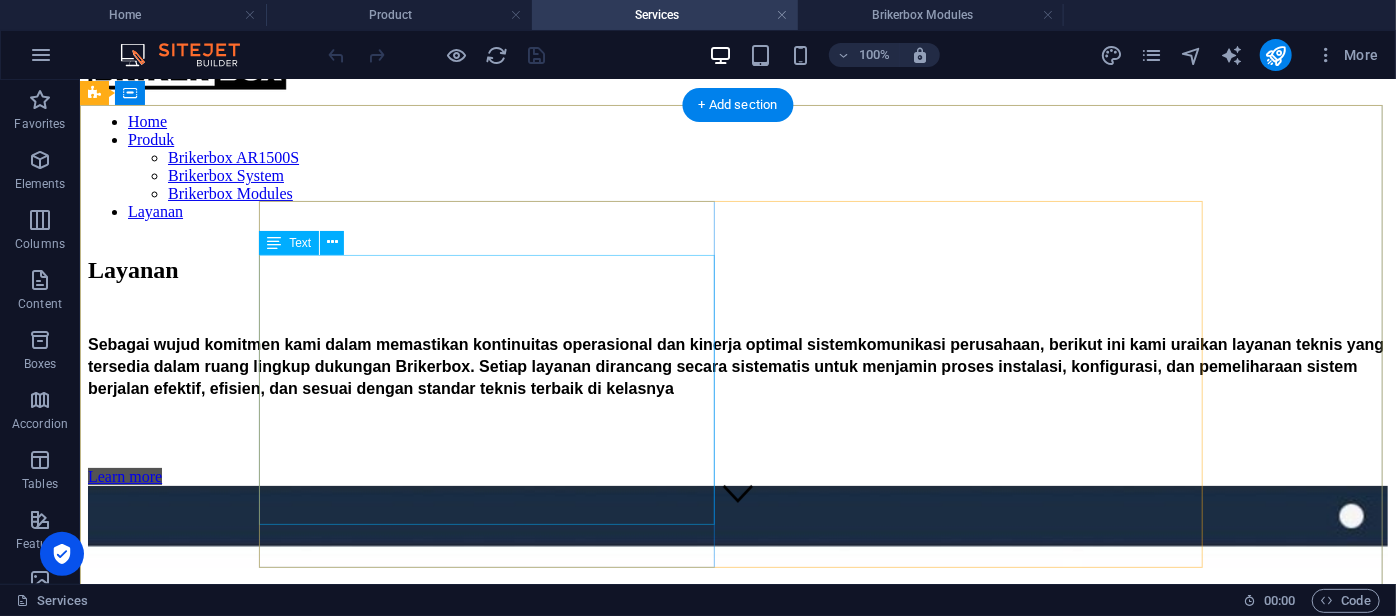 click on "Sebagai wujud komitmen kami dalam memastikan kontinuitas operasional dan kinerja optimal sistem  komunikasi perusahaan, berikut ini kami uraikan layanan teknis yang tersedia dalam ruang lingkup dukungan Brikerbox. Setiap layanan dirancang secara sistematis untuk menjamin proses instalasi, konfigurasi, dan pemeliharaan sistem berjalan efektif, efisien, dan sesuai dengan standar teknis terbaik di kelasnya" at bounding box center [737, 385] 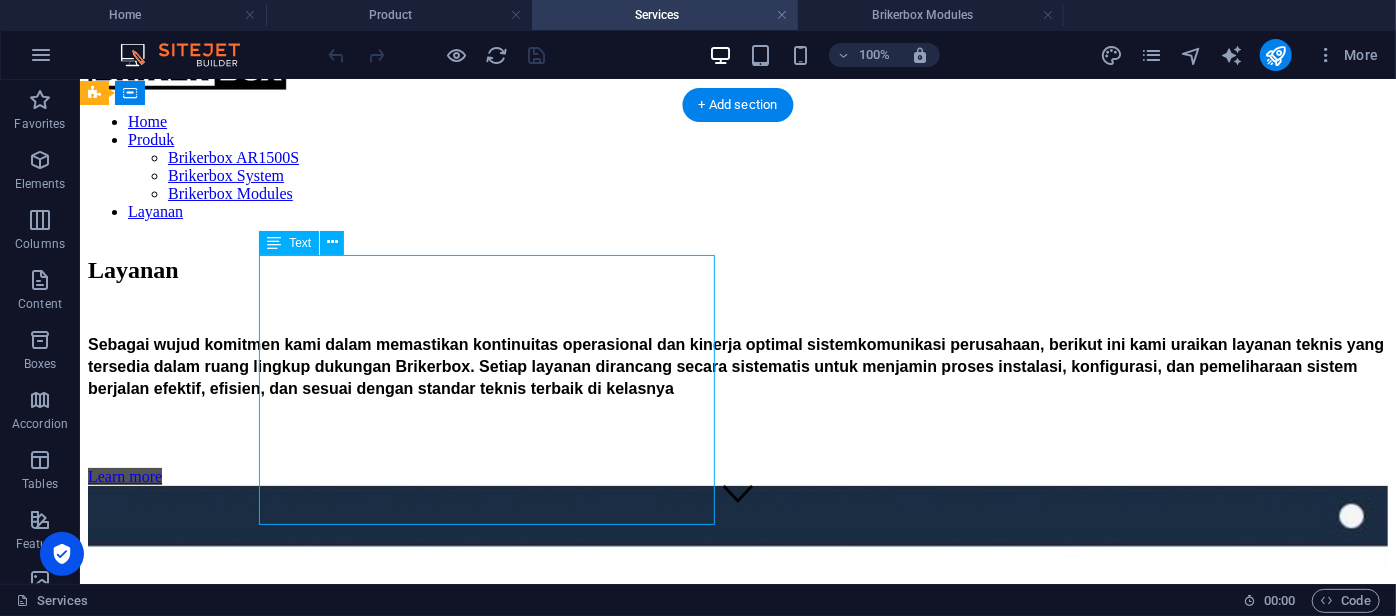 click on "Sebagai wujud komitmen kami dalam memastikan kontinuitas operasional dan kinerja optimal sistem  komunikasi perusahaan, berikut ini kami uraikan layanan teknis yang tersedia dalam ruang lingkup dukungan Brikerbox. Setiap layanan dirancang secara sistematis untuk menjamin proses instalasi, konfigurasi, dan pemeliharaan sistem berjalan efektif, efisien, dan sesuai dengan standar teknis terbaik di kelasnya" at bounding box center (737, 385) 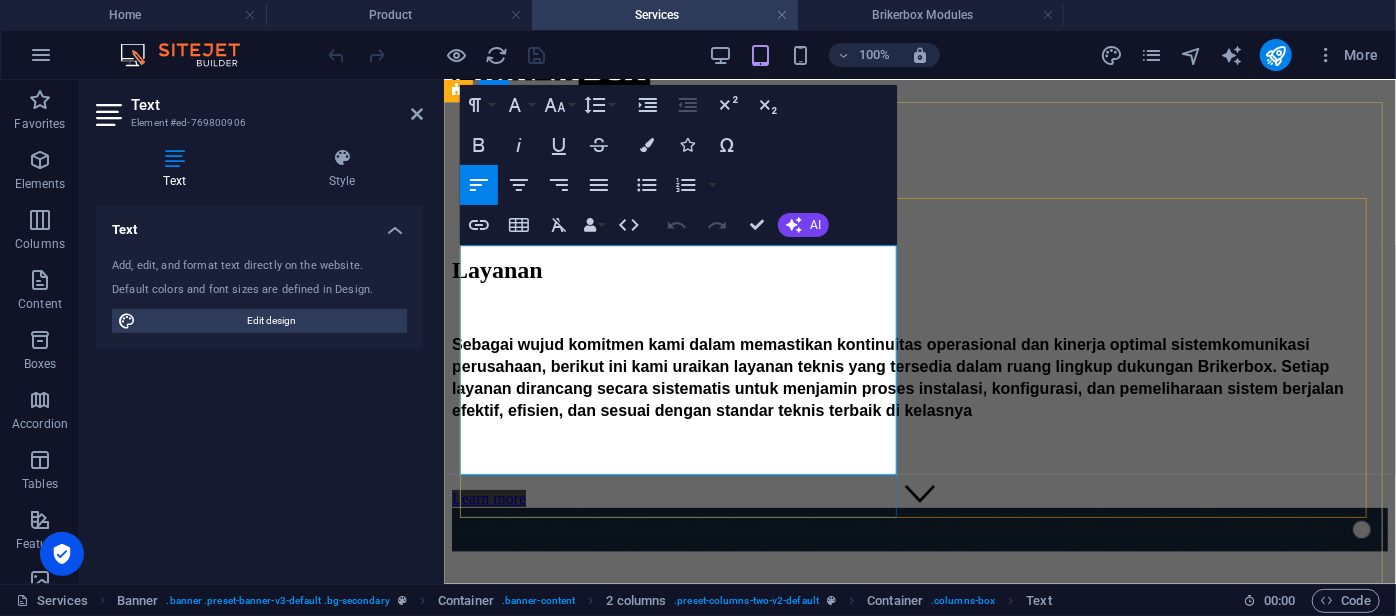 scroll, scrollTop: 53, scrollLeft: 0, axis: vertical 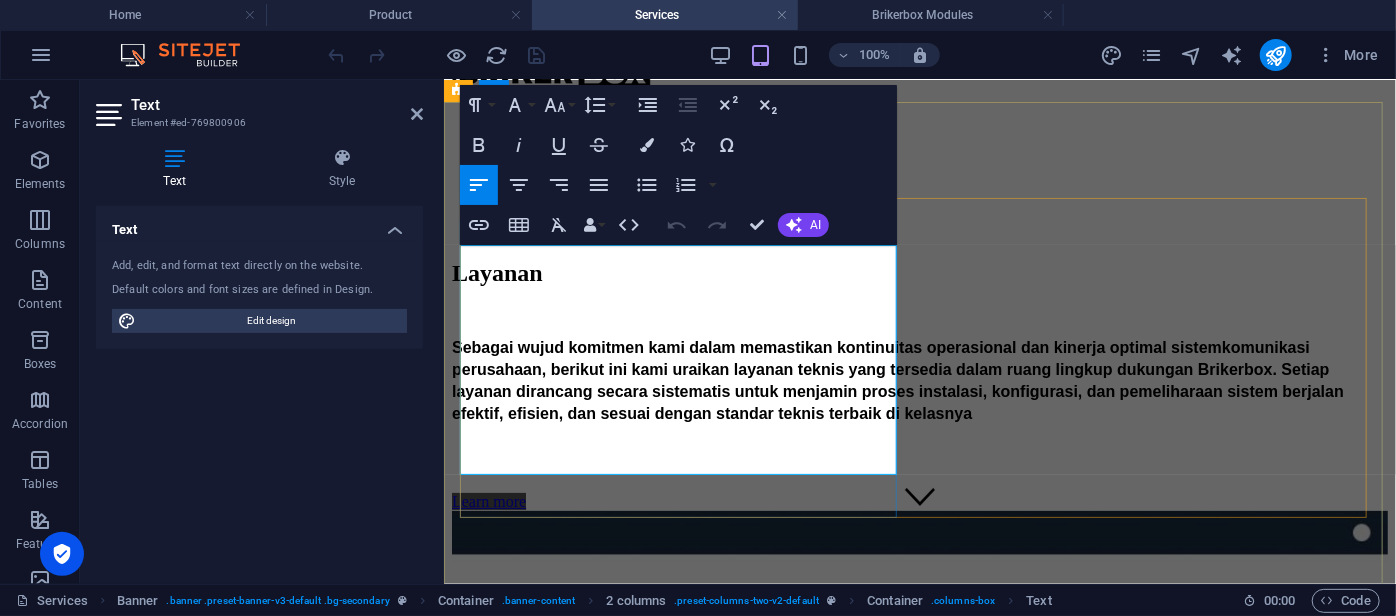 click on "komunikasi perusahaan, berikut ini kami uraikan layanan teknis yang tersedia dalam ruang lingkup dukungan Brikerbox. Setiap layanan dirancang secara sistematis untuk menjamin proses instalasi, konfigurasi, dan pemeliharaan sistem berjalan efektif, efisien, dan sesuai dengan standar teknis terbaik di kelasnya" at bounding box center [897, 379] 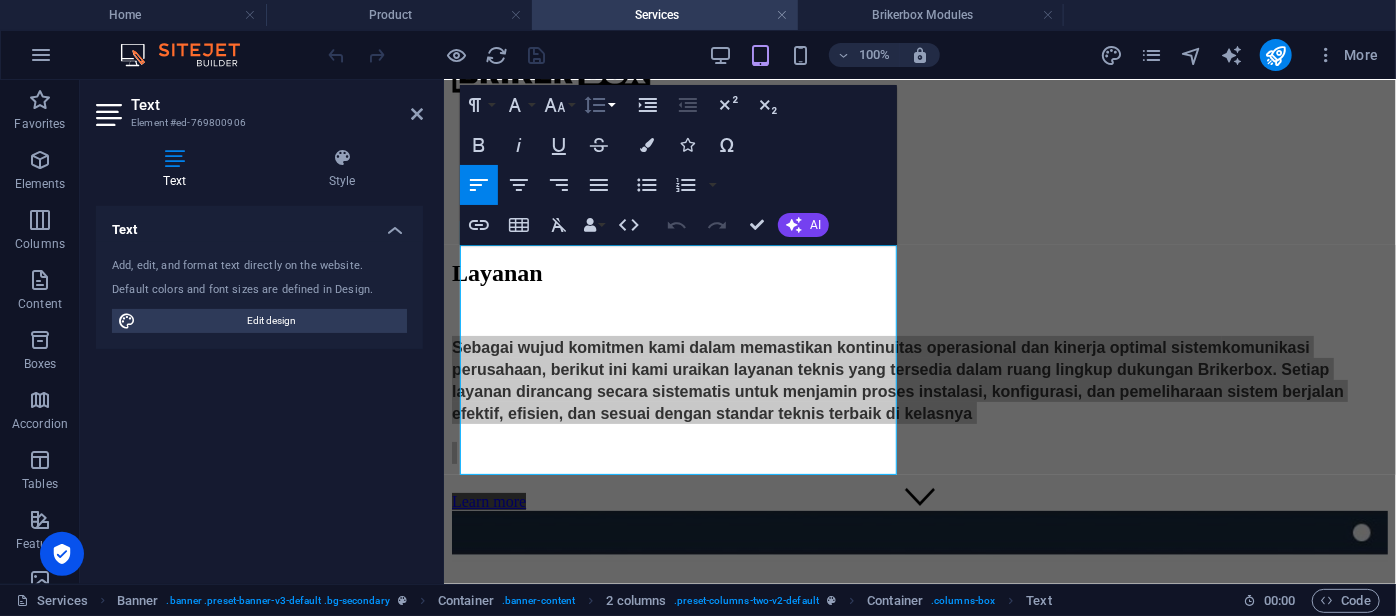 click 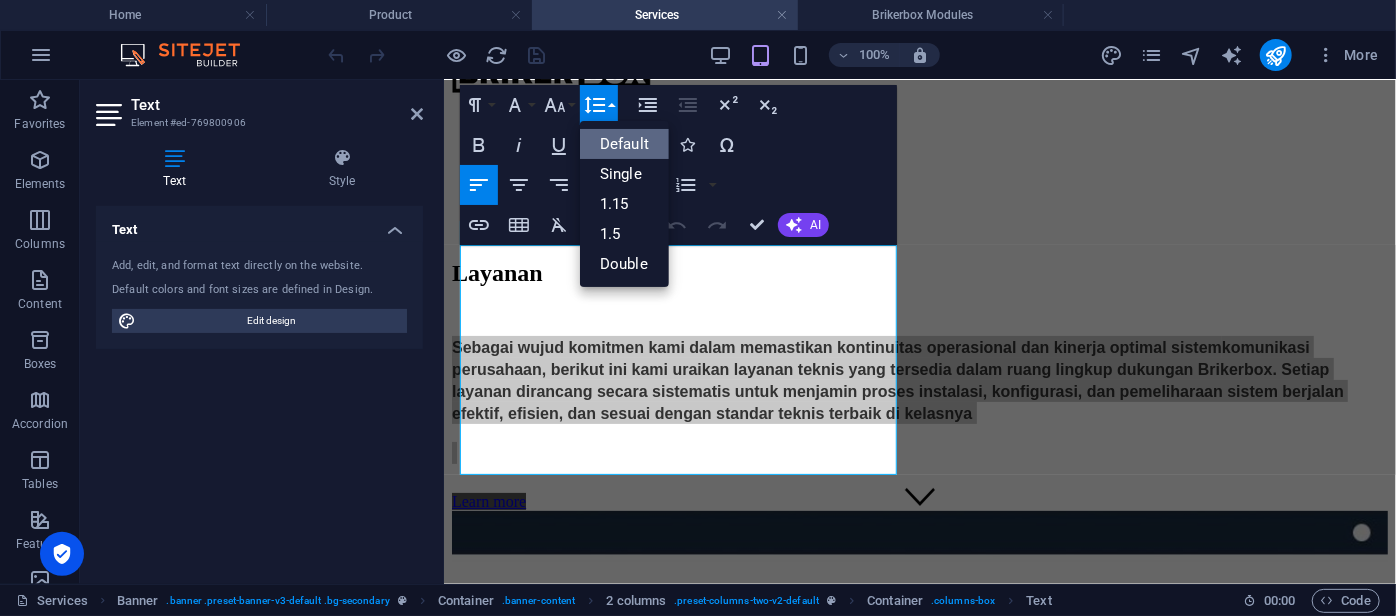 scroll, scrollTop: 0, scrollLeft: 0, axis: both 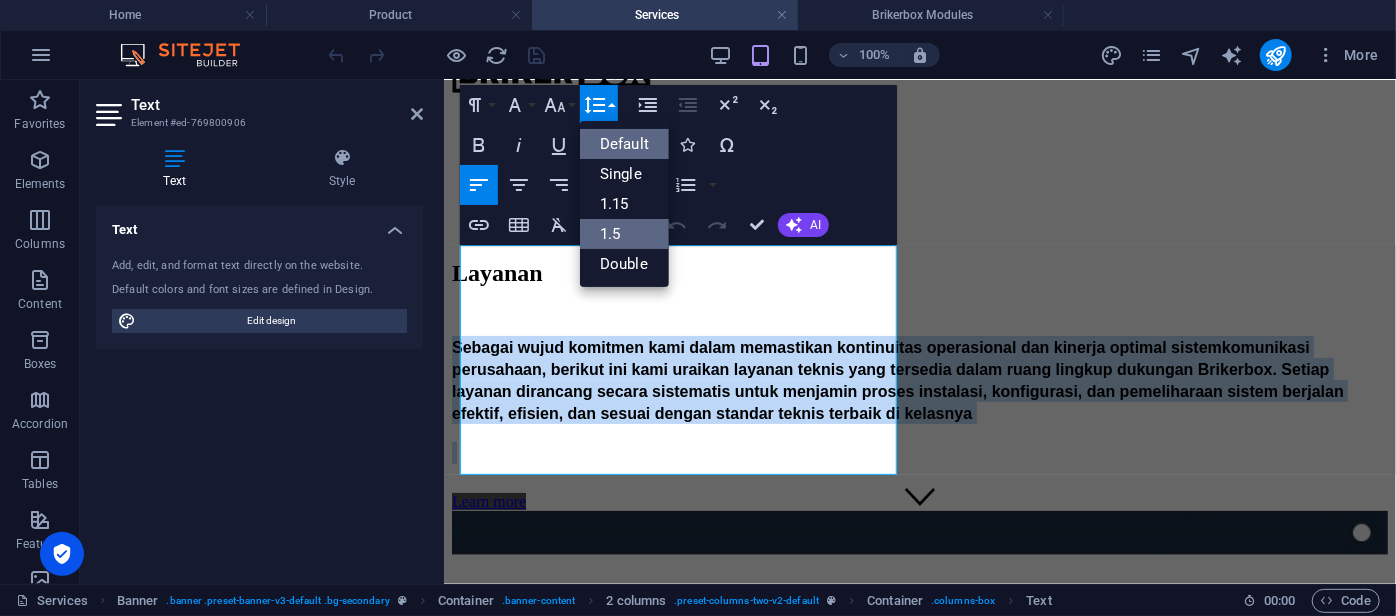click on "1.5" at bounding box center [624, 234] 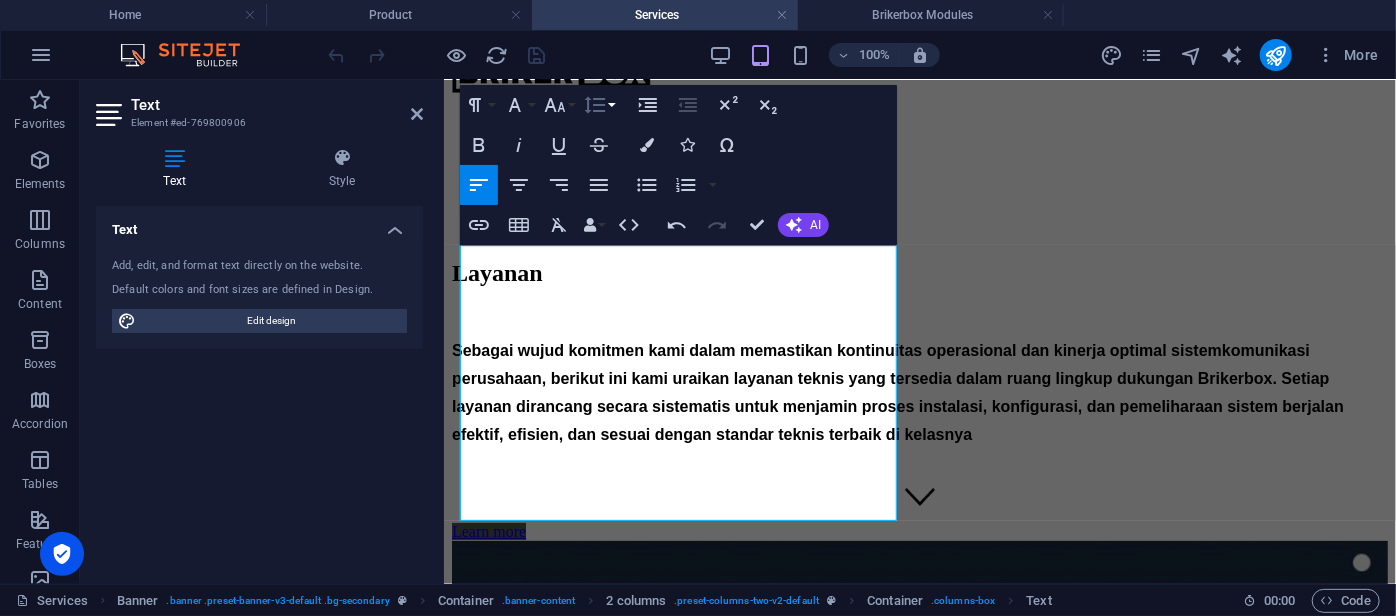 click on "Paragraph Format Normal Heading 1 Heading 2 Heading 3 Heading 4 Heading 5 Heading 6 Code Font Family Arial [US_STATE] Impact Tahoma Times New Roman Verdana Poppins Font Size 8 9 10 11 12 14 18 24 30 36 48 60 72 96 Line Height Default Single 1.15 1.5 Double Increase Indent Decrease Indent Superscript Subscript Bold Italic Underline Strikethrough Colors Icons Special Characters Align Left Align Center Align Right Align Justify Unordered List   Default Circle Disc Square    Ordered List   Default Lower Alpha Lower Greek Lower Roman Upper Alpha Upper Roman    Insert Link Insert Table Clear Formatting Data Bindings Company First name Last name Street ZIP code City Email Phone Mobile Fax Custom field 1 Custom field 2 Custom field 3 Custom field 4 Custom field 5 Custom field 6 HTML Undo Redo Confirm (Ctrl+⏎) AI Improve Make shorter Make longer Fix spelling & grammar Translate to English Generate text" at bounding box center (678, 165) 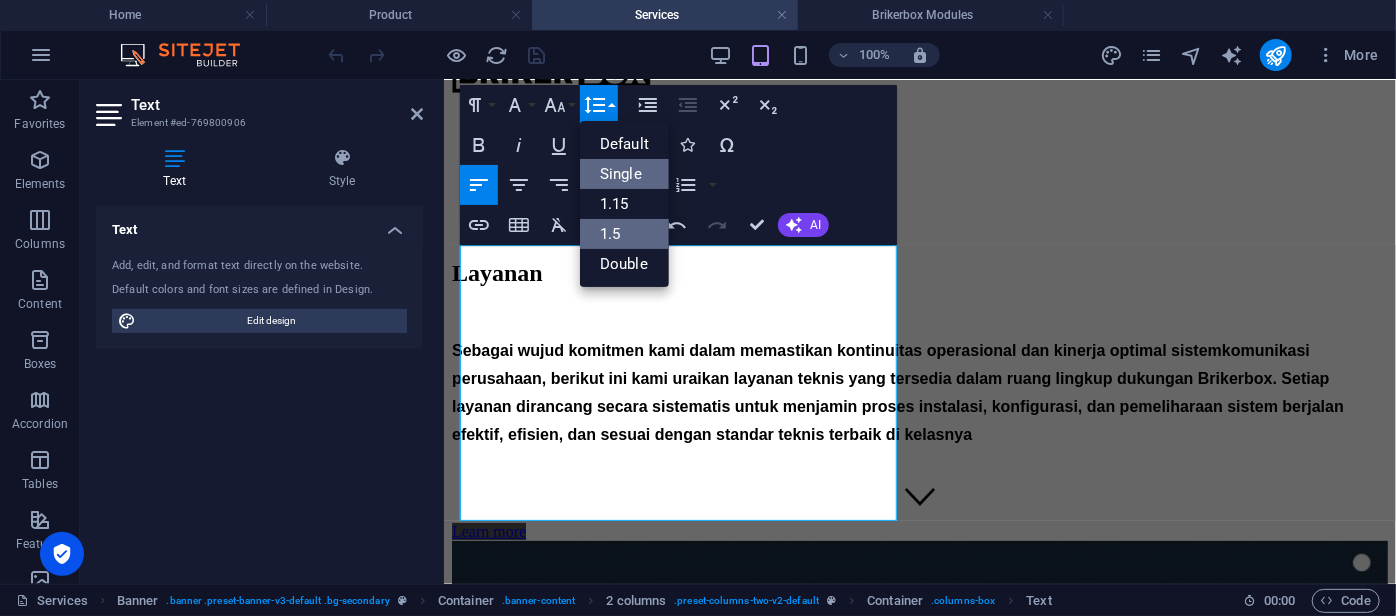 scroll, scrollTop: 0, scrollLeft: 0, axis: both 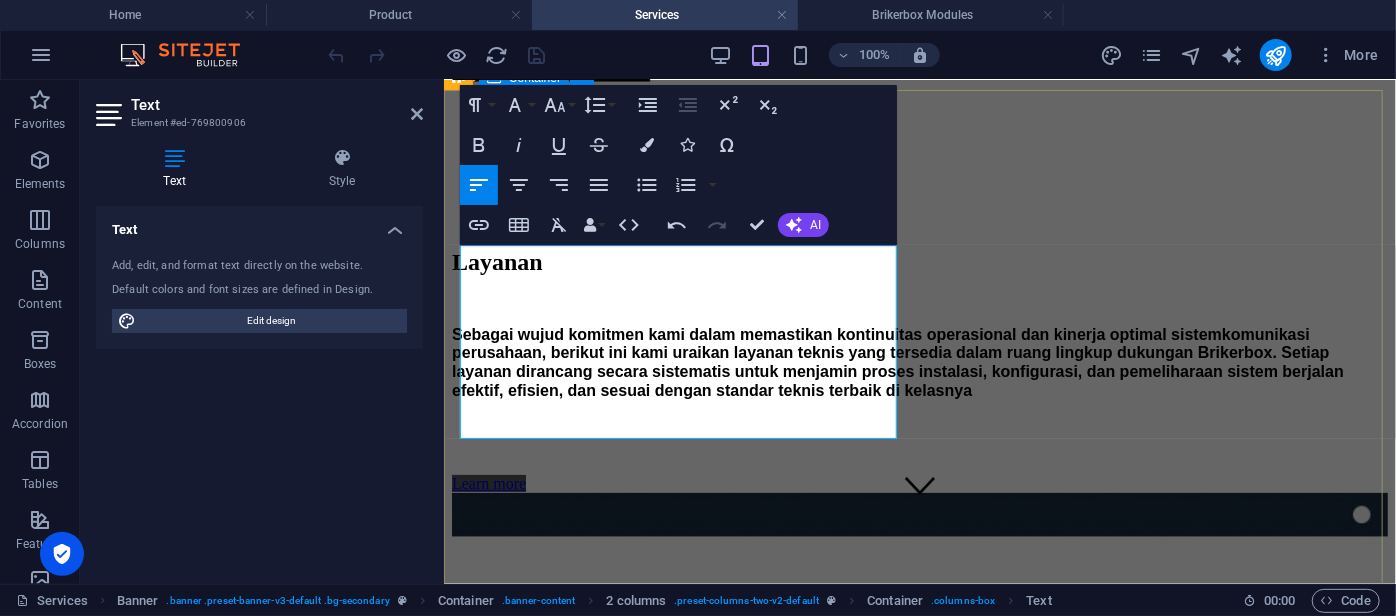 click on "Layanan Sebagai wujud komitmen kami dalam memastikan kontinuitas operasional dan kinerja optimal sistem  komunikasi perusahaan, berikut ini kami uraikan layanan teknis yang tersedia dalam ruang lingkup dukungan Brikerbox. Setiap layanan dirancang secara sistematis untuk menjamin proses instalasi, konfigurasi, dan pemeliharaan sistem berjalan efektif, efisien, dan sesuai dengan standar teknis terbaik di kelasnya
Learn more" at bounding box center (919, 601) 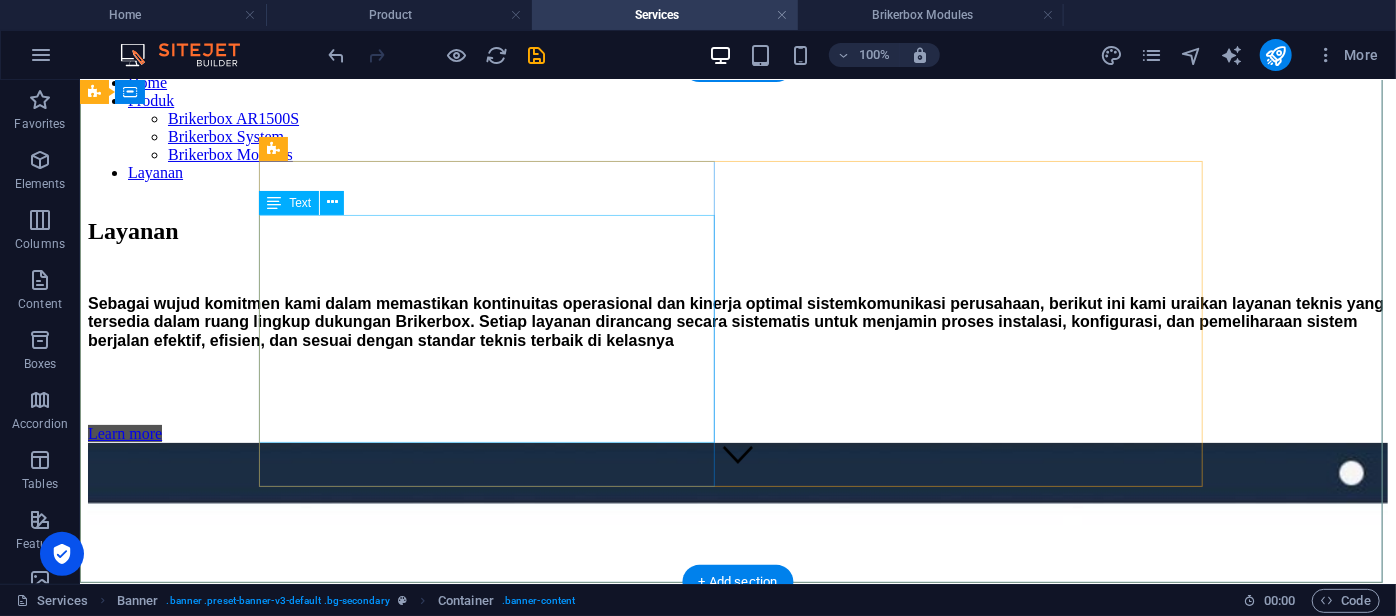 scroll, scrollTop: 96, scrollLeft: 0, axis: vertical 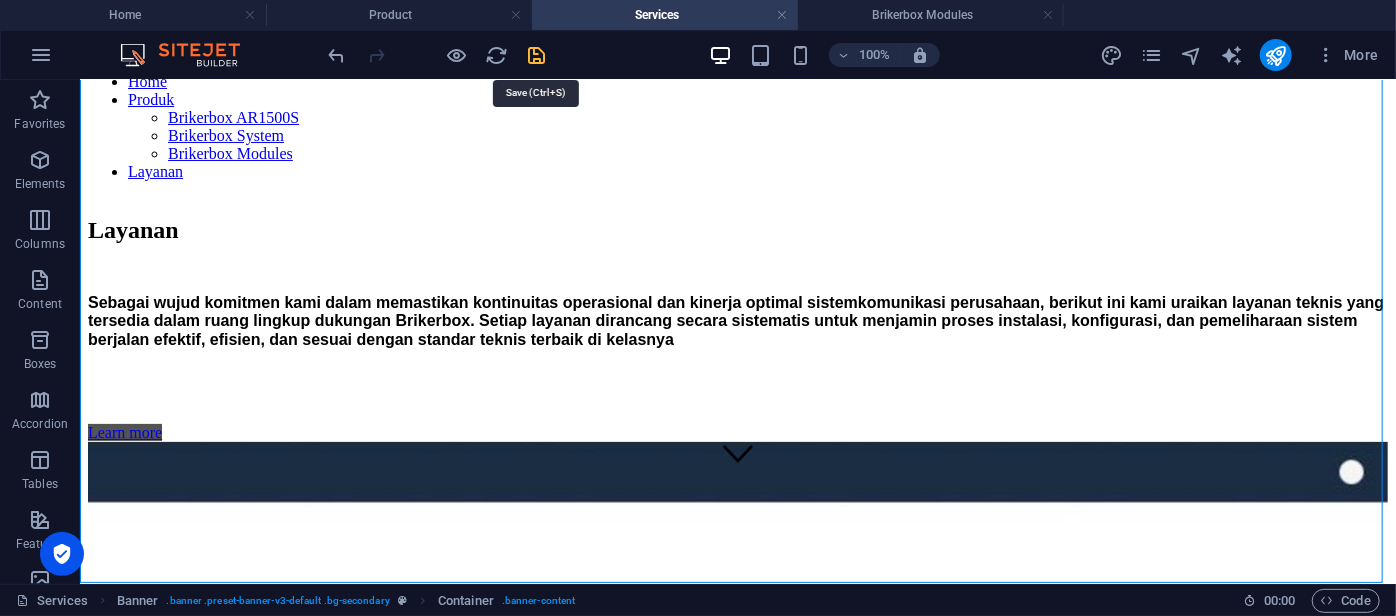 click at bounding box center (537, 55) 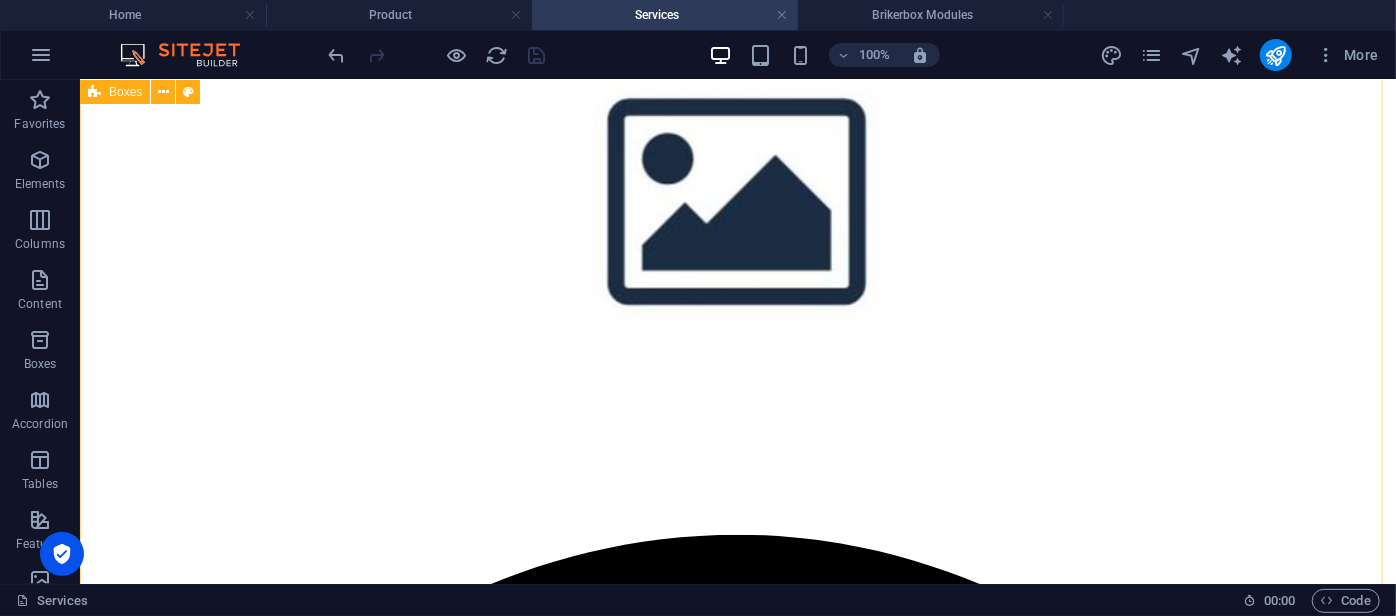 scroll, scrollTop: 636, scrollLeft: 0, axis: vertical 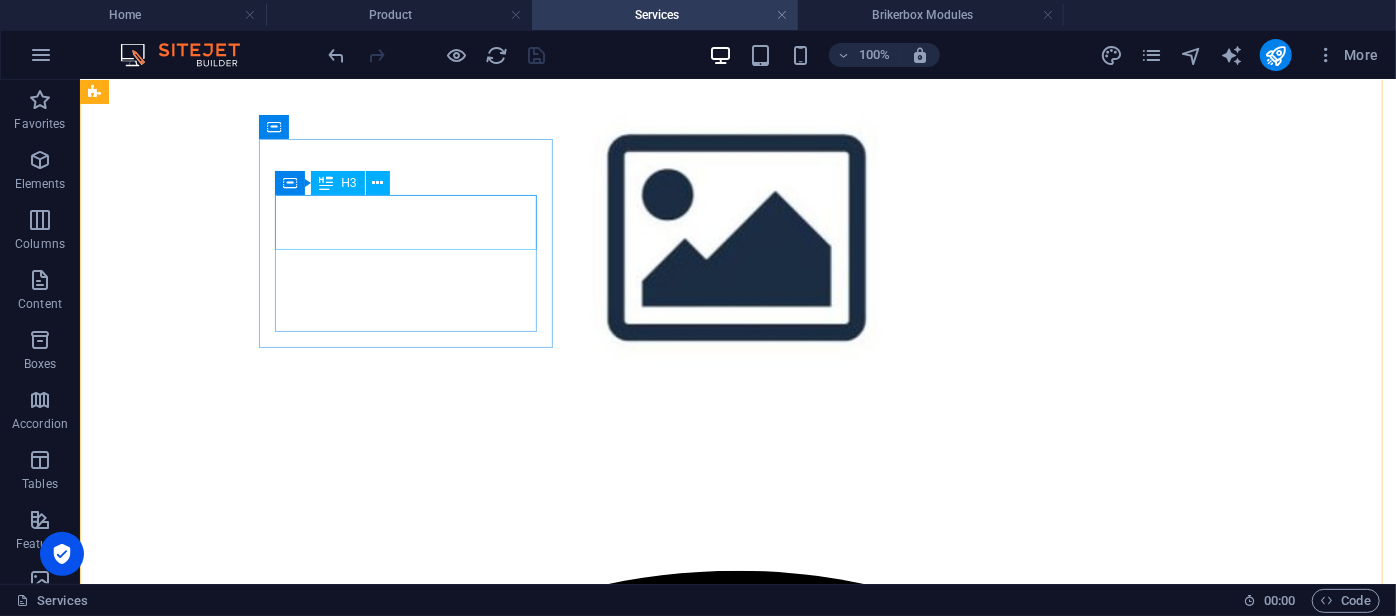 click on "First one" at bounding box center (737, 1916) 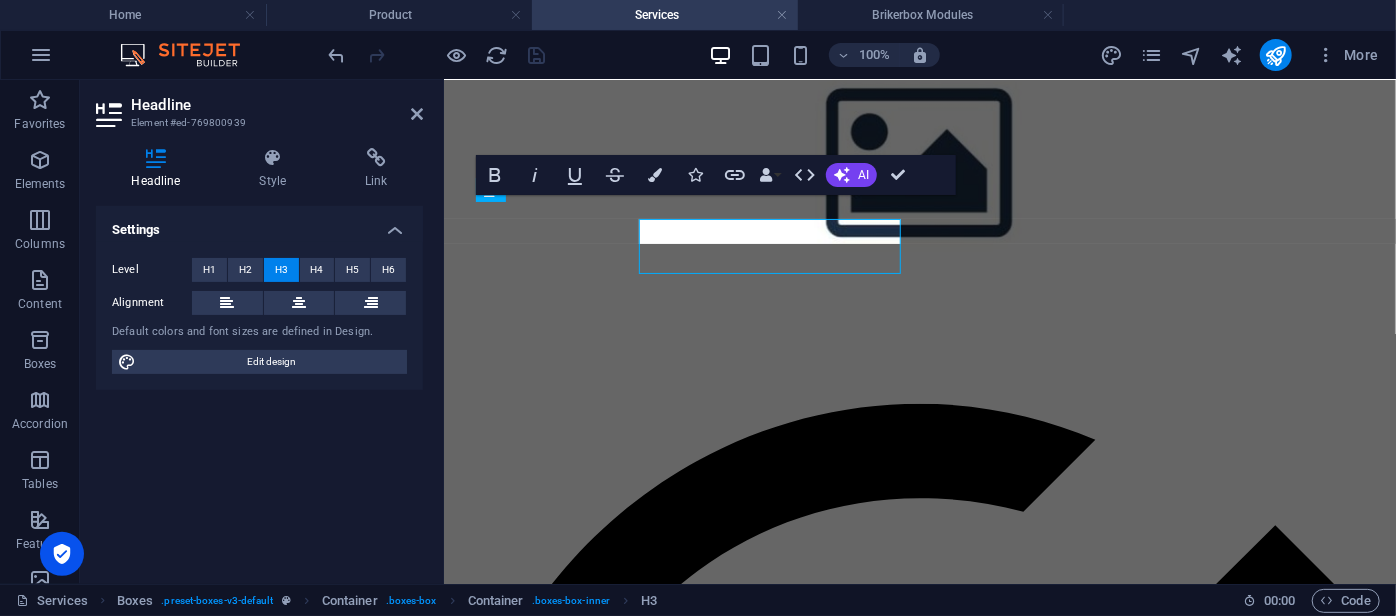 scroll, scrollTop: 612, scrollLeft: 0, axis: vertical 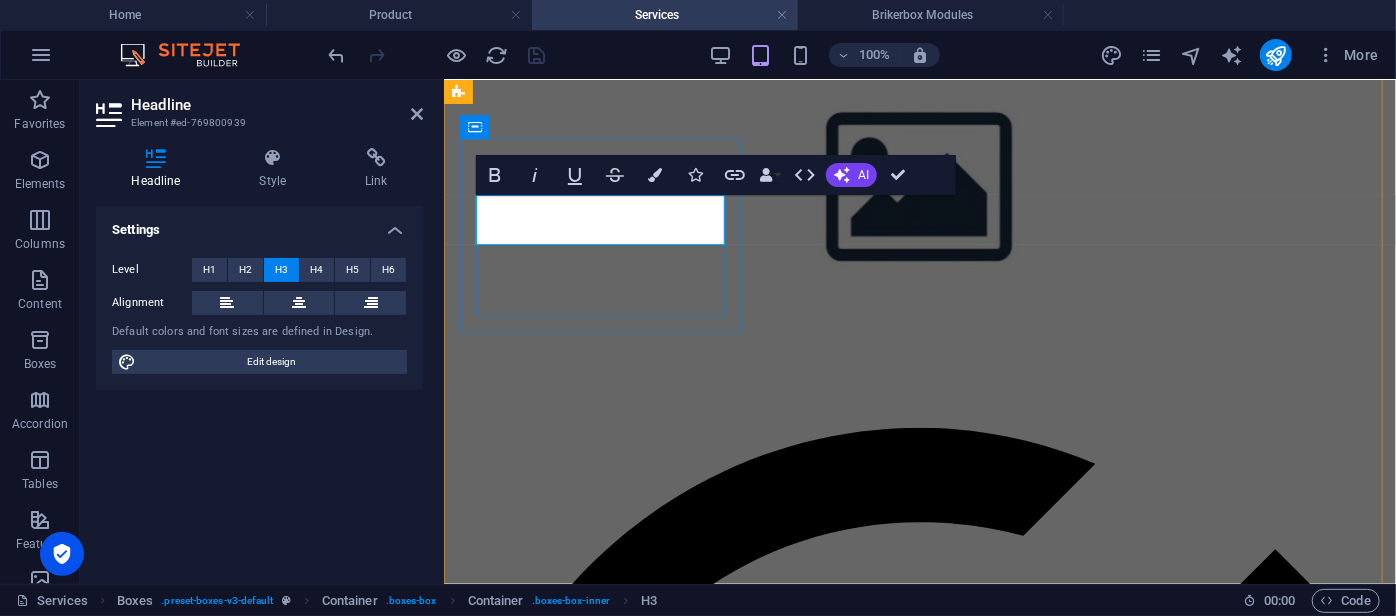 type 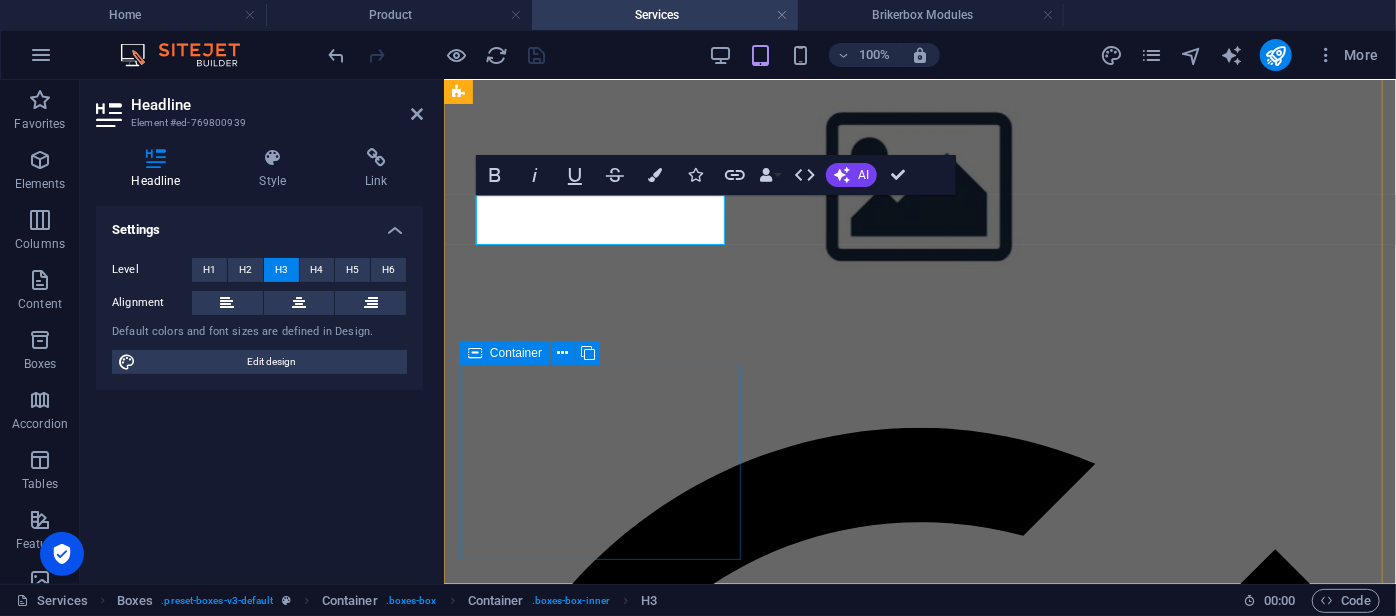 click on "Container" at bounding box center [505, 353] 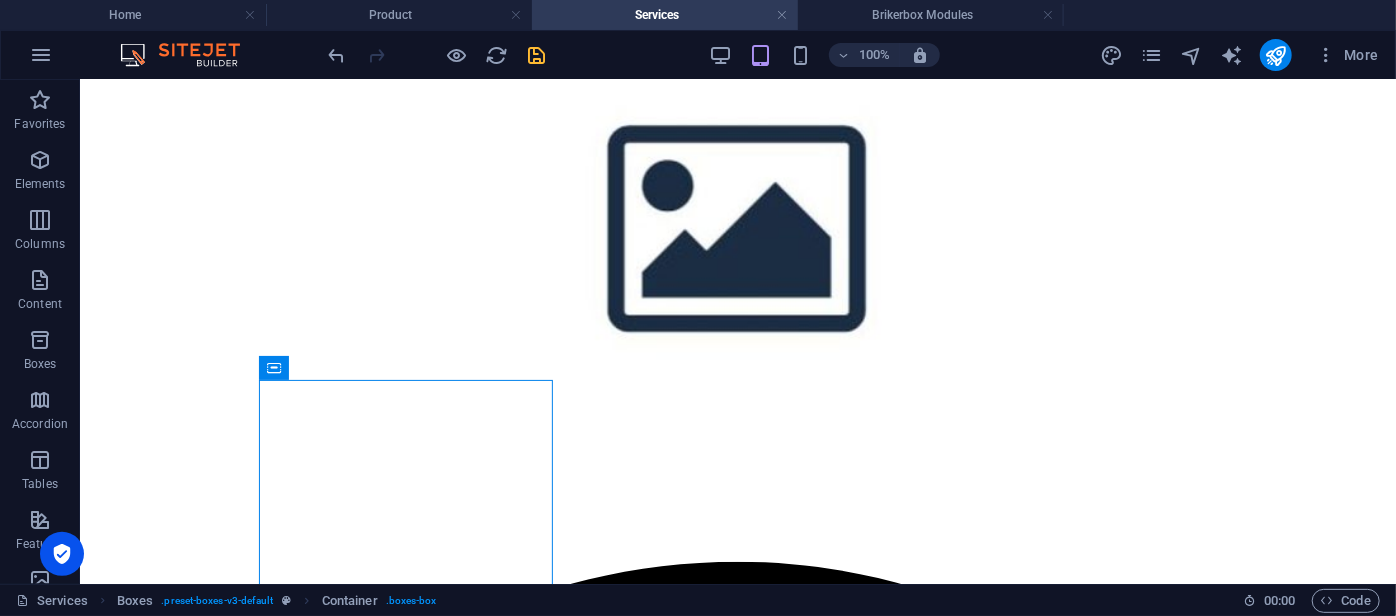 scroll, scrollTop: 638, scrollLeft: 0, axis: vertical 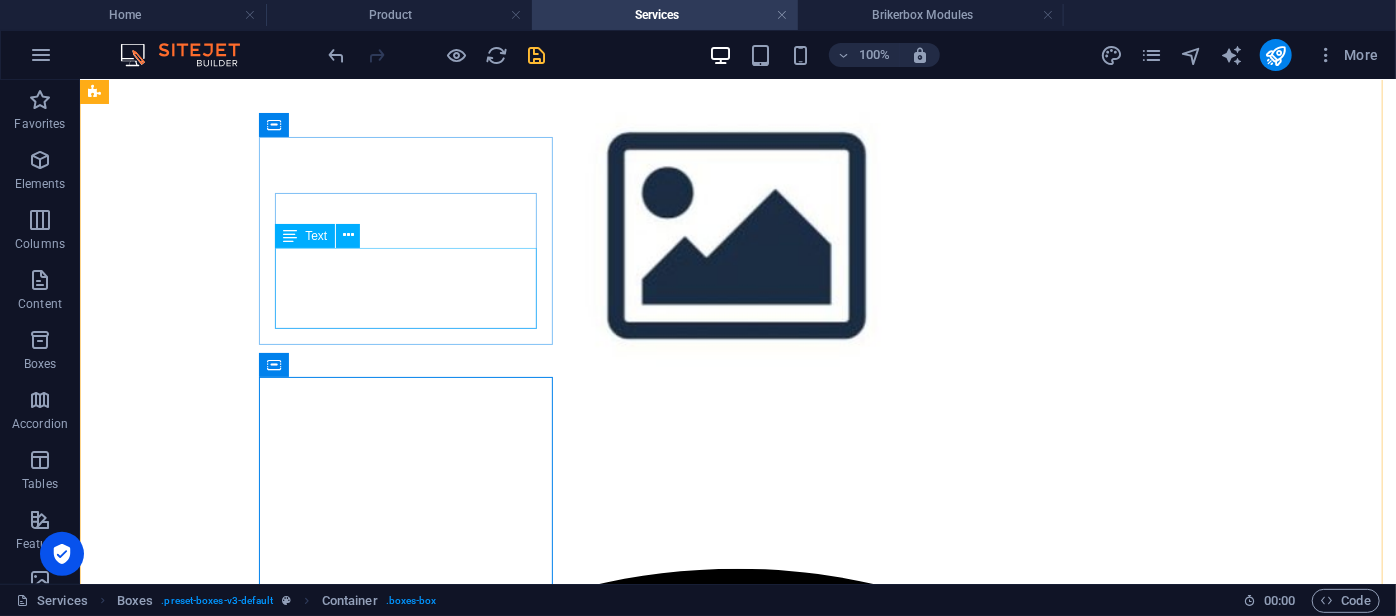 click on "Lorem ipsum dolor sit amet, consectetur adipisicing elit. Veritatis, dolorem!" at bounding box center [737, 1982] 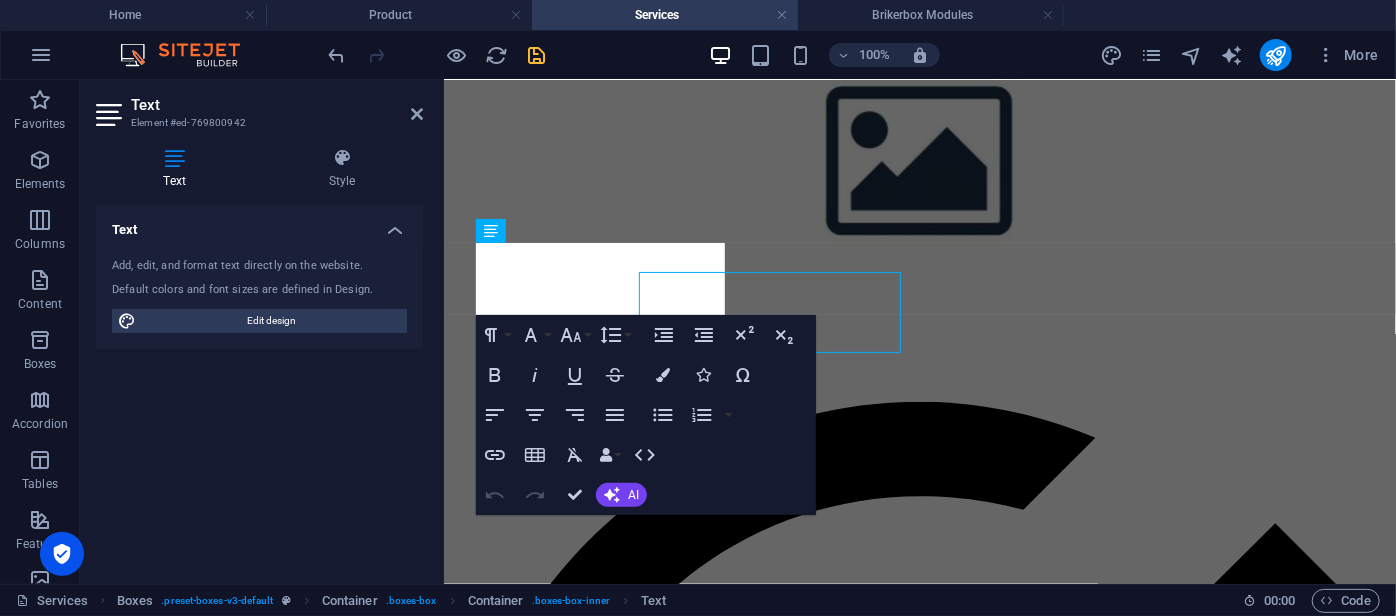 scroll, scrollTop: 614, scrollLeft: 0, axis: vertical 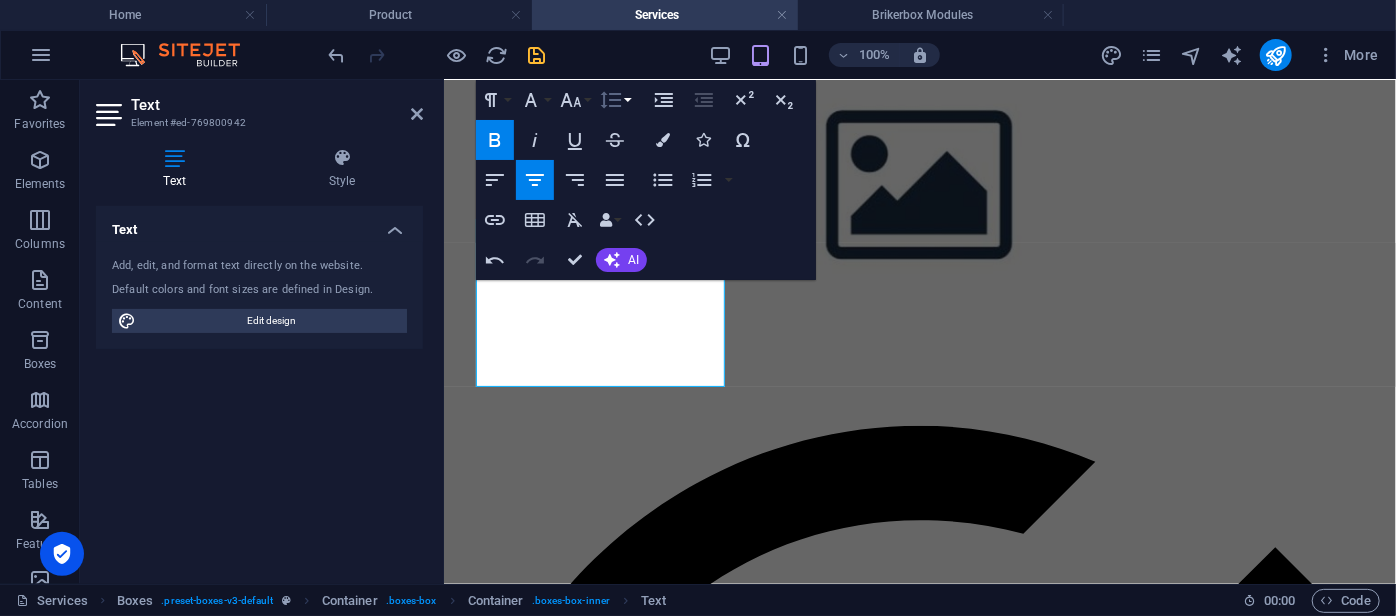click 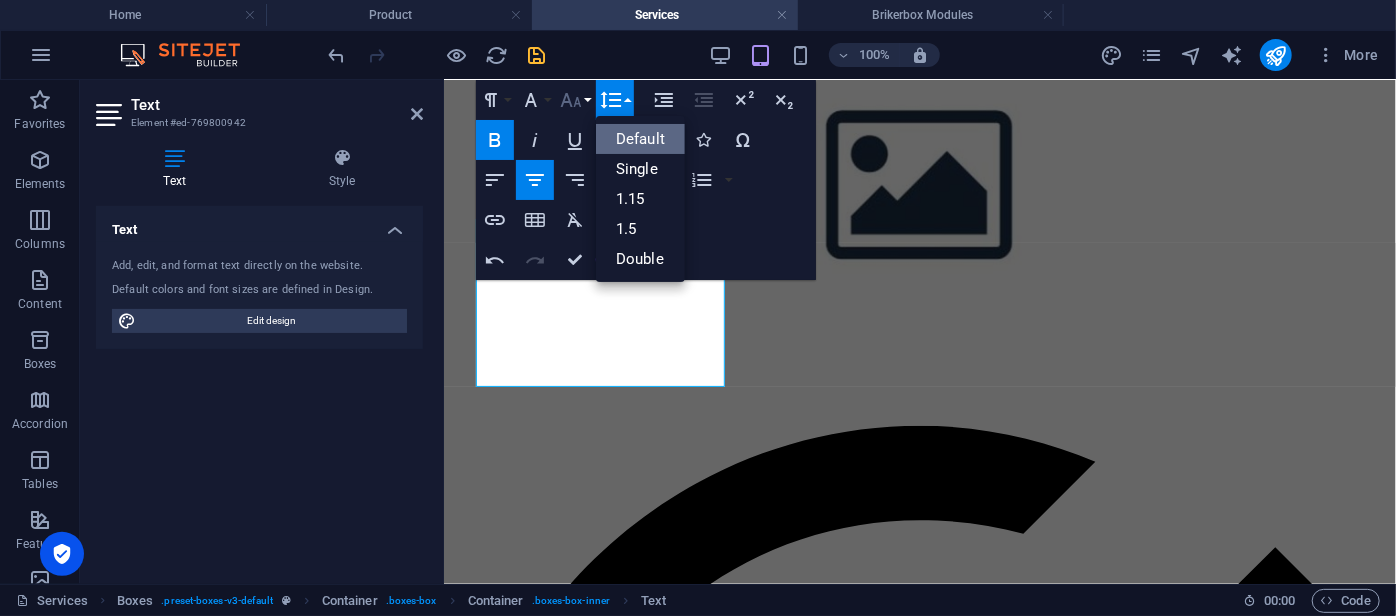 scroll, scrollTop: 0, scrollLeft: 0, axis: both 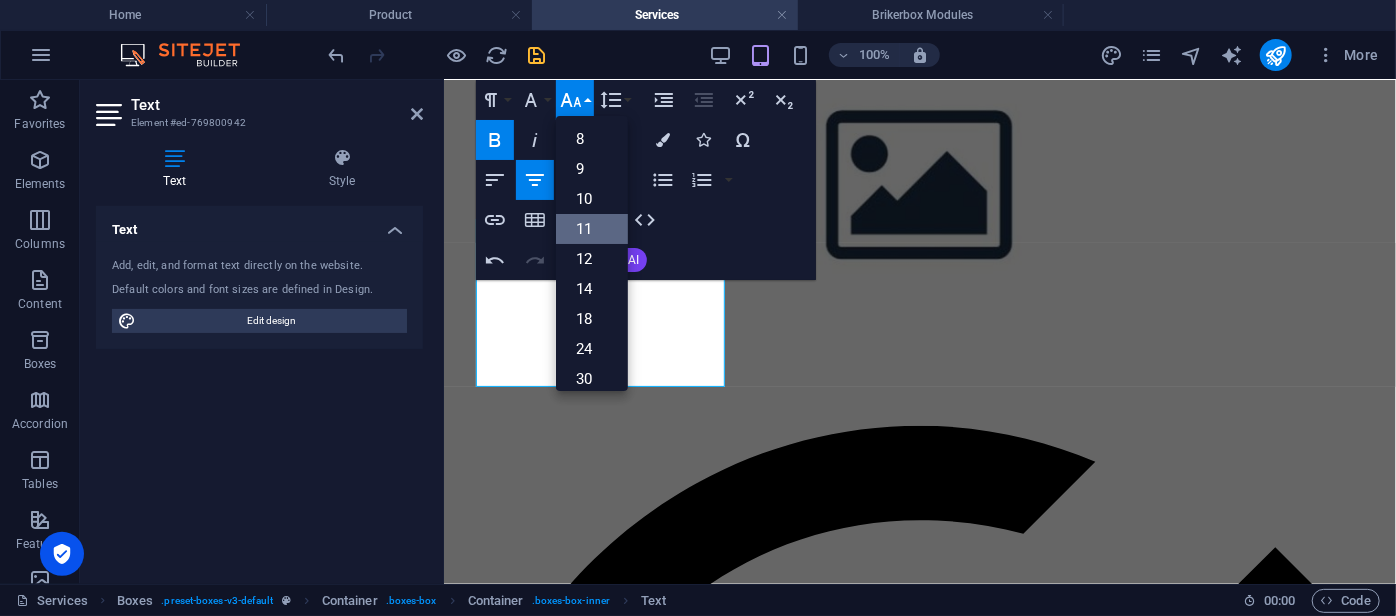 click on "11" at bounding box center [592, 229] 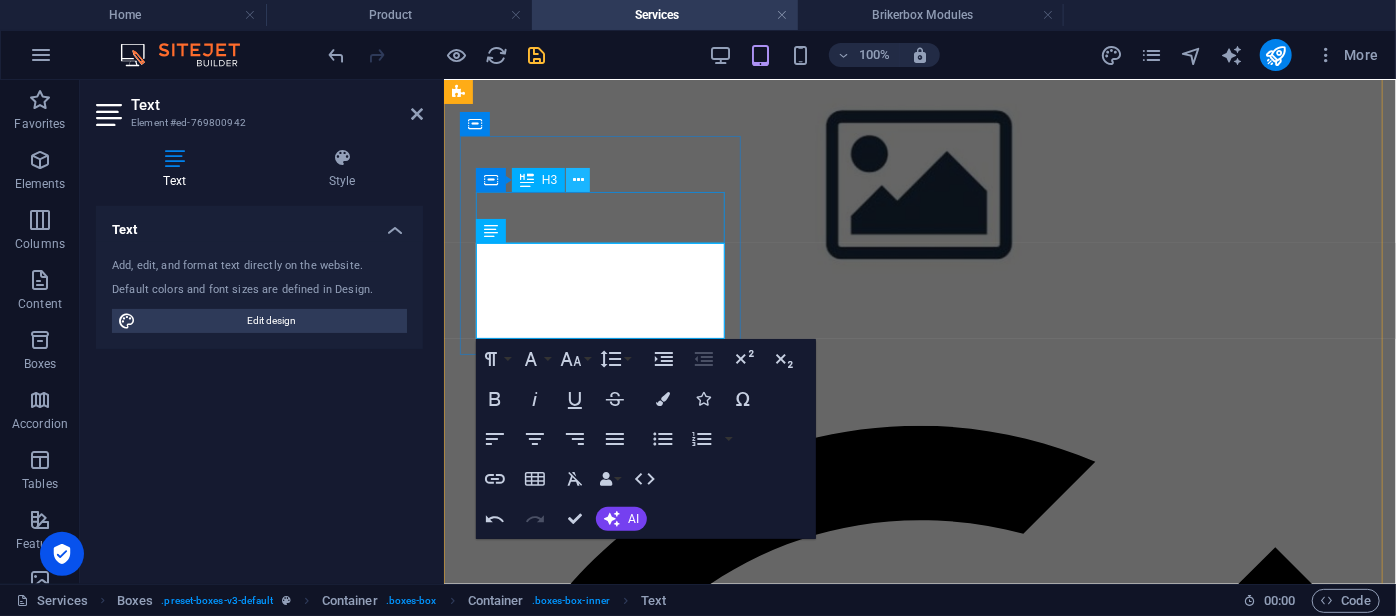 click at bounding box center (578, 180) 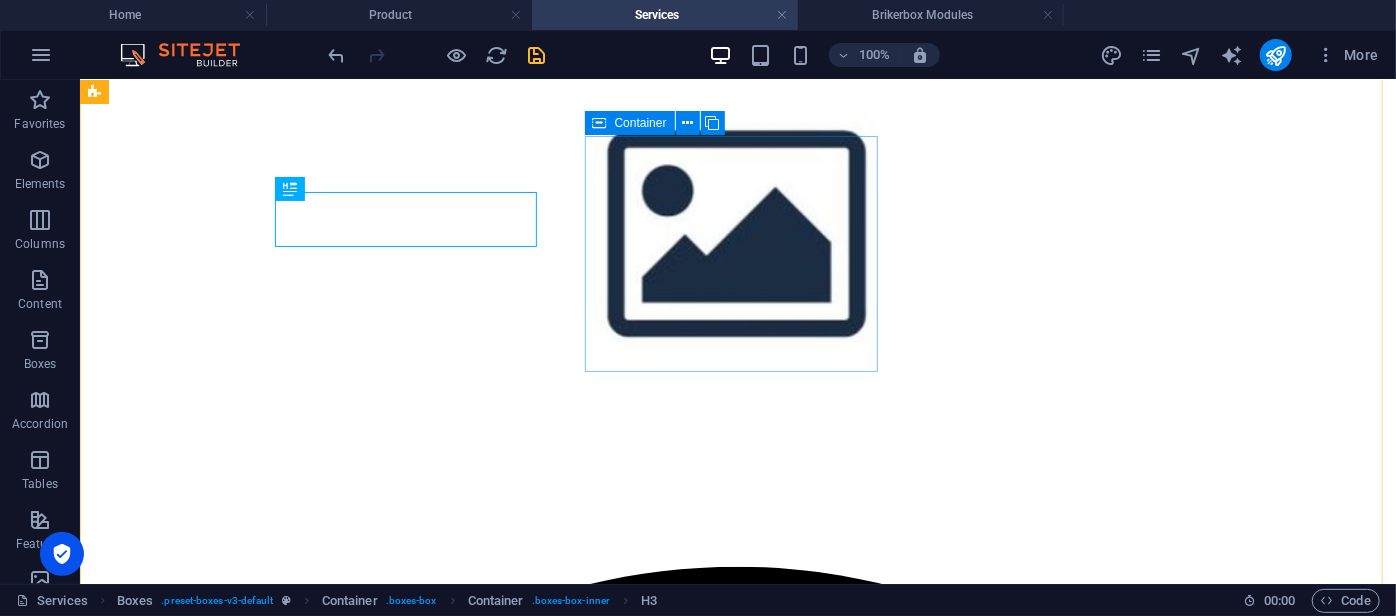 scroll, scrollTop: 640, scrollLeft: 0, axis: vertical 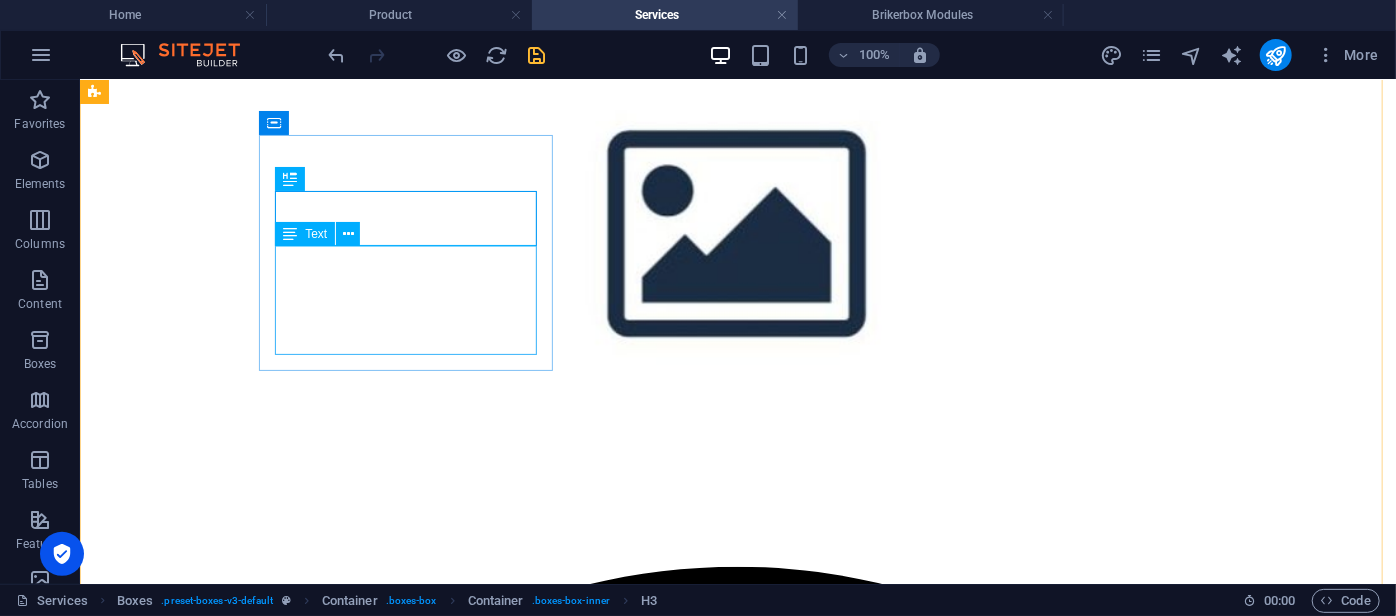 click on "Pemeliharaan ringan yang mencakup pemeriksaan rutin, pembaruan perangkat lunak minor, dan penanganan awal terhadap gangguan sistem." at bounding box center [737, 1980] 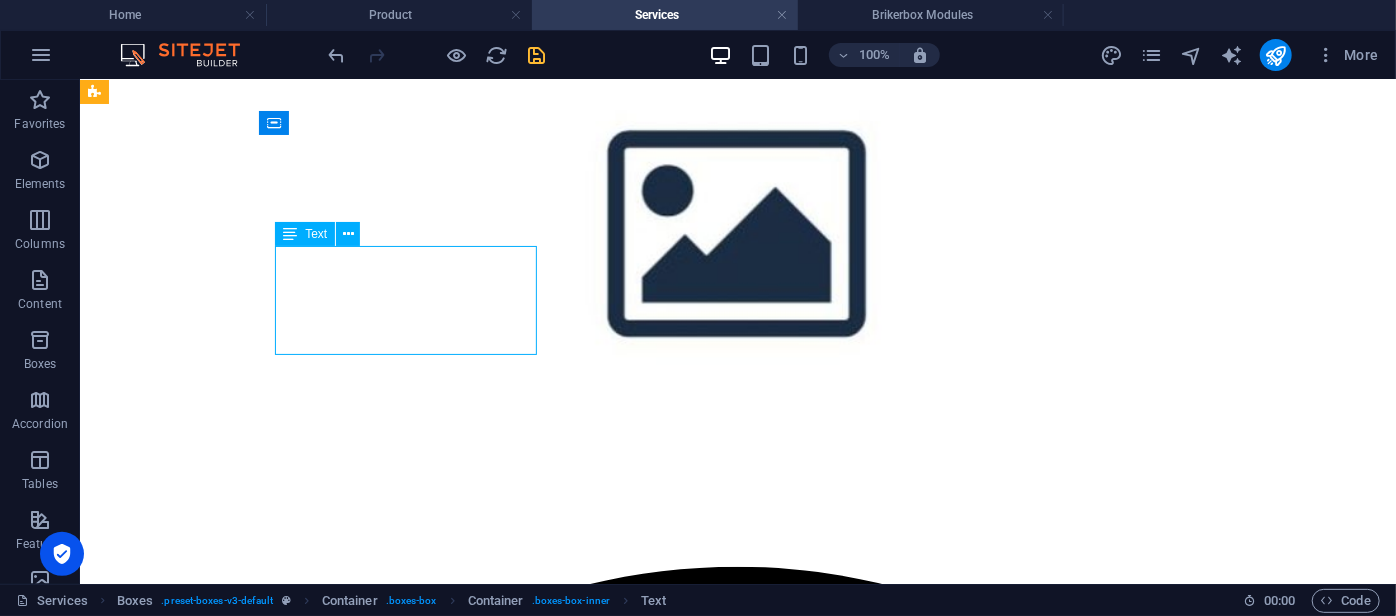 click on "Pemeliharaan ringan yang mencakup pemeriksaan rutin, pembaruan perangkat lunak minor, dan penanganan awal terhadap gangguan sistem." at bounding box center (737, 1980) 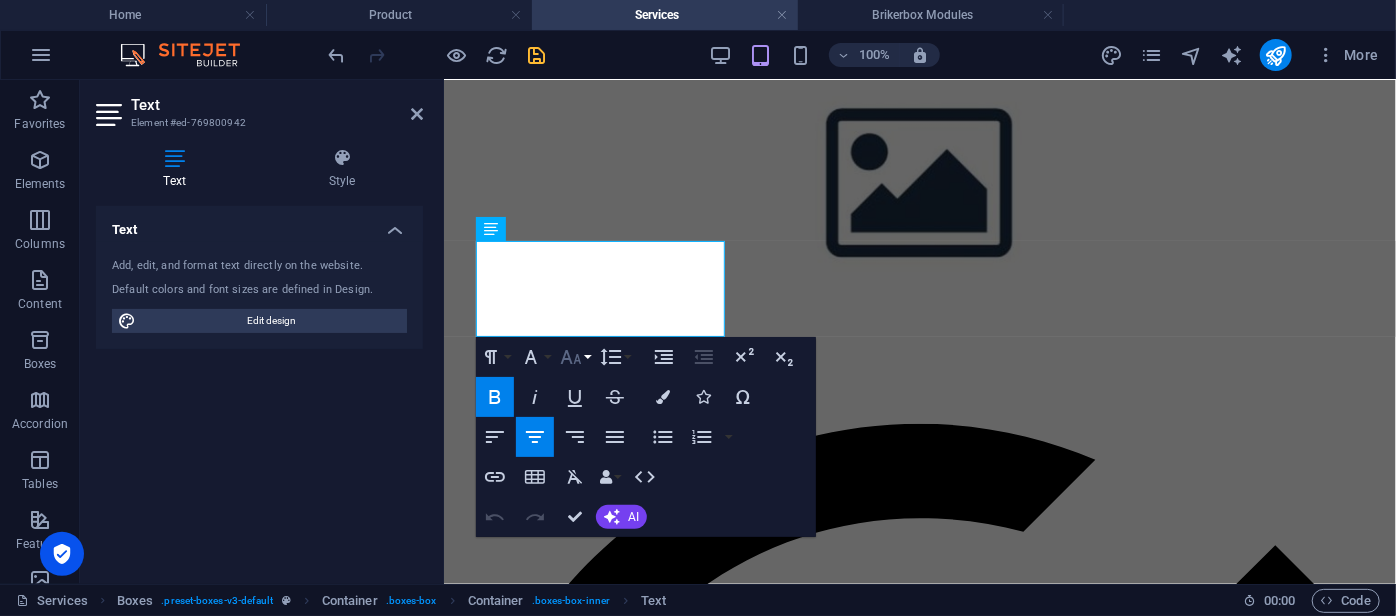 click 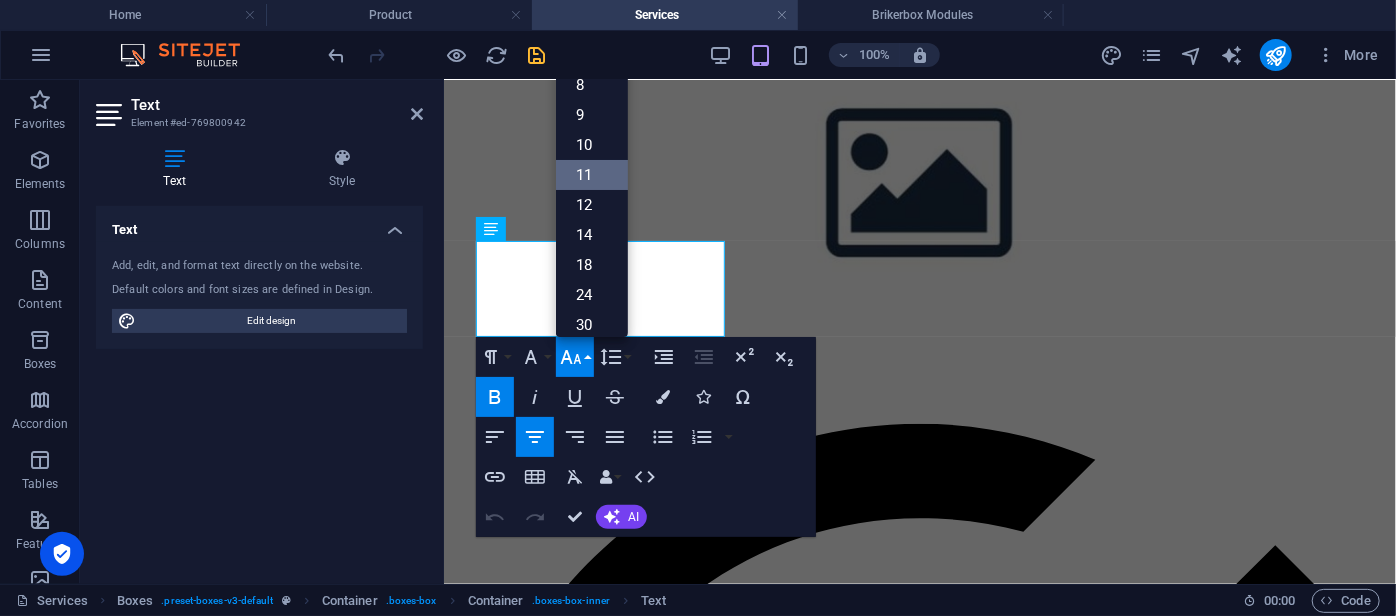 scroll, scrollTop: 112, scrollLeft: 0, axis: vertical 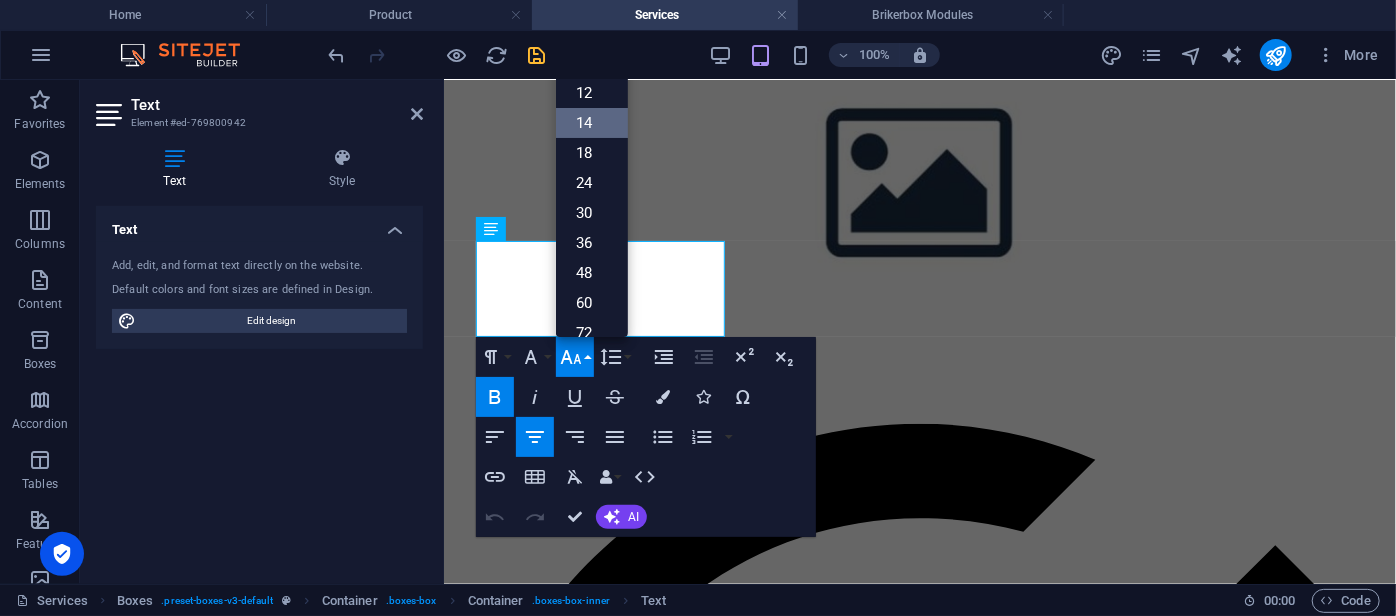 click on "14" at bounding box center [592, 123] 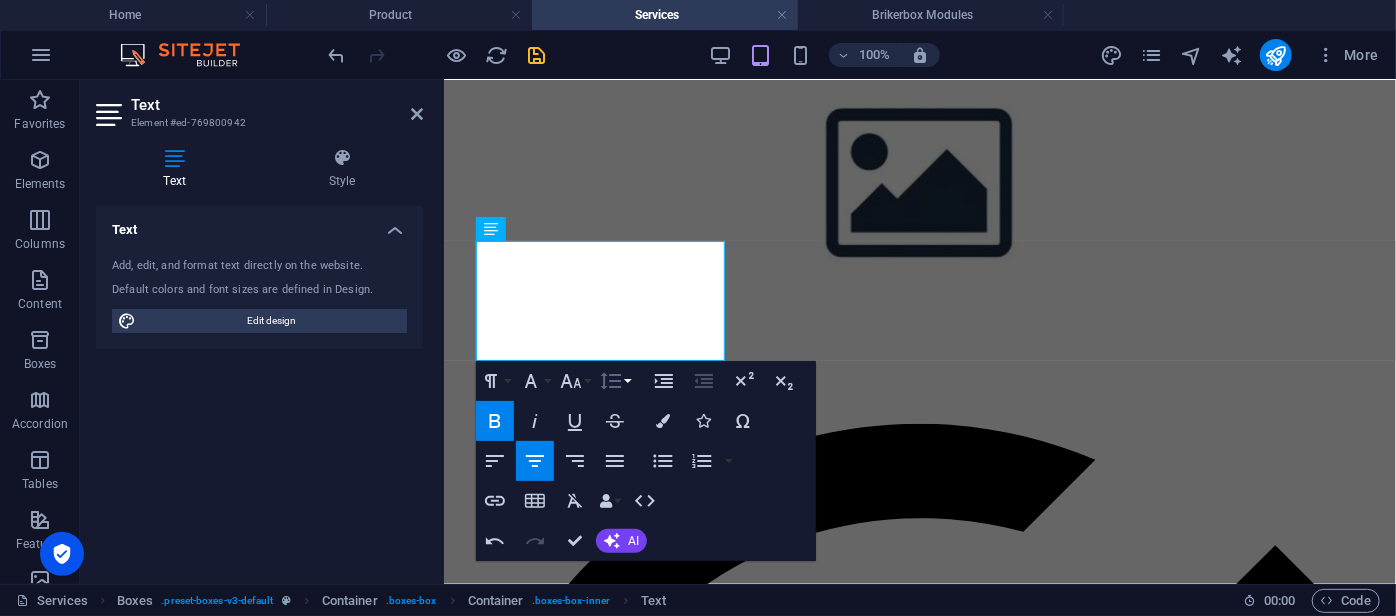 click on "Line Height" at bounding box center [615, 381] 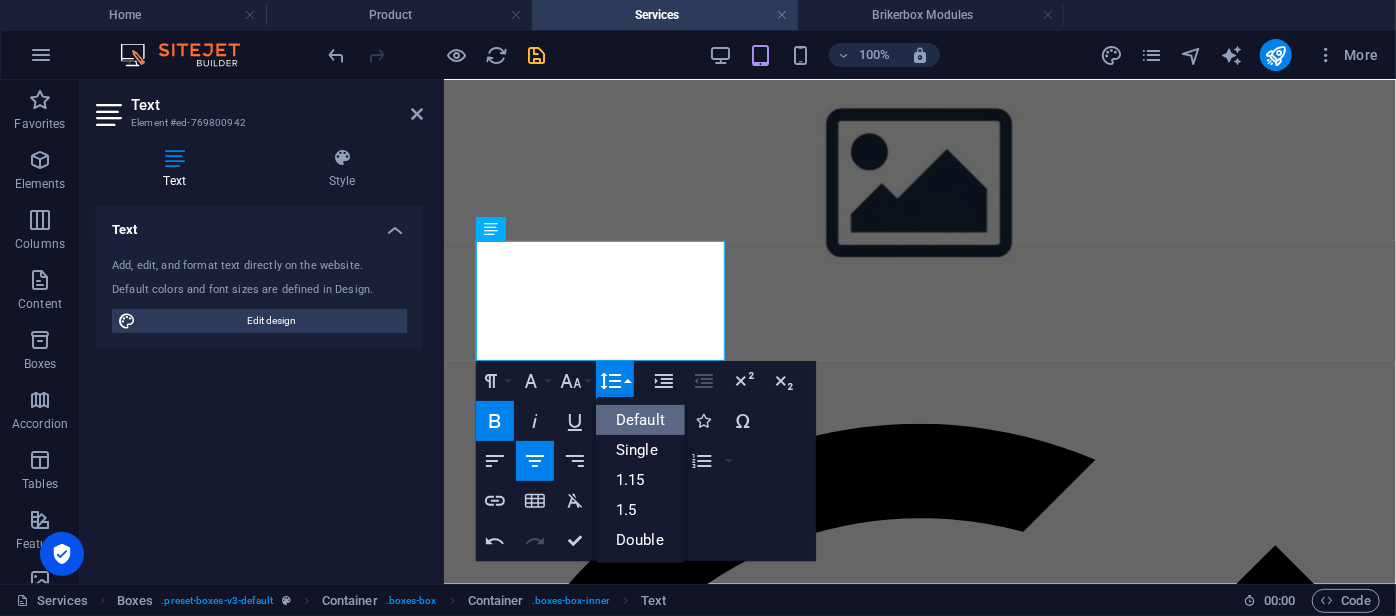 scroll, scrollTop: 0, scrollLeft: 0, axis: both 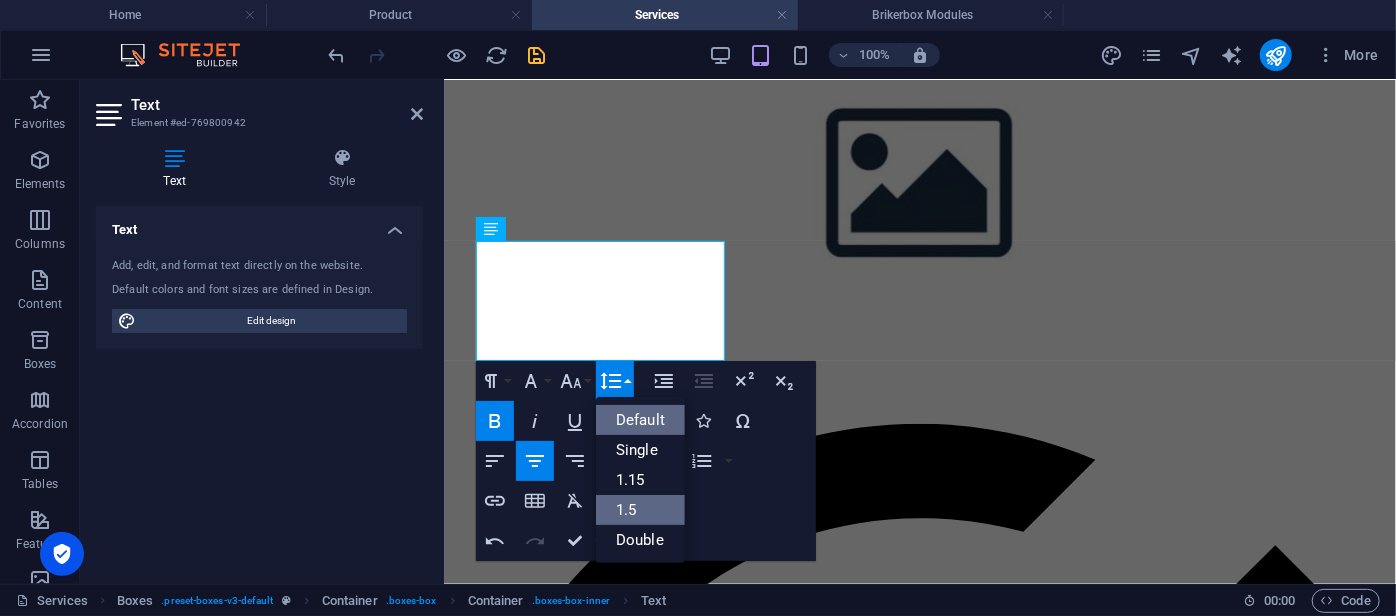 click on "1.5" at bounding box center [640, 510] 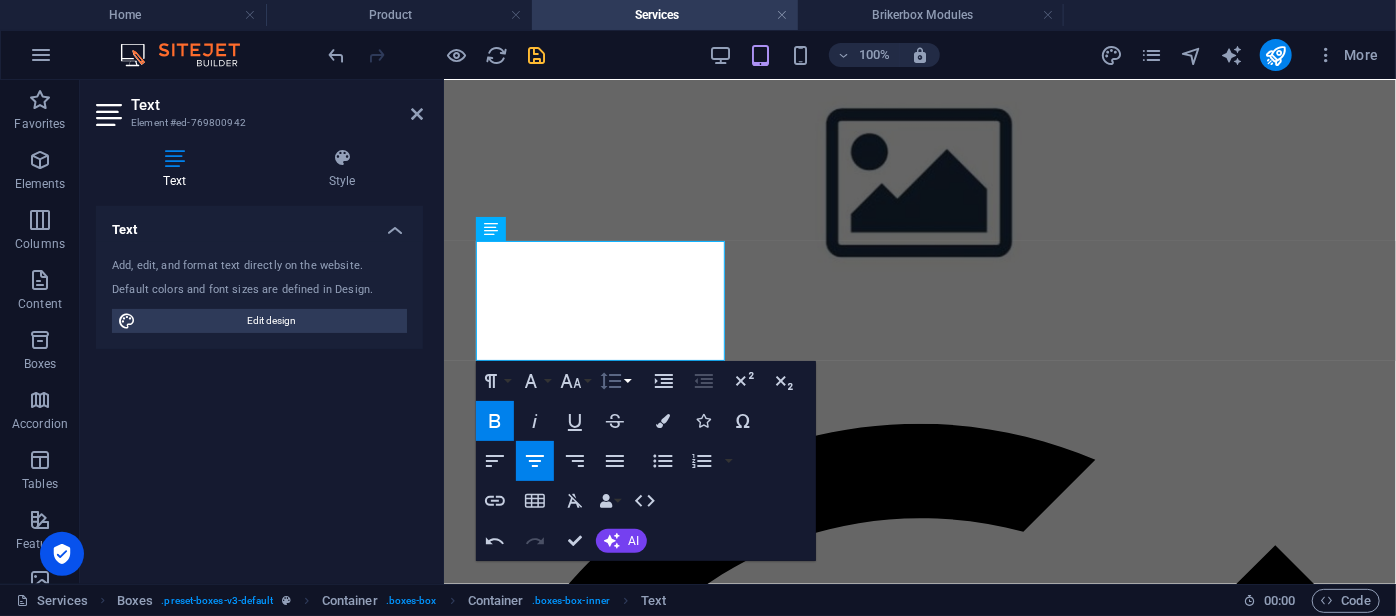 click 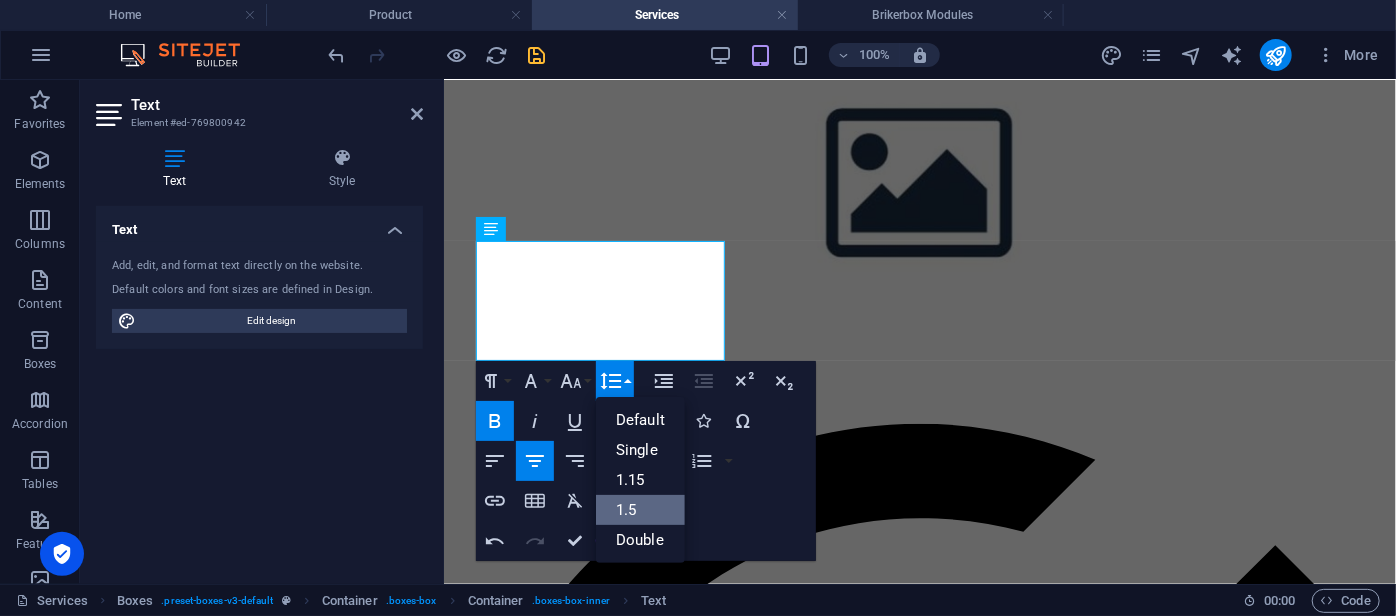 scroll, scrollTop: 0, scrollLeft: 0, axis: both 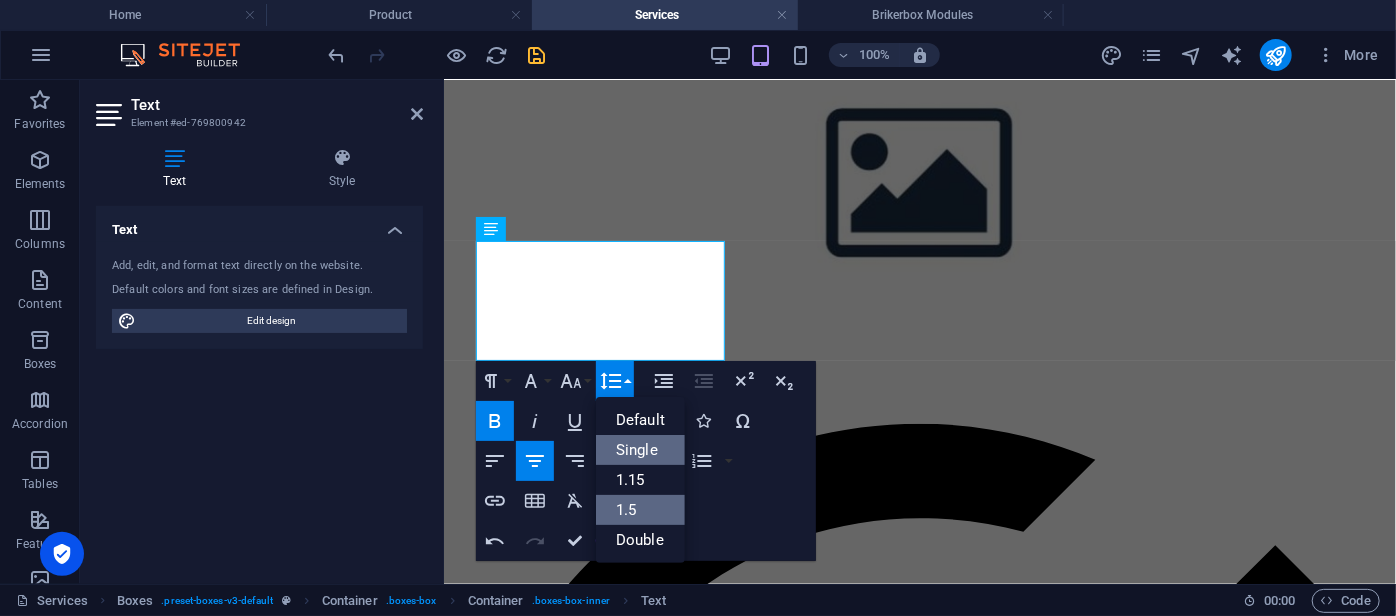 click on "Single" at bounding box center (640, 450) 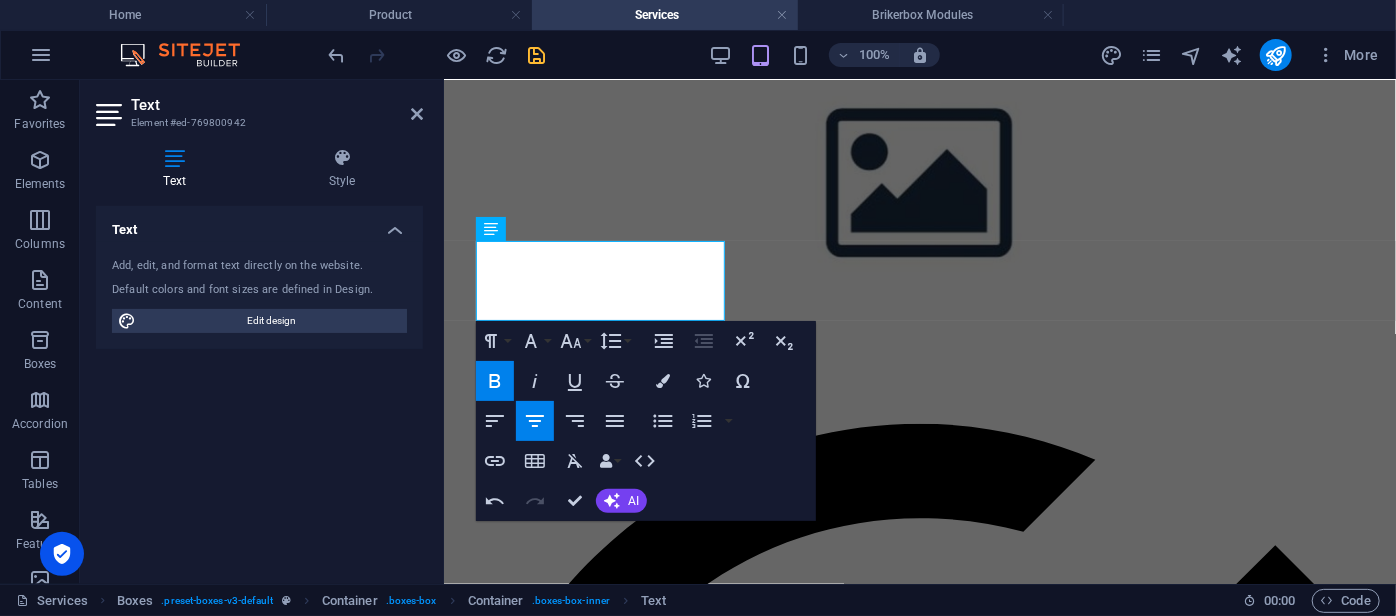 click 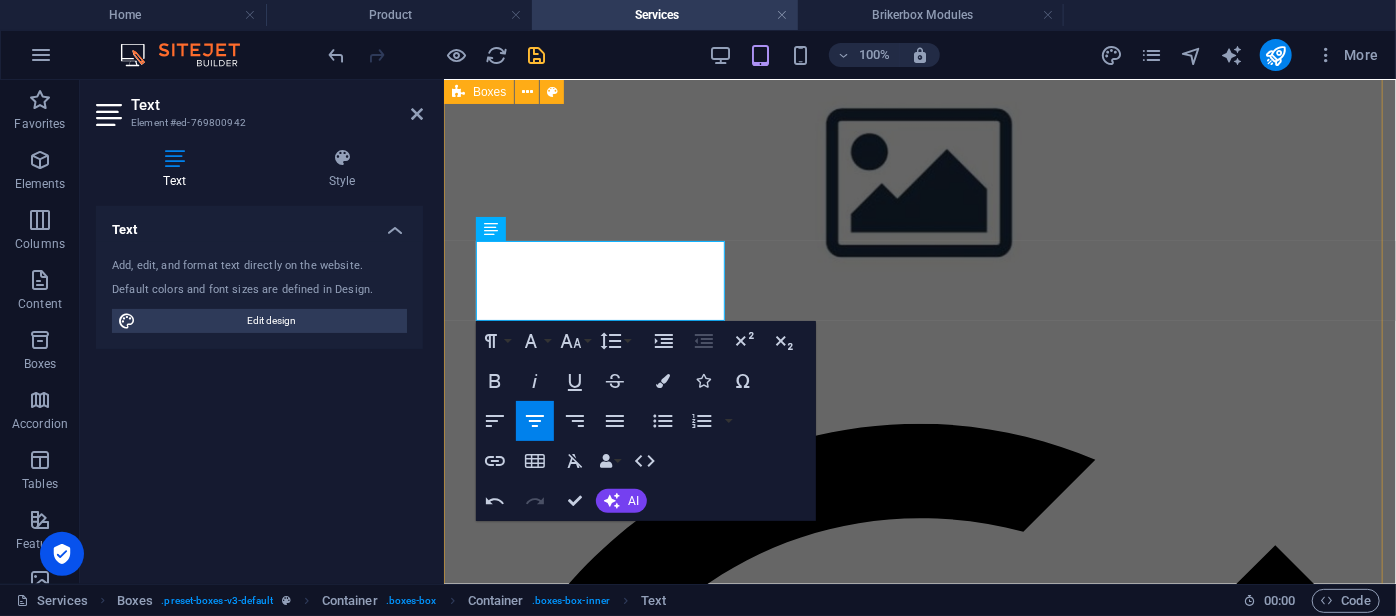 click on "Level 1 Pemeliharaan ringan yang mencakup pemeriksaan rutin, pembaruan perangkat lunak minor, dan penanganan awal terhadap gangguan sistem.   Second one Lorem ipsum dolor sit amet, consectetur adipisicing elit. Veritatis, dolorem!  Third one Lorem ipsum dolor sit amet, consectetur adipisicing elit. Veritatis, dolorem!  Fourth one Lorem ipsum dolor sit amet, consectetur adipisicing elit. Veritatis, dolorem!  Fifth one Lorem ipsum dolor sit amet, consectetur adipisicing elit. Veritatis, dolorem!  Sixth one Lorem ipsum dolor sit amet, consectetur adipisicing elit. Veritatis, dolorem!" at bounding box center [919, 3645] 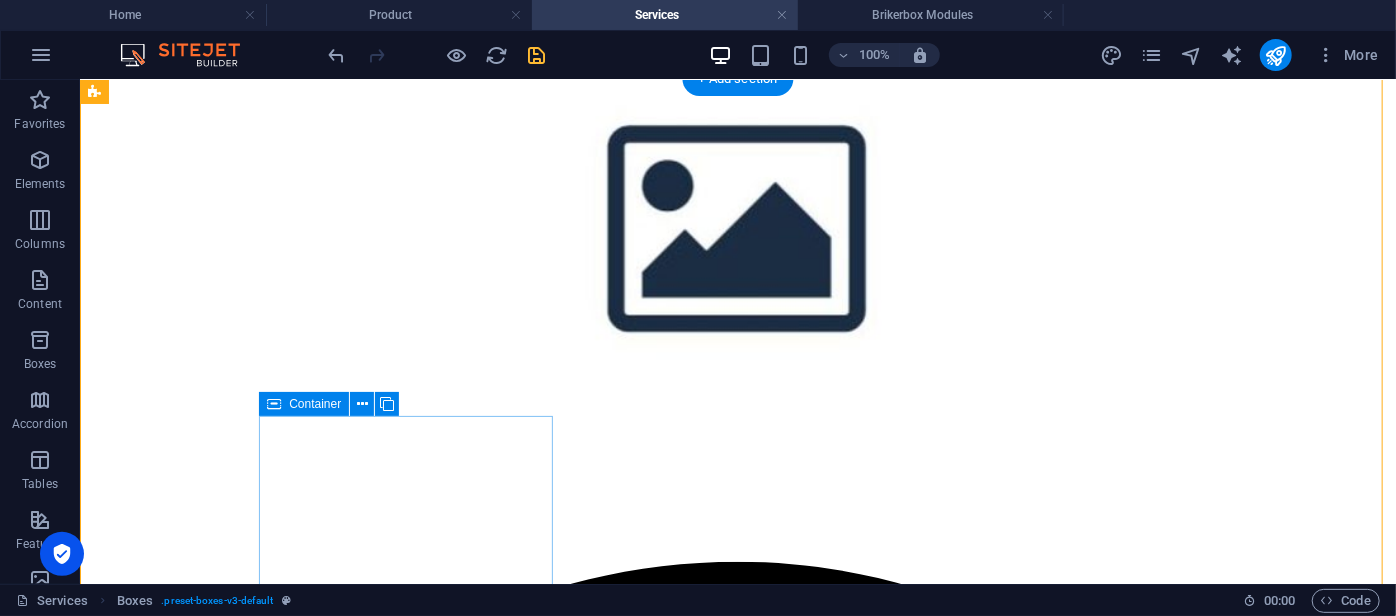 scroll, scrollTop: 585, scrollLeft: 0, axis: vertical 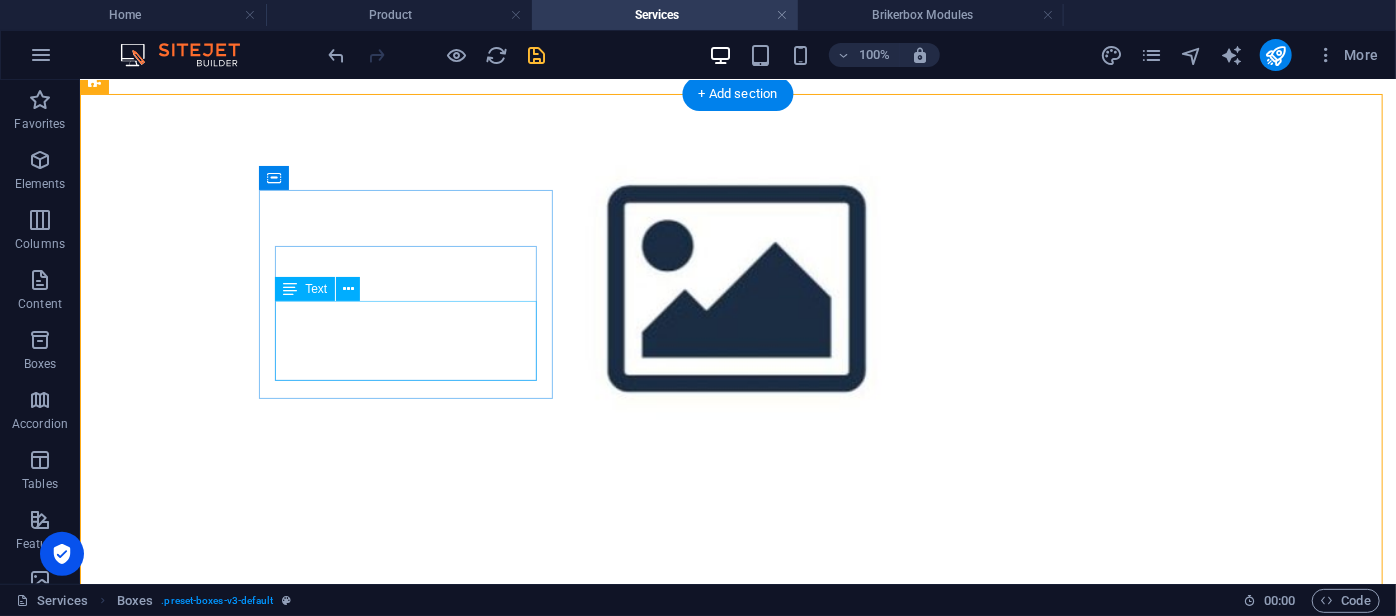 click on "Pemeliharaan ringan yang mencakup pemeriksaan rutin, pembaruan perangkat lunak minor, dan penanganan awal terhadap gangguan sistem." at bounding box center (737, 2034) 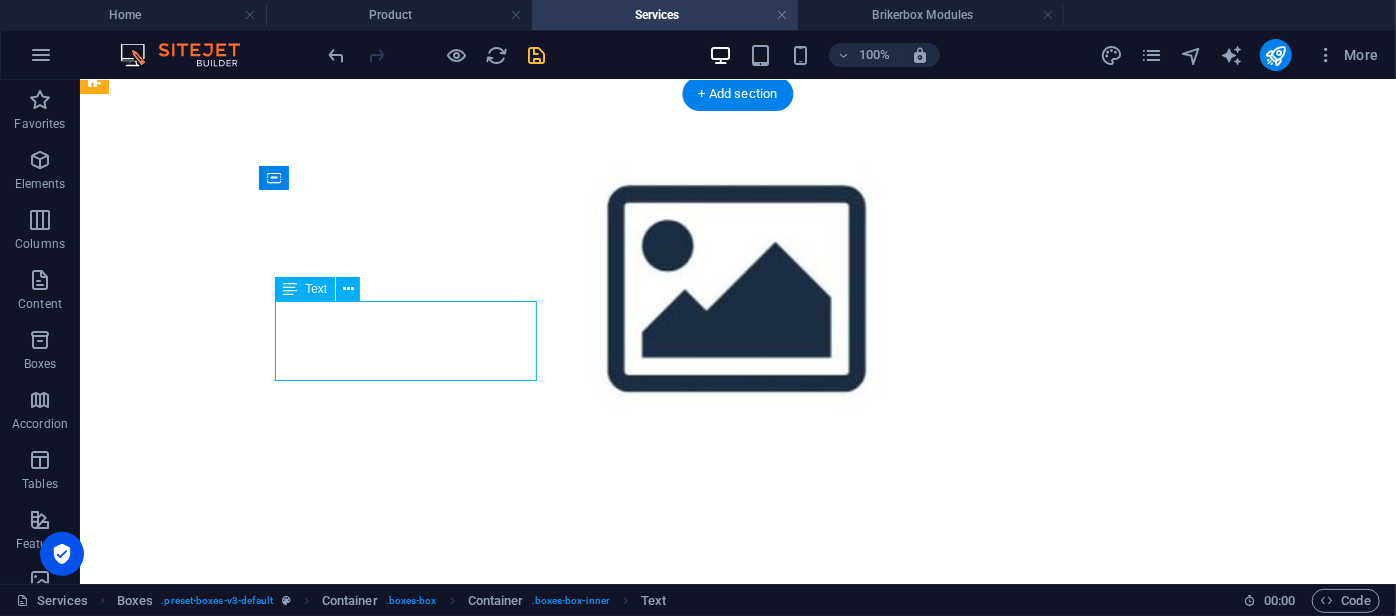 click on "Pemeliharaan ringan yang mencakup pemeriksaan rutin, pembaruan perangkat lunak minor, dan penanganan awal terhadap gangguan sistem." at bounding box center (737, 2034) 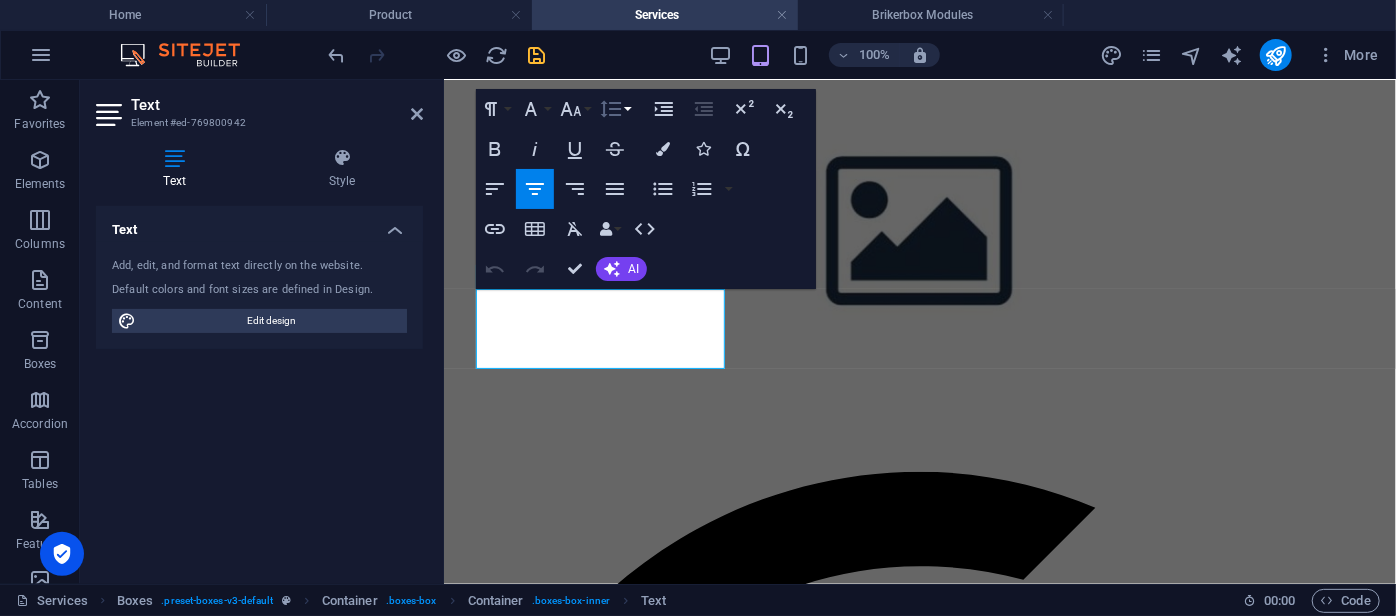 click 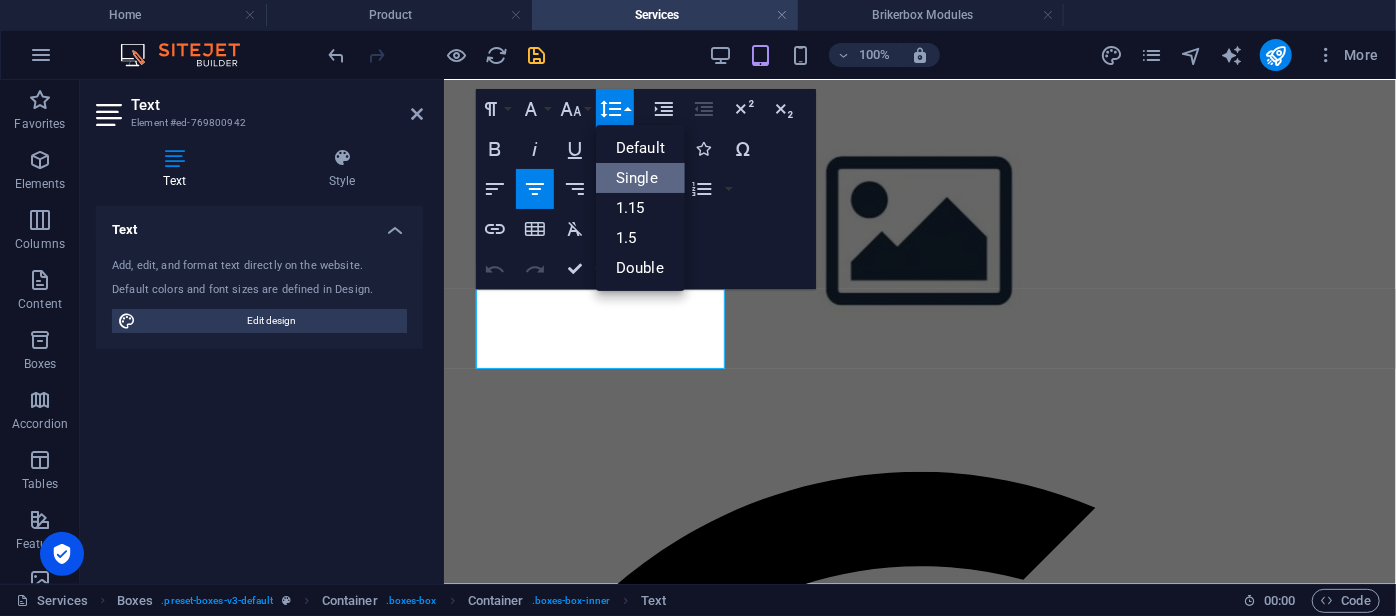 scroll, scrollTop: 0, scrollLeft: 0, axis: both 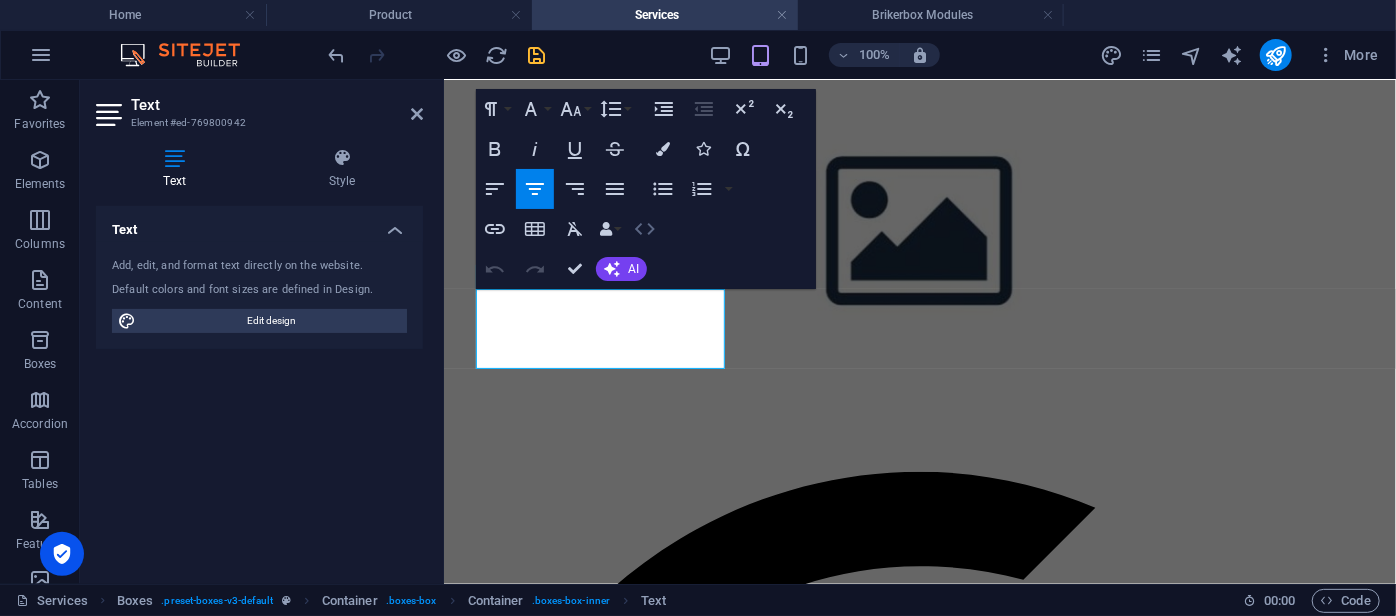 click 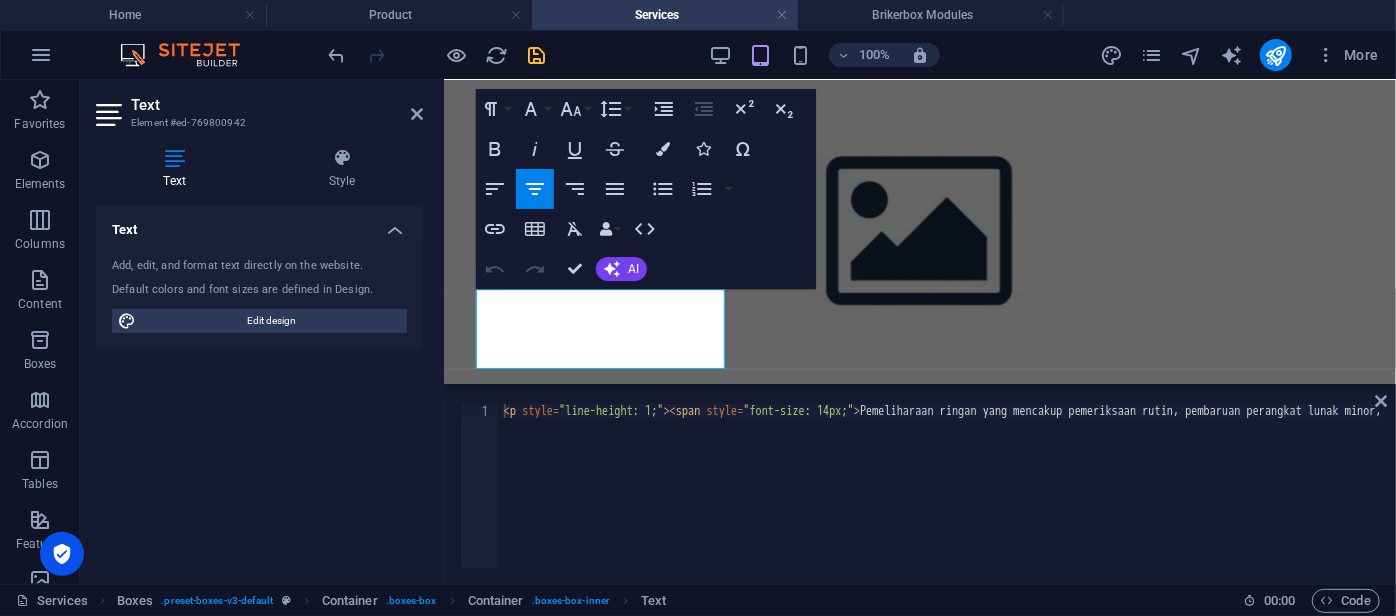 click on "< p   style = "line-height: 1;" > < span   style = "font-size: 14px;" > Pemeliharaan ringan yang mencakup pemeriksaan rutin, pembaruan perangkat lunak minor, dan penanganan awal terhadap gangguan sistem. </ span >   </ p >" at bounding box center (1181, 498) 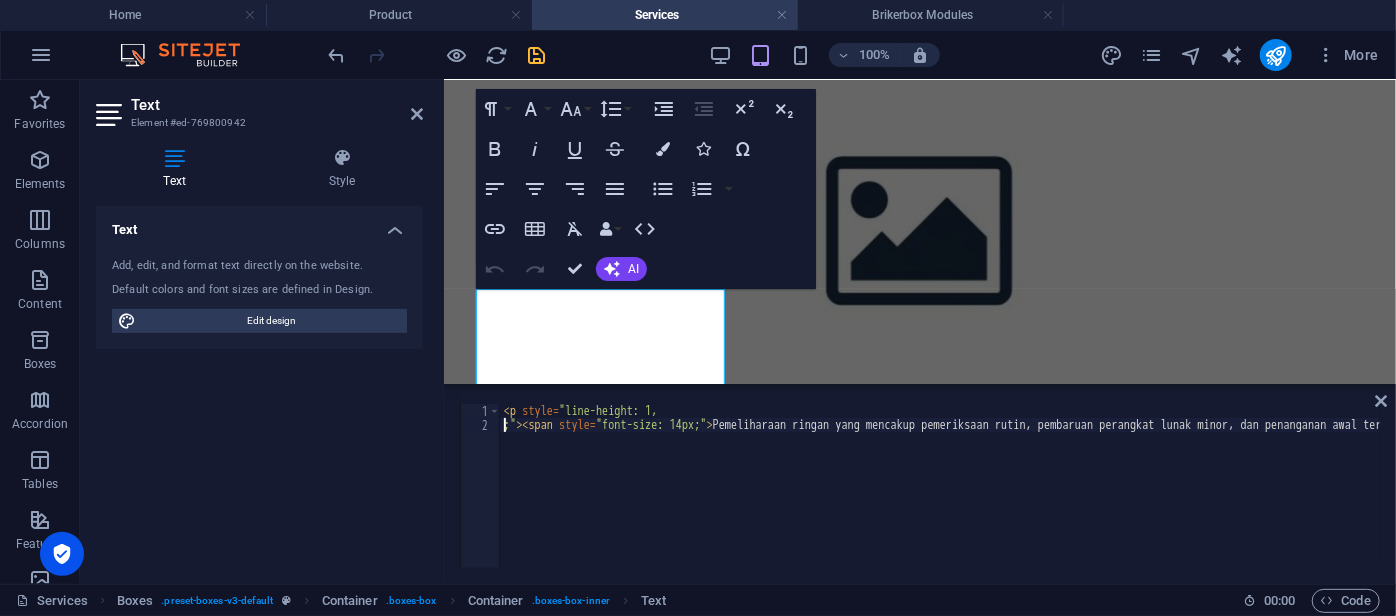 scroll, scrollTop: 0, scrollLeft: 0, axis: both 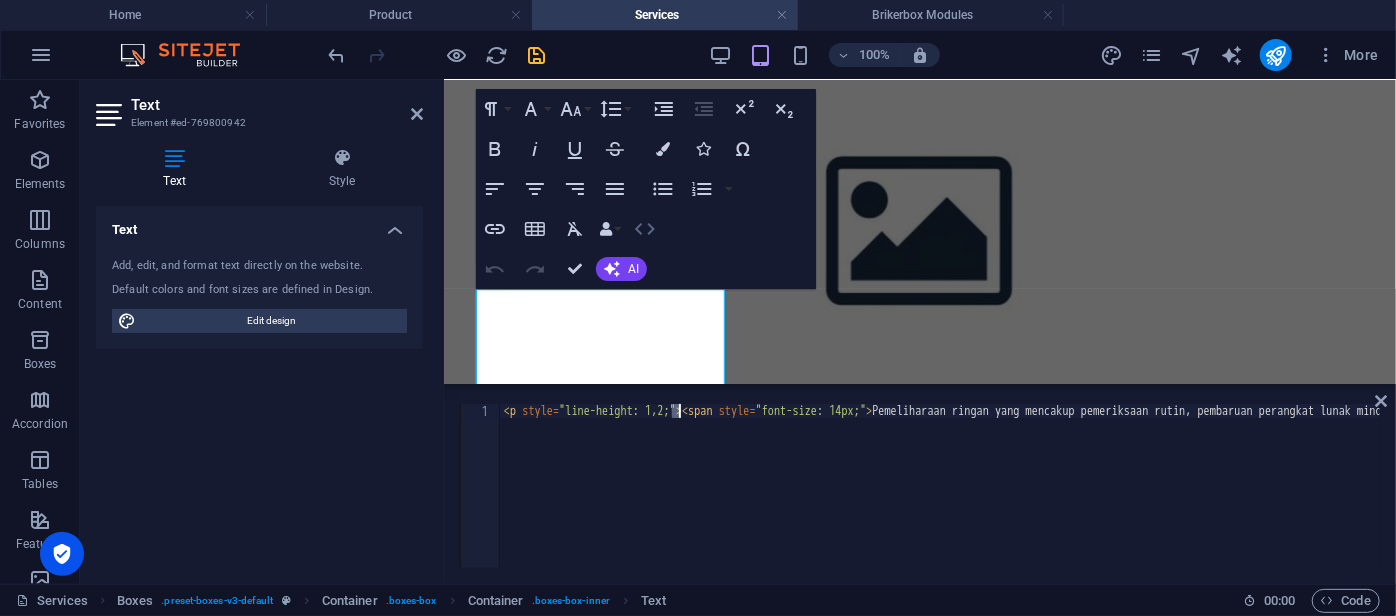 click 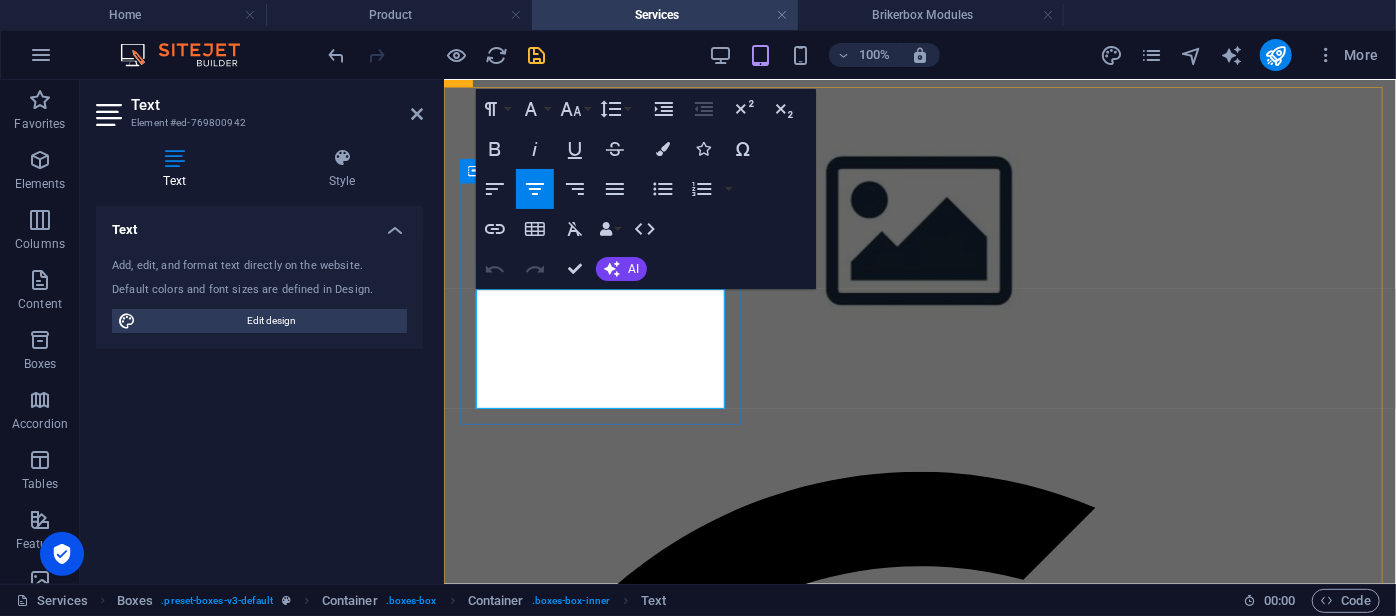 click on "Pemeliharaan ringan yang mencakup pemeriksaan rutin, pembaruan perangkat lunak minor, dan penanganan awal terhadap gangguan sistem." at bounding box center (846, 1520) 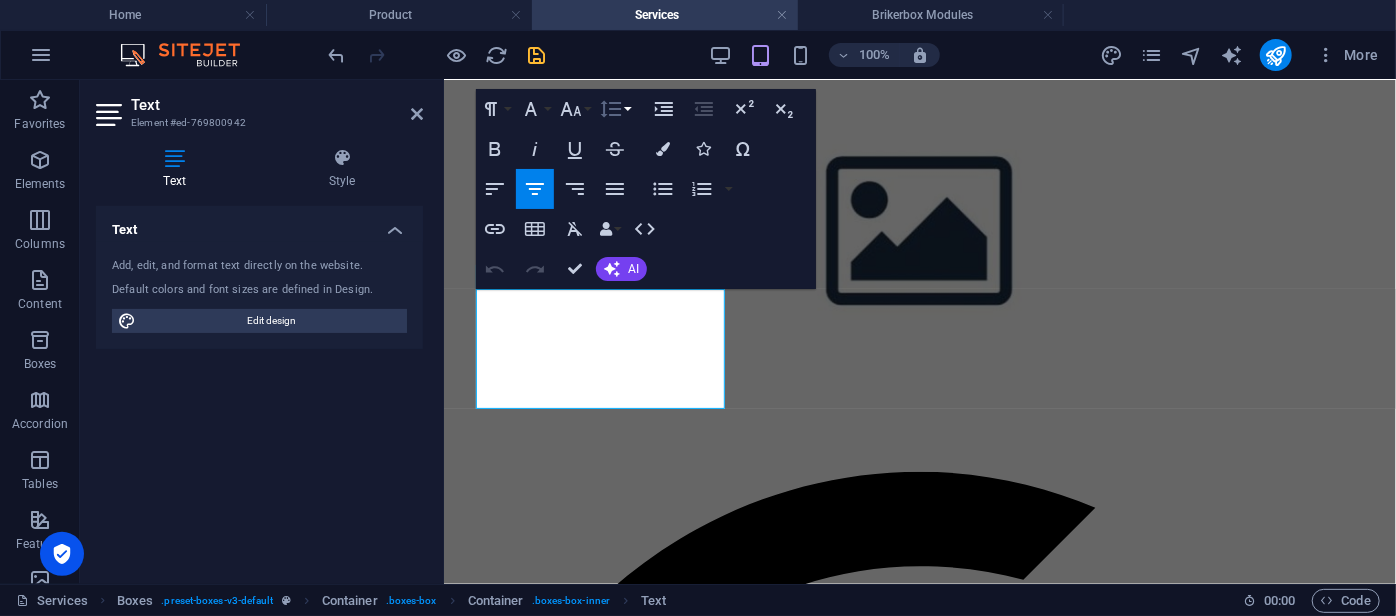 click on "Line Height" at bounding box center (615, 109) 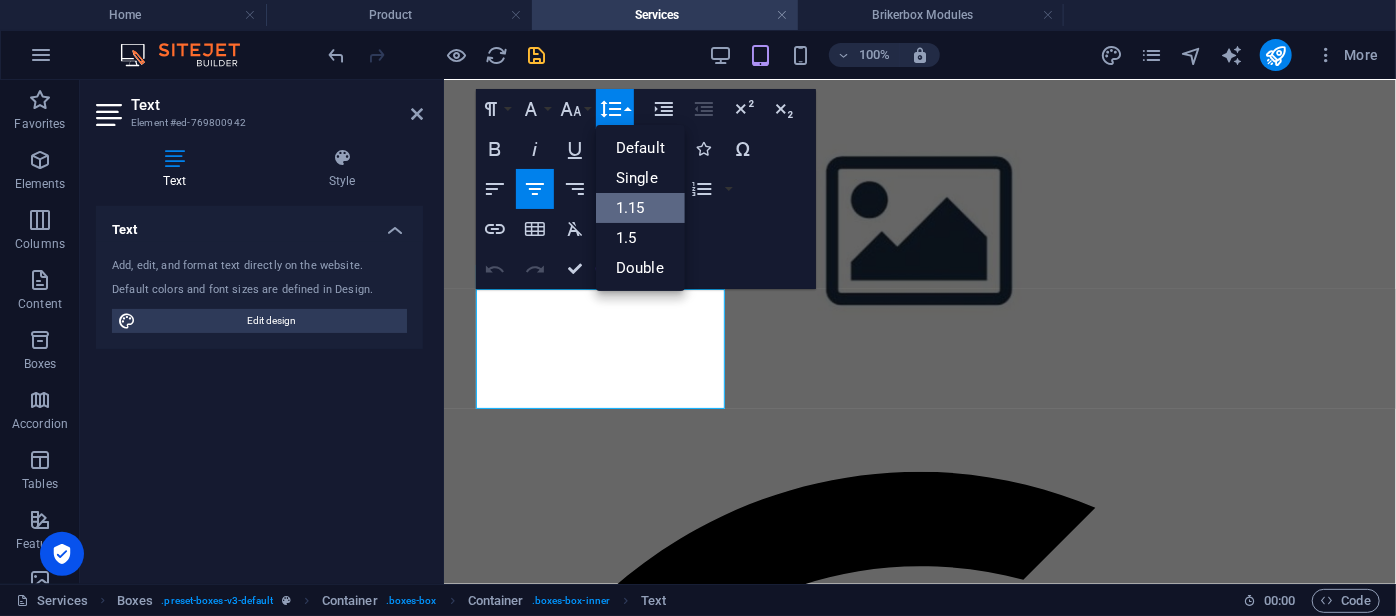 click on "1.15" at bounding box center [640, 208] 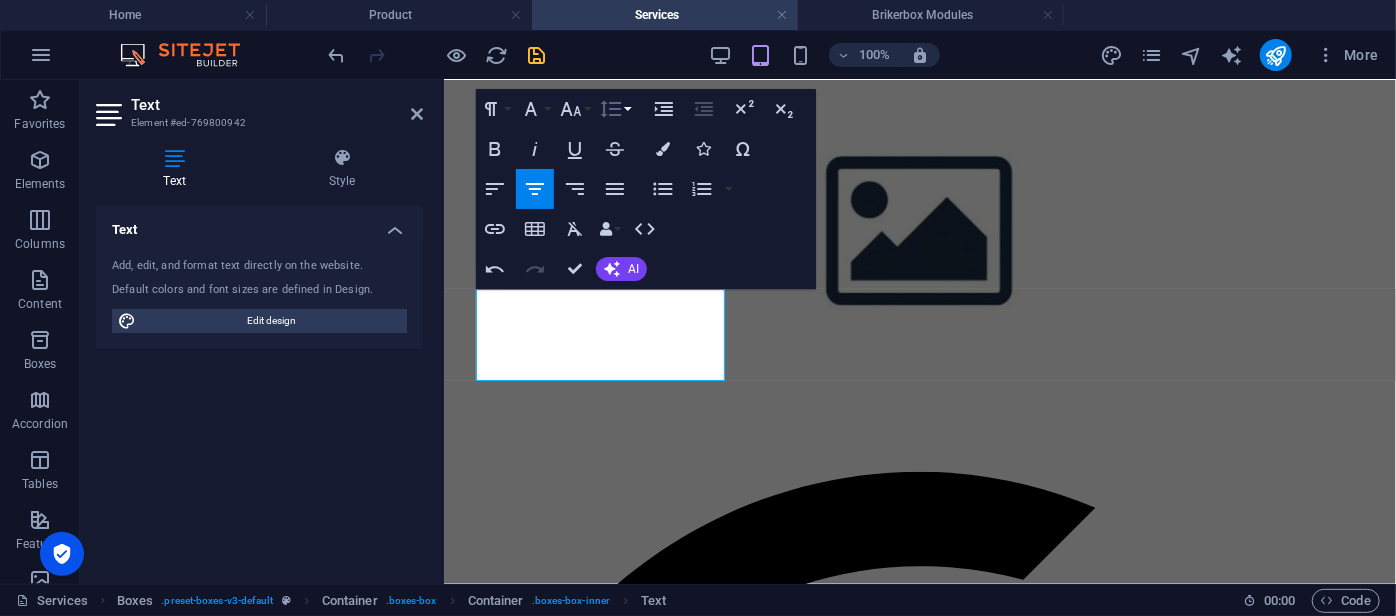 click on "Line Height" at bounding box center [615, 109] 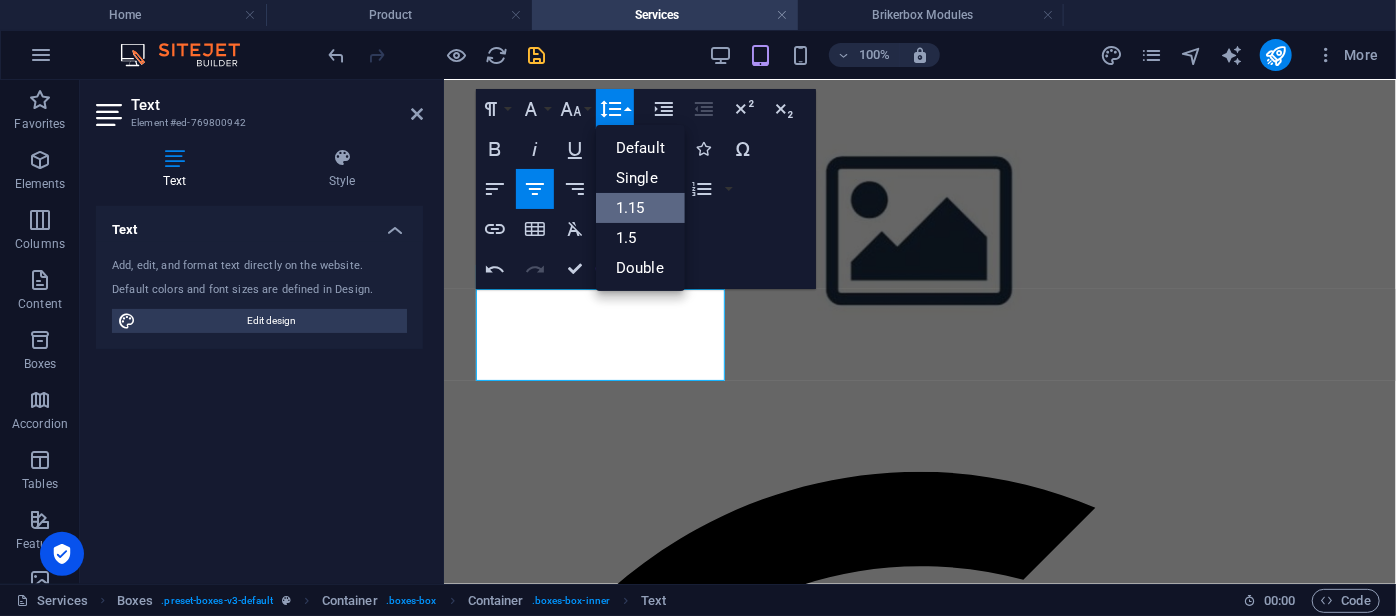 scroll, scrollTop: 0, scrollLeft: 0, axis: both 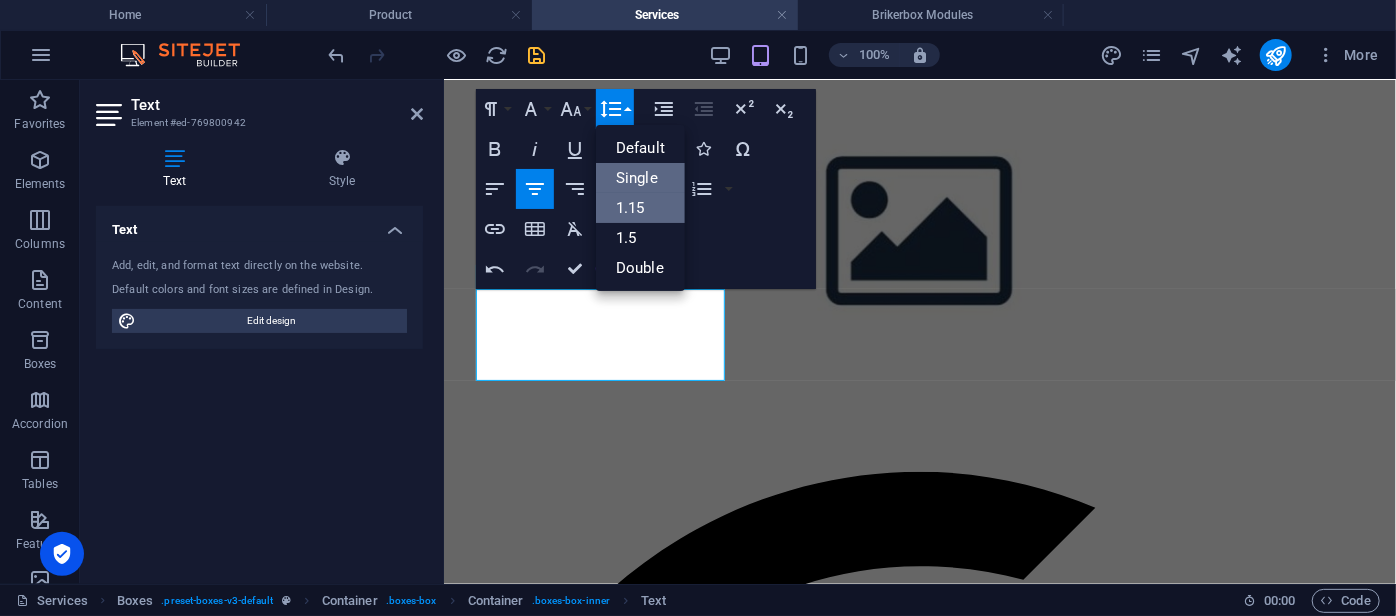 click on "Single" at bounding box center [640, 178] 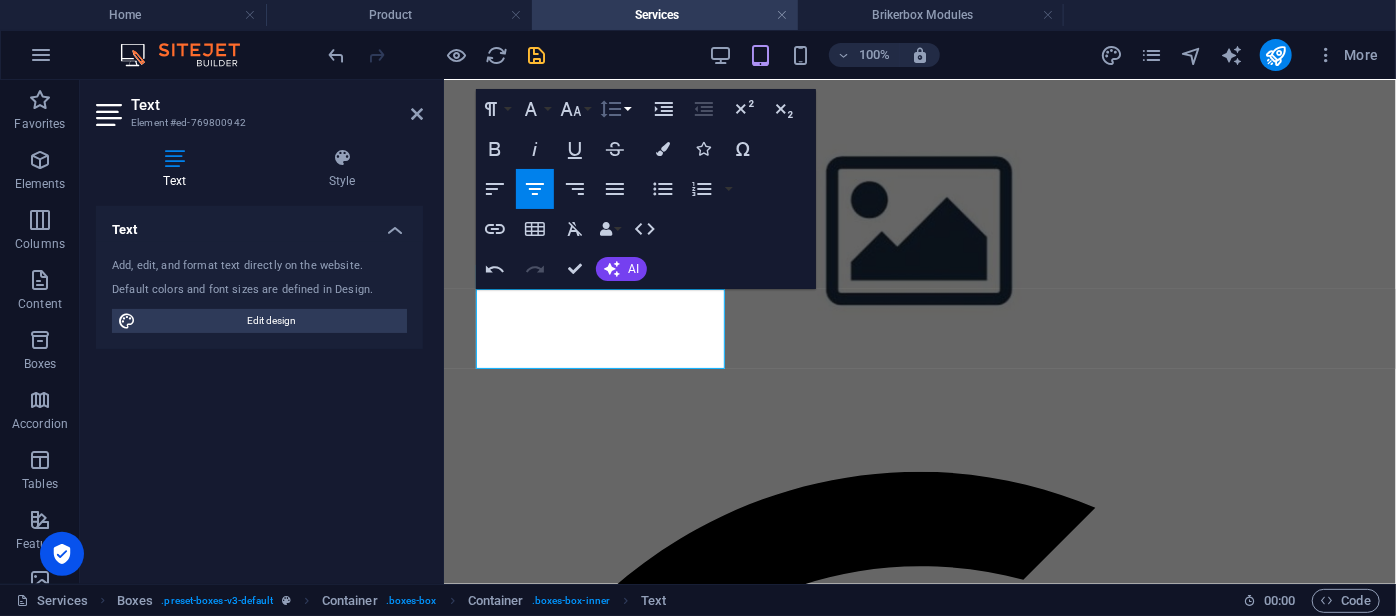 click 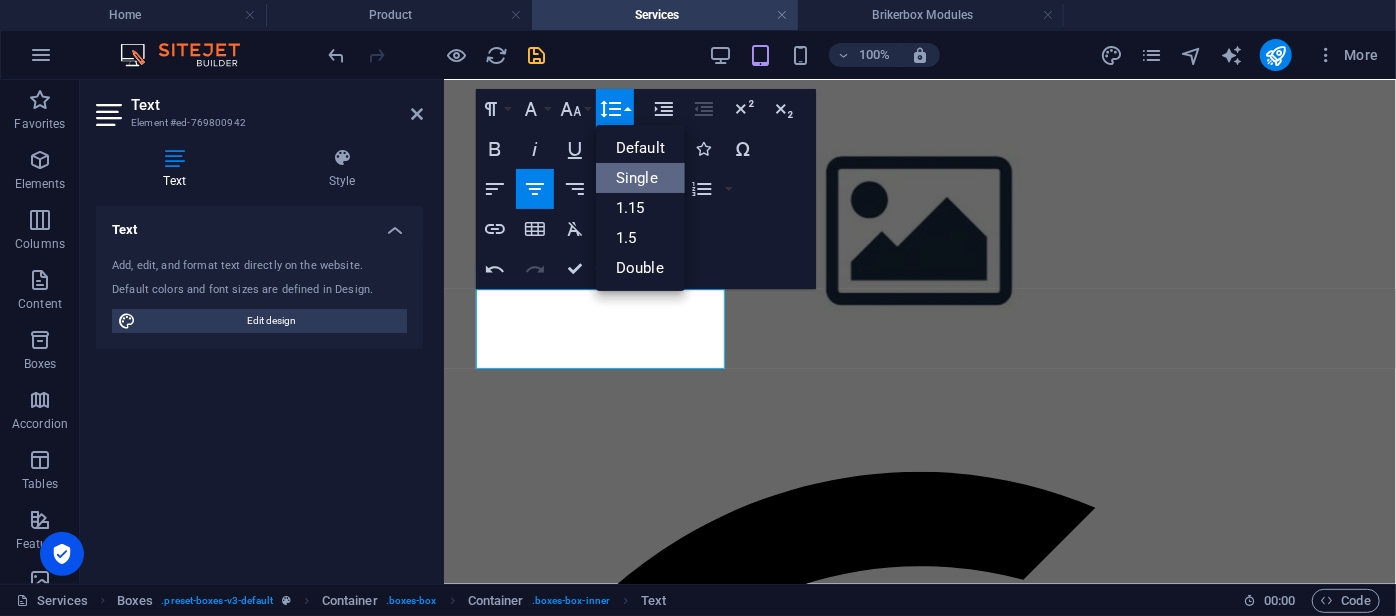 scroll, scrollTop: 0, scrollLeft: 0, axis: both 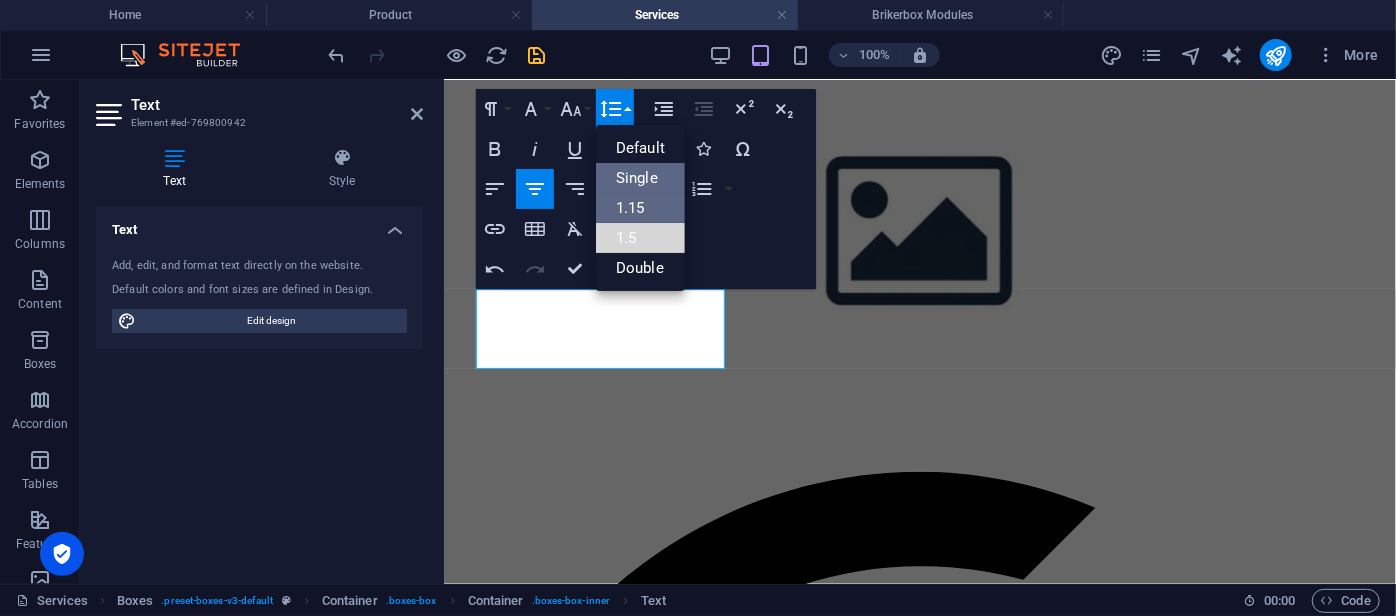 drag, startPoint x: 640, startPoint y: 224, endPoint x: 638, endPoint y: 203, distance: 21.095022 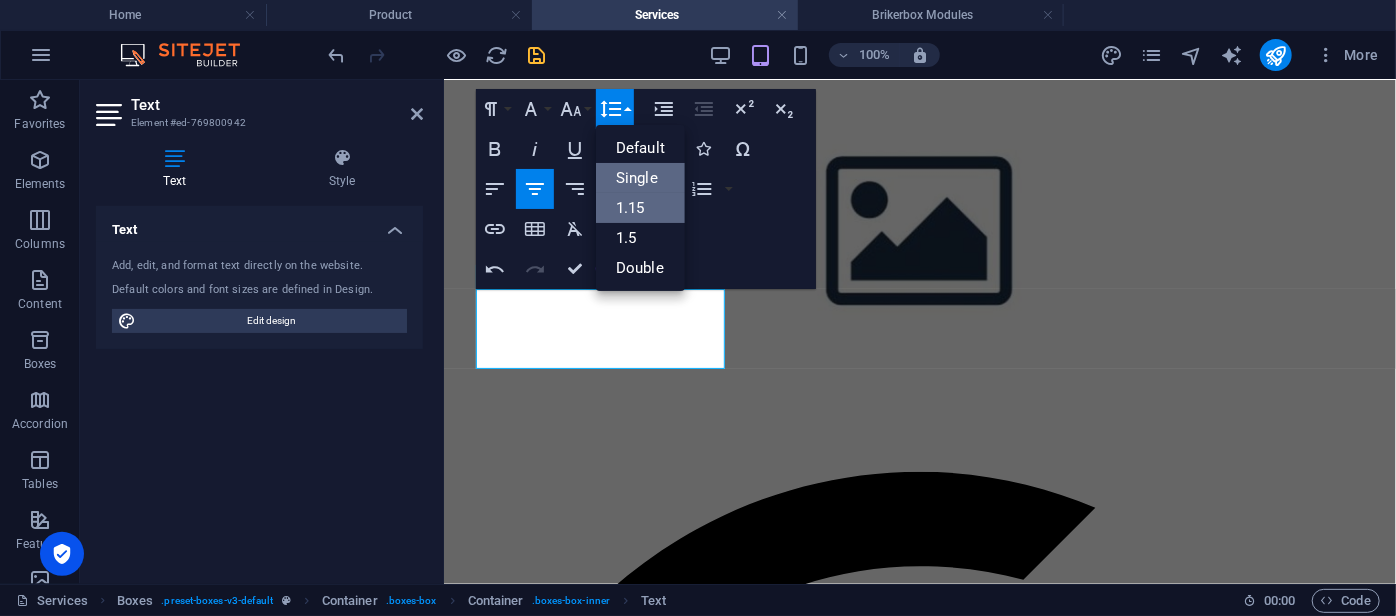 click on "1.15" at bounding box center [640, 208] 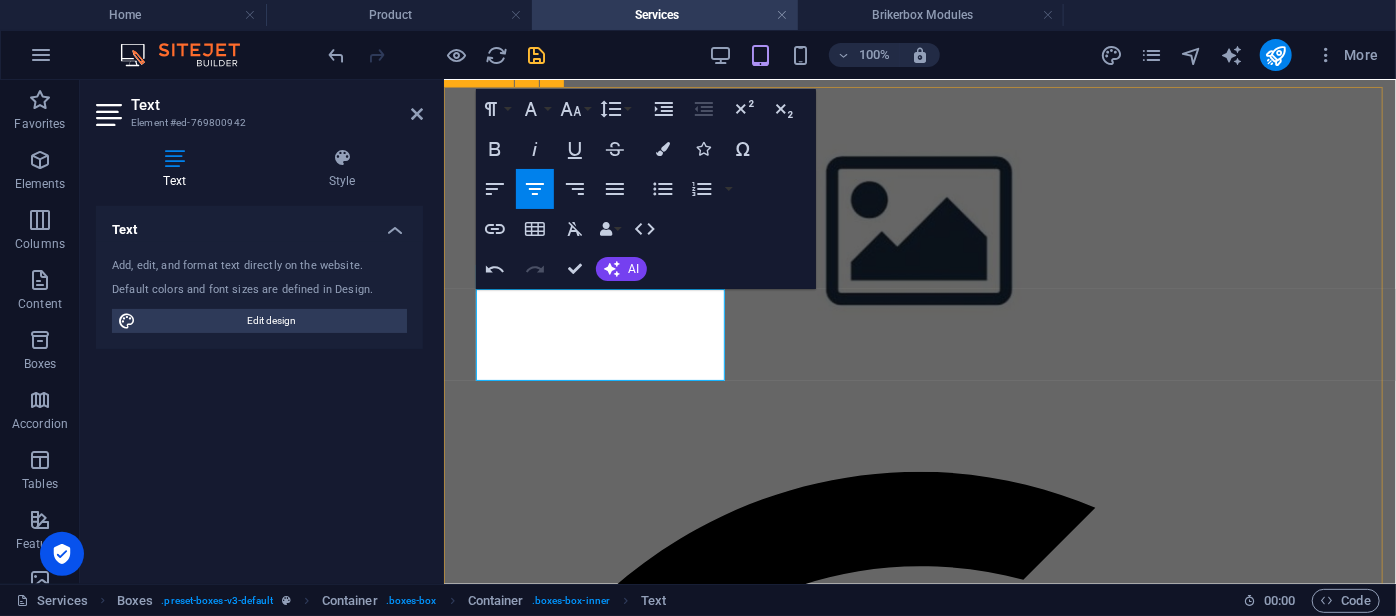 click on "Level 1 Pemeliharaan ringan yang mencakup pemeriksaan rutin, pembaruan perangkat lunak minor, dan penanganan awal terhadap gangguan sistem.   Second one Lorem ipsum dolor sit amet, consectetur adipisicing elit. Veritatis, dolorem!  Third one Lorem ipsum dolor sit amet, consectetur adipisicing elit. Veritatis, dolorem!  Fourth one Lorem ipsum dolor sit amet, consectetur adipisicing elit. Veritatis, dolorem!  Fifth one Lorem ipsum dolor sit amet, consectetur adipisicing elit. Veritatis, dolorem!  Sixth one Lorem ipsum dolor sit amet, consectetur adipisicing elit. Veritatis, dolorem!" at bounding box center [919, 3694] 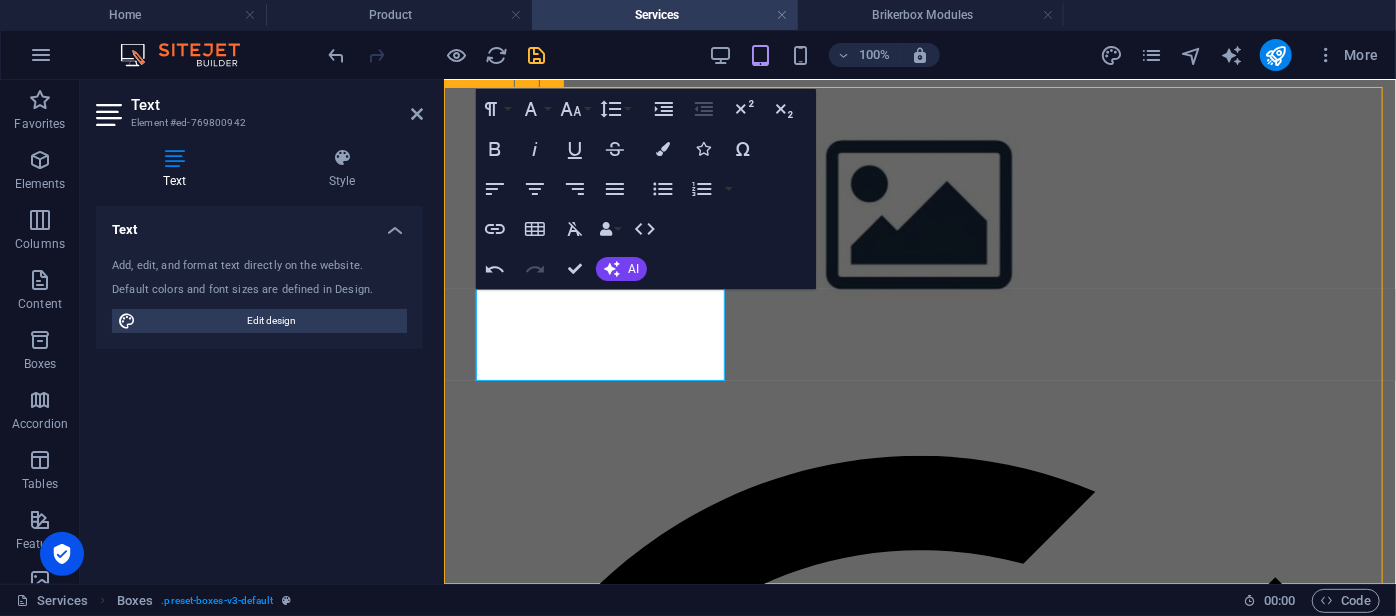 click on "Second one Lorem ipsum dolor sit amet, consectetur adipisicing elit. Veritatis, dolorem!" at bounding box center (919, 2067) 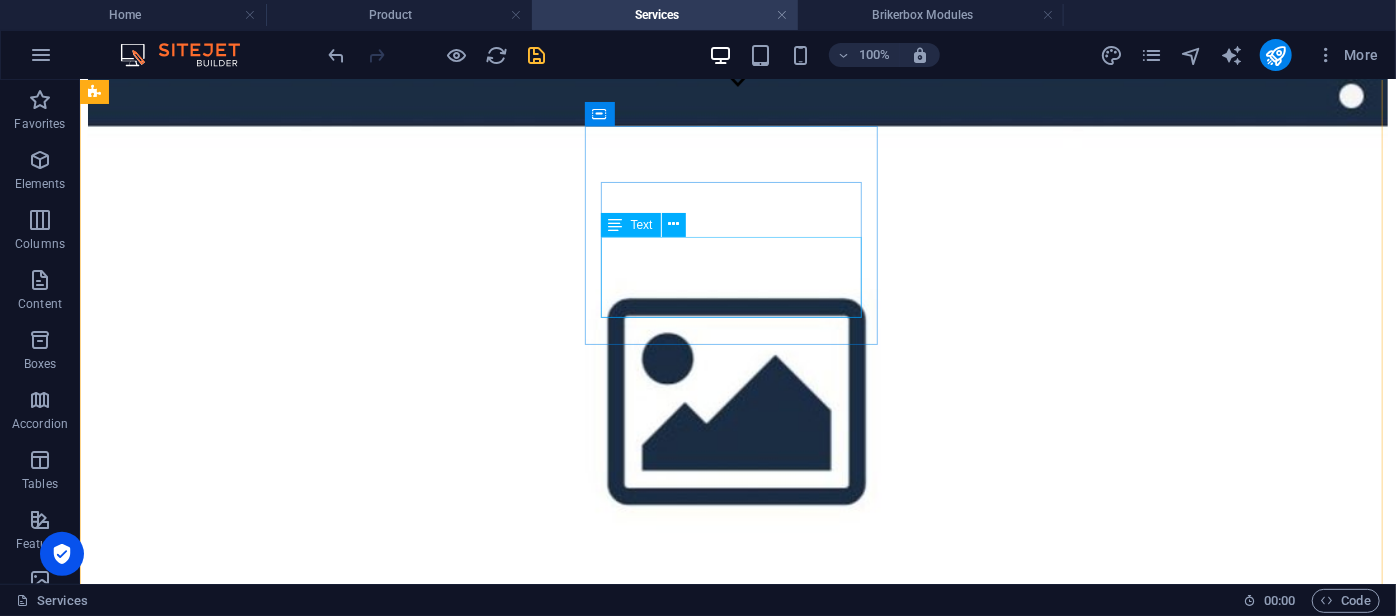 scroll, scrollTop: 648, scrollLeft: 0, axis: vertical 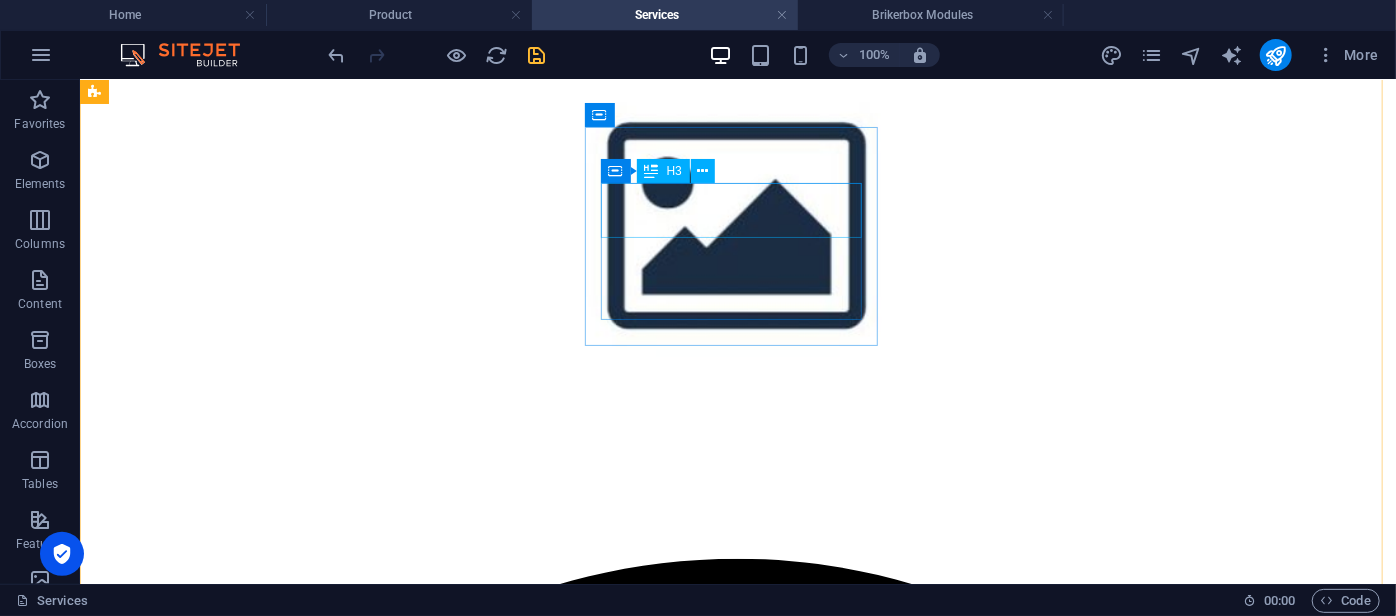 click on "Second one" at bounding box center [737, 3343] 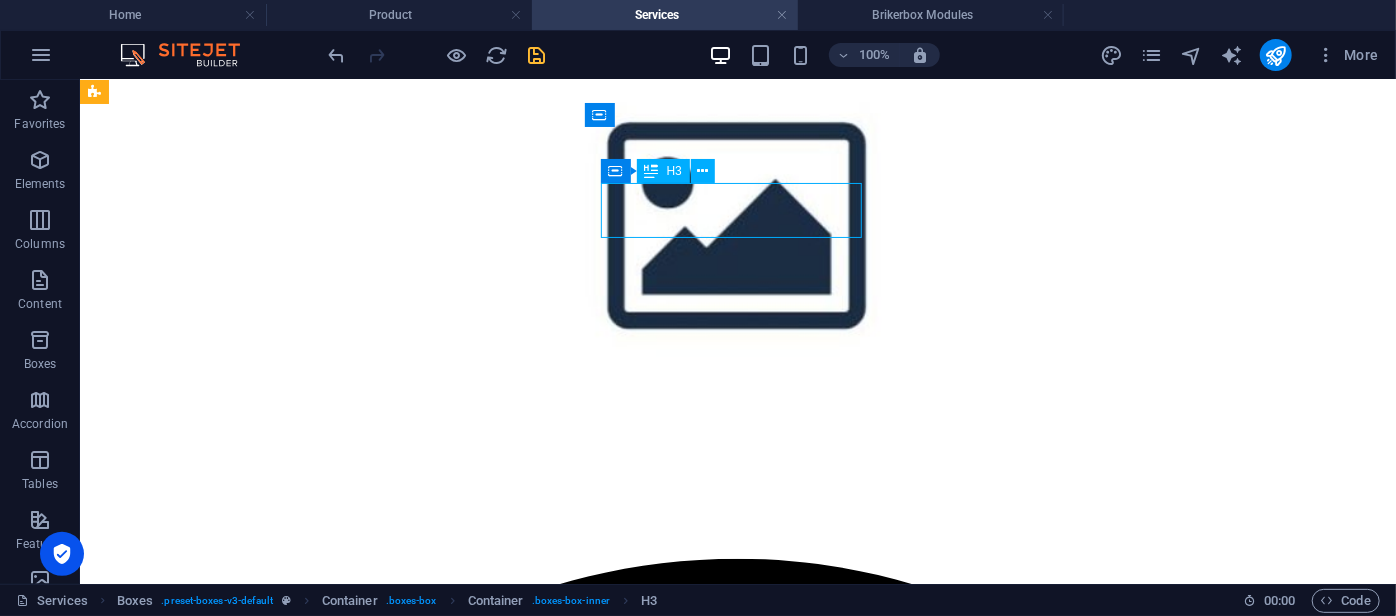 click on "Second one" at bounding box center [737, 3343] 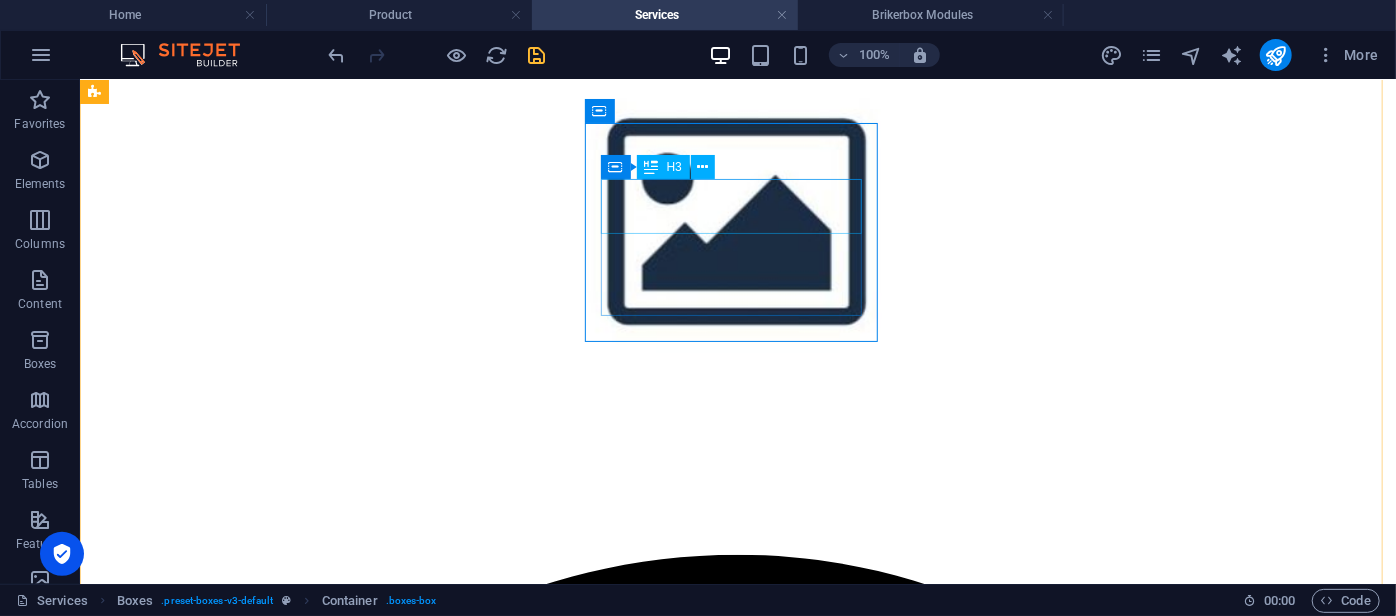 scroll, scrollTop: 651, scrollLeft: 0, axis: vertical 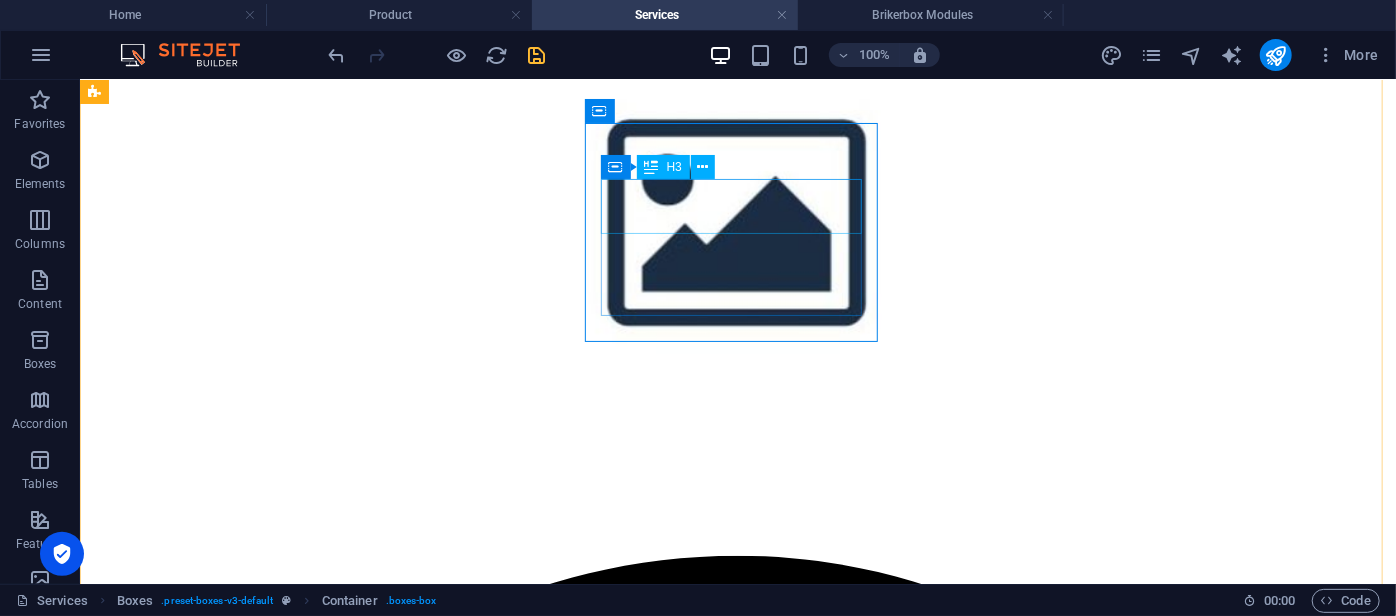 click on "Second one" at bounding box center [737, 3340] 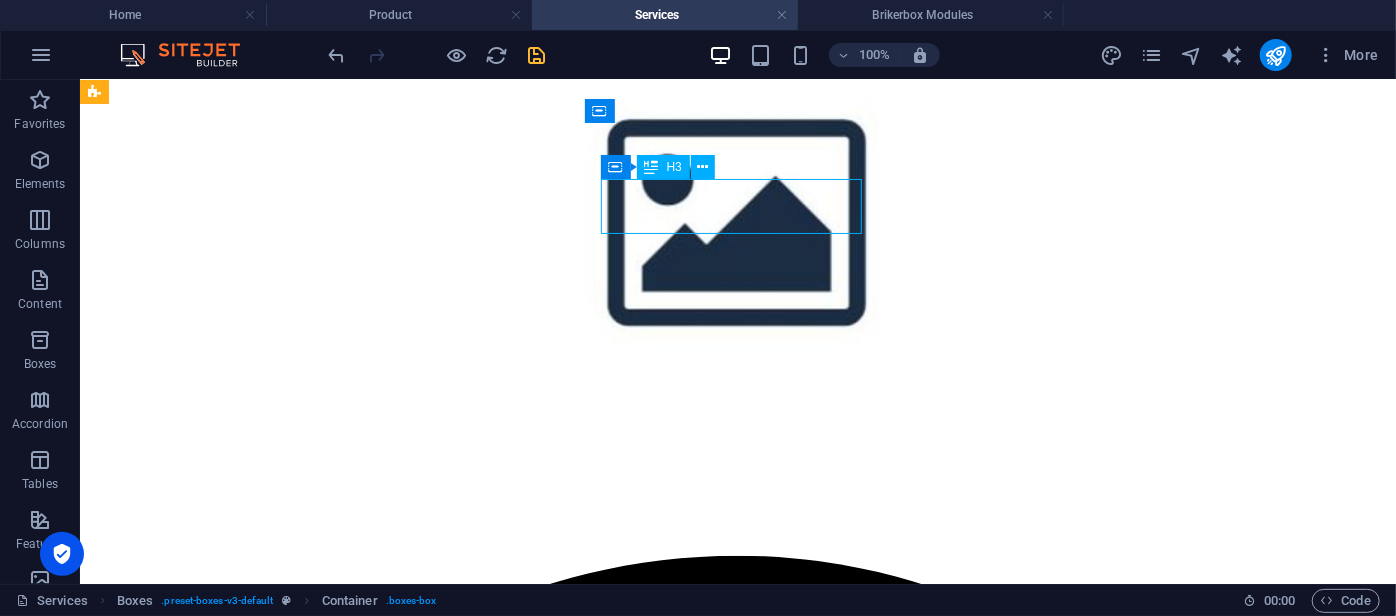 click on "Second one" at bounding box center (737, 3340) 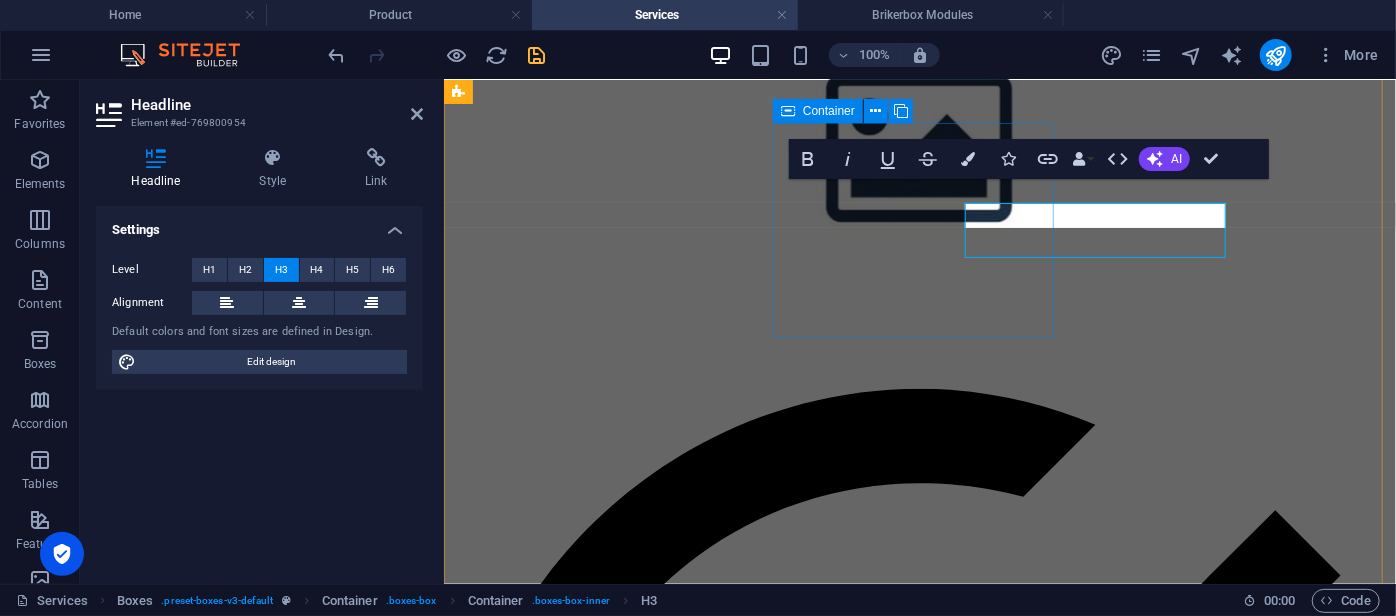 scroll, scrollTop: 627, scrollLeft: 0, axis: vertical 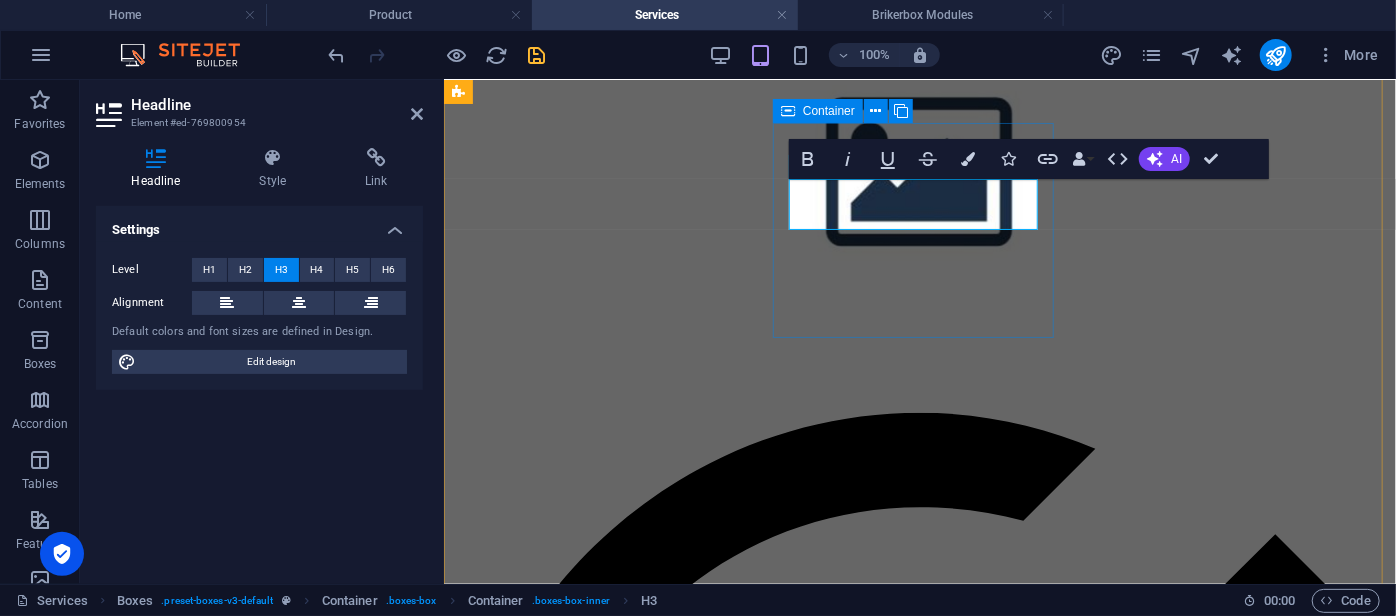 type 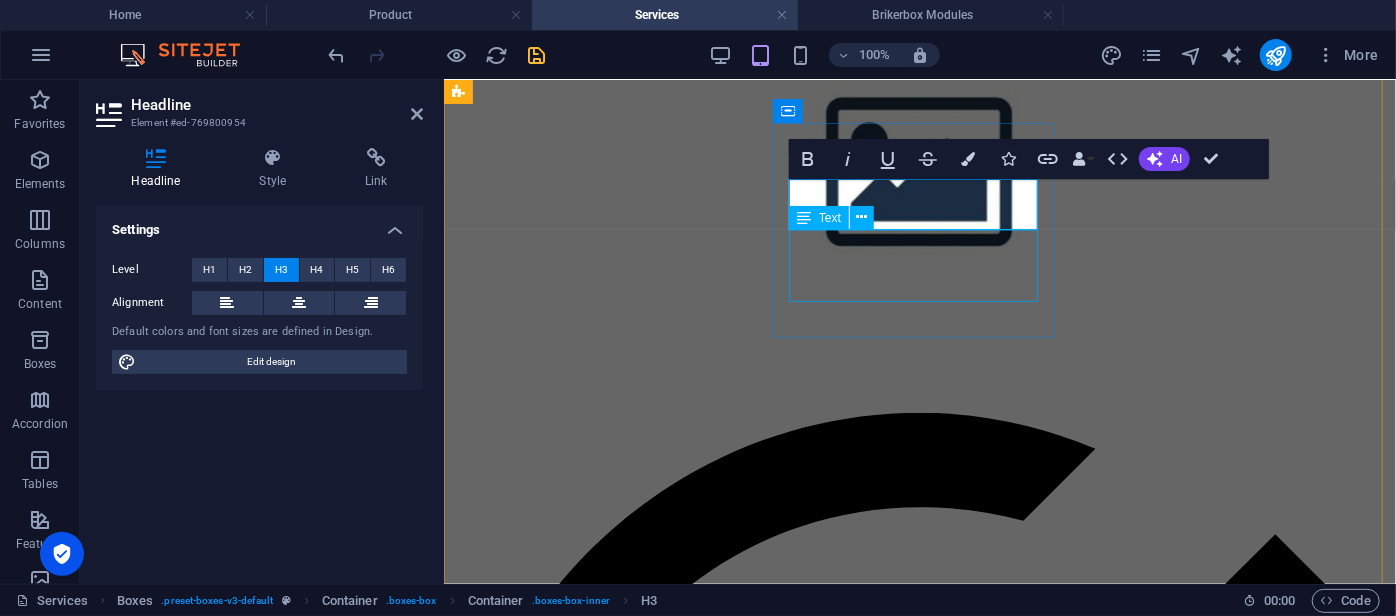 drag, startPoint x: 903, startPoint y: 277, endPoint x: 1265, endPoint y: 274, distance: 362.01242 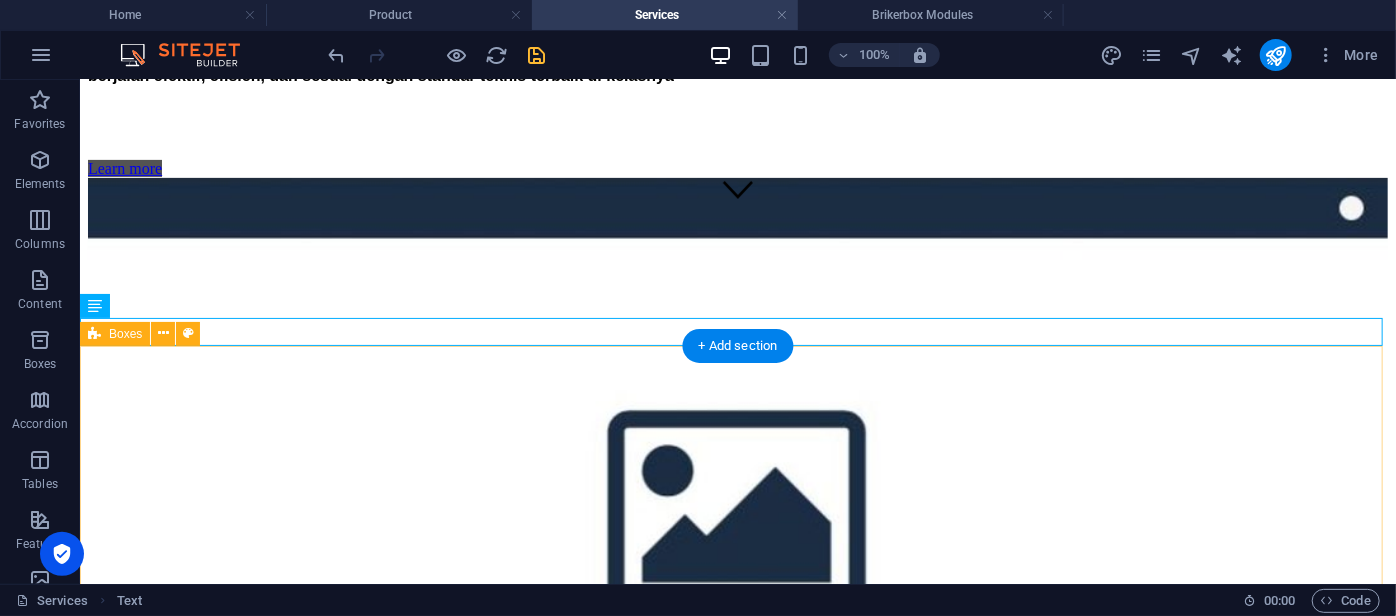 scroll, scrollTop: 536, scrollLeft: 0, axis: vertical 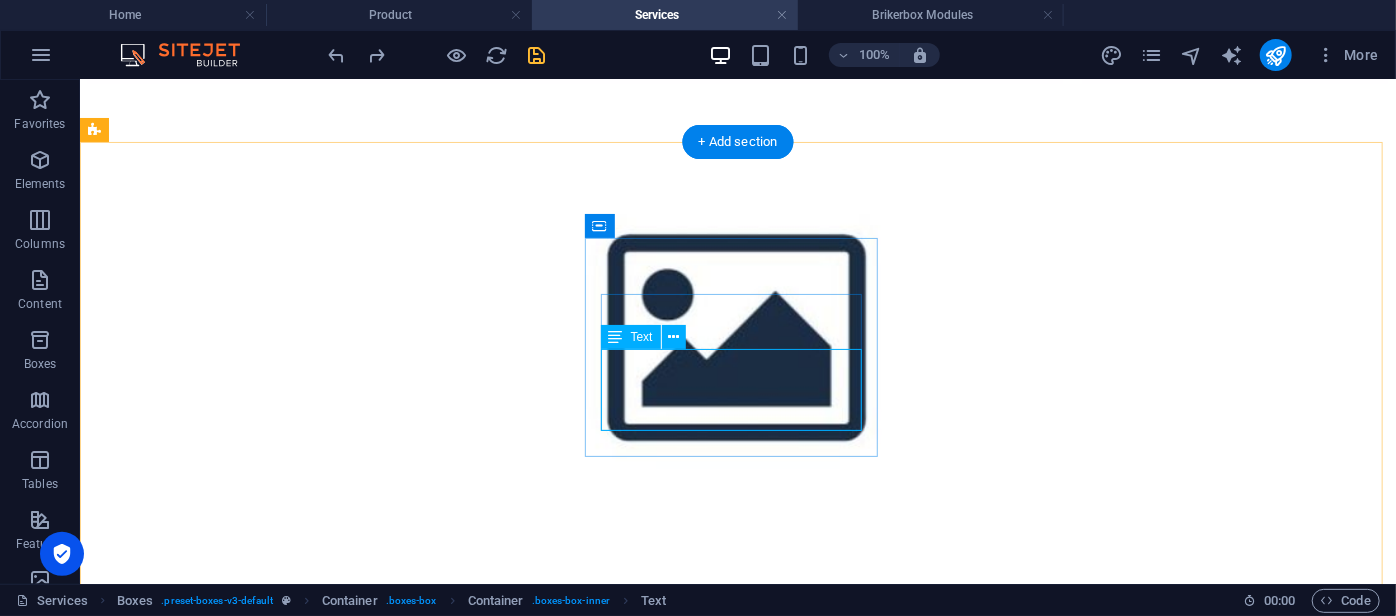 click on "Lorem ipsum dolor sit amet, consectetur adipisicing elit. Veritatis, dolorem!" at bounding box center (737, 3523) 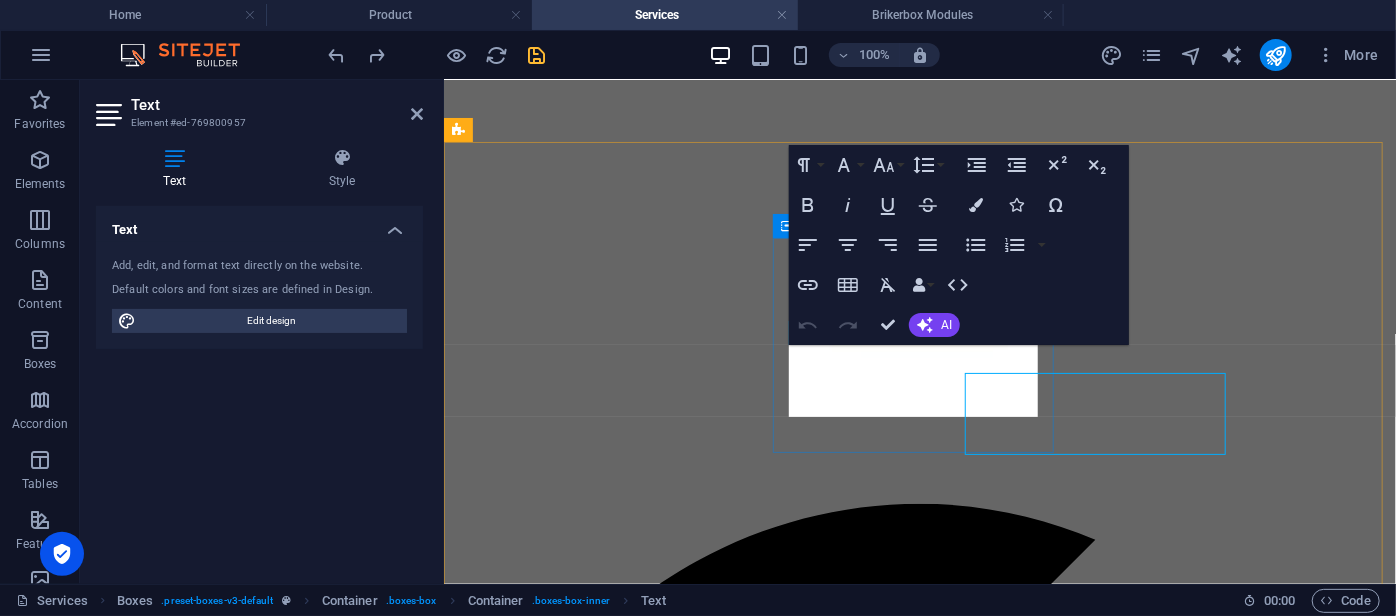 scroll, scrollTop: 512, scrollLeft: 0, axis: vertical 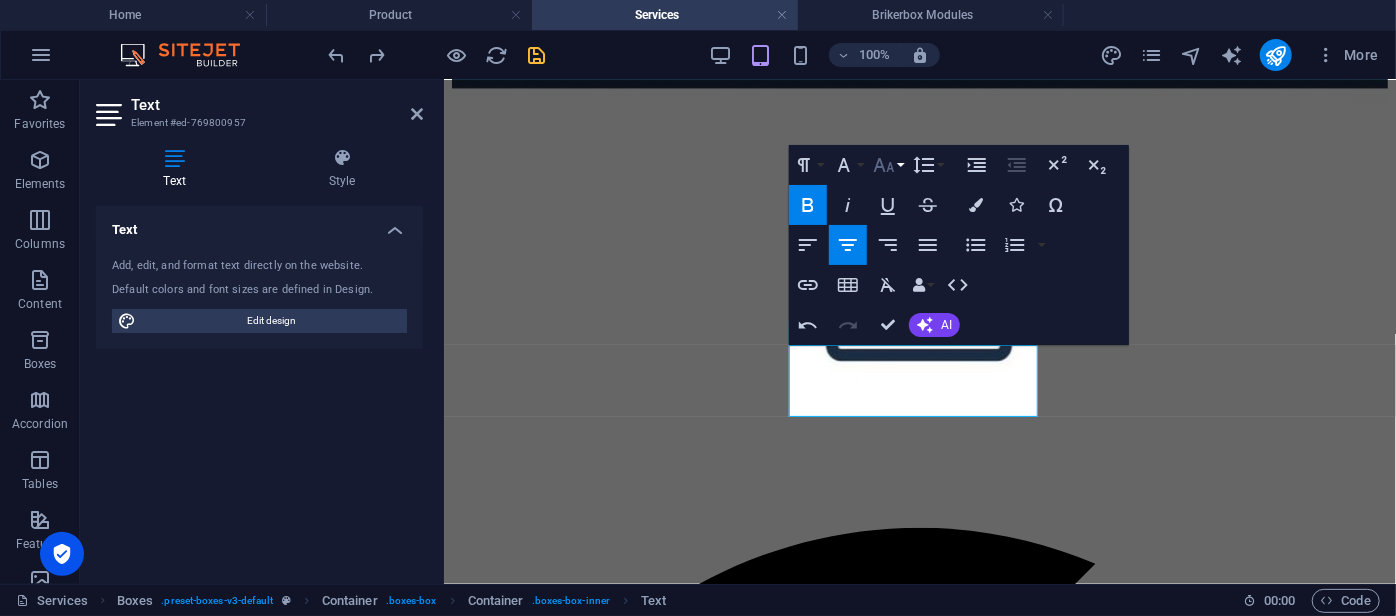 click on "Font Size" at bounding box center [888, 165] 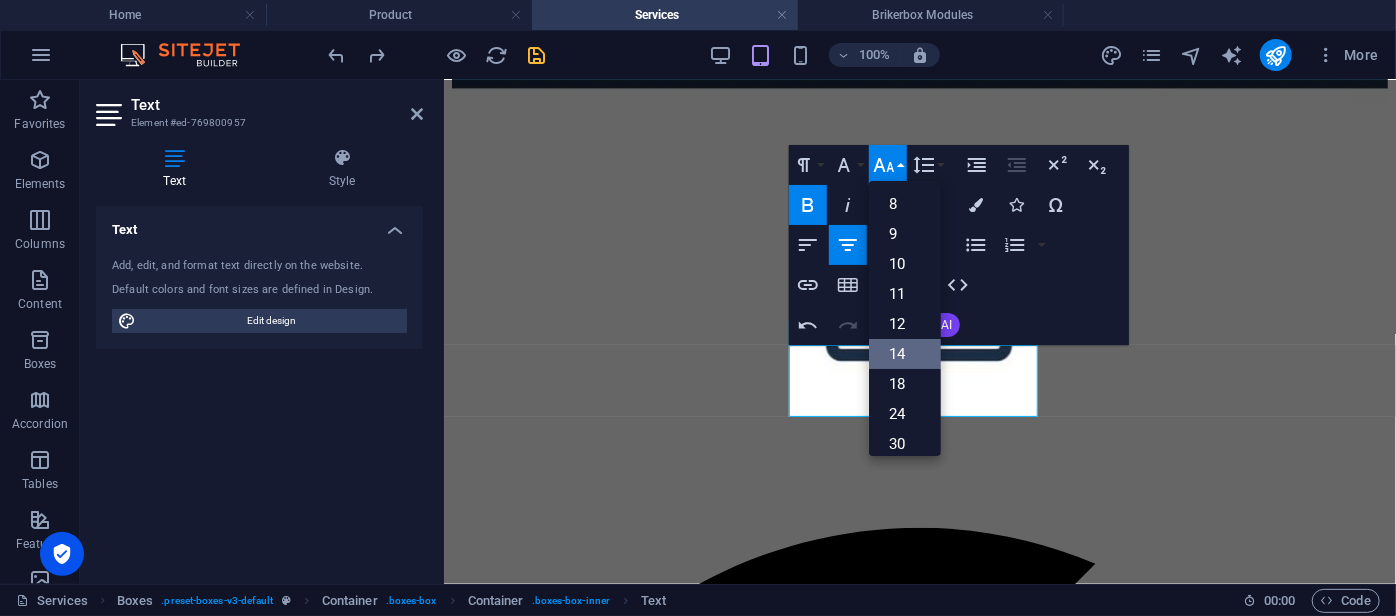 click on "14" at bounding box center [905, 354] 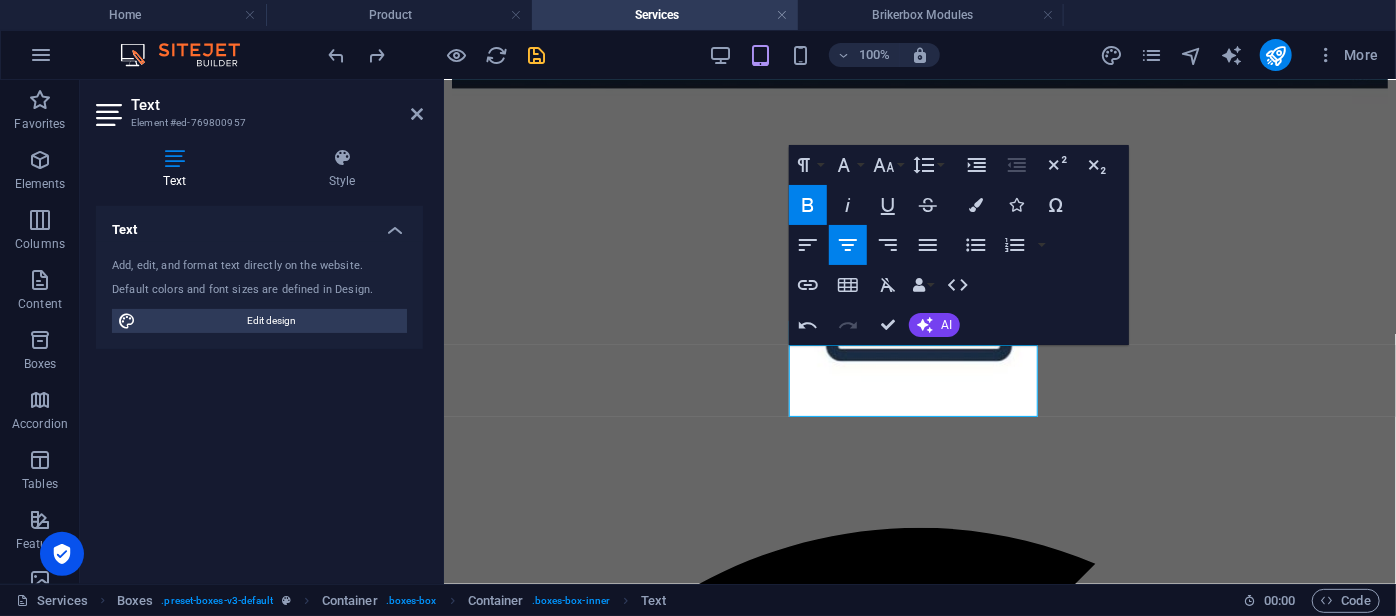 click 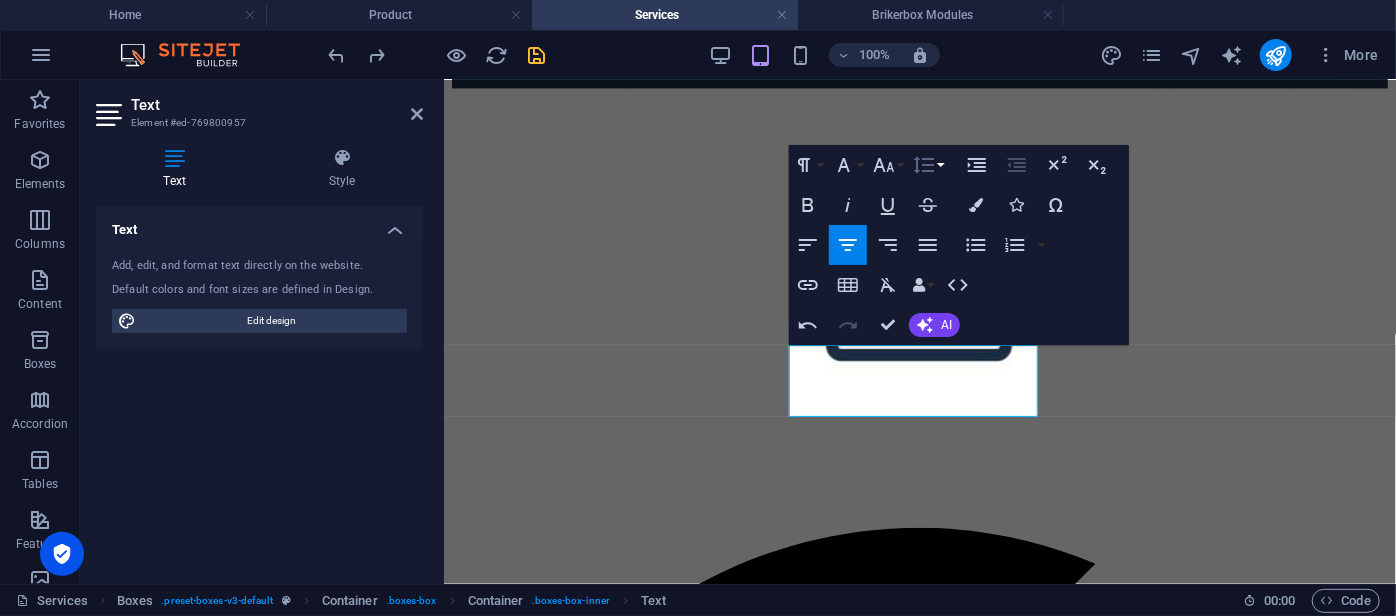 click on "Line Height" at bounding box center (928, 165) 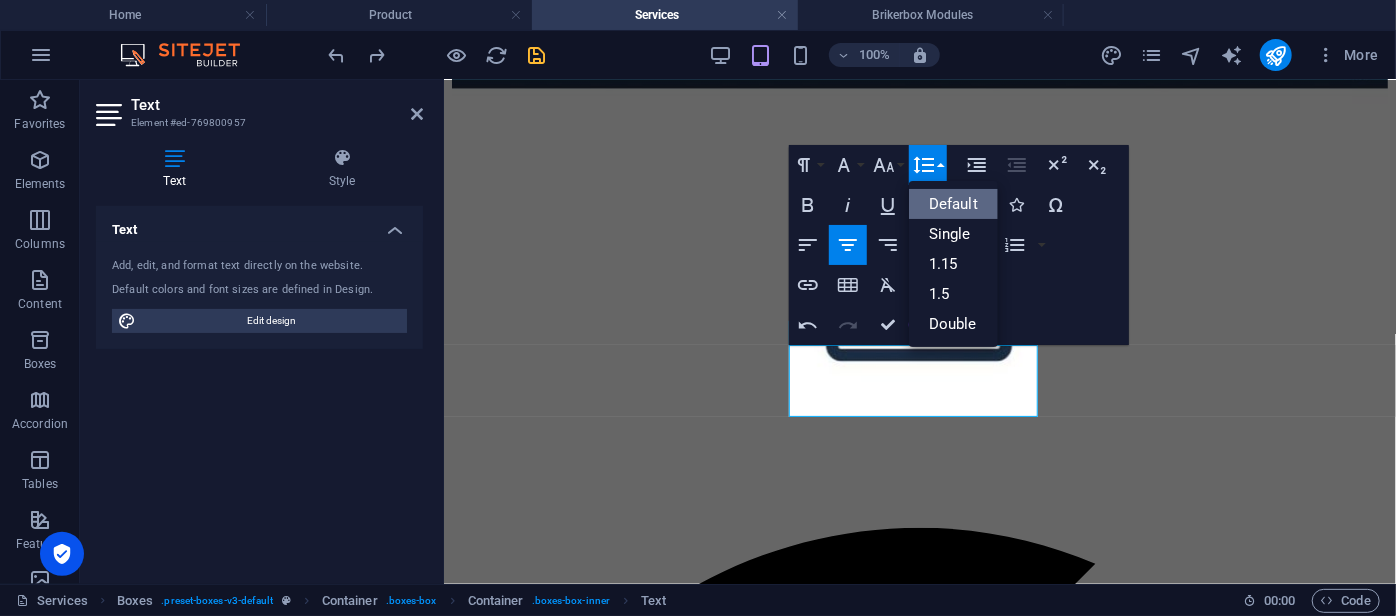 scroll, scrollTop: 0, scrollLeft: 0, axis: both 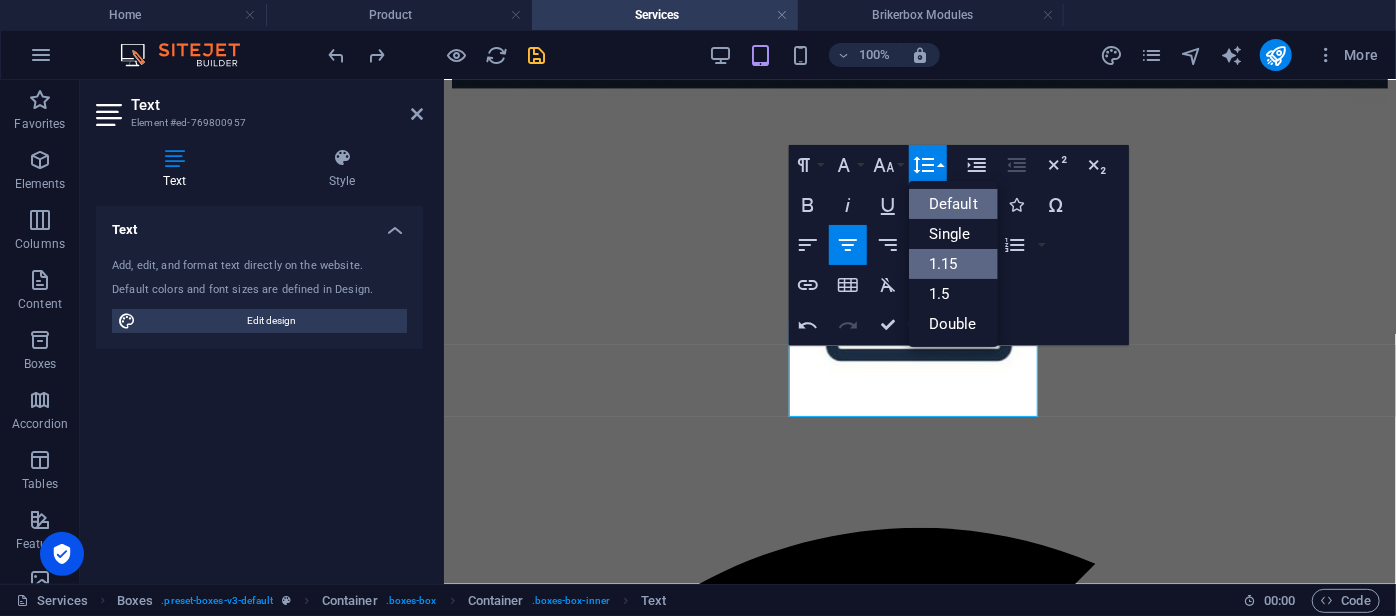 click on "1.15" at bounding box center (953, 264) 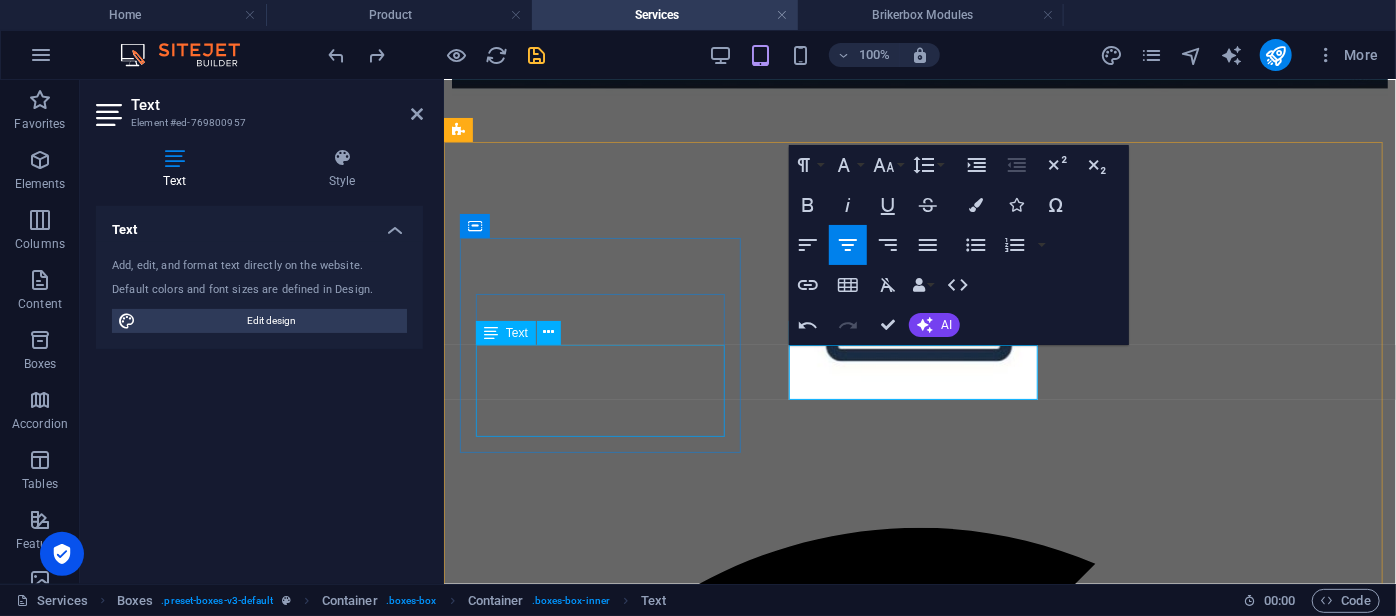click on "Pemeliharaan ringan yang mencakup pemeriksaan rutin, pembaruan perangkat lunak minor, dan penanganan awal terhadap gangguan sistem." at bounding box center [919, 1576] 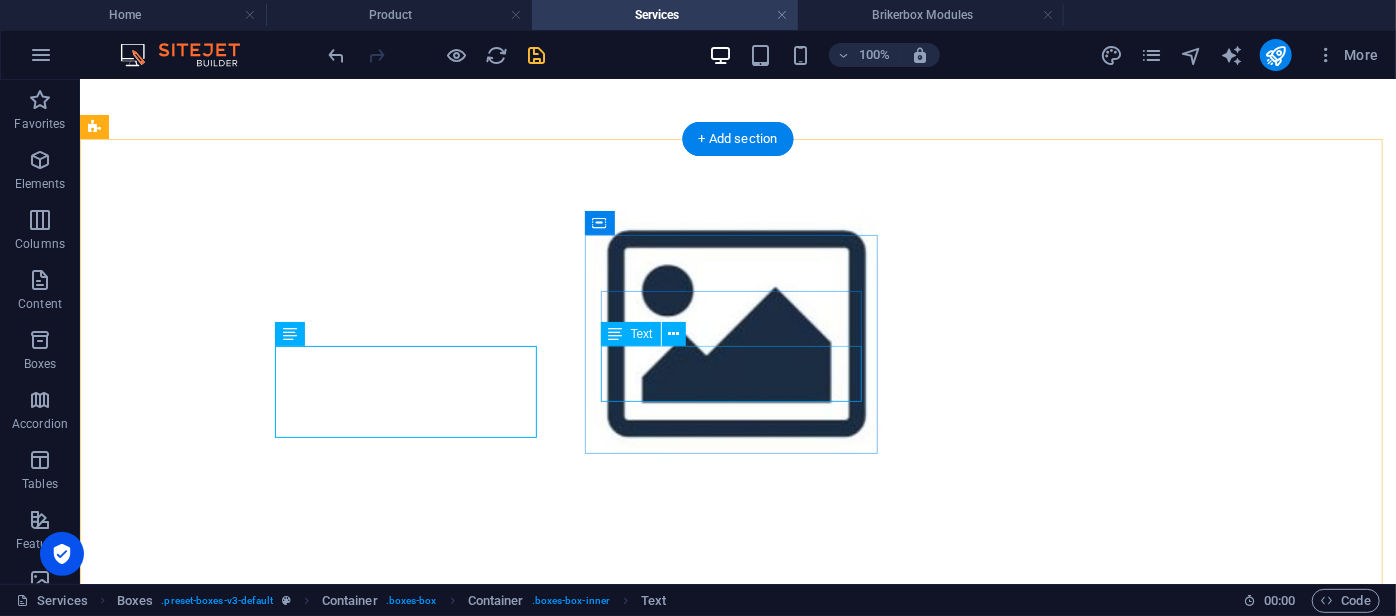 scroll, scrollTop: 539, scrollLeft: 0, axis: vertical 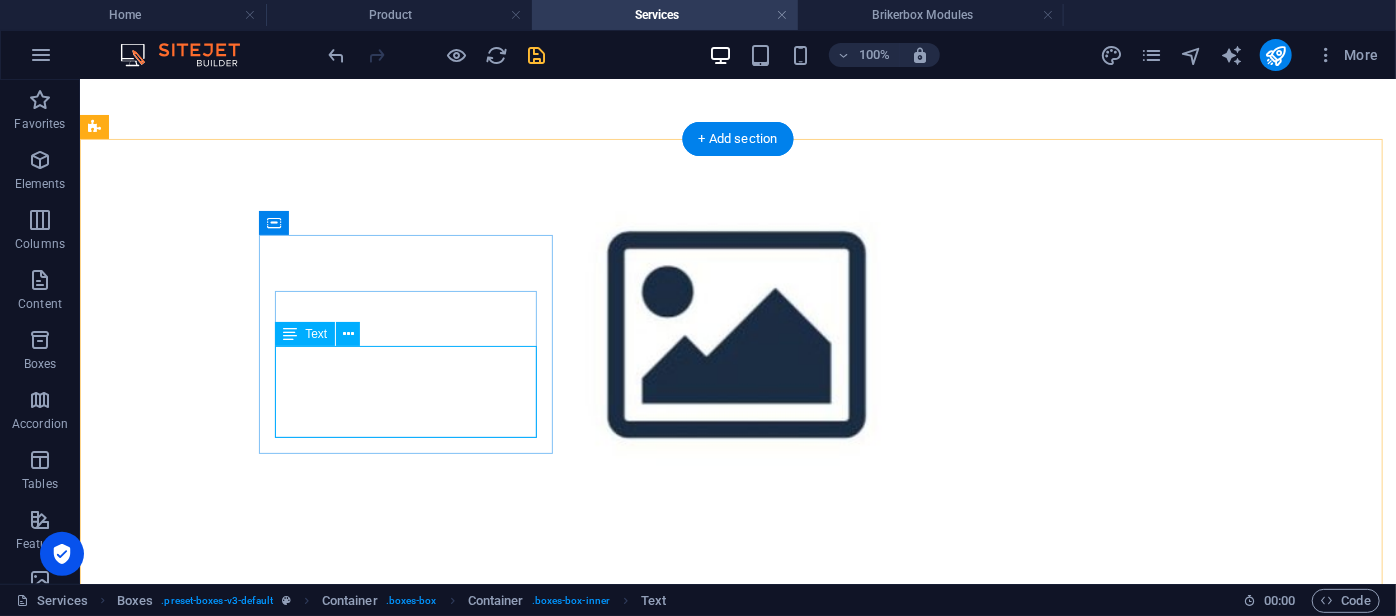 click on "Pemeliharaan ringan yang mencakup pemeriksaan rutin, pembaruan perangkat lunak minor, dan penanganan awal terhadap gangguan sistem." at bounding box center (737, 2081) 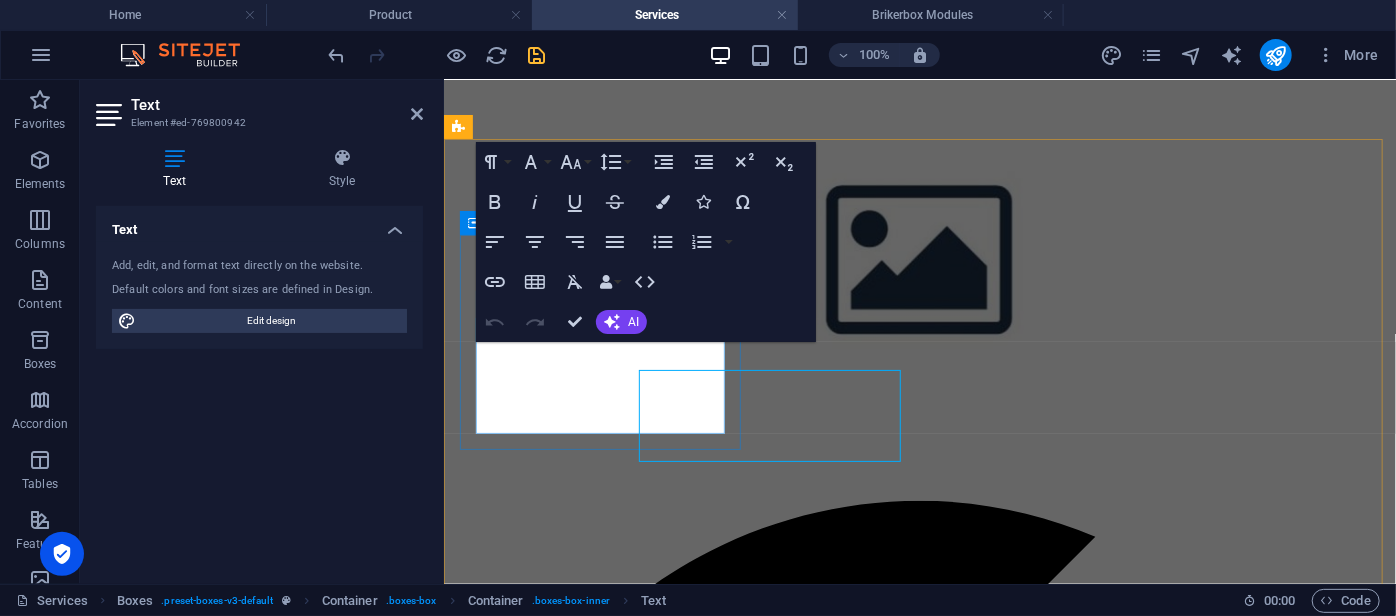scroll, scrollTop: 515, scrollLeft: 0, axis: vertical 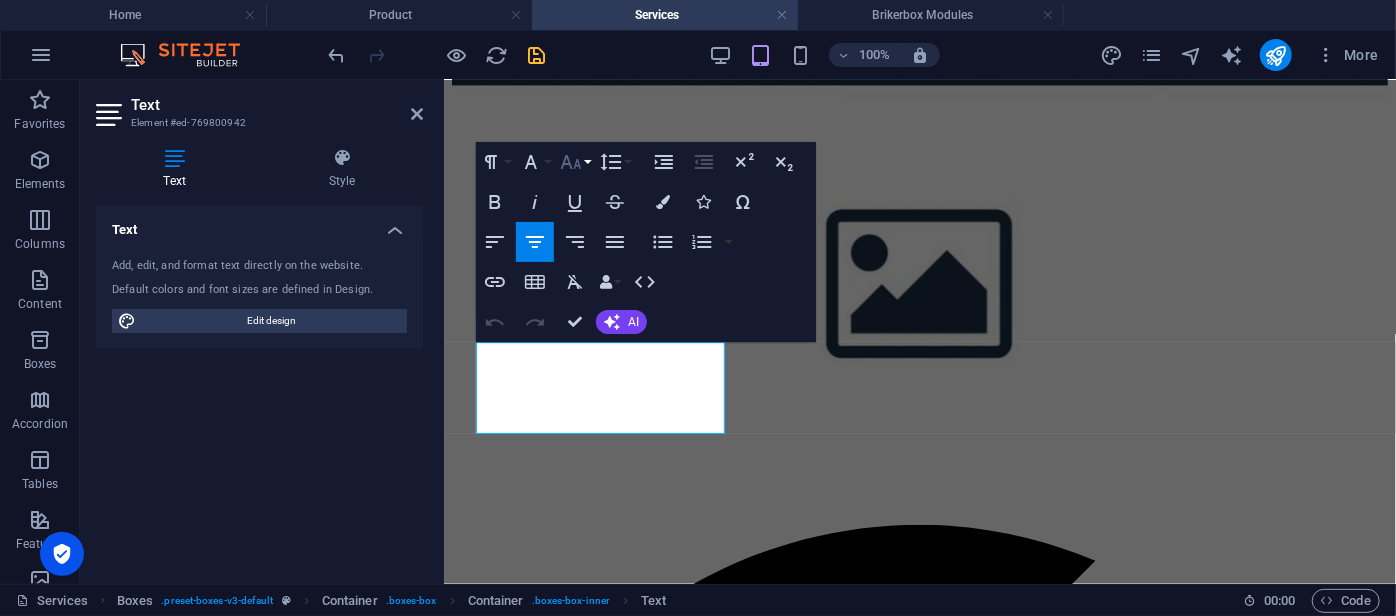 click 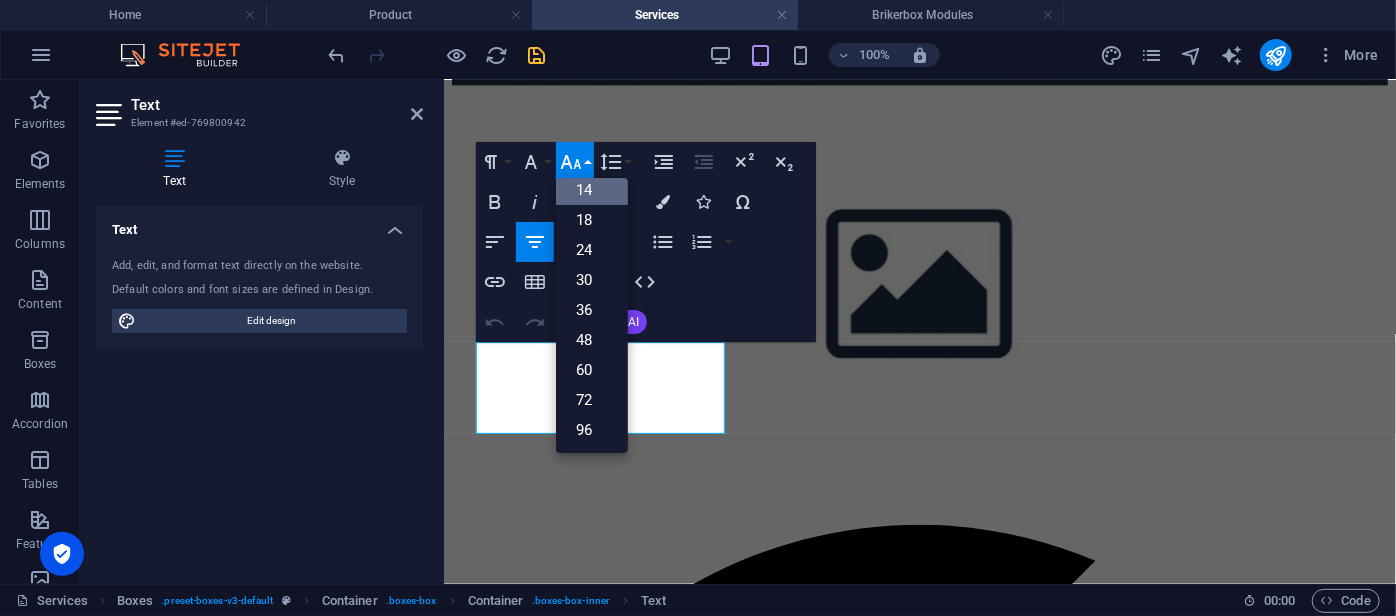 scroll, scrollTop: 161, scrollLeft: 0, axis: vertical 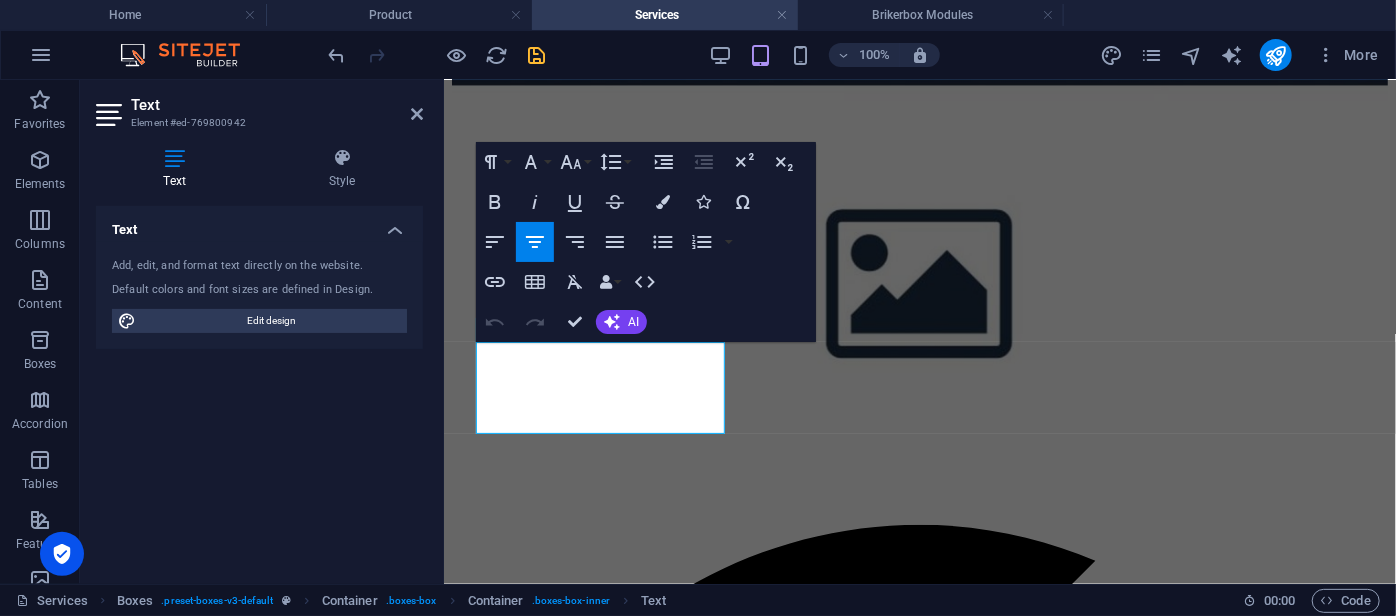 click on "Paragraph Format Normal Heading 1 Heading 2 Heading 3 Heading 4 Heading 5 Heading 6 Code Font Family Arial [US_STATE] Impact Tahoma Times New Roman Verdana Poppins Font Size 8 9 10 11 12 14 18 24 30 36 48 60 72 96 Line Height Default Single 1.15 1.5 Double Increase Indent Decrease Indent Superscript Subscript Bold Italic Underline Strikethrough Colors Icons Special Characters Align Left Align Center Align Right Align Justify Unordered List   Default Circle Disc Square    Ordered List   Default Lower Alpha Lower Greek Lower Roman Upper Alpha Upper Roman    Insert Link Insert Table Clear Formatting Data Bindings Company First name Last name Street ZIP code City Email Phone Mobile Fax Custom field 1 Custom field 2 Custom field 3 Custom field 4 Custom field 5 Custom field 6 HTML Undo Redo Confirm (Ctrl+⏎) AI Improve Make shorter Make longer Fix spelling & grammar Translate to English Generate text" at bounding box center (646, 242) 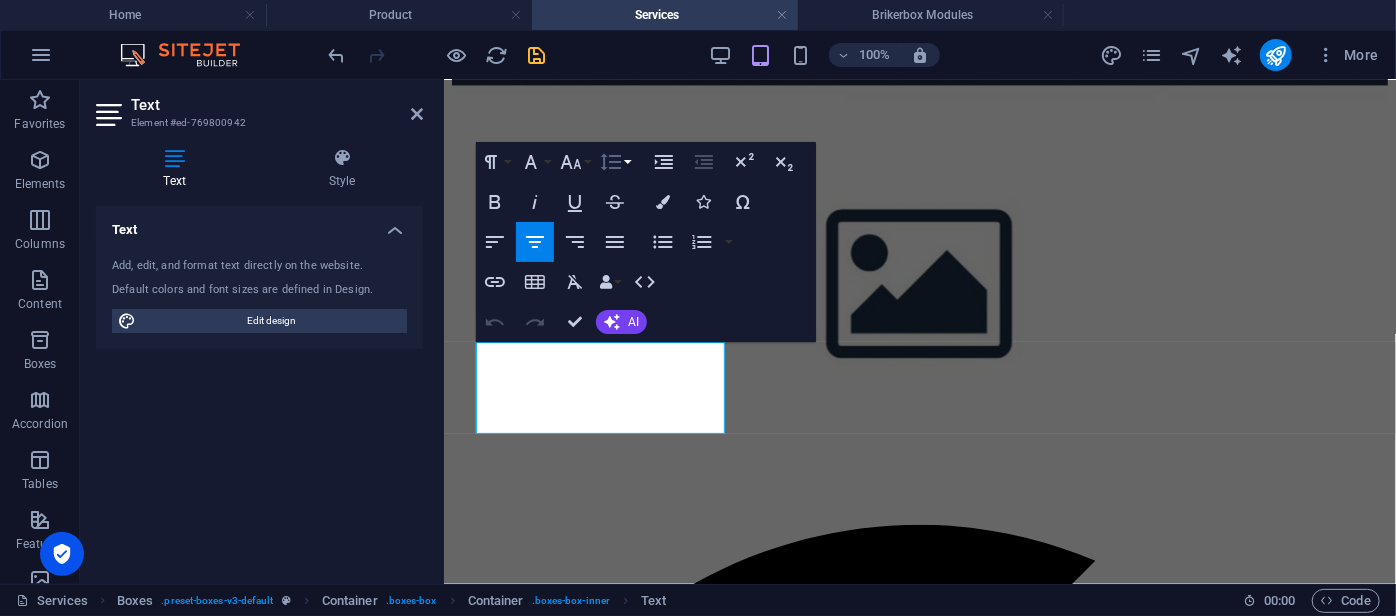 click on "Line Height" at bounding box center [615, 162] 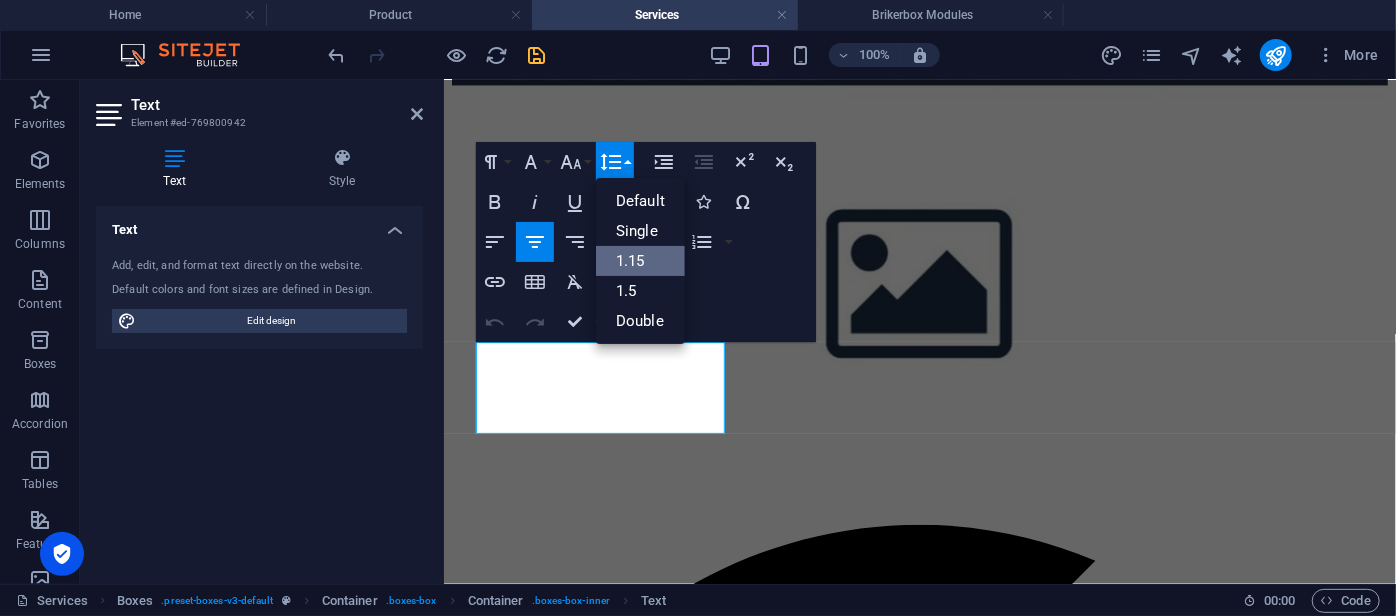 scroll, scrollTop: 0, scrollLeft: 0, axis: both 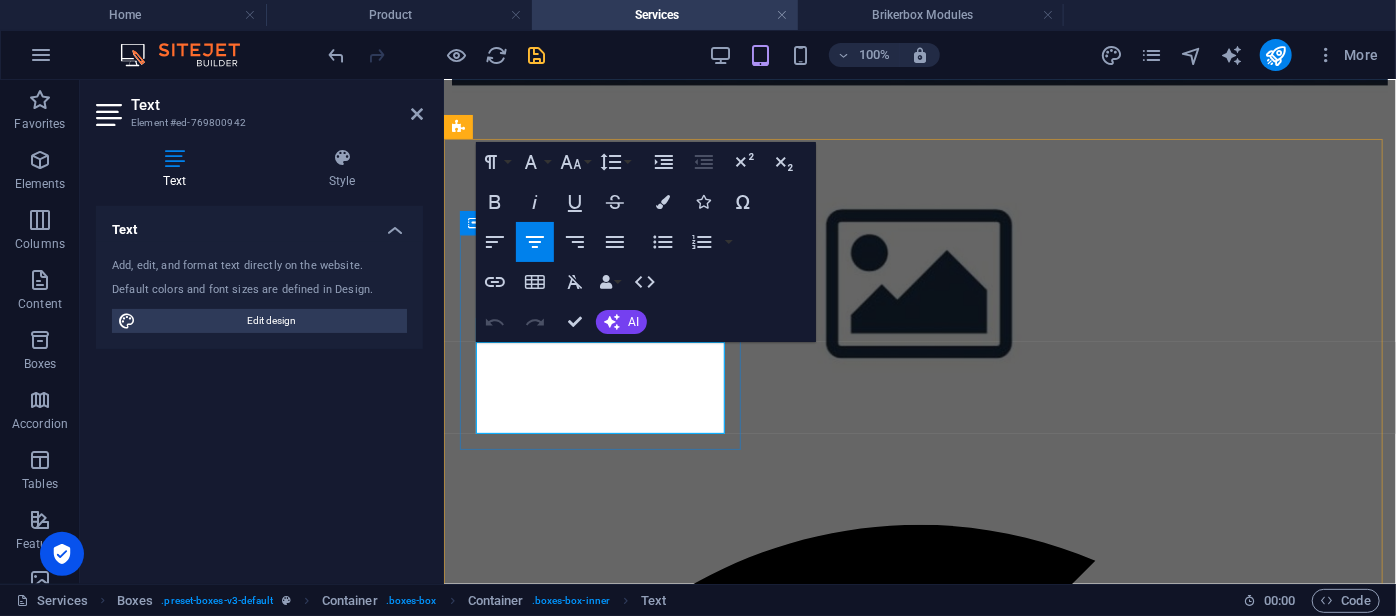 click on "Pemeliharaan ringan yang mencakup pemeriksaan rutin, pembaruan perangkat lunak minor, dan penanganan awal terhadap gangguan sistem." at bounding box center (846, 1573) 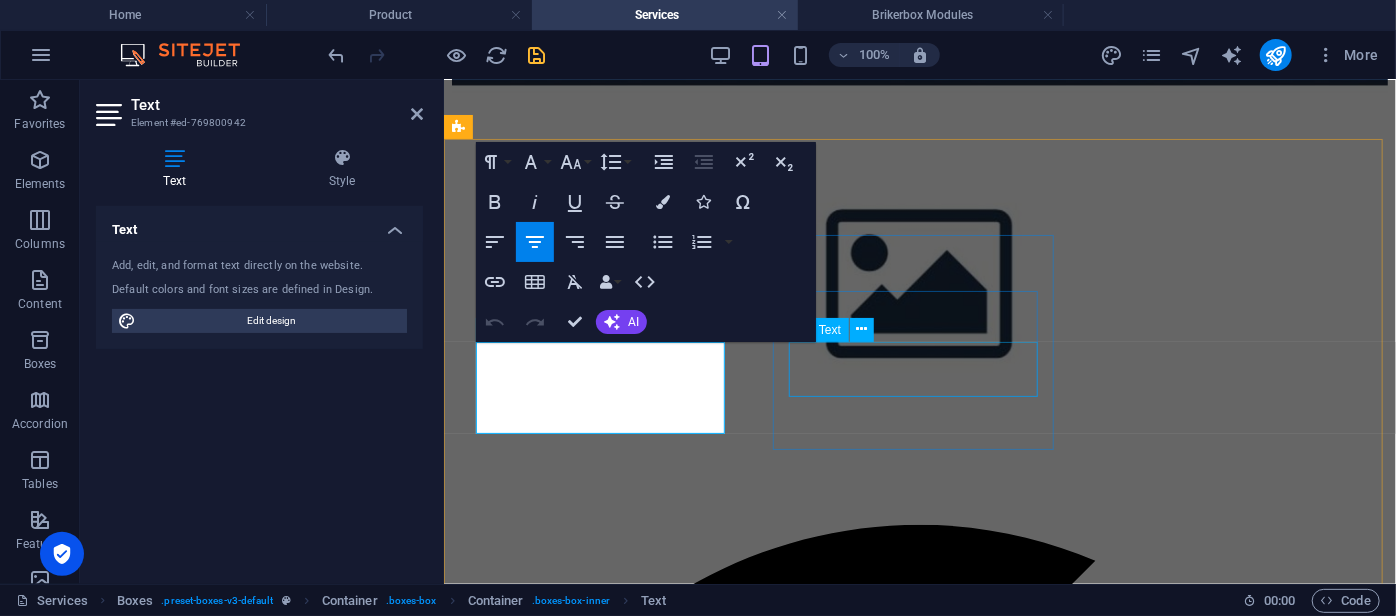click on "Pemeliharaan lanjutan untuk menangani permasalahan teknis yang lebih kompleks." at bounding box center [919, 2648] 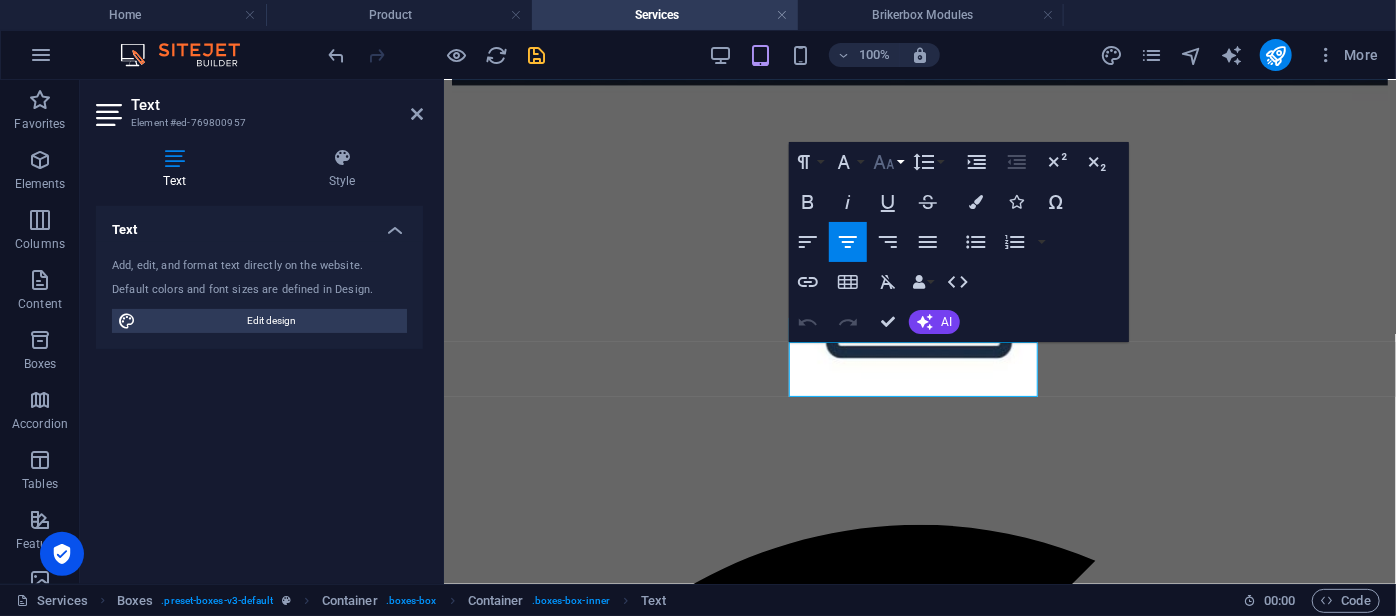 click on "Font Size" at bounding box center [888, 162] 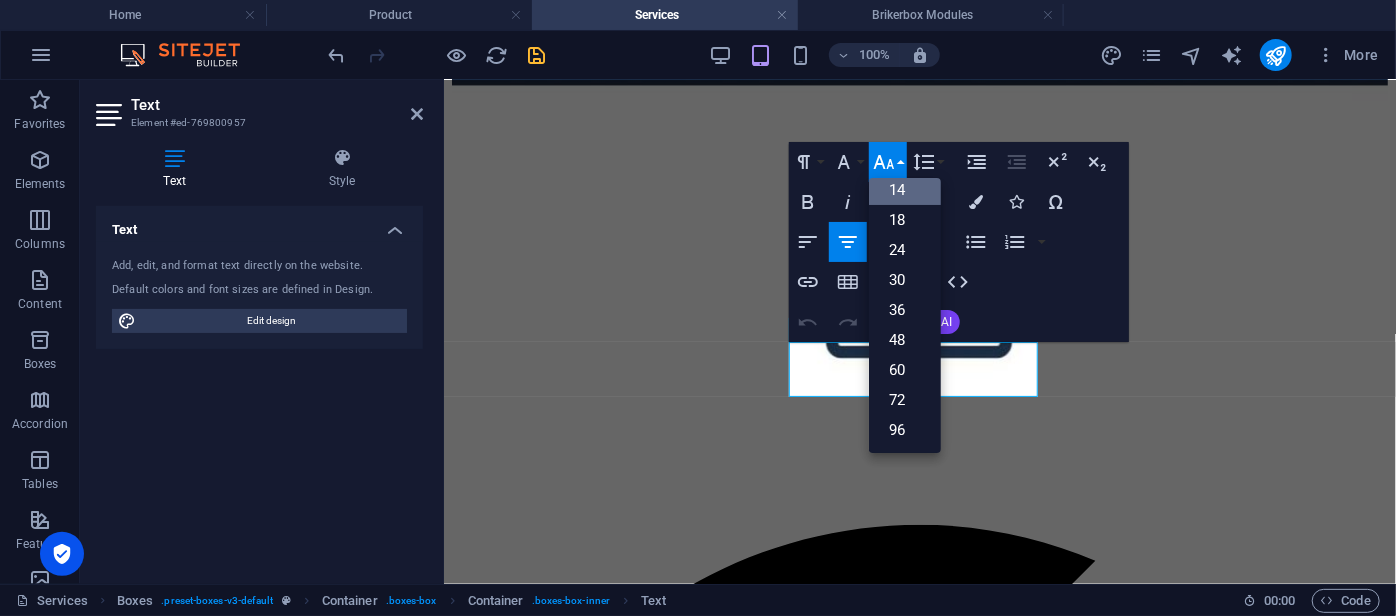 scroll, scrollTop: 161, scrollLeft: 0, axis: vertical 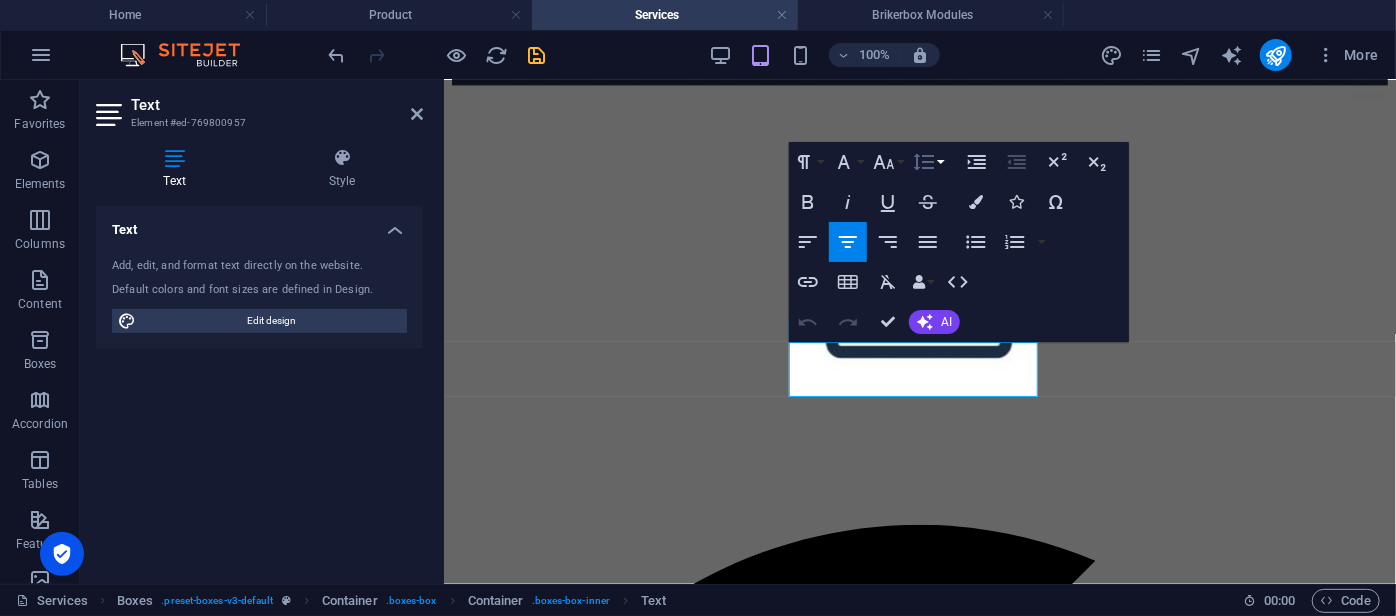 click 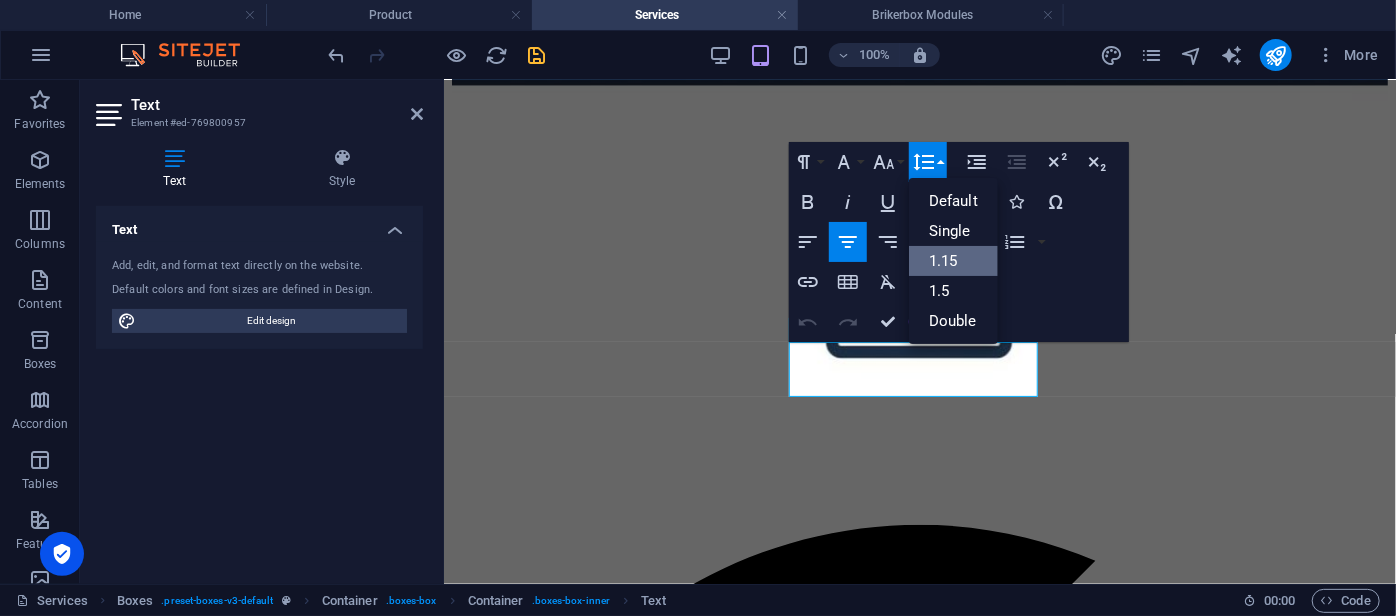 scroll, scrollTop: 0, scrollLeft: 0, axis: both 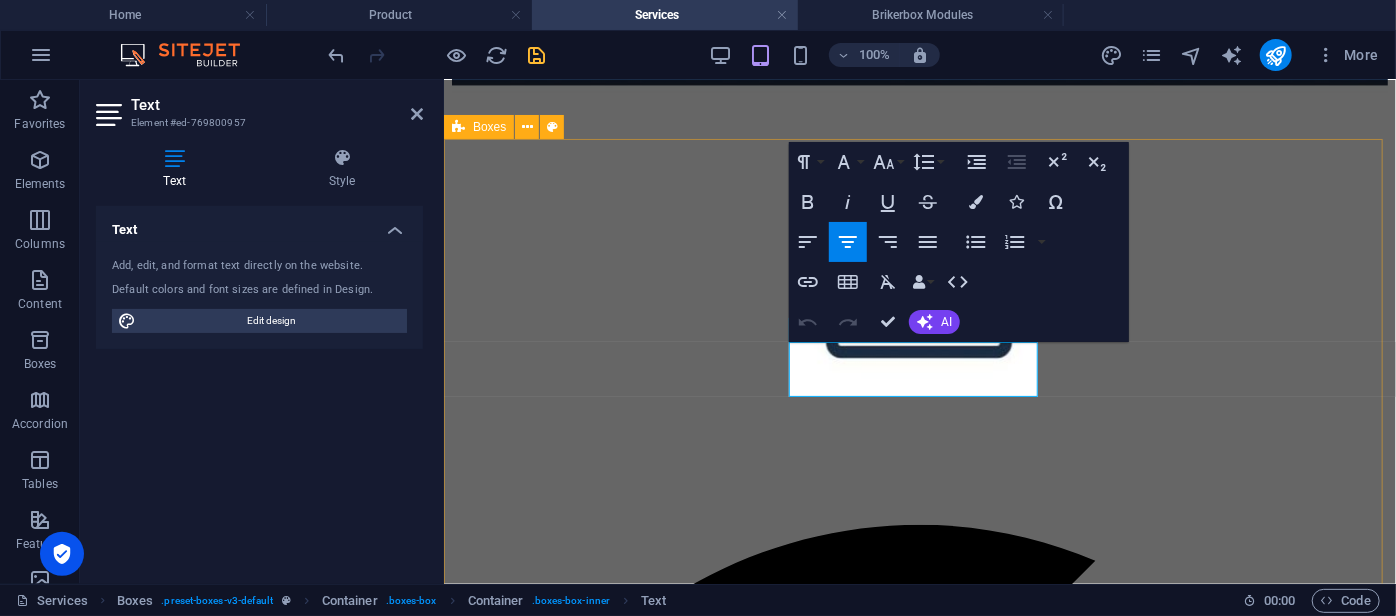 click on "Level 1 Pemeliharaan ringan yang mencakup pemeriksaan rutin, pembaruan perangkat lunak minor, dan penanganan awal terhadap gangguan sistem.   Level 2 Pemeliharaan lanjutan untuk menangani permasalahan teknis yang lebih kompleks.   Third one Lorem ipsum dolor sit amet, consectetur adipisicing elit. Veritatis, dolorem!  Fourth one Lorem ipsum dolor sit amet, consectetur adipisicing elit. Veritatis, dolorem!  Fifth one Lorem ipsum dolor sit amet, consectetur adipisicing elit. Veritatis, dolorem!  Sixth one Lorem ipsum dolor sit amet, consectetur adipisicing elit. Veritatis, dolorem!" at bounding box center (919, 3747) 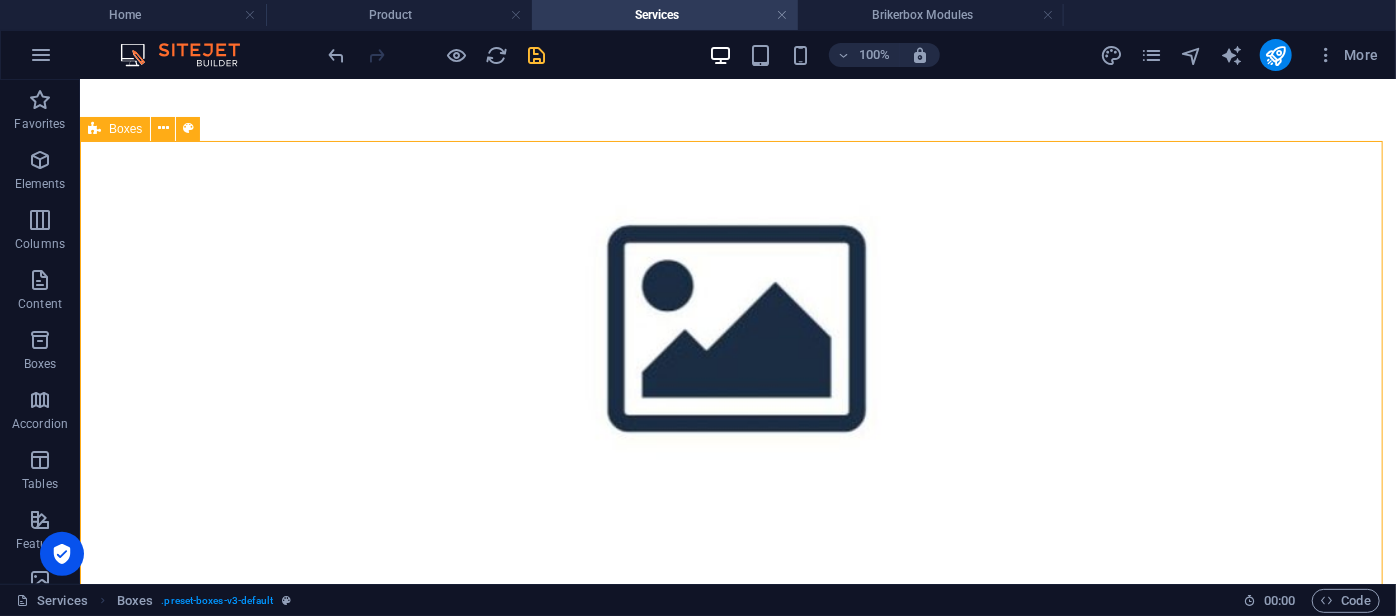scroll, scrollTop: 544, scrollLeft: 0, axis: vertical 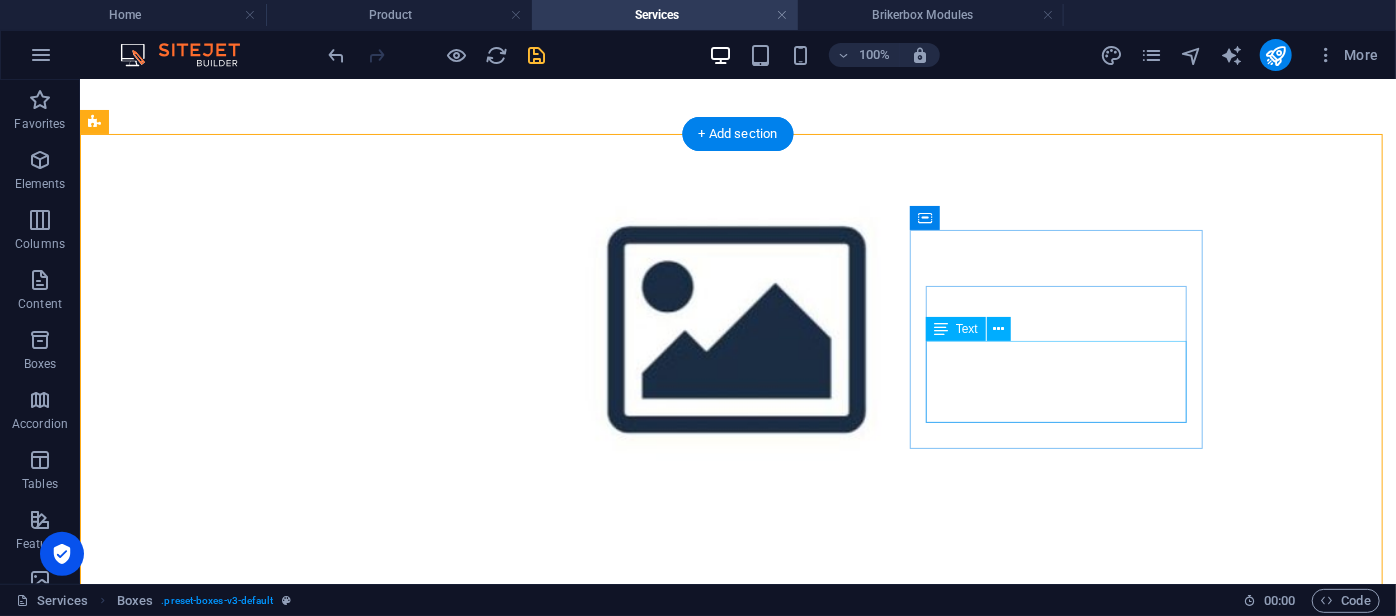 click on "Lorem ipsum dolor sit amet, consectetur adipisicing elit. Veritatis, dolorem!" at bounding box center (737, 4954) 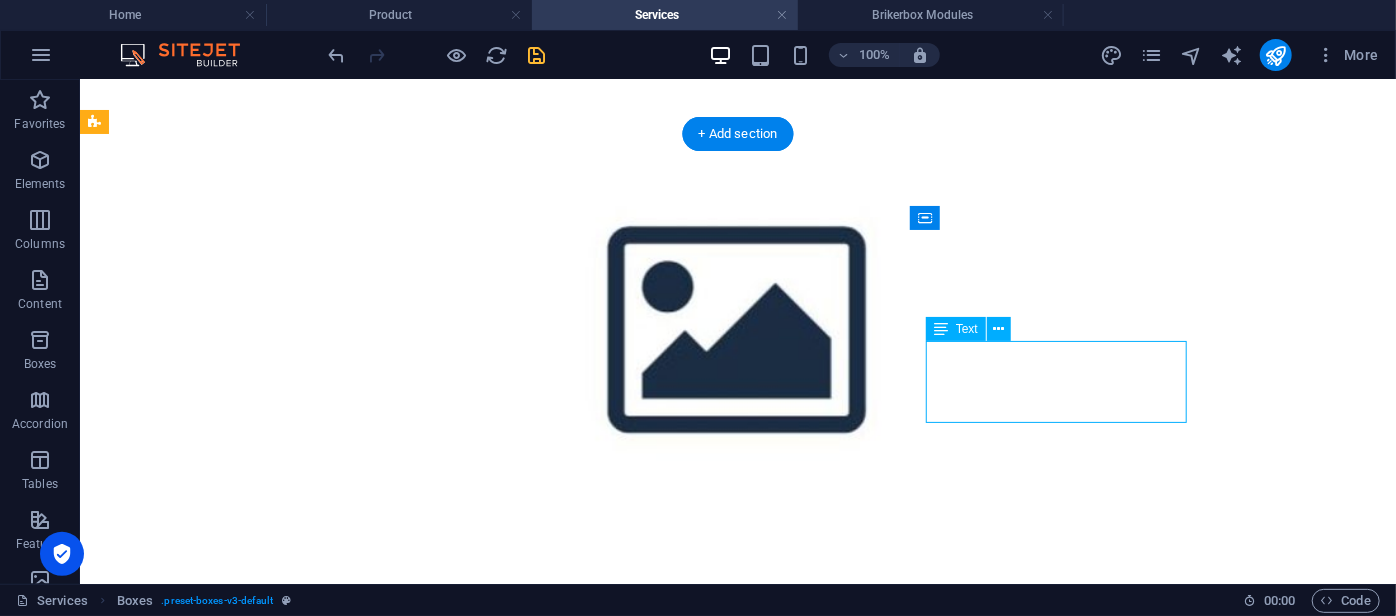click on "Lorem ipsum dolor sit amet, consectetur adipisicing elit. Veritatis, dolorem!" at bounding box center (737, 4954) 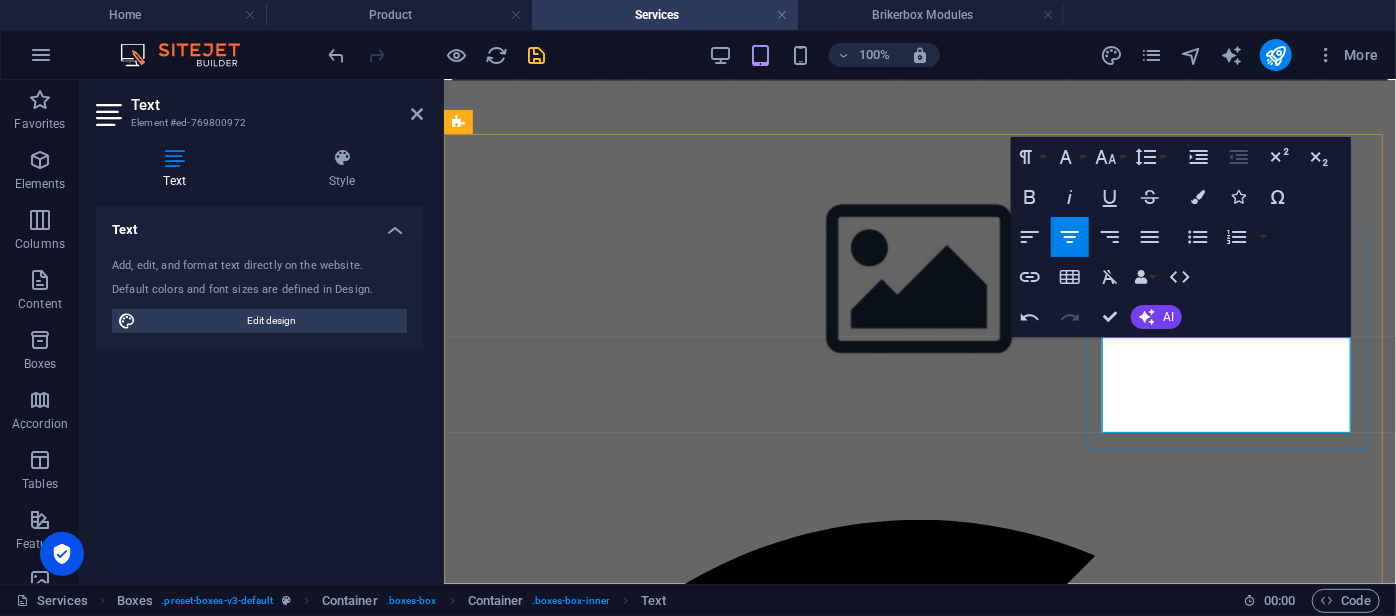 drag, startPoint x: 1137, startPoint y: 343, endPoint x: 1323, endPoint y: 352, distance: 186.21762 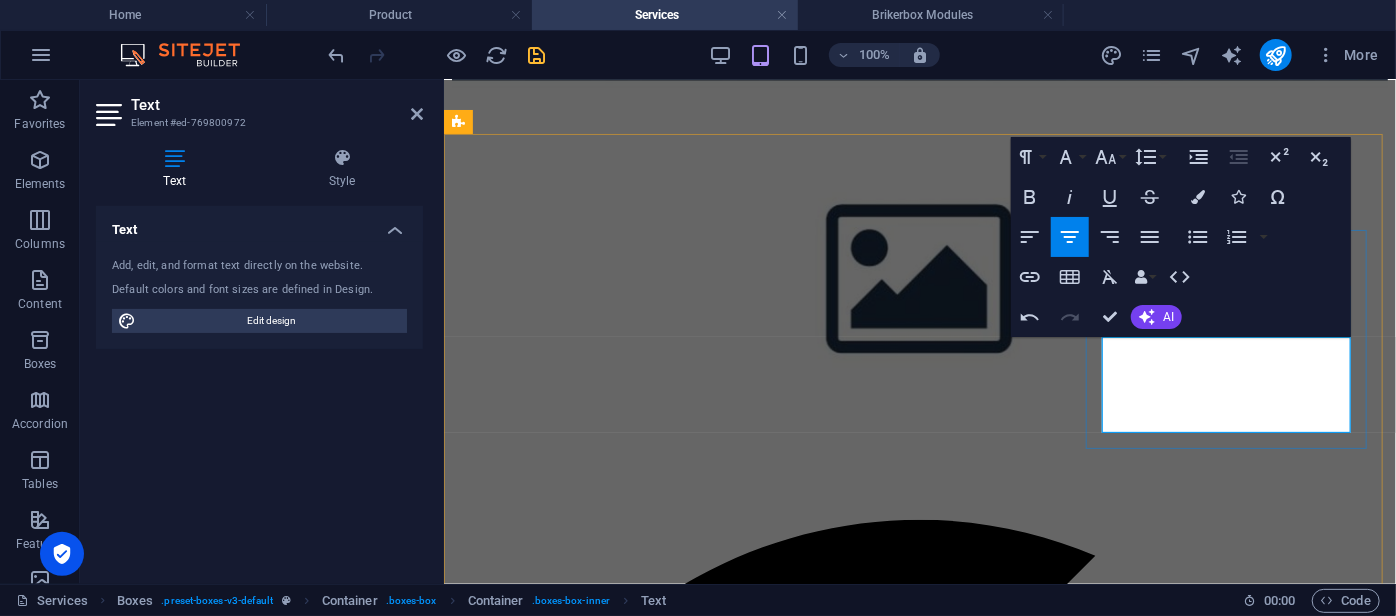 click on "Maintenance On-Site" at bounding box center (919, 3718) 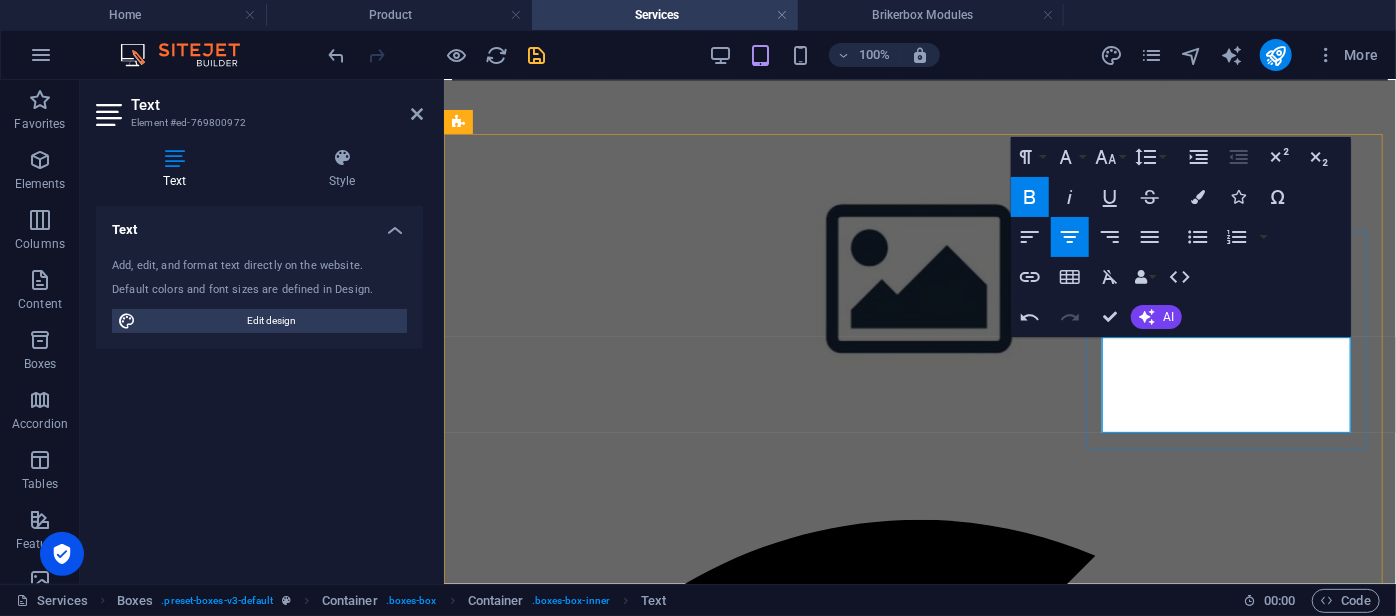 type 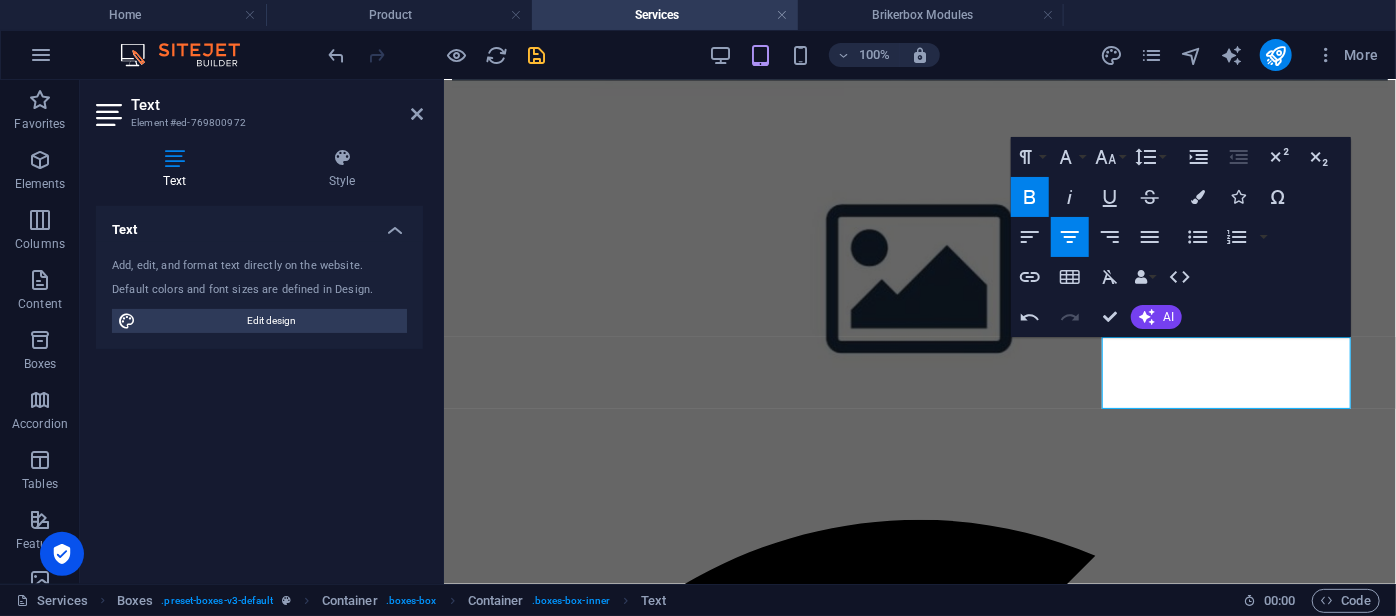 click on "Bold" at bounding box center (1030, 197) 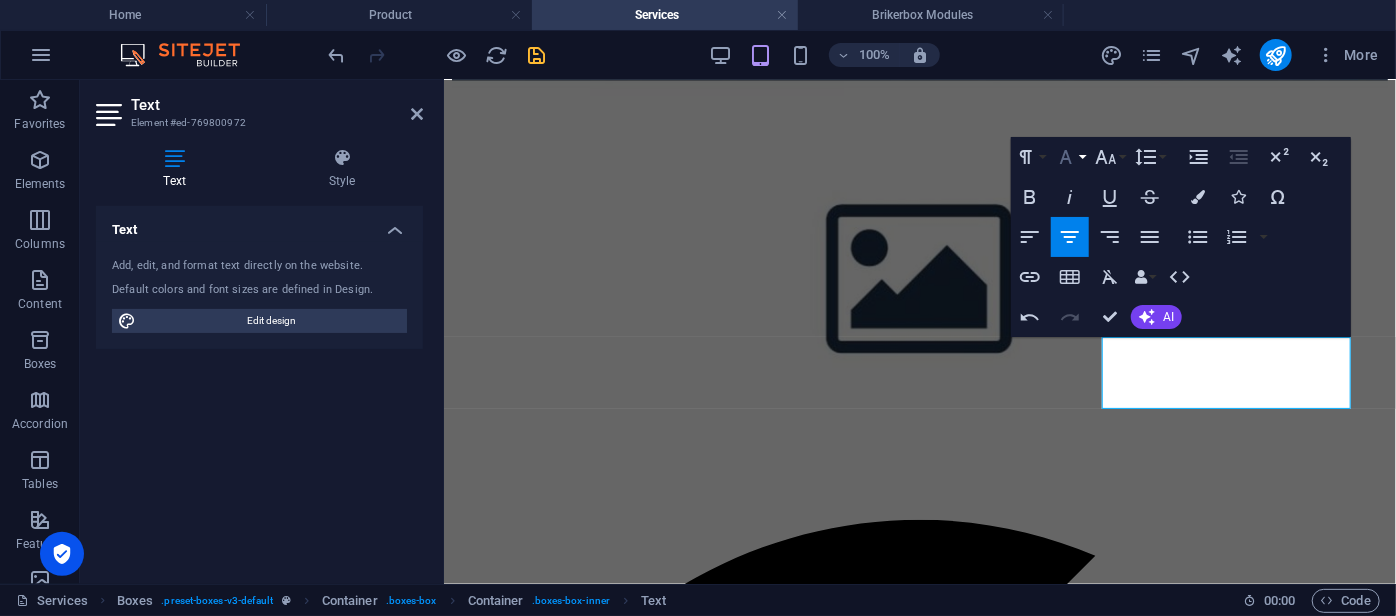 click on "Font Family" at bounding box center [1070, 157] 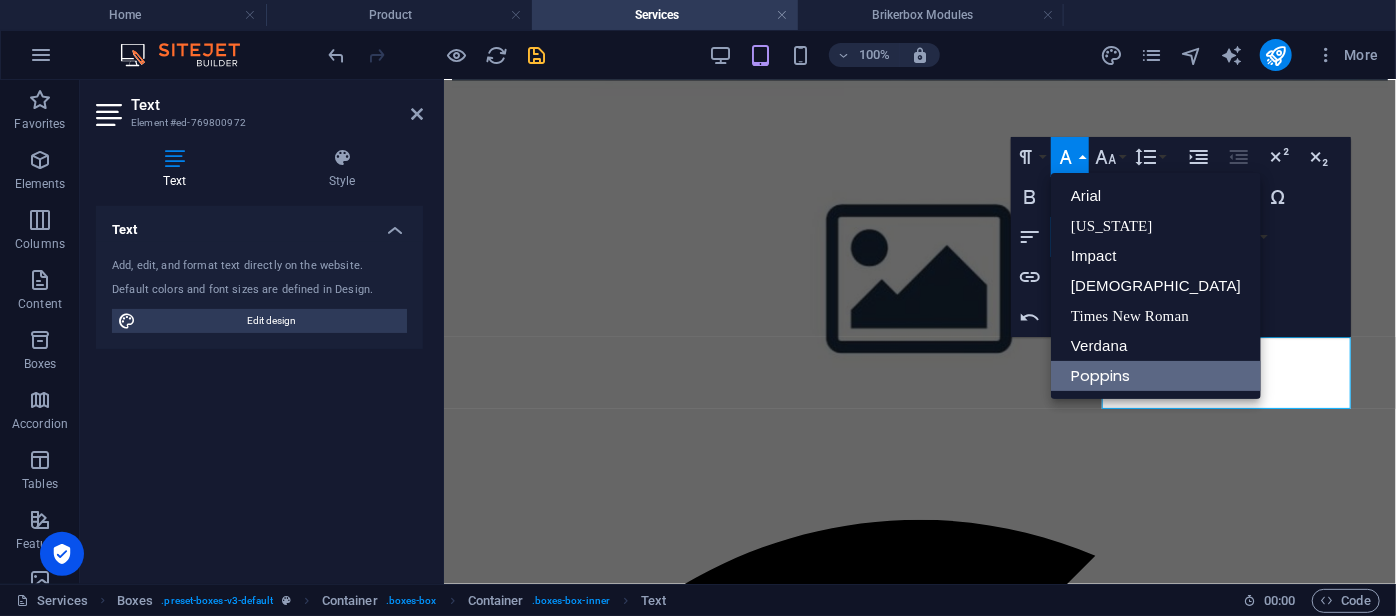 scroll, scrollTop: 0, scrollLeft: 0, axis: both 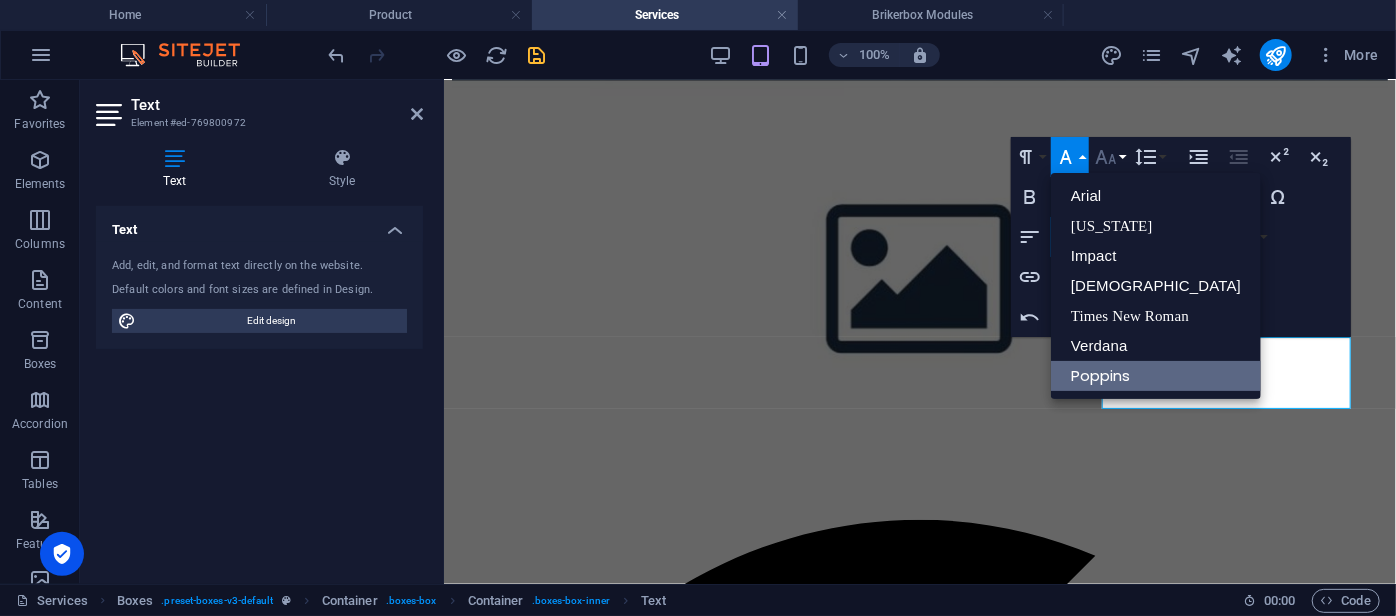 click on "Font Size" at bounding box center (1110, 157) 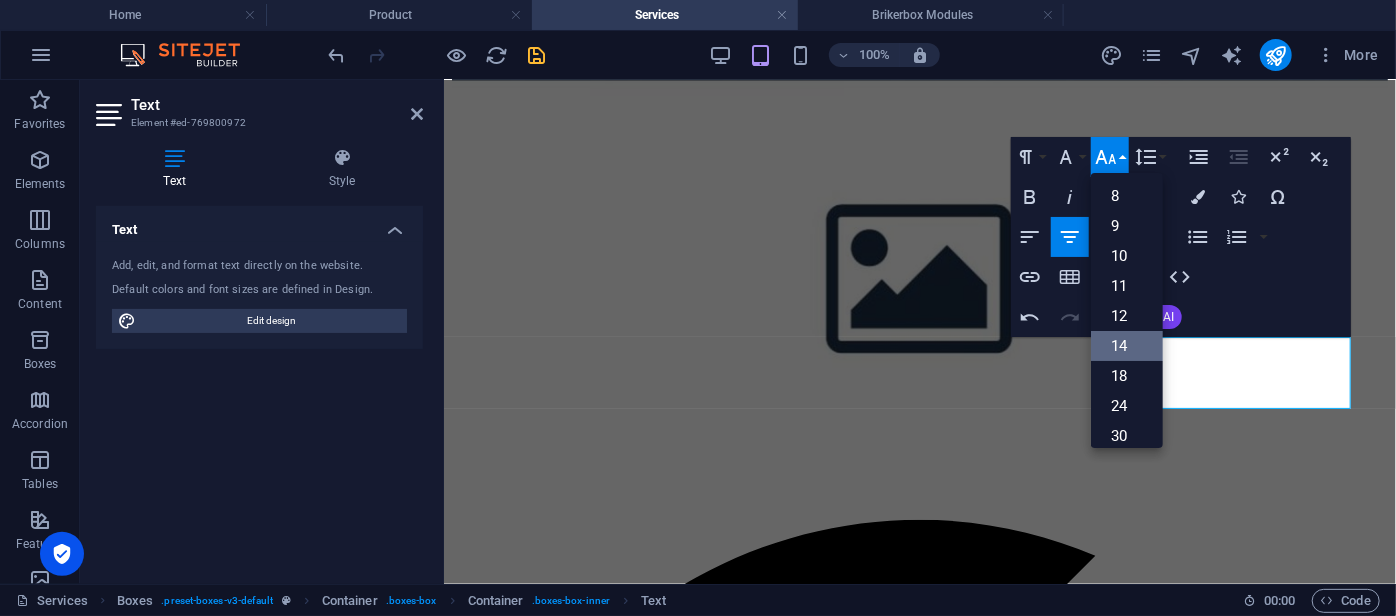 click on "14" at bounding box center (1127, 346) 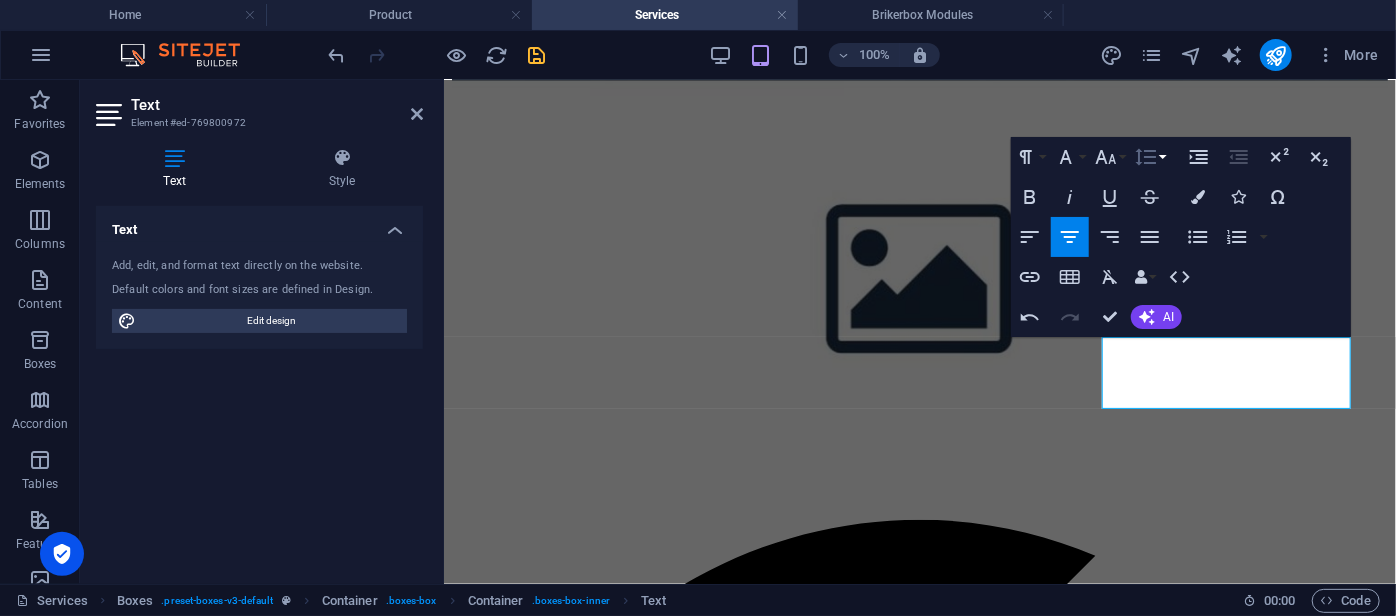 click 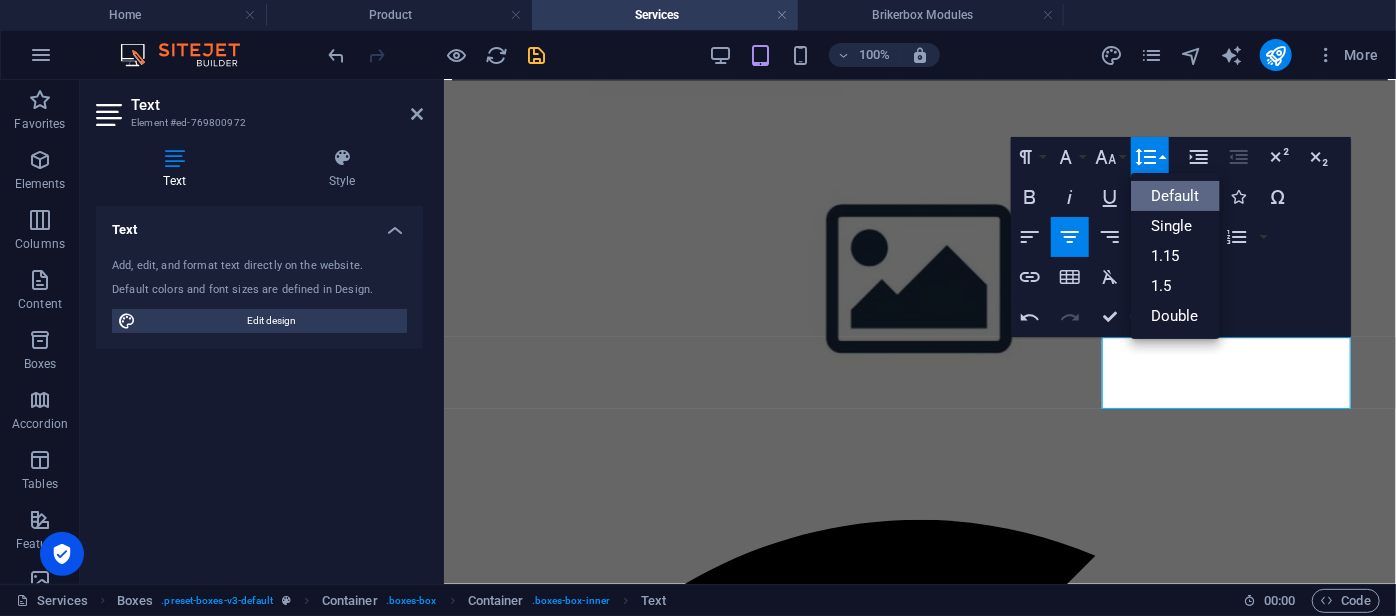 scroll, scrollTop: 0, scrollLeft: 0, axis: both 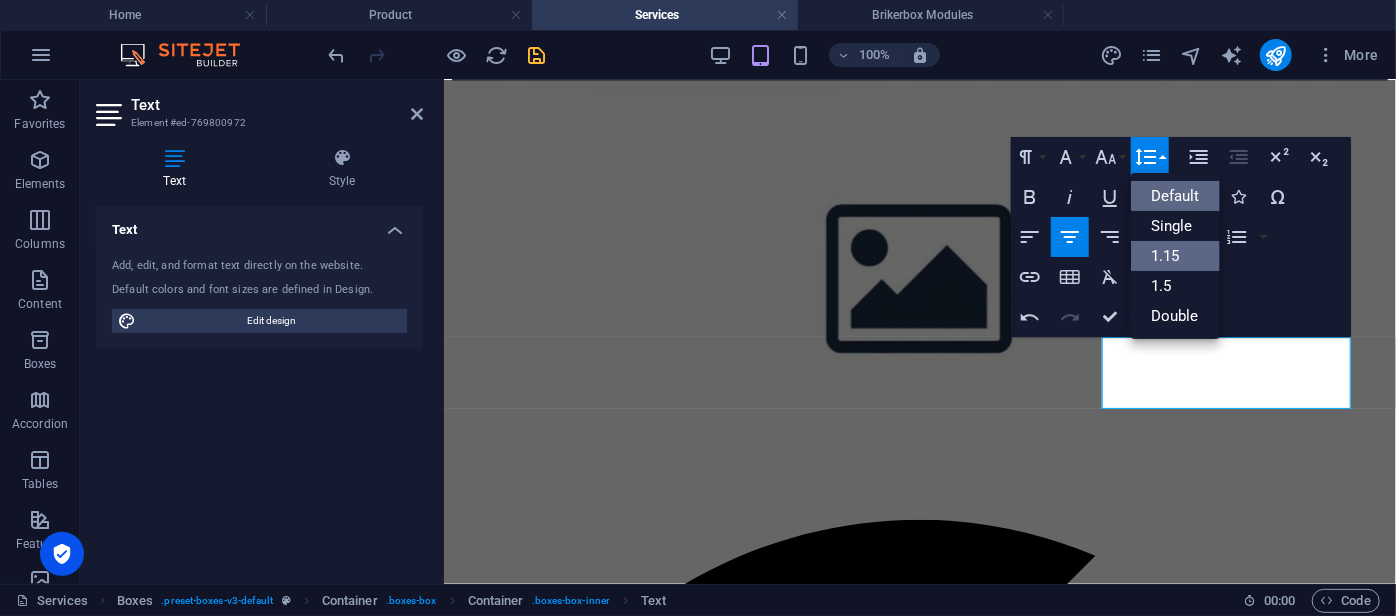click on "1.15" at bounding box center (1175, 256) 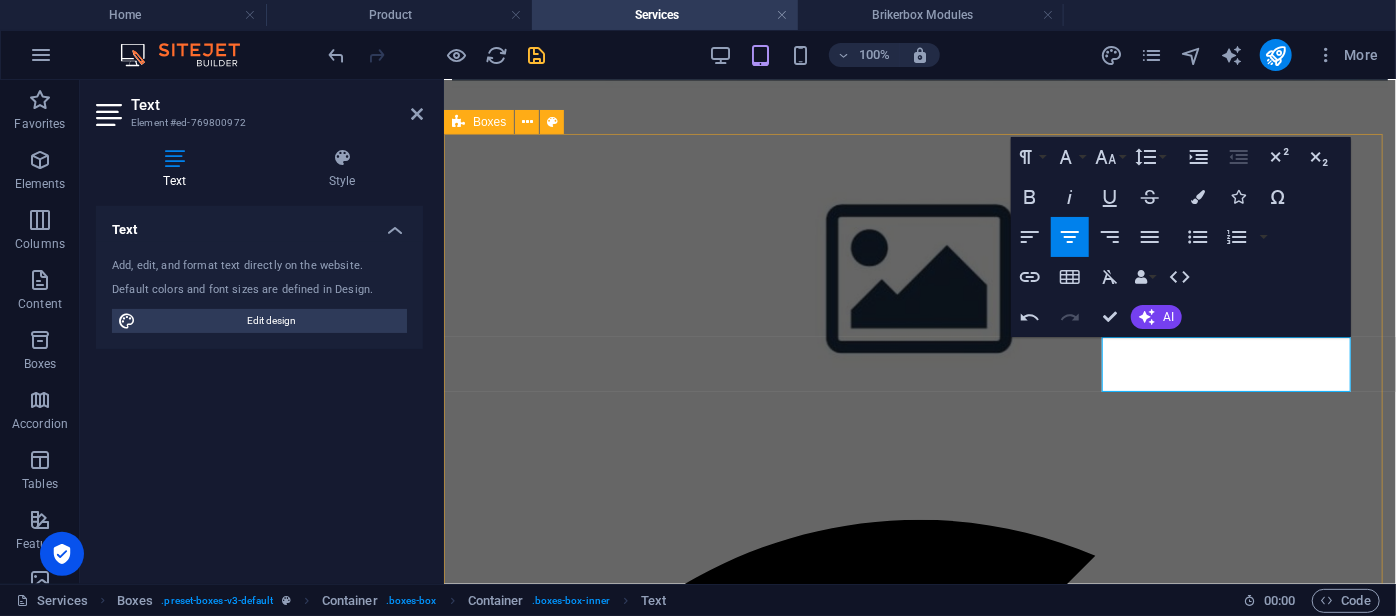 click on "Level 1 Pemeliharaan ringan yang mencakup pemeriksaan rutin, pembaruan perangkat lunak minor, dan penanganan awal terhadap gangguan sistem.   Level 2 Pemeliharaan lanjutan untuk menangani permasalahan teknis yang lebih kompleks.   Third one   Layanan pemeliharaan langsung di lokasi pelanggan.   Fourth one Lorem ipsum dolor sit amet, consectetur adipisicing elit. Veritatis, dolorem!  Fifth one Lorem ipsum dolor sit amet, consectetur adipisicing elit. Veritatis, dolorem!  Sixth one Lorem ipsum dolor sit amet, consectetur adipisicing elit. Veritatis, dolorem!" at bounding box center [919, 3760] 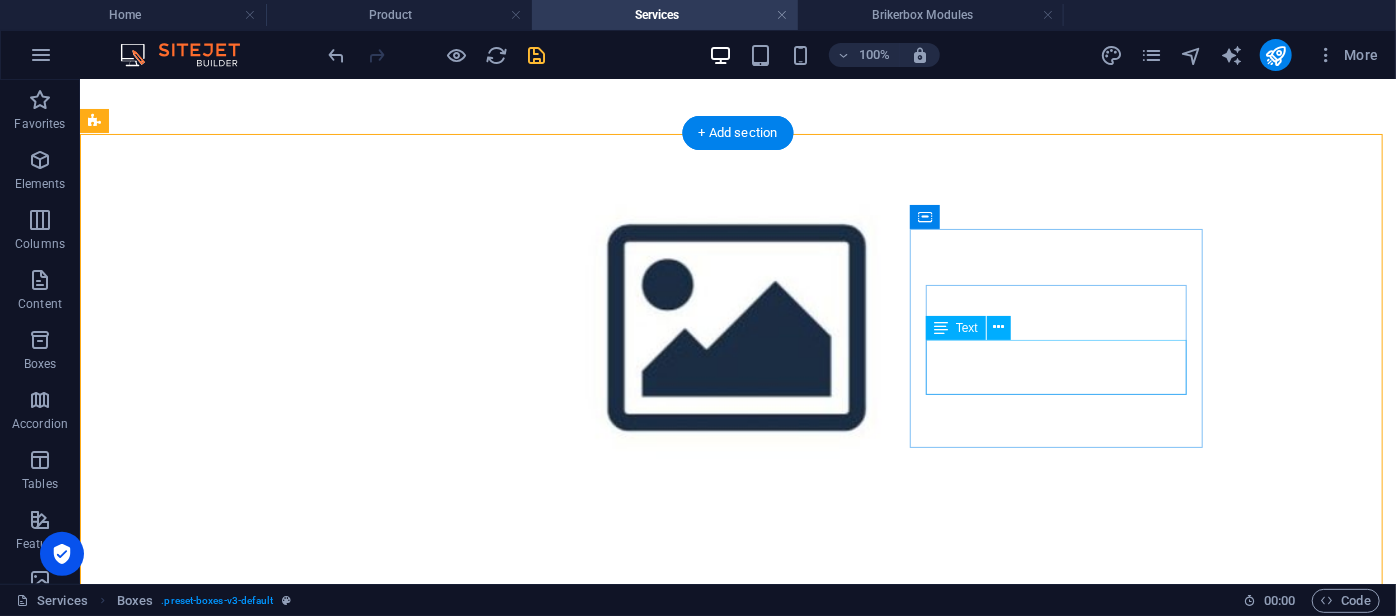 scroll, scrollTop: 546, scrollLeft: 0, axis: vertical 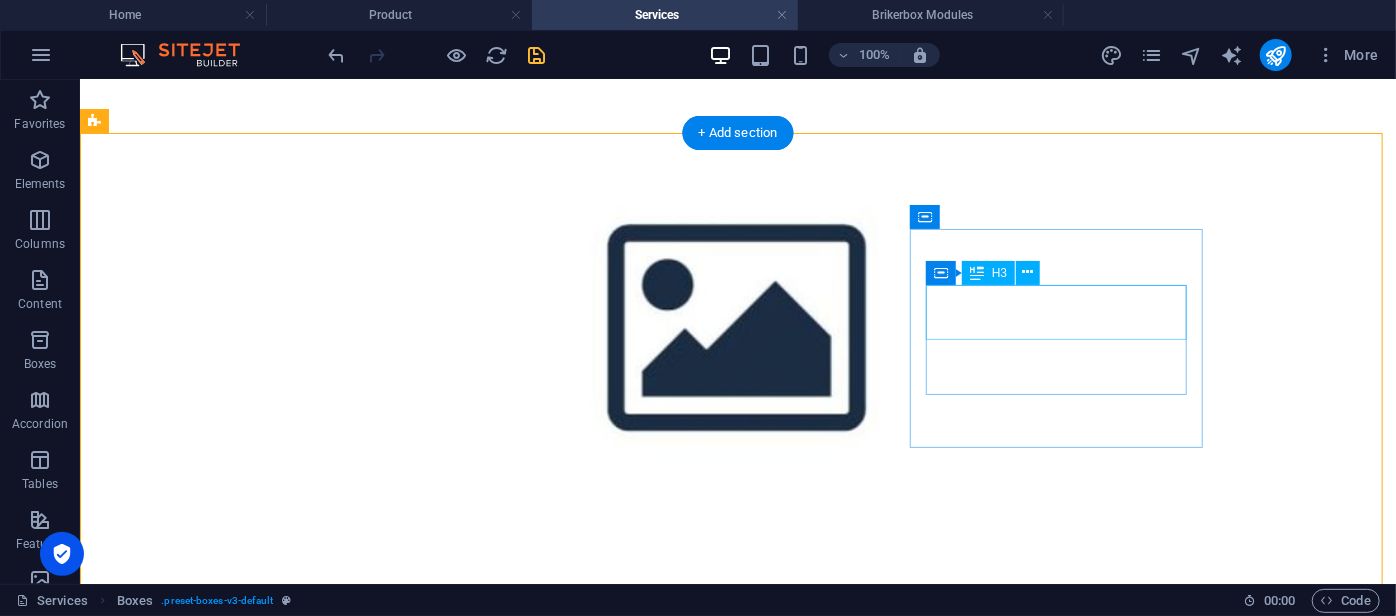 click on "Third one" at bounding box center [737, 4884] 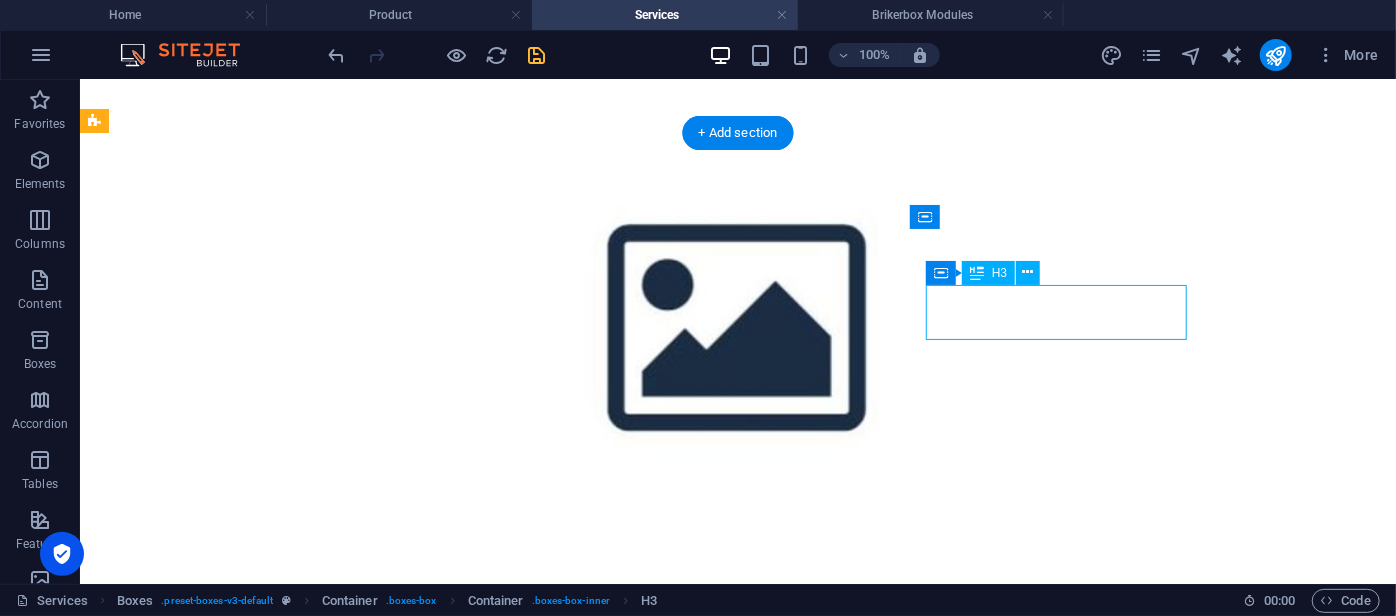 click on "Third one" at bounding box center [737, 4884] 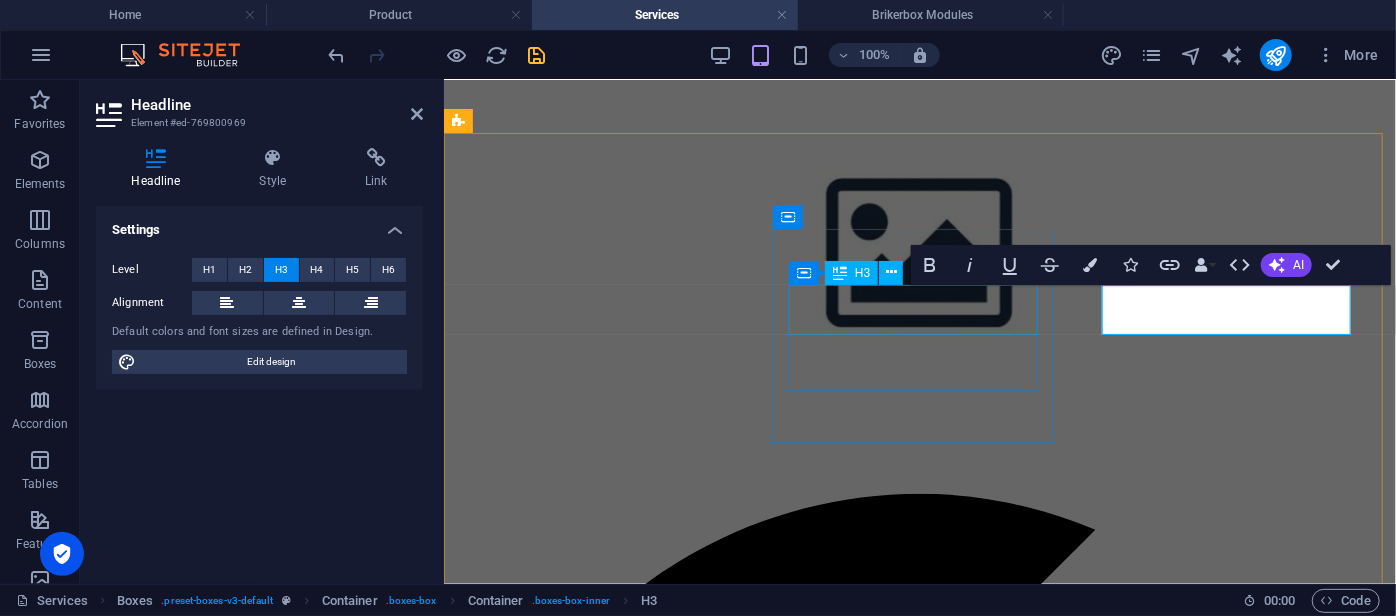 scroll, scrollTop: 522, scrollLeft: 0, axis: vertical 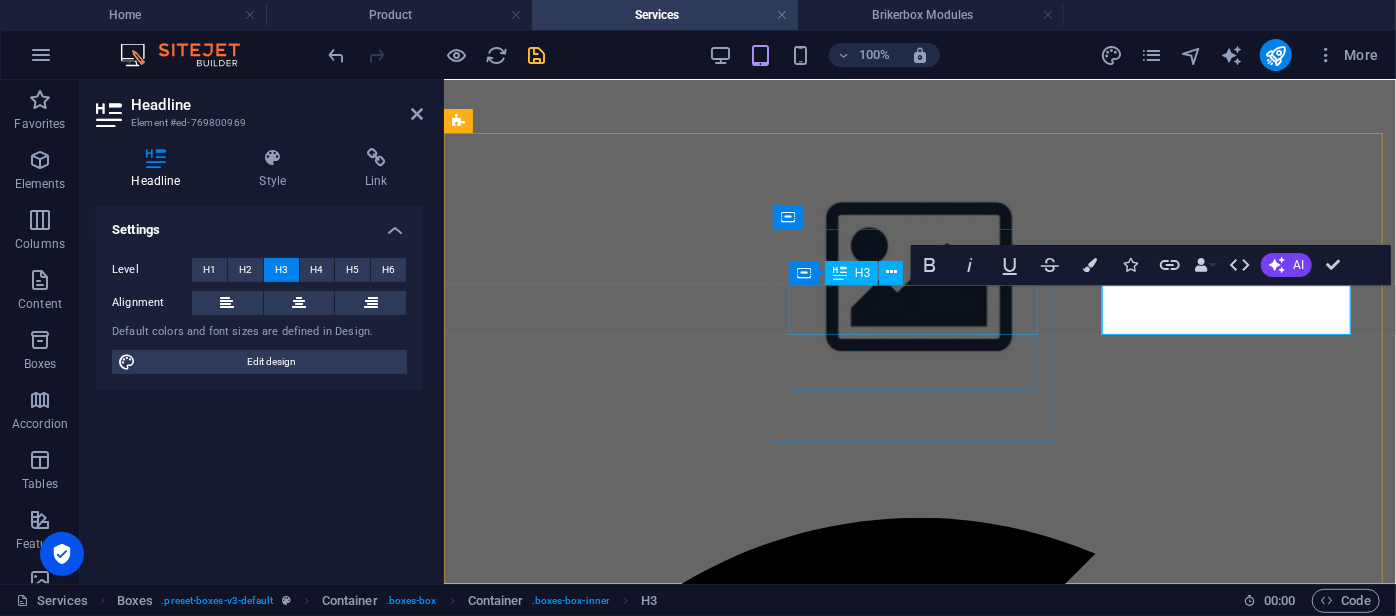 drag, startPoint x: 1256, startPoint y: 313, endPoint x: 1030, endPoint y: 303, distance: 226.22113 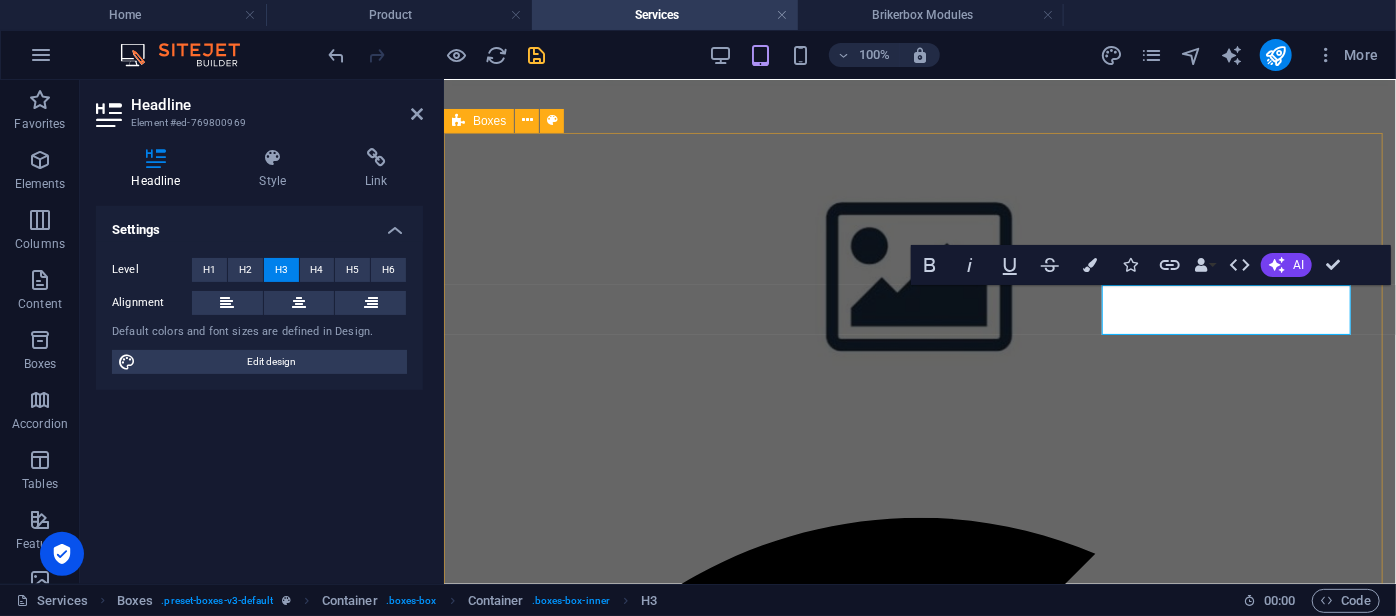 click on "Level 1 Pemeliharaan ringan yang mencakup pemeriksaan rutin, pembaruan perangkat lunak minor, dan penanganan awal terhadap gangguan sistem.   Level 2 Pemeliharaan lanjutan untuk menangani permasalahan teknis yang lebih kompleks.   Maintenance On-Site   Layanan pemeliharaan langsung di lokasi pelanggan.   Fourth one Lorem ipsum dolor sit amet, consectetur adipisicing elit. Veritatis, dolorem!  Fifth one Lorem ipsum dolor sit amet, consectetur adipisicing elit. Veritatis, dolorem!  Sixth one Lorem ipsum dolor sit amet, consectetur adipisicing elit. Veritatis, dolorem!" at bounding box center [919, 3758] 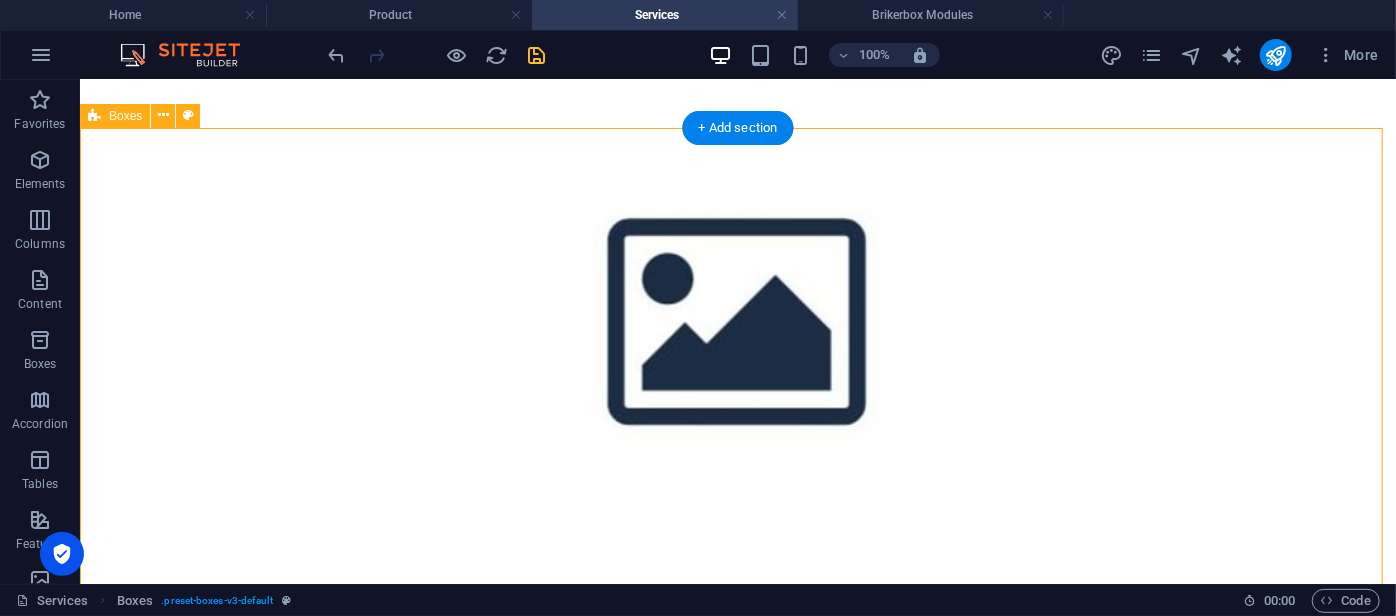 scroll, scrollTop: 551, scrollLeft: 0, axis: vertical 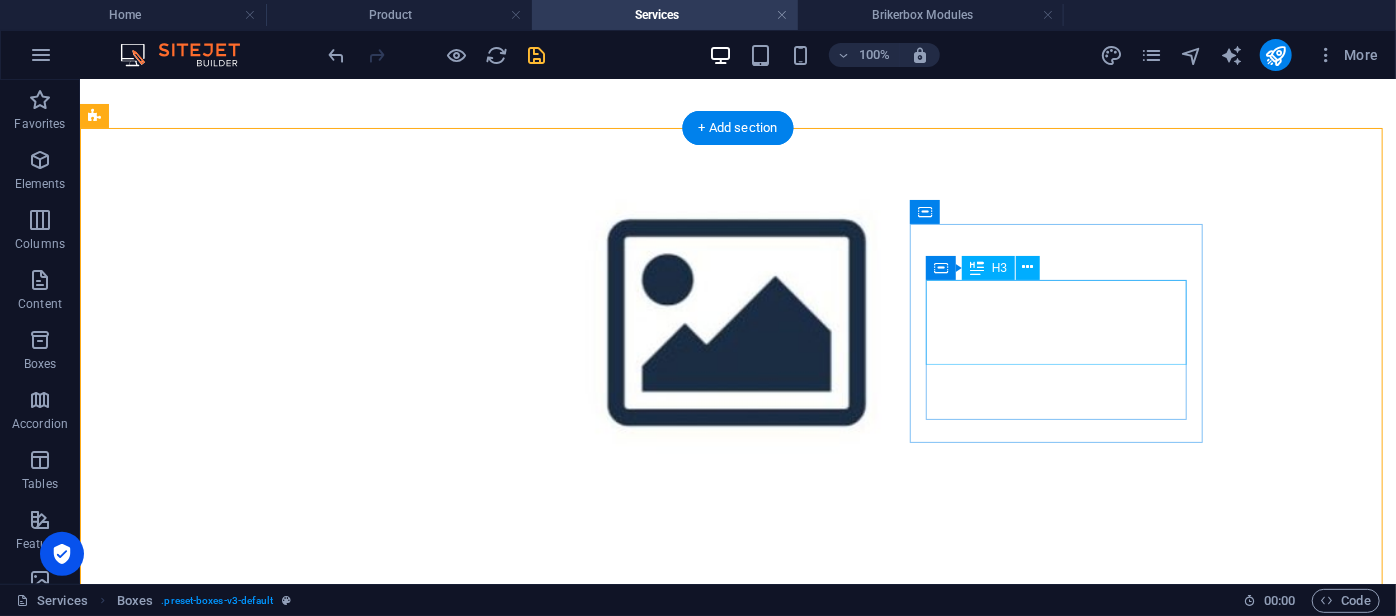 click on "Maintenance On-Site" at bounding box center (737, 4879) 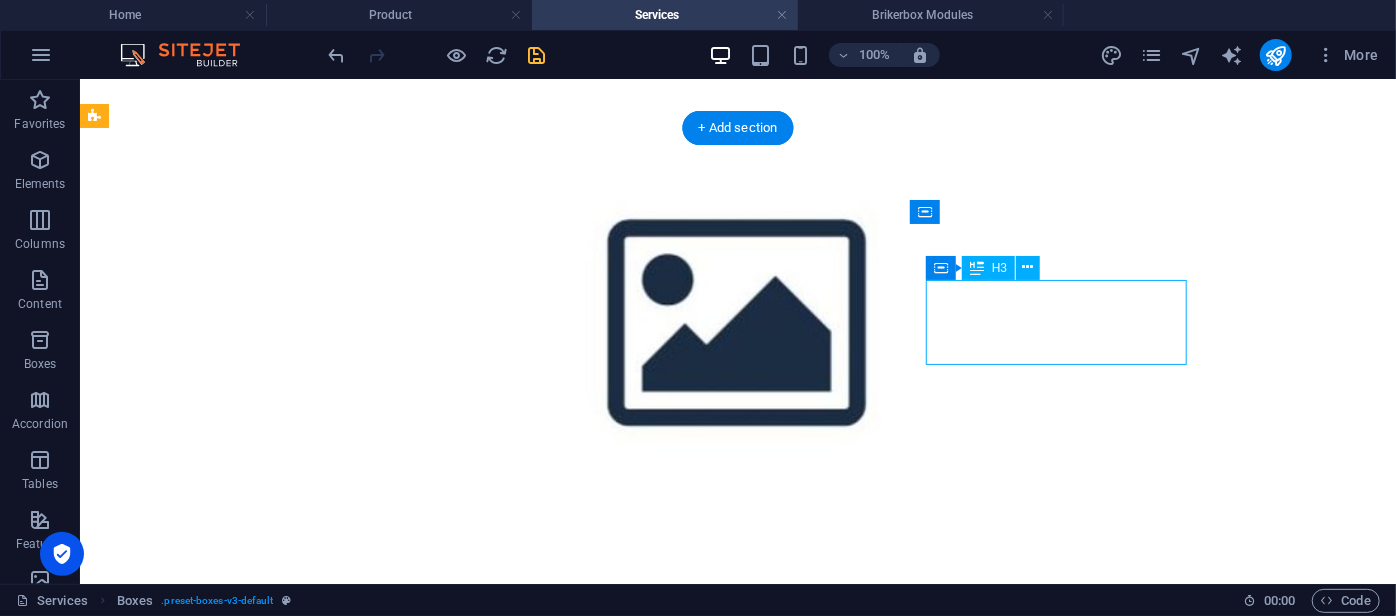 click on "Maintenance On-Site" at bounding box center [737, 4879] 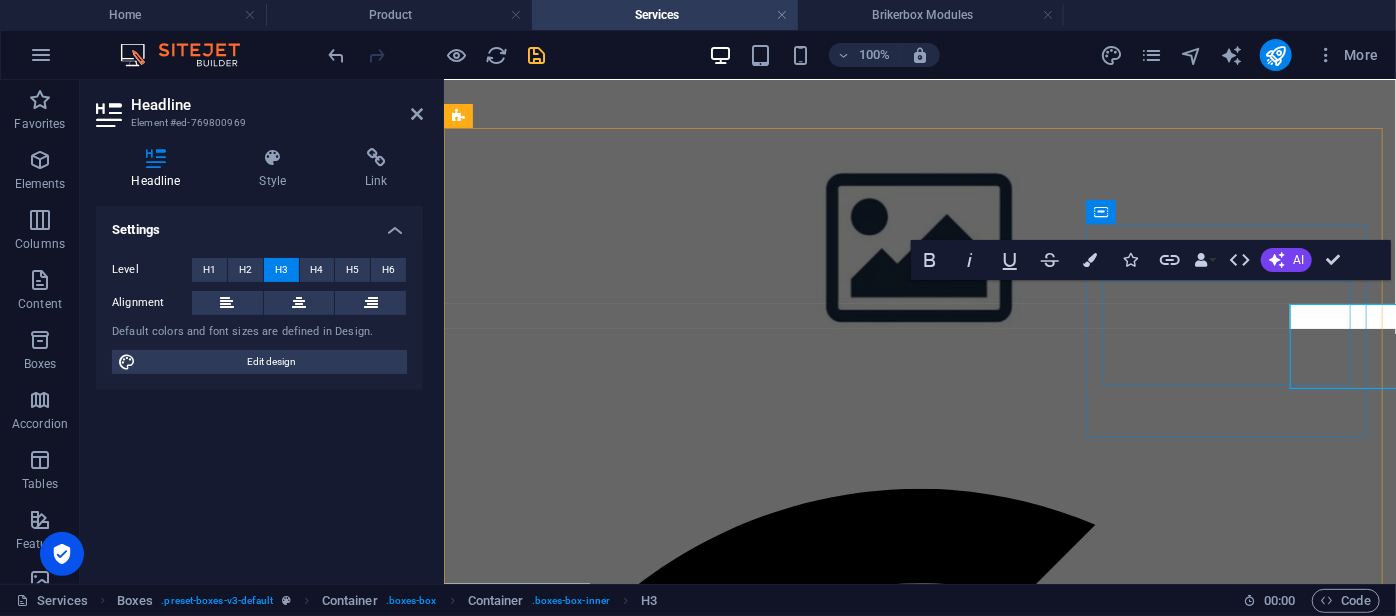 scroll, scrollTop: 527, scrollLeft: 0, axis: vertical 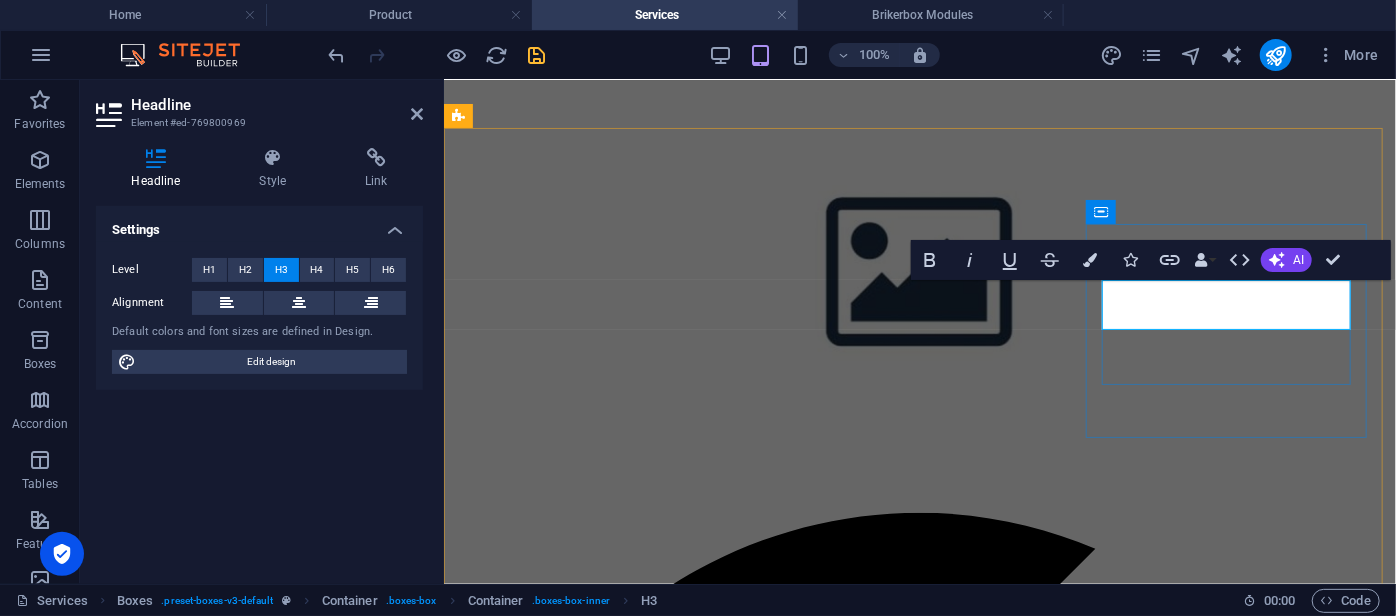 click on "Maintenance On-Site" at bounding box center (919, 3646) 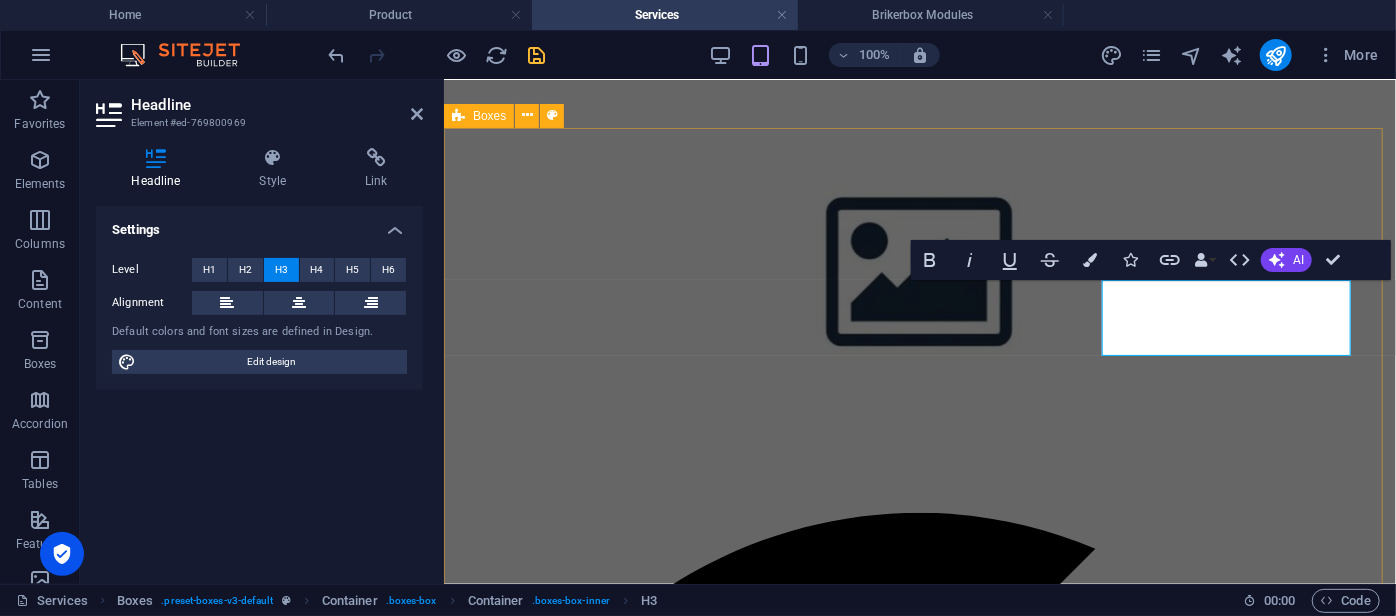 click on "Level 1 Pemeliharaan ringan yang mencakup pemeriksaan rutin, pembaruan perangkat lunak minor, dan penanganan awal terhadap gangguan sistem.   Level 2 Pemeliharaan lanjutan untuk menangani permasalahan teknis yang lebih kompleks.   Maintenance  ‌On-Site   Layanan pemeliharaan langsung di lokasi pelanggan.   Fourth one Lorem ipsum dolor sit amet, consectetur adipisicing elit. Veritatis, dolorem!  Fifth one Lorem ipsum dolor sit amet, consectetur adipisicing elit. Veritatis, dolorem!  Sixth one Lorem ipsum dolor sit amet, consectetur adipisicing elit. Veritatis, dolorem!" at bounding box center [919, 3764] 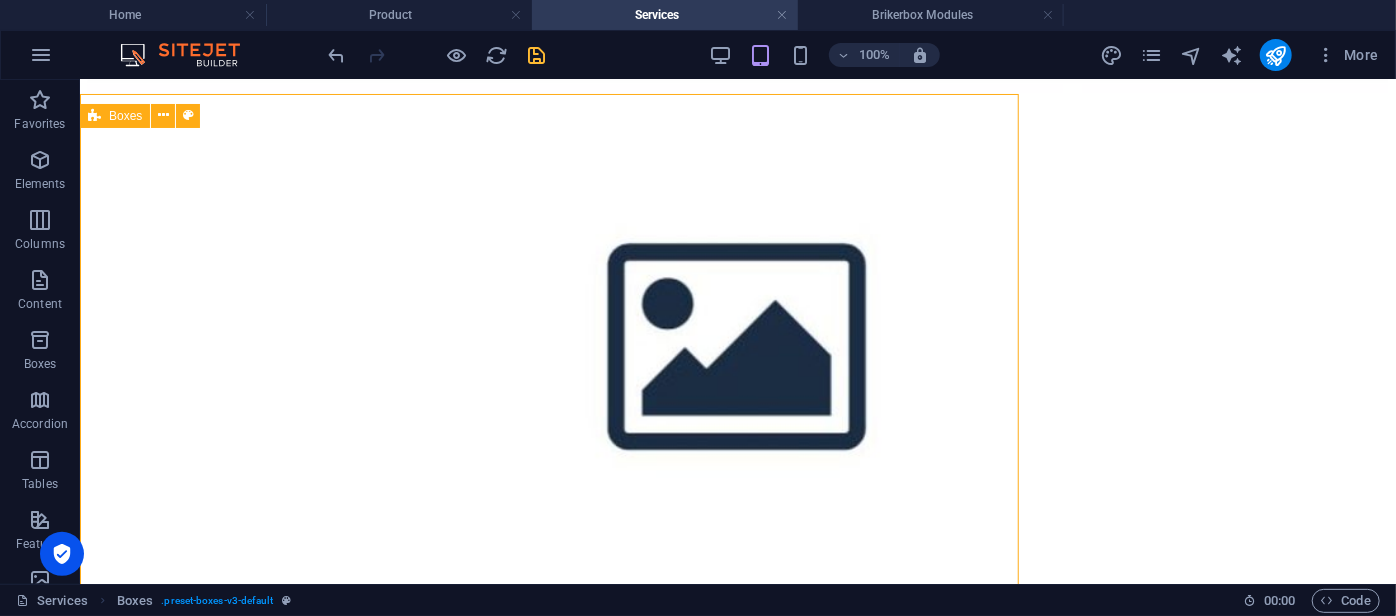scroll, scrollTop: 552, scrollLeft: 0, axis: vertical 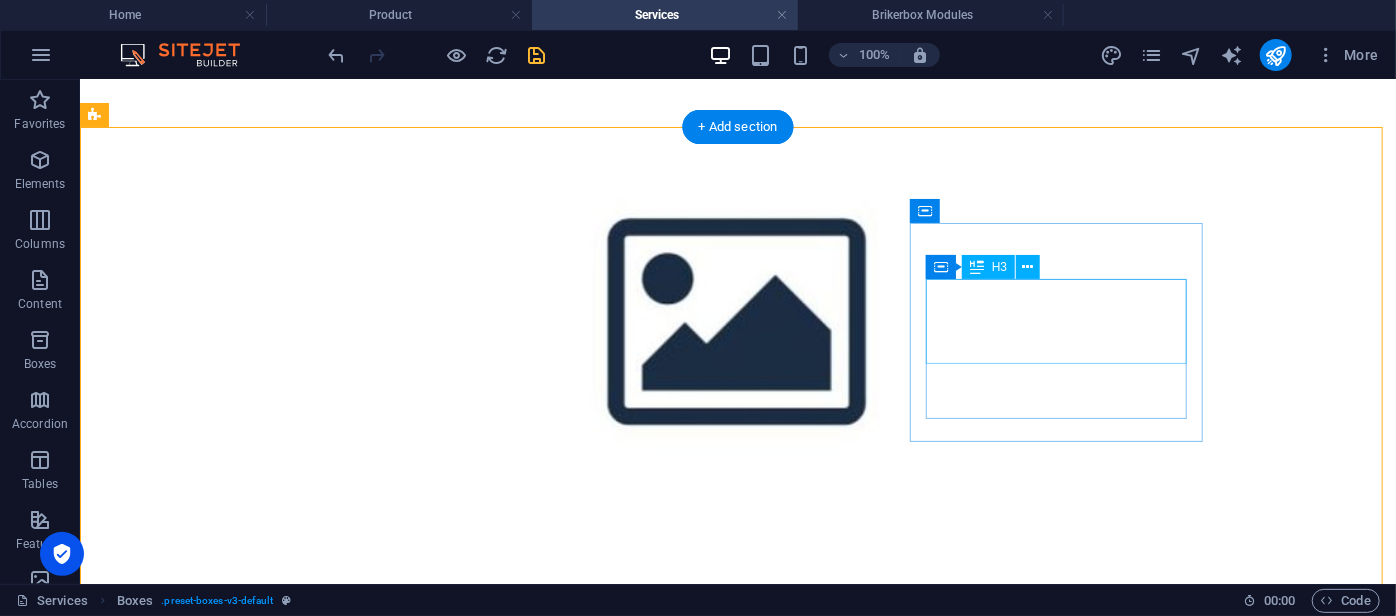 click on "Maintenance  On-Site" at bounding box center [737, 4889] 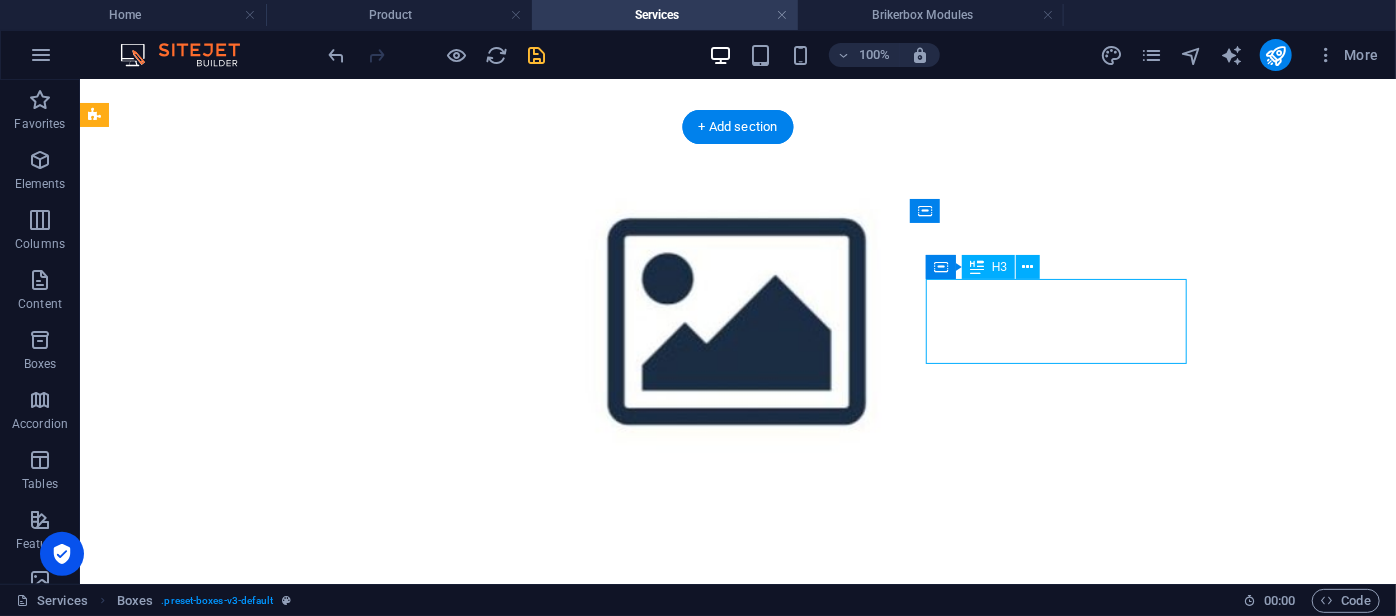 click on "Maintenance  On-Site" at bounding box center [737, 4889] 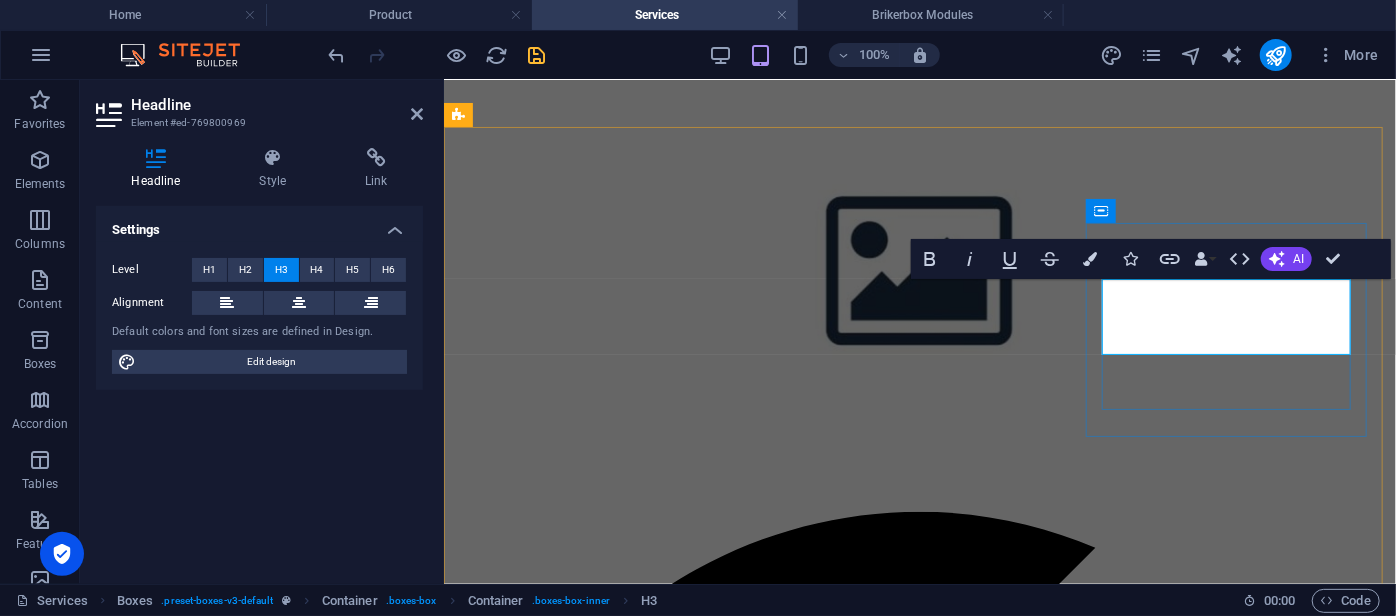 click on "Maintenance On-Site" at bounding box center (919, 3656) 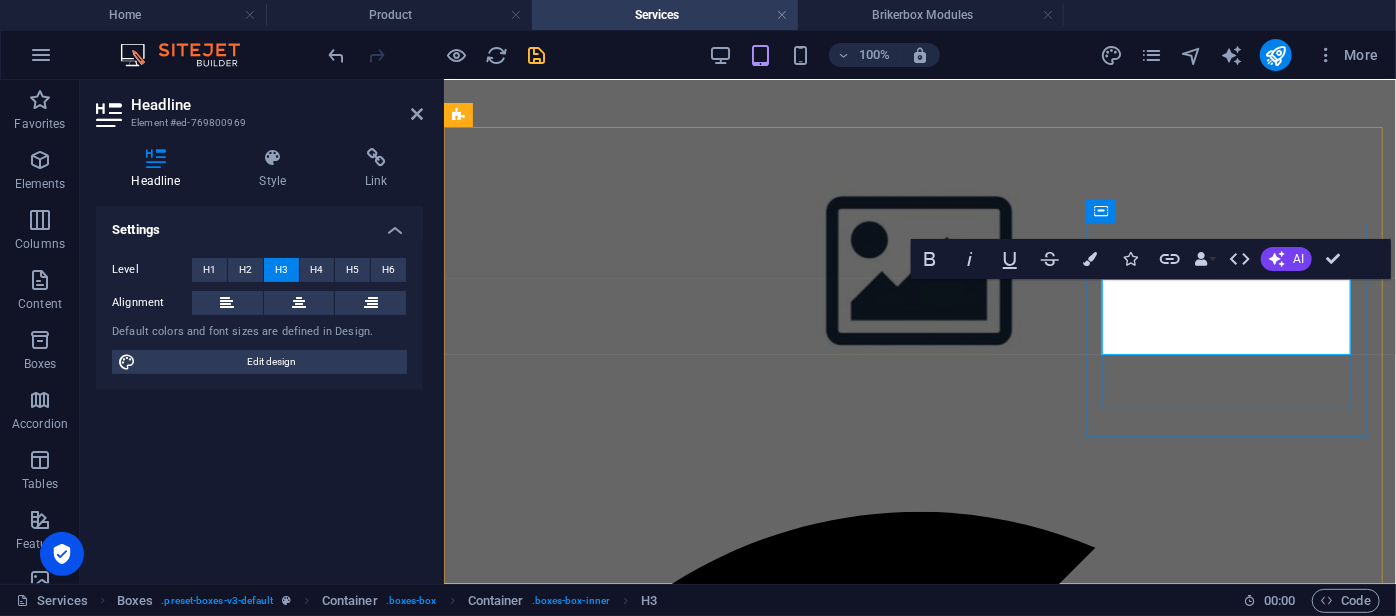 click on "Maintenance On-Site" at bounding box center (919, 3656) 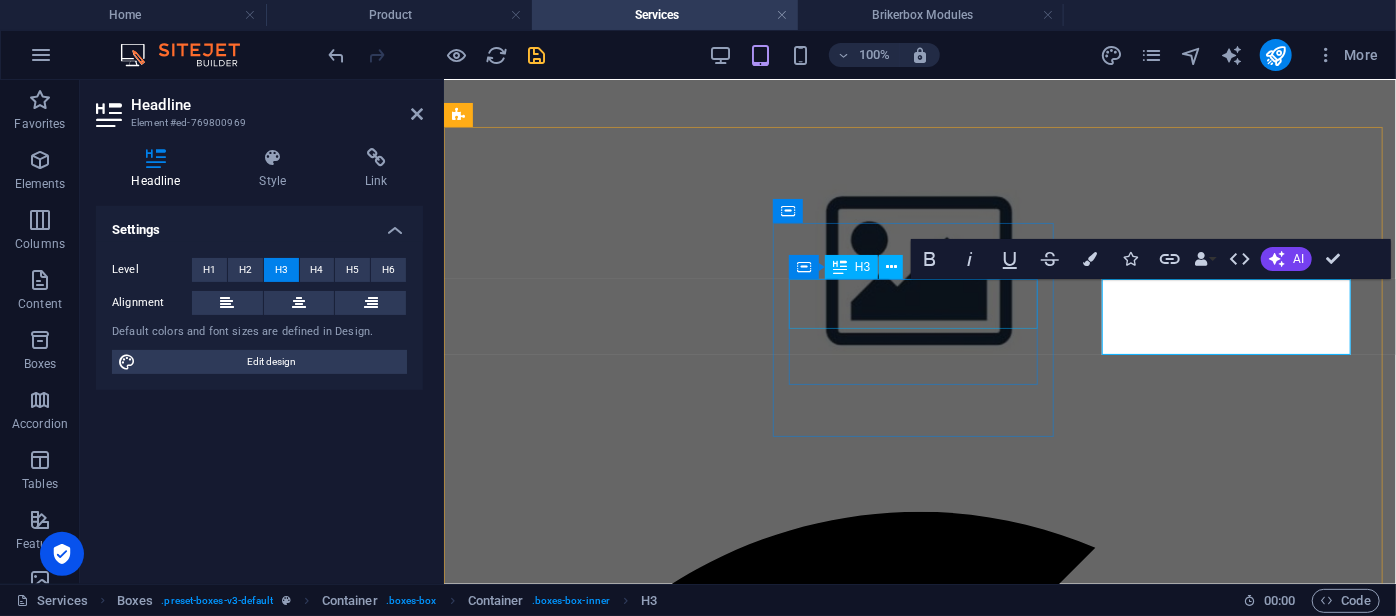 click on "Level 2" at bounding box center (919, 2568) 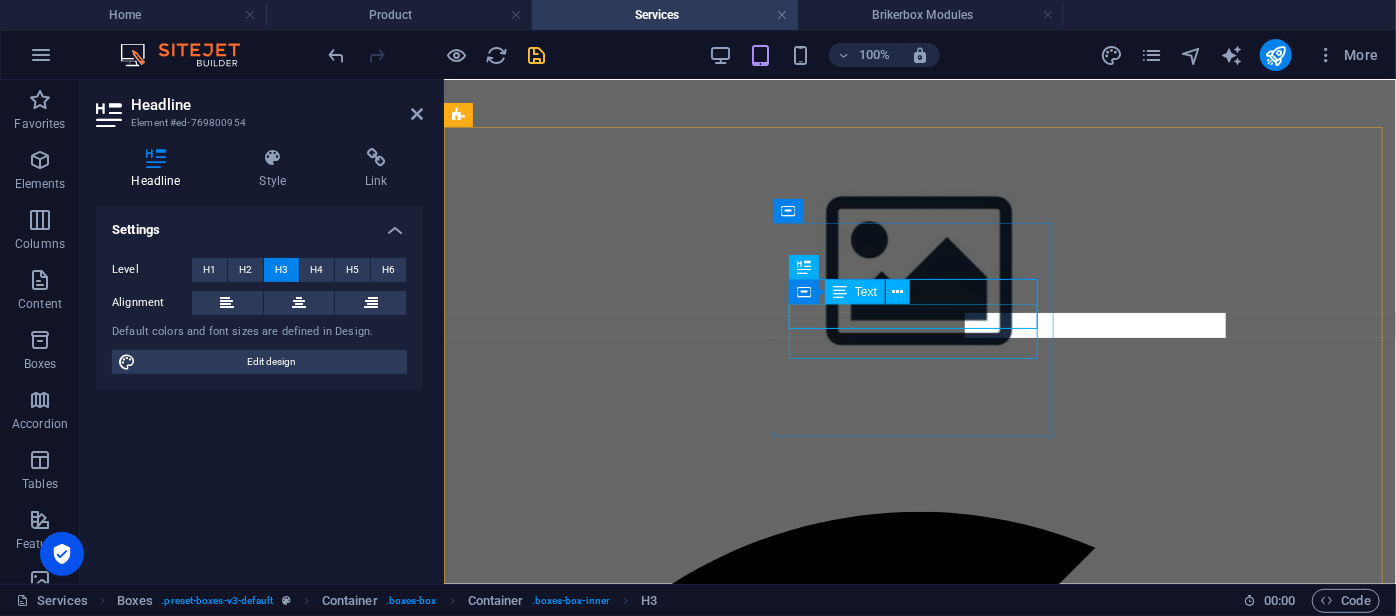 click on "Level 2 Pemeliharaan lanjutan untuk menangani permasalahan teknis yang lebih kompleks." at bounding box center (919, 2585) 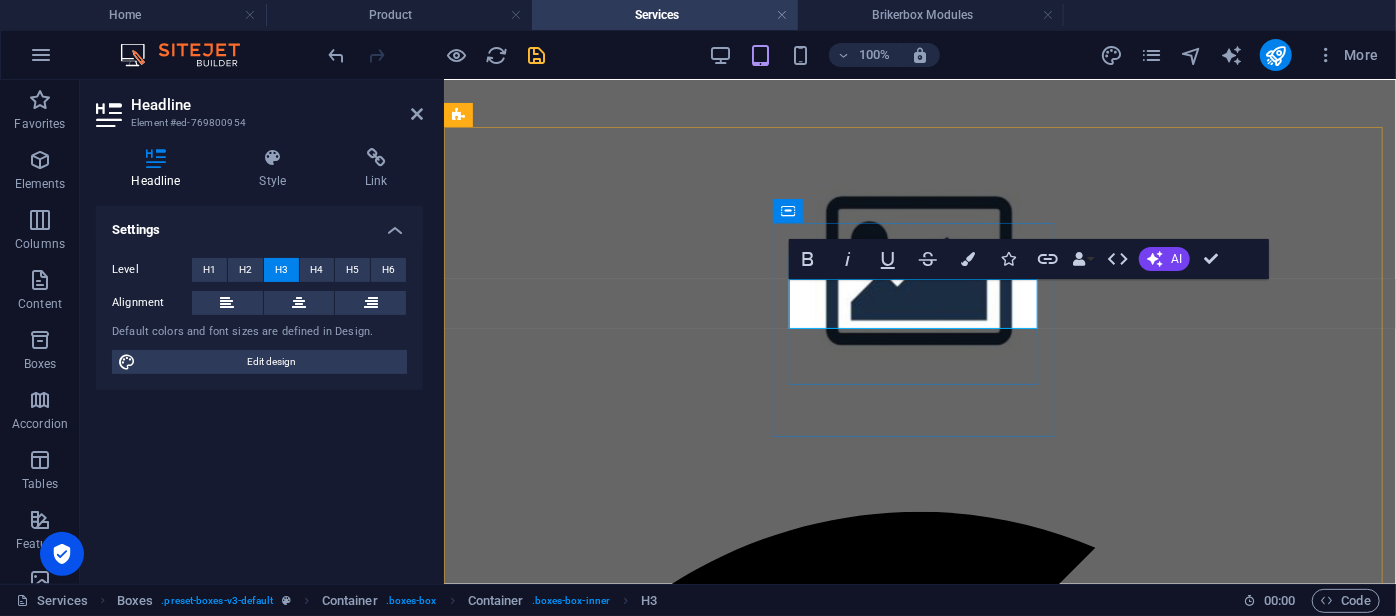 click on "Level 2" at bounding box center (919, 2570) 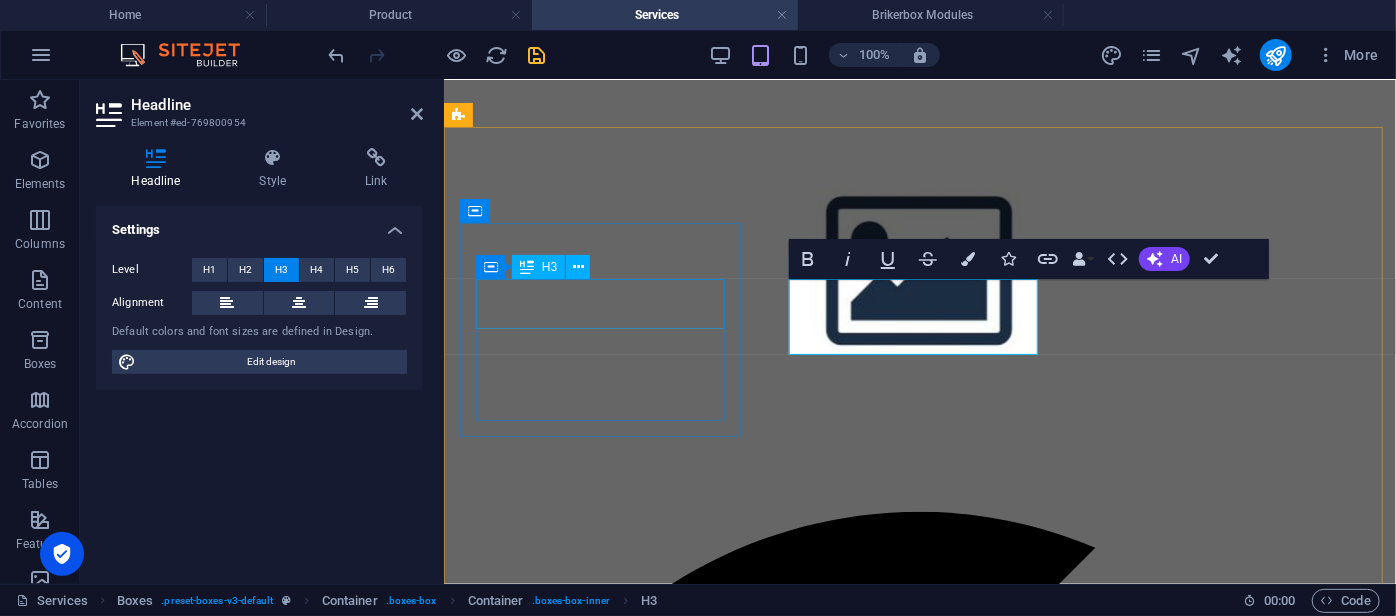 click on "Maintenance ‌Level 2 Pemeliharaan lanjutan untuk menangani permasalahan teknis yang lebih kompleks." at bounding box center (919, 2134) 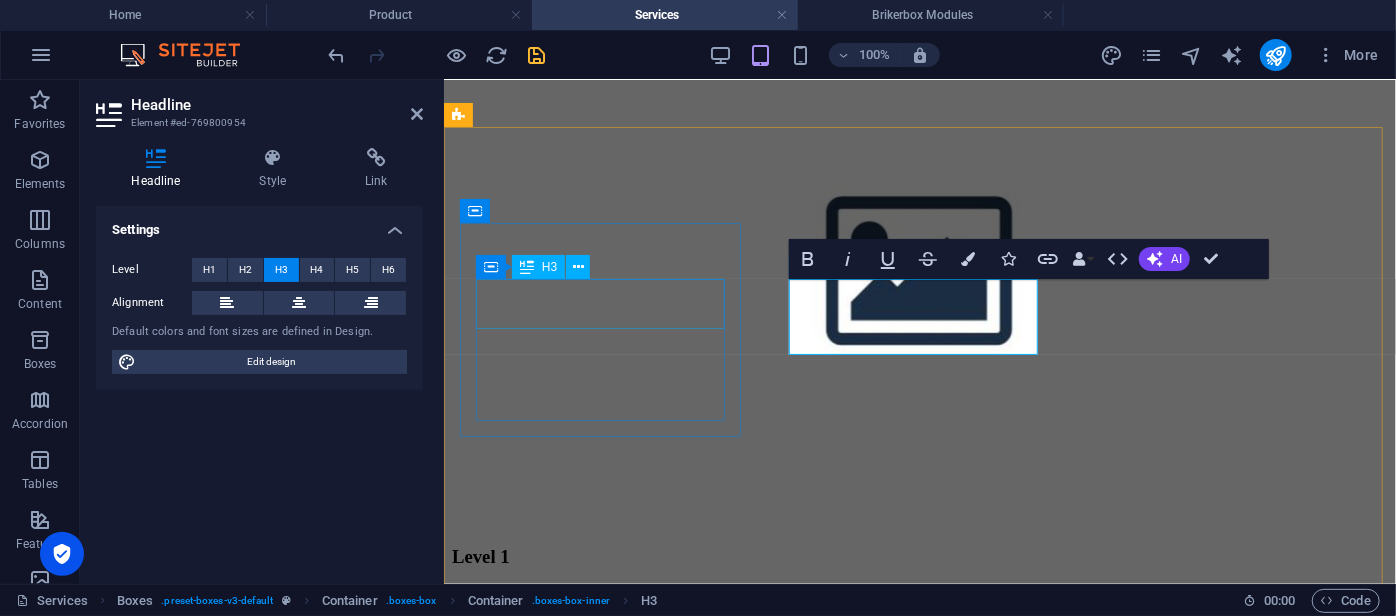 click on "Maintenance Level 2 Pemeliharaan lanjutan untuk menangani permasalahan teknis yang lebih kompleks." at bounding box center (919, 2134) 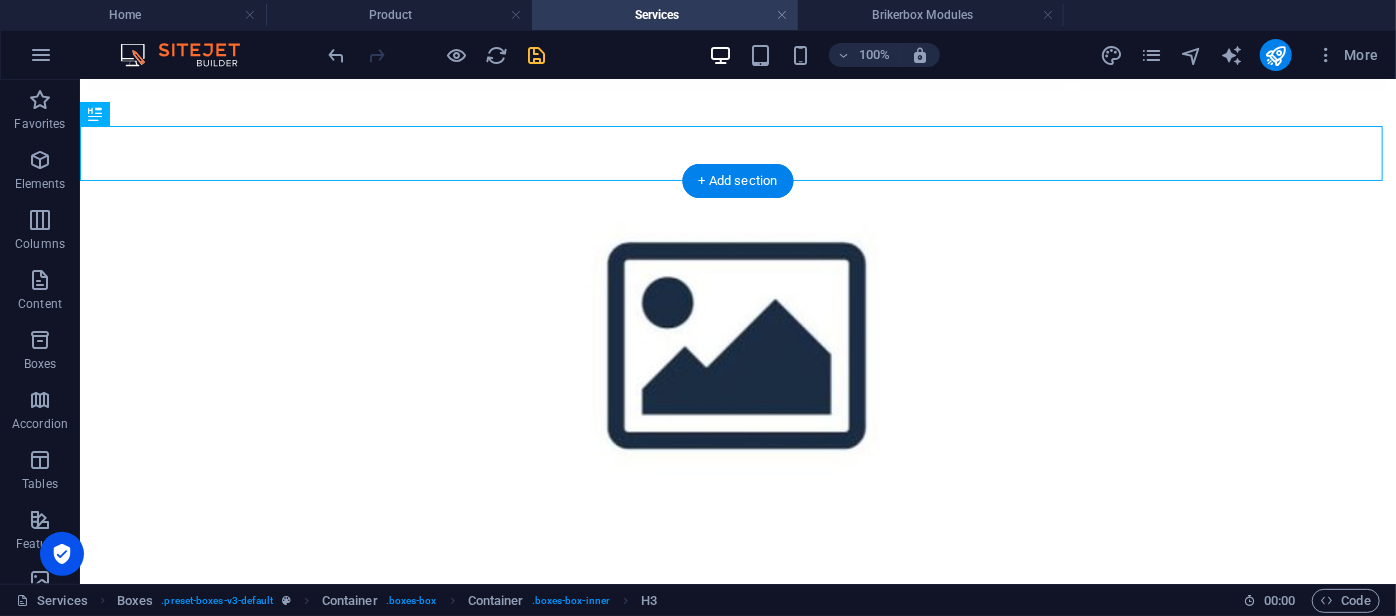 scroll, scrollTop: 553, scrollLeft: 0, axis: vertical 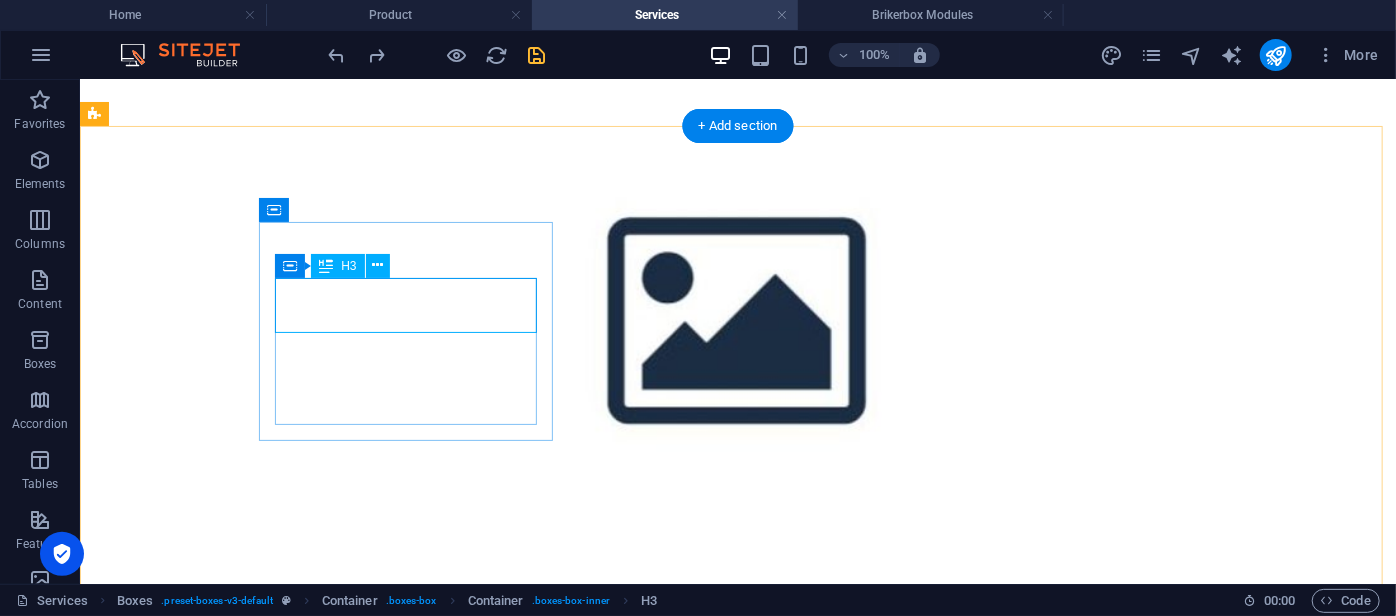 click on "Level 1" at bounding box center [737, 1999] 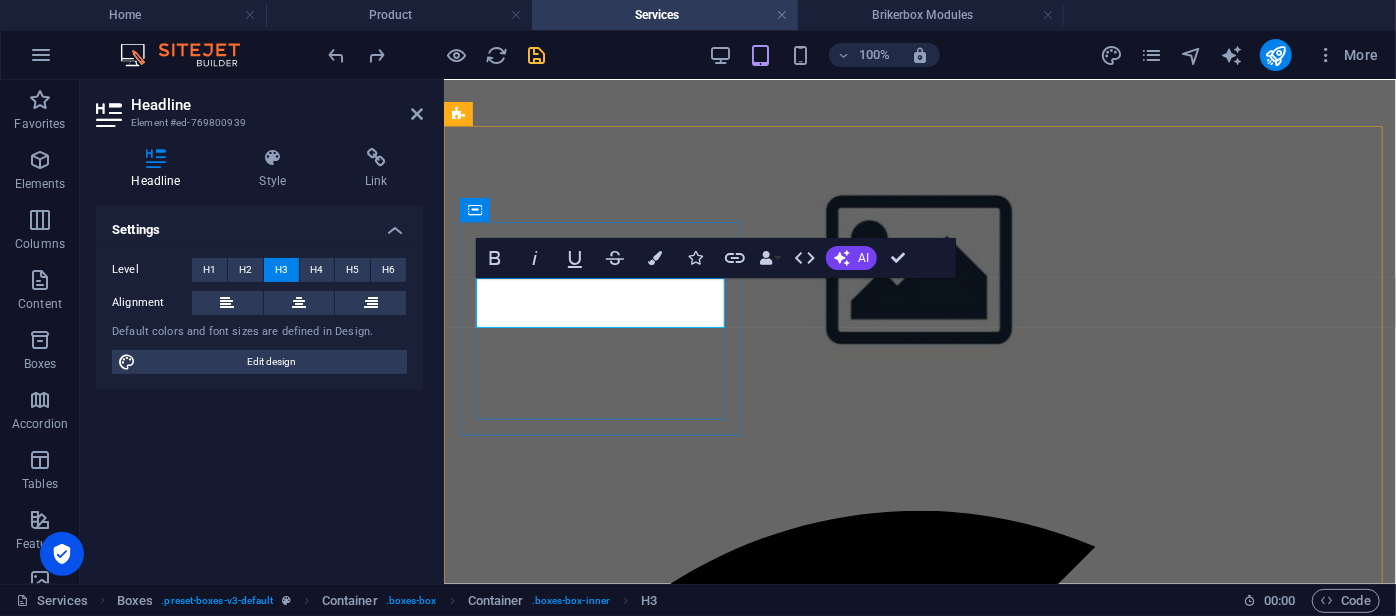 click on "Level 1" at bounding box center [919, 1495] 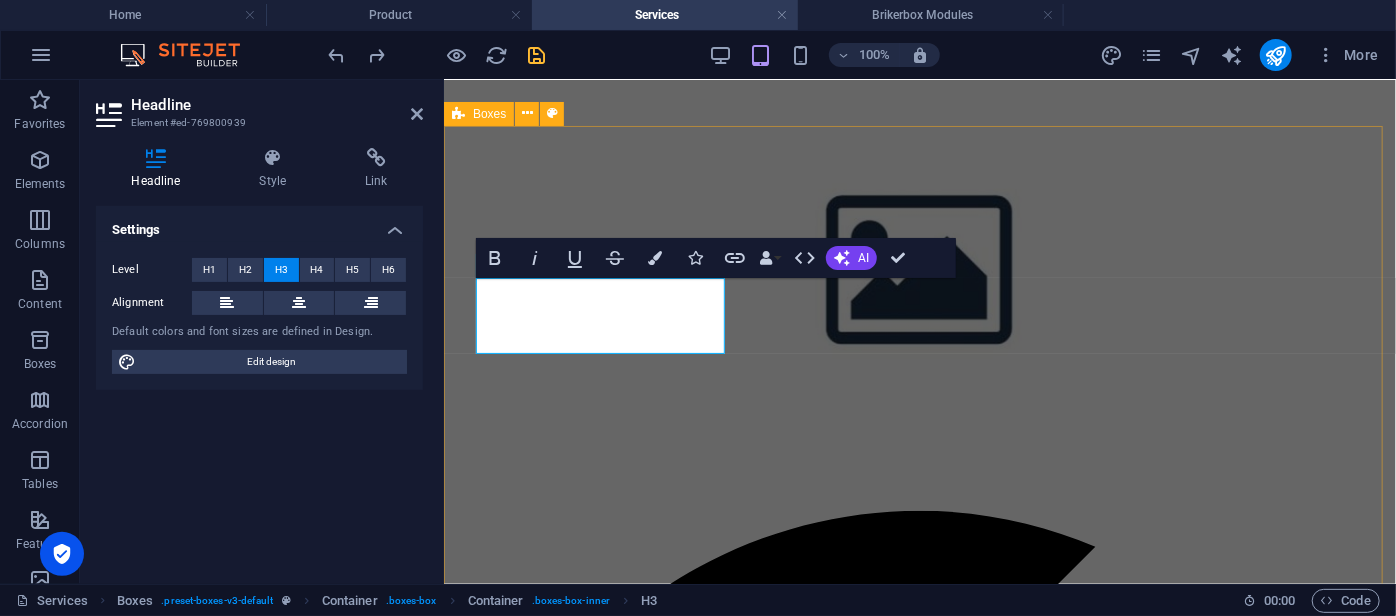 click on "Maintenance ‌Level 1 Pemeliharaan ringan yang mencakup pemeriksaan rutin, pembaruan perangkat lunak minor, dan penanganan awal terhadap gangguan sistem.   Maintenance Level 2 Pemeliharaan lanjutan untuk menangani permasalahan teknis yang lebih kompleks.   Maintenance On-Site   Layanan pemeliharaan langsung di lokasi pelanggan.   Fourth one Lorem ipsum dolor sit amet, consectetur adipisicing elit. Veritatis, dolorem!  Fifth one Lorem ipsum dolor sit amet, consectetur adipisicing elit. Veritatis, dolorem!  Sixth one Lorem ipsum dolor sit amet, consectetur adipisicing elit. Veritatis, dolorem!" at bounding box center [919, 3784] 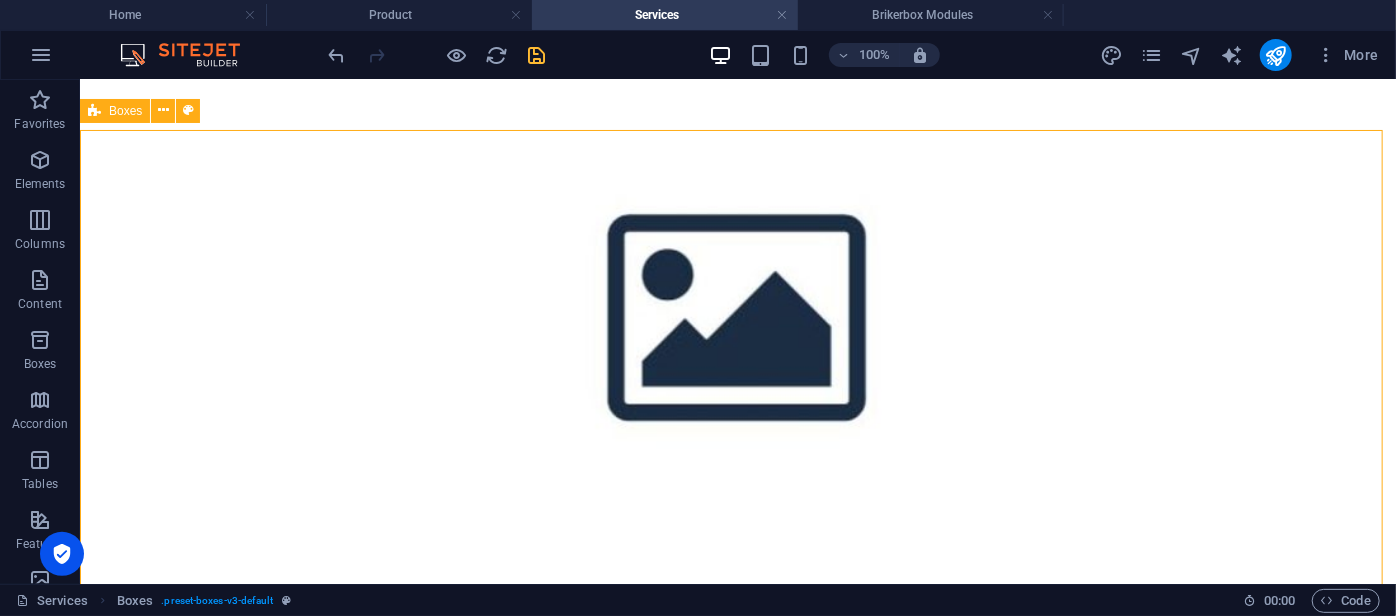 scroll, scrollTop: 555, scrollLeft: 0, axis: vertical 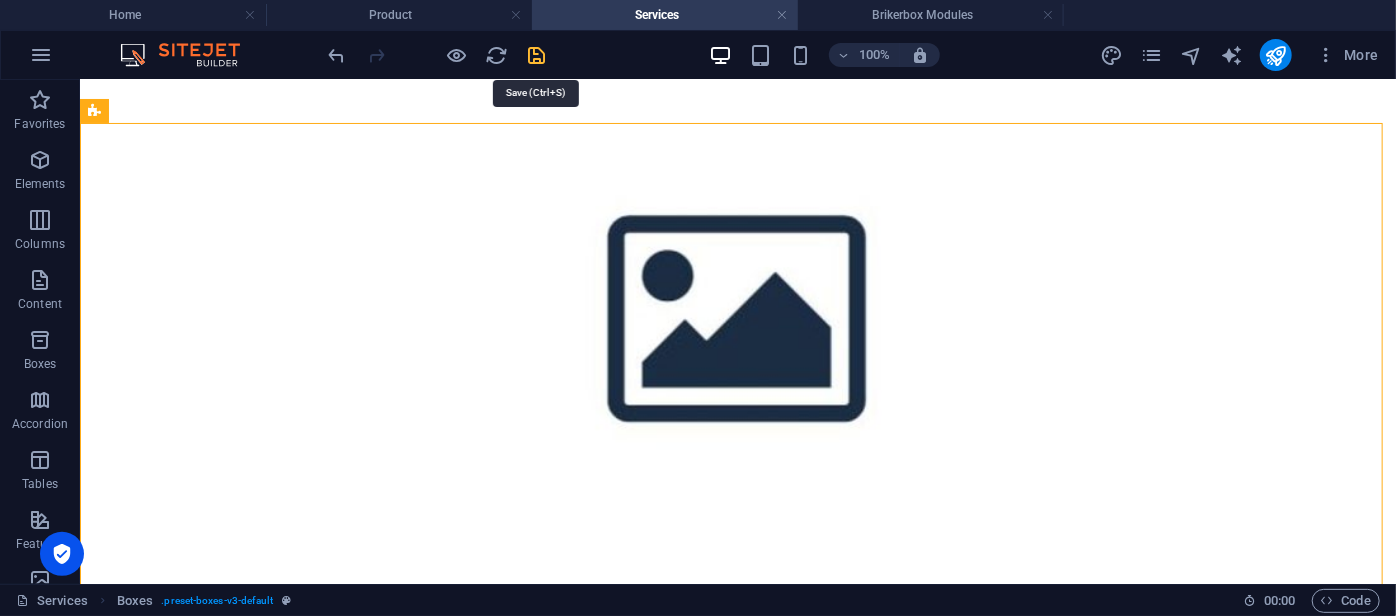 click at bounding box center [537, 55] 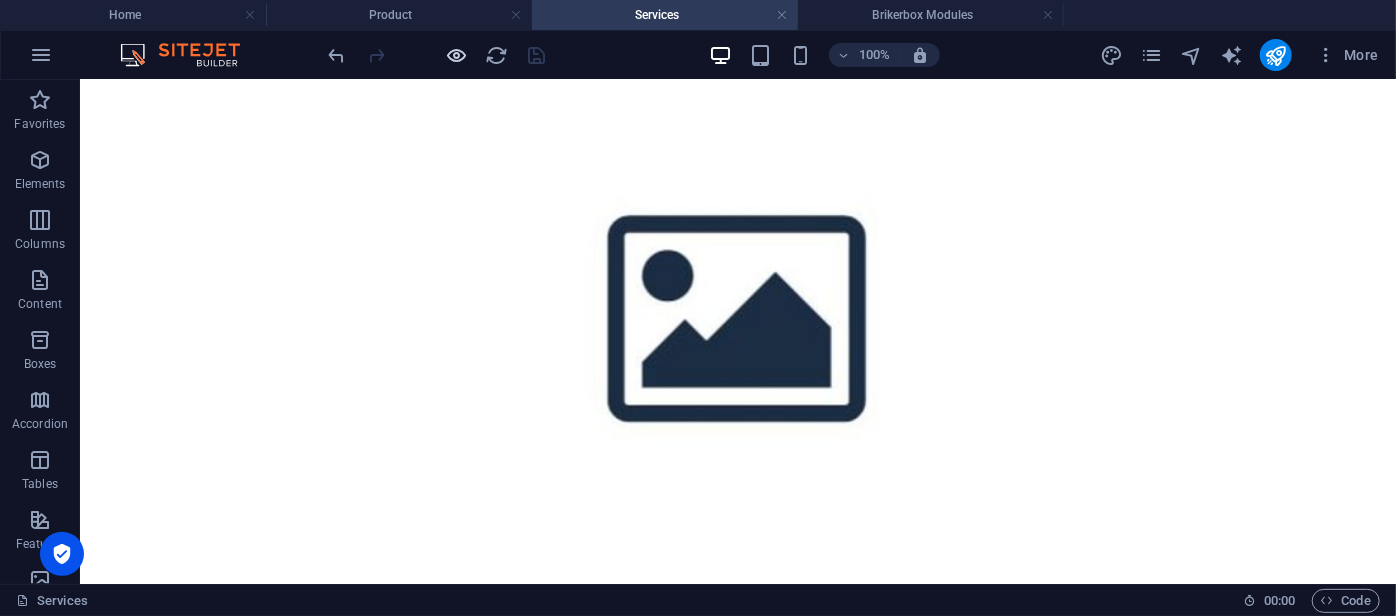 click at bounding box center (457, 55) 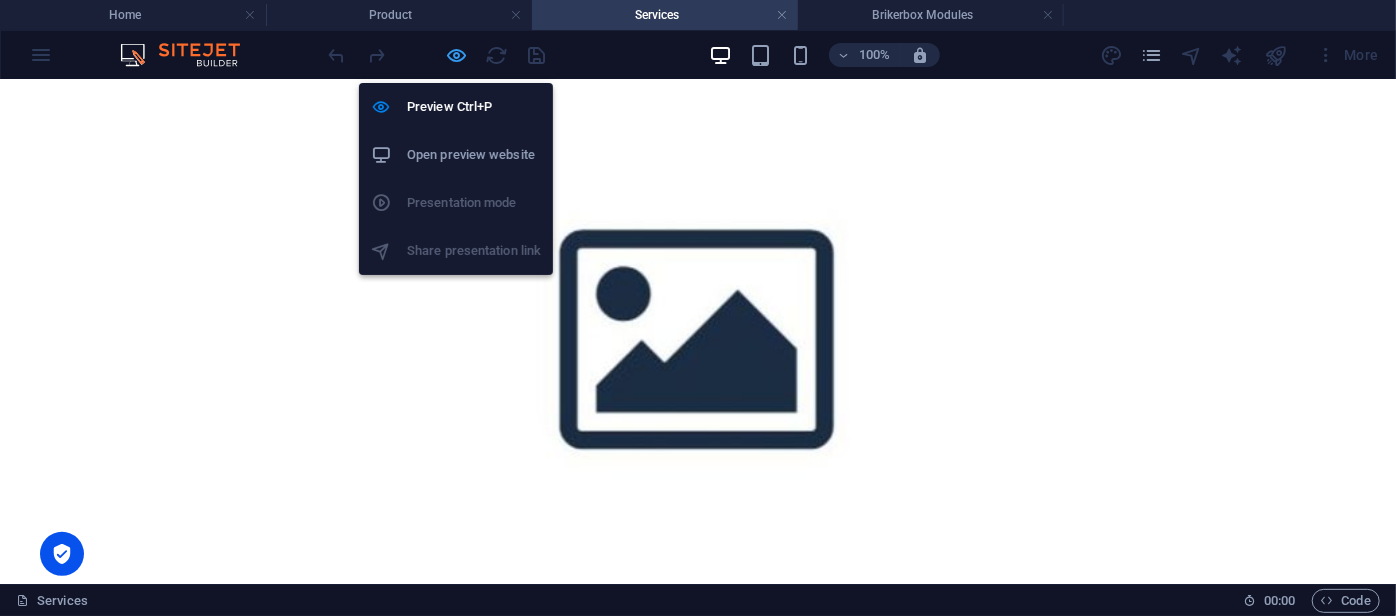 click at bounding box center [457, 55] 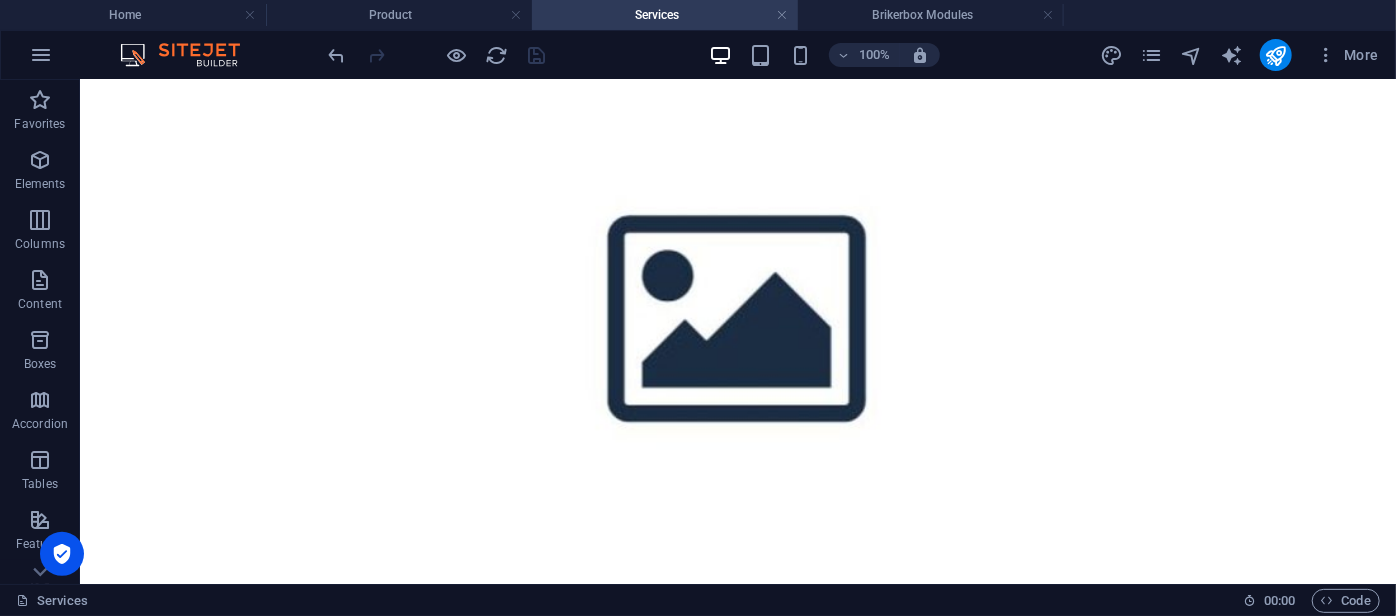 click at bounding box center (437, 55) 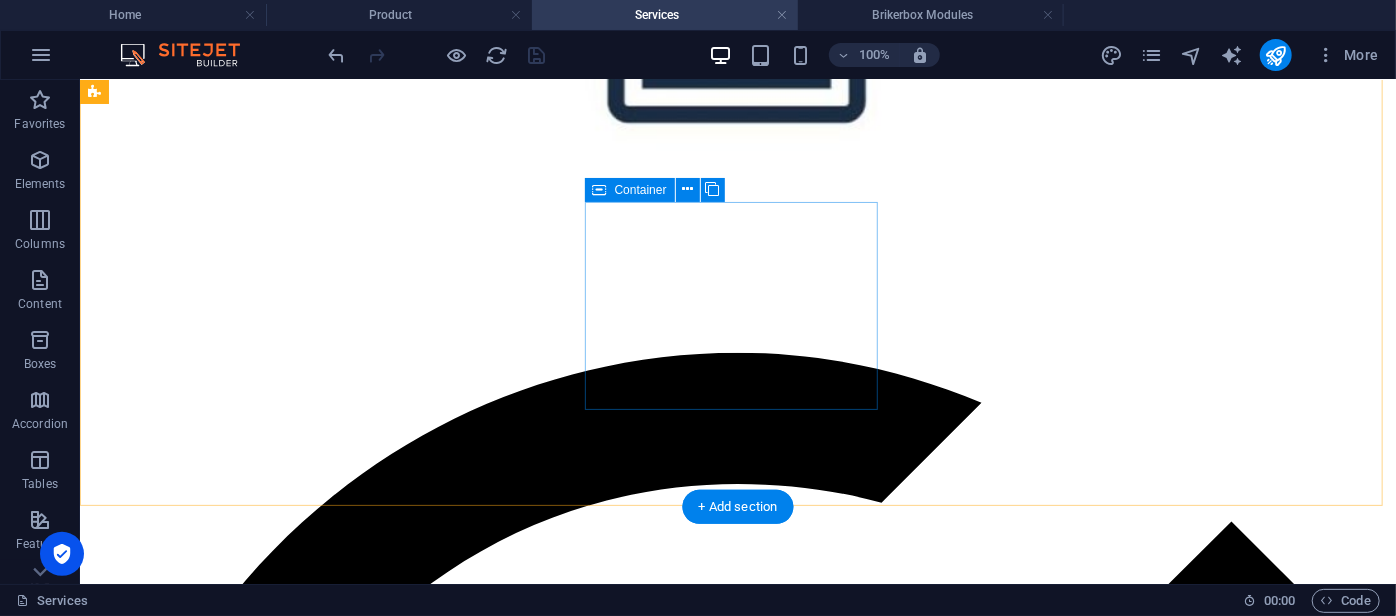 scroll, scrollTop: 926, scrollLeft: 0, axis: vertical 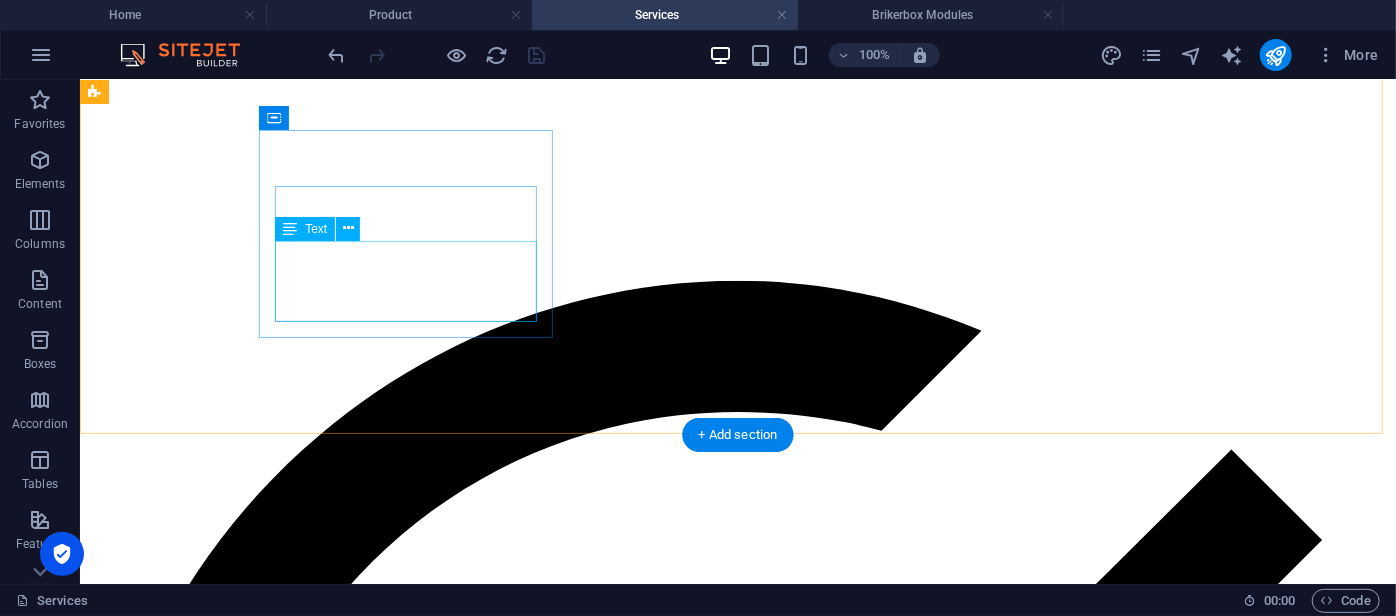 click on "Lorem ipsum dolor sit amet, consectetur adipisicing elit. Veritatis, dolorem!" at bounding box center (737, 6111) 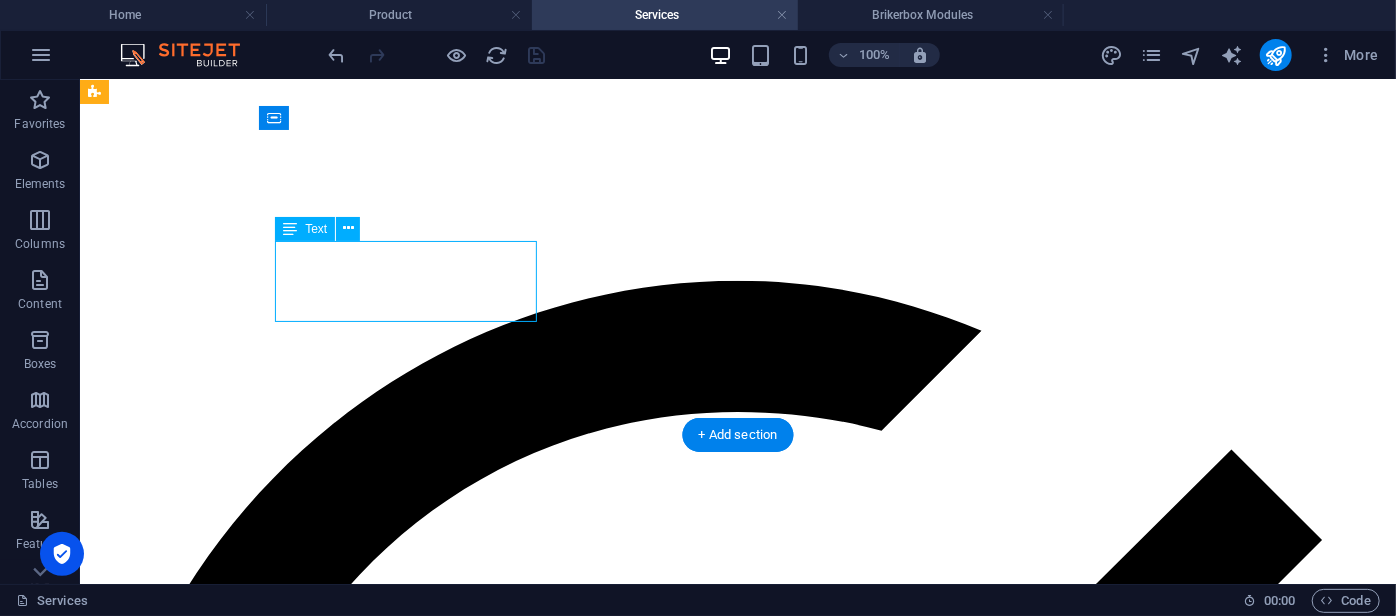 click on "Lorem ipsum dolor sit amet, consectetur adipisicing elit. Veritatis, dolorem!" at bounding box center (737, 6111) 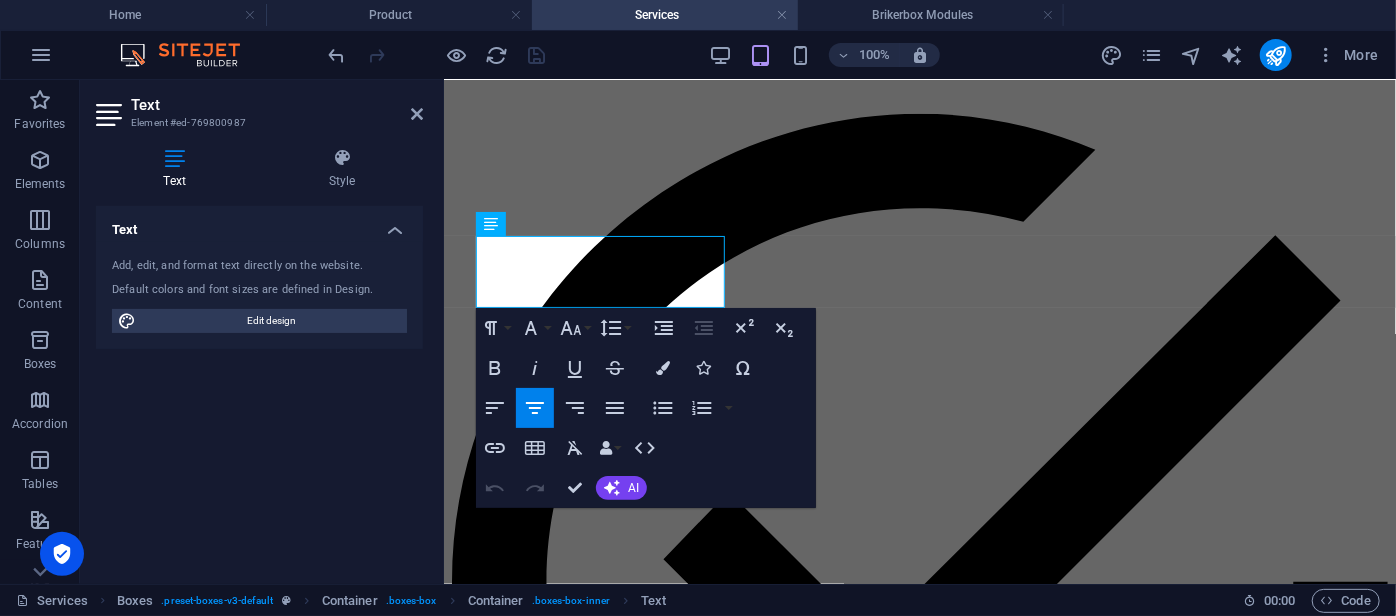 scroll, scrollTop: 893, scrollLeft: 0, axis: vertical 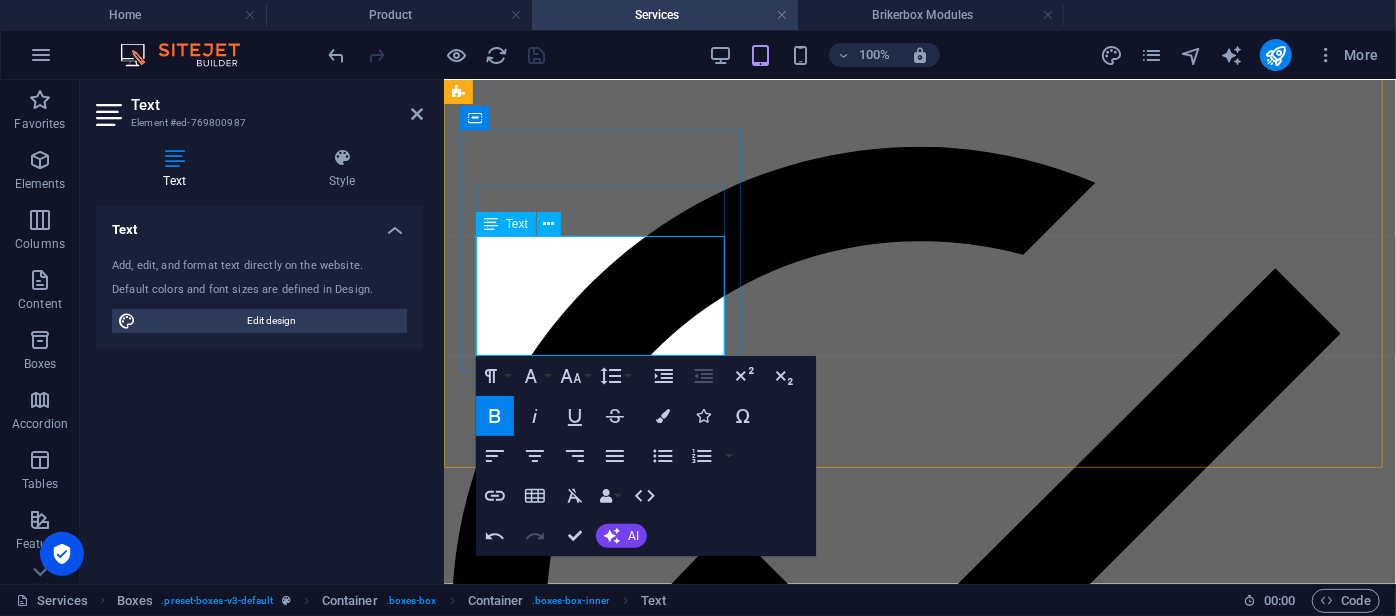 click on "• Instalasi dan Konfigurasi Brikerbox System" at bounding box center [606, 4519] 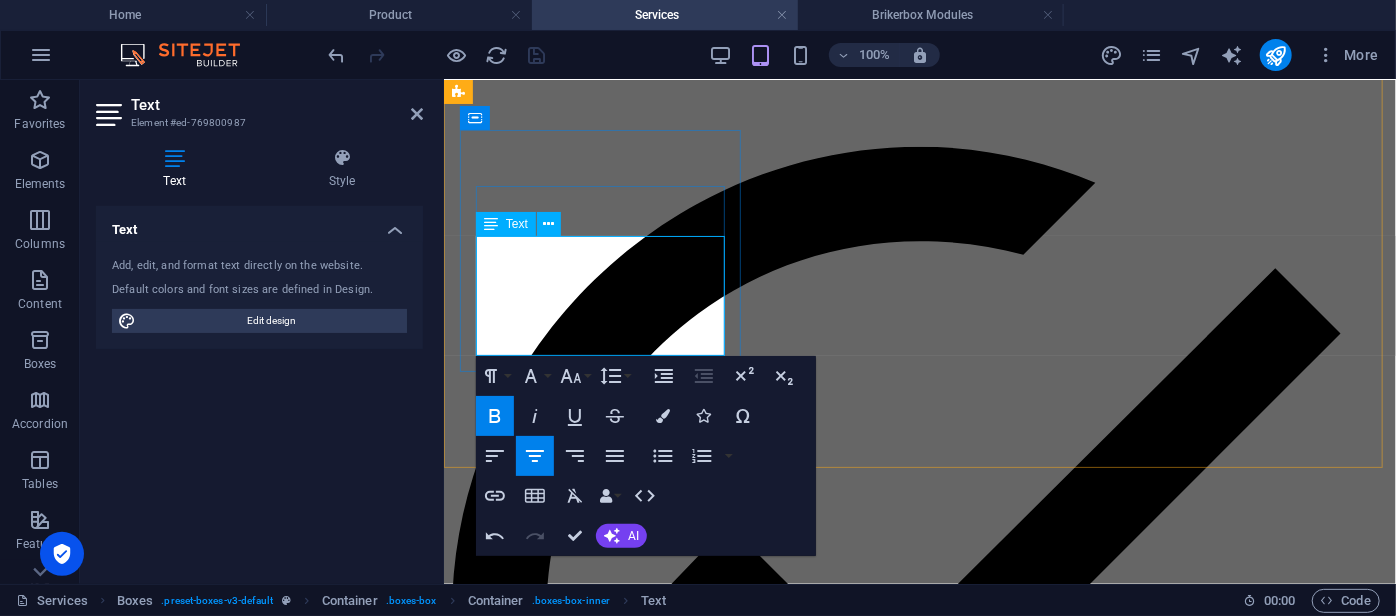 type 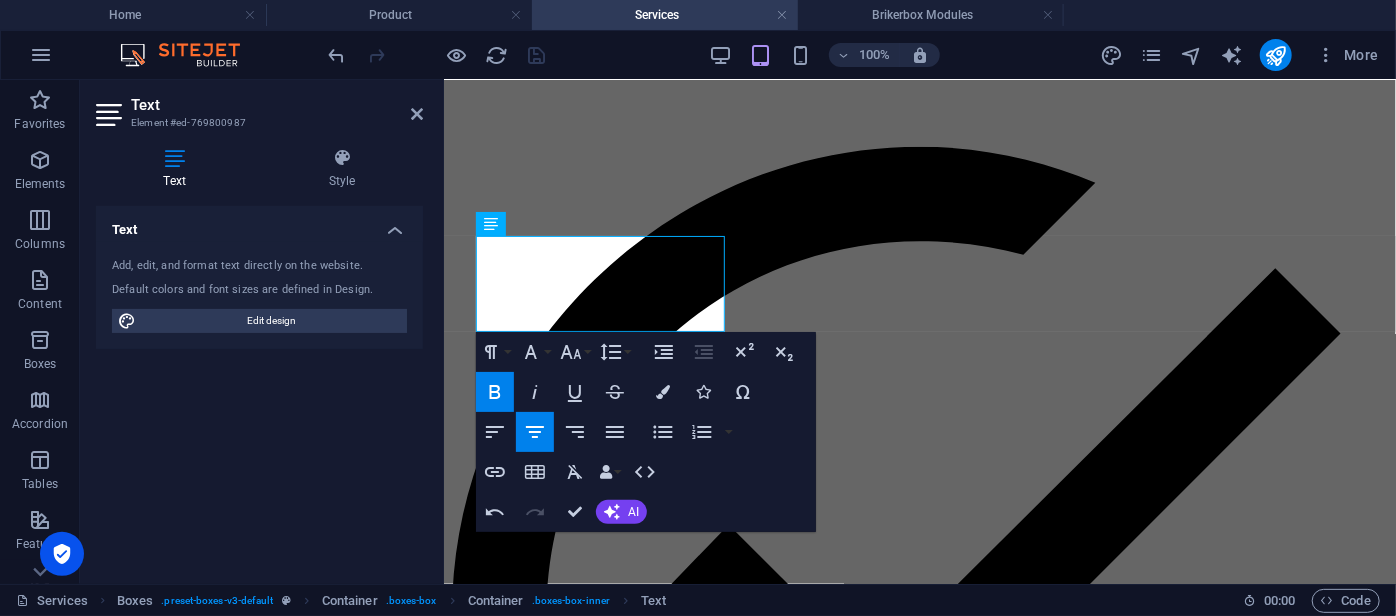 click 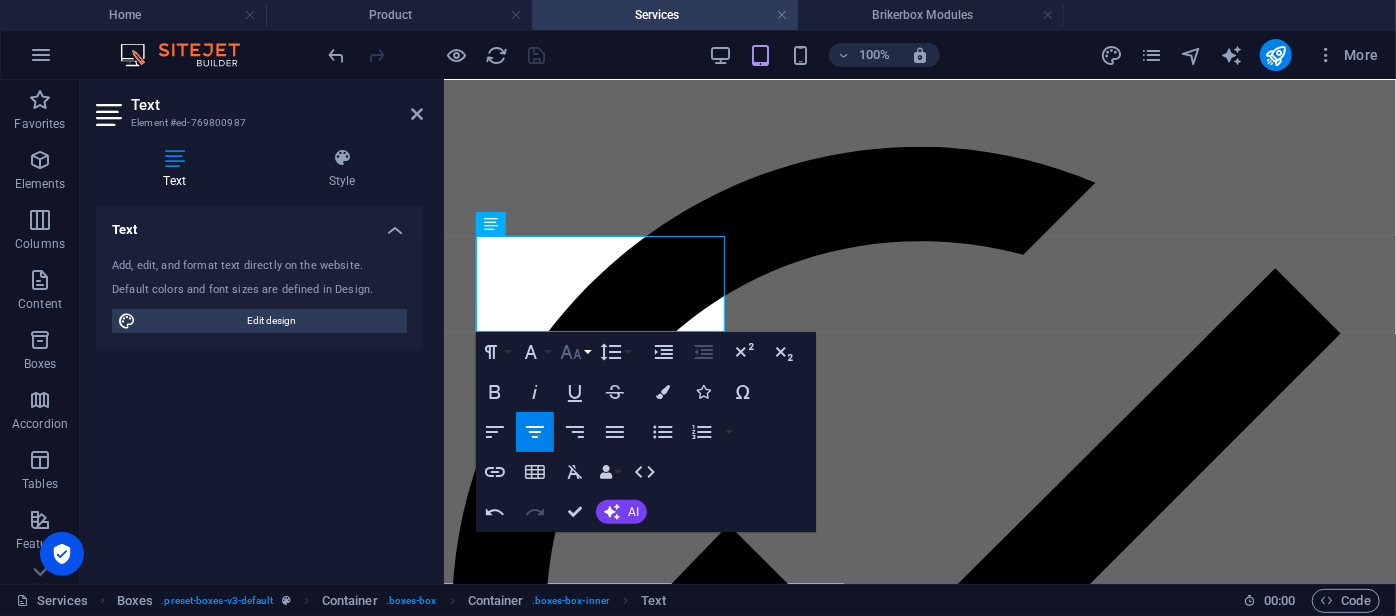 click 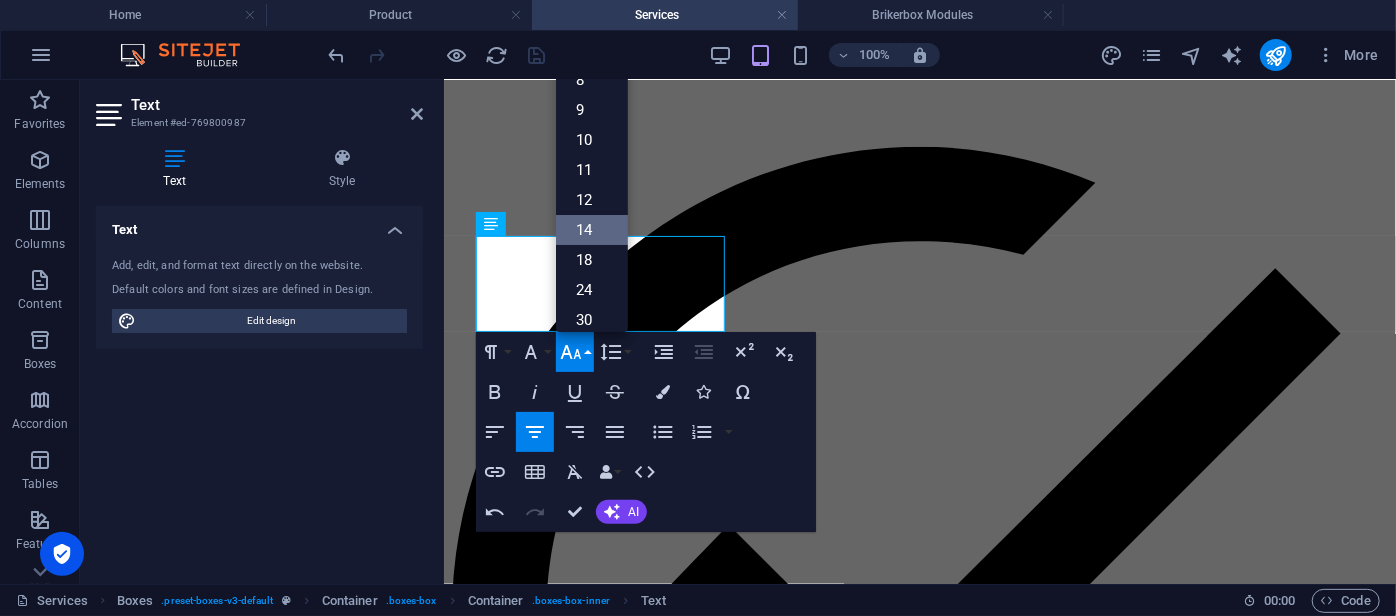 click on "14" at bounding box center [592, 230] 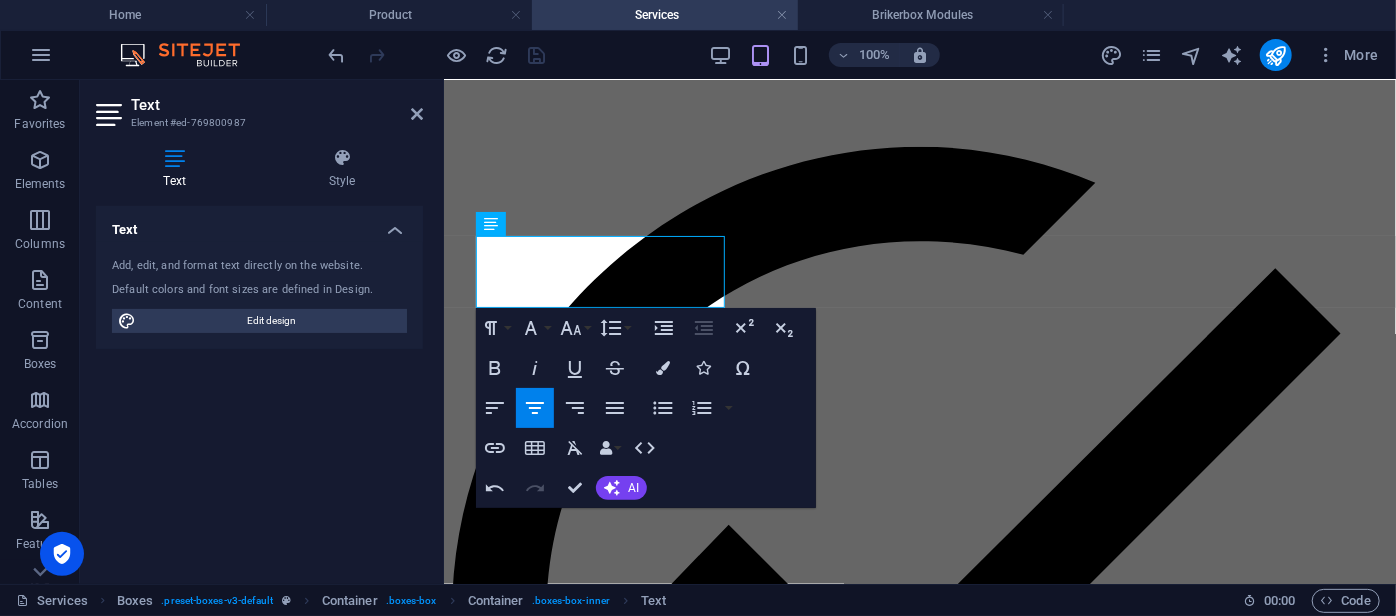click on "Paragraph Format Normal Heading 1 Heading 2 Heading 3 Heading 4 Heading 5 Heading 6 Code Font Family Arial [US_STATE] Impact Tahoma Times New Roman Verdana Poppins Font Size 8 9 10 11 12 14 18 24 30 36 48 60 72 96 Line Height Default Single 1.15 1.5 Double" at bounding box center [555, 328] 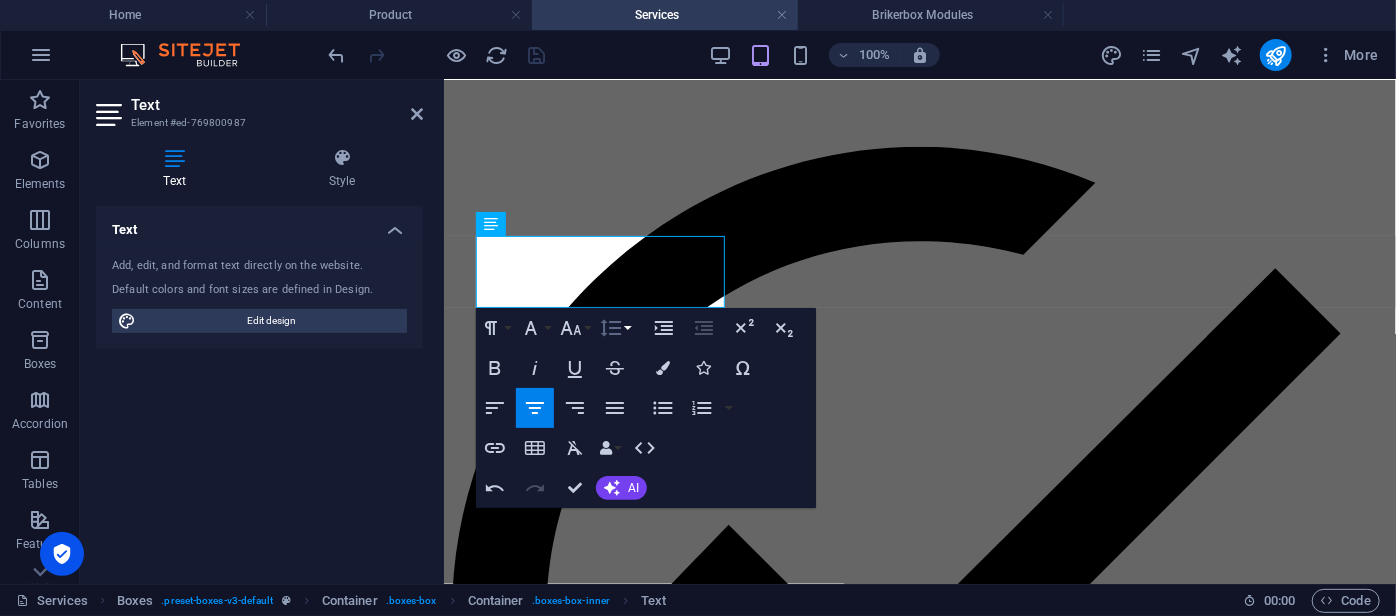 click on "Line Height" at bounding box center (615, 328) 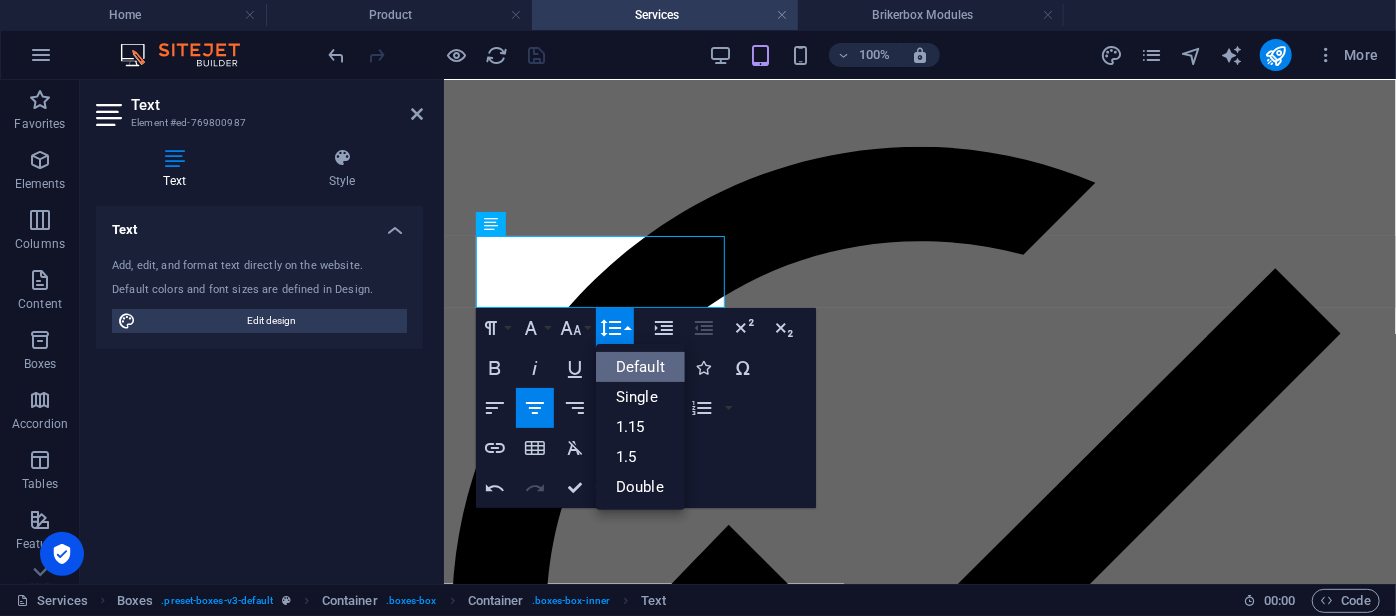 scroll, scrollTop: 0, scrollLeft: 0, axis: both 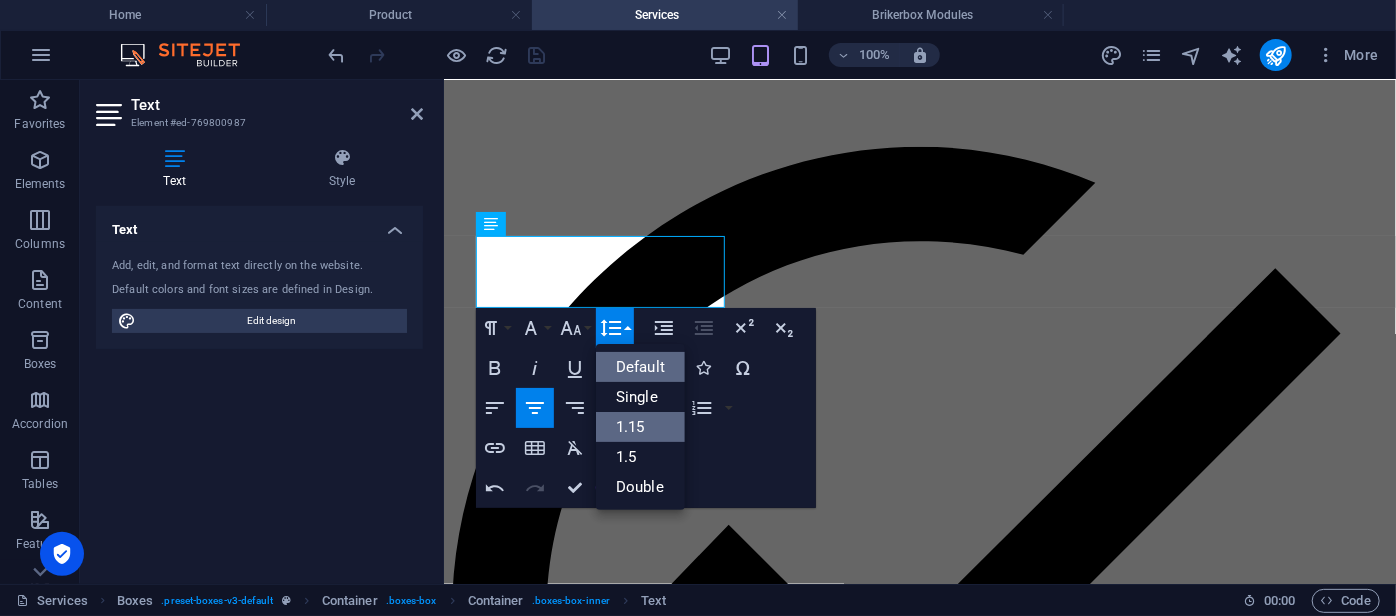click on "1.15" at bounding box center (640, 427) 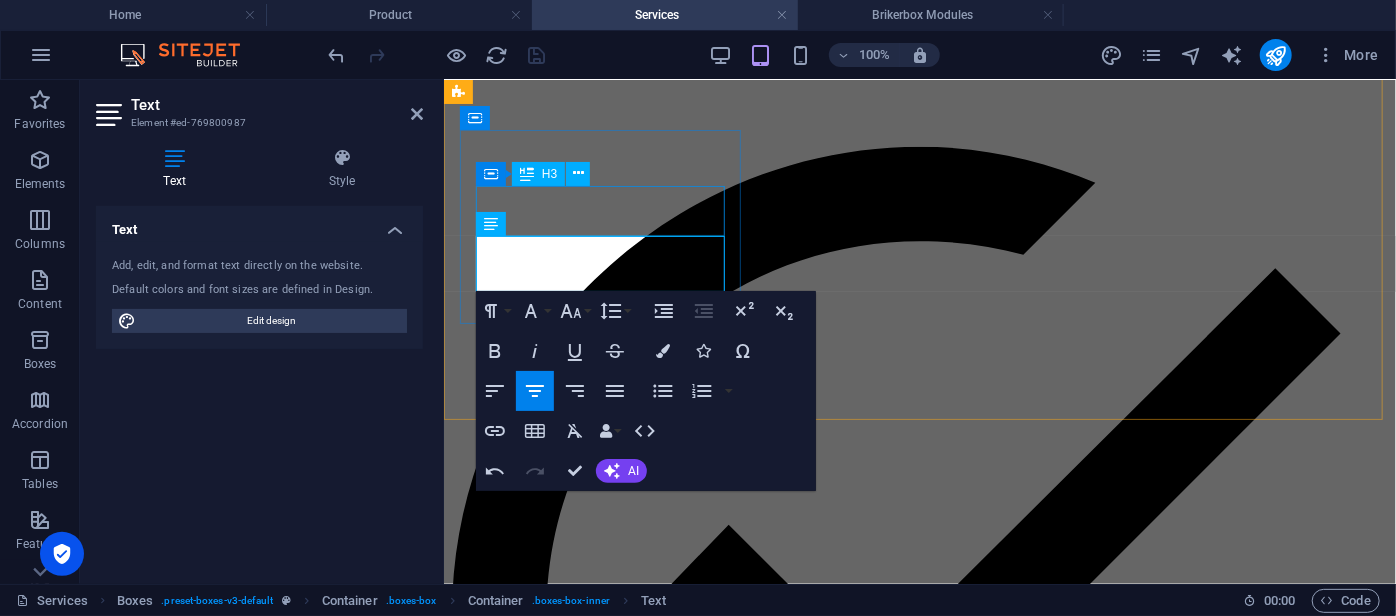 click on "Fourth one" at bounding box center (919, 4453) 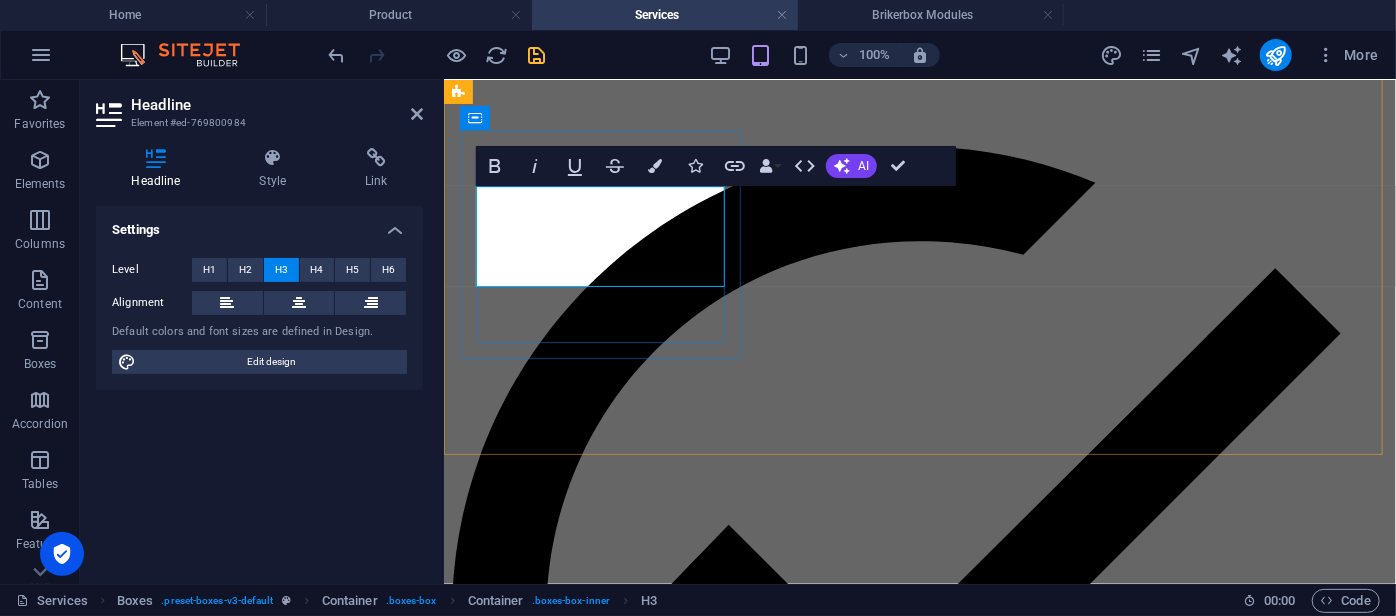 click on "Instalasi dan Konfigurasi Brikerbox System" at bounding box center [919, 4455] 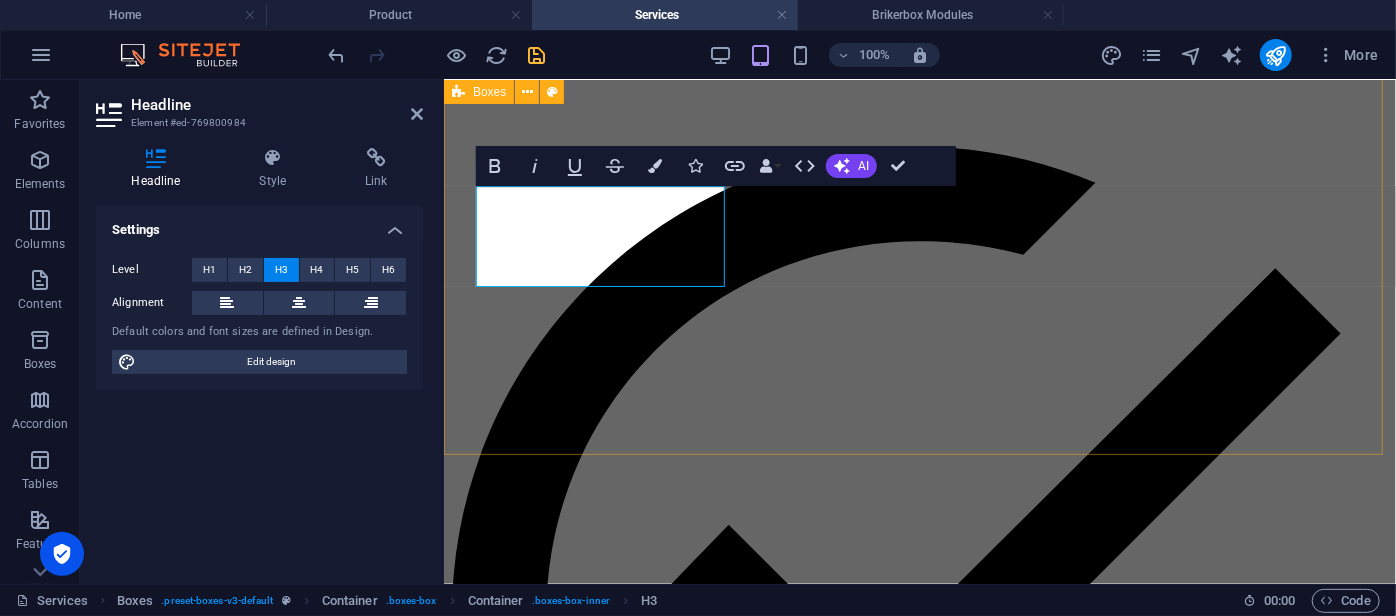 click on "Maintenance Level 1 Pemeliharaan ringan yang mencakup pemeriksaan rutin, pembaruan perangkat lunak minor, dan penanganan awal terhadap gangguan sistem.   Maintenance Level 2 Pemeliharaan lanjutan untuk menangani permasalahan teknis yang lebih kompleks.   Maintenance On-Site   Layanan pemeliharaan langsung di lokasi pelanggan.   Instalasi dan Konfigurasi  ‌Brikerbox System   Layanan instalasi lengkap sistem komunikasi Brikerbox IP-PBX.   Fifth one Lorem ipsum dolor sit amet, consectetur adipisicing elit. Veritatis, dolorem!  Sixth one Lorem ipsum dolor sit amet, consectetur adipisicing elit. Veritatis, dolorem!" at bounding box center (919, 3448) 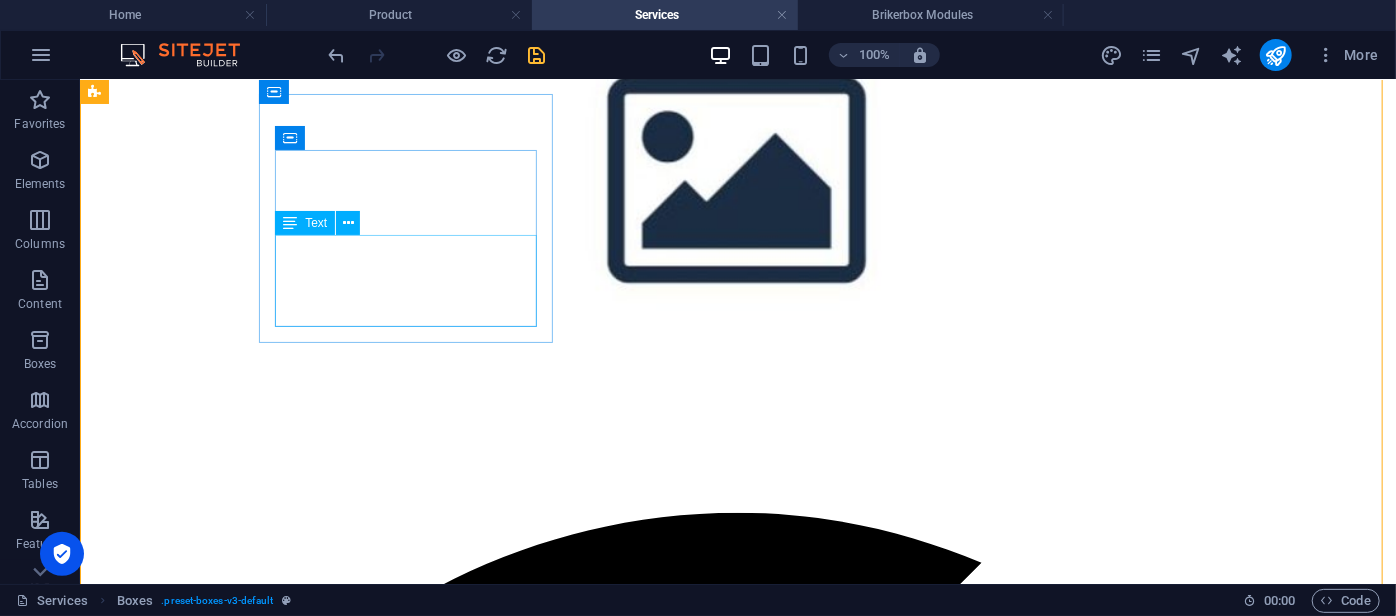 scroll, scrollTop: 679, scrollLeft: 0, axis: vertical 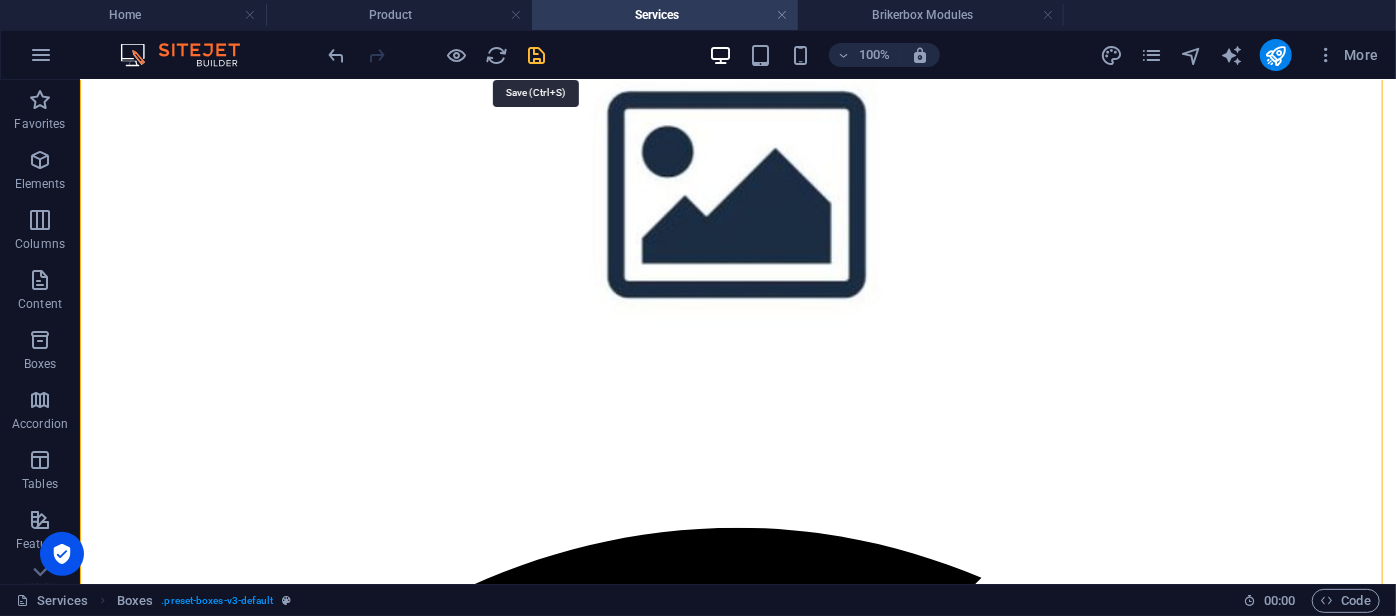 click at bounding box center [537, 55] 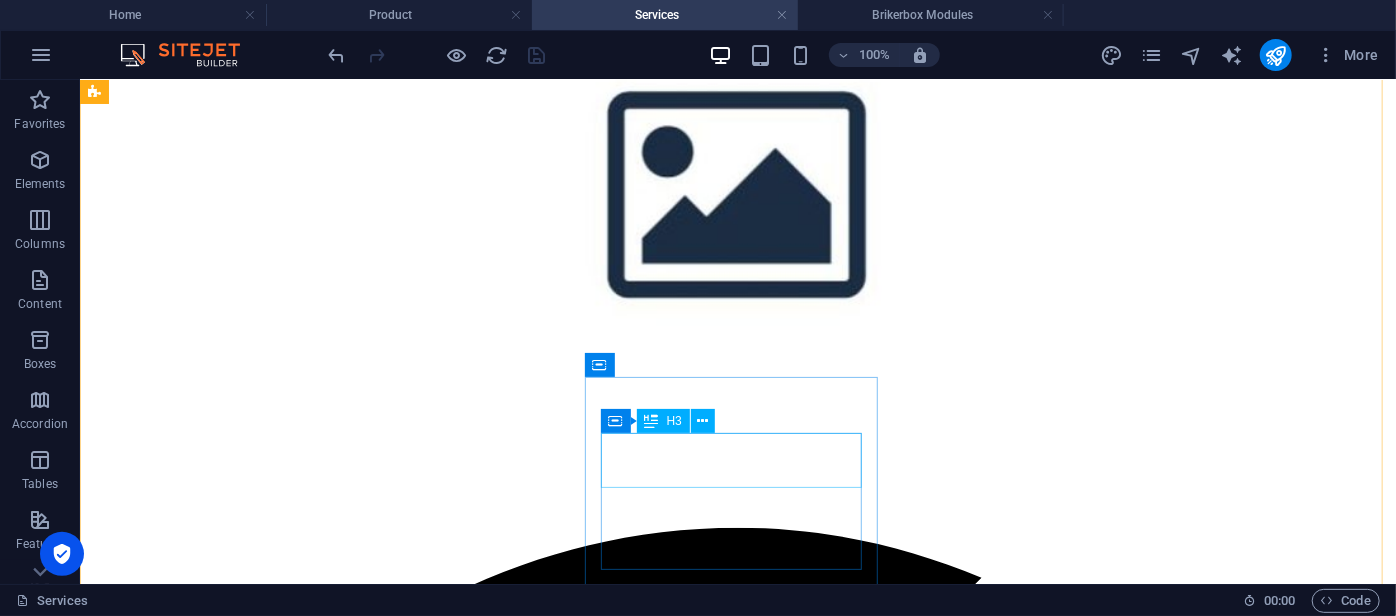 click on "Fifth one" at bounding box center [737, 7786] 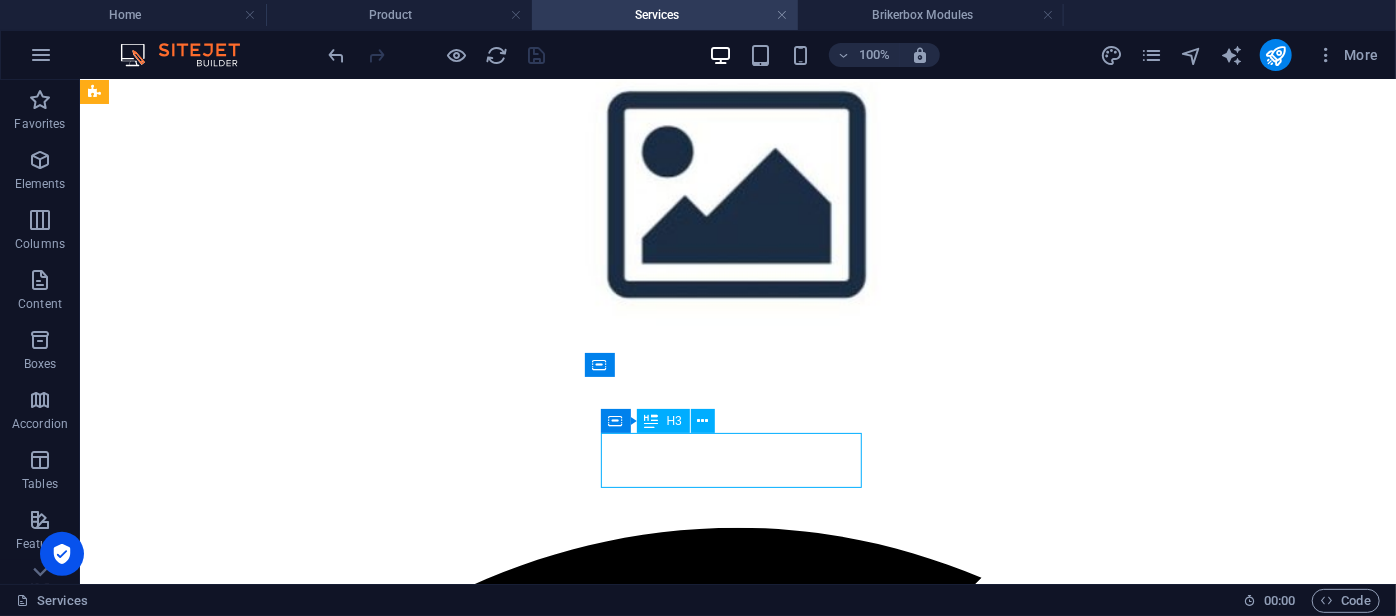 click on "Fifth one" at bounding box center (737, 7786) 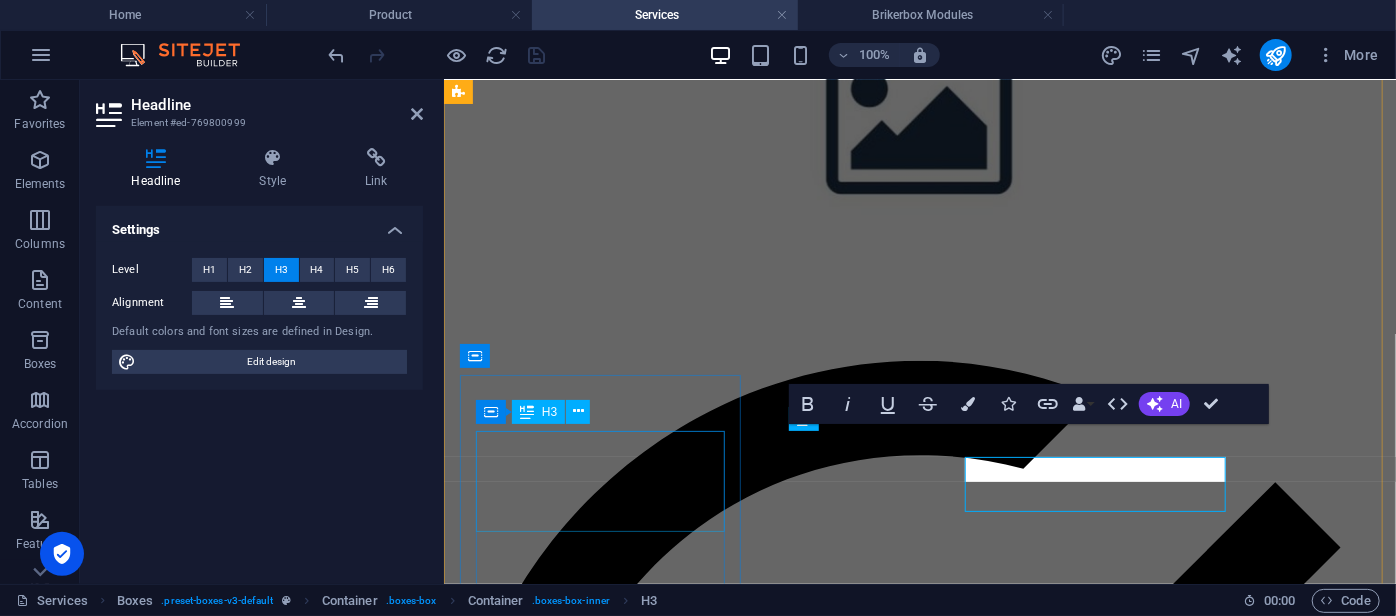scroll, scrollTop: 655, scrollLeft: 0, axis: vertical 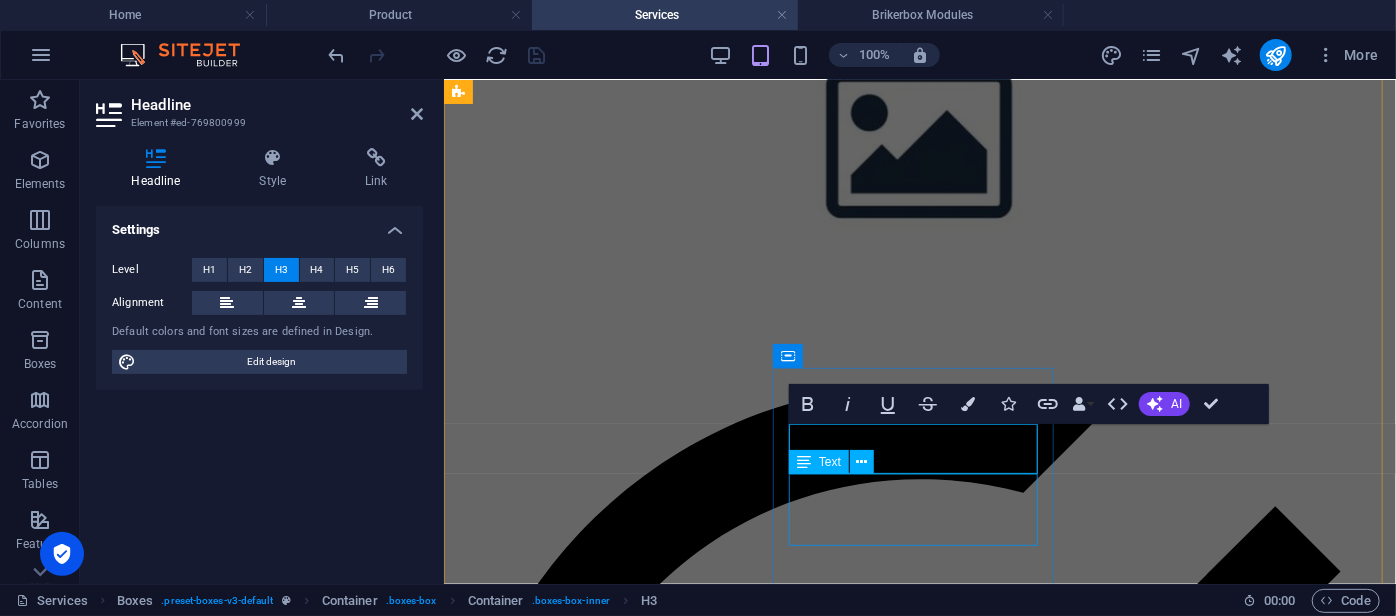 click on "Lorem ipsum dolor sit amet, consectetur adipisicing elit. Veritatis, dolorem!" at bounding box center [919, 5889] 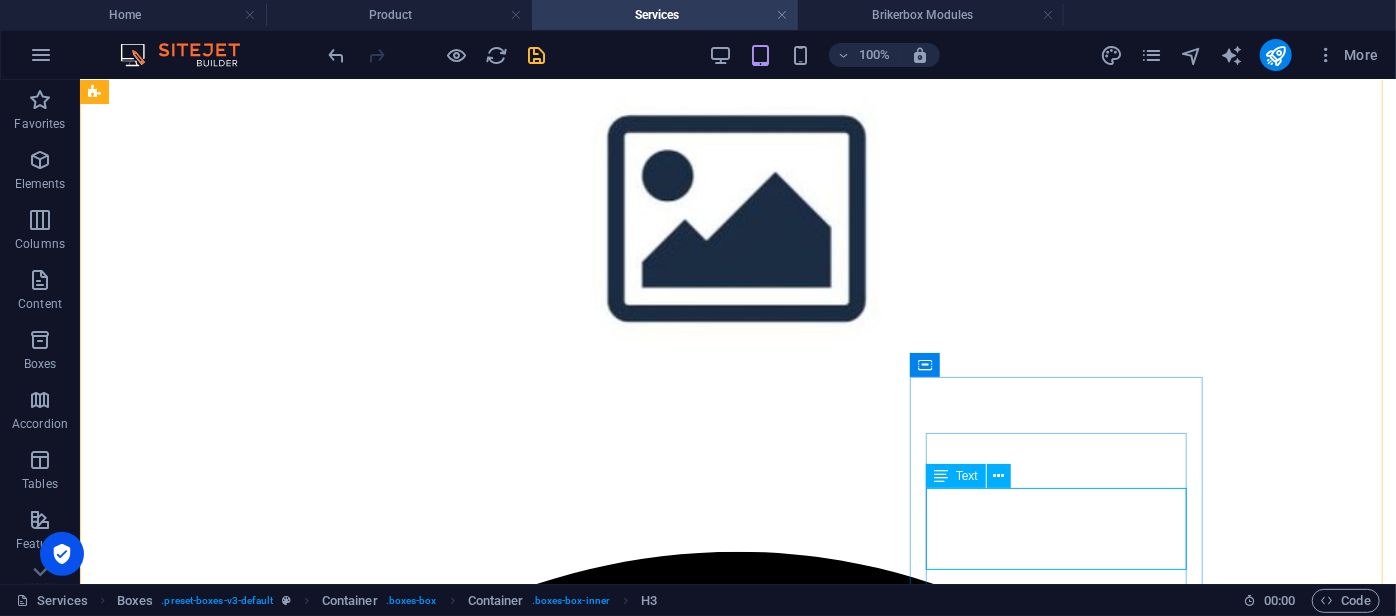 scroll, scrollTop: 682, scrollLeft: 0, axis: vertical 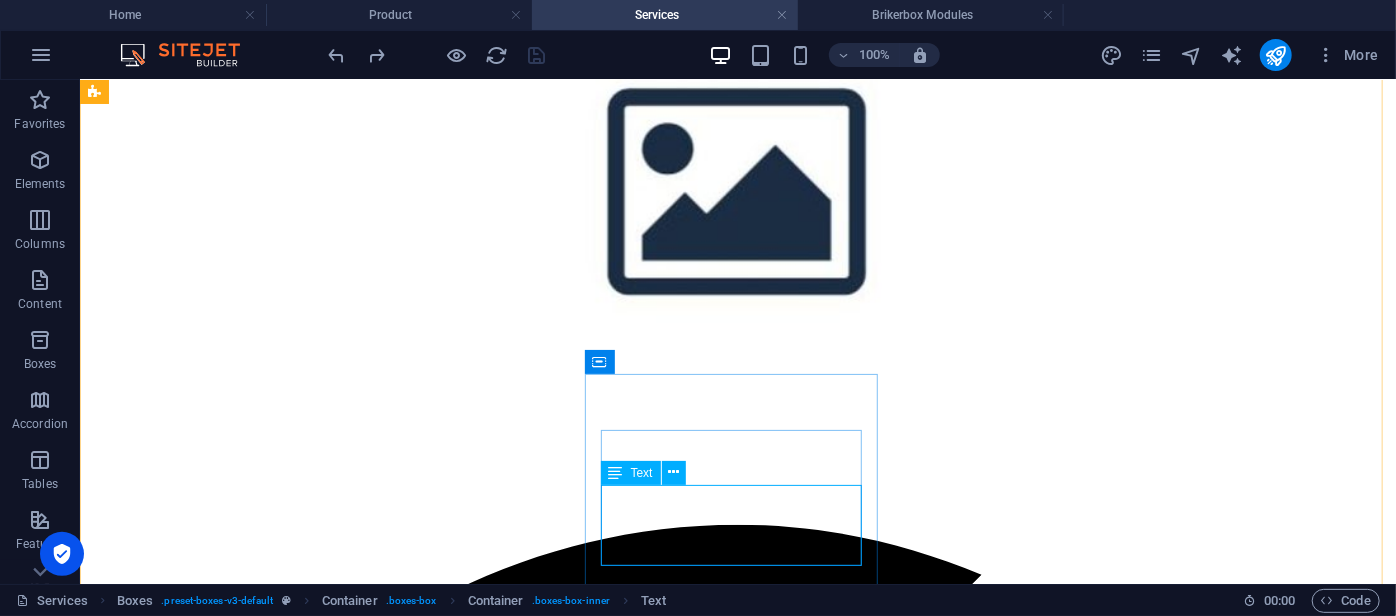 click on "Lorem ipsum dolor sit amet, consectetur adipisicing elit. Veritatis, dolorem!" at bounding box center (737, 7850) 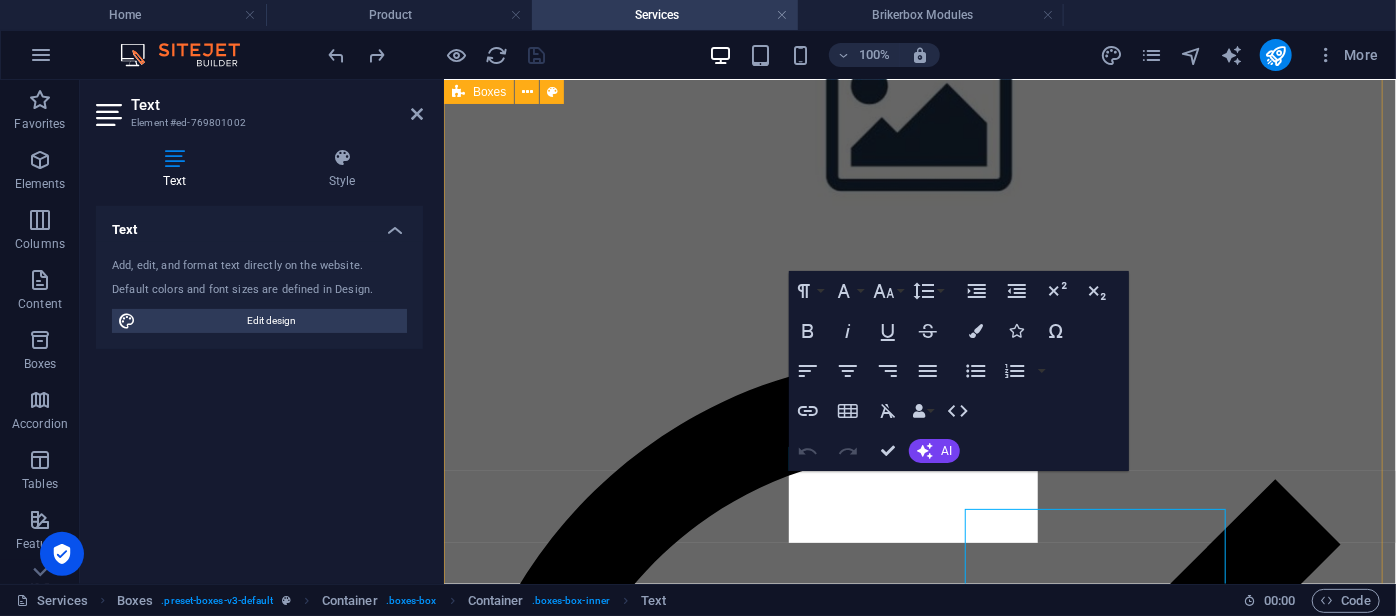 scroll, scrollTop: 658, scrollLeft: 0, axis: vertical 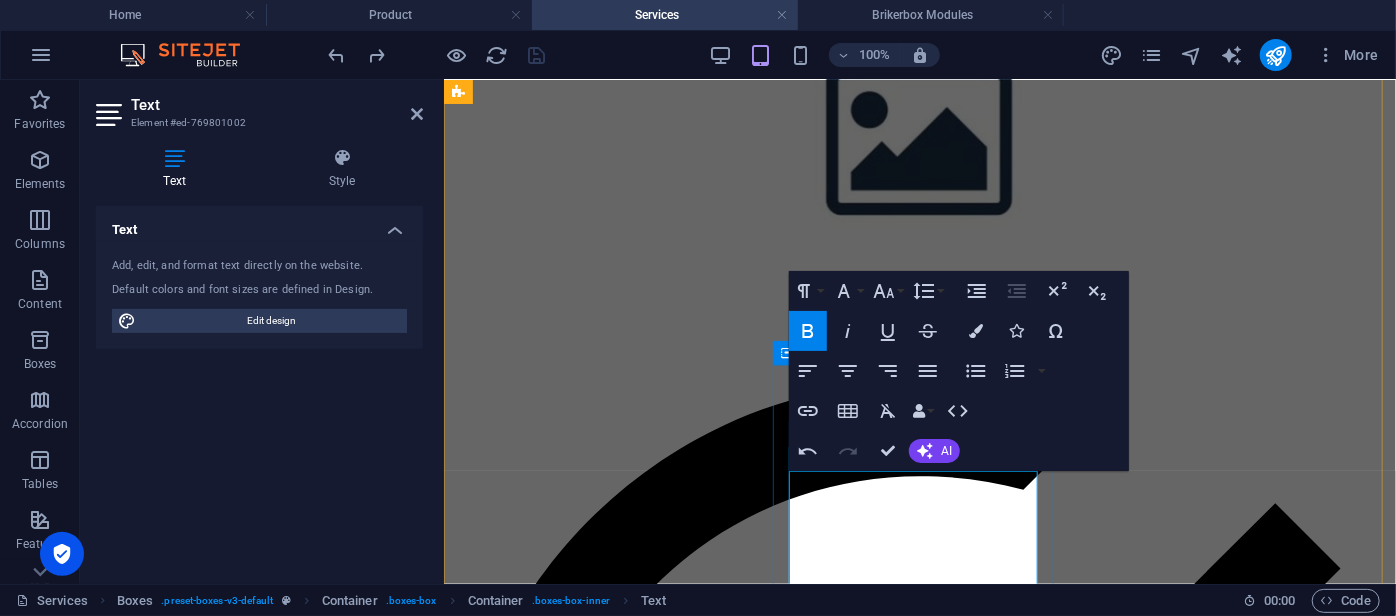 drag, startPoint x: 941, startPoint y: 508, endPoint x: 788, endPoint y: 478, distance: 155.91344 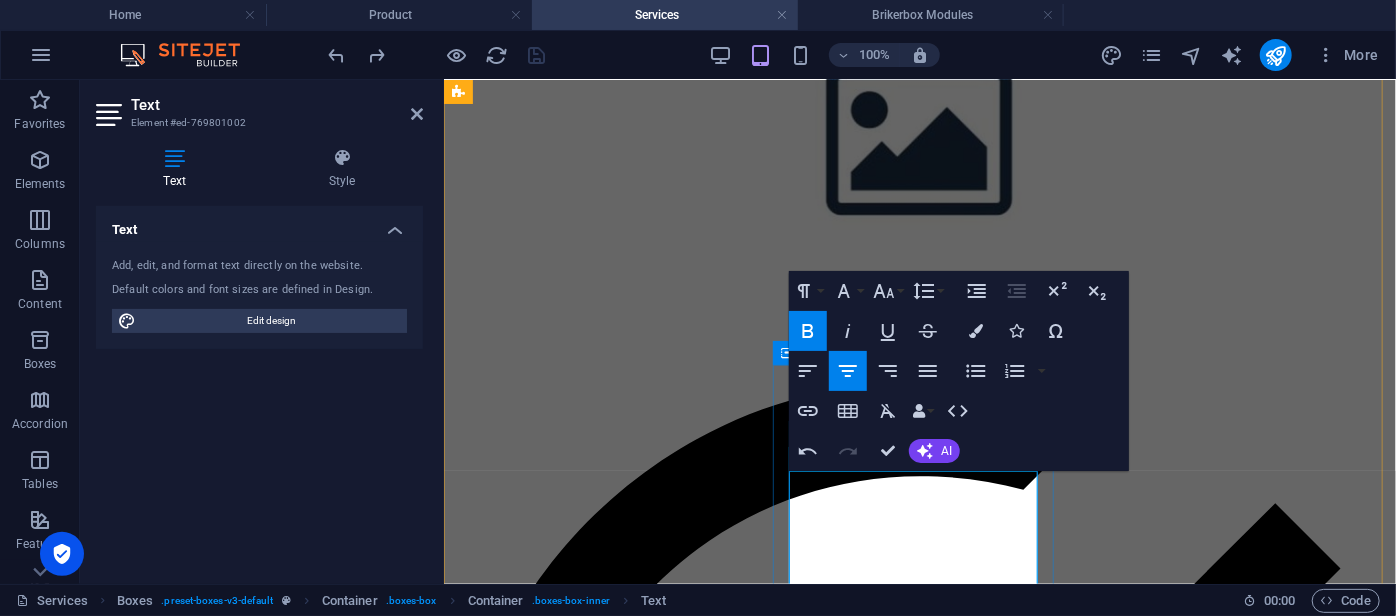 type 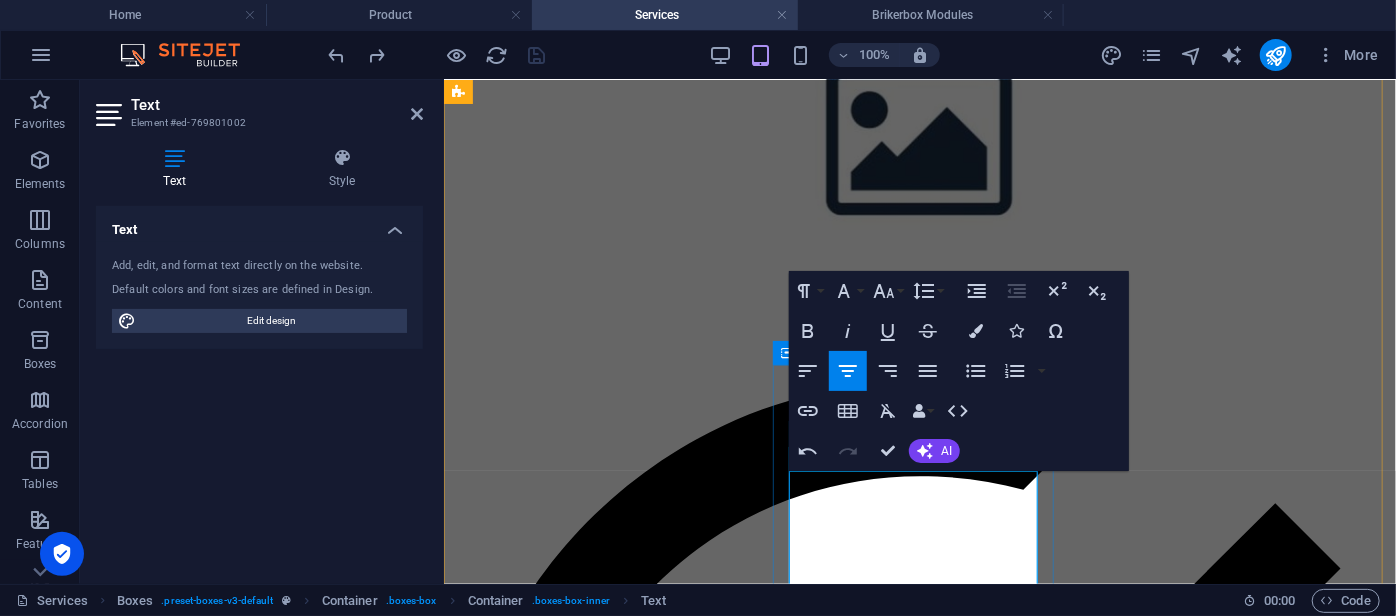 scroll, scrollTop: 688, scrollLeft: 0, axis: vertical 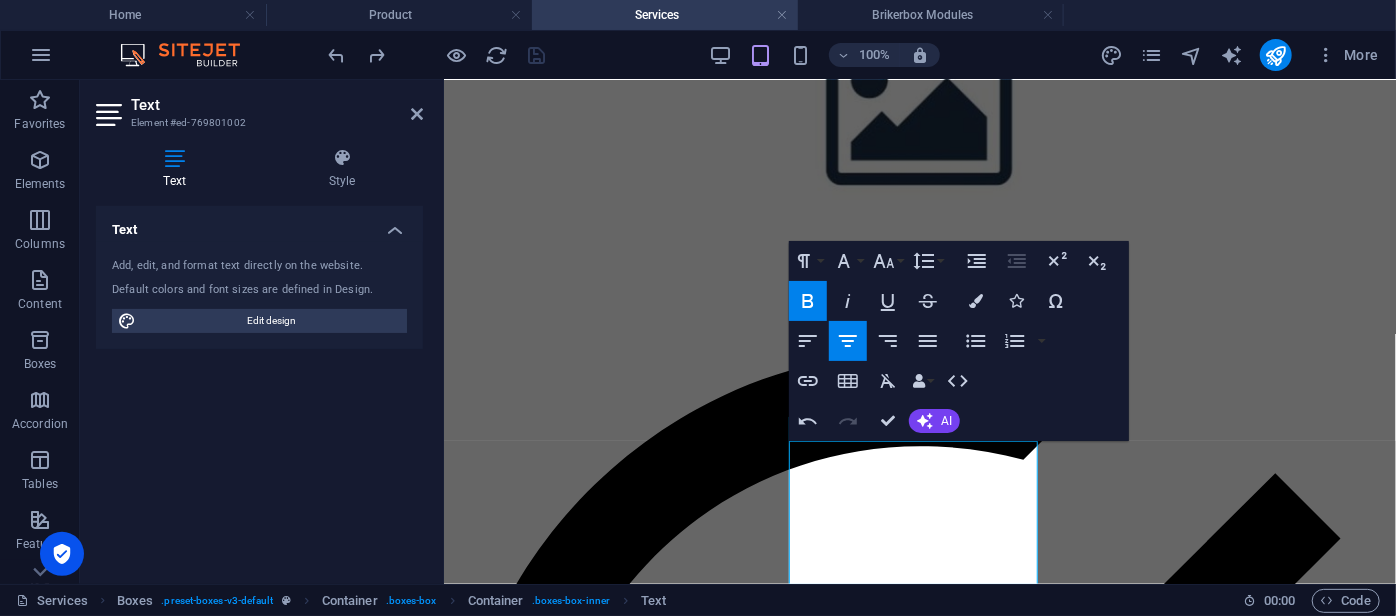 click 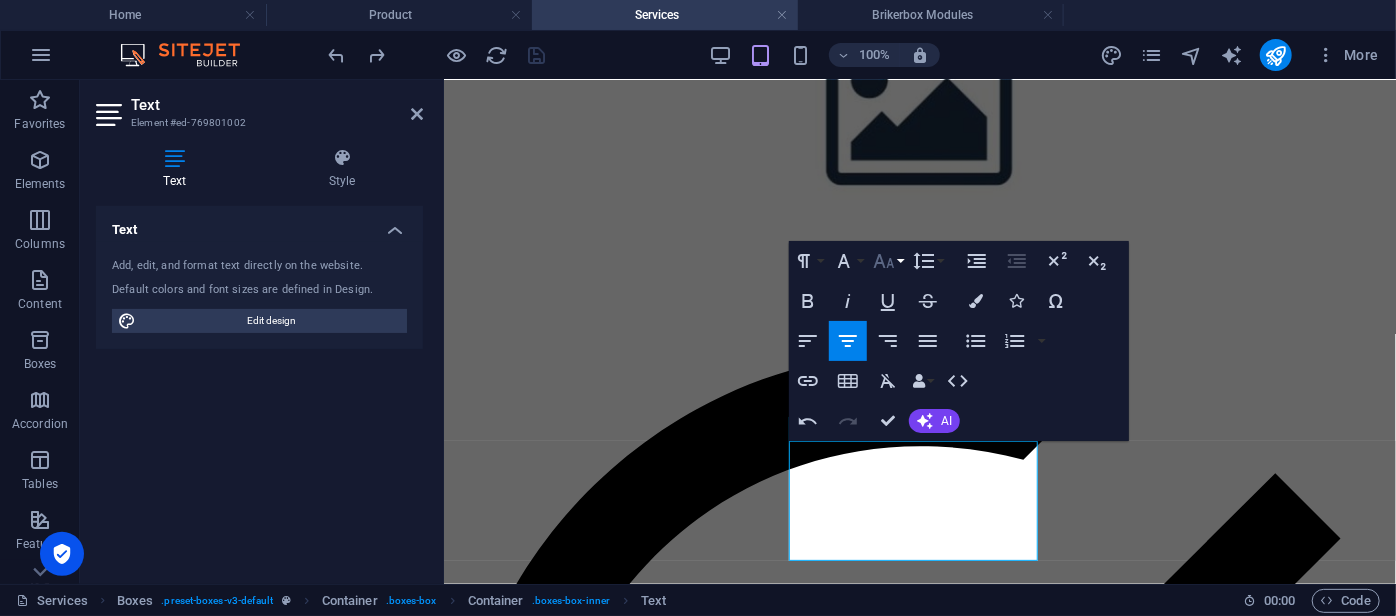 click on "Font Size" at bounding box center (888, 261) 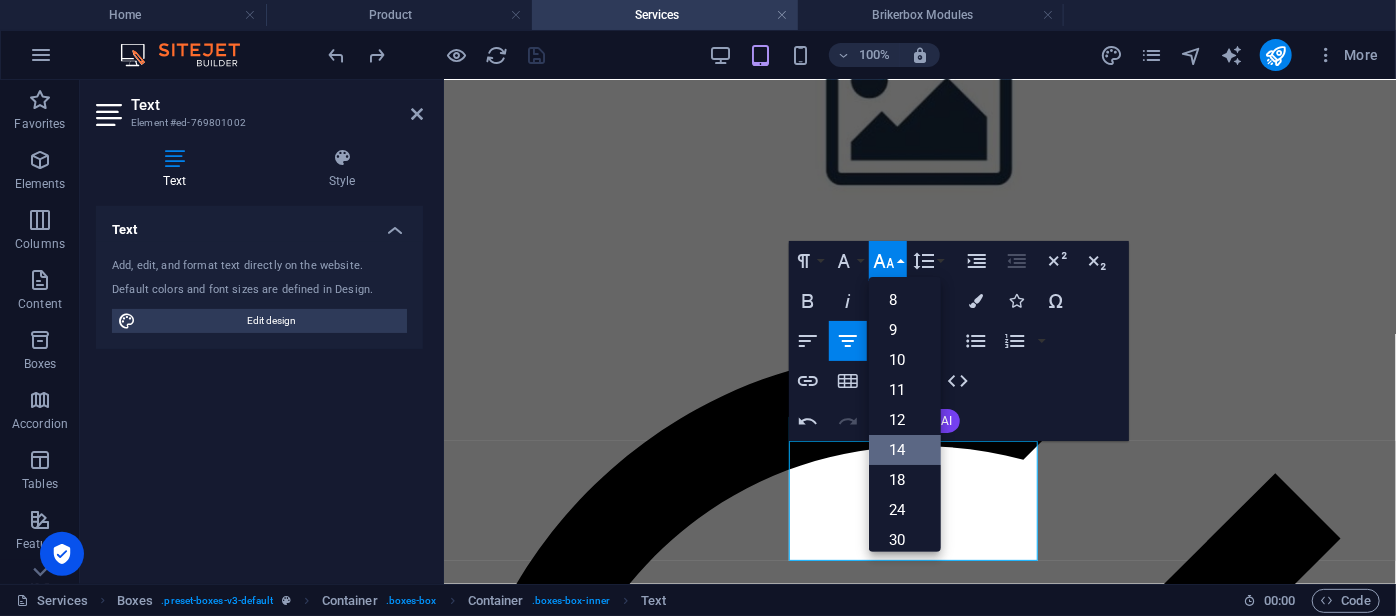 click on "14" at bounding box center (905, 450) 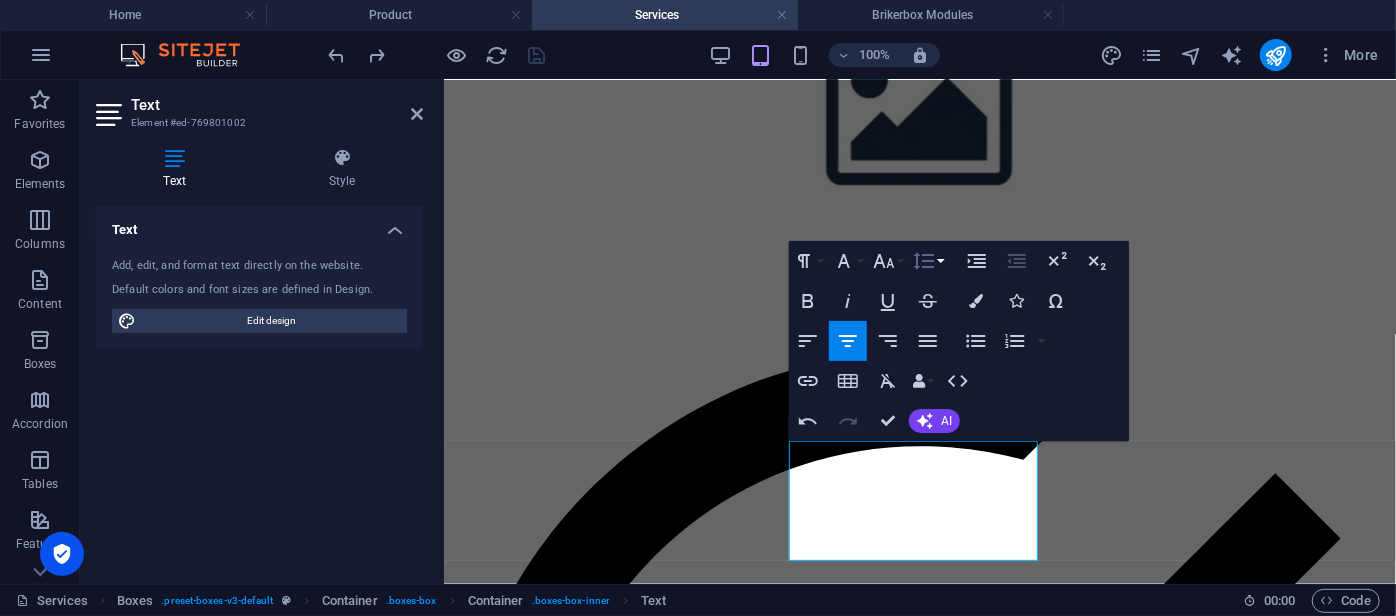 click 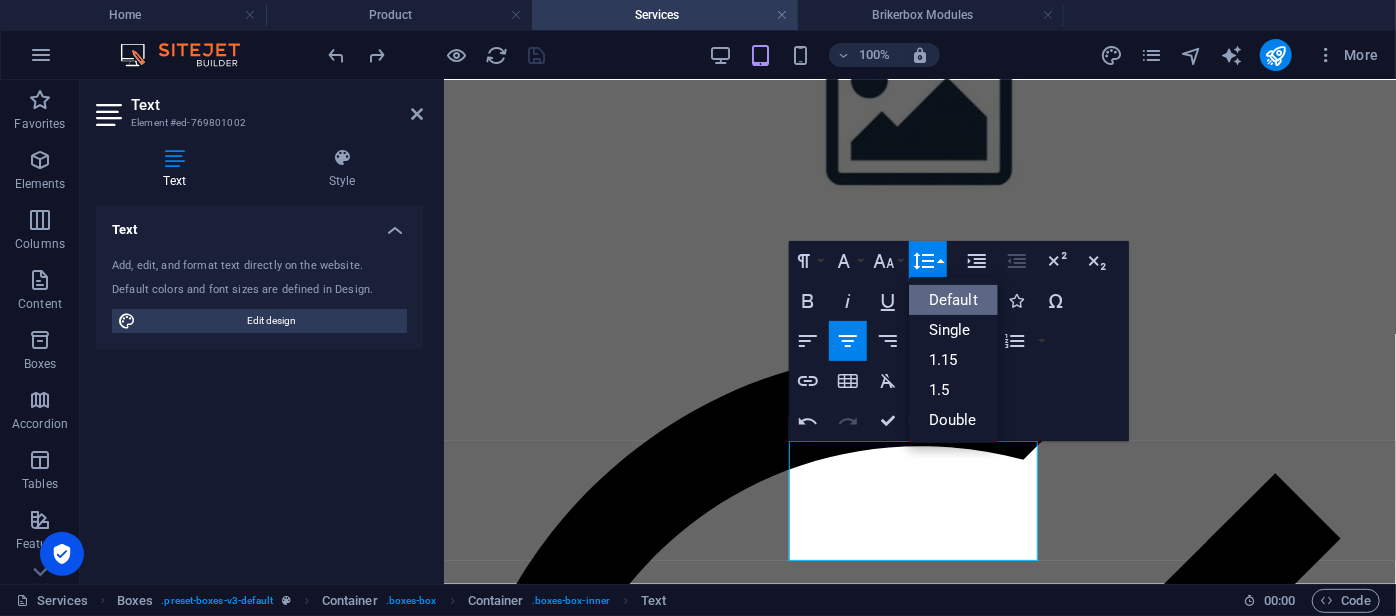 scroll, scrollTop: 0, scrollLeft: 0, axis: both 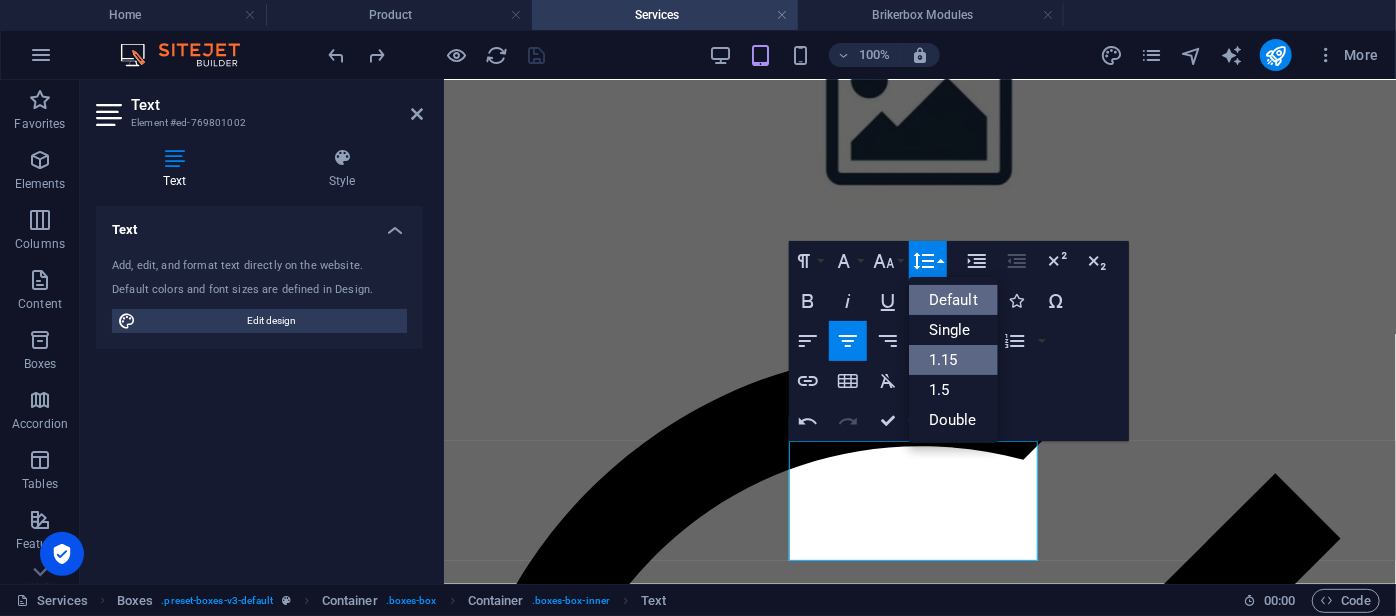 click on "1.15" at bounding box center [953, 360] 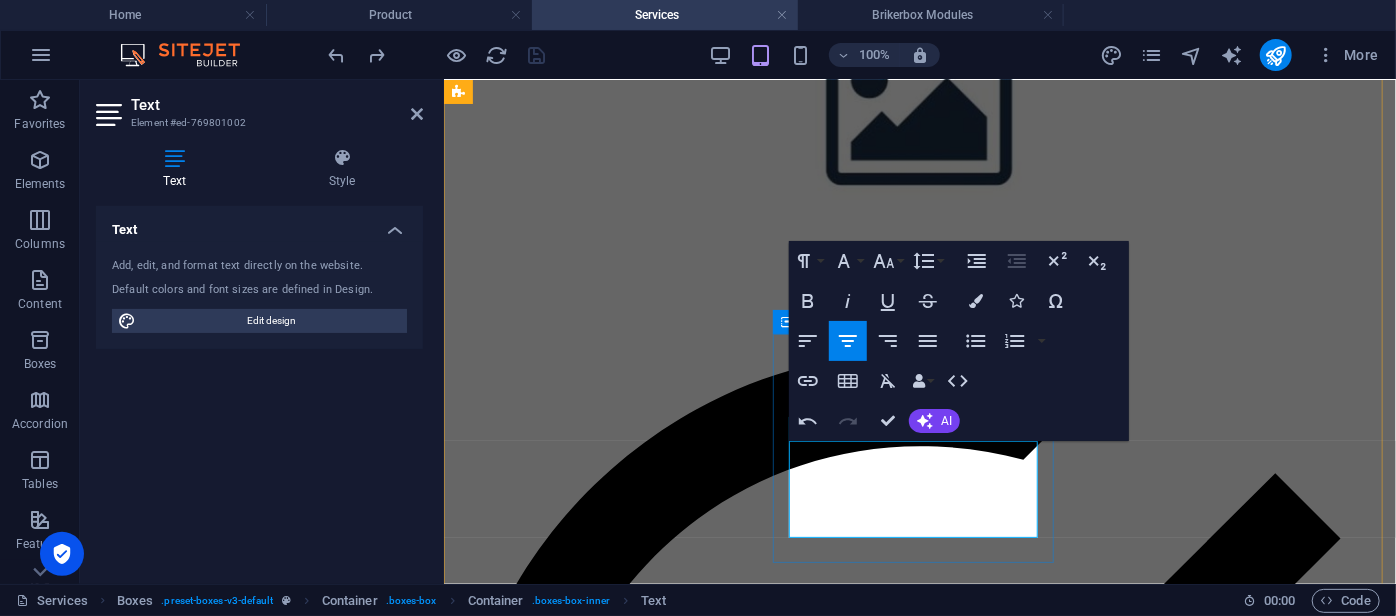 click on "Fifth one   Pemasangan dan pengaturan perangkat IP Phone agar terintegrasi sempurna dengan sistem komunikasi Anda." at bounding box center [919, 5361] 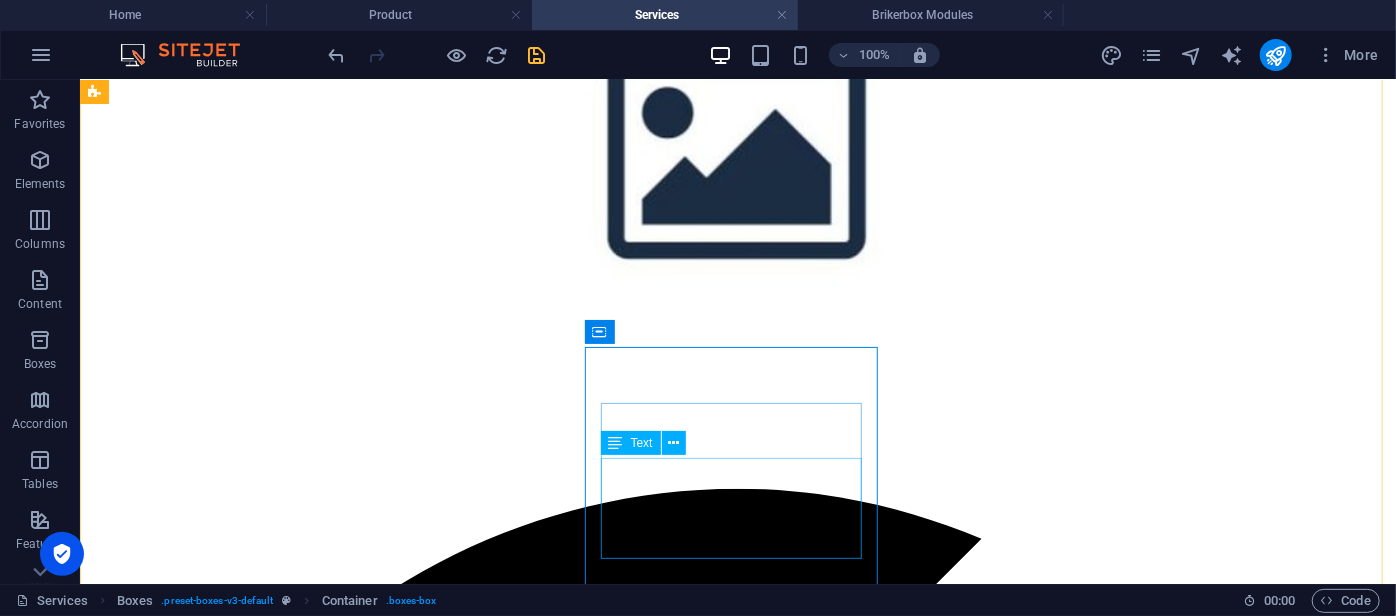 scroll, scrollTop: 714, scrollLeft: 0, axis: vertical 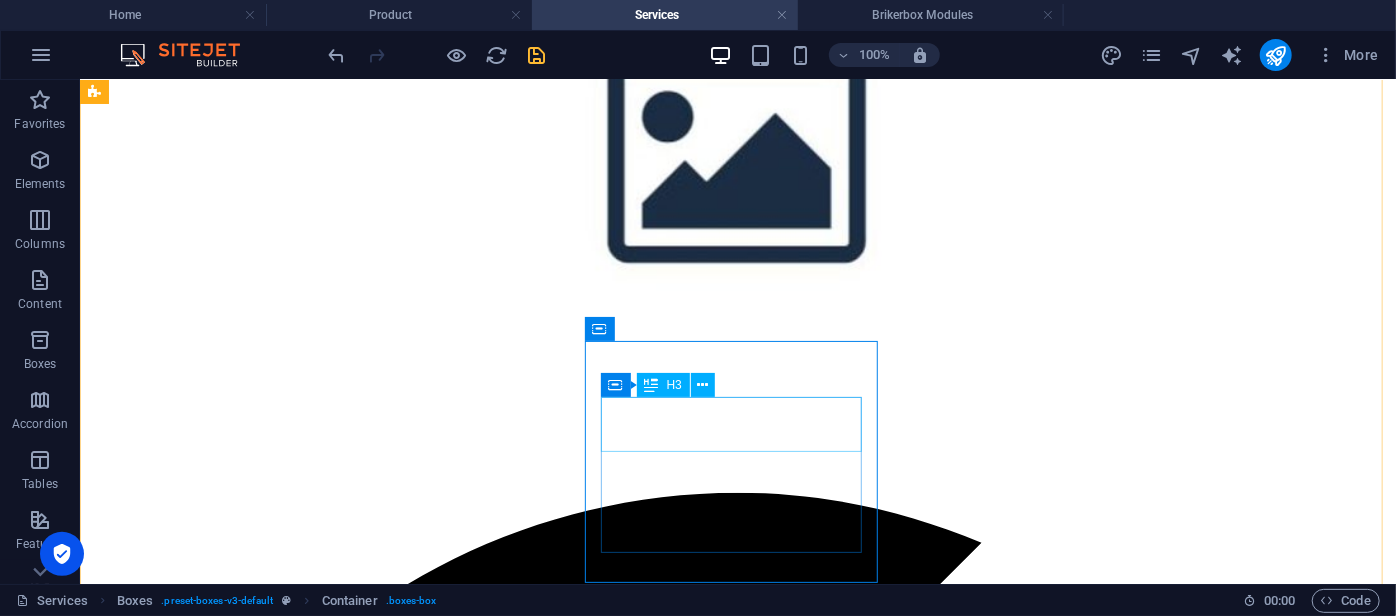 click on "Fifth one" at bounding box center [737, 7751] 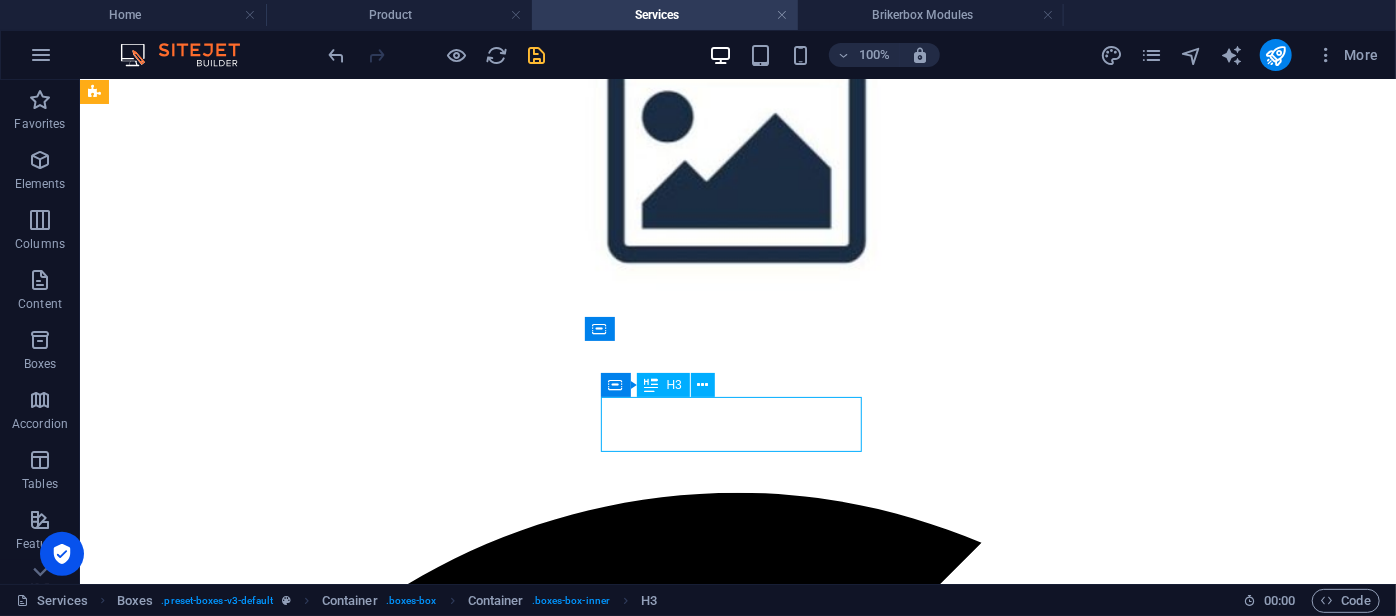 click on "Fifth one" at bounding box center (737, 7751) 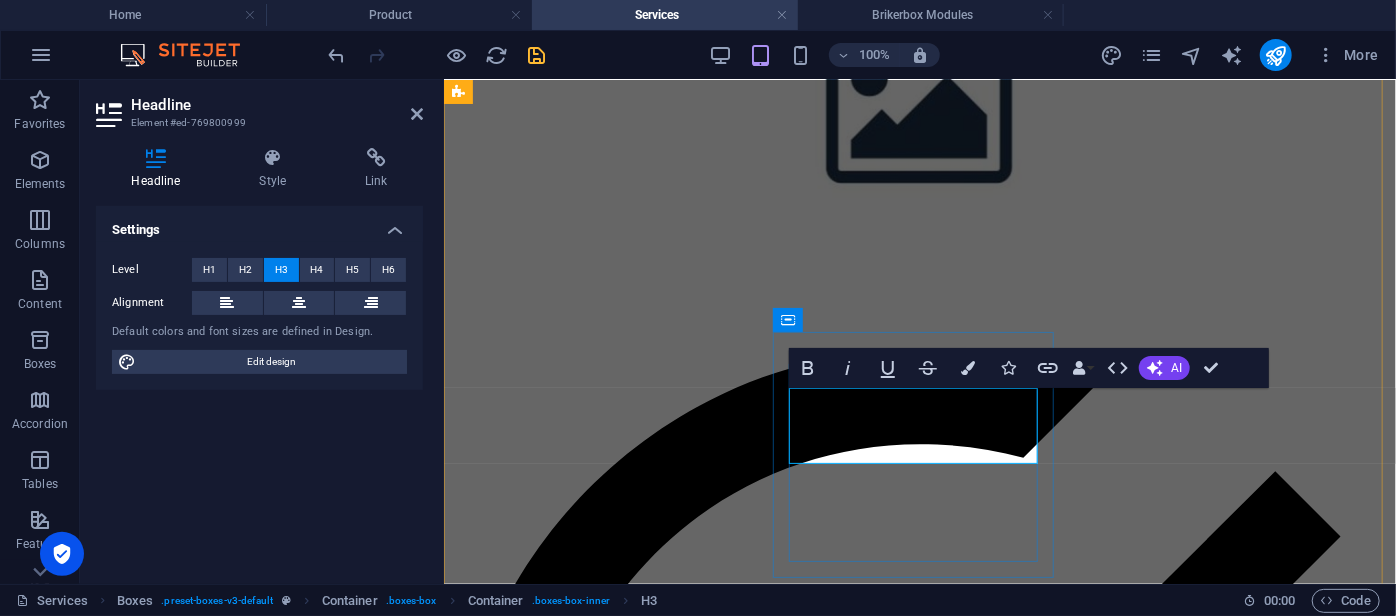 click on "Instalasi dan Konfigurasi IP Phone" at bounding box center (919, 5790) 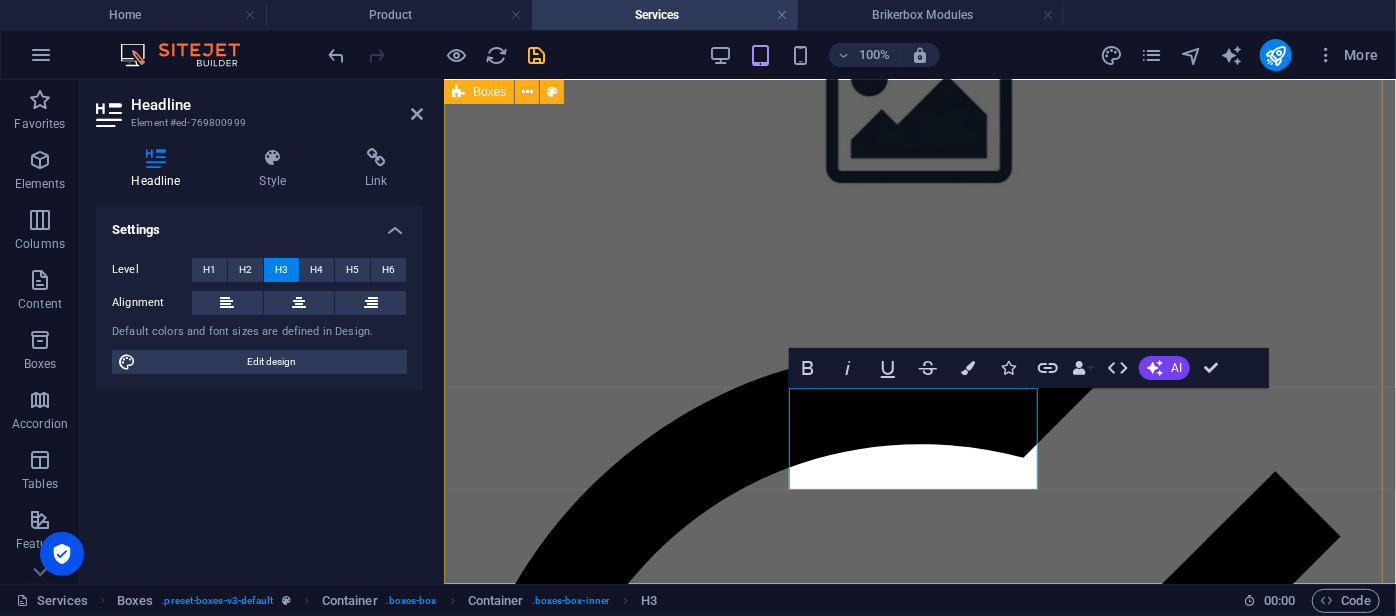 click on "Maintenance Level 1 Pemeliharaan ringan yang mencakup pemeriksaan rutin, pembaruan perangkat lunak minor, dan penanganan awal terhadap gangguan sistem.   Maintenance Level 2 Pemeliharaan lanjutan untuk menangani permasalahan teknis yang lebih kompleks.   Maintenance On-Site   Layanan pemeliharaan langsung di lokasi pelanggan.   Instalasi dan Konfigurasi  Brikerbox System   Layanan instalasi lengkap sistem komunikasi Brikerbox IP-PBX.   Instalasi dan Konfigurasi  ‌IP Phone   Pemasangan dan pengaturan perangkat IP Phone agar terintegrasi sempurna dengan sistem komunikasi Anda.   Sixth one Lorem ipsum dolor sit amet, consectetur adipisicing elit. Veritatis, dolorem!" at bounding box center [919, 3679] 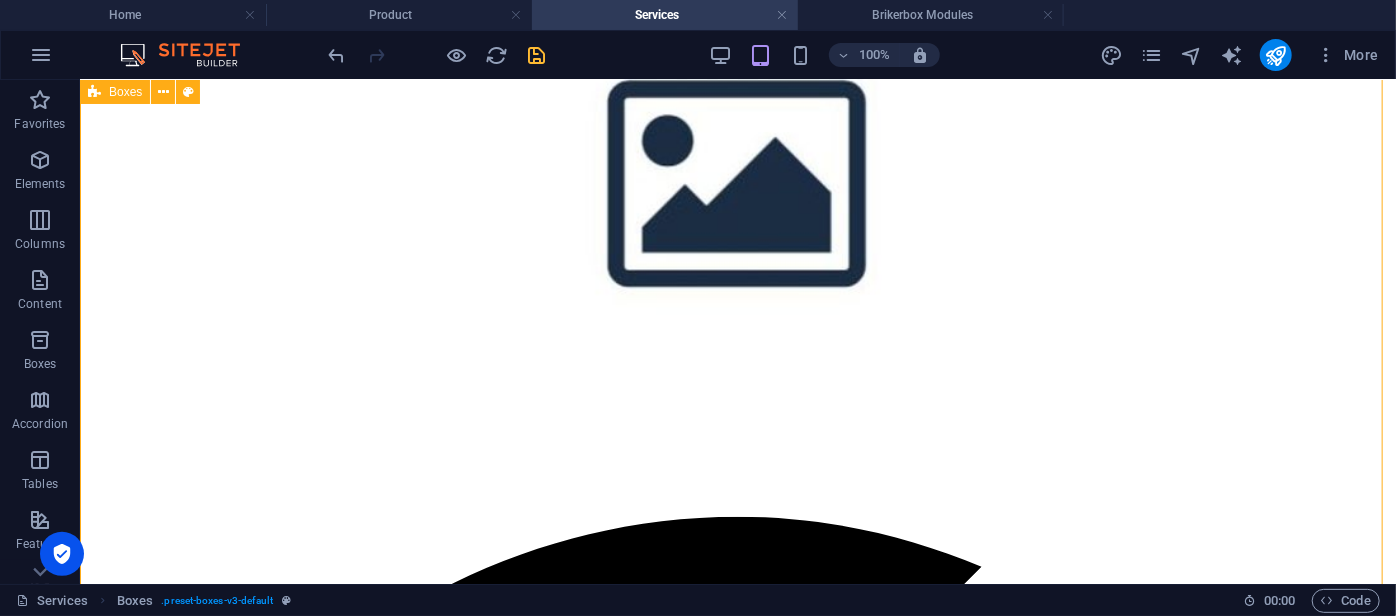 scroll, scrollTop: 725, scrollLeft: 0, axis: vertical 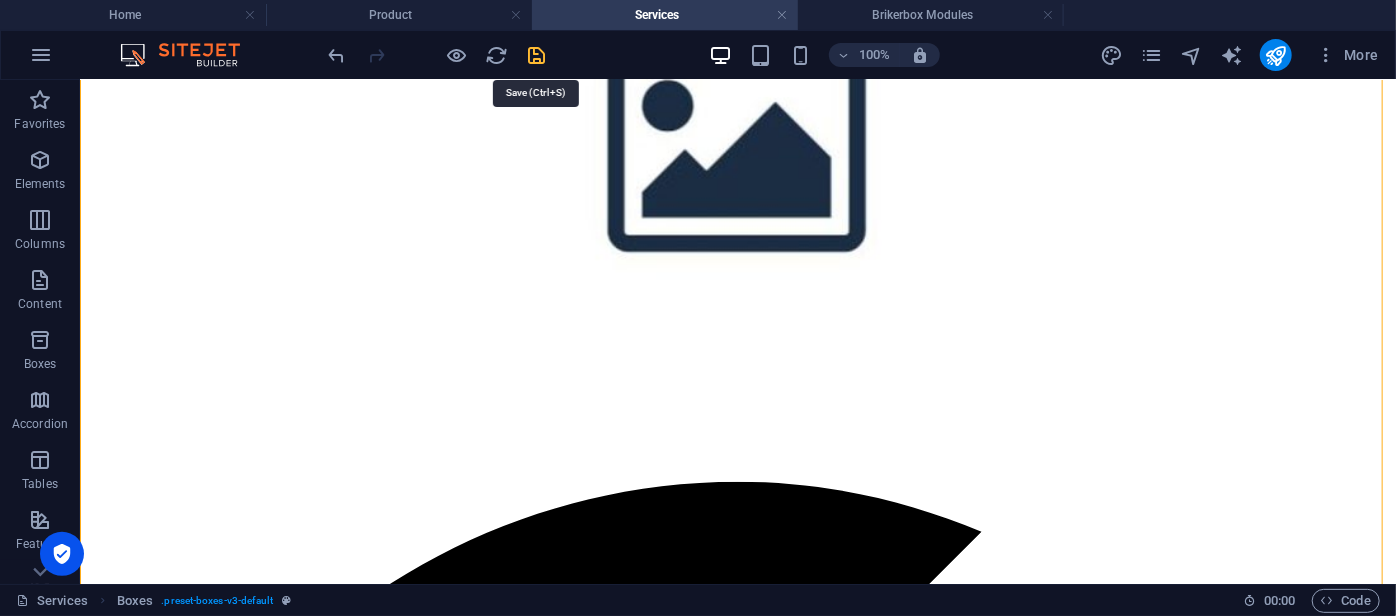 click at bounding box center (537, 55) 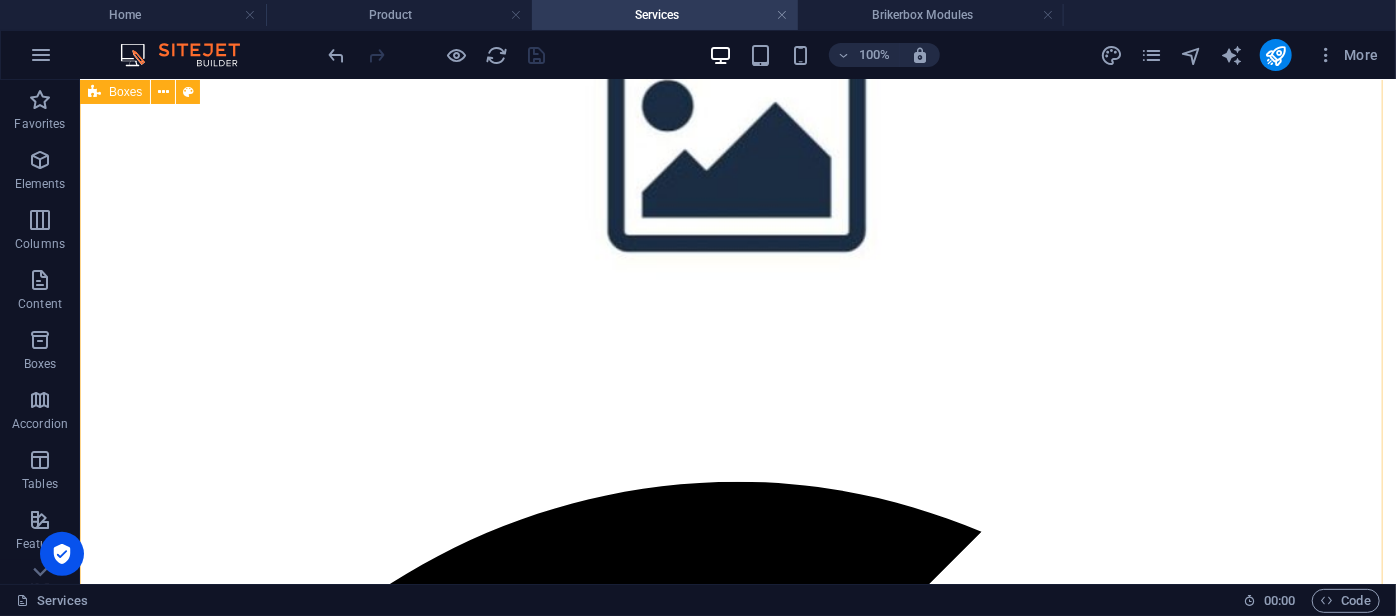 click on "Maintenance Level 1 Pemeliharaan ringan yang mencakup pemeriksaan rutin, pembaruan perangkat lunak minor, dan penanganan awal terhadap gangguan sistem.   Maintenance Level 2 Pemeliharaan lanjutan untuk menangani permasalahan teknis yang lebih kompleks.   Maintenance On-Site   Layanan pemeliharaan langsung di lokasi pelanggan.   Instalasi dan Konfigurasi  Brikerbox System   Layanan instalasi lengkap sistem komunikasi Brikerbox IP-PBX.   Instalasi dan Konfigurasi  IP Phone   Pemasangan dan pengaturan perangkat IP Phone agar terintegrasi sempurna dengan sistem komunikasi Anda.   Sixth one Lorem ipsum dolor sit amet, consectetur adipisicing elit. Veritatis, dolorem!" at bounding box center [737, 4903] 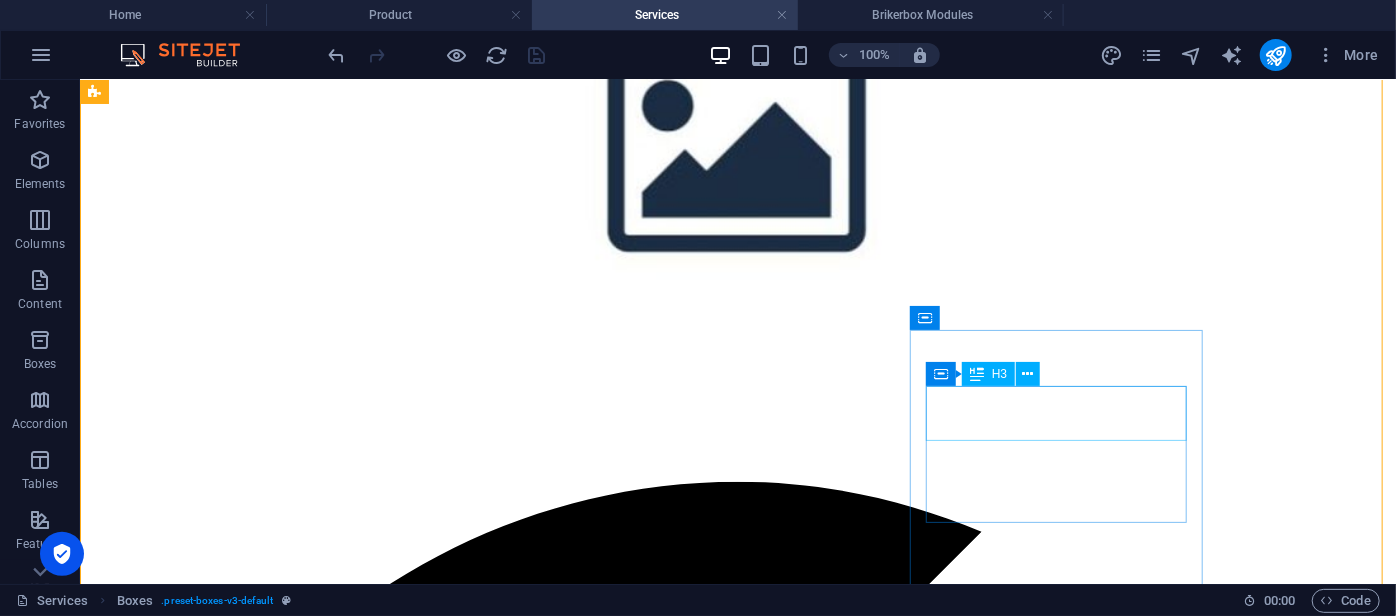 click on "Sixth one" at bounding box center [737, 9234] 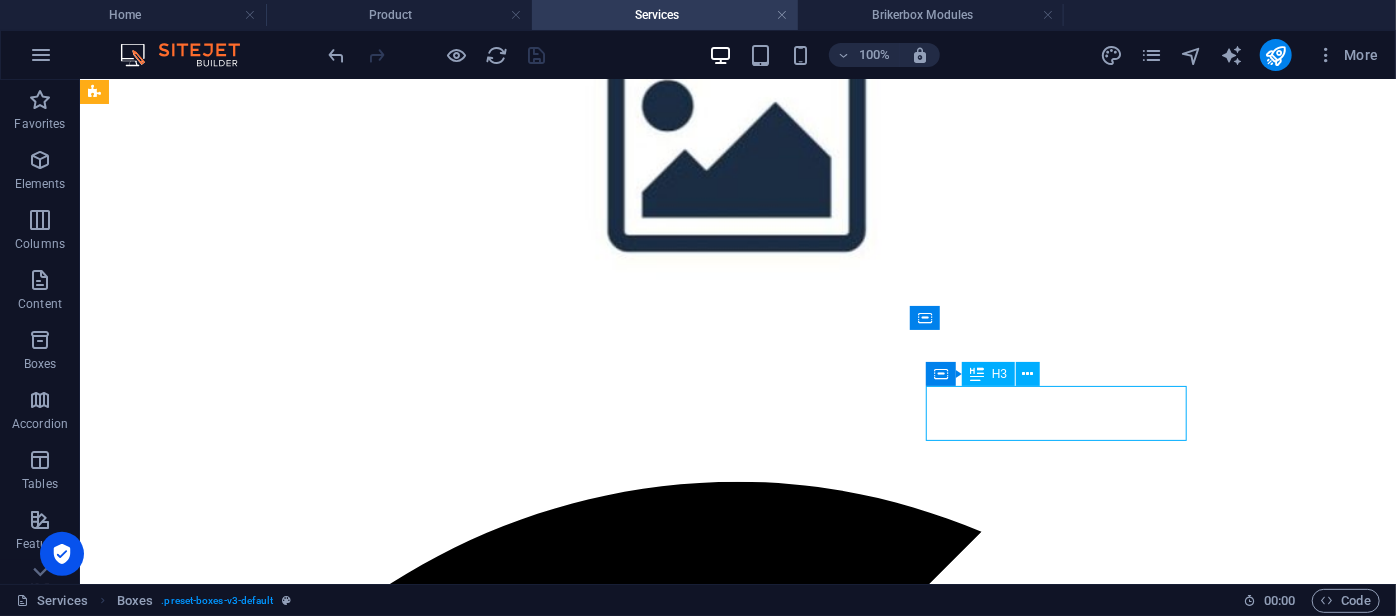 click on "Sixth one" at bounding box center [737, 9234] 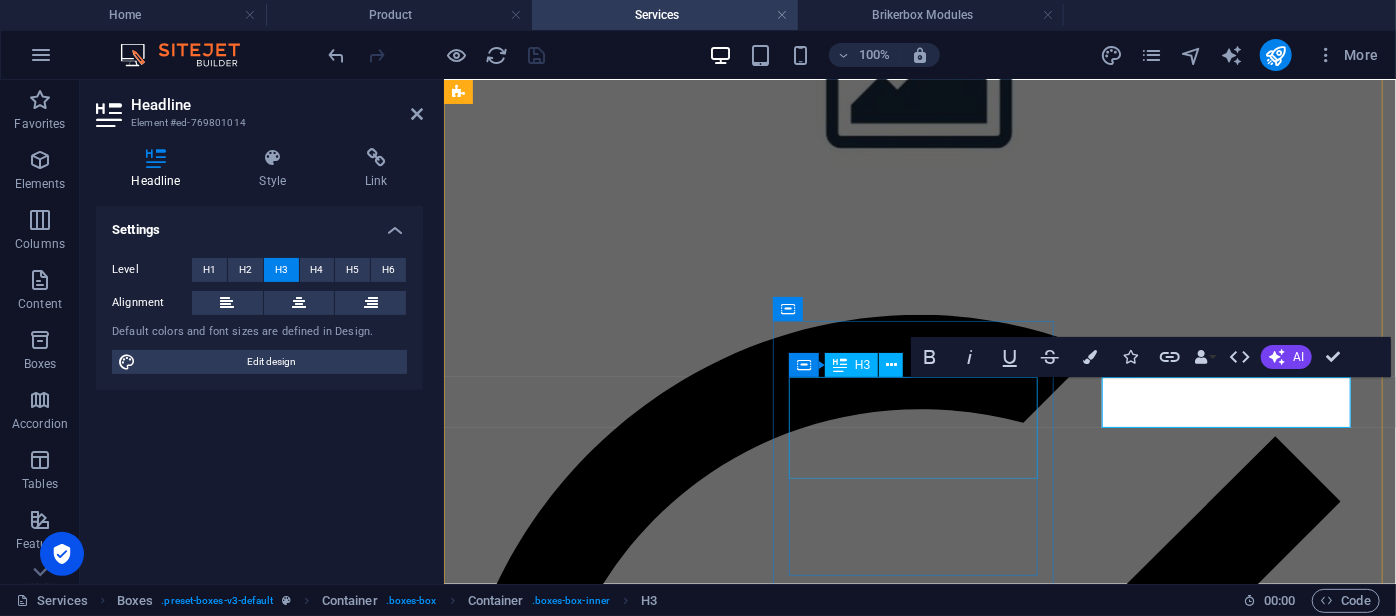 scroll, scrollTop: 701, scrollLeft: 0, axis: vertical 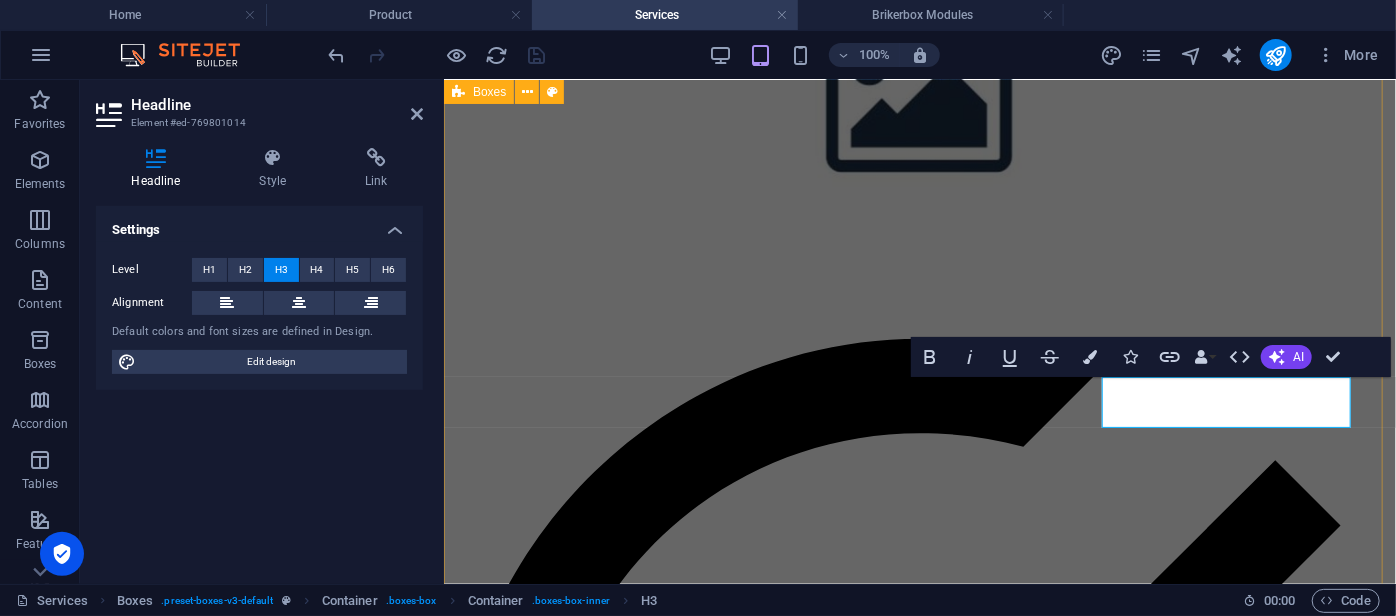 click on "Maintenance Level 1 Pemeliharaan ringan yang mencakup pemeriksaan rutin, pembaruan perangkat lunak minor, dan penanganan awal terhadap gangguan sistem.   Maintenance Level 2 Pemeliharaan lanjutan untuk menangani permasalahan teknis yang lebih kompleks.   Maintenance On-Site   Layanan pemeliharaan langsung di lokasi pelanggan.   Instalasi dan Konfigurasi  Brikerbox System   Layanan instalasi lengkap sistem komunikasi Brikerbox IP-PBX.   Instalasi dan Konfigurasi  IP Phone   Pemasangan dan pengaturan perangkat IP Phone agar terintegrasi sempurna dengan sistem komunikasi Anda.   Sixth one Lorem ipsum dolor sit amet, consectetur adipisicing elit. Veritatis, dolorem!" at bounding box center (919, 3668) 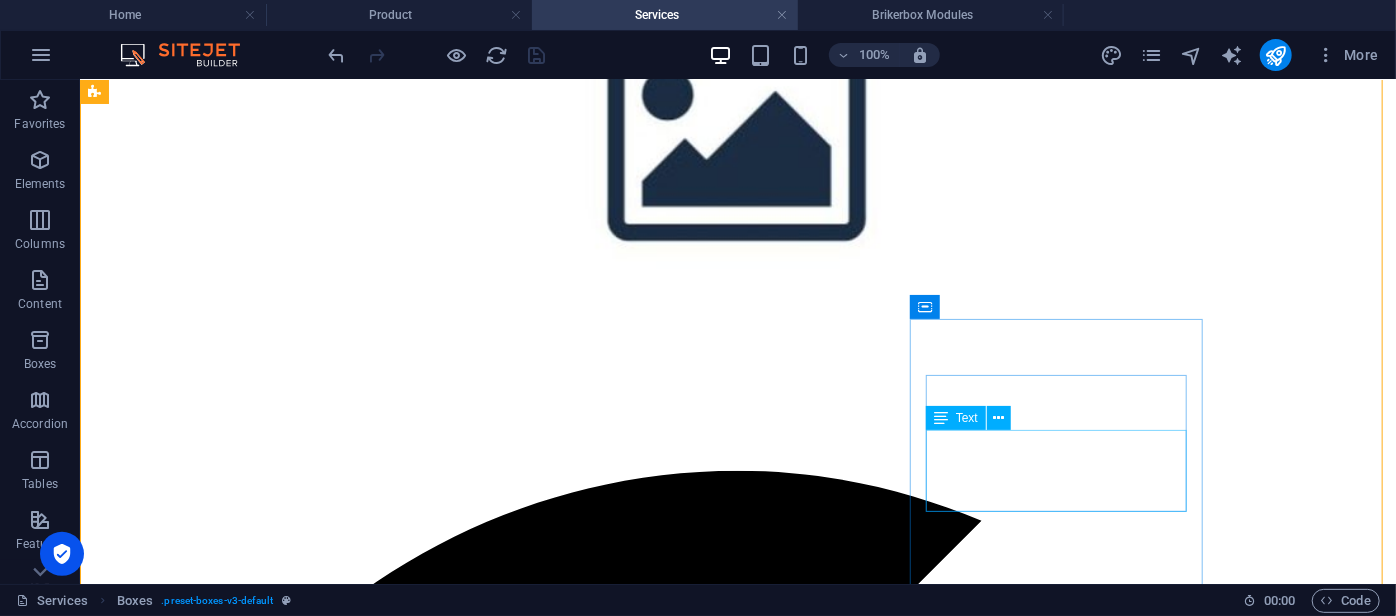 click on "Lorem ipsum dolor sit amet, consectetur adipisicing elit. Veritatis, dolorem!" at bounding box center [737, 9291] 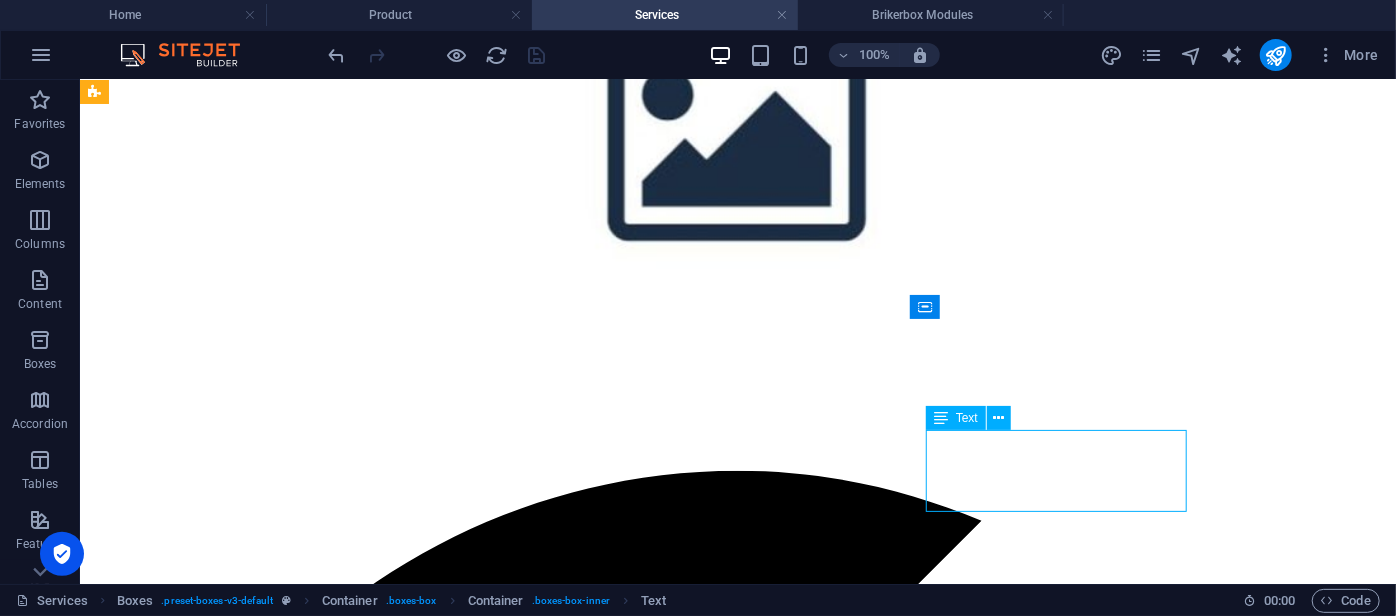 click on "Lorem ipsum dolor sit amet, consectetur adipisicing elit. Veritatis, dolorem!" at bounding box center [737, 9291] 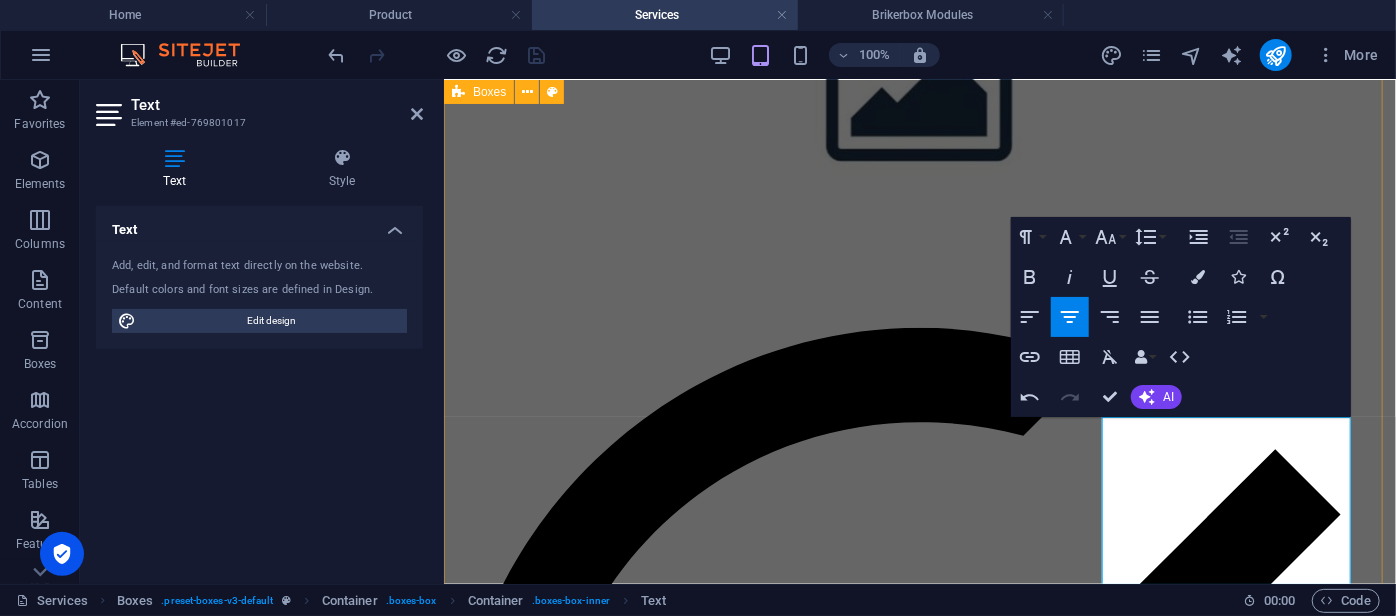 drag, startPoint x: 1272, startPoint y: 452, endPoint x: 1075, endPoint y: 427, distance: 198.57996 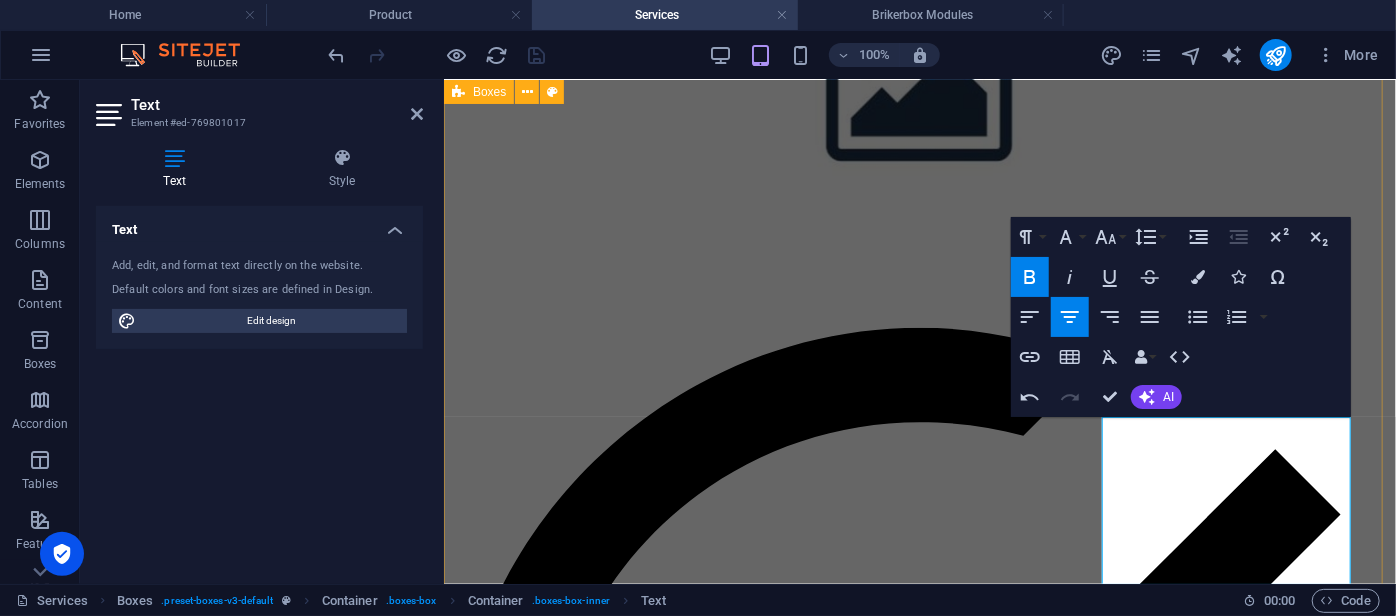 type 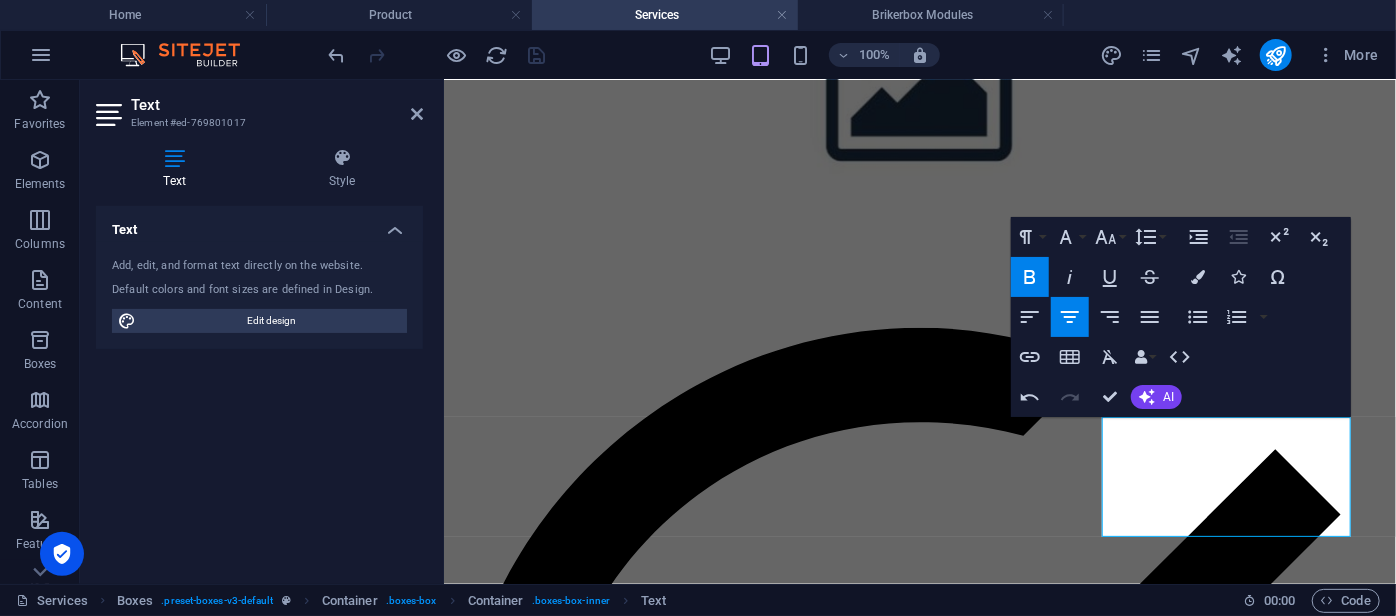 click 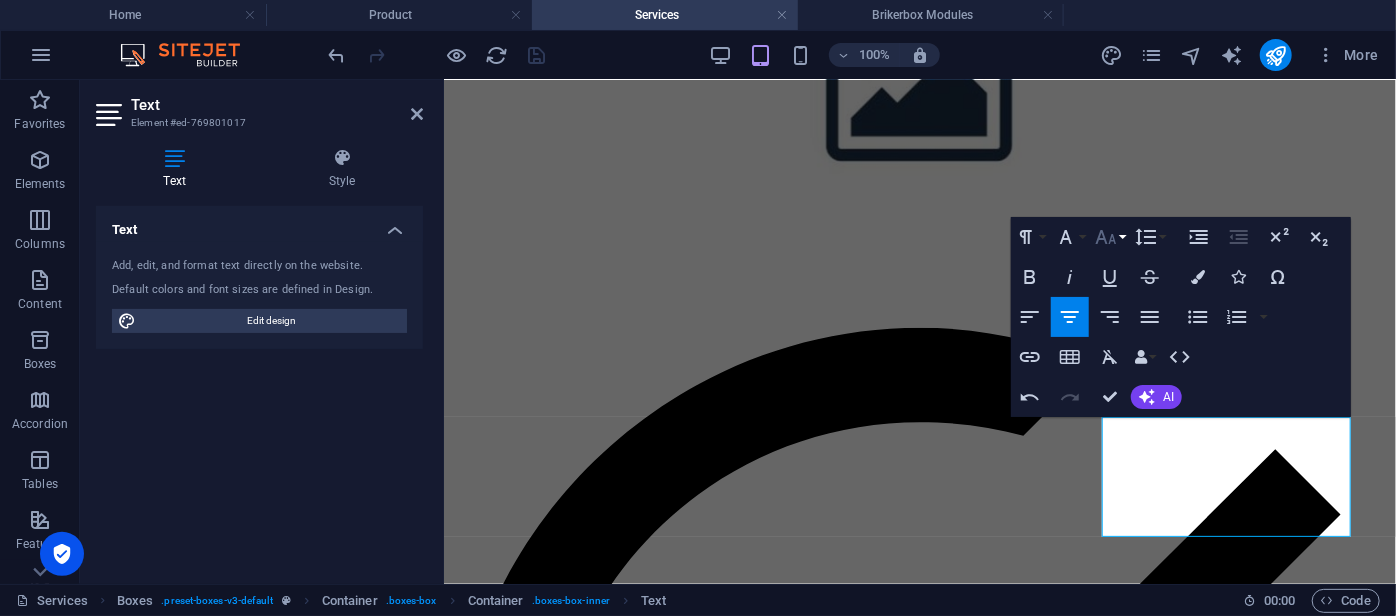 click 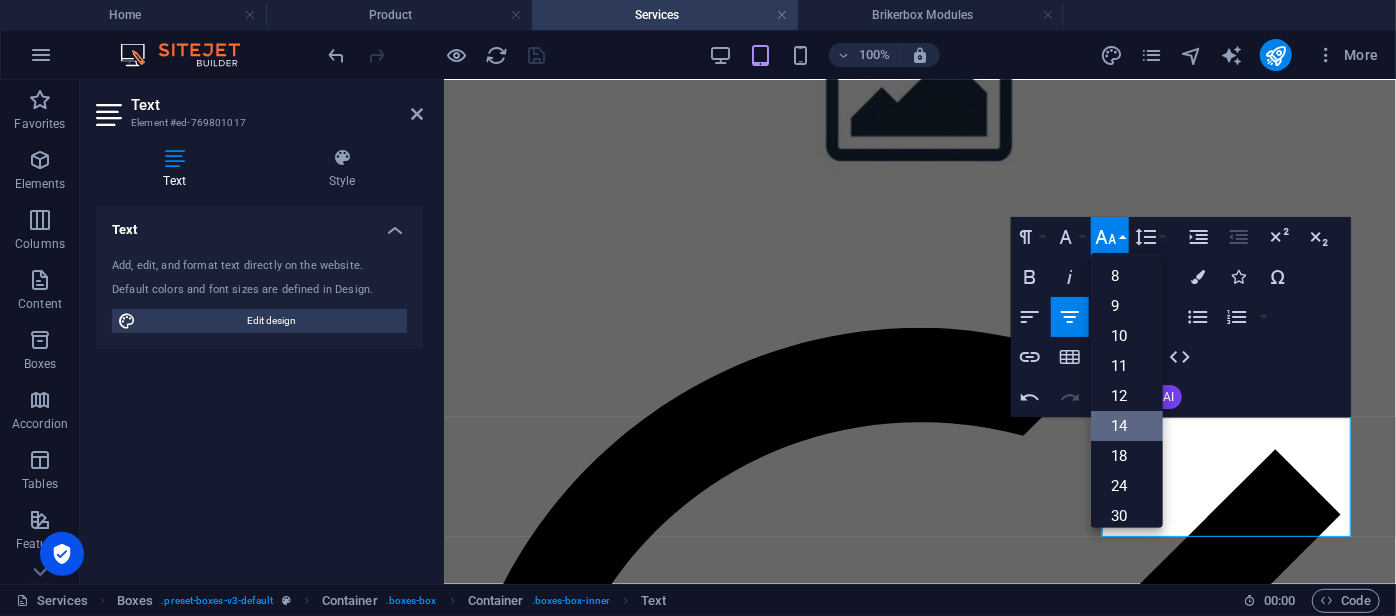 click on "14" at bounding box center (1127, 426) 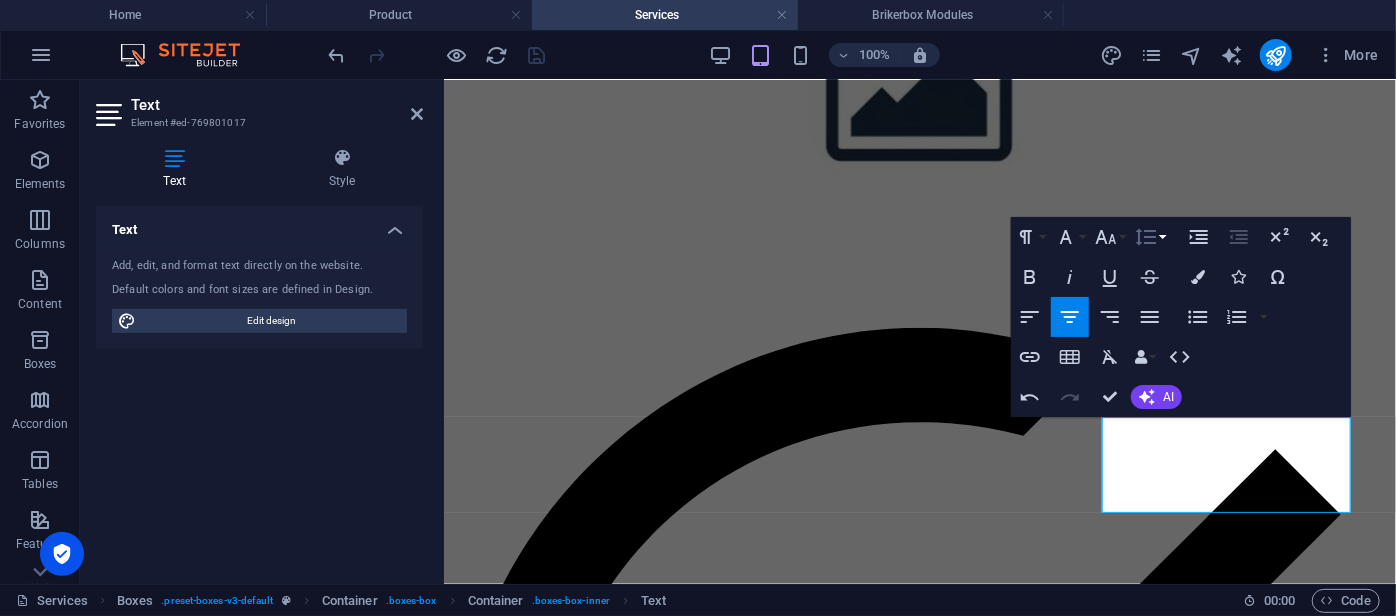 click on "Line Height" at bounding box center (1150, 237) 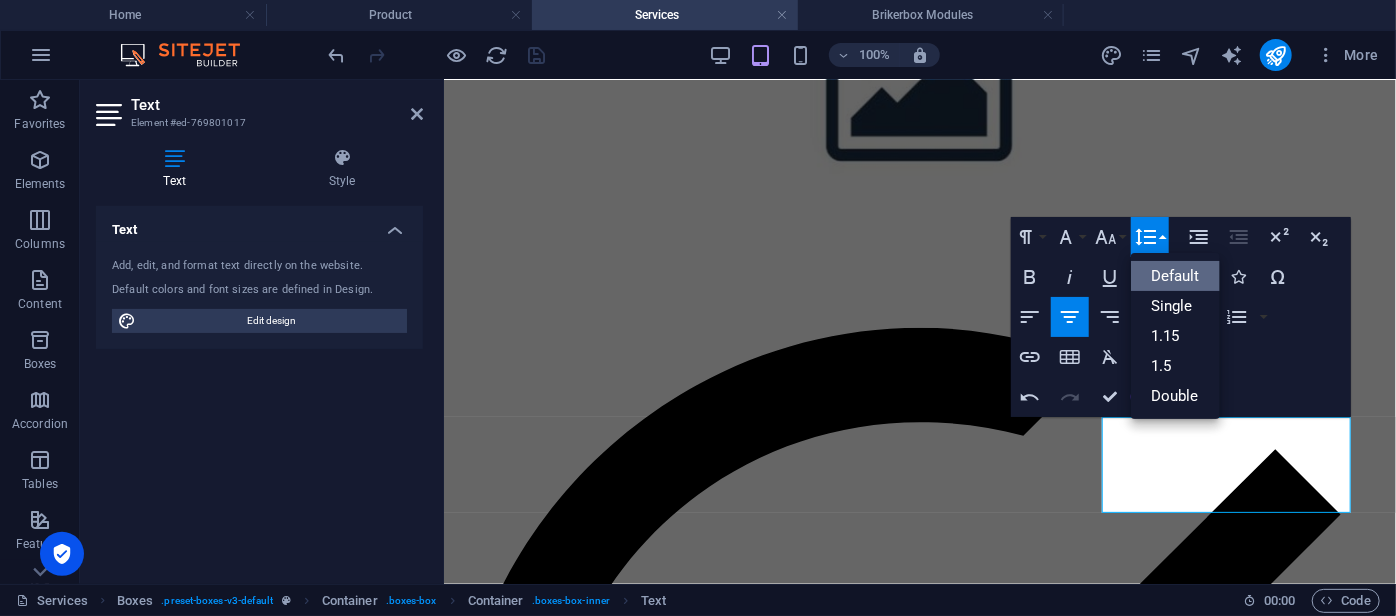 scroll, scrollTop: 0, scrollLeft: 0, axis: both 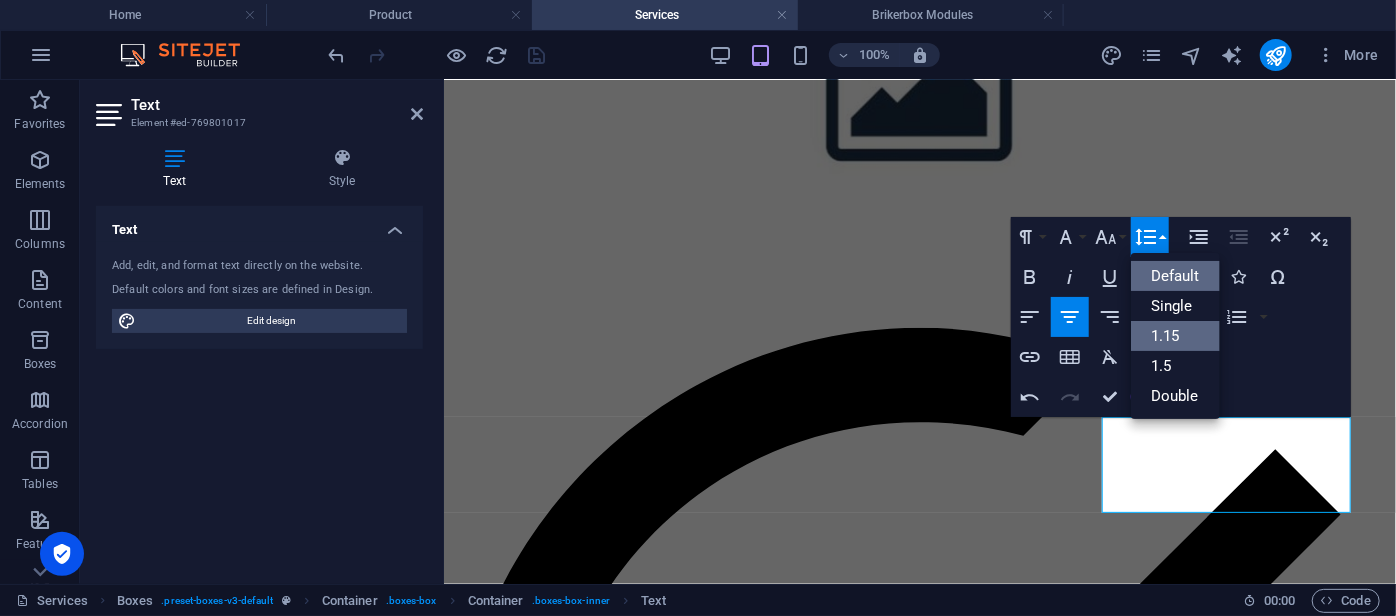 click on "1.15" at bounding box center [1175, 336] 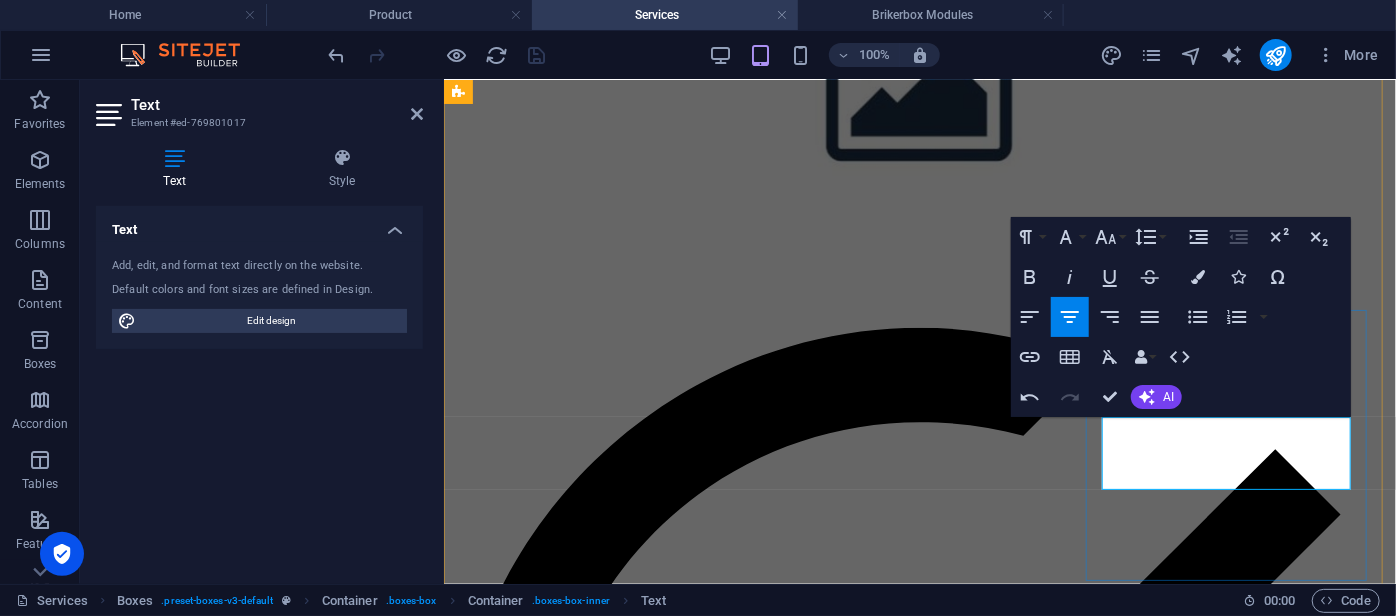 drag, startPoint x: 1090, startPoint y: 504, endPoint x: 1451, endPoint y: 507, distance: 361.01245 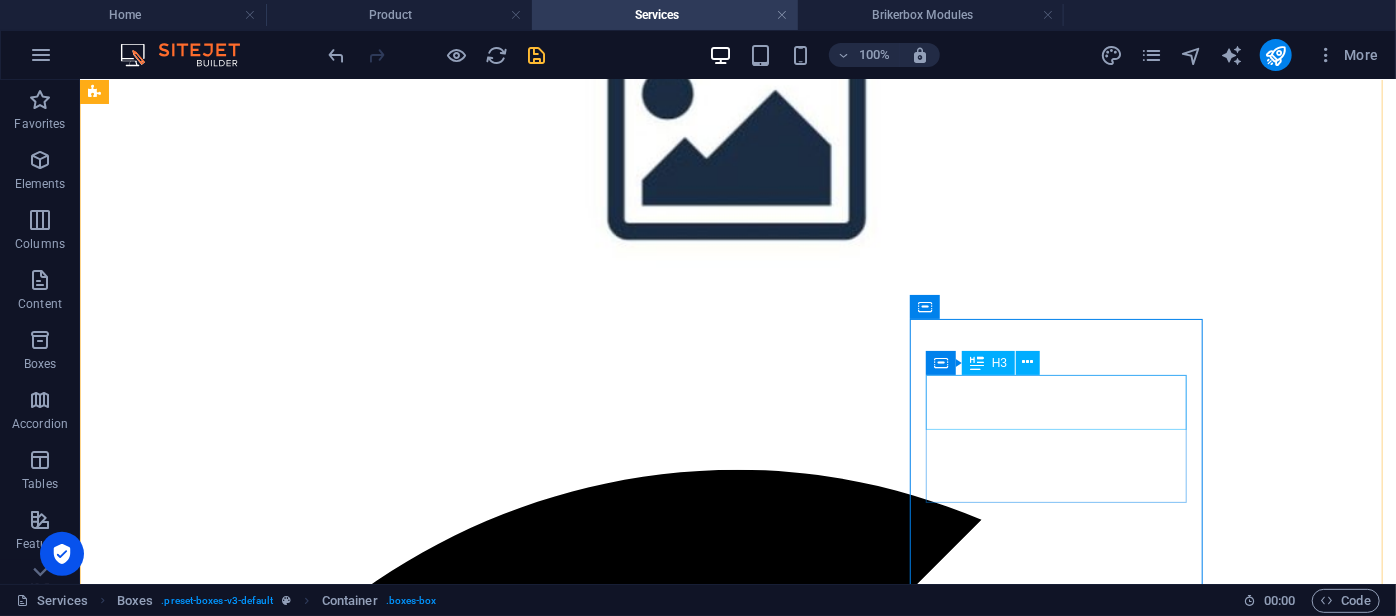 click on "Sixth one" at bounding box center [737, 9222] 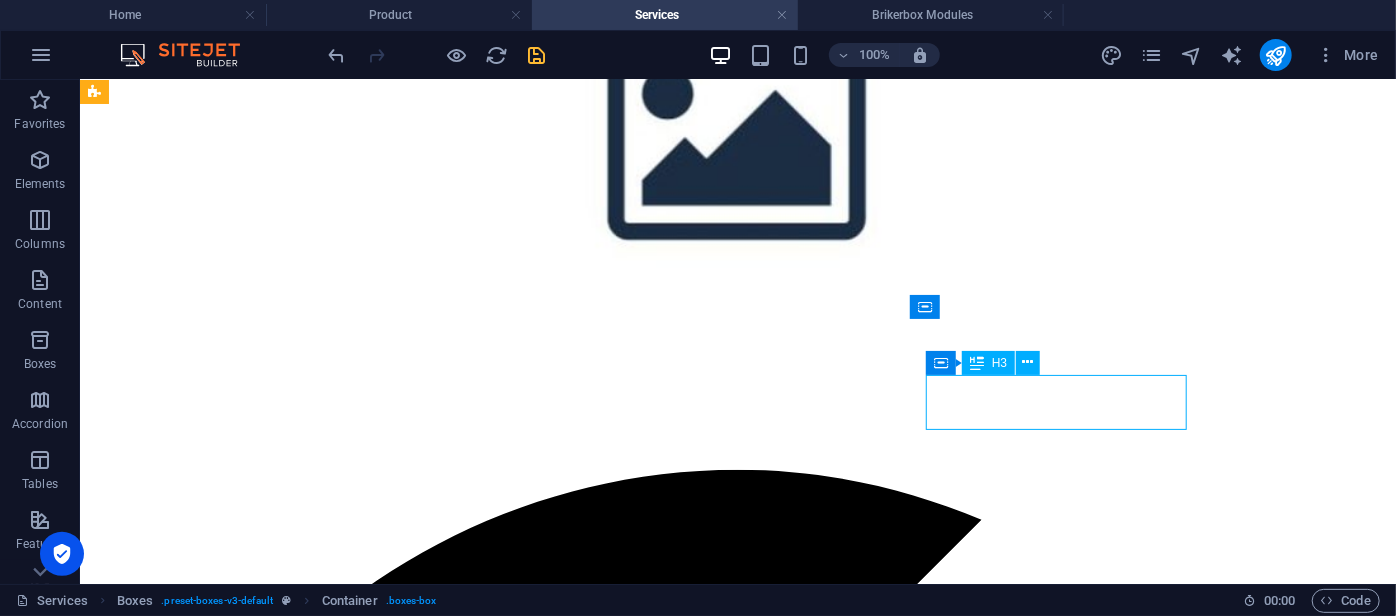 click on "Sixth one" at bounding box center [737, 9222] 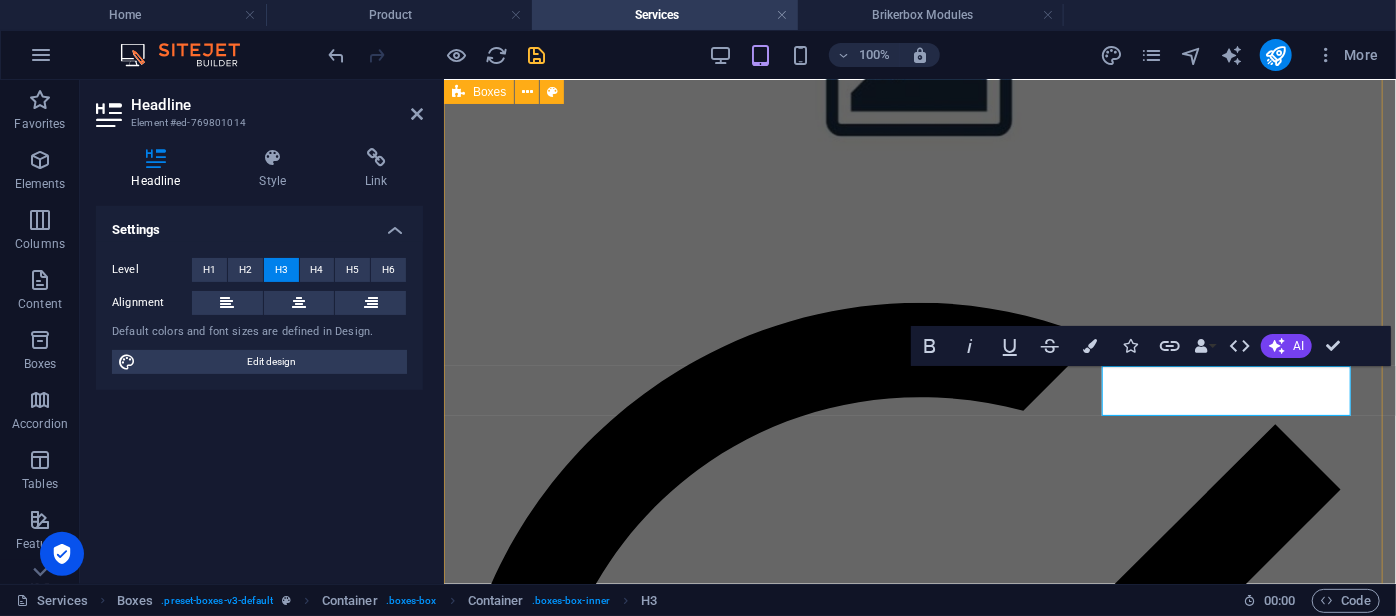 scroll, scrollTop: 713, scrollLeft: 0, axis: vertical 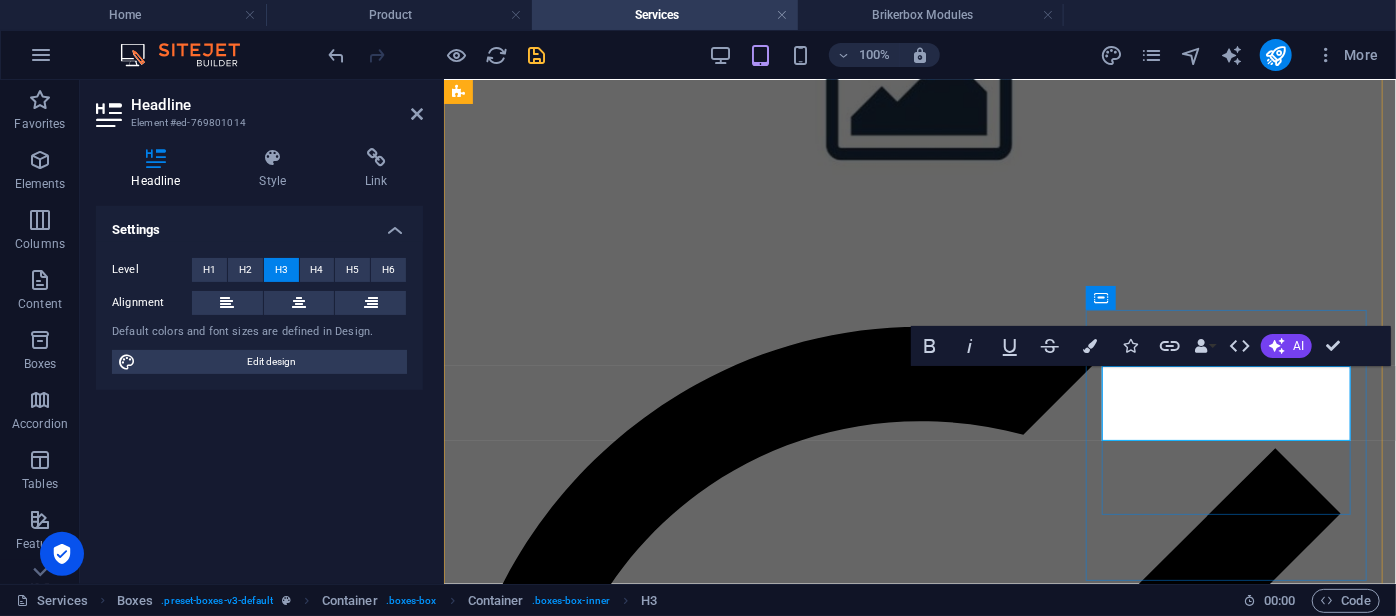 click on "Instalasi dan Konfigurasi Gateway" at bounding box center [919, 6898] 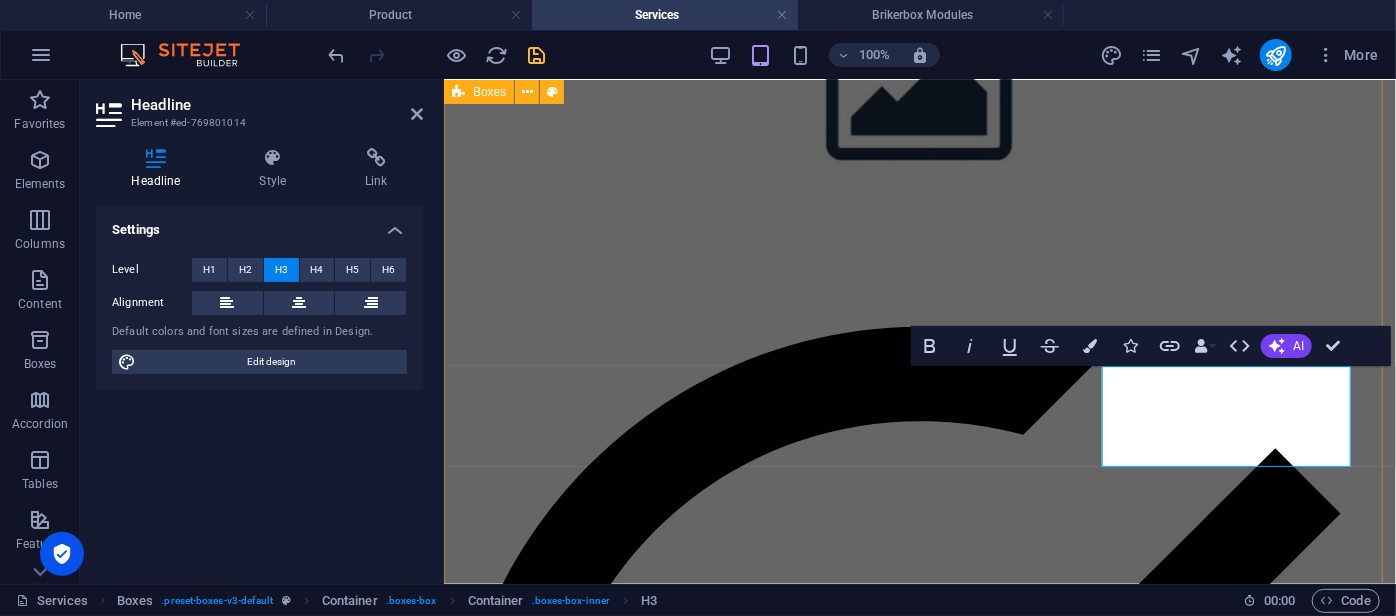 click on "Maintenance Level 1 Pemeliharaan ringan yang mencakup pemeriksaan rutin, pembaruan perangkat lunak minor, dan penanganan awal terhadap gangguan sistem.   Maintenance Level 2 Pemeliharaan lanjutan untuk menangani permasalahan teknis yang lebih kompleks.   Maintenance On-Site   Layanan pemeliharaan langsung di lokasi pelanggan.   Instalasi dan Konfigurasi  Brikerbox System   Layanan instalasi lengkap sistem komunikasi Brikerbox IP-PBX.   Instalasi dan Konfigurasi  IP Phone   Pemasangan dan pengaturan perangkat IP Phone agar terintegrasi sempurna dengan sistem komunikasi Anda.   Instalasi dan Konfigurasi  ‌Gateway   Penyiapan perangkat gateway untuk koneksi antar jaringan telepon tradisional dan IP-based." at bounding box center [919, 3685] 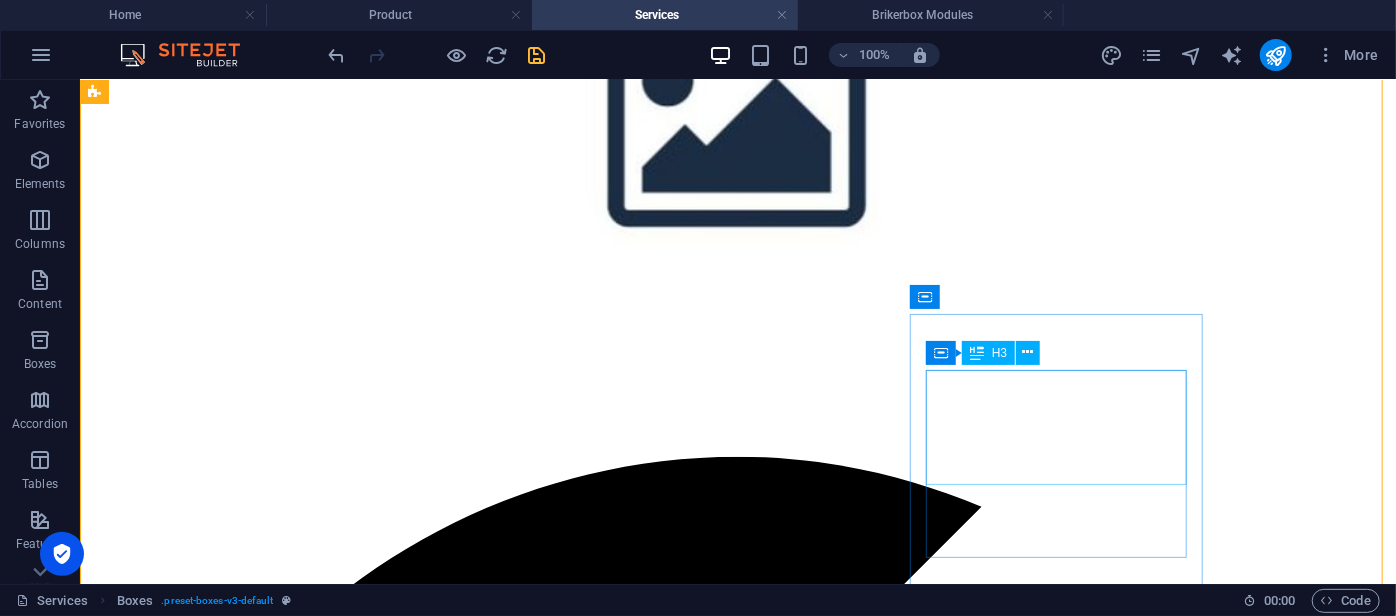 scroll, scrollTop: 748, scrollLeft: 0, axis: vertical 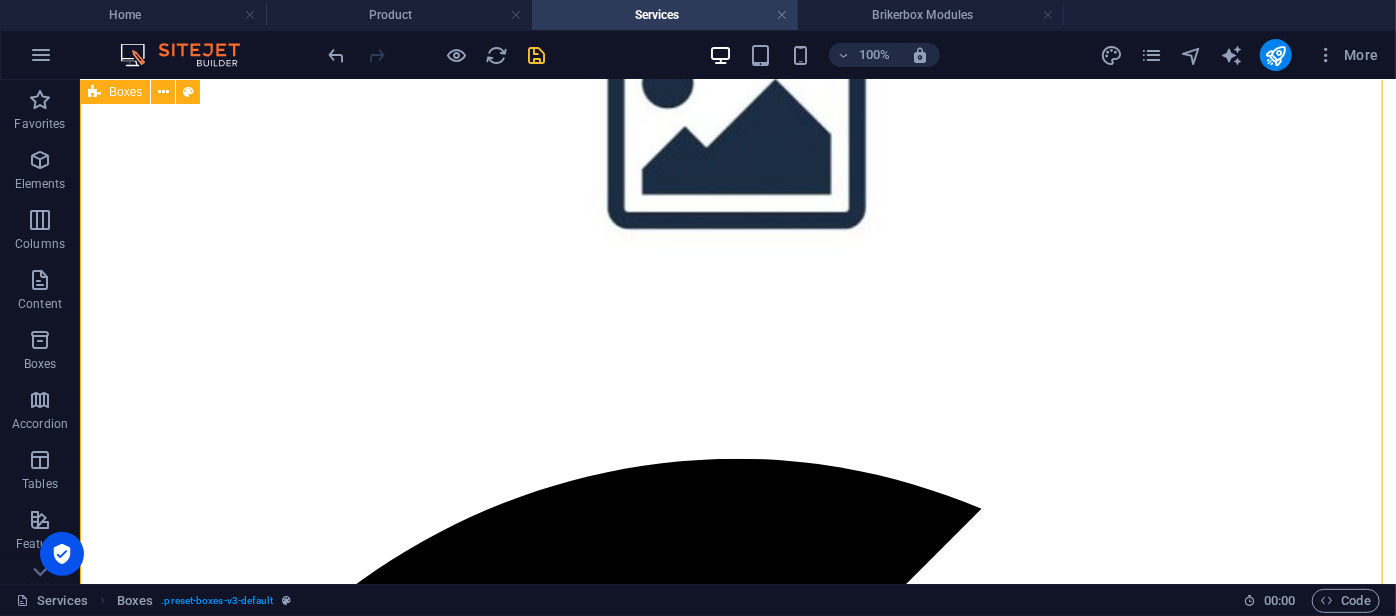 click on "Maintenance Level 1 Pemeliharaan ringan yang mencakup pemeriksaan rutin, pembaruan perangkat lunak minor, dan penanganan awal terhadap gangguan sistem.   Maintenance Level 2 Pemeliharaan lanjutan untuk menangani permasalahan teknis yang lebih kompleks.   Maintenance On-Site   Layanan pemeliharaan langsung di lokasi pelanggan.   Instalasi dan Konfigurasi  Brikerbox System   Layanan instalasi lengkap sistem komunikasi Brikerbox IP-PBX.   Instalasi dan Konfigurasi  IP Phone   Pemasangan dan pengaturan perangkat IP Phone agar terintegrasi sempurna dengan sistem komunikasi Anda.   Instalasi dan Konfigurasi  Gateway   Penyiapan perangkat gateway untuk koneksi antar jaringan telepon tradisional dan IP-based." at bounding box center (737, 4909) 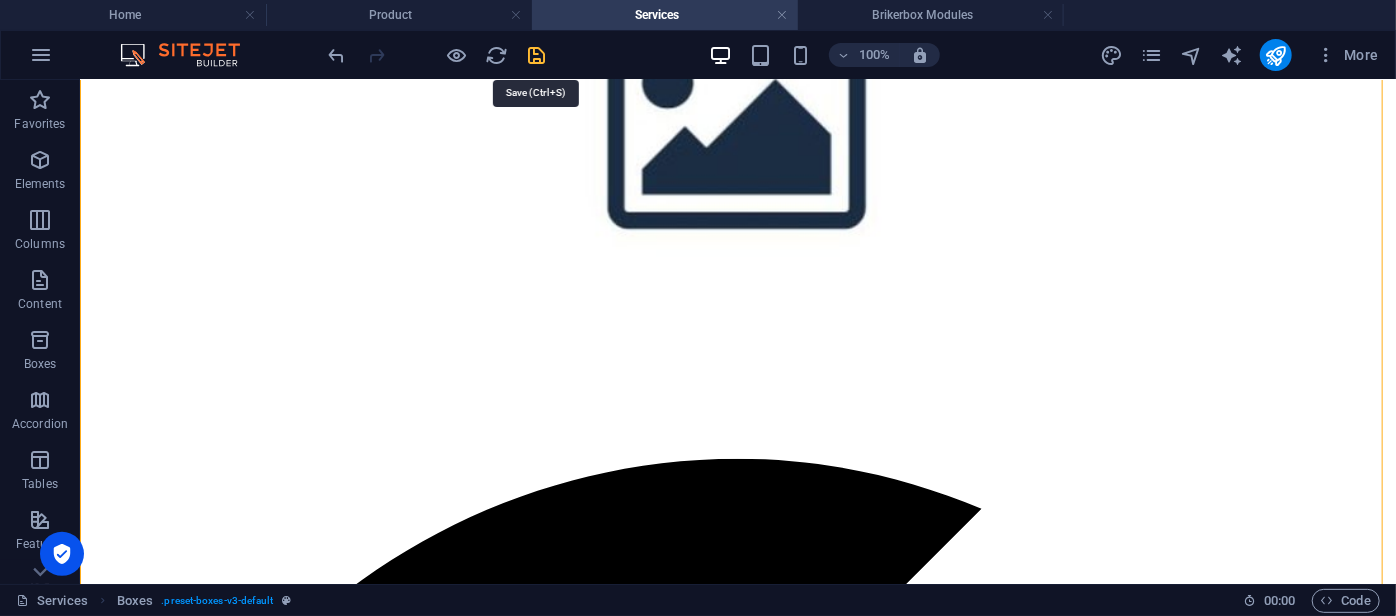 click at bounding box center [537, 55] 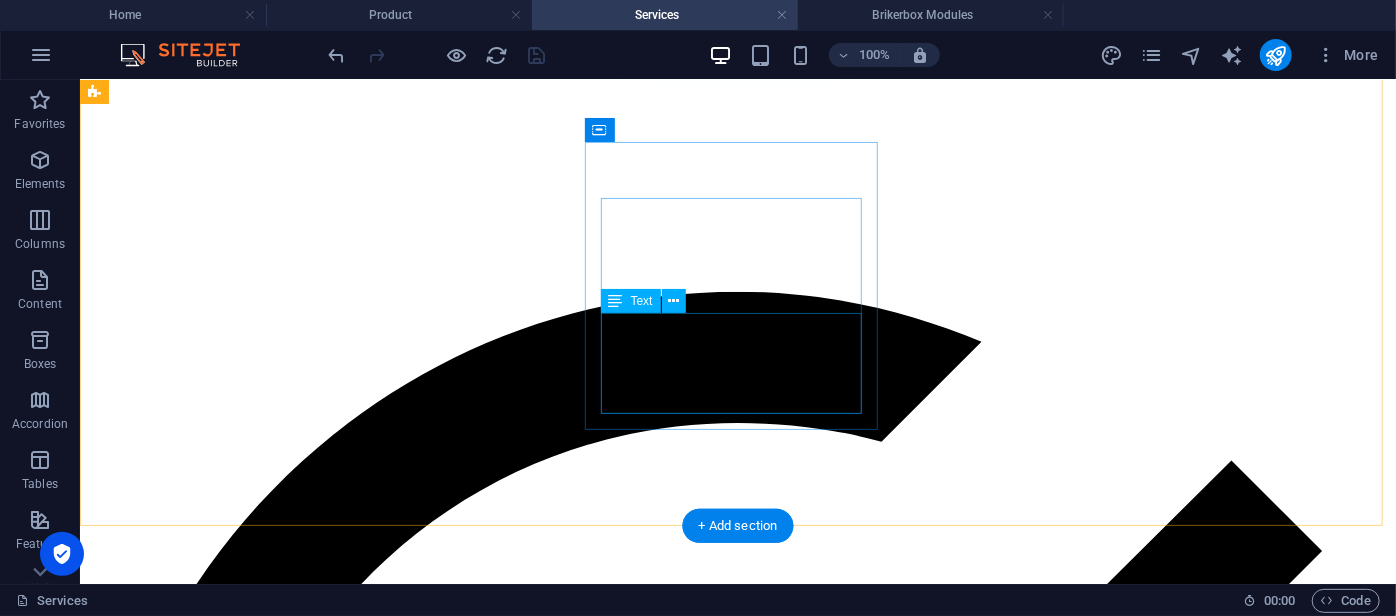 scroll, scrollTop: 914, scrollLeft: 0, axis: vertical 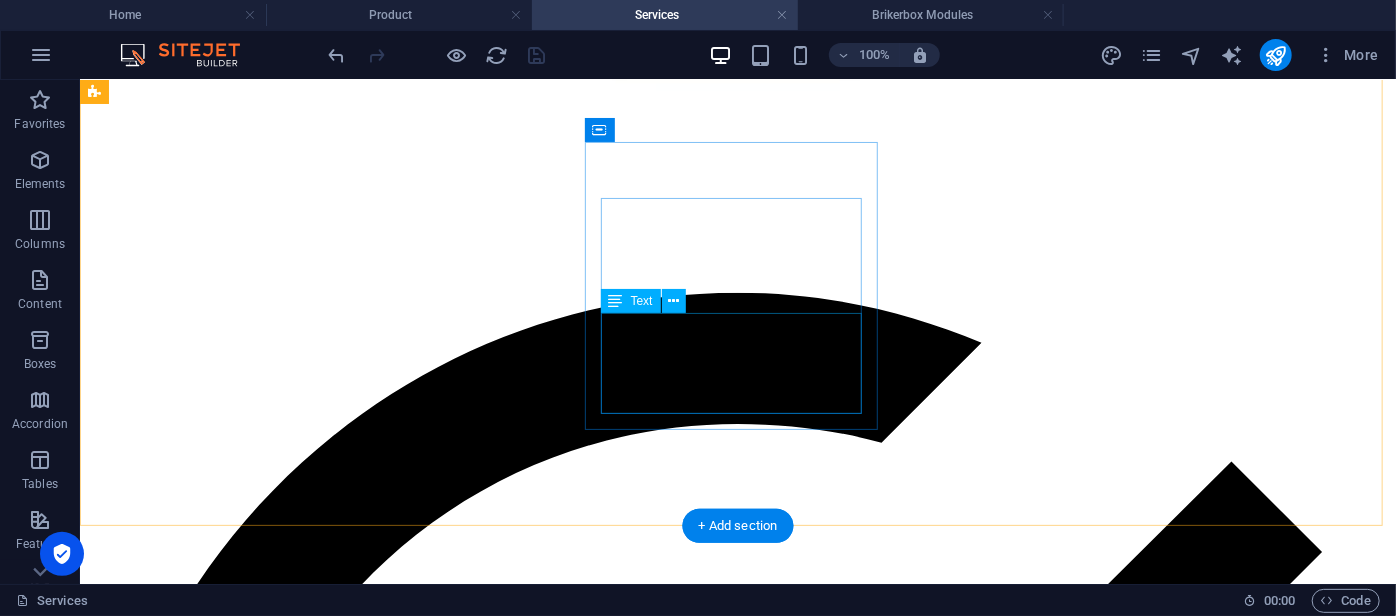 click on "Pemasangan dan pengaturan perangkat IP Phone agar terintegrasi sempurna dengan sistem komunikasi Anda." at bounding box center (737, 7657) 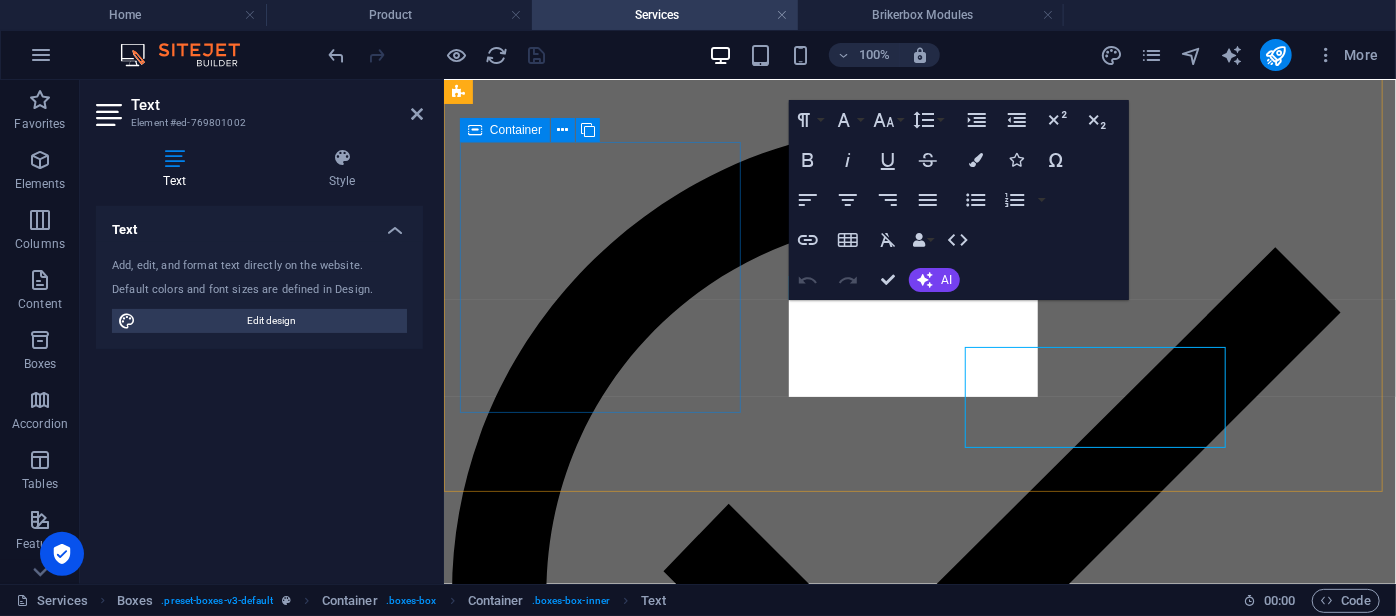 scroll, scrollTop: 880, scrollLeft: 0, axis: vertical 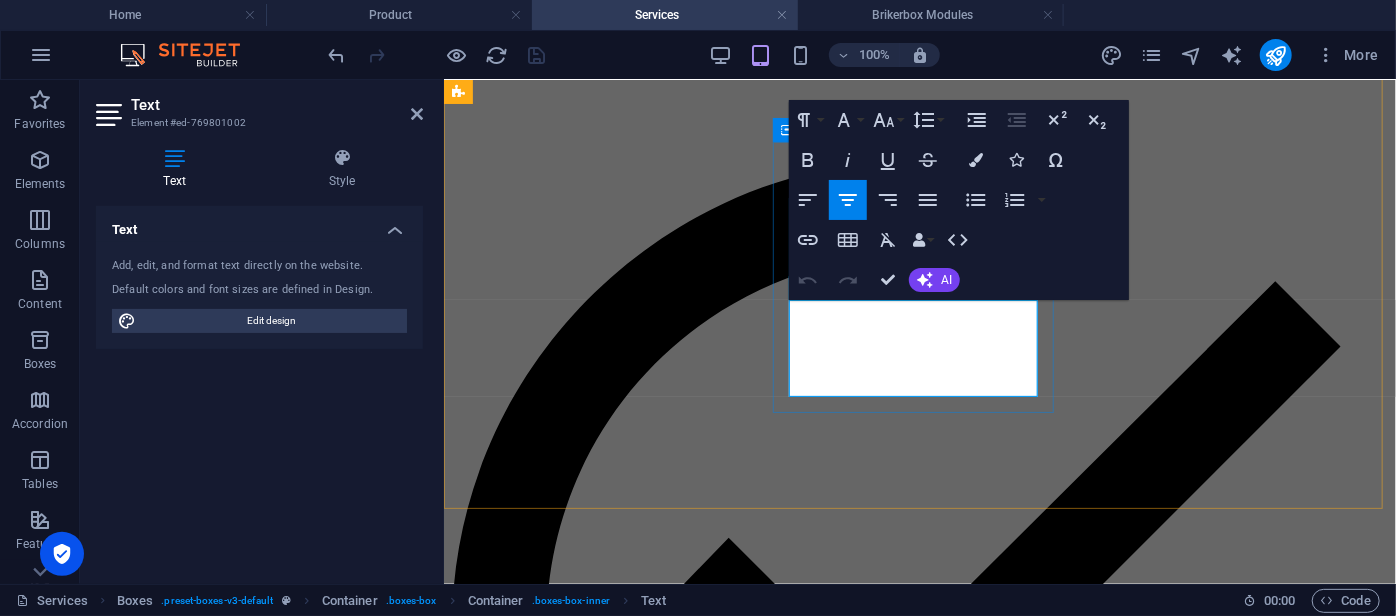 click at bounding box center [919, 5721] 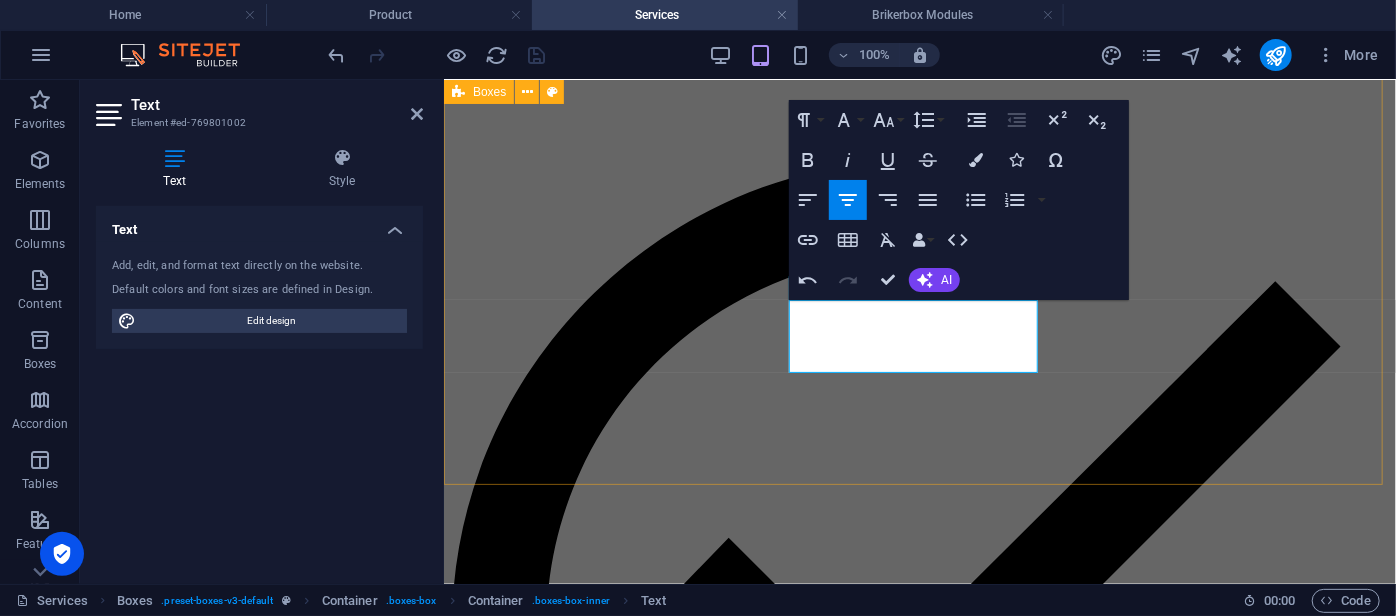 click on "Maintenance Level 1 Pemeliharaan ringan yang mencakup pemeriksaan rutin, pembaruan perangkat lunak minor, dan penanganan awal terhadap gangguan sistem.   Maintenance Level 2 Pemeliharaan lanjutan untuk menangani permasalahan teknis yang lebih kompleks.   Maintenance On-Site   Layanan pemeliharaan langsung di lokasi pelanggan.   Instalasi dan Konfigurasi  Brikerbox System   Layanan instalasi lengkap sistem komunikasi Brikerbox IP-PBX.   Instalasi dan Konfigurasi  IP Phone   Pemasangan dan pengaturan perangkat IP Phone agar terintegrasi sempurna dengan sistem komunikasi Anda. Instalasi dan Konfigurasi  Gateway   Penyiapan perangkat gateway untuk koneksi antar jaringan telepon tradisional dan IP-based." at bounding box center [919, 3501] 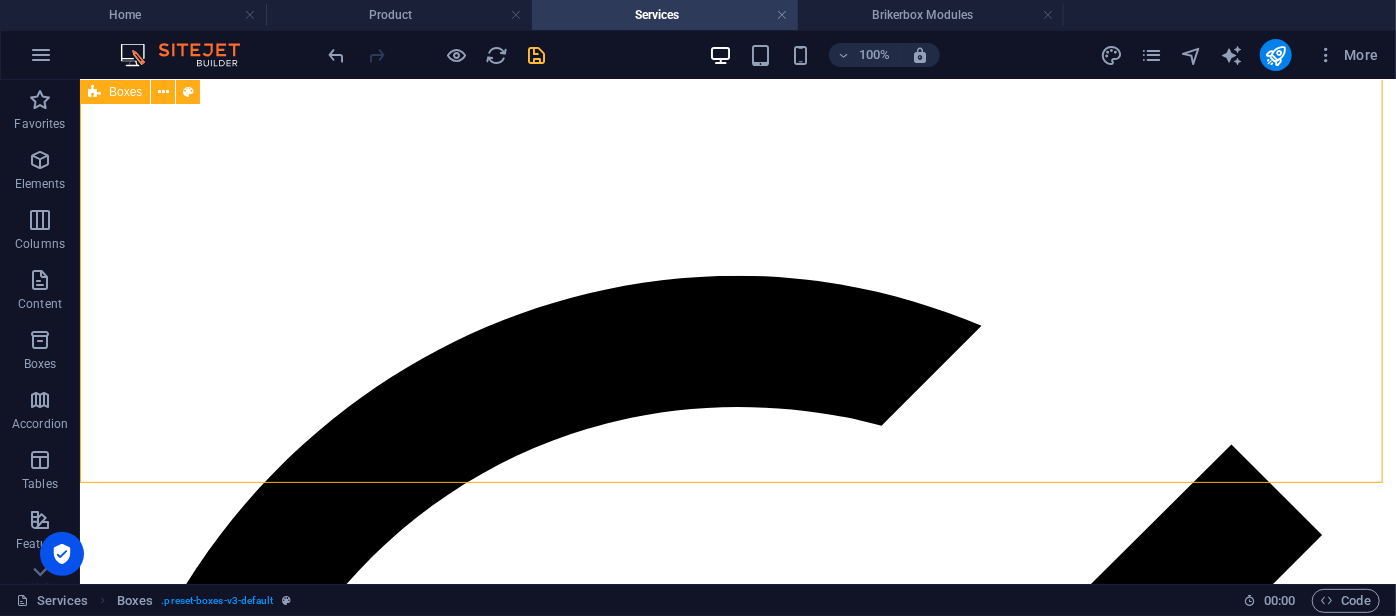 scroll, scrollTop: 929, scrollLeft: 0, axis: vertical 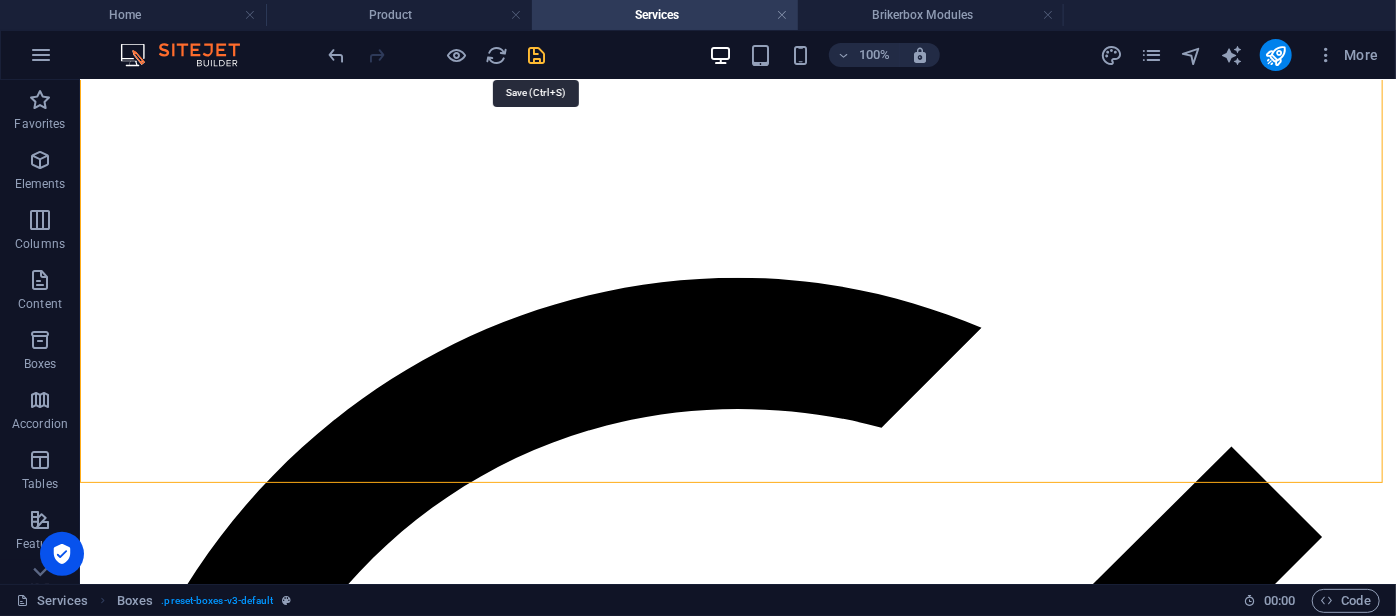click at bounding box center (537, 55) 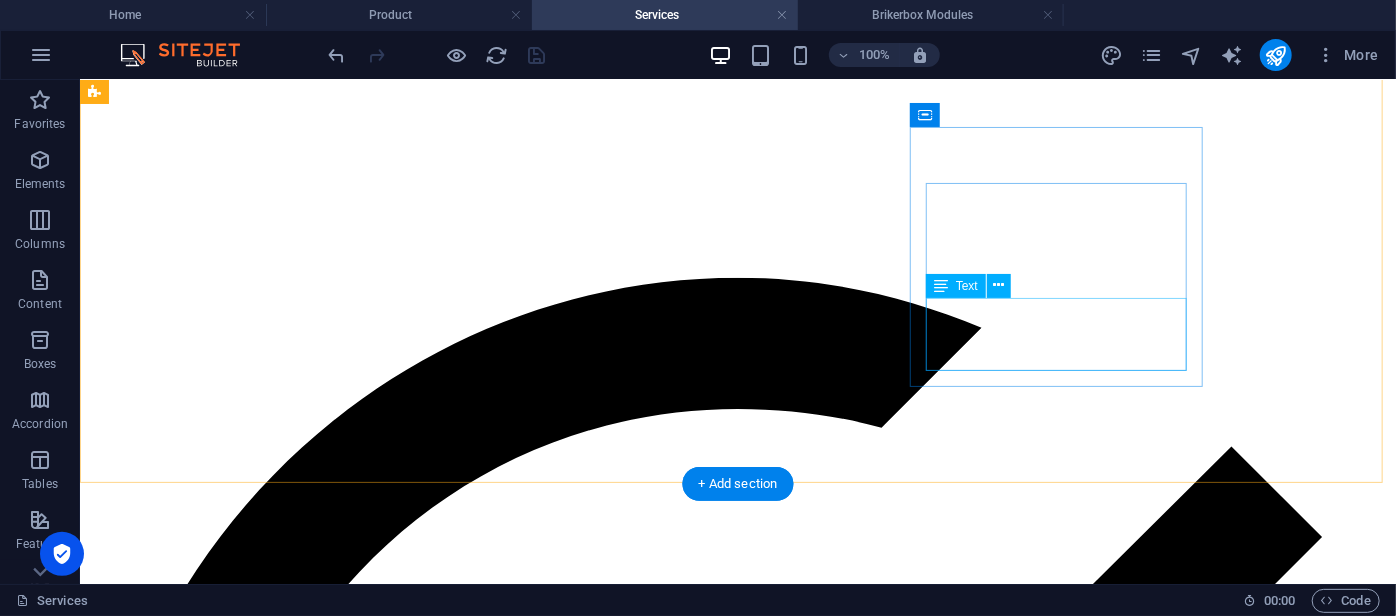 click on "Penyiapan perangkat gateway untuk koneksi antar jaringan telepon tradisional dan IP-based." at bounding box center (737, 9103) 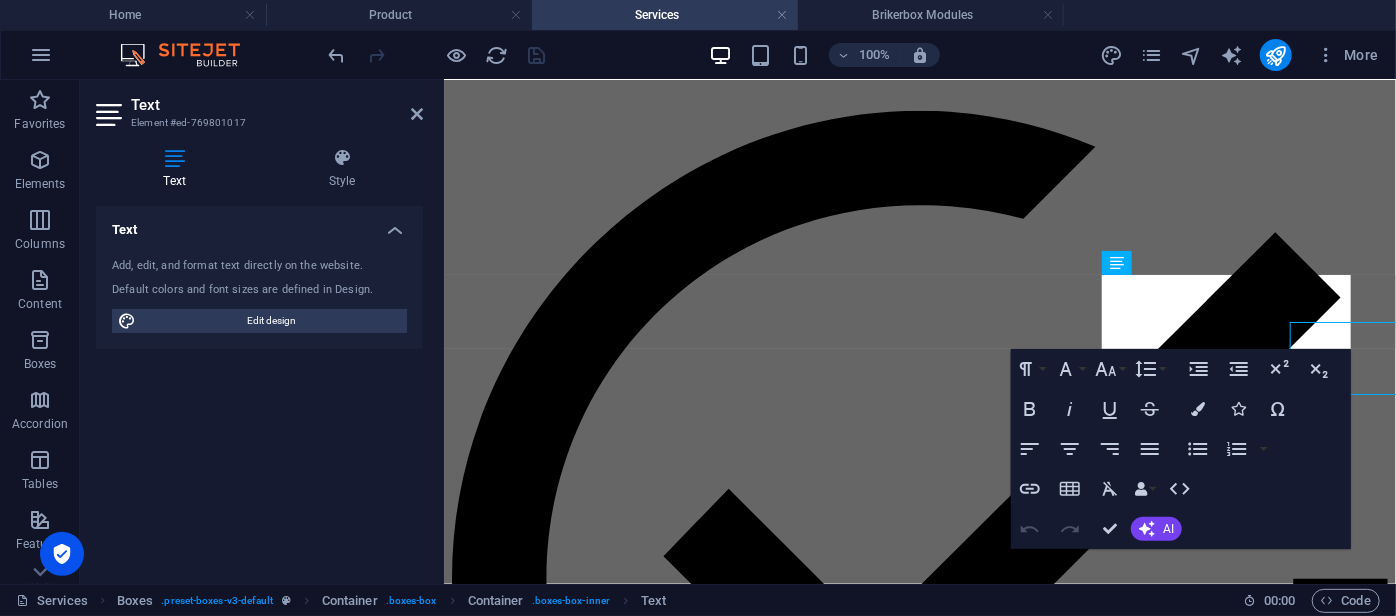 scroll, scrollTop: 905, scrollLeft: 0, axis: vertical 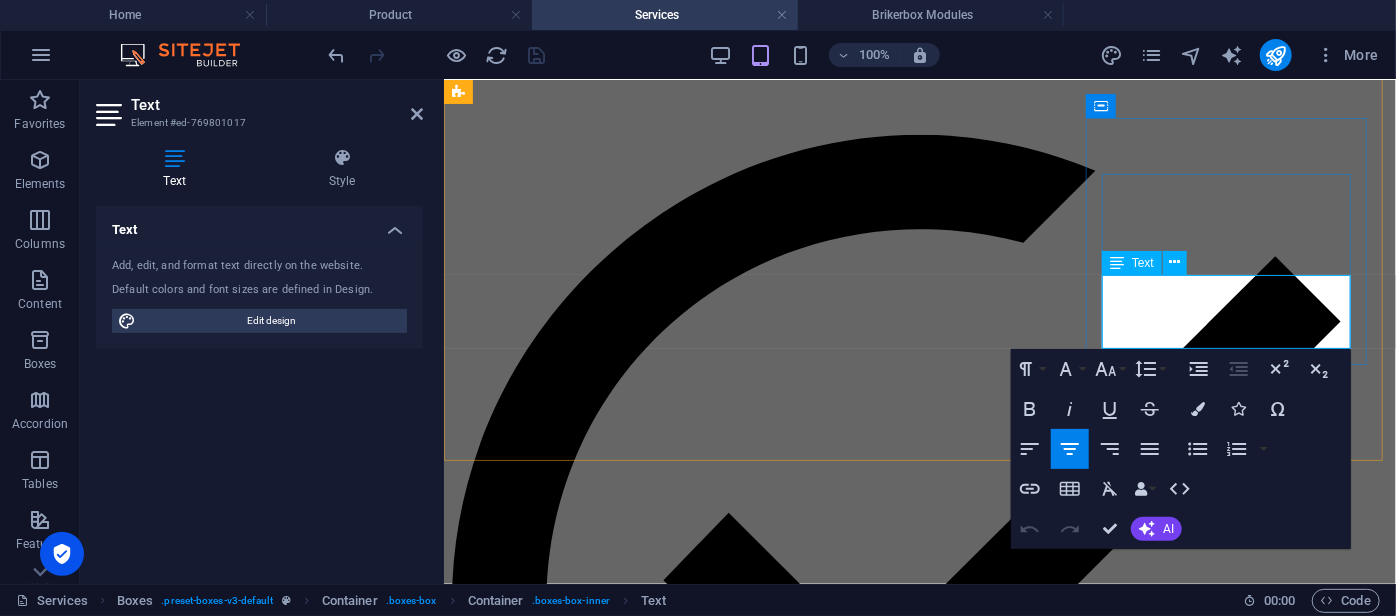 click on "Penyiapan perangkat gateway untuk koneksi antar jaringan telepon tradisional dan IP-based." at bounding box center [919, 6758] 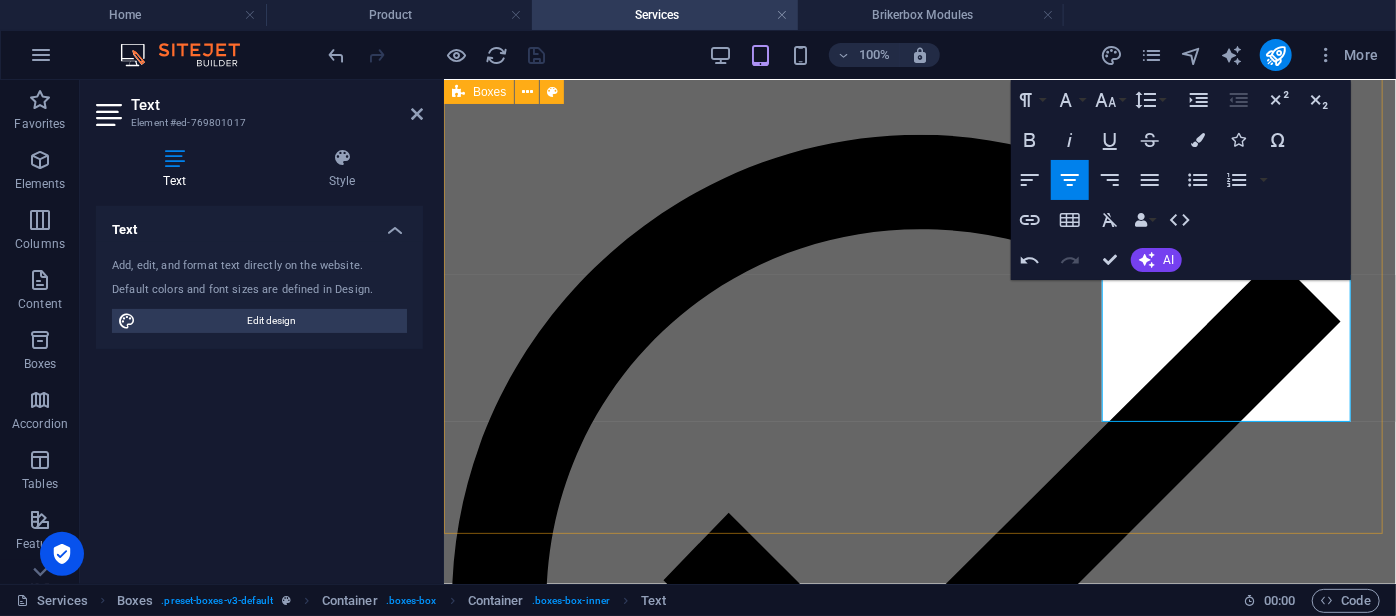 click on "Maintenance Level 1 Pemeliharaan ringan yang mencakup pemeriksaan rutin, pembaruan perangkat lunak minor, dan penanganan awal terhadap gangguan sistem.   Maintenance Level 2 Pemeliharaan lanjutan untuk menangani permasalahan teknis yang lebih kompleks.   Maintenance On-Site   Layanan pemeliharaan langsung di lokasi pelanggan.   Instalasi dan Konfigurasi  Brikerbox System   Layanan instalasi lengkap sistem komunikasi Brikerbox IP-PBX.   Instalasi dan Konfigurasi  IP Phone   Pemasangan dan pengaturan perangkat IP Phone agar terintegrasi sempurna dengan sistem komunikasi Anda. Instalasi dan Konfigurasi  Gateway   Penyiapan perangkat gateway untuk koneksi antar jaringan telepon tradisional dan IP-based Meliputi pemasangan perangkat, konfigurasi jalur trunk, serta penyesuaian protokol komunikasi yang digunakan" at bounding box center [919, 3485] 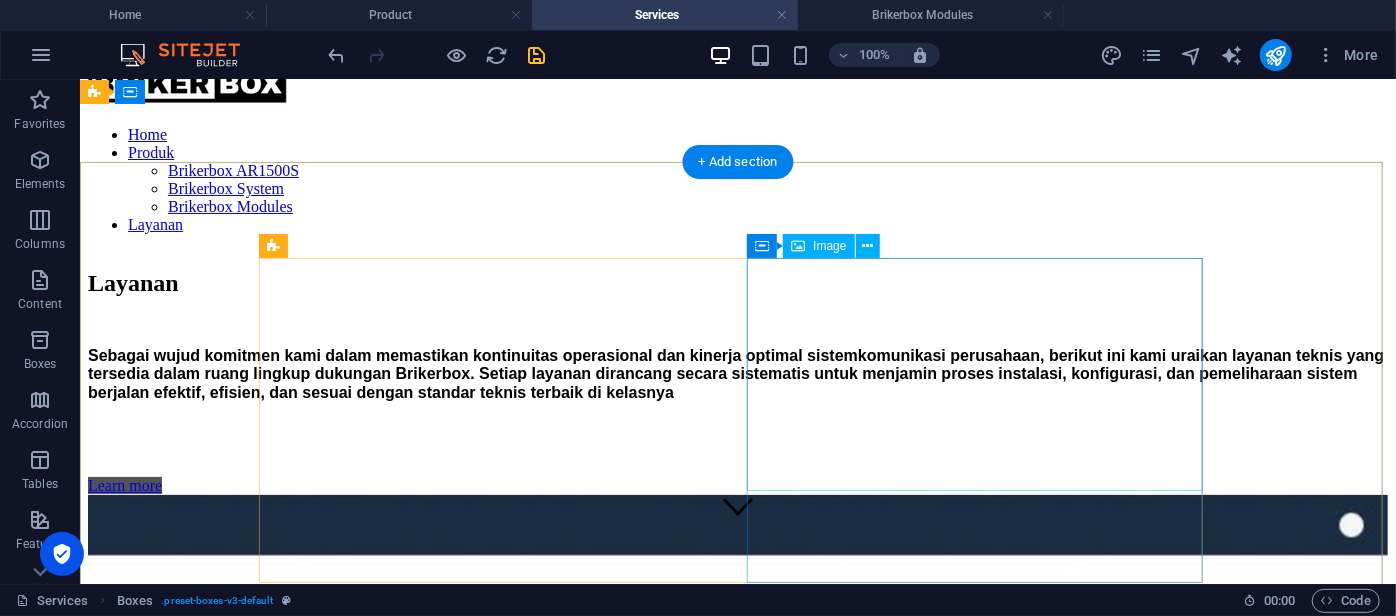 scroll, scrollTop: 0, scrollLeft: 0, axis: both 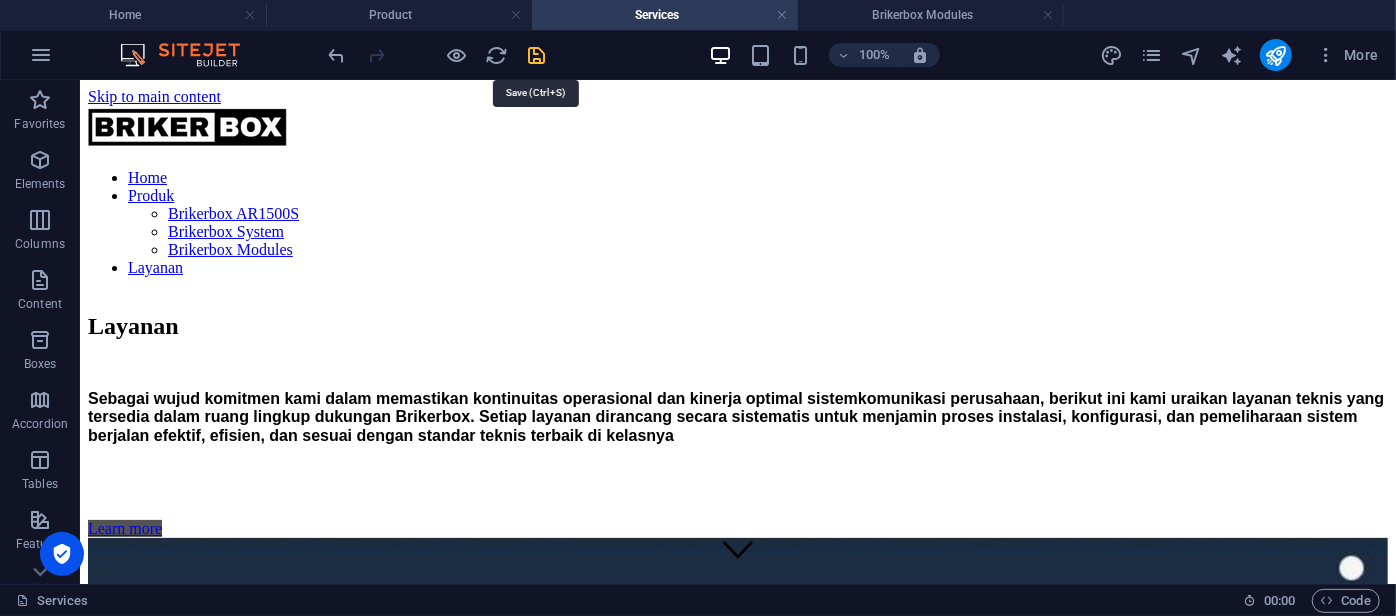 click at bounding box center (537, 55) 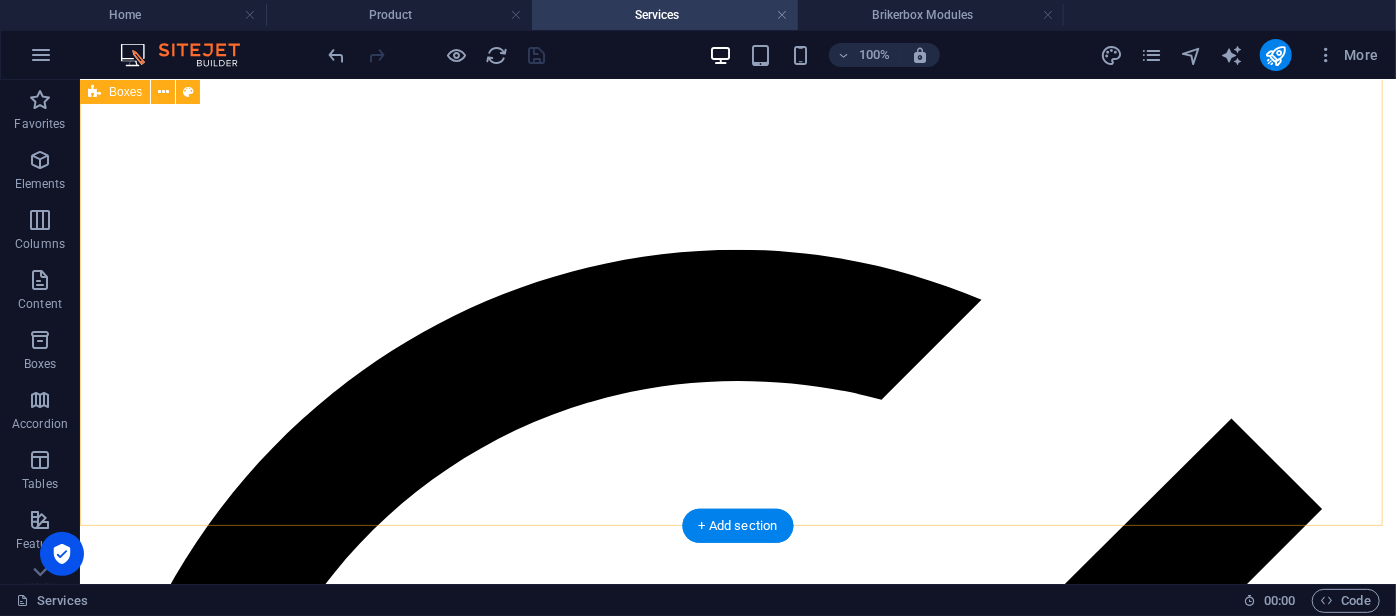scroll, scrollTop: 956, scrollLeft: 0, axis: vertical 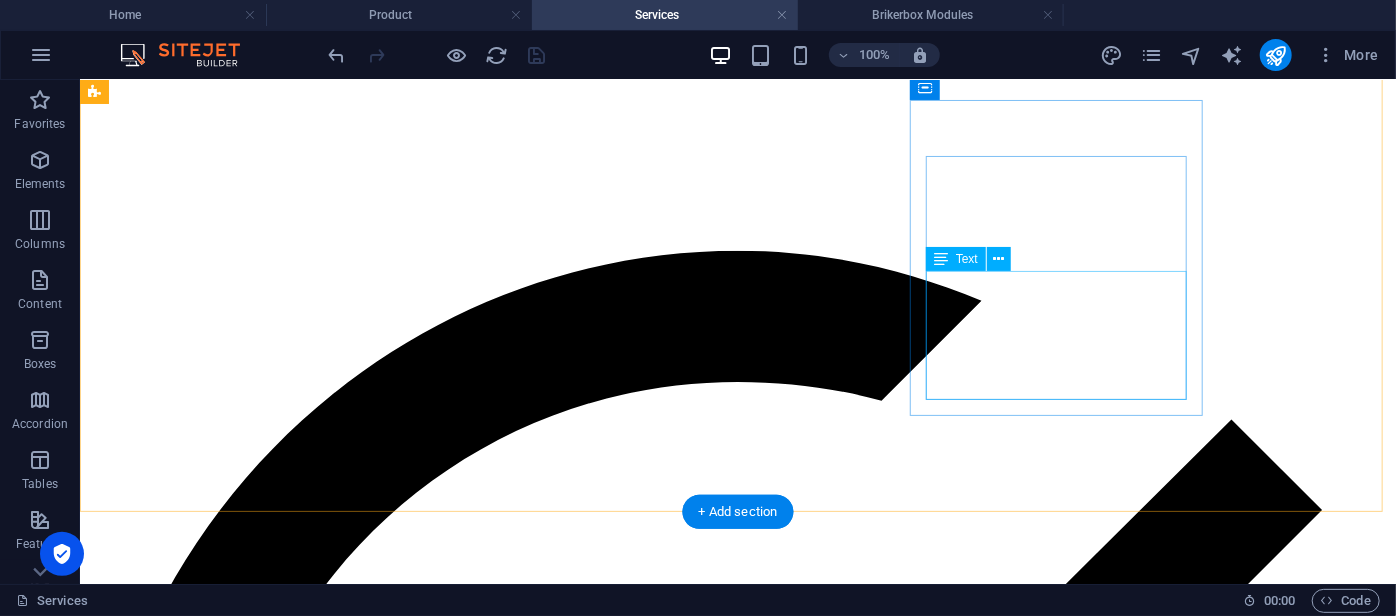 click on "Penyiapan perangkat gateway untuk koneksi antar jaringan telepon tradisional dan IP-based Meliputi pemasangan perangkat, konfigurasi jalur trunk, serta penyesuaian protokol komunikasi yang digunakan" at bounding box center [737, 9076] 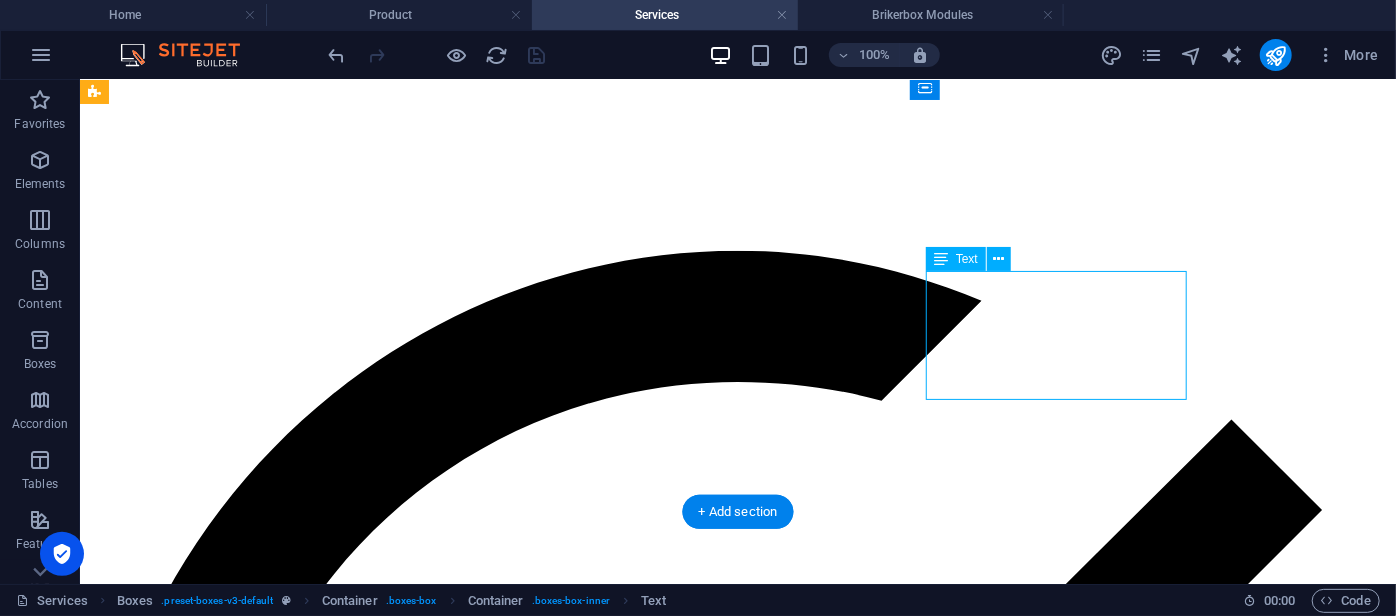 click on "Penyiapan perangkat gateway untuk koneksi antar jaringan telepon tradisional dan IP-based Meliputi pemasangan perangkat, konfigurasi jalur trunk, serta penyesuaian protokol komunikasi yang digunakan" at bounding box center [737, 9076] 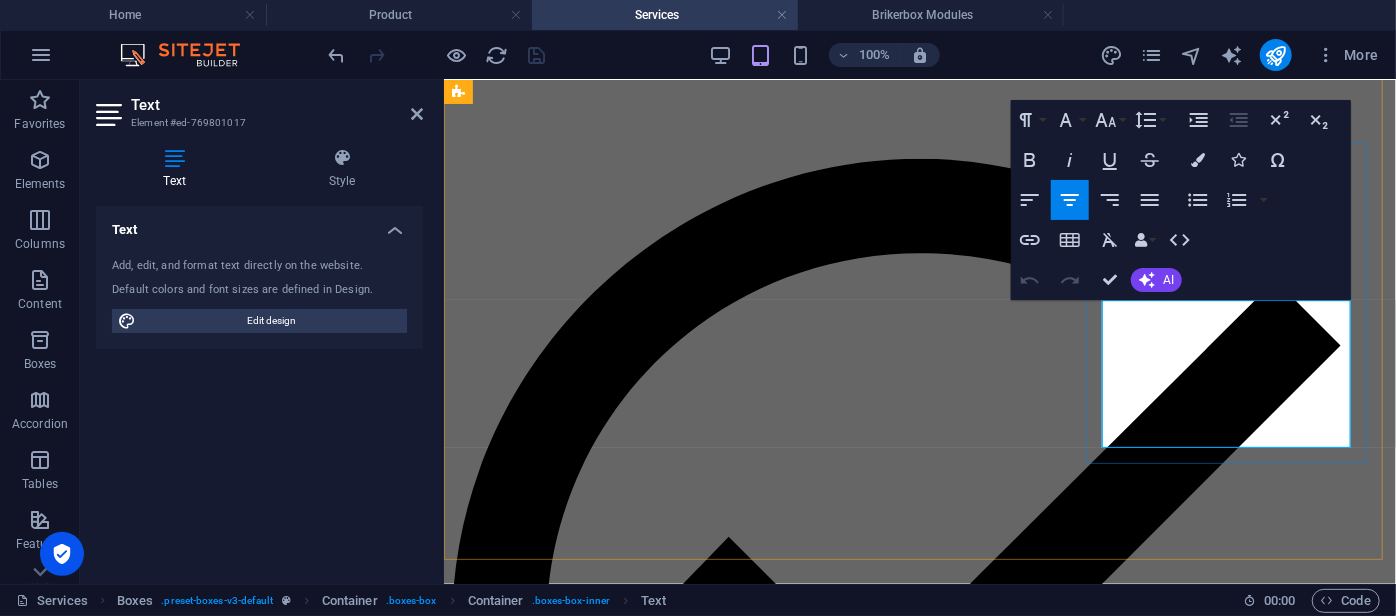 scroll, scrollTop: 875, scrollLeft: 0, axis: vertical 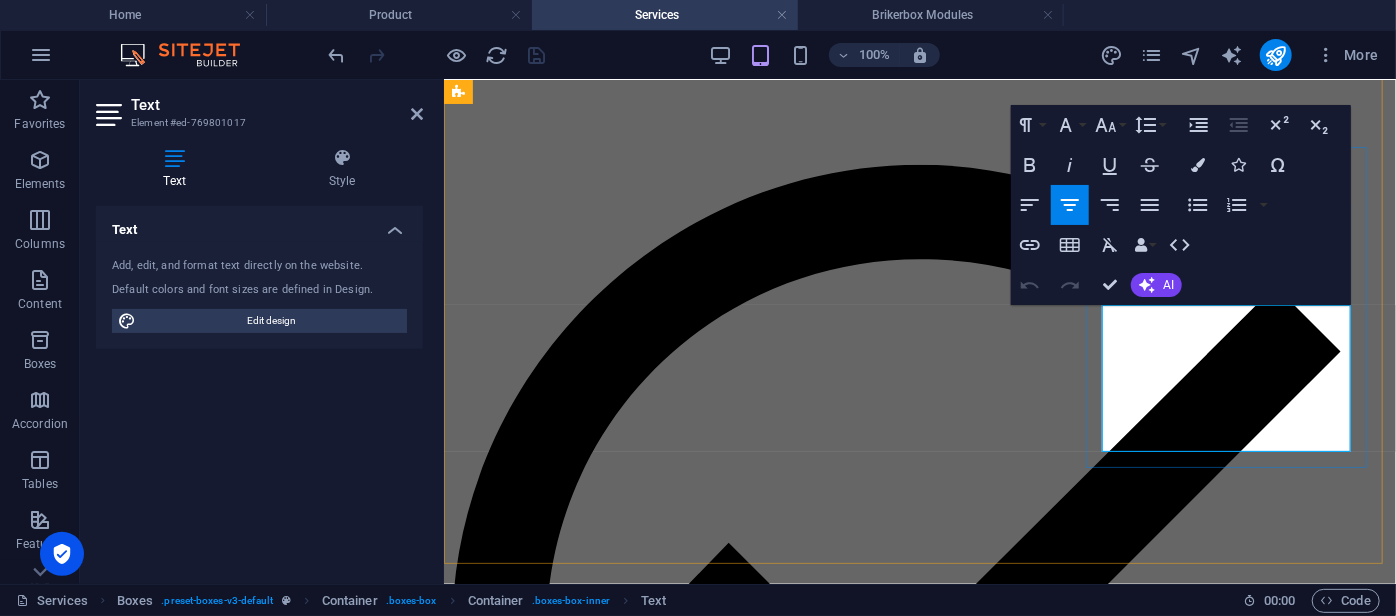 drag, startPoint x: 1192, startPoint y: 347, endPoint x: 1262, endPoint y: 347, distance: 70 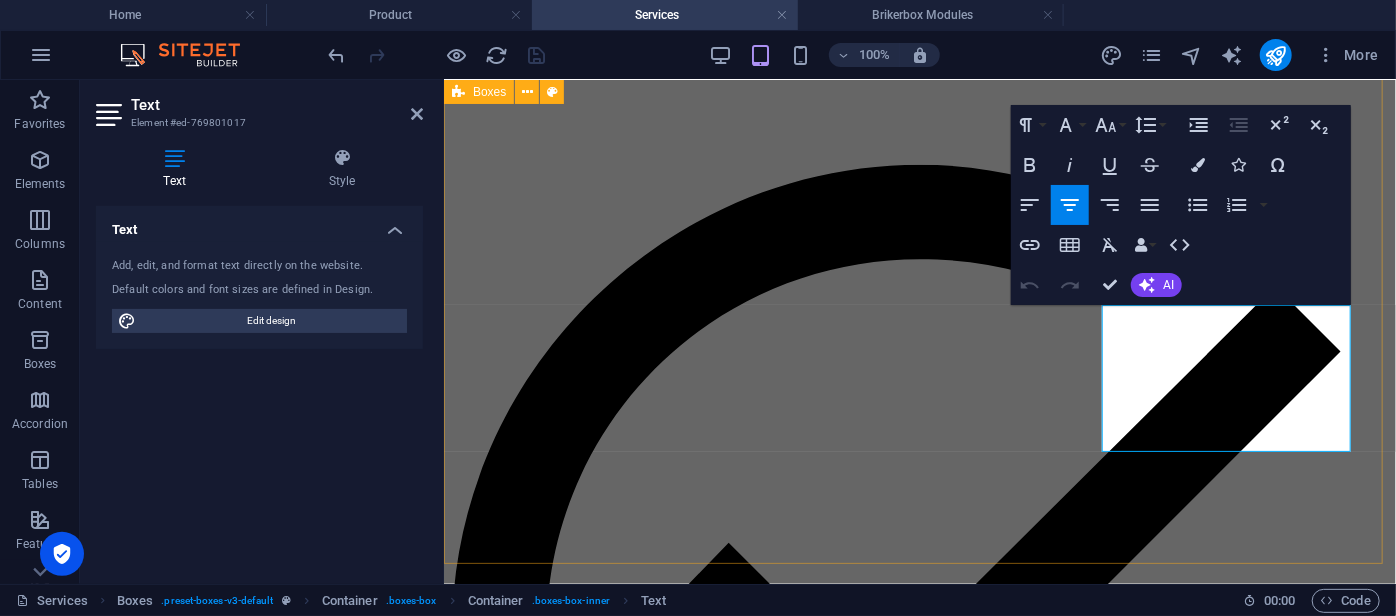 click on "Maintenance Level 1 Pemeliharaan ringan yang mencakup pemeriksaan rutin, pembaruan perangkat lunak minor, dan penanganan awal terhadap gangguan sistem.   Maintenance Level 2 Pemeliharaan lanjutan untuk menangani permasalahan teknis yang lebih kompleks.   Maintenance On-Site   Layanan pemeliharaan langsung di lokasi pelanggan.   Instalasi dan Konfigurasi  Brikerbox System   Layanan instalasi lengkap sistem komunikasi Brikerbox IP-PBX.   Instalasi dan Konfigurasi  IP Phone   Pemasangan dan pengaturan perangkat IP Phone agar terintegrasi sempurna dengan sistem komunikasi Anda. Instalasi dan Konfigurasi  Gateway   Penyiapan perangkat gateway untuk koneksi antar jaringan telepon tradisional dan IP-based Meliputi pemasangan perangkat, konfigurasi jalur trunk, serta penyesuaian protokol komunikasi yang digunakan" at bounding box center (919, 3515) 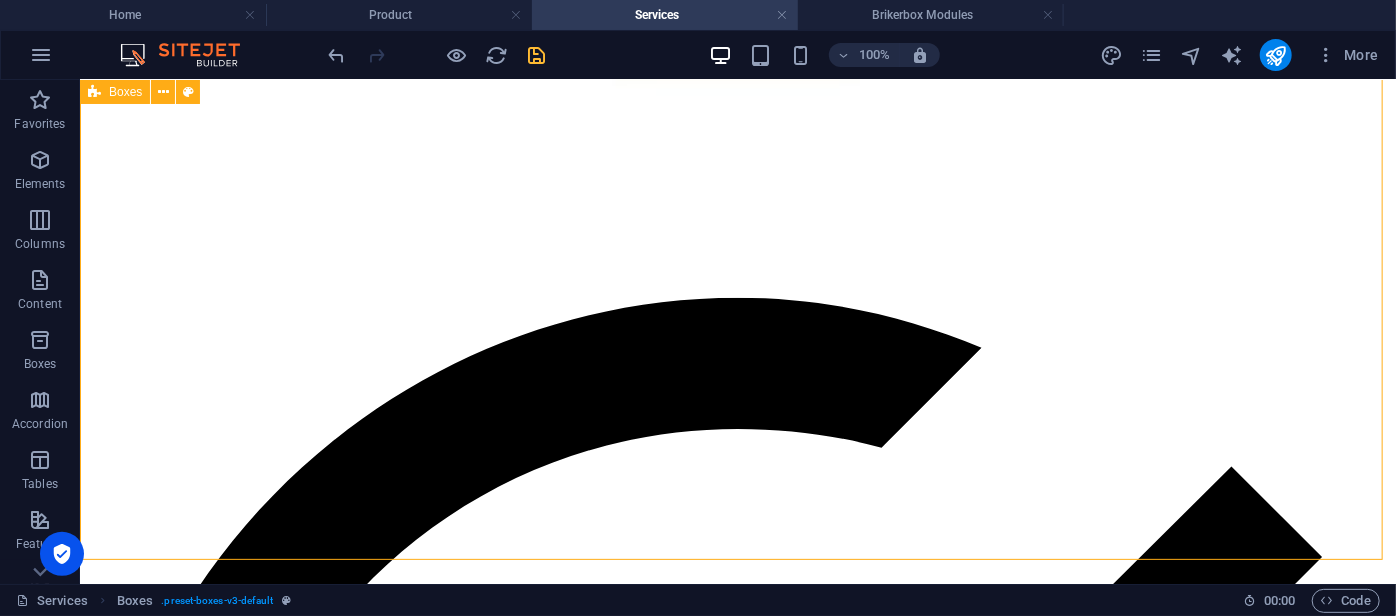 scroll, scrollTop: 907, scrollLeft: 0, axis: vertical 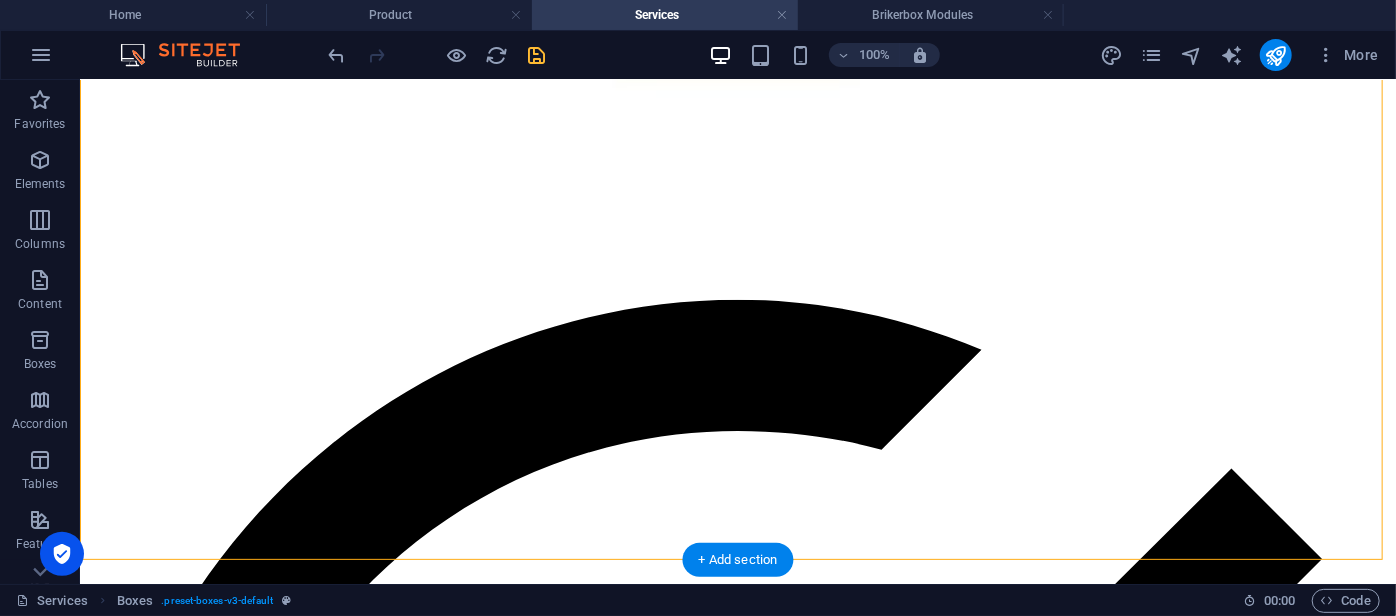 click at bounding box center (737, 9070) 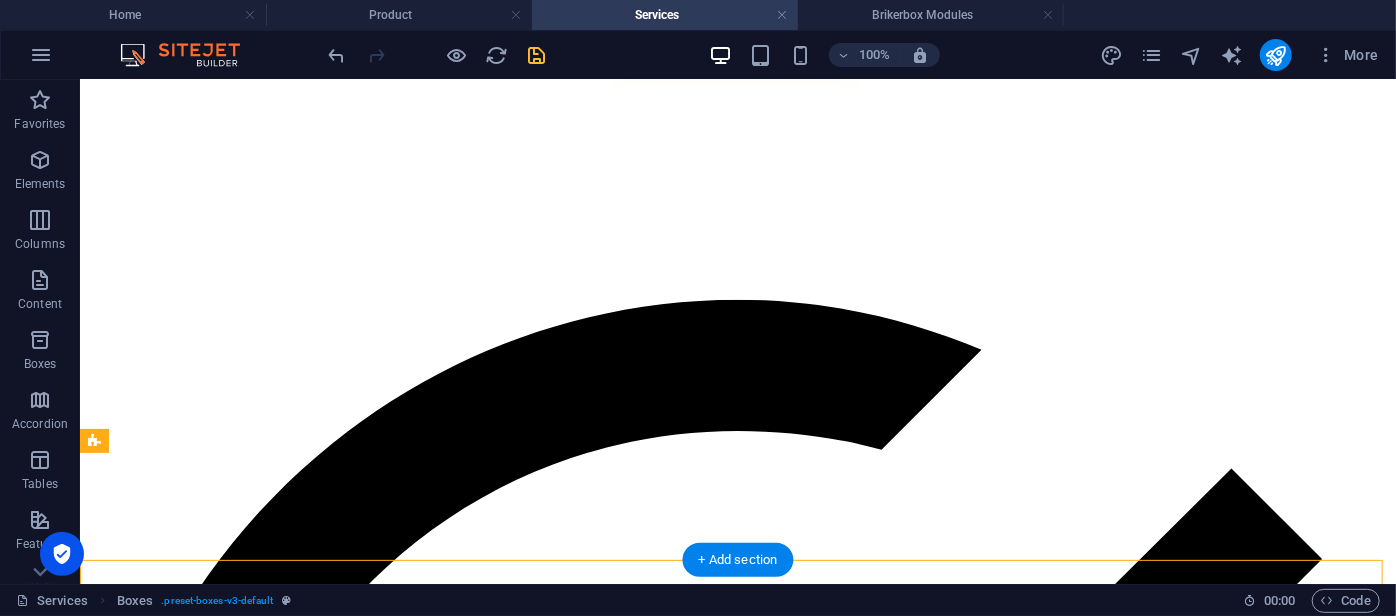 drag, startPoint x: 1098, startPoint y: 575, endPoint x: 1167, endPoint y: 693, distance: 136.69308 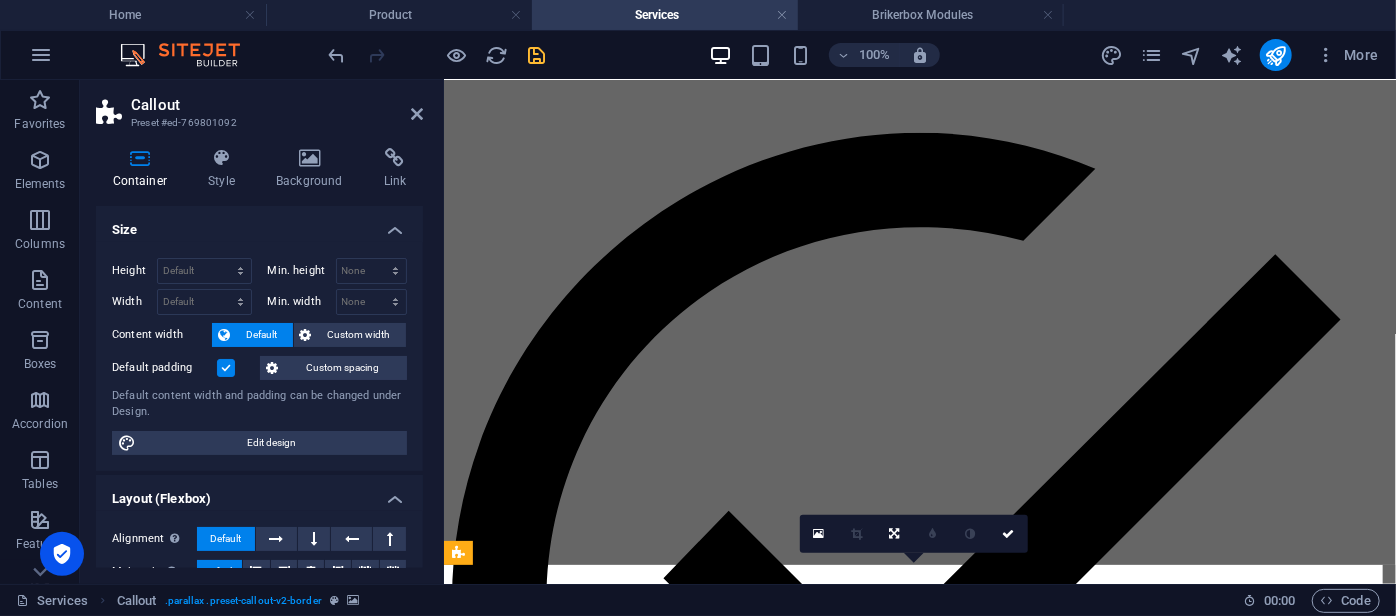 scroll, scrollTop: 874, scrollLeft: 0, axis: vertical 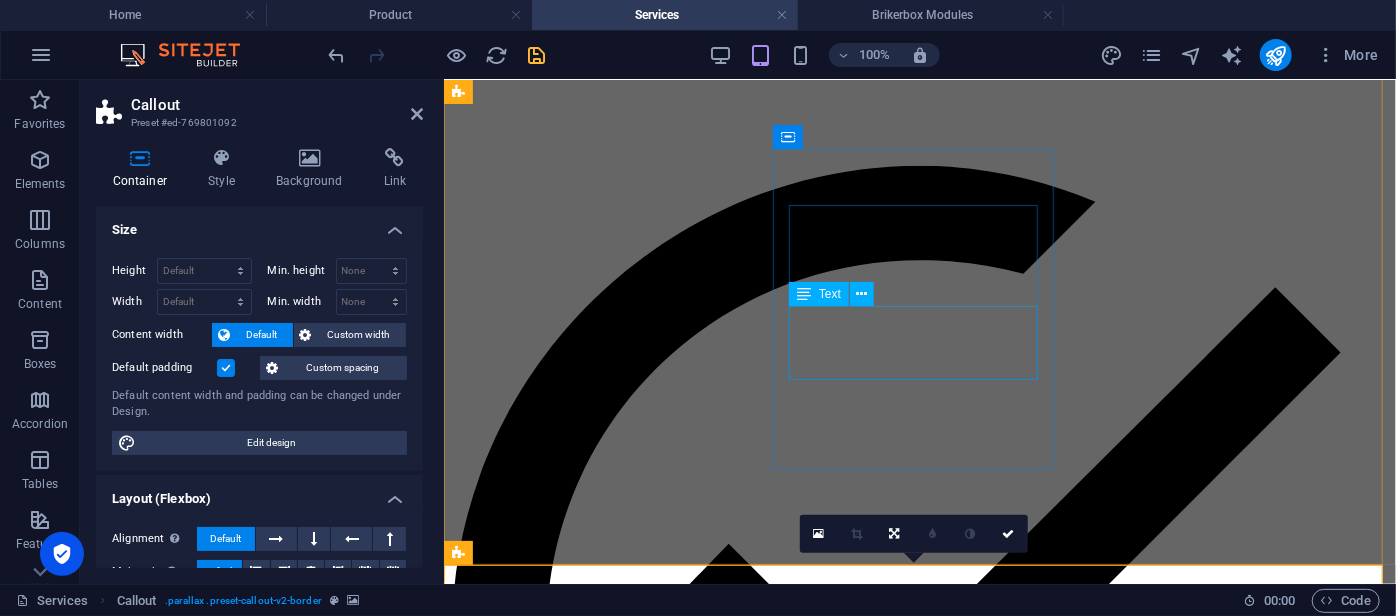 click on "Pemasangan dan pengaturan perangkat IP Phone agar terintegrasi sempurna dengan sistem komunikasi Anda." at bounding box center (919, 5692) 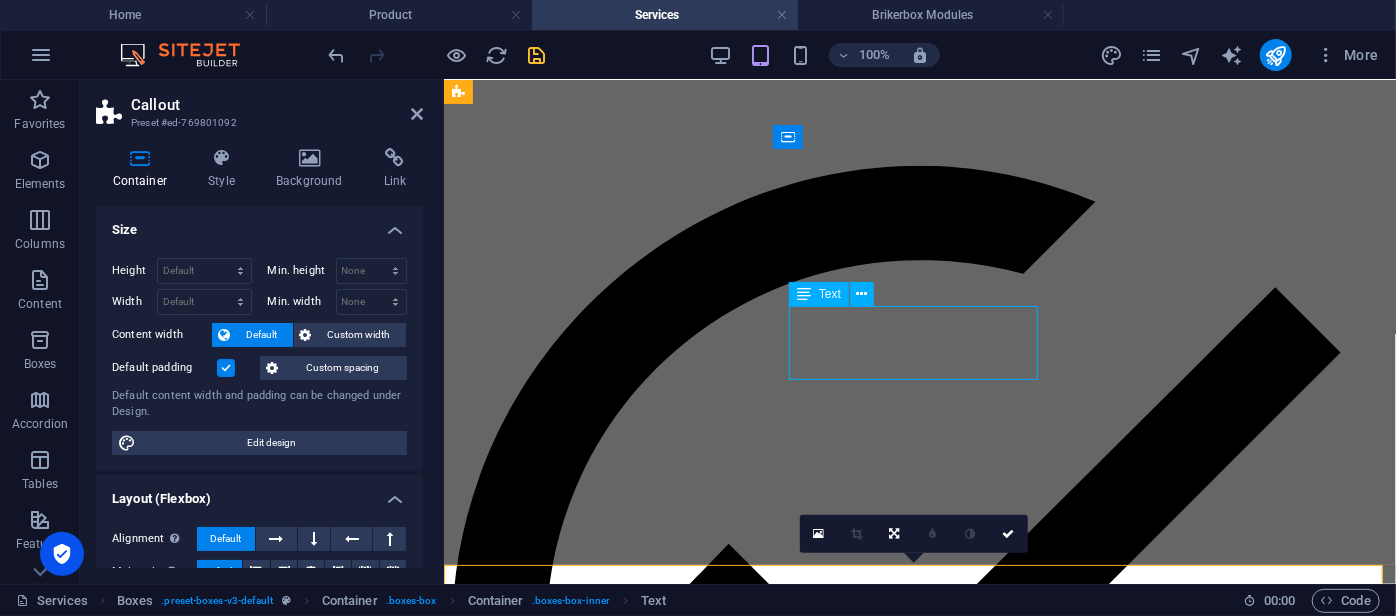 click on "Pemasangan dan pengaturan perangkat IP Phone agar terintegrasi sempurna dengan sistem komunikasi Anda." at bounding box center [919, 5692] 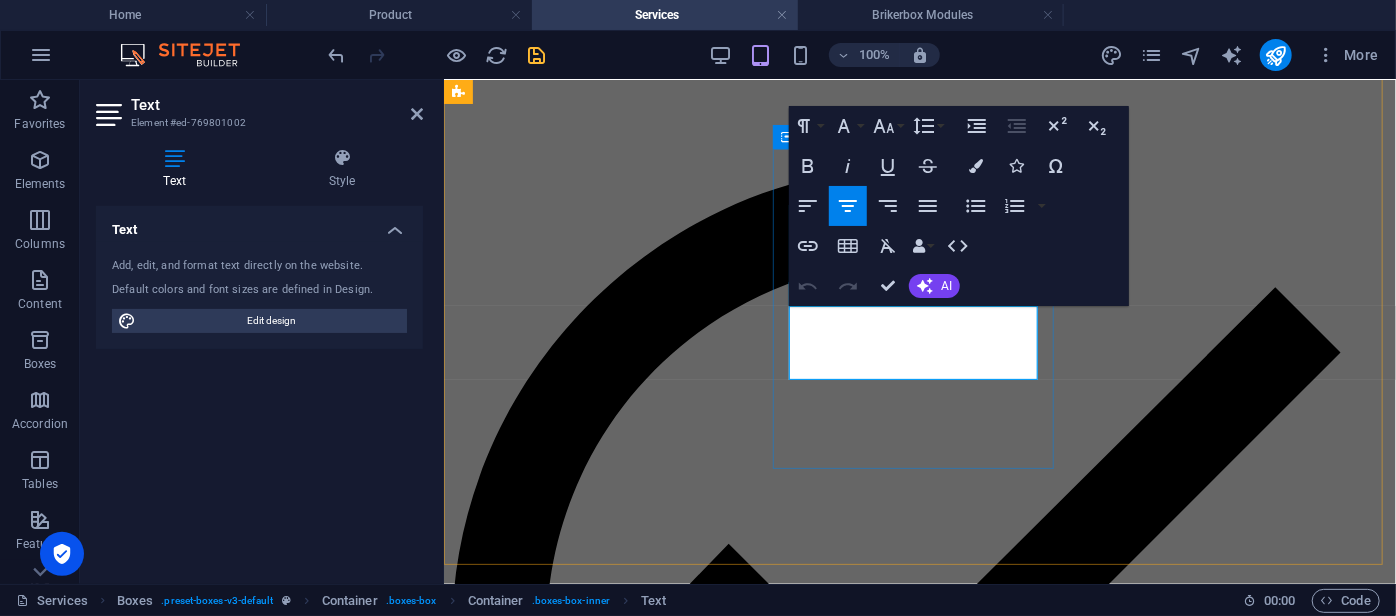click on "Pemasangan dan pengaturan perangkat IP Phone agar terintegrasi sempurna dengan sistem komunikasi Anda." at bounding box center [919, 5692] 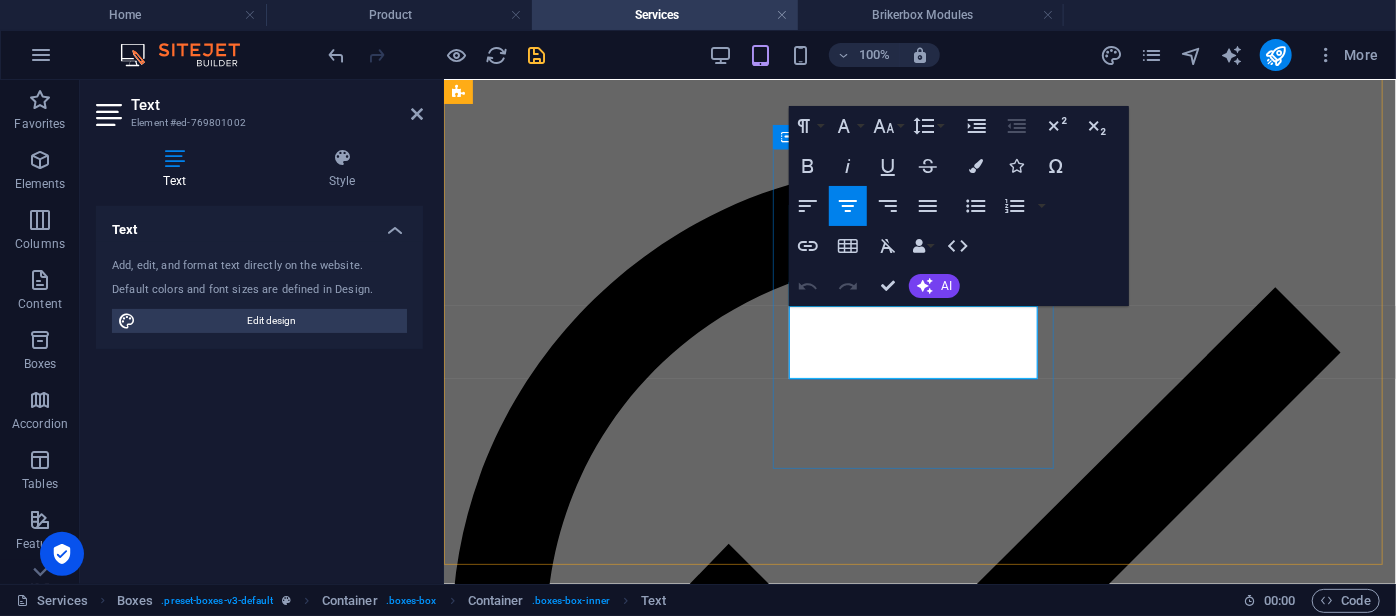scroll, scrollTop: 0, scrollLeft: 0, axis: both 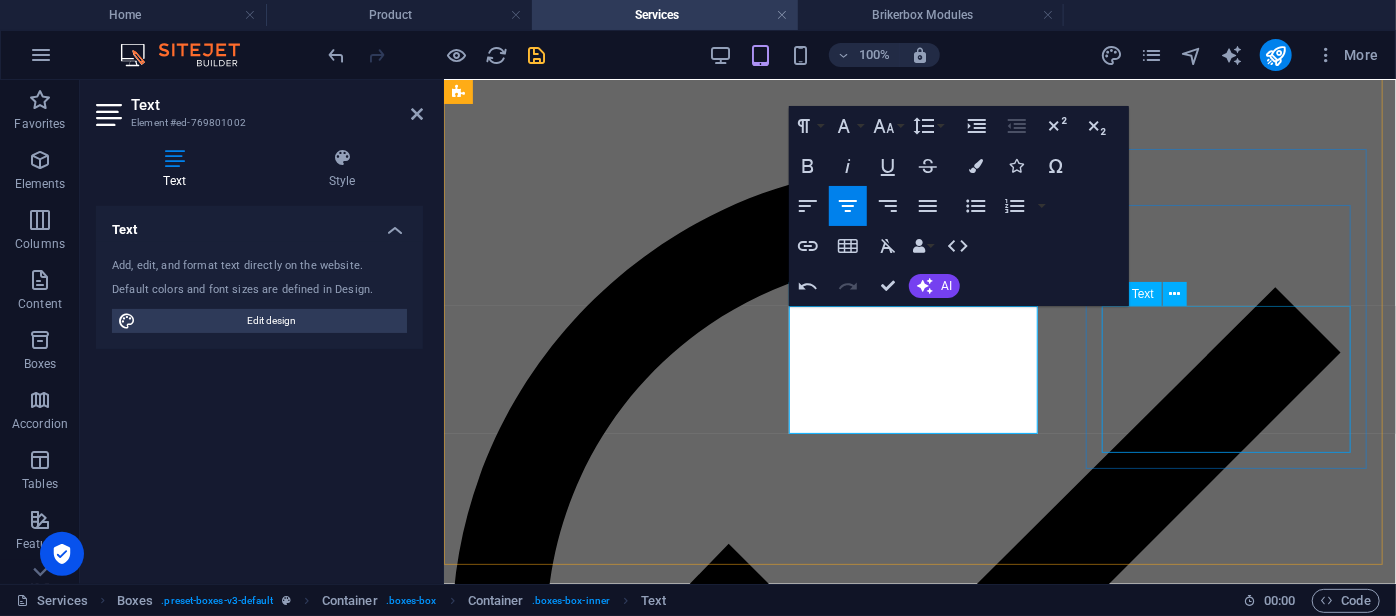 click on "Penyiapan perangkat gateway untuk koneksi antar jaringan telepon tradisional dan IP-based Meliputi pemasangan perangkat, konfigurasi jalur trunk, serta penyesuaian protokol komunikasi yang digunakan" at bounding box center [919, 6834] 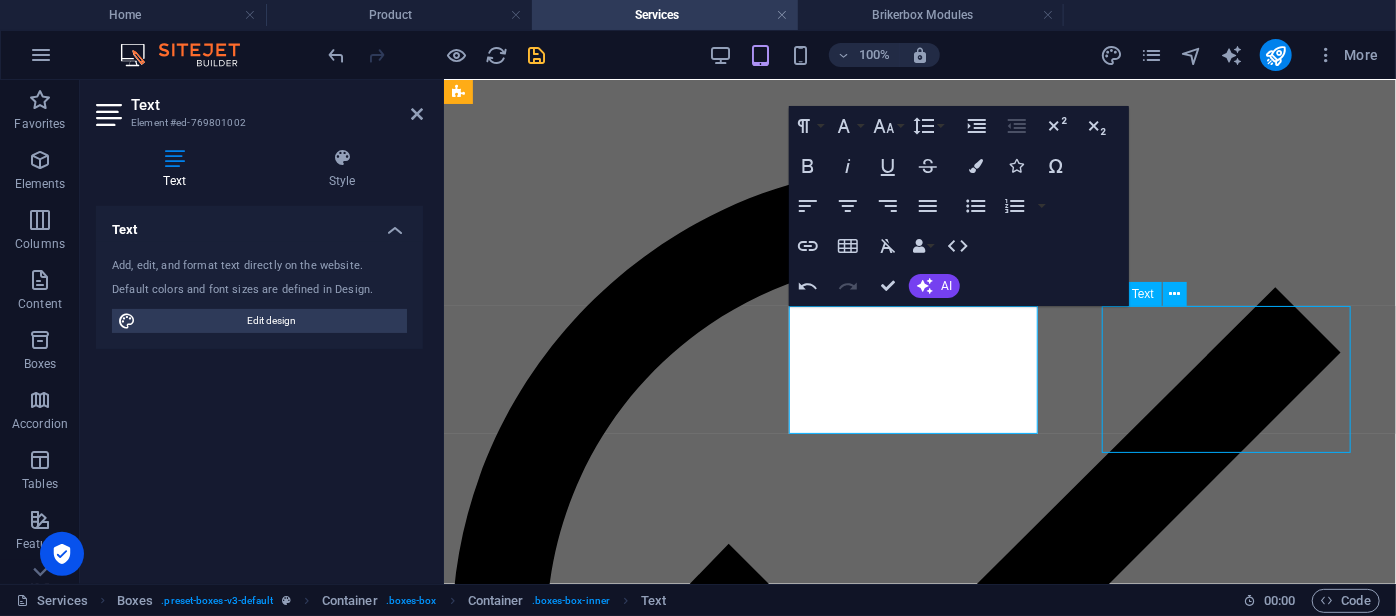 click on "Penyiapan perangkat gateway untuk koneksi antar jaringan telepon tradisional dan IP-based Meliputi pemasangan perangkat, konfigurasi jalur trunk, serta penyesuaian protokol komunikasi yang digunakan" at bounding box center [919, 6834] 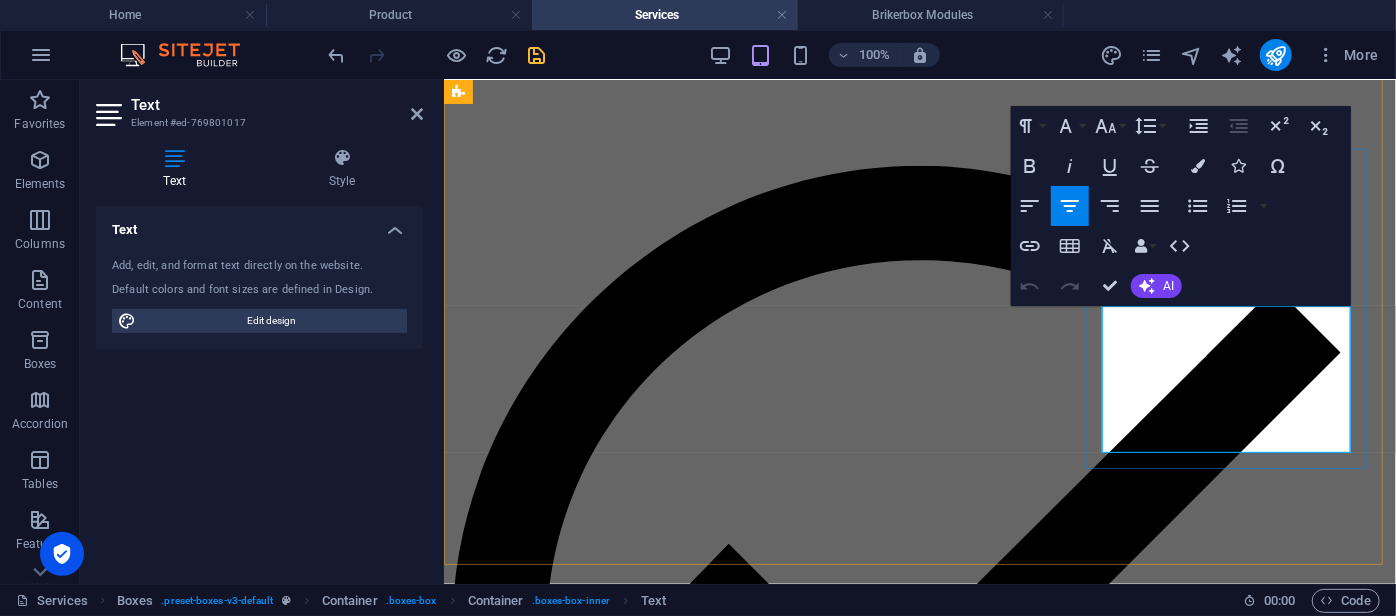 click on "Penyiapan perangkat gateway untuk koneksi antar jaringan telepon tradisional dan IP-based Meliputi pemasangan perangkat, konfigurasi jalur trunk, serta penyesuaian protokol komunikasi yang digunakan" at bounding box center (882, 6817) 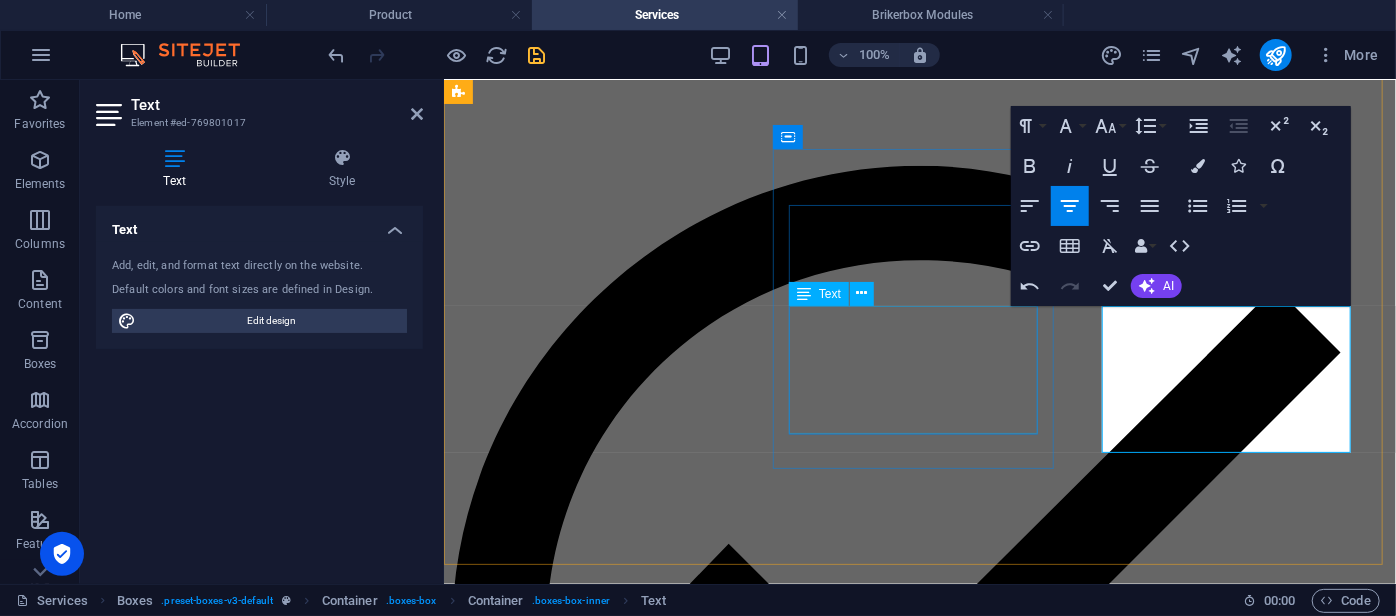 click on "Pemasangan dan pengaturan perangkat IP Phone agar terintegrasi sempurna dengan sistem komunikasi Anda. Termasuk registrasi ke server IP-PBX, setting ekstensi, dan pengujian fungsi dasar hingga lanjutan." at bounding box center (919, 5701) 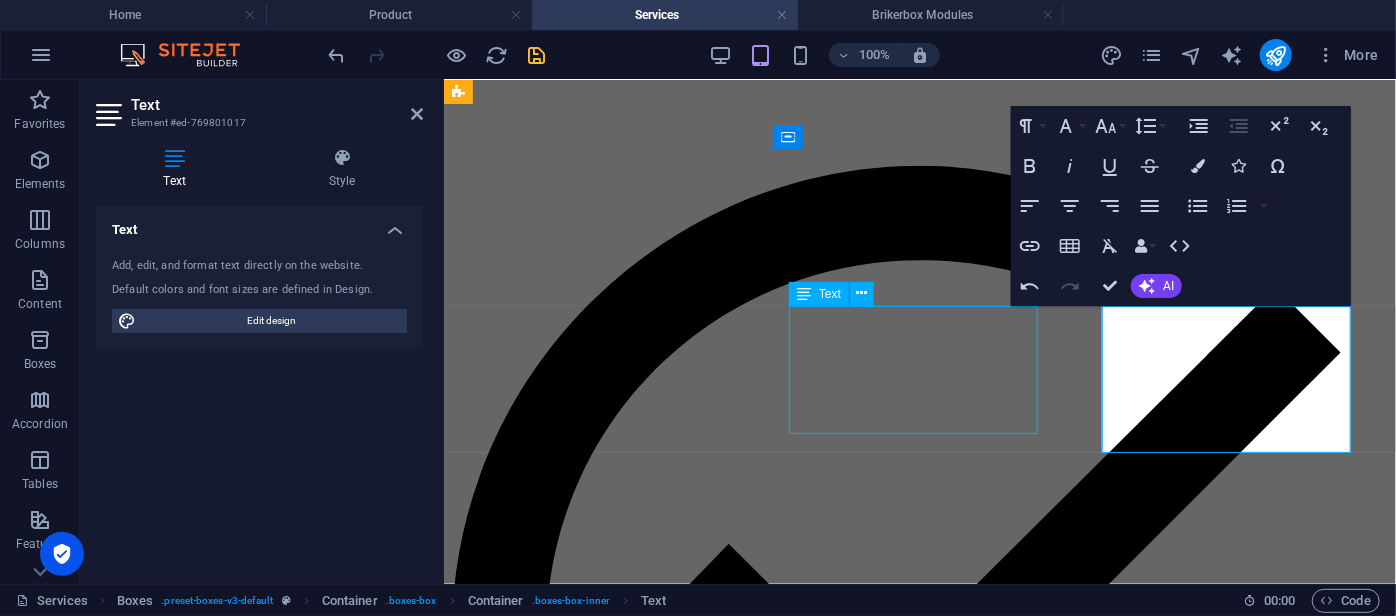 click on "Pemasangan dan pengaturan perangkat IP Phone agar terintegrasi sempurna dengan sistem komunikasi Anda. Termasuk registrasi ke server IP-PBX, setting ekstensi, dan pengujian fungsi dasar hingga lanjutan." at bounding box center [919, 5701] 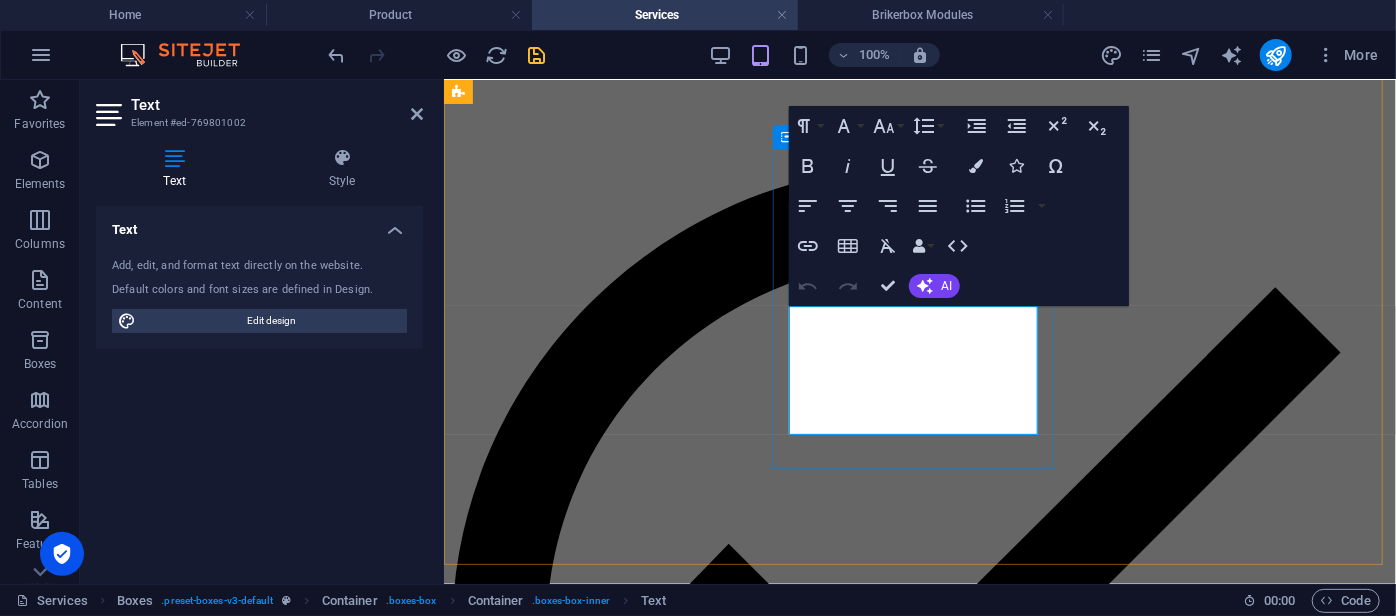 scroll, scrollTop: 0, scrollLeft: 0, axis: both 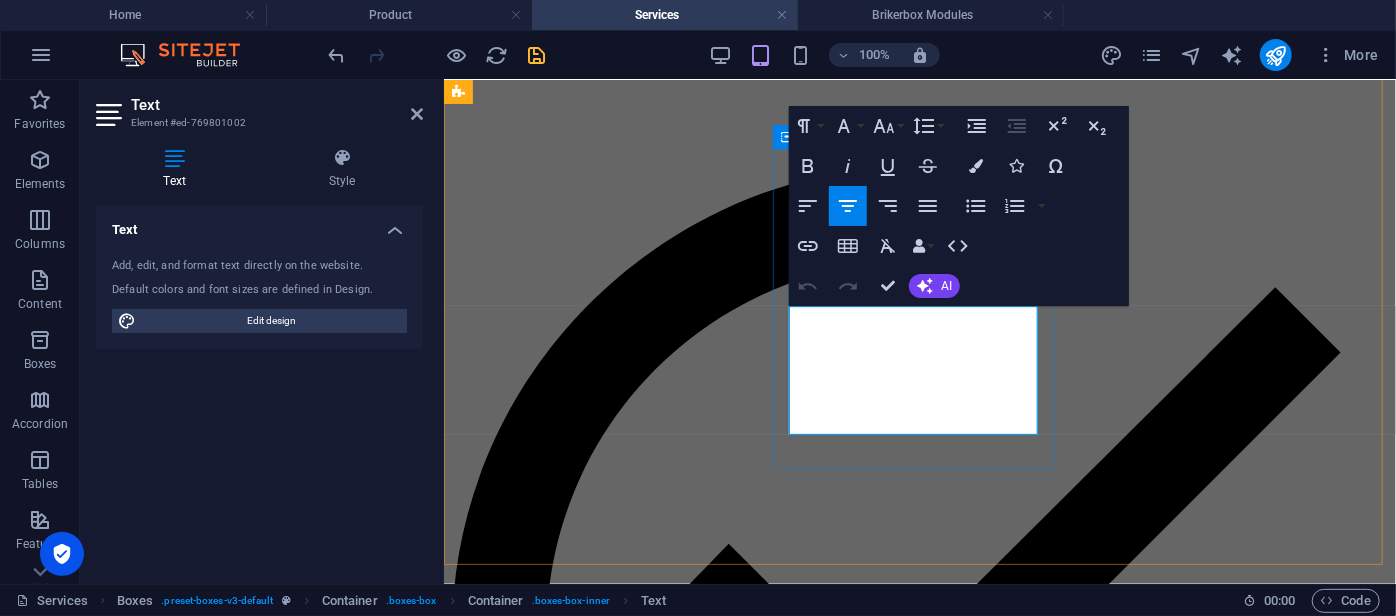 drag, startPoint x: 970, startPoint y: 367, endPoint x: 958, endPoint y: 367, distance: 12 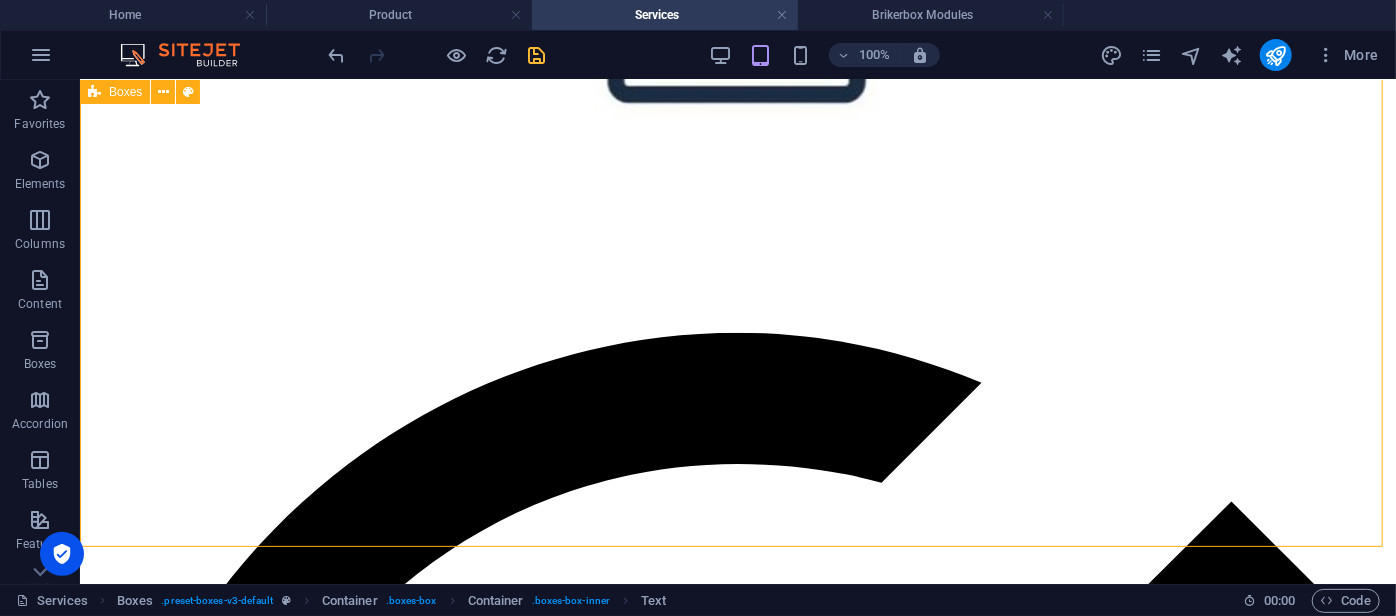 click on "Maintenance Level 1 Pemeliharaan ringan yang mencakup pemeriksaan rutin, pembaruan perangkat lunak minor, dan penanganan awal terhadap gangguan sistem.   Maintenance Level 2 Pemeliharaan lanjutan untuk menangani permasalahan teknis yang lebih kompleks.   Maintenance On-Site   Layanan pemeliharaan langsung di lokasi pelanggan.   Instalasi dan Konfigurasi  Brikerbox System   Layanan instalasi lengkap sistem komunikasi Brikerbox IP-PBX.   Instalasi dan Konfigurasi  IP Phone   Pemasangan dan pengaturan perangkat IP Phone agar terintegrasi sempurna dengan sistem komunikasi Anda termasuk registrasi ke server IP-PBX, setting ekstensi, dan pengujian fungsi dasar hingga lanjutan. Instalasi dan Konfigurasi  Gateway   Penyiapan perangkat gateway untuk koneksi antar jaringan telepon tradisional dan IP-based meliputi pemasangan perangkat, konfigurasi jalur trunk, serta penyesuaian protokol komunikasi yang digunakan" at bounding box center [737, 4766] 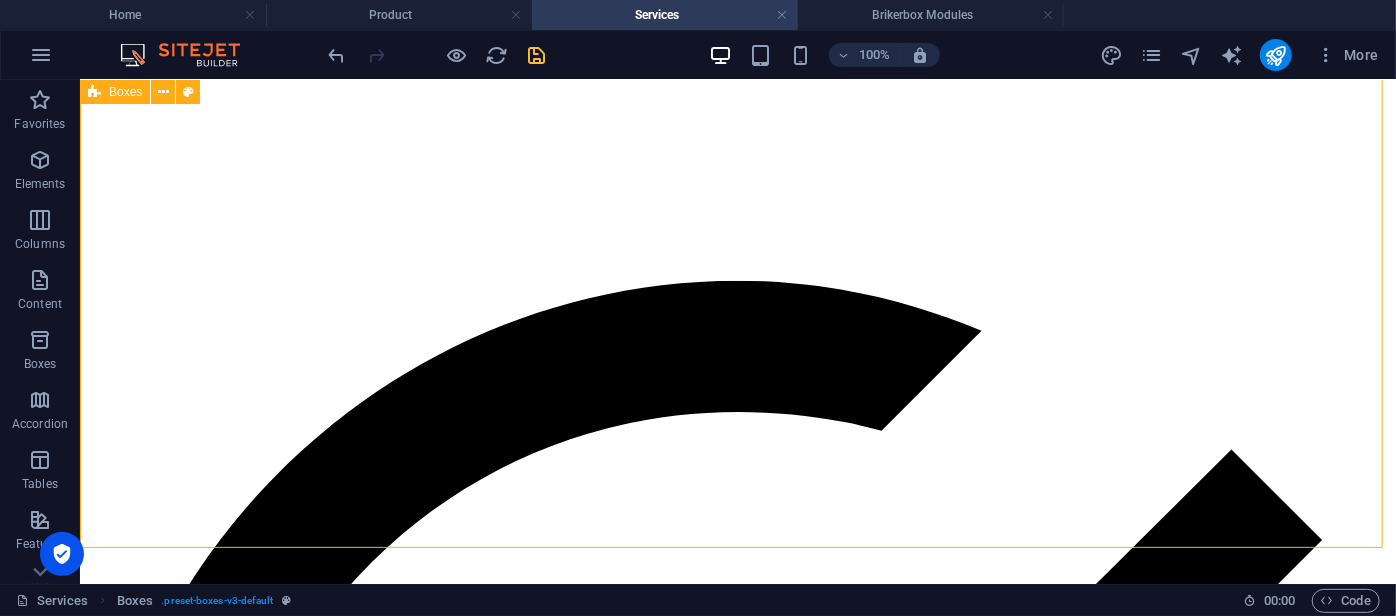 scroll, scrollTop: 925, scrollLeft: 0, axis: vertical 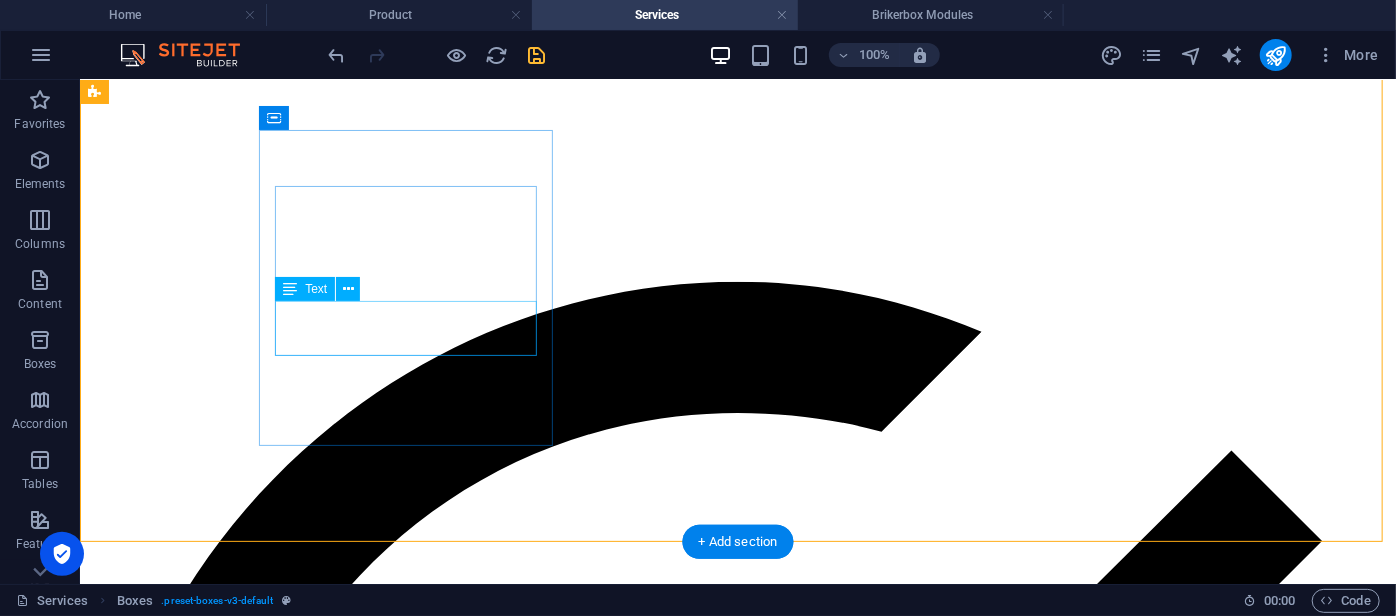 click on "Layanan instalasi lengkap sistem komunikasi Brikerbox IP-PBX." at bounding box center [737, 6151] 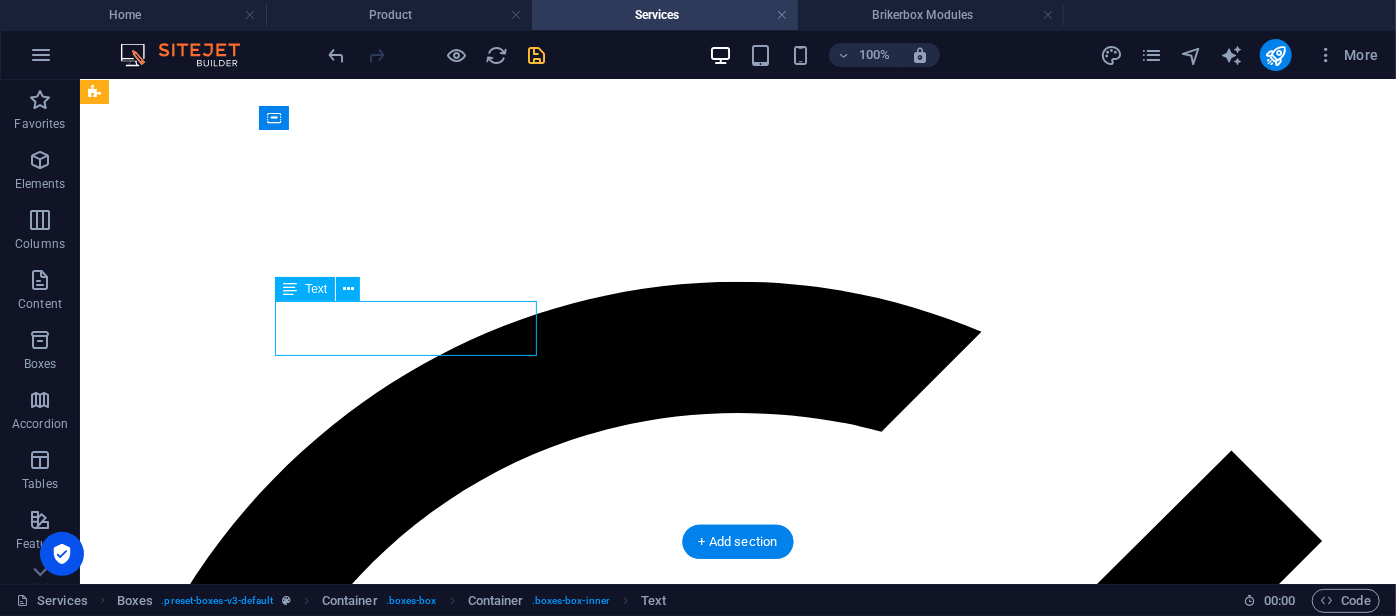 click on "Layanan instalasi lengkap sistem komunikasi Brikerbox IP-PBX." at bounding box center [737, 6151] 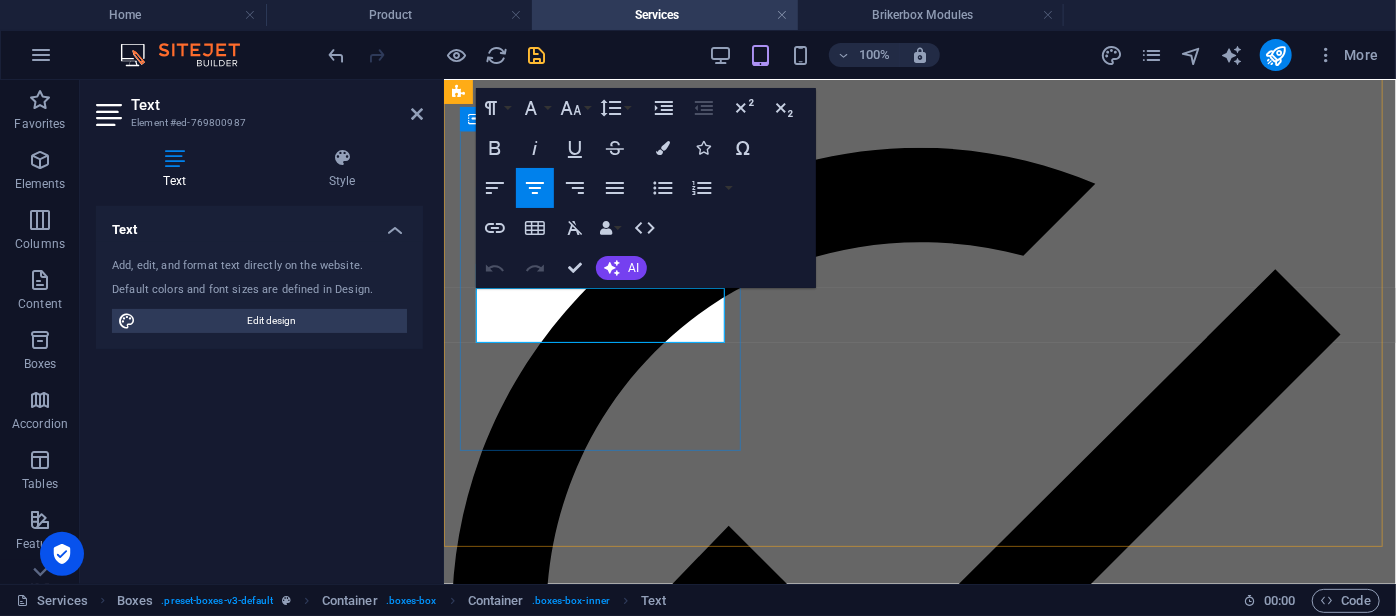 click on "Layanan instalasi lengkap sistem komunikasi Brikerbox IP-PBX." at bounding box center [919, 4543] 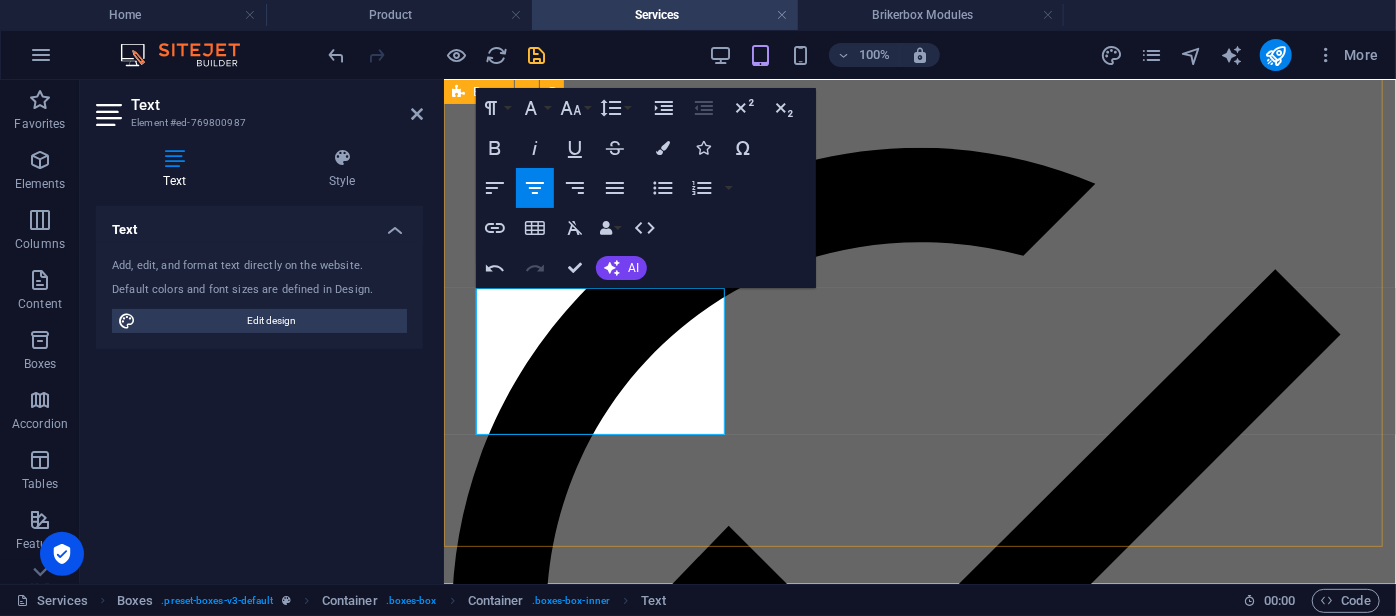 click on "Maintenance Level 1 Pemeliharaan ringan yang mencakup pemeriksaan rutin, pembaruan perangkat lunak minor, dan penanganan awal terhadap gangguan sistem.   Maintenance Level 2 Pemeliharaan lanjutan untuk menangani permasalahan teknis yang lebih kompleks.   Maintenance On-Site   Layanan pemeliharaan langsung di lokasi pelanggan.   Instalasi dan Konfigurasi  Brikerbox System   Layanan instalasi lengkap sistem komunikasi Brikerbox IP-PBX. Kami memastikan sistem terpasang dengan benar, dikonfigurasi sesuai kebutuhan bisnis Anda, dan siap digunakan dengan stabil dan aman.   Instalasi dan Konfigurasi  IP Phone   Pemasangan dan pengaturan perangkat IP Phone agar terintegrasi sempurna dengan sistem komunikasi Anda termasuk registrasi ke server IP-PBX, setting ekstensi, dan pengujian fungsi dasar hingga lanjutan. Instalasi dan Konfigurasi  Gateway" at bounding box center [919, 3524] 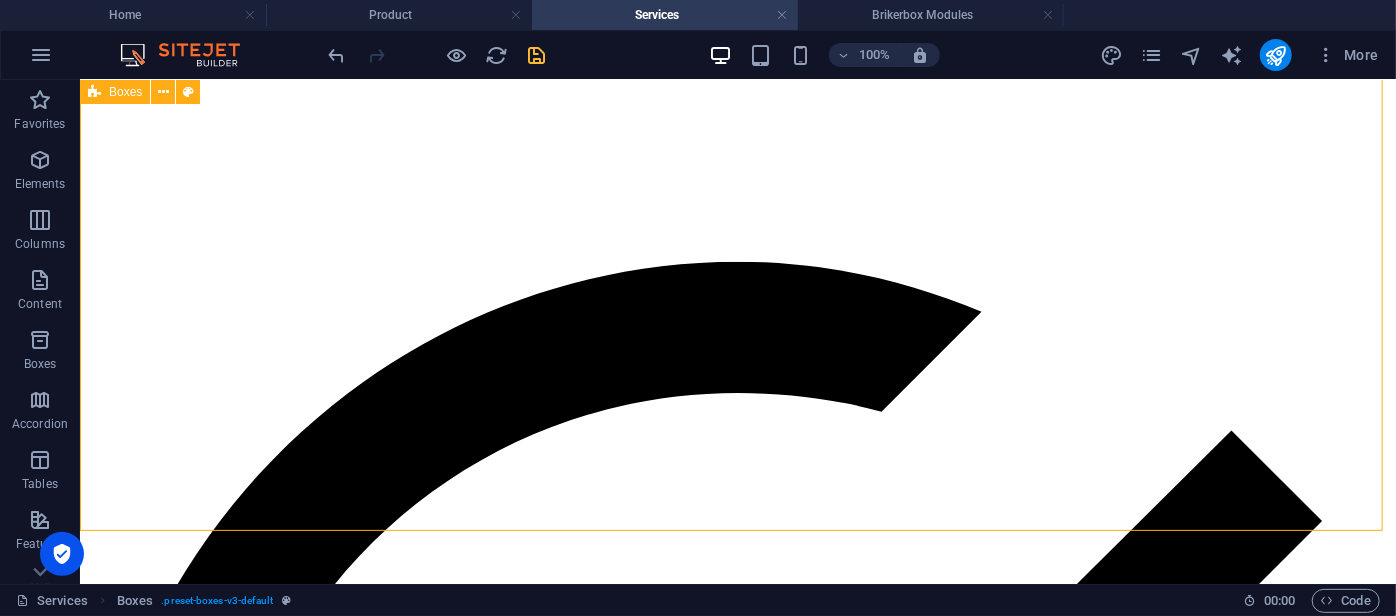 scroll, scrollTop: 941, scrollLeft: 0, axis: vertical 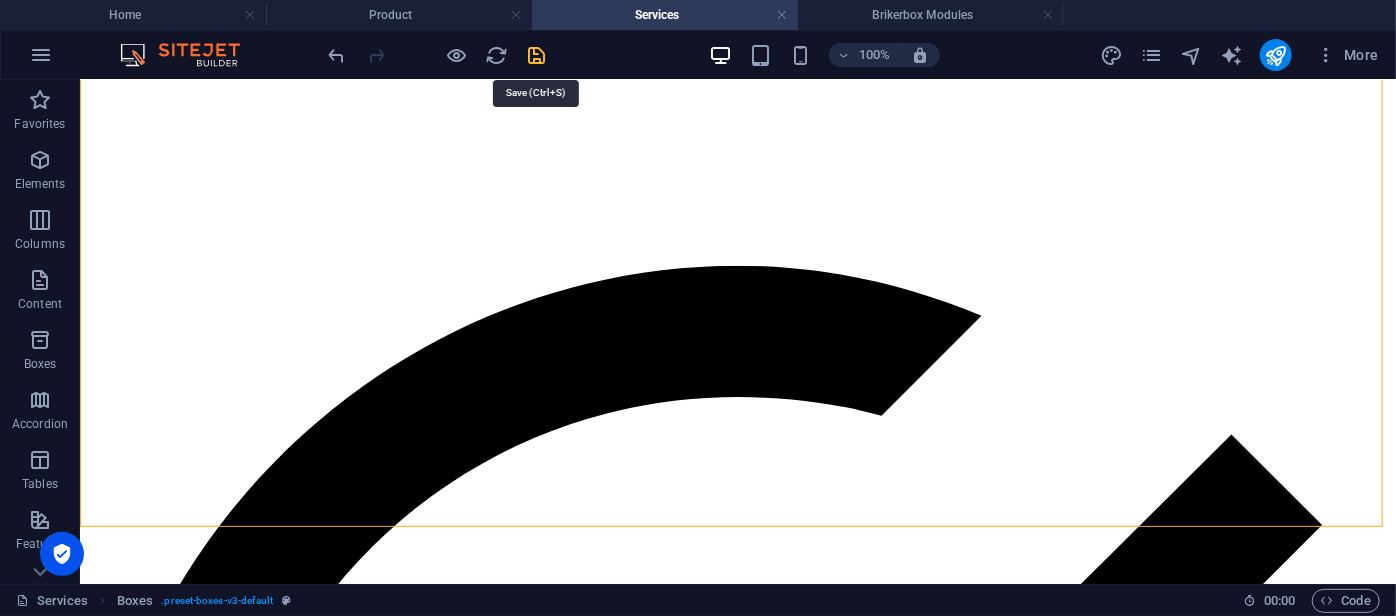 click at bounding box center (537, 55) 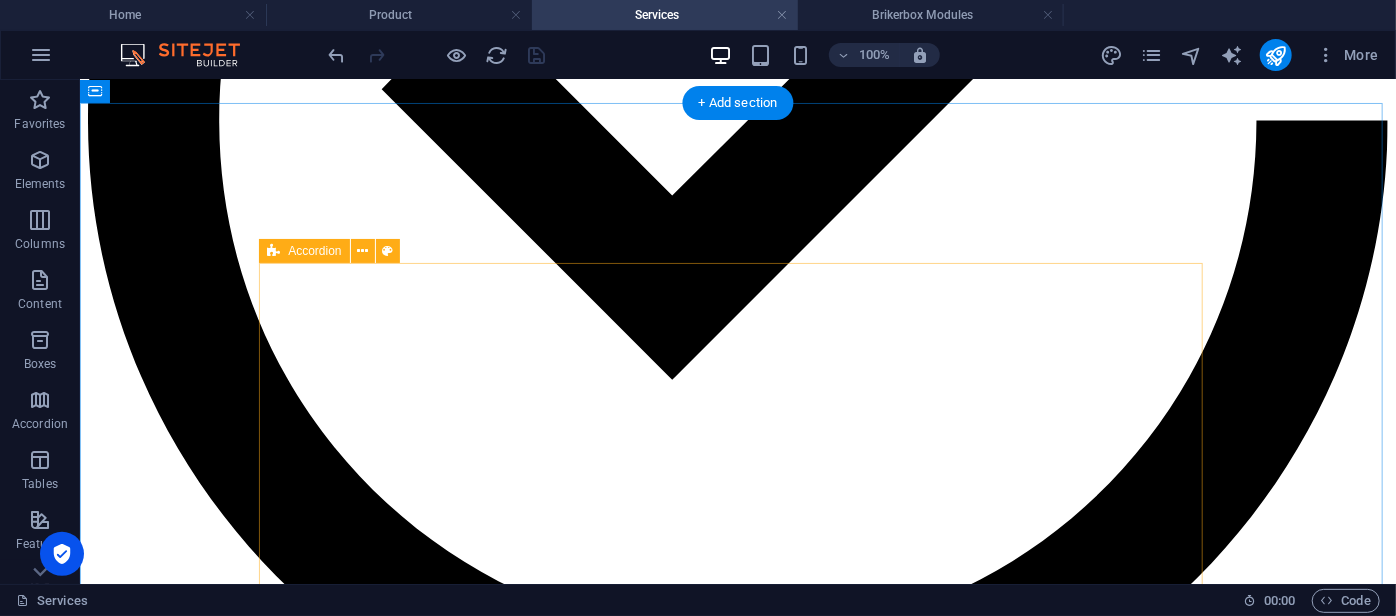 scroll, scrollTop: 1734, scrollLeft: 0, axis: vertical 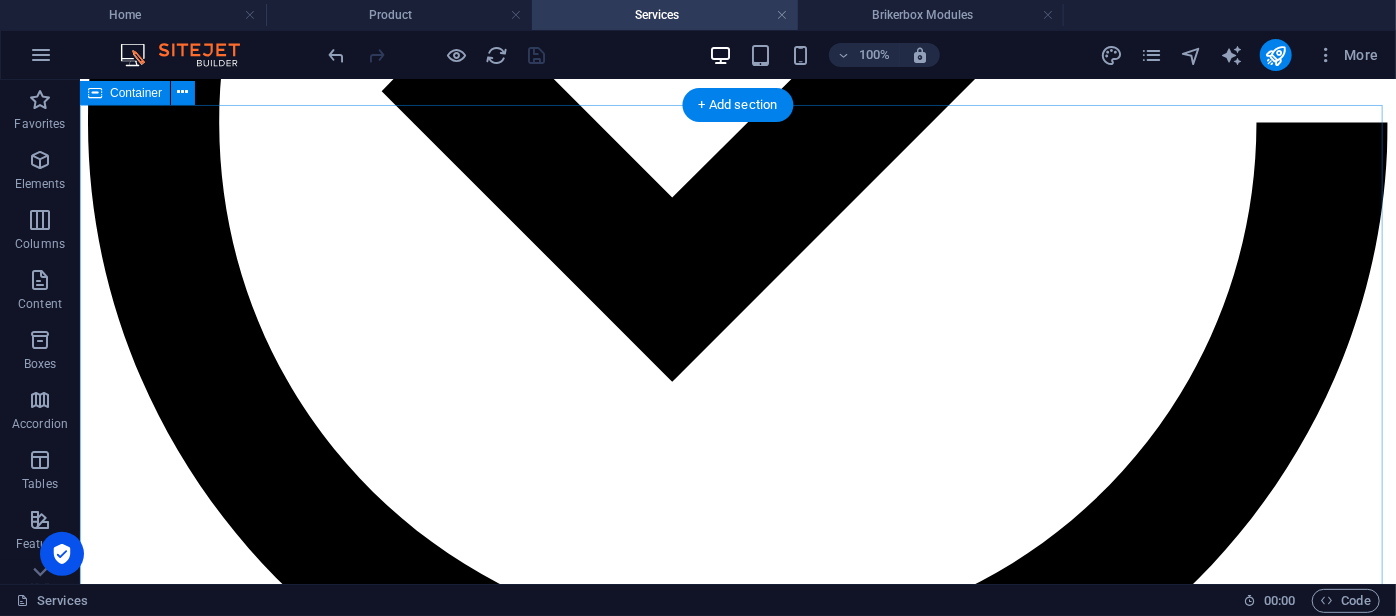 click on "Accordion First Headline First Content Lorem ipsum dolor sit amet, consectetur adipisicing elit. Maiores ipsum repellat minus nihil. [PERSON_NAME], delectus, nam dignissimos ea repudiandae minima voluptatum magni pariatur possimus quia accusamus [PERSON_NAME] facilis corporis animi nisi. Enim, pariatur, impedit quia repellat harum ipsam laboriosam voluptas dicta illum nisi obcaecati reprehenderit quis placeat recusandae tenetur aperiam. Second Headline Second Content Lorem ipsum dolor sit amet, consectetur adipisicing elit. Maiores ipsum repellat minus nihil. [PERSON_NAME], delectus, nam dignissimos ea repudiandae minima voluptatum magni pariatur possimus quia accusamus [PERSON_NAME] facilis corporis animi nisi. Enim, pariatur, impedit quia repellat harum ipsam laboriosam voluptas dicta illum nisi obcaecati reprehenderit quis placeat recusandae tenetur aperiam. Third Headline Third Content Fourth Headline Fourth Content" at bounding box center (737, 9315) 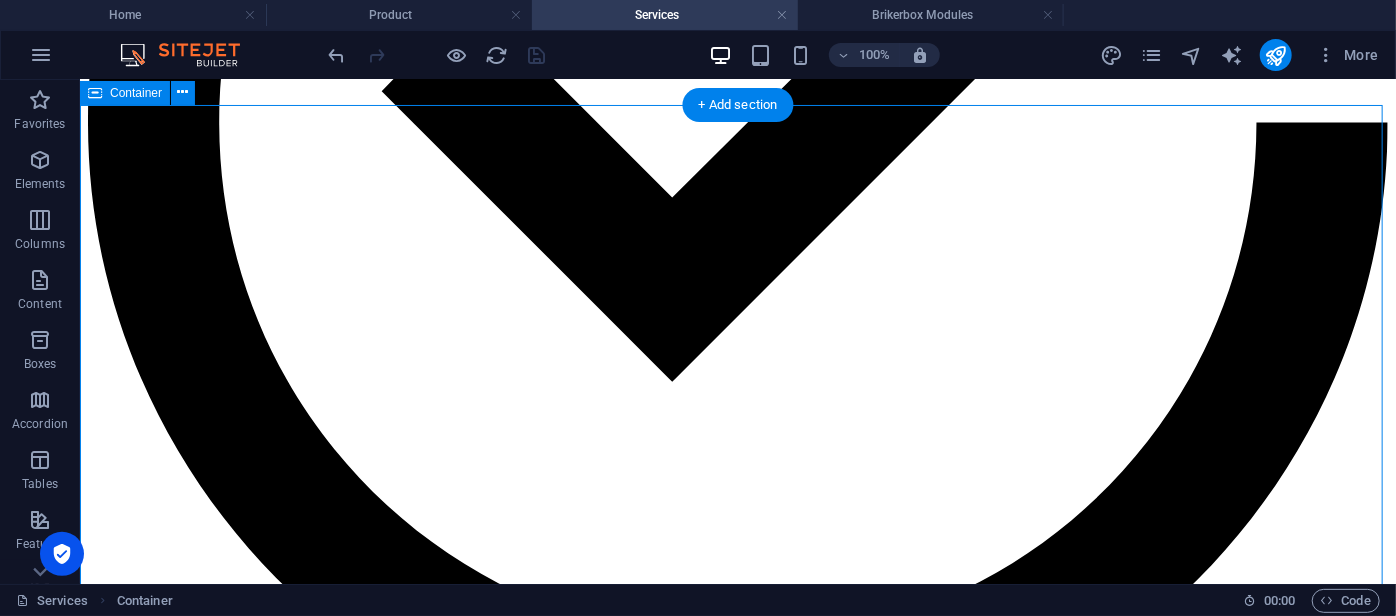 click on "Accordion First Headline First Content Lorem ipsum dolor sit amet, consectetur adipisicing elit. Maiores ipsum repellat minus nihil. [PERSON_NAME], delectus, nam dignissimos ea repudiandae minima voluptatum magni pariatur possimus quia accusamus [PERSON_NAME] facilis corporis animi nisi. Enim, pariatur, impedit quia repellat harum ipsam laboriosam voluptas dicta illum nisi obcaecati reprehenderit quis placeat recusandae tenetur aperiam. Second Headline Second Content Lorem ipsum dolor sit amet, consectetur adipisicing elit. Maiores ipsum repellat minus nihil. [PERSON_NAME], delectus, nam dignissimos ea repudiandae minima voluptatum magni pariatur possimus quia accusamus [PERSON_NAME] facilis corporis animi nisi. Enim, pariatur, impedit quia repellat harum ipsam laboriosam voluptas dicta illum nisi obcaecati reprehenderit quis placeat recusandae tenetur aperiam. Third Headline Third Content Fourth Headline Fourth Content" at bounding box center (737, 9315) 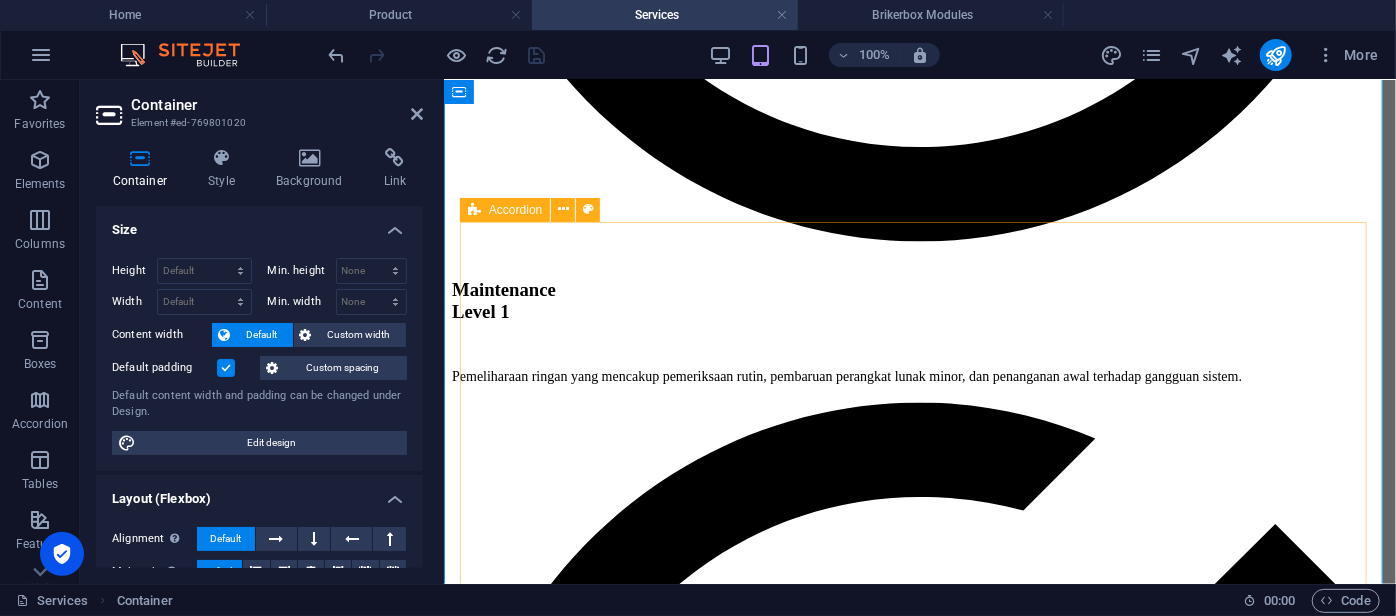 click on "First Headline First Content Lorem ipsum dolor sit amet, consectetur adipisicing elit. Maiores ipsum repellat minus nihil. [PERSON_NAME], delectus, nam dignissimos ea repudiandae minima voluptatum magni pariatur possimus quia accusamus [PERSON_NAME] facilis corporis animi nisi. Enim, pariatur, impedit quia repellat harum ipsam laboriosam voluptas dicta illum nisi obcaecati reprehenderit quis placeat recusandae tenetur aperiam. Second Headline Second Content Lorem ipsum dolor sit amet, consectetur adipisicing elit. Maiores ipsum repellat minus nihil. [PERSON_NAME], delectus, nam dignissimos ea repudiandae minima voluptatum magni pariatur possimus quia accusamus [PERSON_NAME] facilis corporis animi nisi. Enim, pariatur, impedit quia repellat harum ipsam laboriosam voluptas dicta illum nisi obcaecati reprehenderit quis placeat recusandae tenetur aperiam. Third Headline Third Content Fourth Headline Fourth Content" at bounding box center (919, 7043) 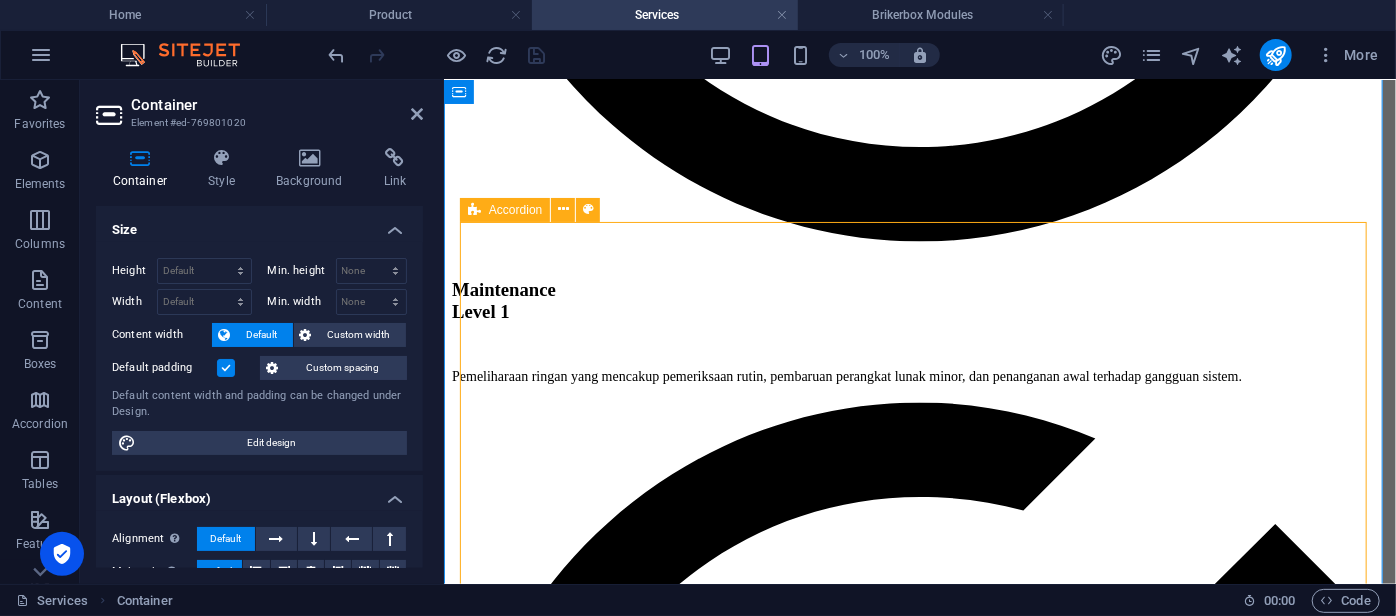 click on "First Headline First Content Lorem ipsum dolor sit amet, consectetur adipisicing elit. Maiores ipsum repellat minus nihil. [PERSON_NAME], delectus, nam dignissimos ea repudiandae minima voluptatum magni pariatur possimus quia accusamus [PERSON_NAME] facilis corporis animi nisi. Enim, pariatur, impedit quia repellat harum ipsam laboriosam voluptas dicta illum nisi obcaecati reprehenderit quis placeat recusandae tenetur aperiam. Second Headline Second Content Lorem ipsum dolor sit amet, consectetur adipisicing elit. Maiores ipsum repellat minus nihil. [PERSON_NAME], delectus, nam dignissimos ea repudiandae minima voluptatum magni pariatur possimus quia accusamus [PERSON_NAME] facilis corporis animi nisi. Enim, pariatur, impedit quia repellat harum ipsam laboriosam voluptas dicta illum nisi obcaecati reprehenderit quis placeat recusandae tenetur aperiam. Third Headline Third Content Fourth Headline Fourth Content" at bounding box center [919, 7043] 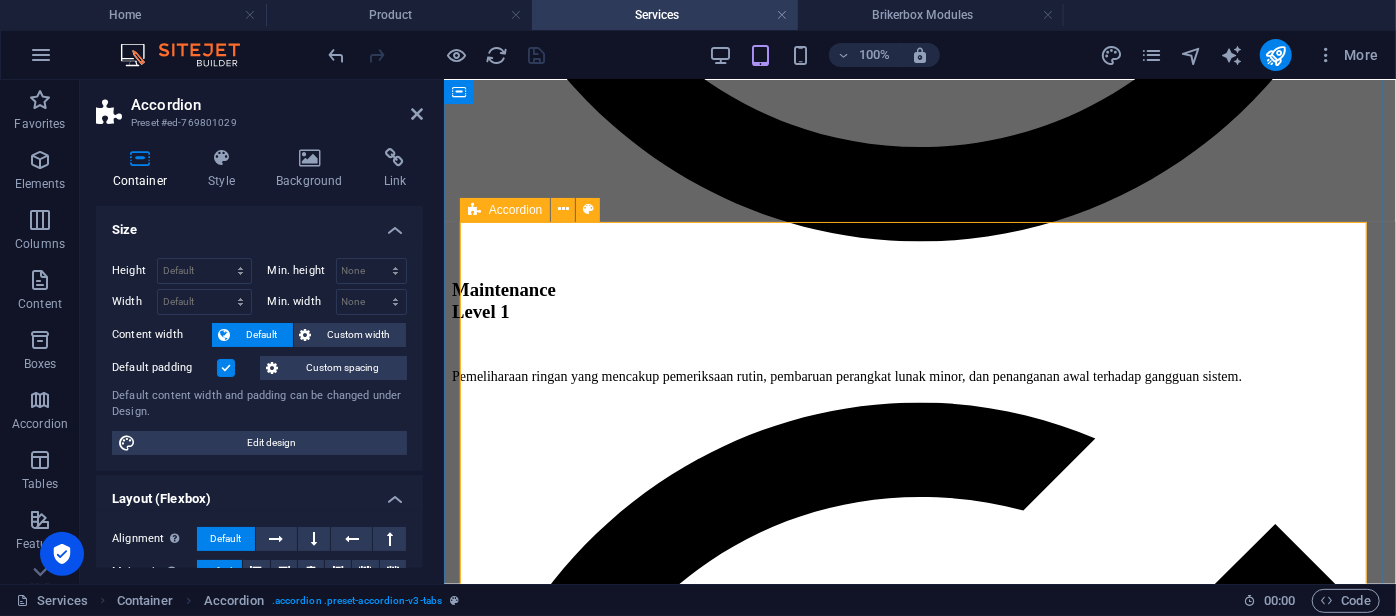 click on "Accordion" at bounding box center (515, 210) 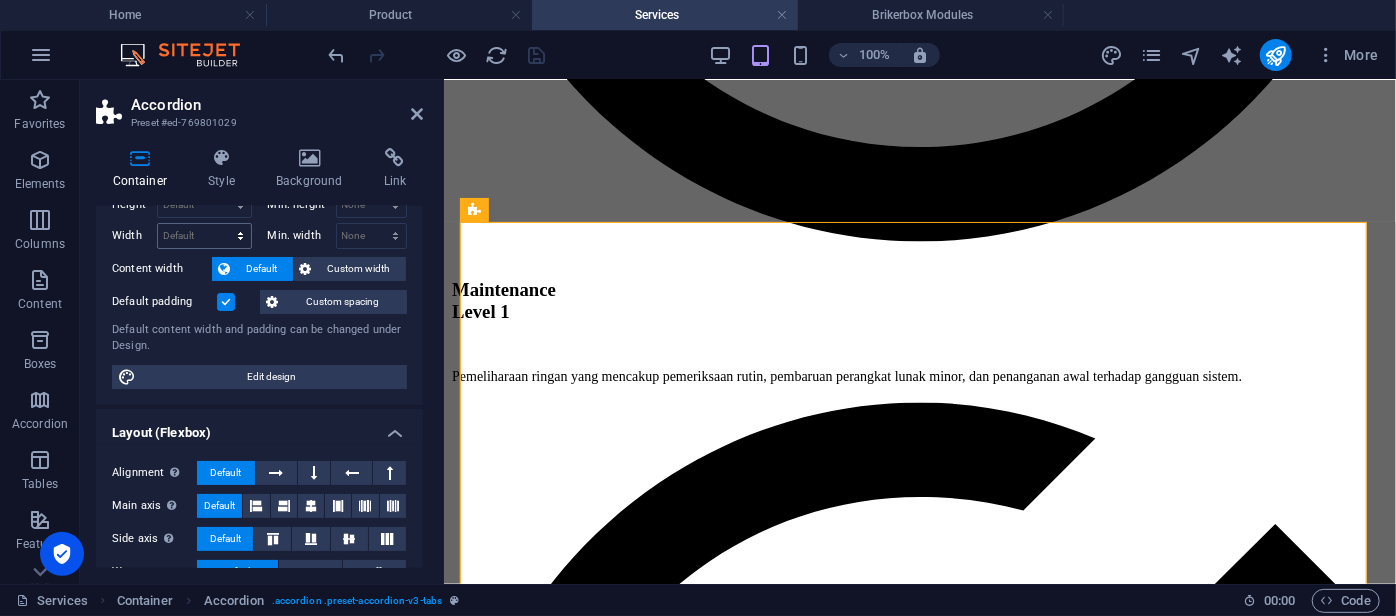 scroll, scrollTop: 0, scrollLeft: 0, axis: both 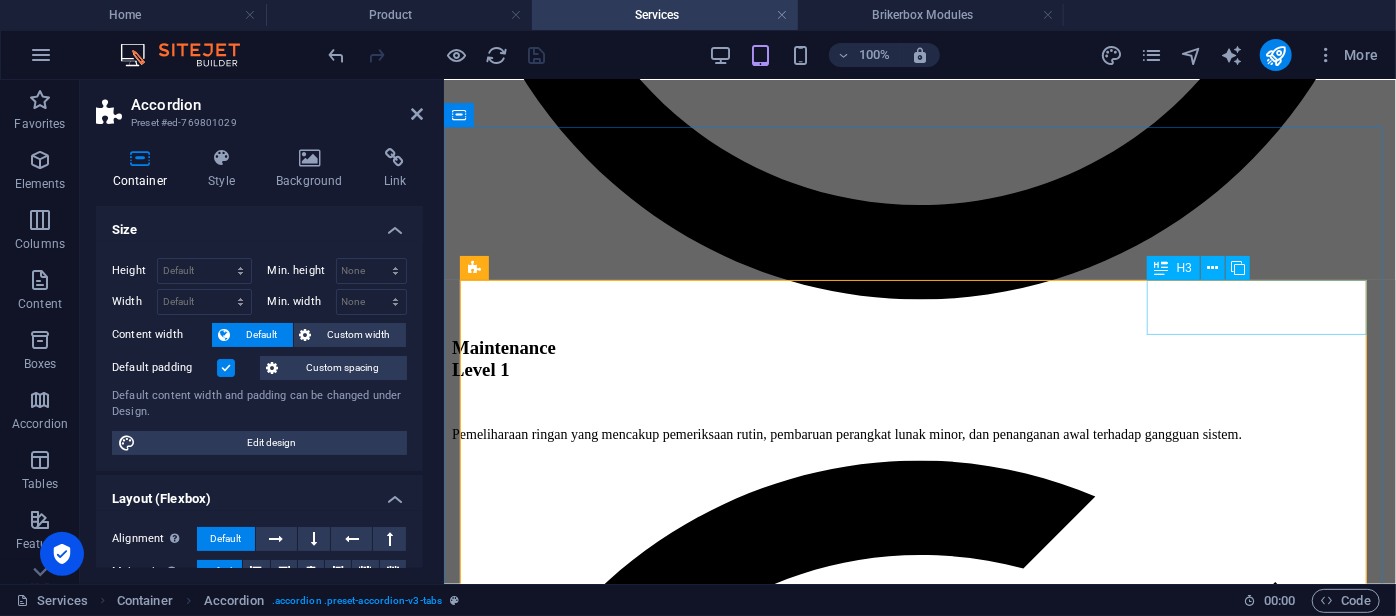 click on "Fourth Headline" at bounding box center (919, 7297) 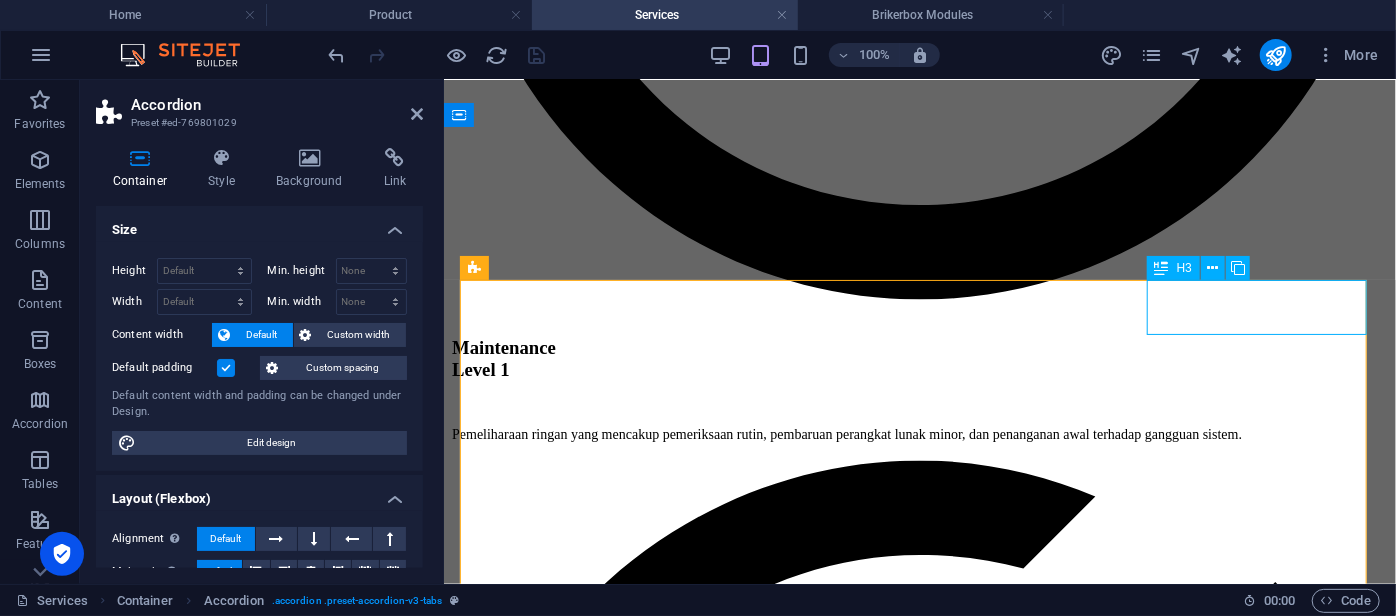 click on "Fourth Headline" at bounding box center (919, 7297) 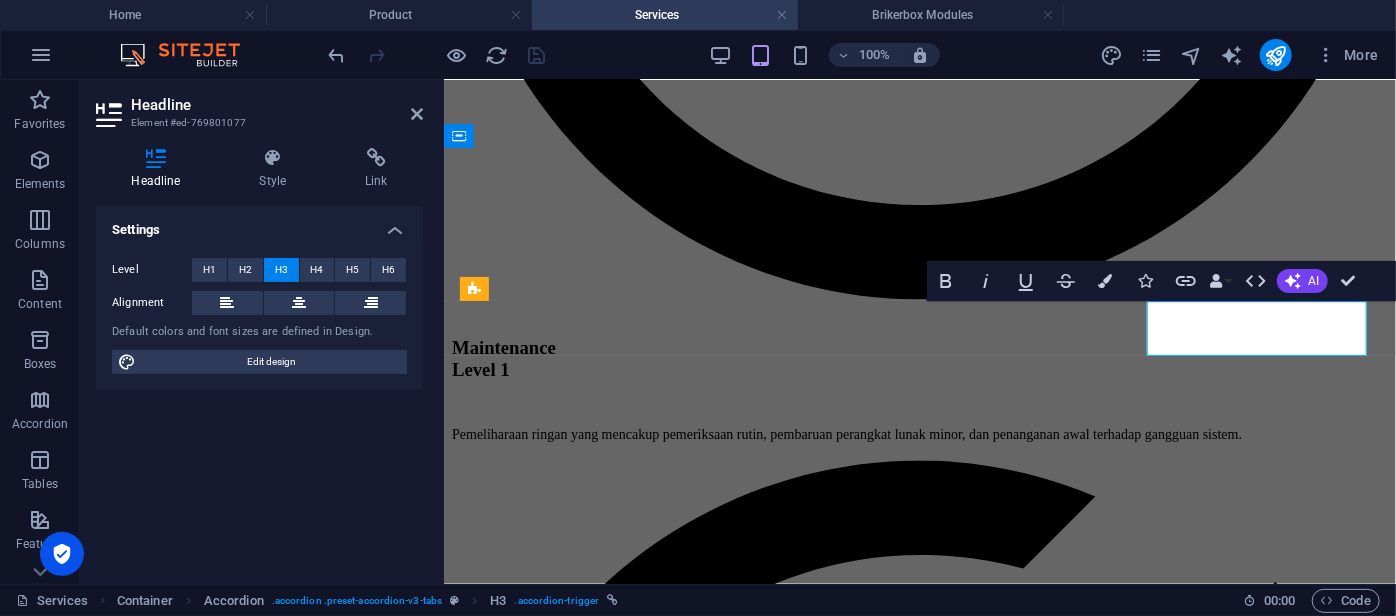 scroll, scrollTop: 1655, scrollLeft: 0, axis: vertical 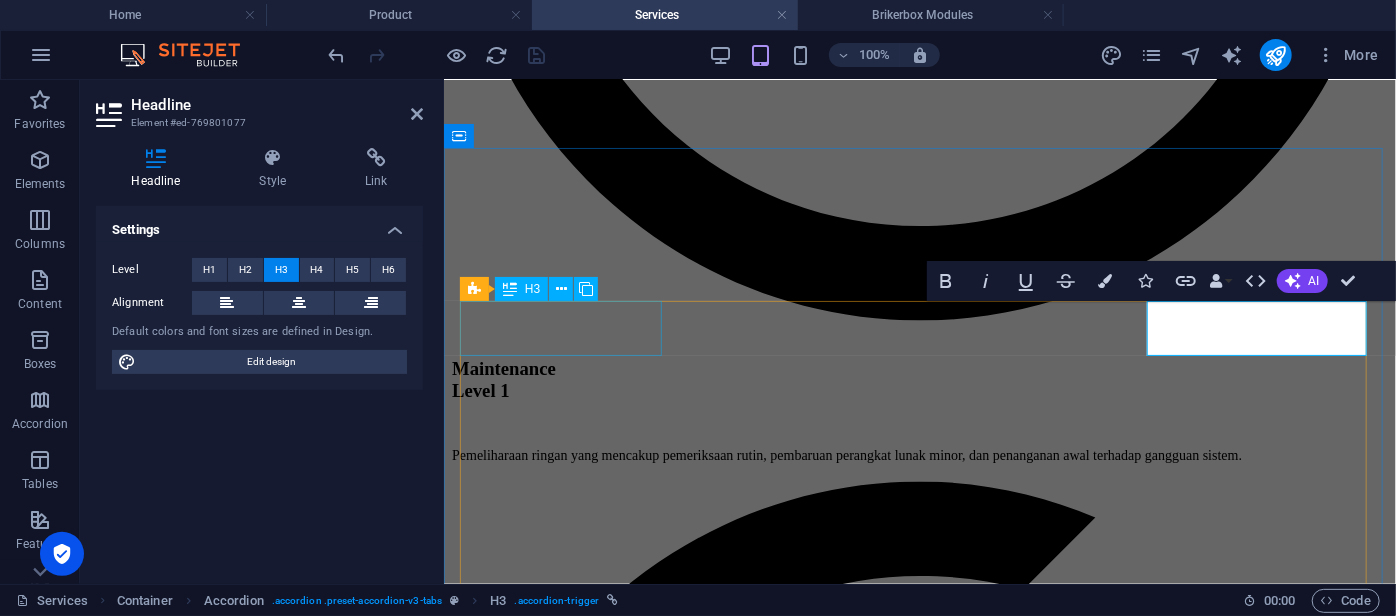 click on "First Headline" at bounding box center (919, 6774) 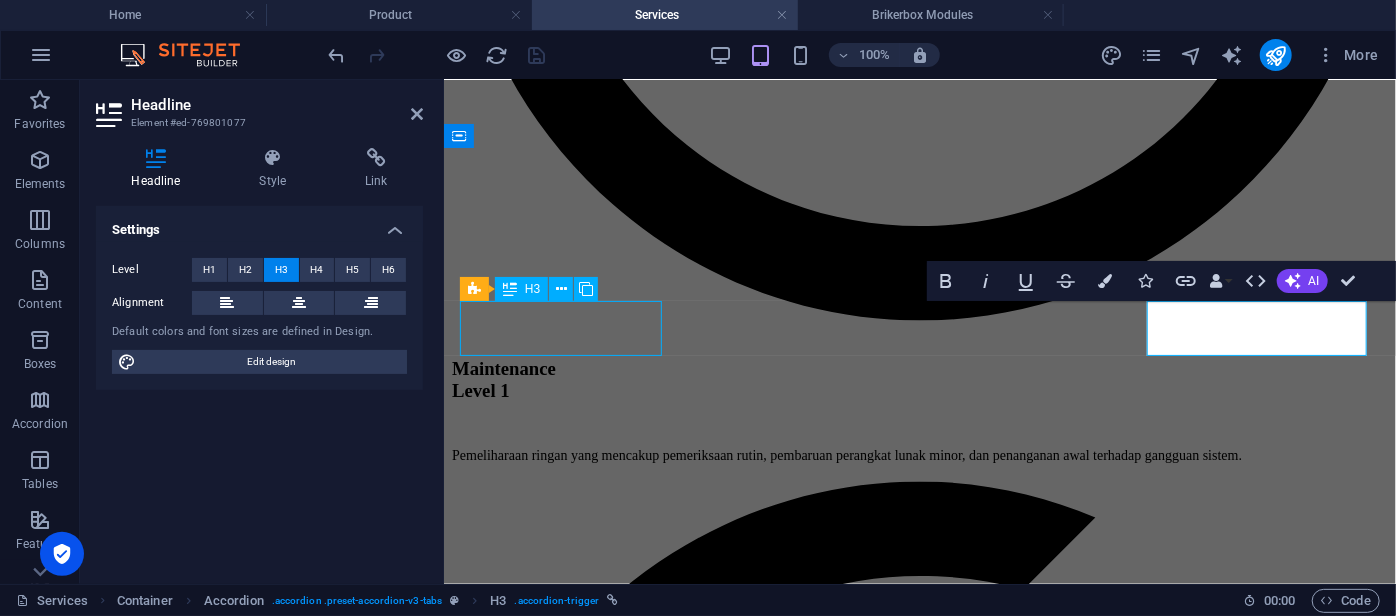 click on "Accordion First Headline First Content Lorem ipsum dolor sit amet, consectetur adipisicing elit. Maiores ipsum repellat minus nihil. [PERSON_NAME], delectus, nam dignissimos ea repudiandae minima voluptatum magni pariatur possimus quia accusamus [PERSON_NAME] facilis corporis animi nisi. Enim, pariatur, impedit quia repellat harum ipsam laboriosam voluptas dicta illum nisi obcaecati reprehenderit quis placeat recusandae tenetur aperiam. Second Headline Second Content Lorem ipsum dolor sit amet, consectetur adipisicing elit. Maiores ipsum repellat minus nihil. [PERSON_NAME], delectus, nam dignissimos ea repudiandae minima voluptatum magni pariatur possimus quia accusamus [PERSON_NAME] facilis corporis animi nisi. Enim, pariatur, impedit quia repellat harum ipsam laboriosam voluptas dicta illum nisi obcaecati reprehenderit quis placeat recusandae tenetur aperiam. Third Headline Third Content Fourth Headline Fourth Content" at bounding box center (919, 7074) 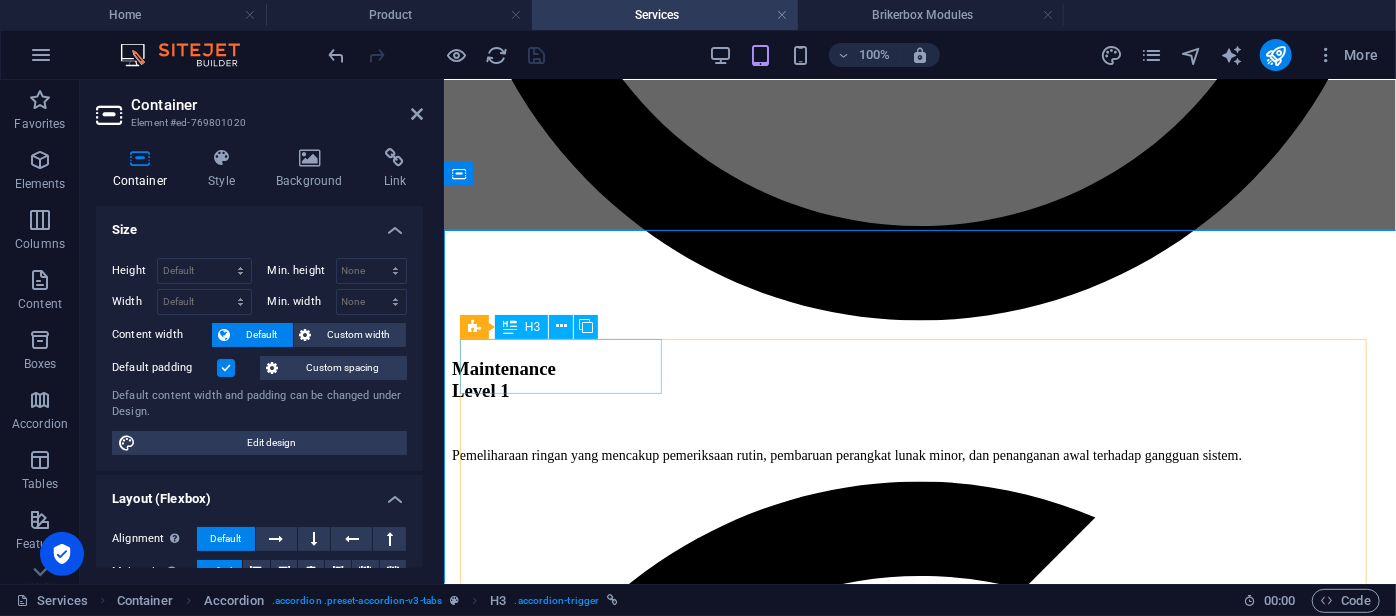 scroll, scrollTop: 1617, scrollLeft: 0, axis: vertical 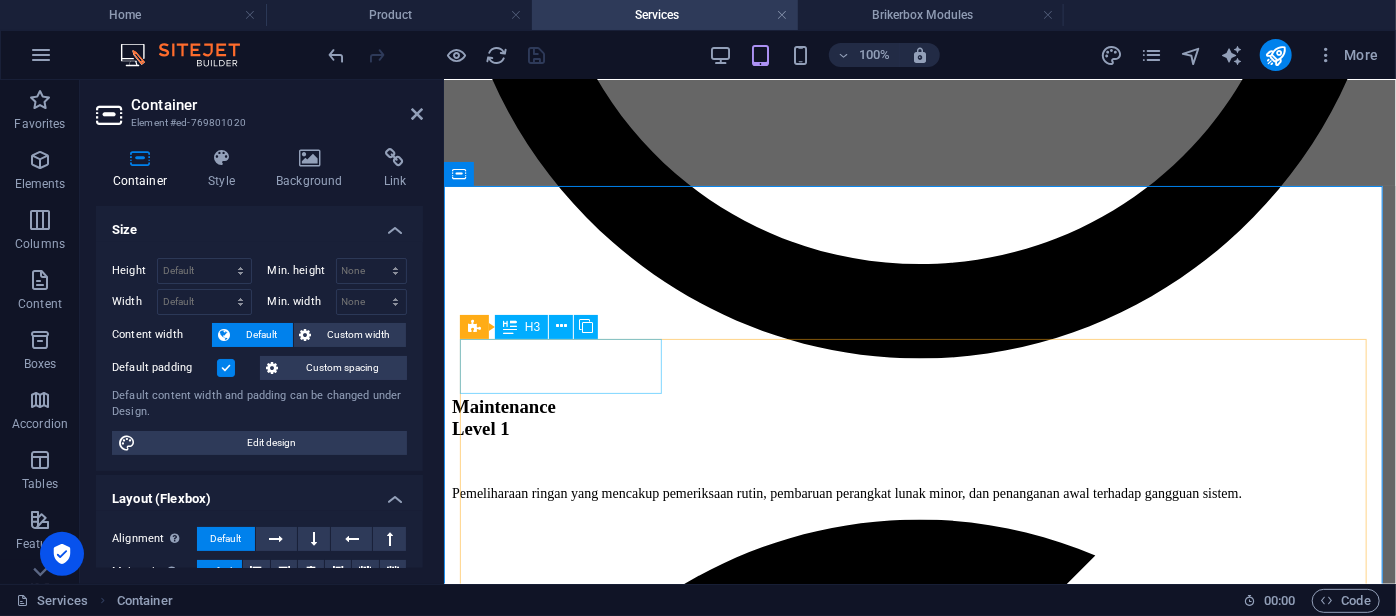 click on "First Headline" at bounding box center (919, 6812) 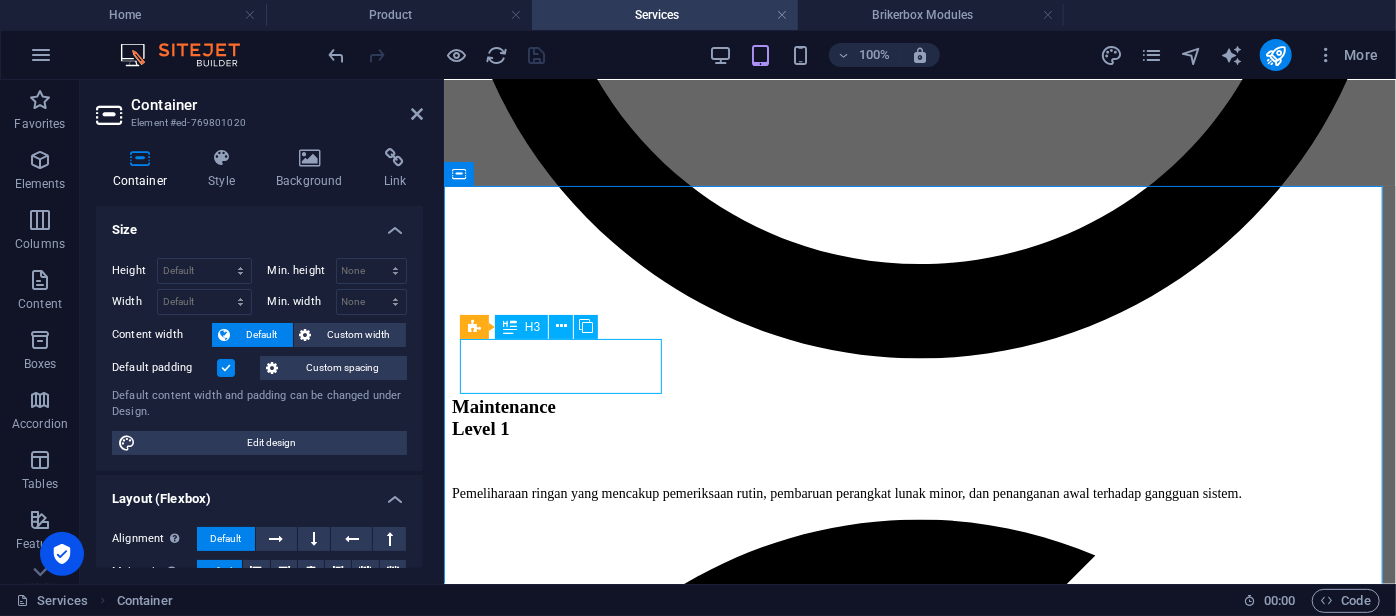click on "First Headline" at bounding box center (919, 6812) 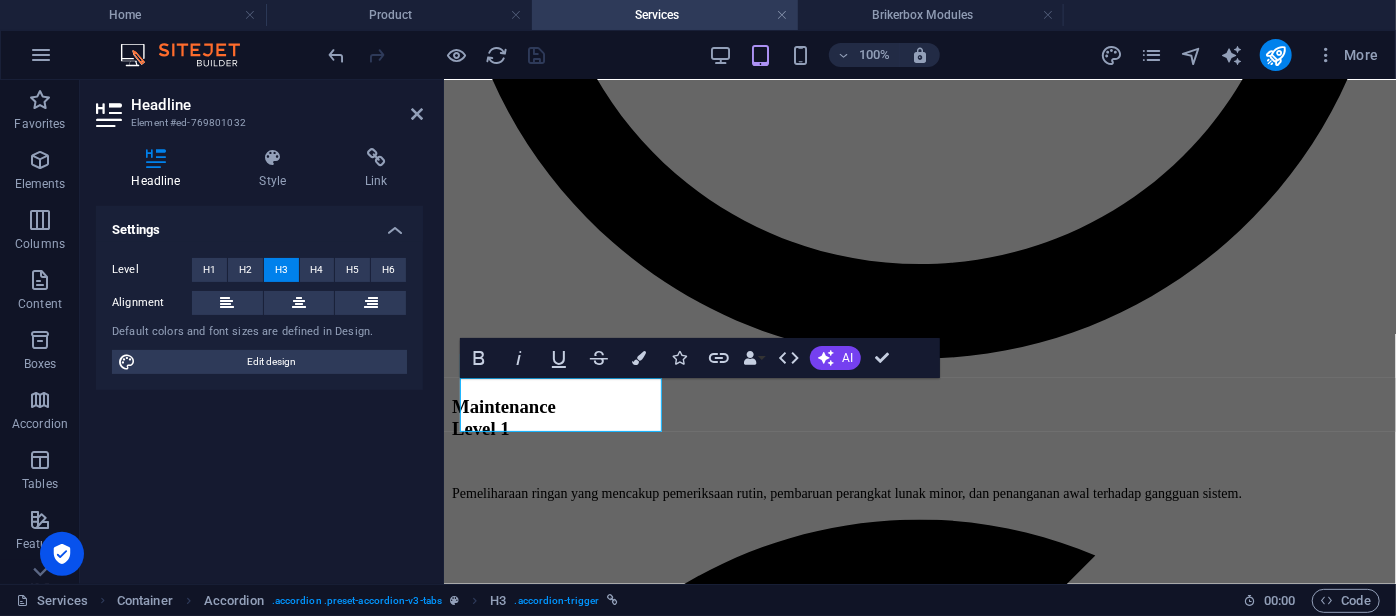 scroll, scrollTop: 1578, scrollLeft: 0, axis: vertical 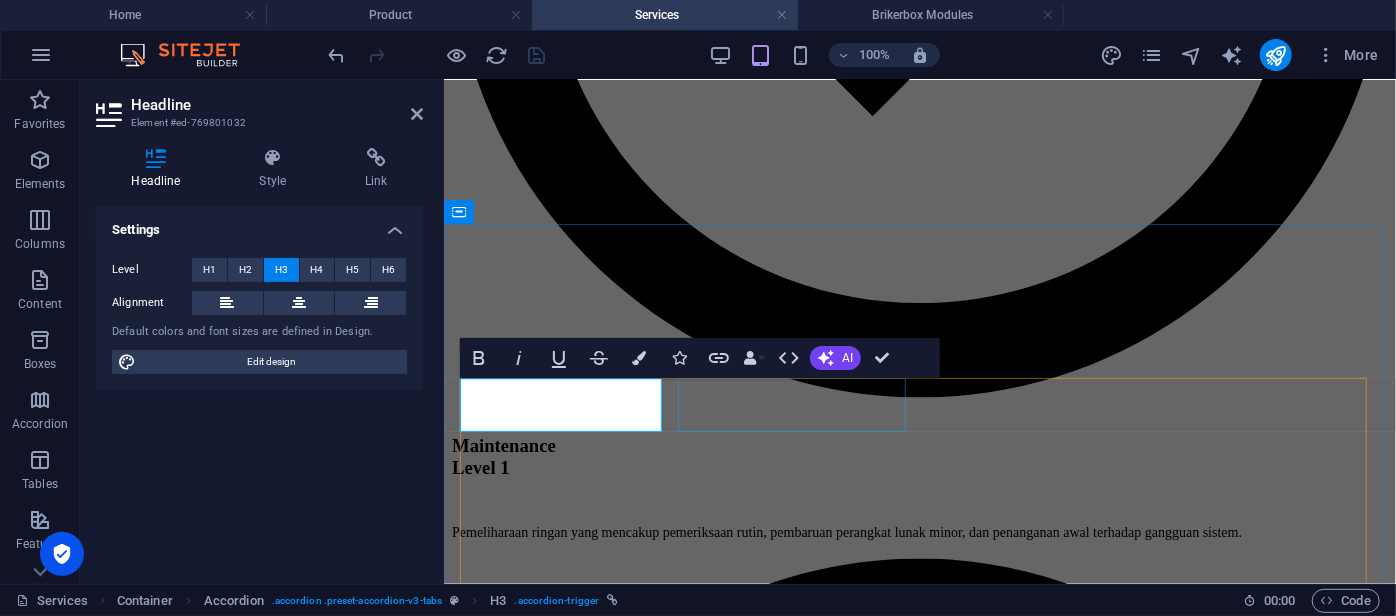click on "Second Headline" at bounding box center (919, 7032) 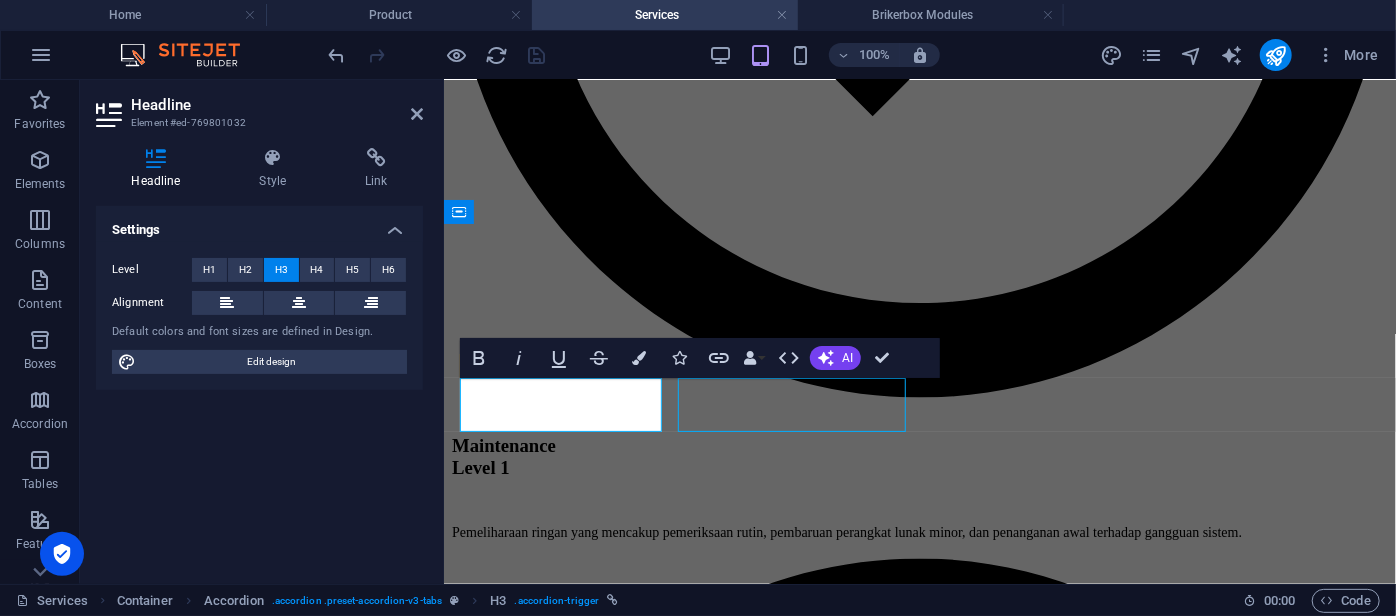 click on "Second Headline" at bounding box center (919, 7032) 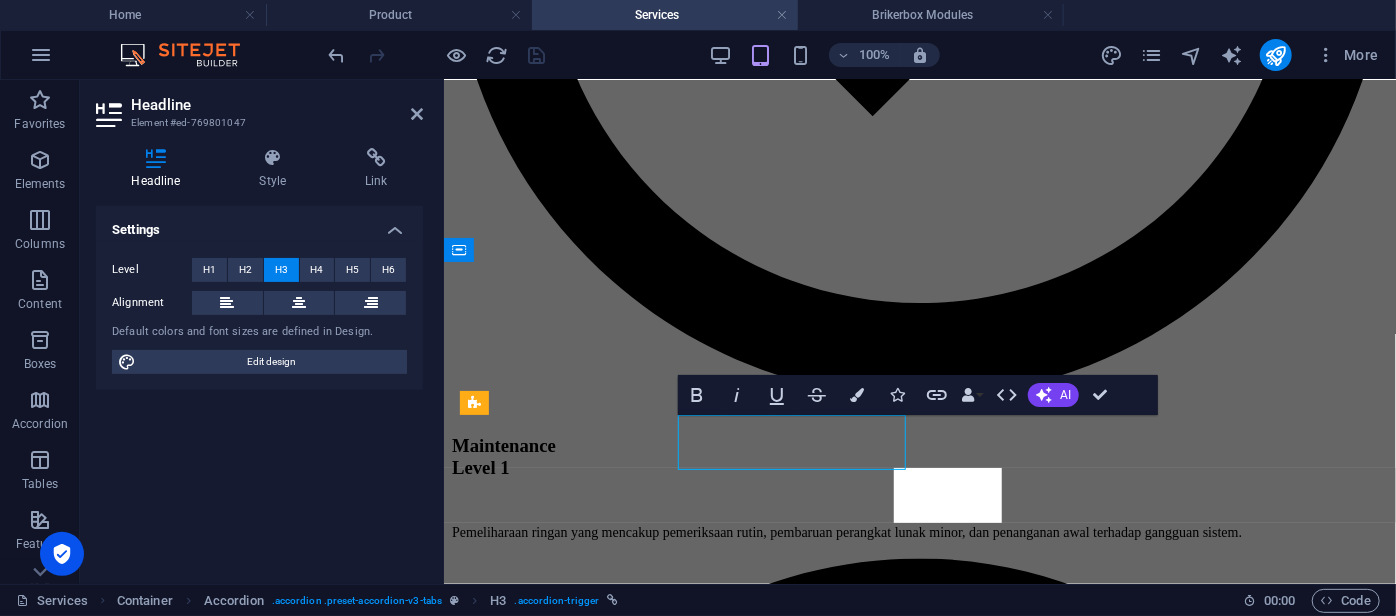 scroll, scrollTop: 1541, scrollLeft: 0, axis: vertical 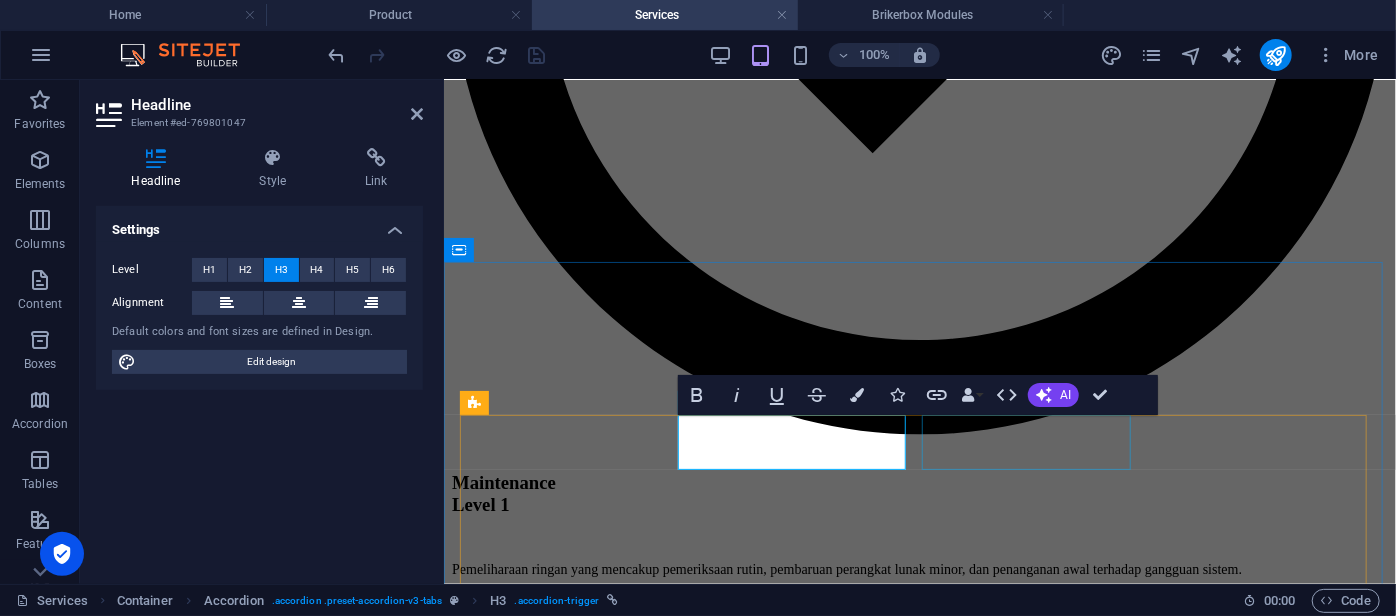 click on "Third Headline" at bounding box center [919, 7251] 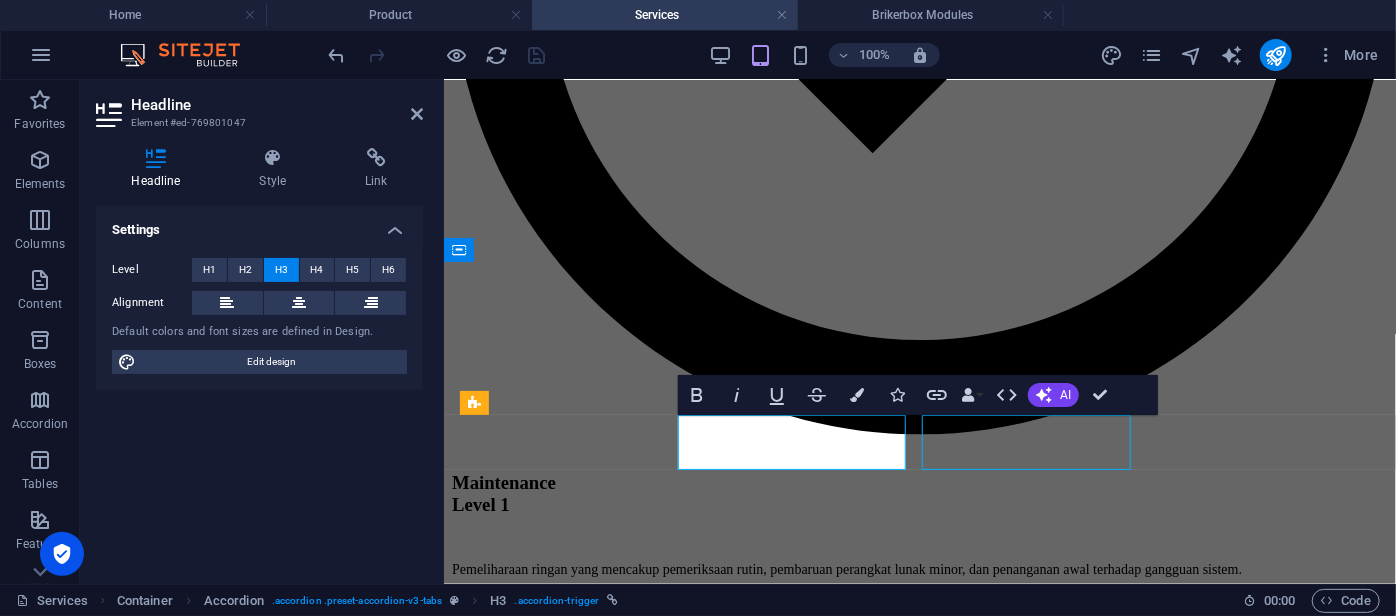 click on "Third Headline" at bounding box center [919, 7251] 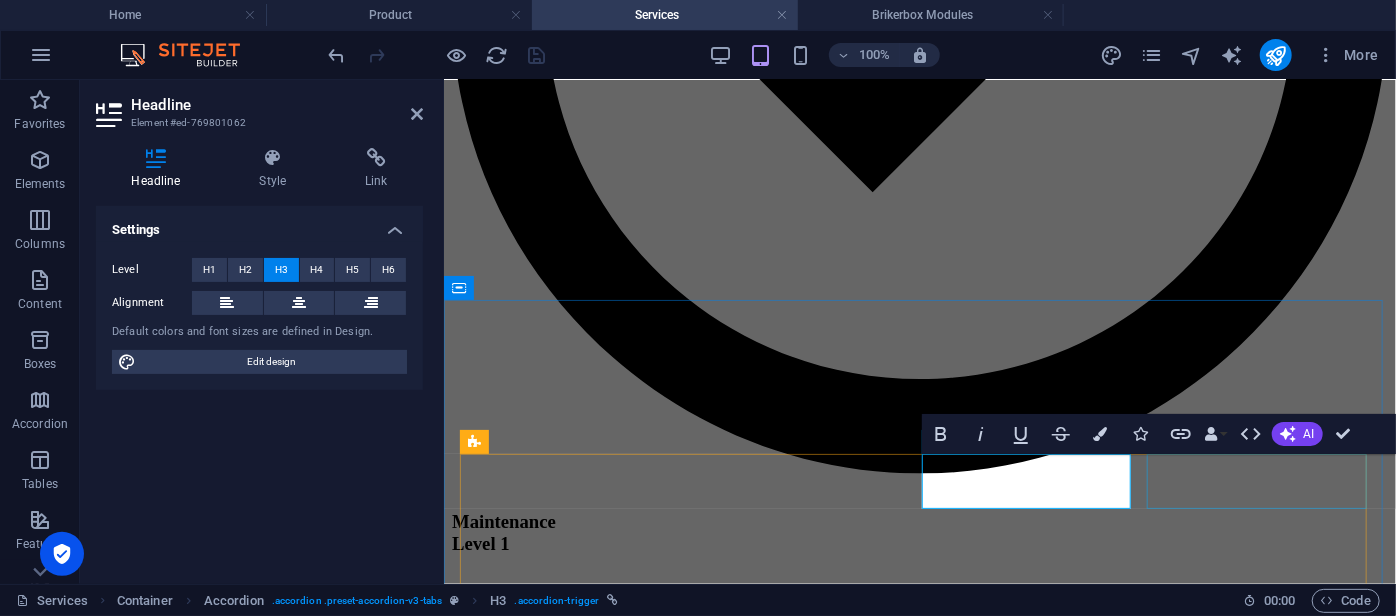 click on "Fourth Headline" at bounding box center [919, 7471] 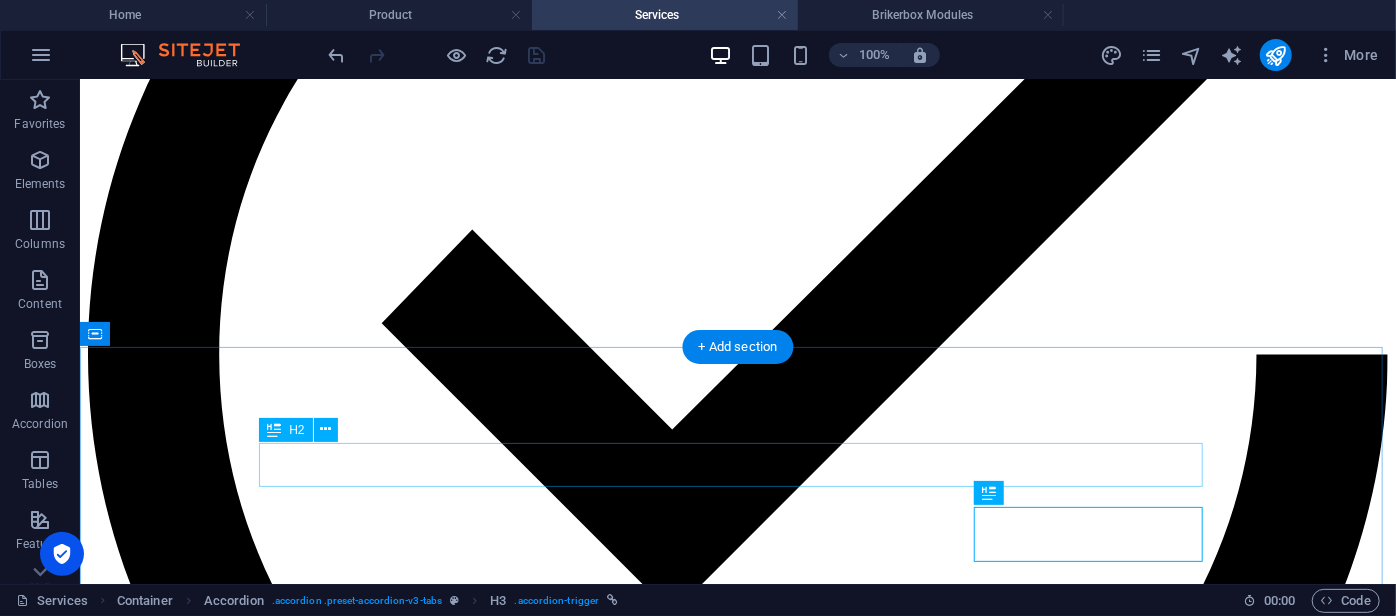 scroll, scrollTop: 1501, scrollLeft: 0, axis: vertical 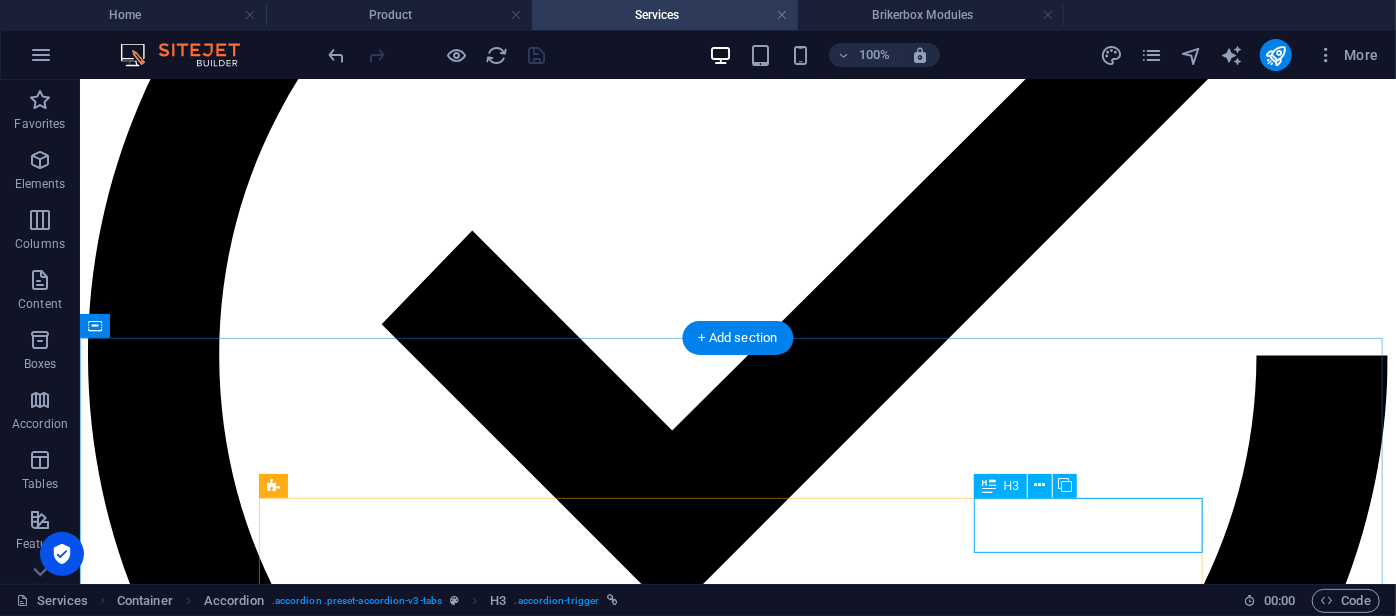 click on "Fourth Headline" at bounding box center (737, 9793) 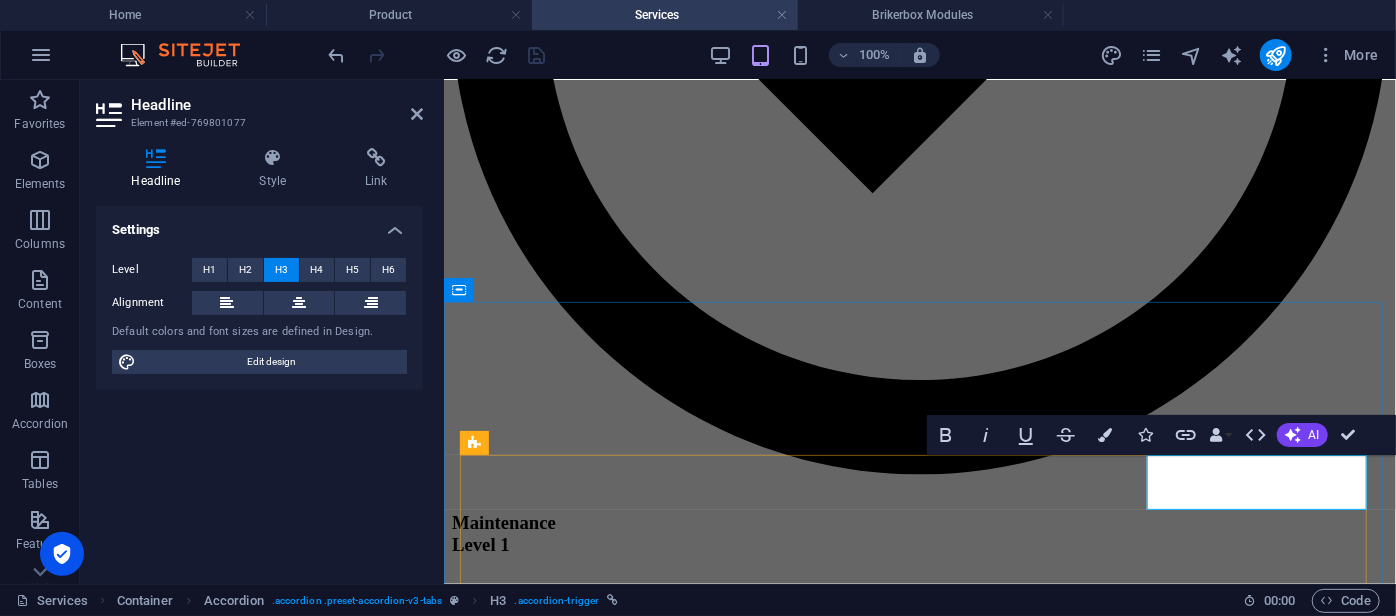 click on "Fourth Headline" at bounding box center [517, 7477] 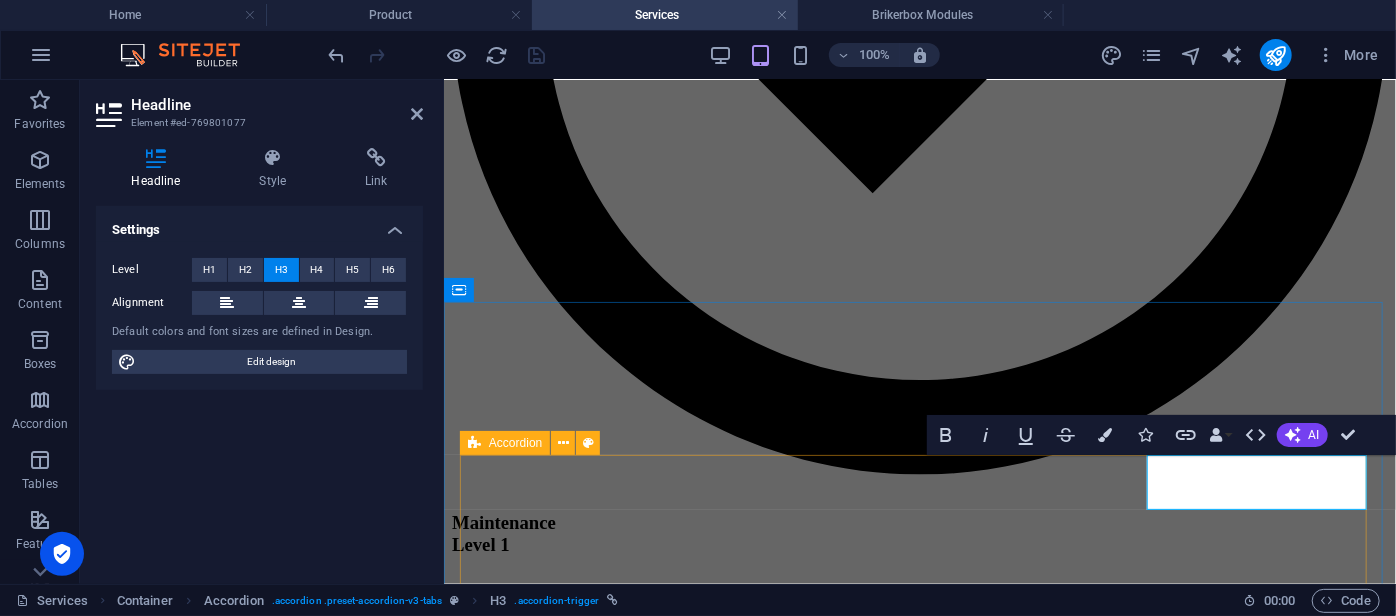 click at bounding box center [474, 443] 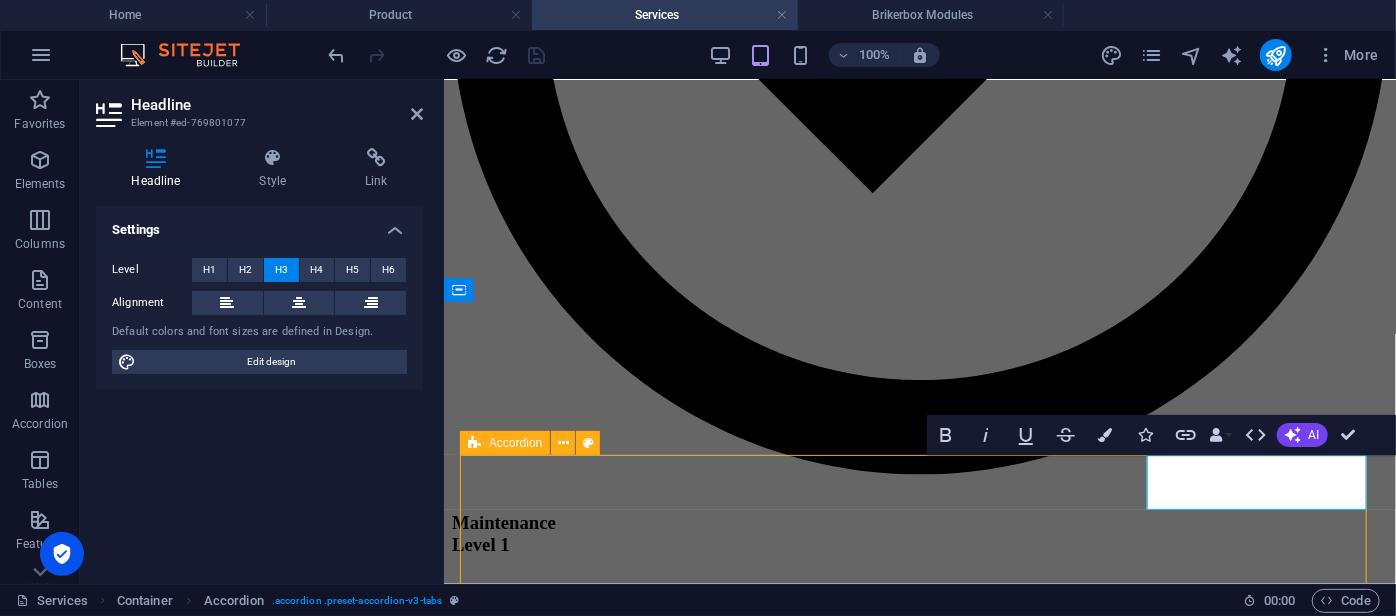 click at bounding box center [474, 443] 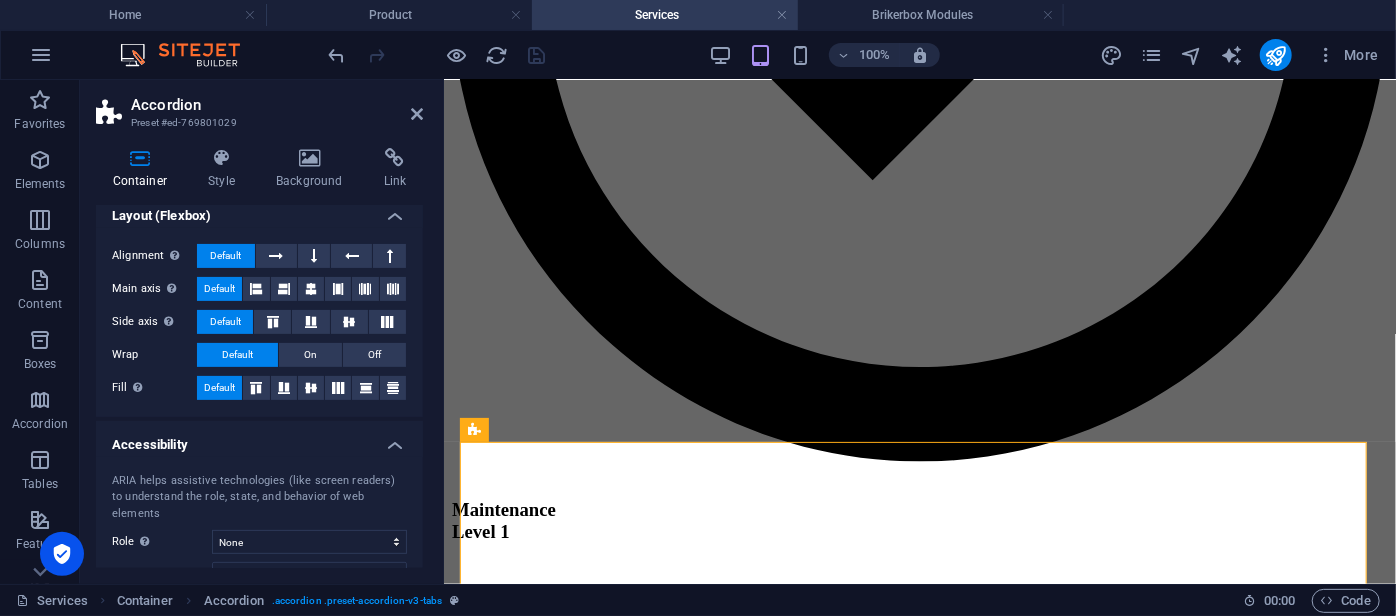 scroll, scrollTop: 395, scrollLeft: 0, axis: vertical 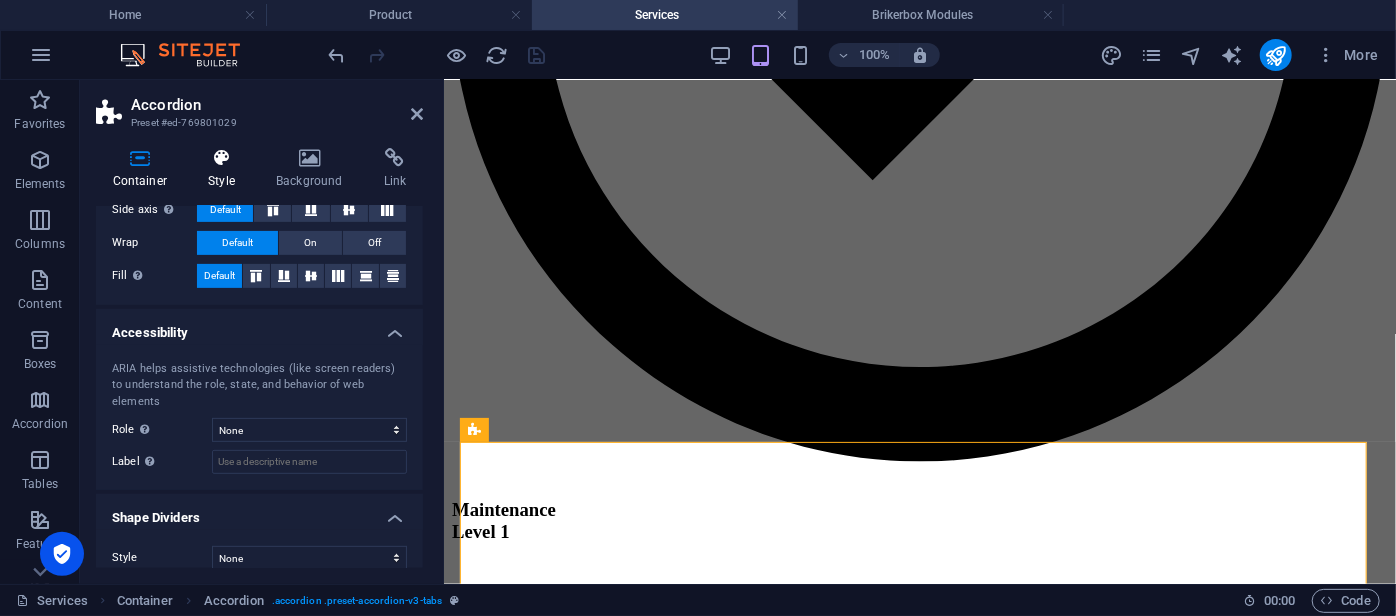 click at bounding box center (222, 158) 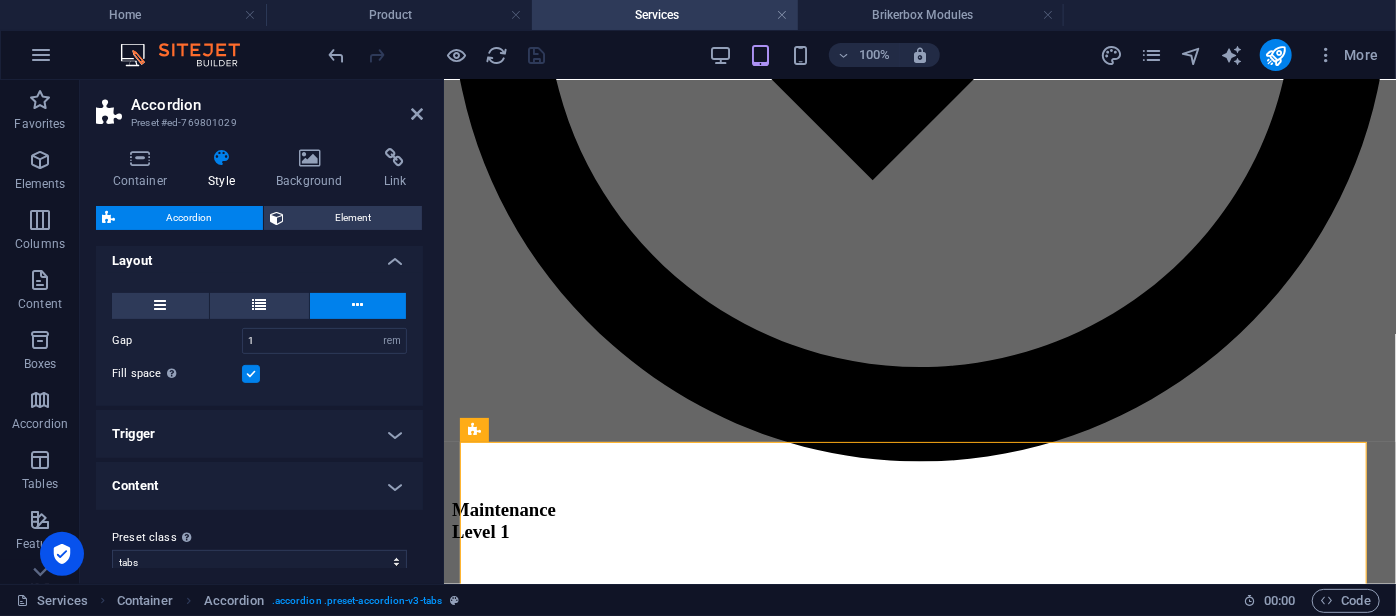 scroll, scrollTop: 355, scrollLeft: 0, axis: vertical 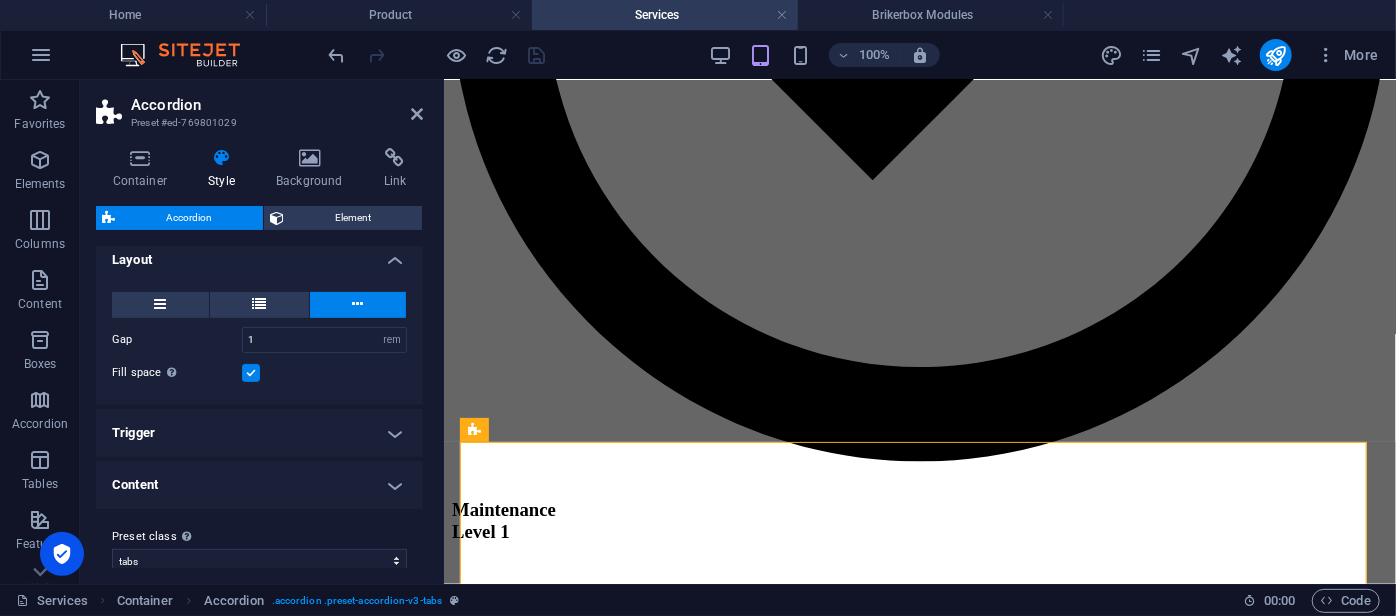 click on "Trigger" at bounding box center (259, 433) 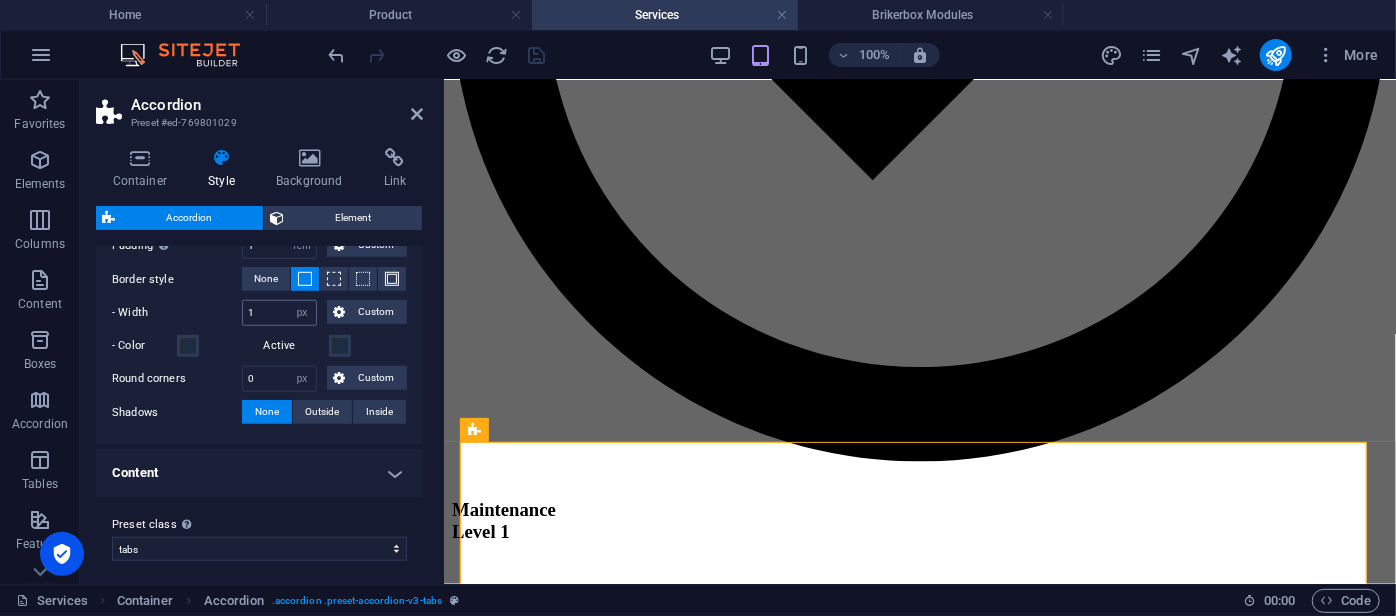 scroll, scrollTop: 782, scrollLeft: 0, axis: vertical 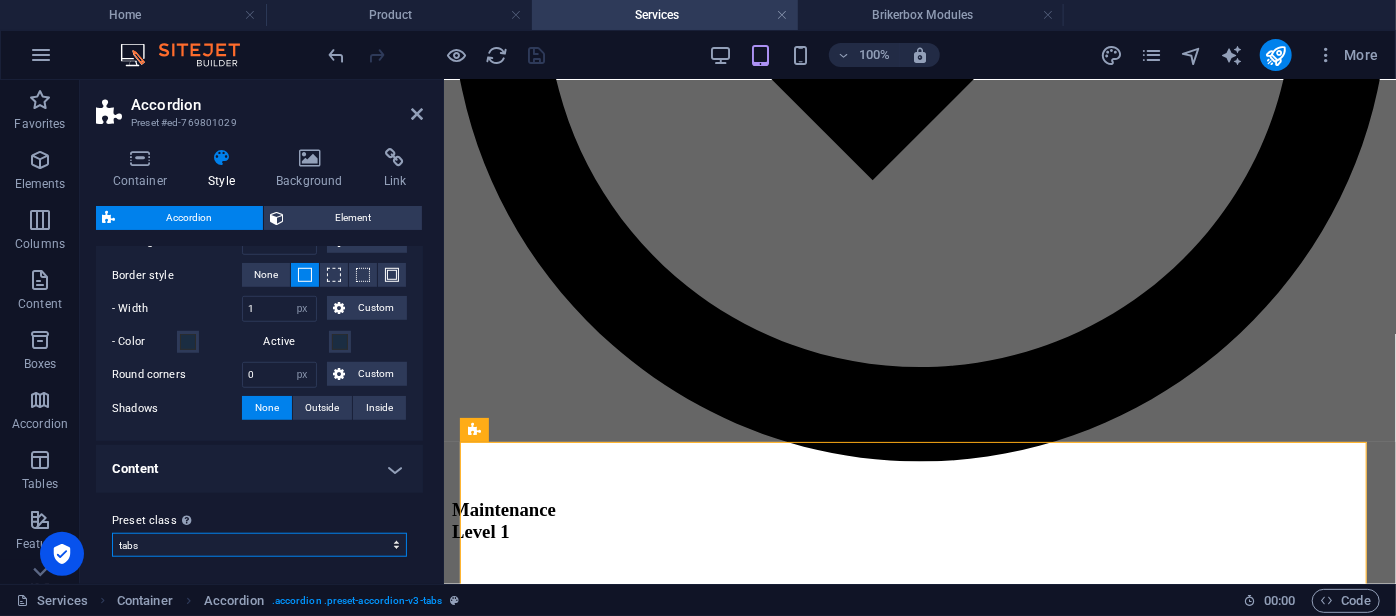 click on "tabs default Add preset class" at bounding box center (259, 545) 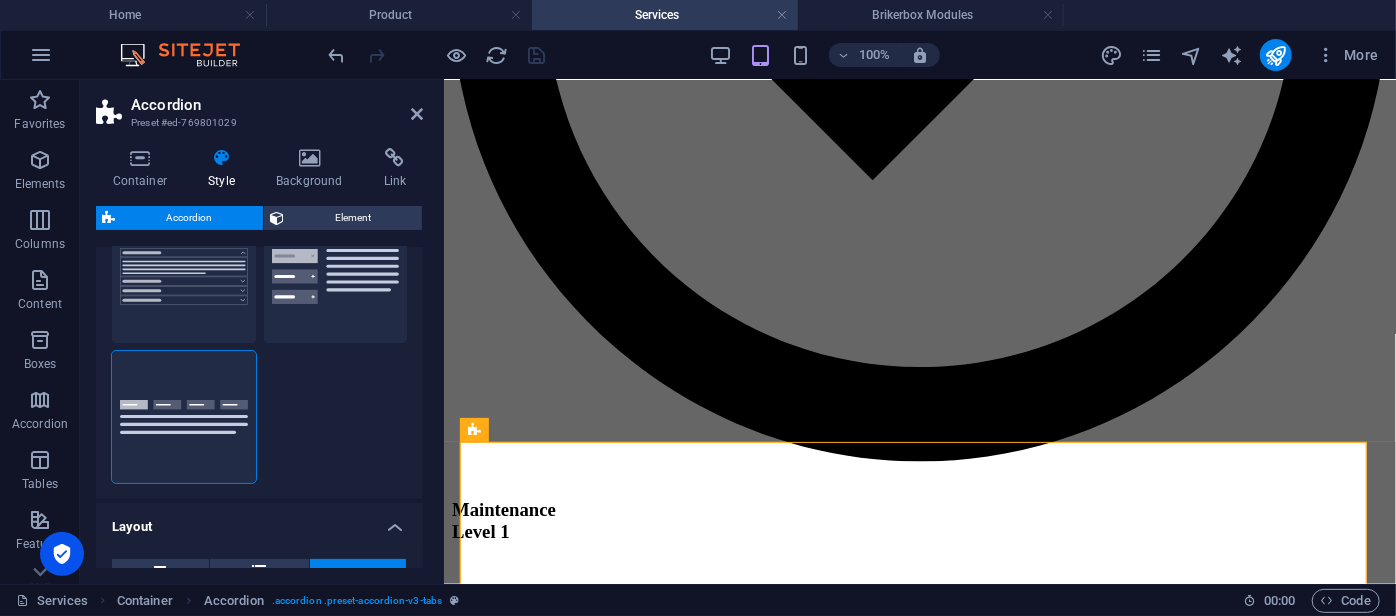scroll, scrollTop: 0, scrollLeft: 0, axis: both 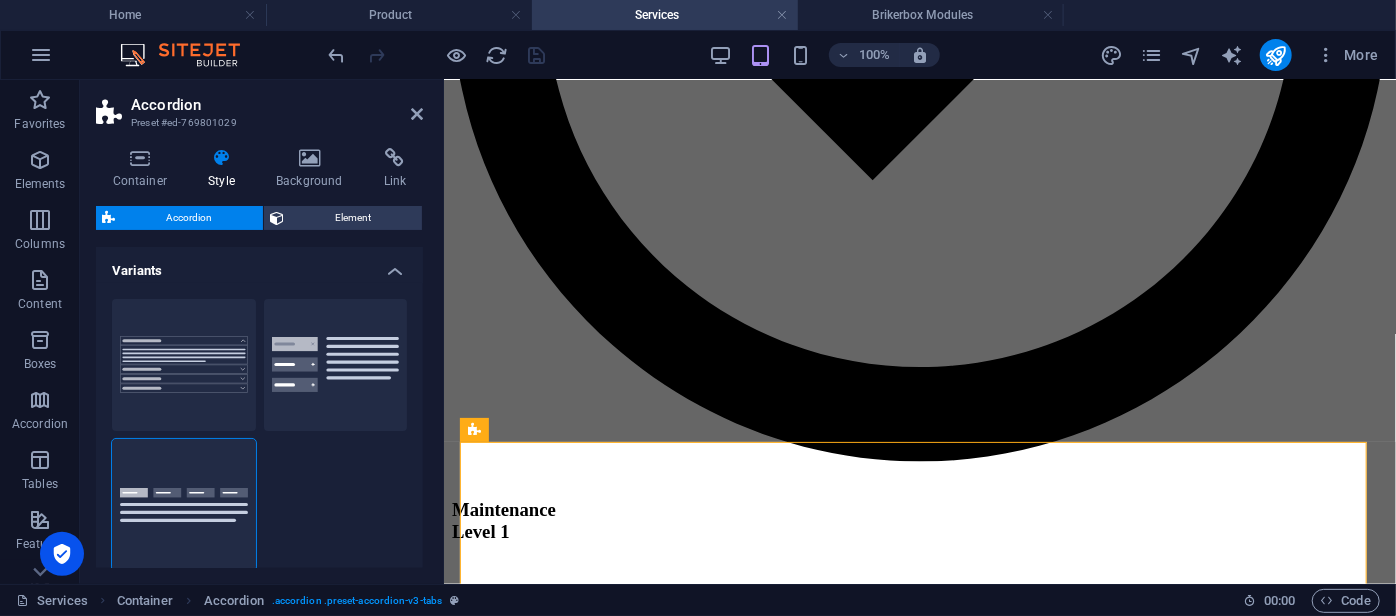 click on "Vertical Tabs" at bounding box center [336, 365] 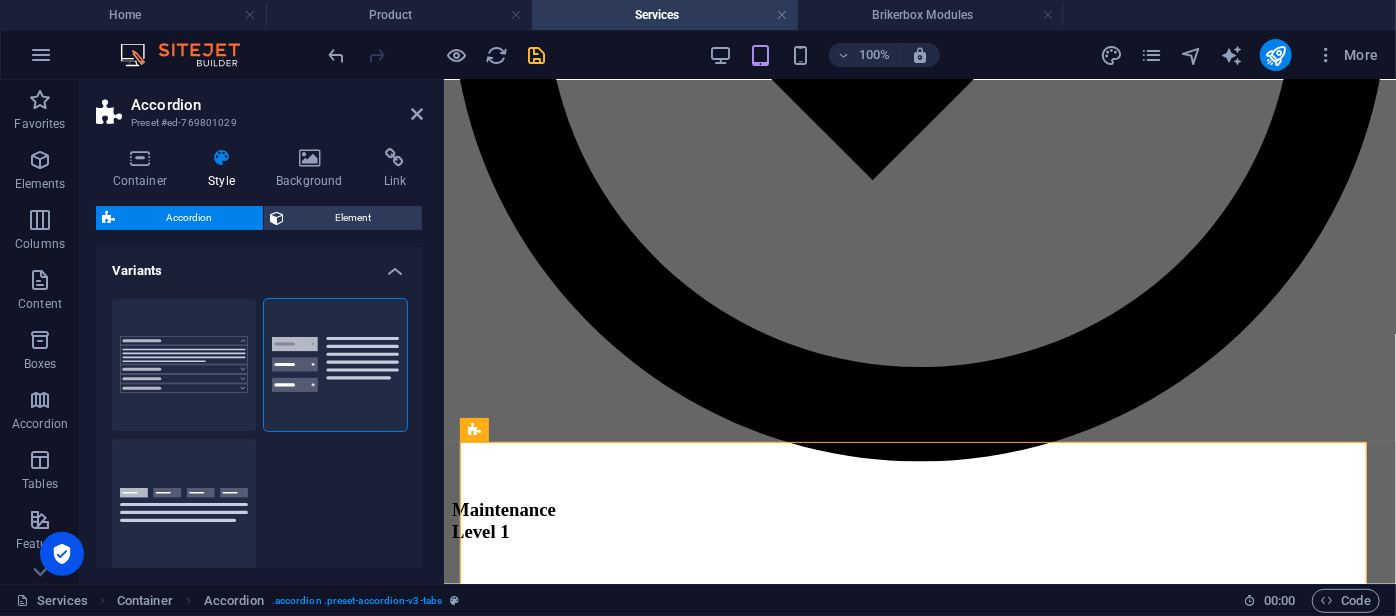 type 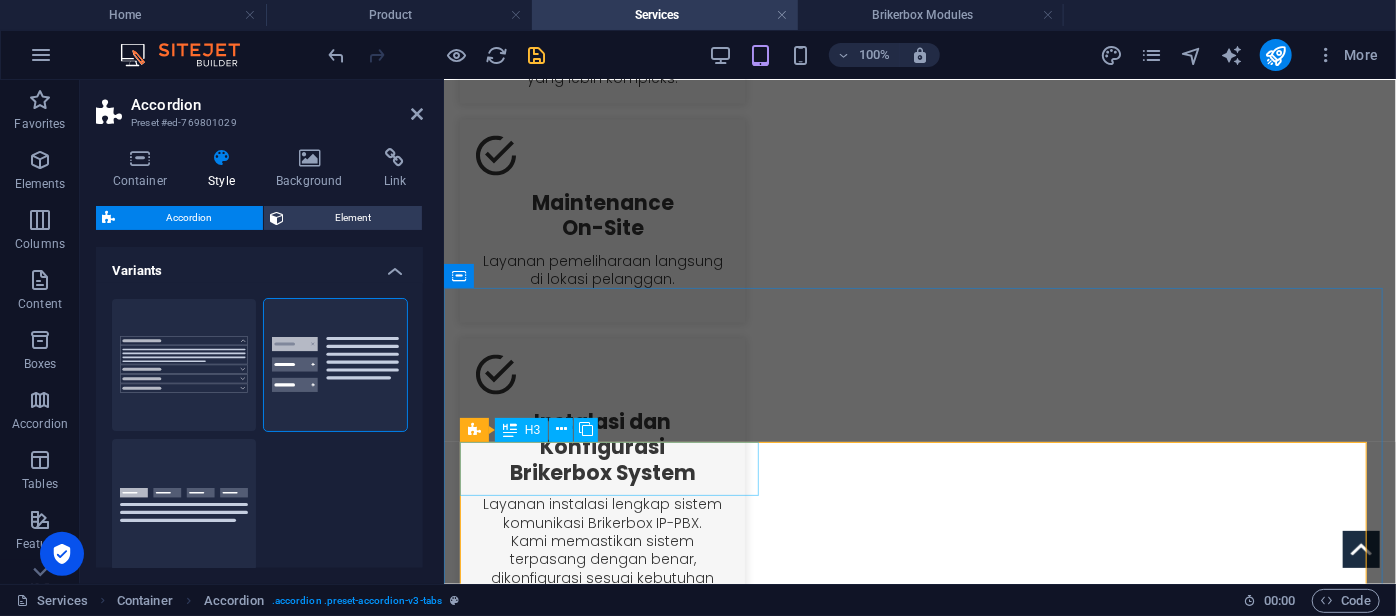 scroll, scrollTop: 1922, scrollLeft: 0, axis: vertical 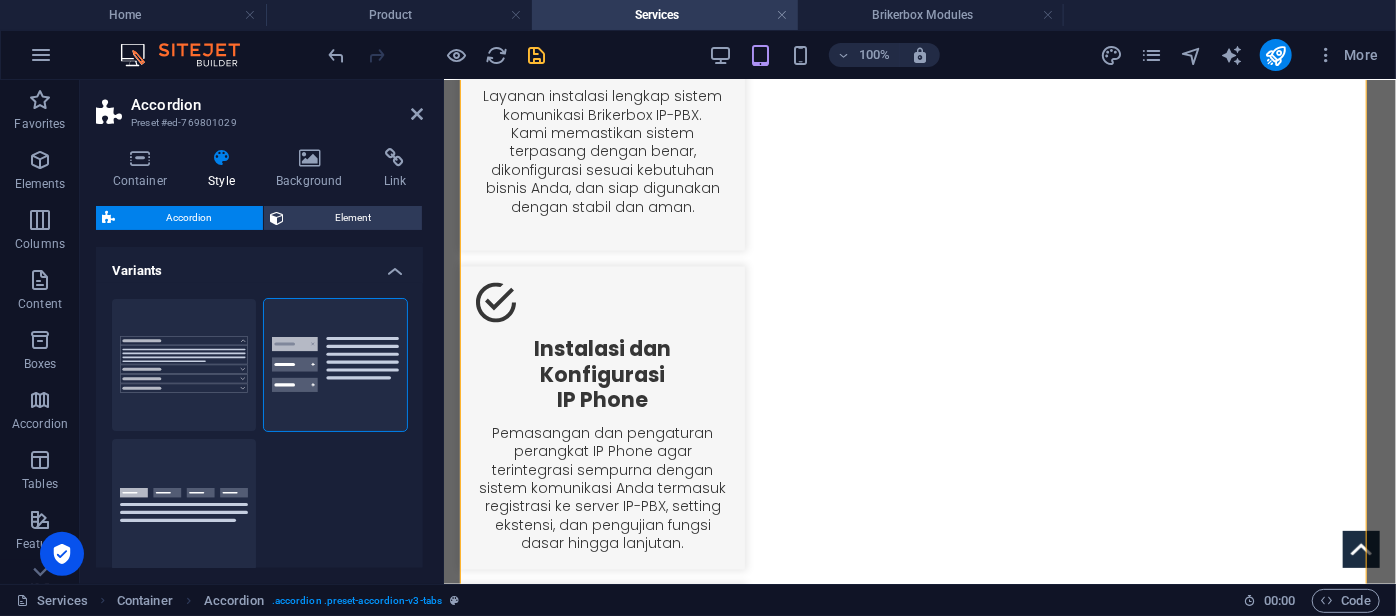 click at bounding box center (437, 55) 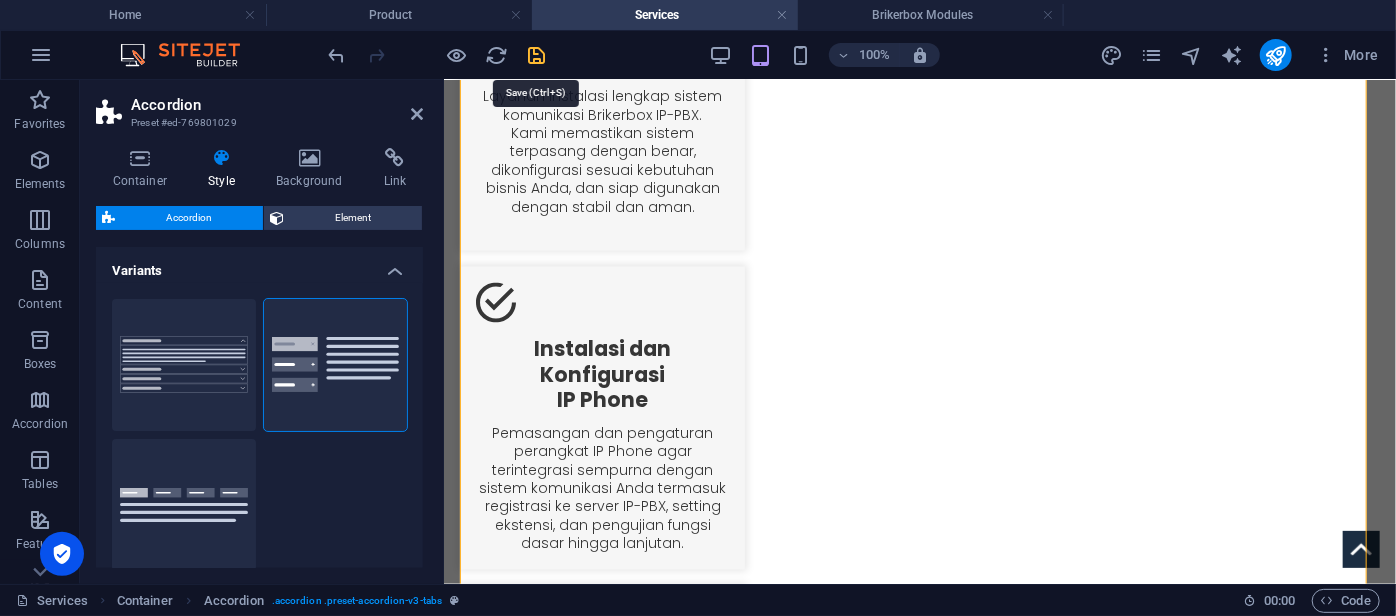 click at bounding box center [537, 55] 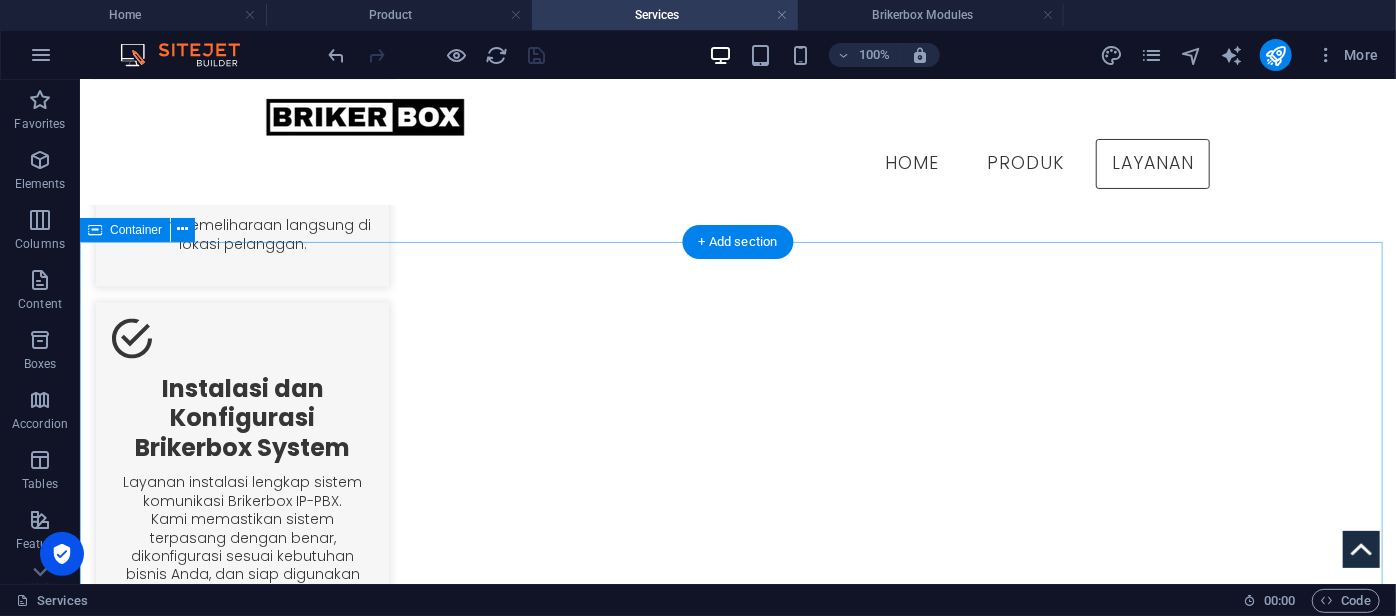 scroll, scrollTop: 1596, scrollLeft: 0, axis: vertical 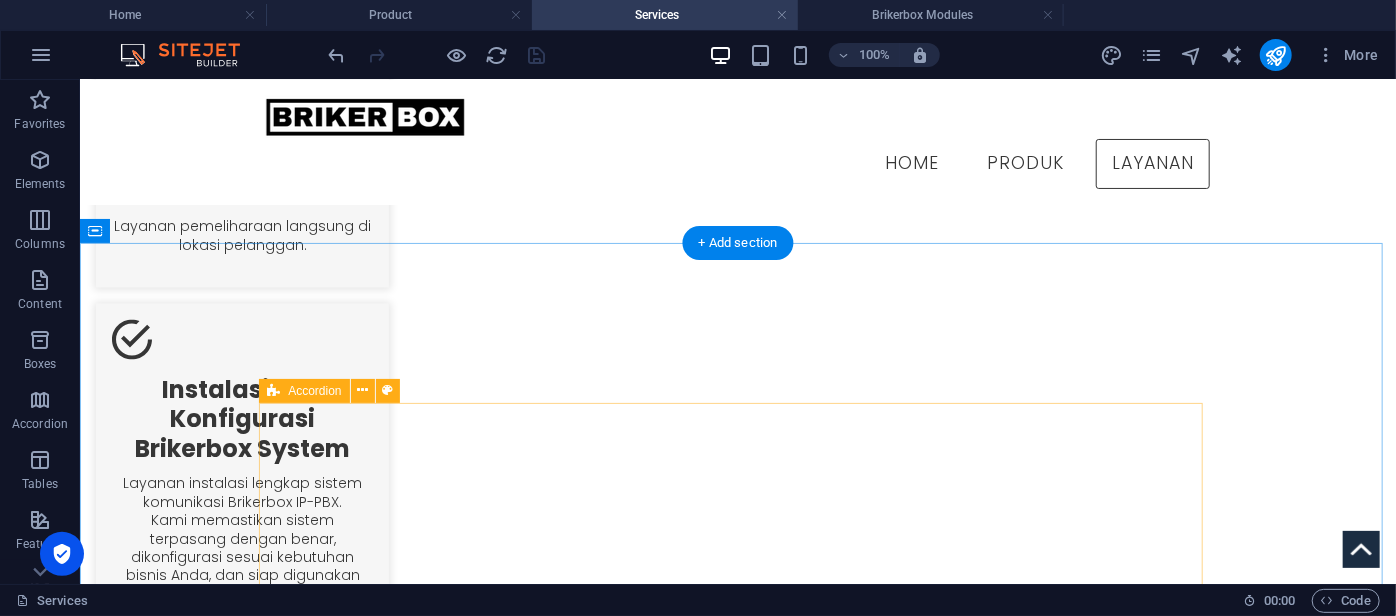 click on "First Headline First Content Lorem ipsum dolor sit amet, consectetur adipisicing elit. Maiores ipsum repellat minus nihil. [PERSON_NAME], delectus, nam dignissimos ea repudiandae minima voluptatum magni pariatur possimus quia accusamus [PERSON_NAME] facilis corporis animi nisi. Enim, pariatur, impedit quia repellat harum ipsam laboriosam voluptas dicta illum nisi obcaecati reprehenderit quis placeat recusandae tenetur aperiam. Second Headline Second Content Lorem ipsum dolor sit amet, consectetur adipisicing elit. Maiores ipsum repellat minus nihil. [PERSON_NAME], delectus, nam dignissimos ea repudiandae minima voluptatum magni pariatur possimus quia accusamus [PERSON_NAME] facilis corporis animi nisi. Enim, pariatur, impedit quia repellat harum ipsam laboriosam voluptas dicta illum nisi obcaecati reprehenderit quis placeat recusandae tenetur aperiam. Third Headline Third Content Fourth Headline Fourth Content" at bounding box center (737, 2818) 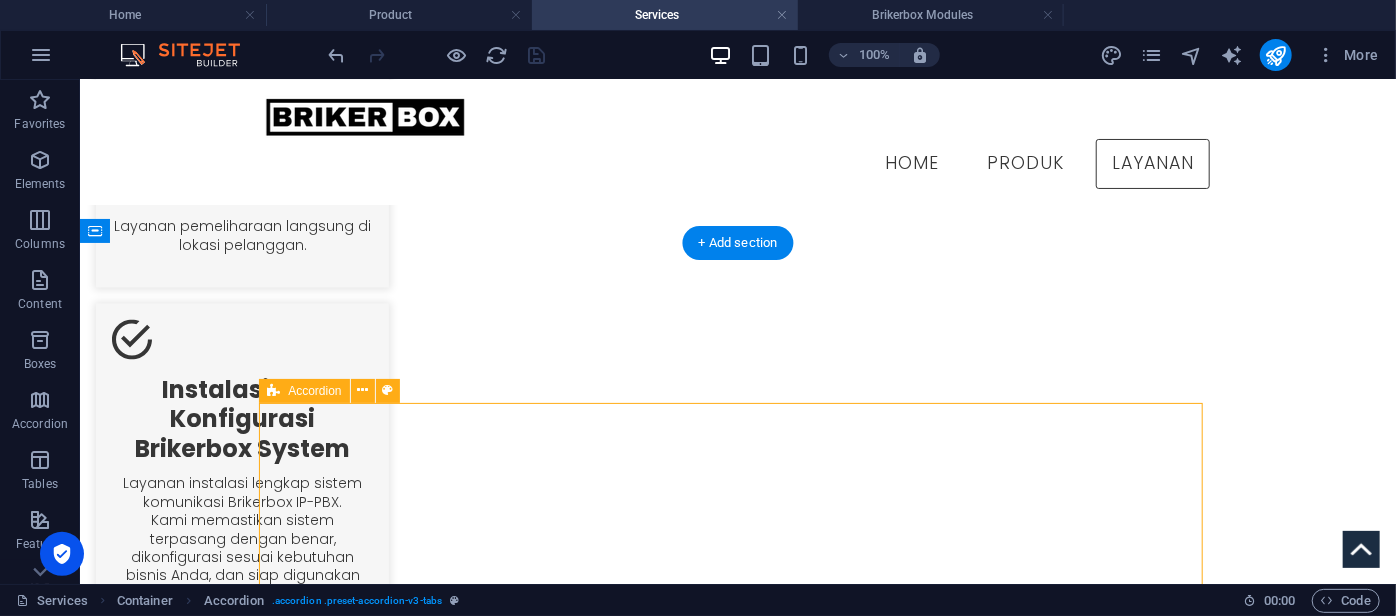 click on "First Headline First Content Lorem ipsum dolor sit amet, consectetur adipisicing elit. Maiores ipsum repellat minus nihil. [PERSON_NAME], delectus, nam dignissimos ea repudiandae minima voluptatum magni pariatur possimus quia accusamus [PERSON_NAME] facilis corporis animi nisi. Enim, pariatur, impedit quia repellat harum ipsam laboriosam voluptas dicta illum nisi obcaecati reprehenderit quis placeat recusandae tenetur aperiam. Second Headline Second Content Lorem ipsum dolor sit amet, consectetur adipisicing elit. Maiores ipsum repellat minus nihil. [PERSON_NAME], delectus, nam dignissimos ea repudiandae minima voluptatum magni pariatur possimus quia accusamus [PERSON_NAME] facilis corporis animi nisi. Enim, pariatur, impedit quia repellat harum ipsam laboriosam voluptas dicta illum nisi obcaecati reprehenderit quis placeat recusandae tenetur aperiam. Third Headline Third Content Fourth Headline Fourth Content" at bounding box center [737, 2818] 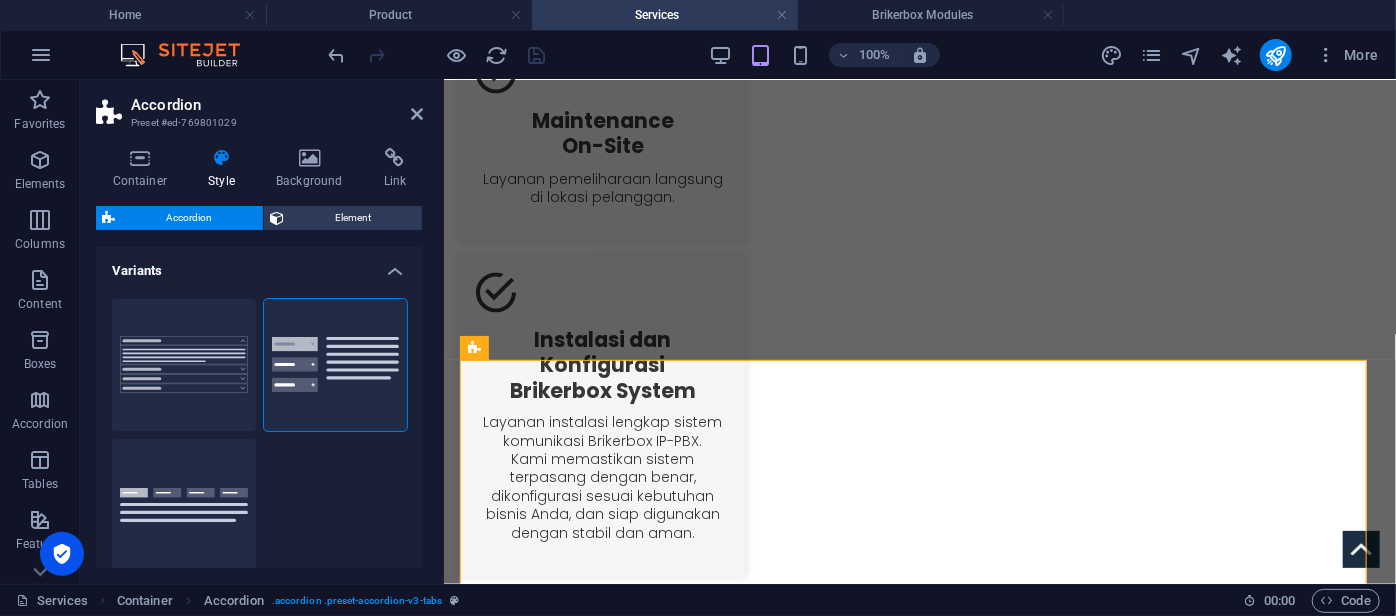 type 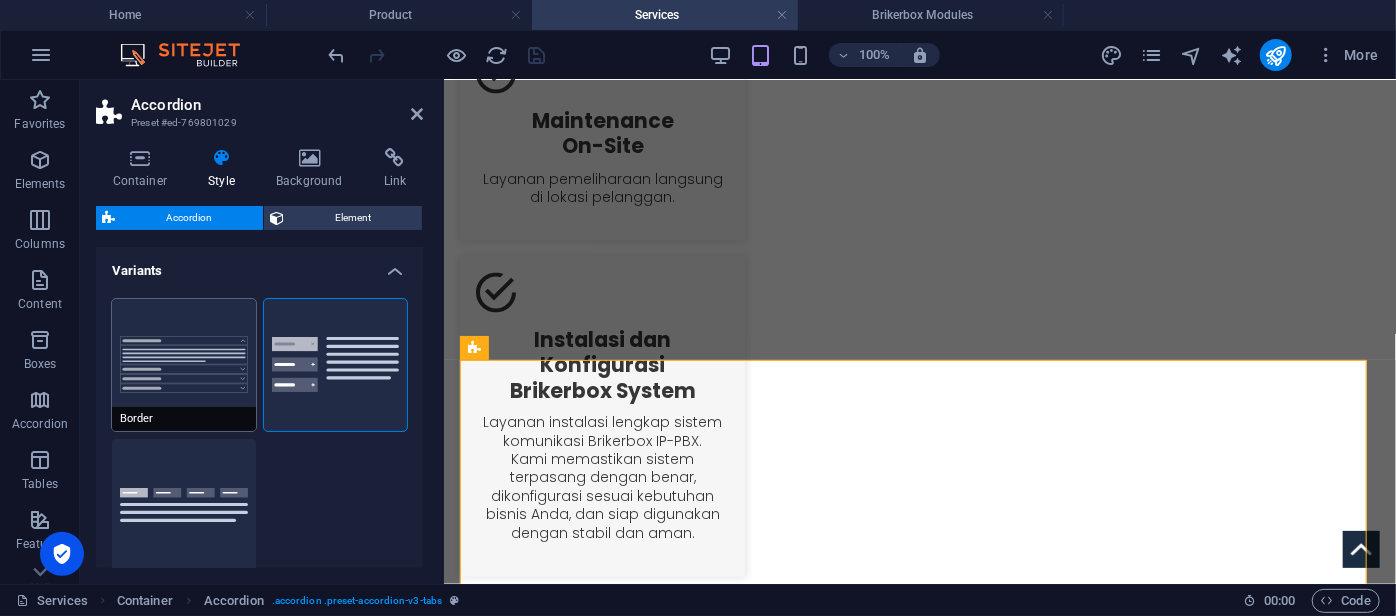 click on "Border" at bounding box center [184, 365] 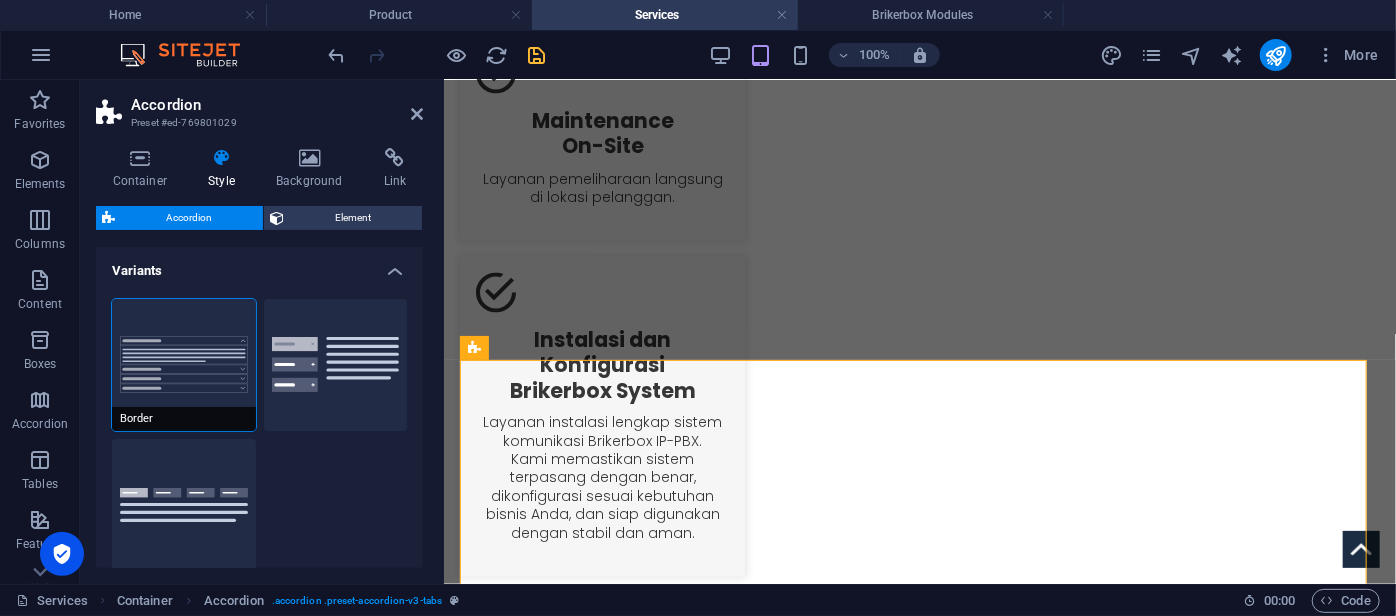 type 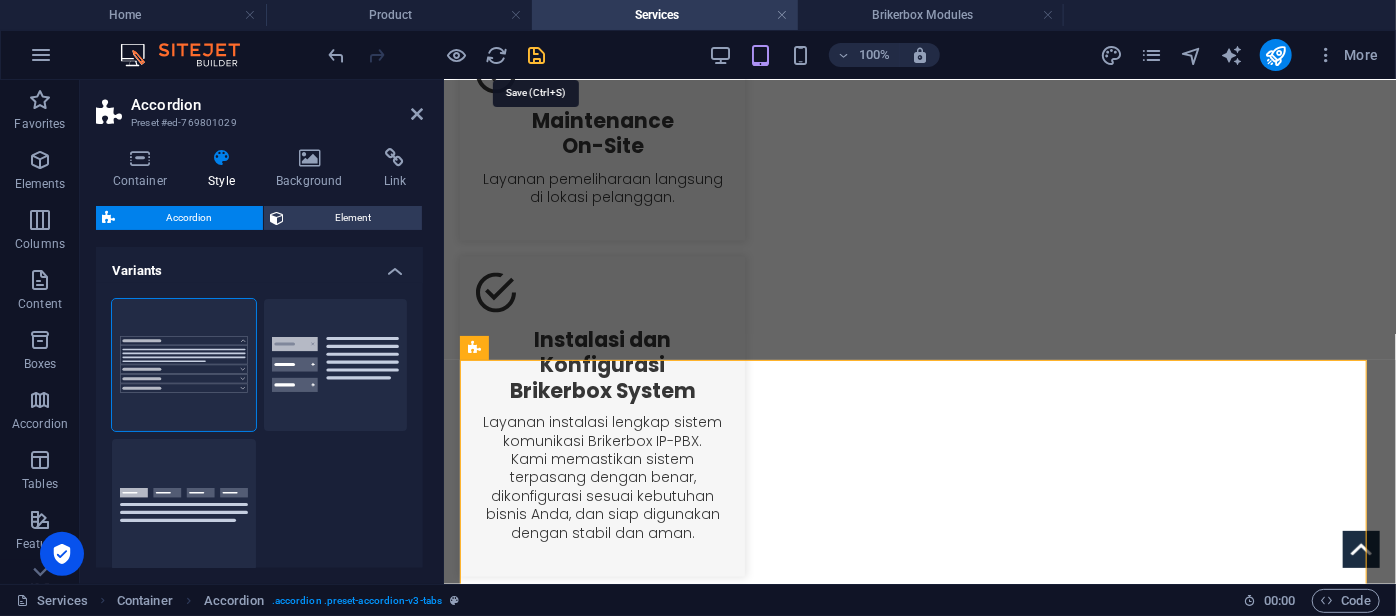 click at bounding box center [537, 55] 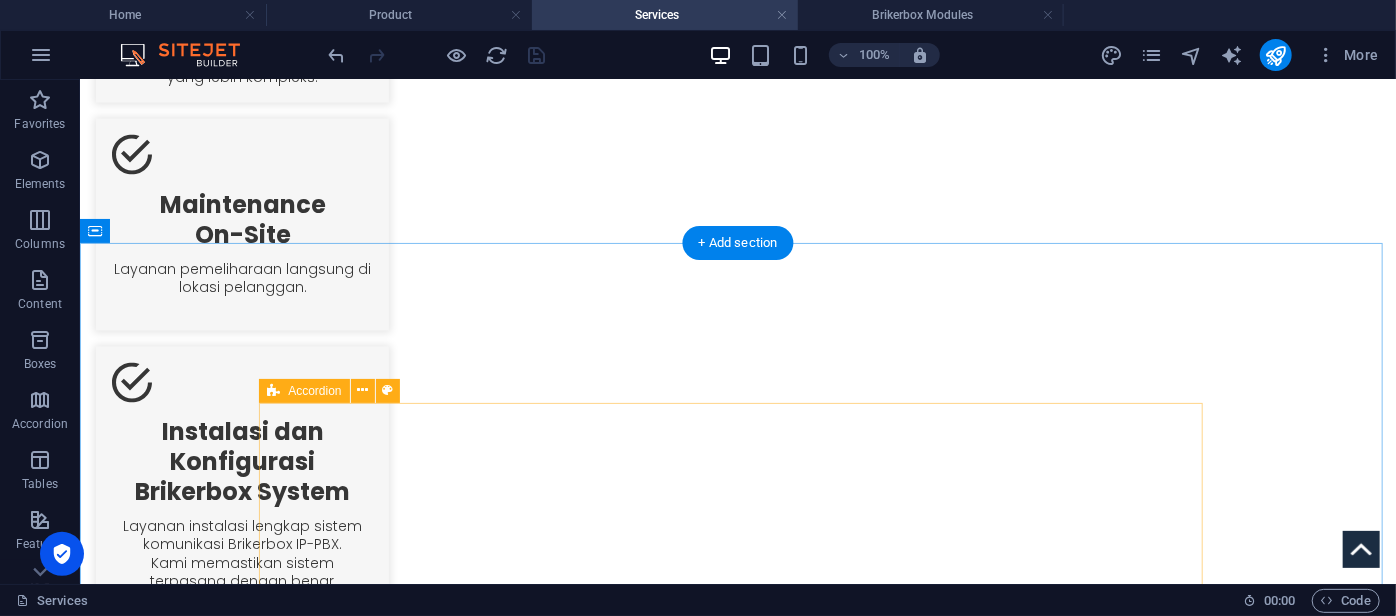 click on "First Headline First Content Lorem ipsum dolor sit amet, consectetur adipisicing elit. Maiores ipsum repellat minus nihil. [PERSON_NAME], delectus, nam dignissimos ea repudiandae minima voluptatum magni pariatur possimus quia accusamus [PERSON_NAME] facilis corporis animi nisi. Enim, pariatur, impedit quia repellat harum ipsam laboriosam voluptas dicta illum nisi obcaecati reprehenderit quis placeat recusandae tenetur aperiam. Second Headline Second Content Lorem ipsum dolor sit amet, consectetur adipisicing elit. Maiores ipsum repellat minus nihil. [PERSON_NAME], delectus, nam dignissimos ea repudiandae minima voluptatum magni pariatur possimus quia accusamus [PERSON_NAME] facilis corporis animi nisi. Enim, pariatur, impedit quia repellat harum ipsam laboriosam voluptas dicta illum nisi obcaecati reprehenderit quis placeat recusandae tenetur aperiam. Third Headline Third Content Fourth Headline Fourth Content" at bounding box center [737, 2804] 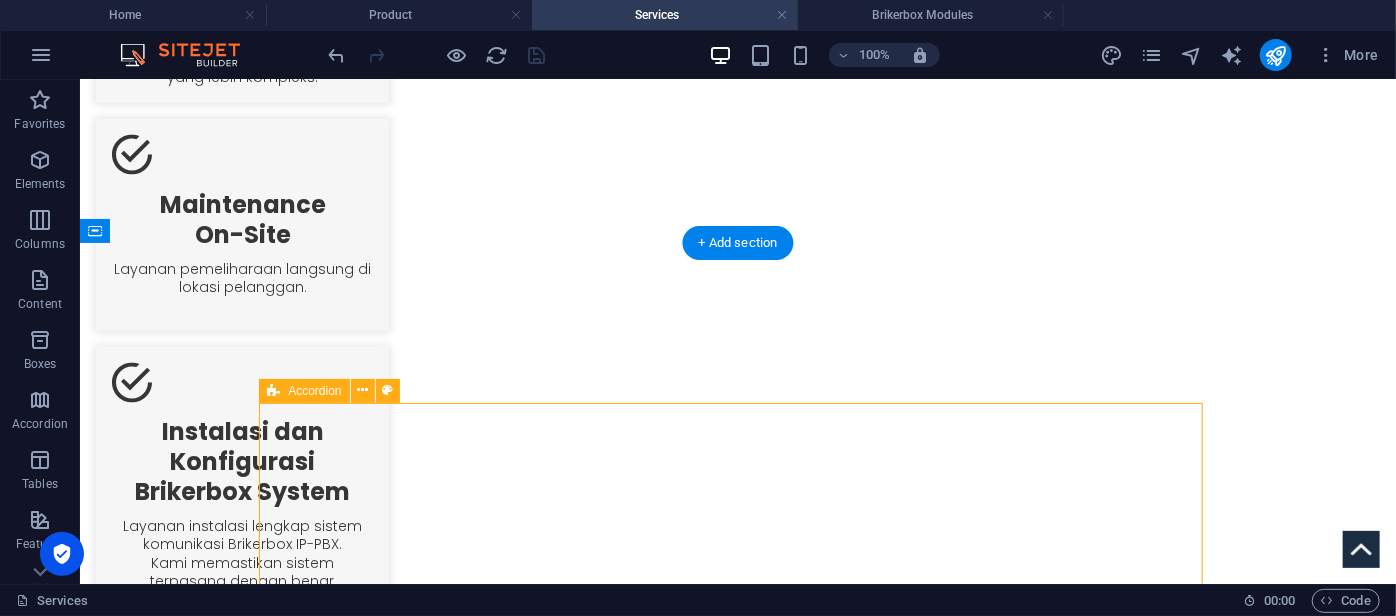 click on "First Headline First Content Lorem ipsum dolor sit amet, consectetur adipisicing elit. Maiores ipsum repellat minus nihil. [PERSON_NAME], delectus, nam dignissimos ea repudiandae minima voluptatum magni pariatur possimus quia accusamus [PERSON_NAME] facilis corporis animi nisi. Enim, pariatur, impedit quia repellat harum ipsam laboriosam voluptas dicta illum nisi obcaecati reprehenderit quis placeat recusandae tenetur aperiam. Second Headline Second Content Lorem ipsum dolor sit amet, consectetur adipisicing elit. Maiores ipsum repellat minus nihil. [PERSON_NAME], delectus, nam dignissimos ea repudiandae minima voluptatum magni pariatur possimus quia accusamus [PERSON_NAME] facilis corporis animi nisi. Enim, pariatur, impedit quia repellat harum ipsam laboriosam voluptas dicta illum nisi obcaecati reprehenderit quis placeat recusandae tenetur aperiam. Third Headline Third Content Fourth Headline Fourth Content" at bounding box center (737, 2804) 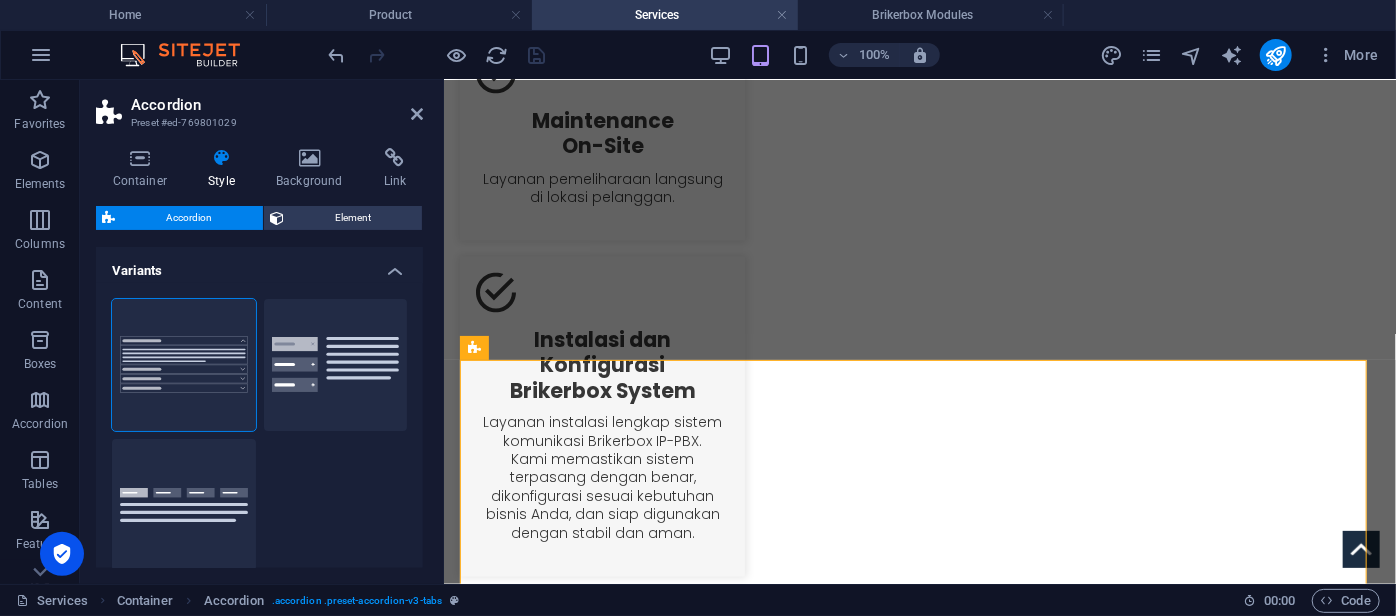 type 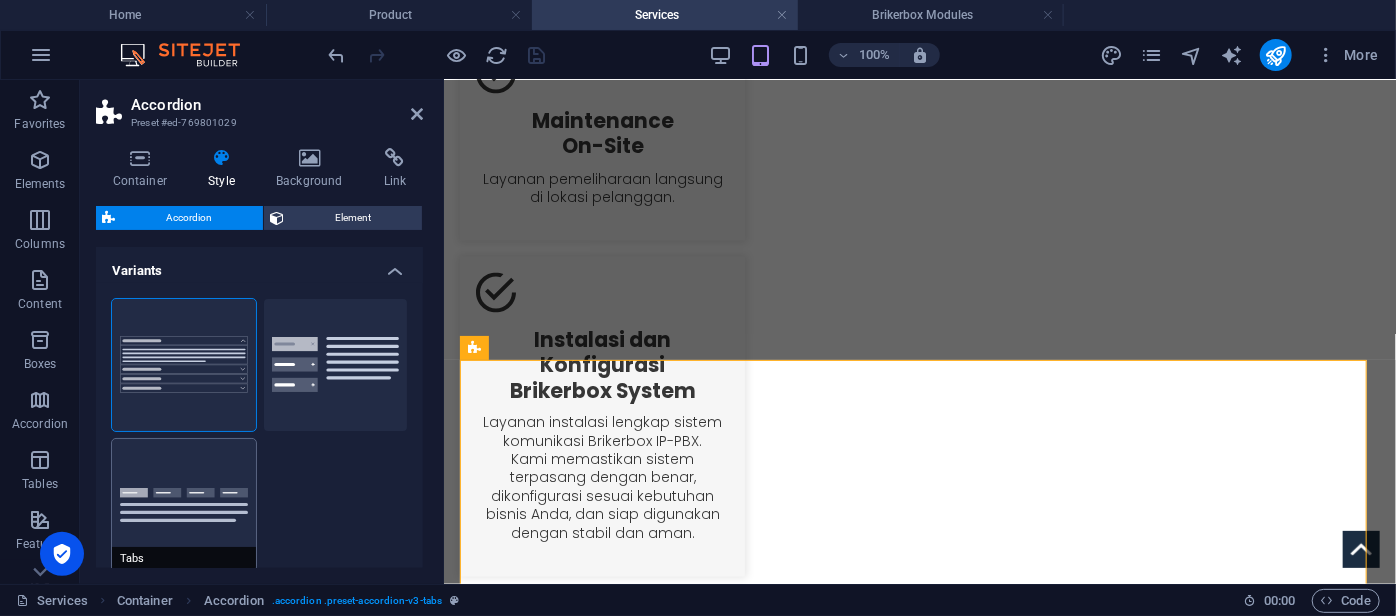 click on "Tabs" at bounding box center (184, 505) 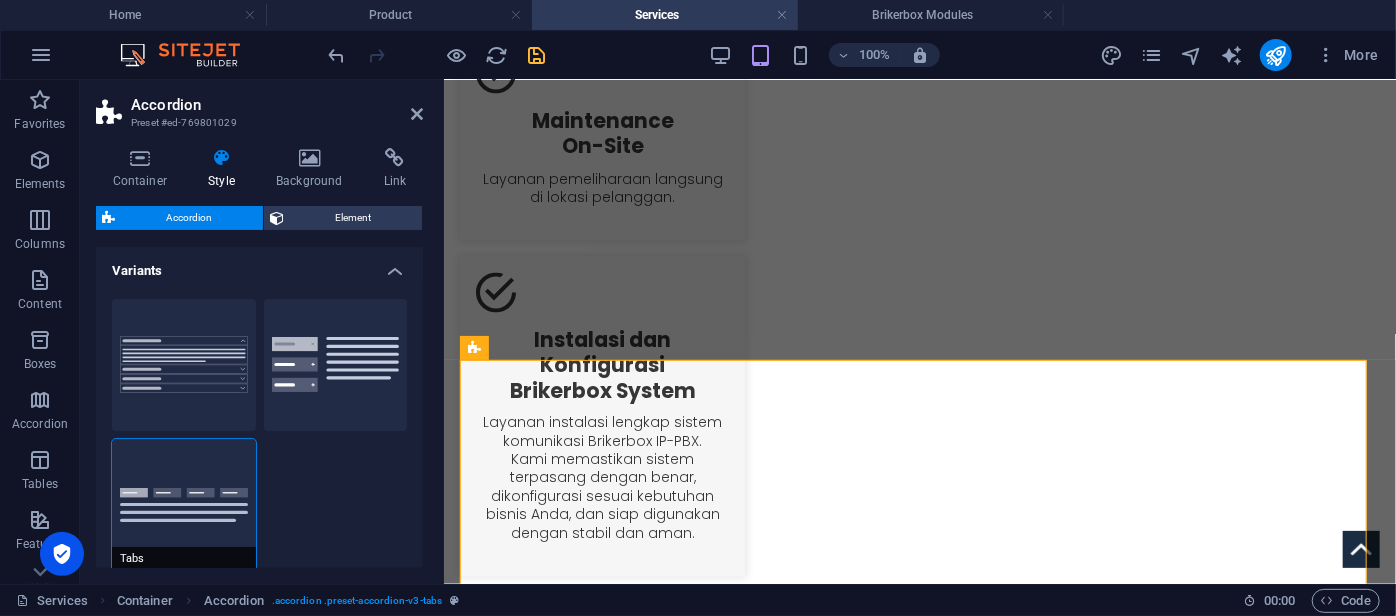 type on "0" 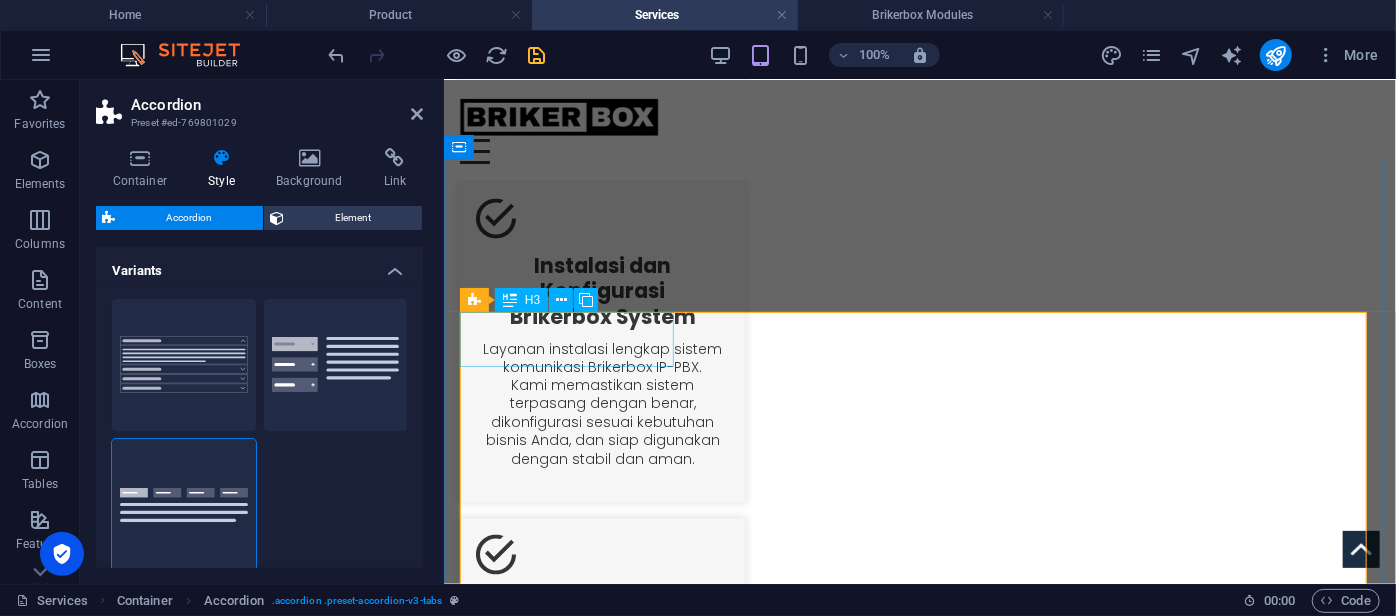 scroll, scrollTop: 1644, scrollLeft: 0, axis: vertical 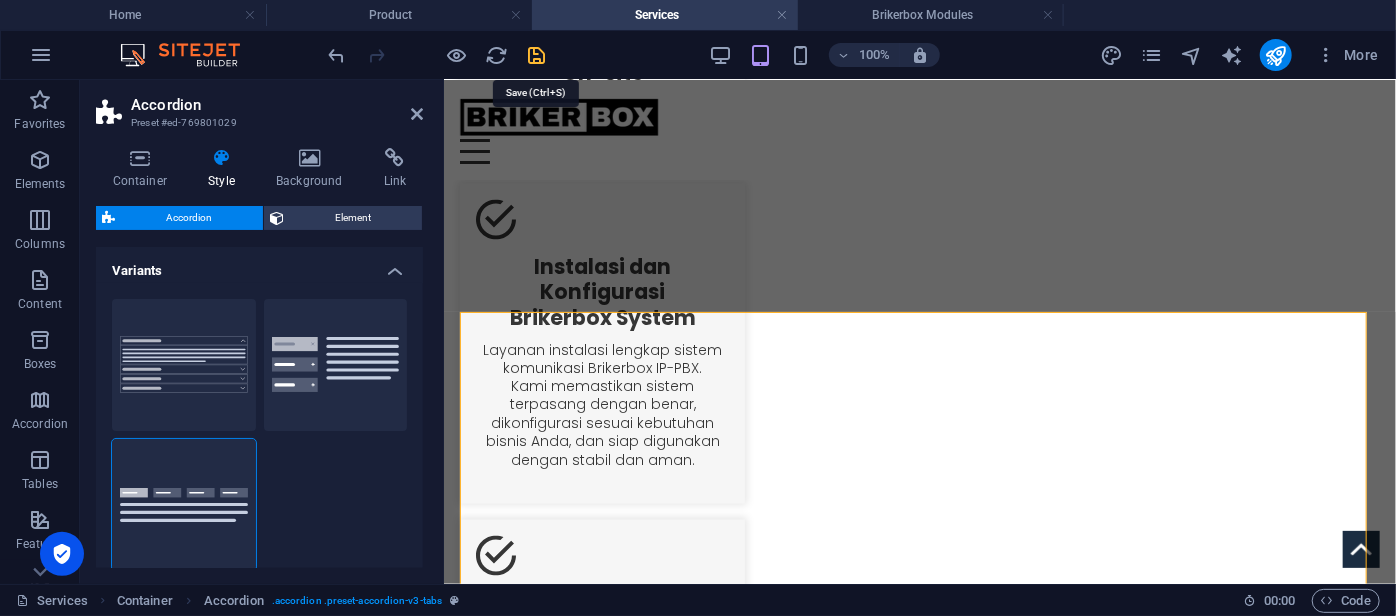 click at bounding box center [537, 55] 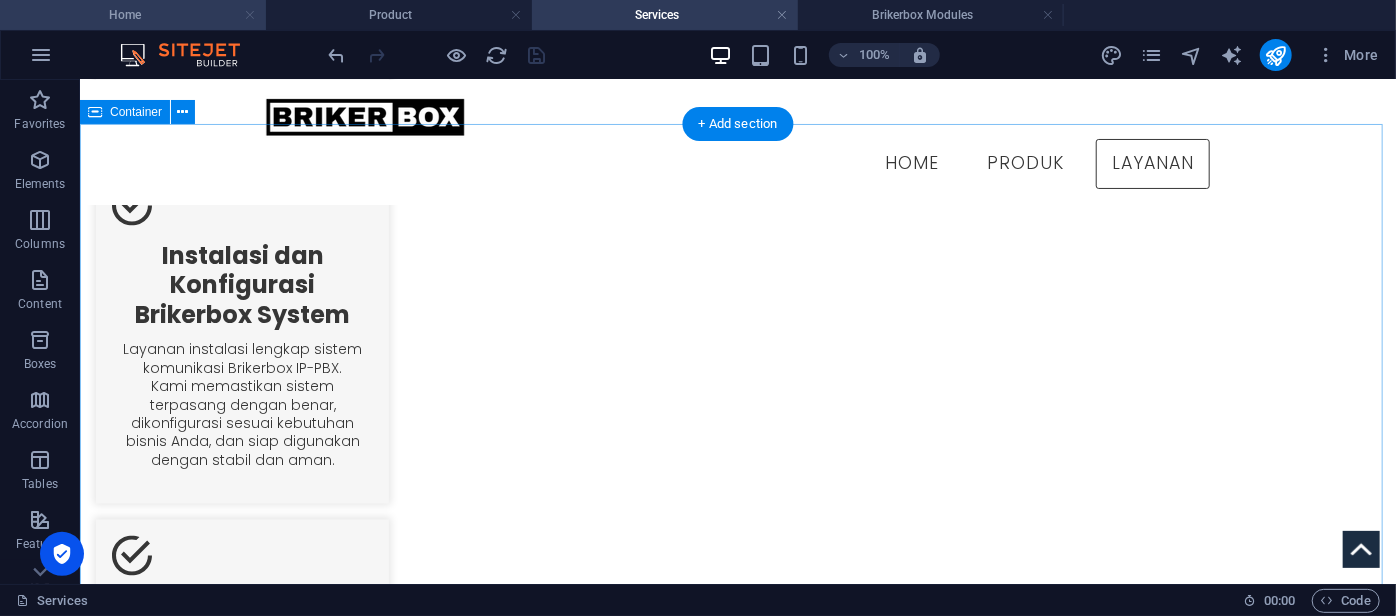 scroll, scrollTop: 1714, scrollLeft: 0, axis: vertical 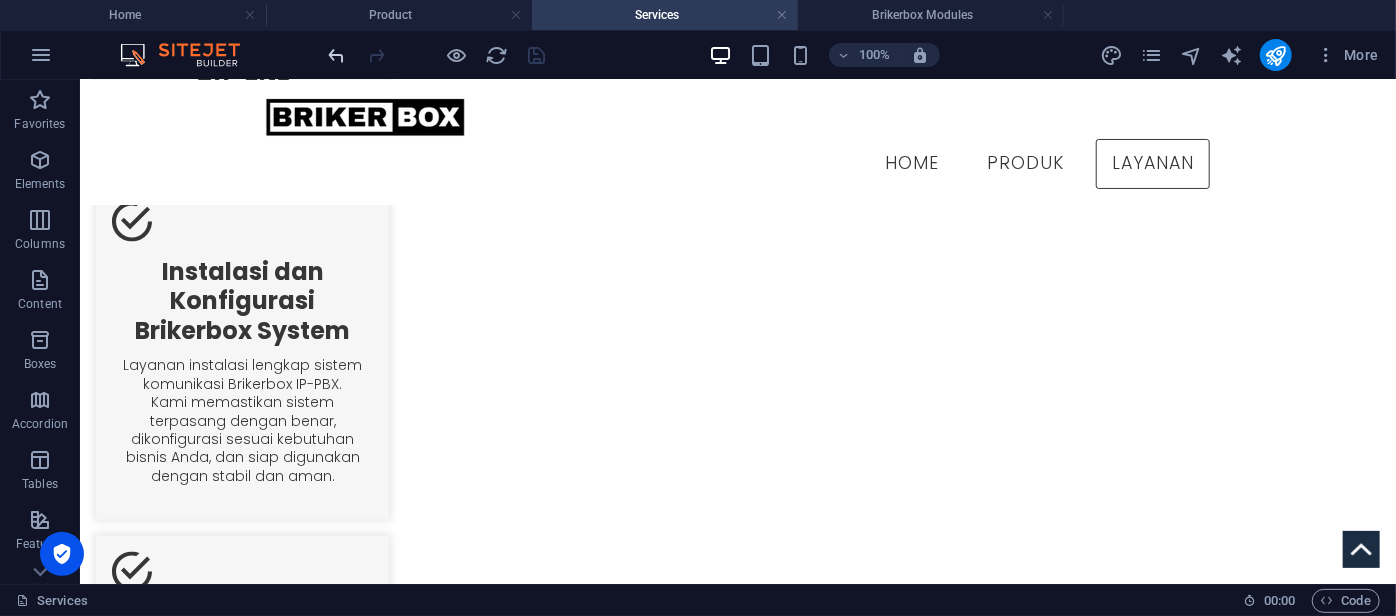 click at bounding box center [337, 55] 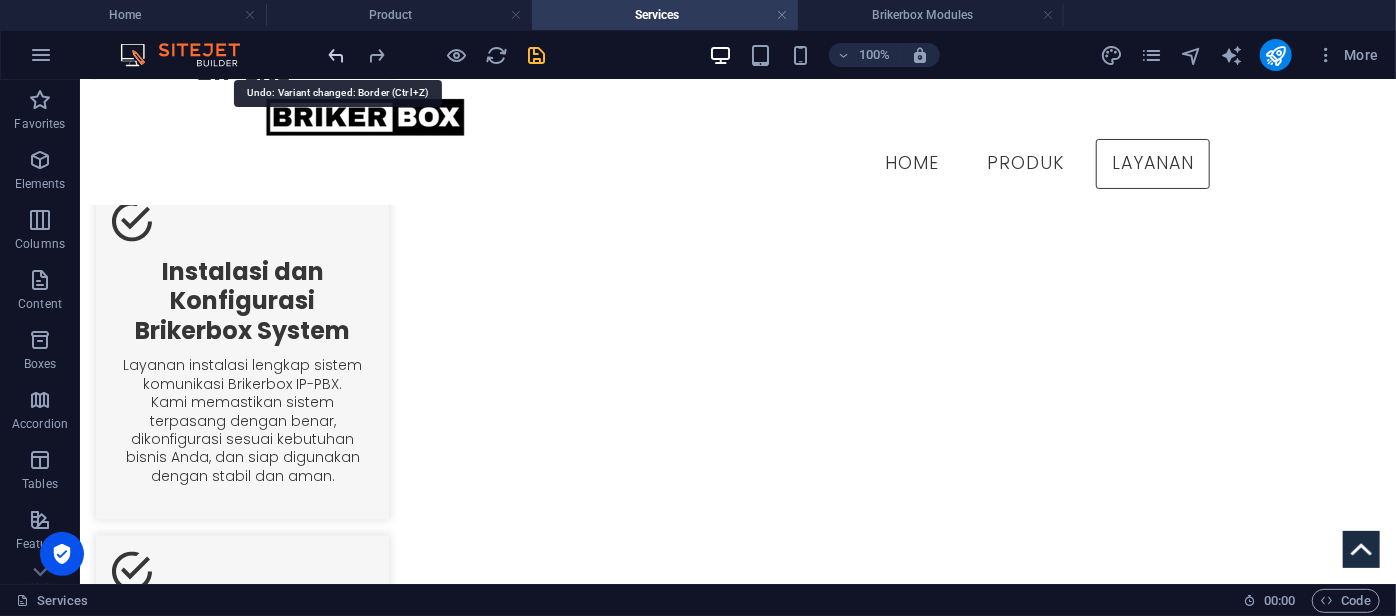 click at bounding box center (337, 55) 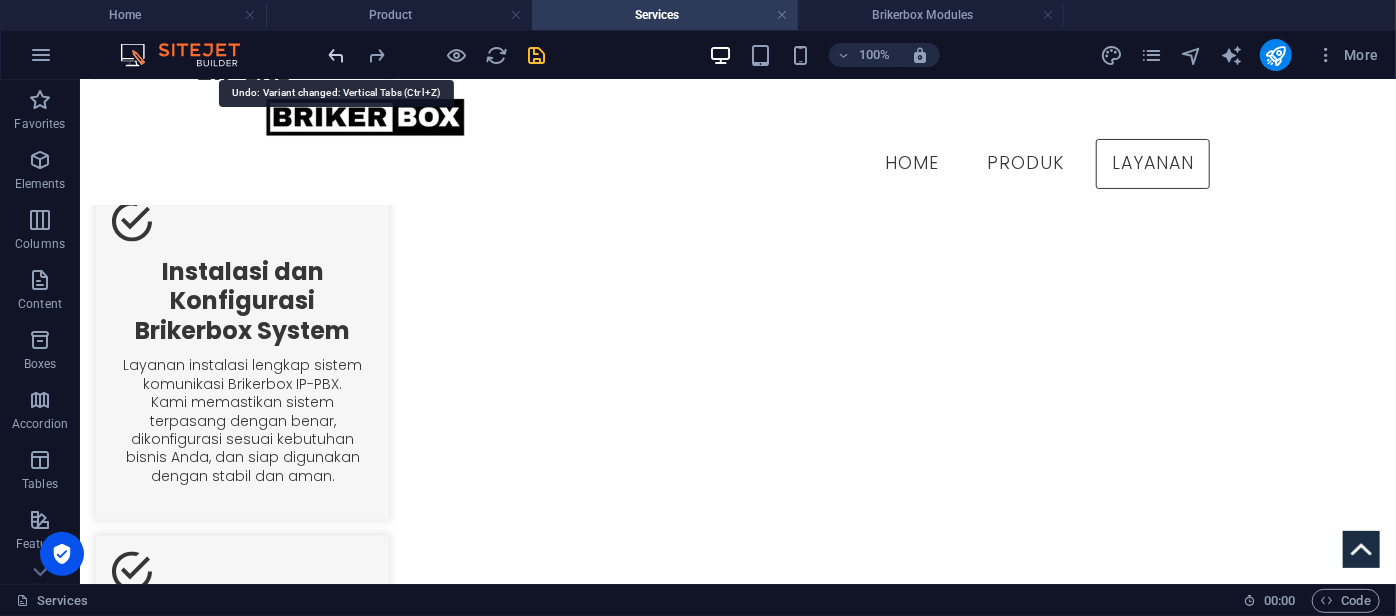 click at bounding box center [337, 55] 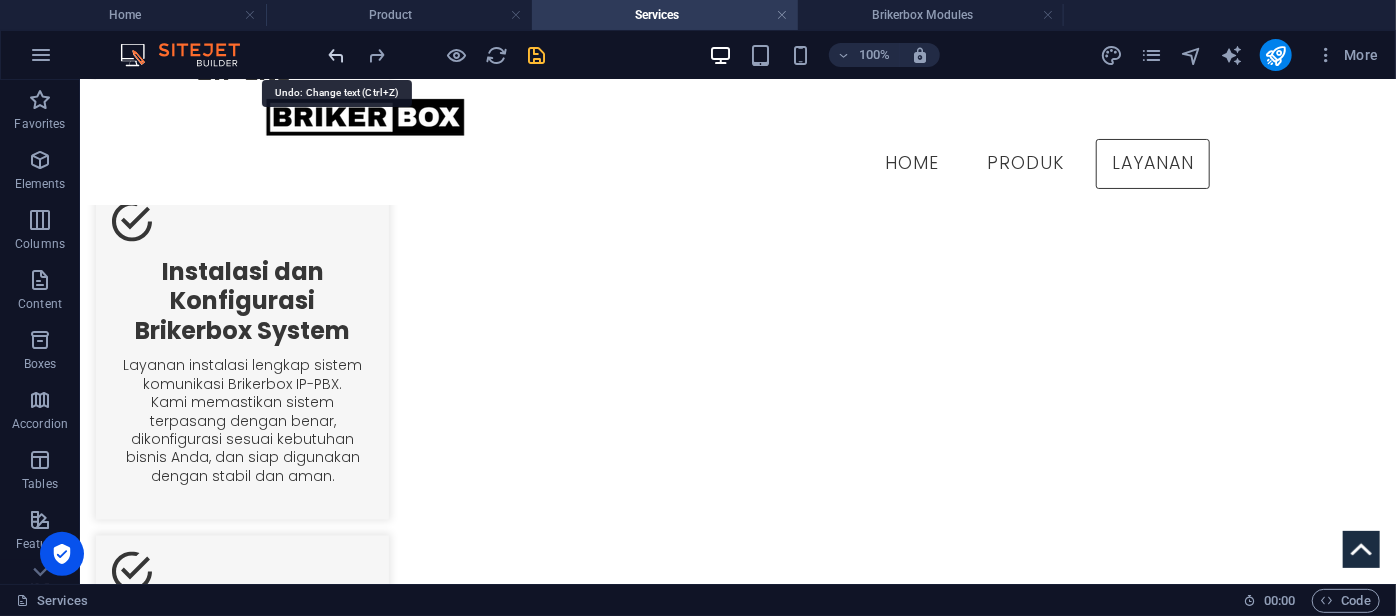 click at bounding box center [337, 55] 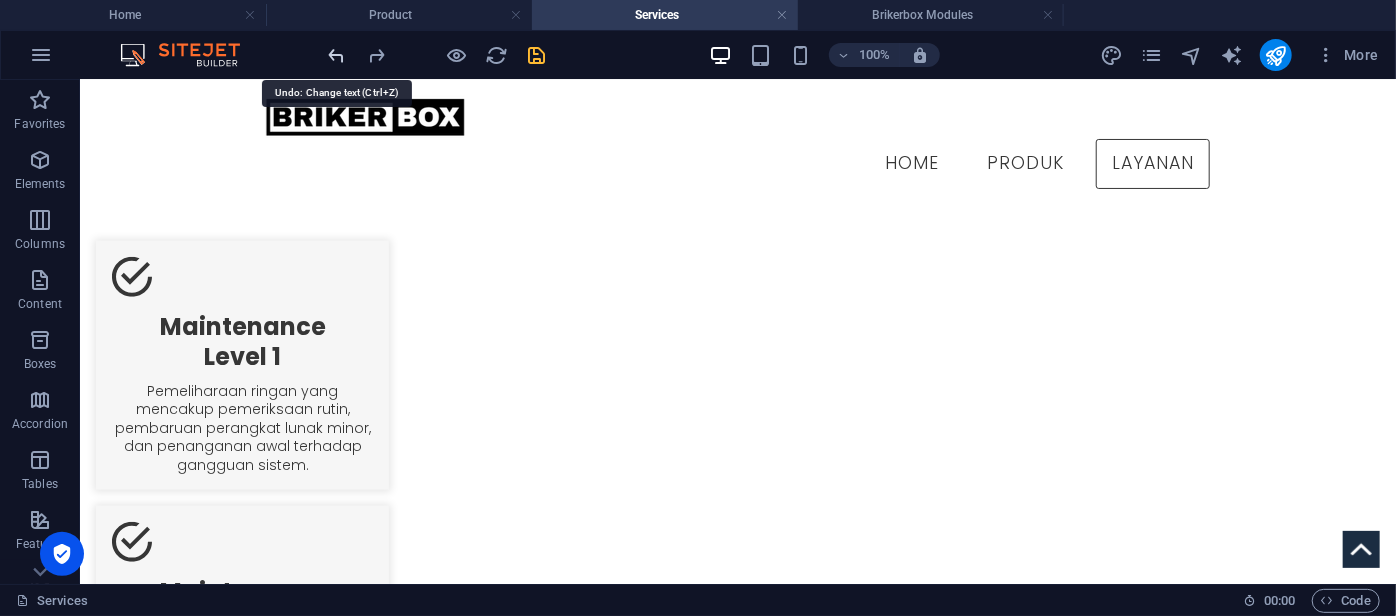 click at bounding box center (337, 55) 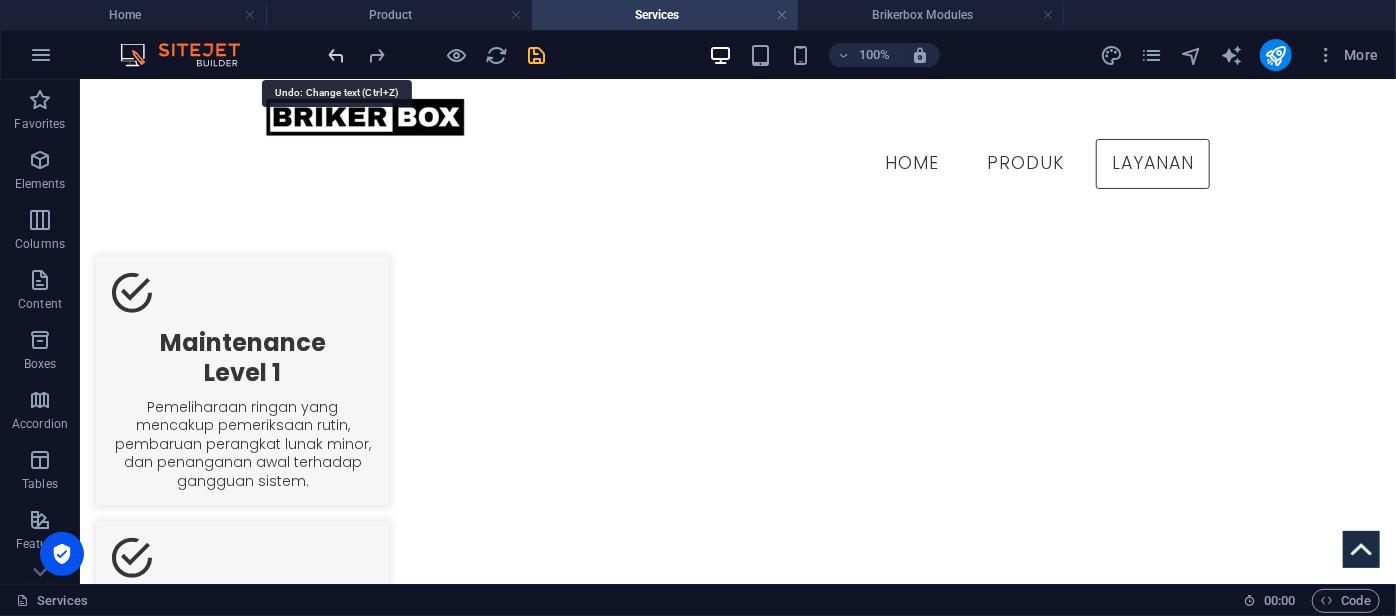 click at bounding box center (337, 55) 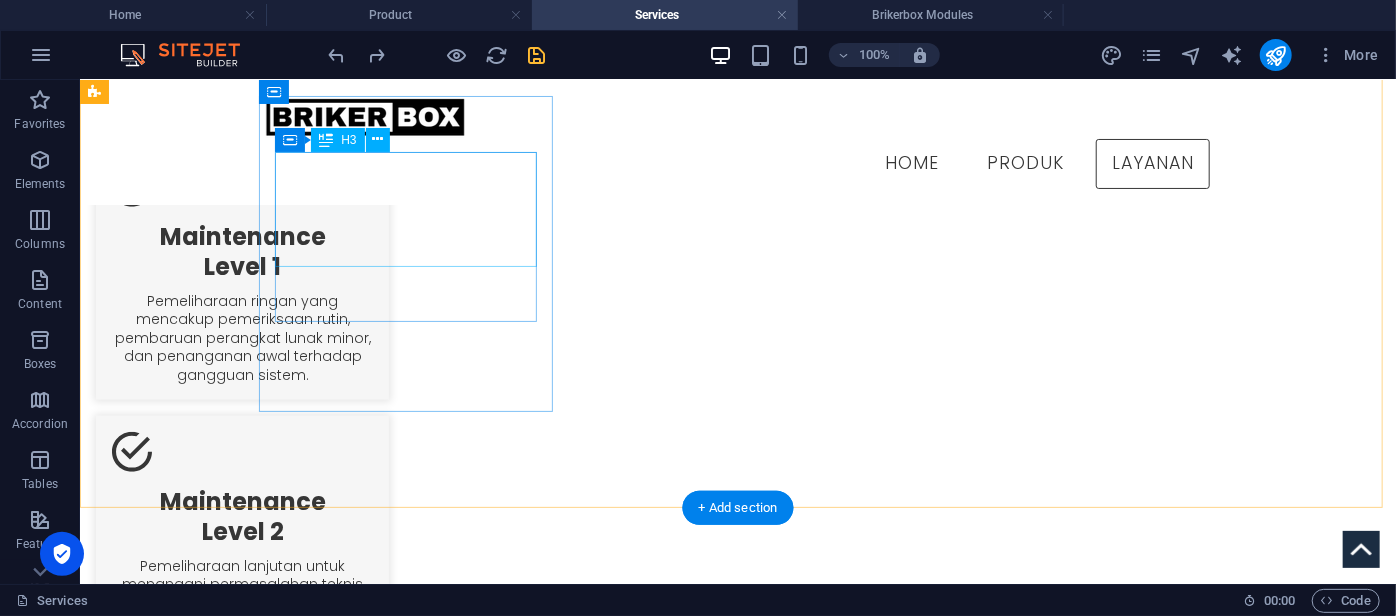 scroll, scrollTop: 955, scrollLeft: 0, axis: vertical 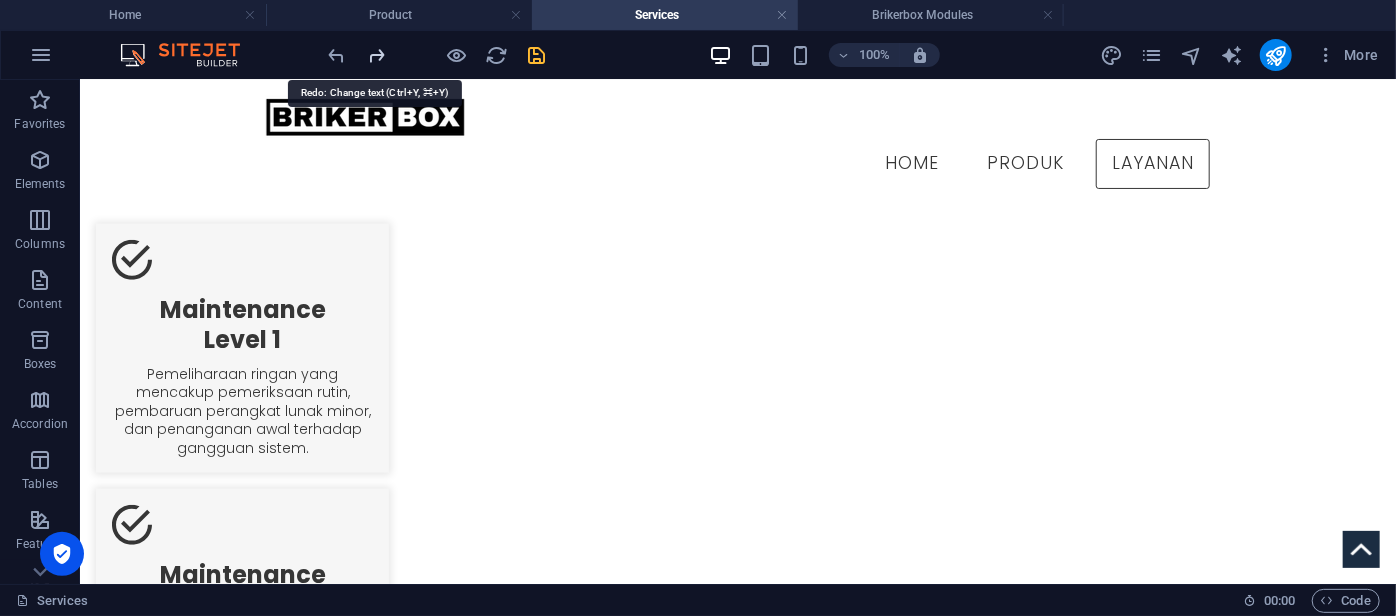 click at bounding box center [377, 55] 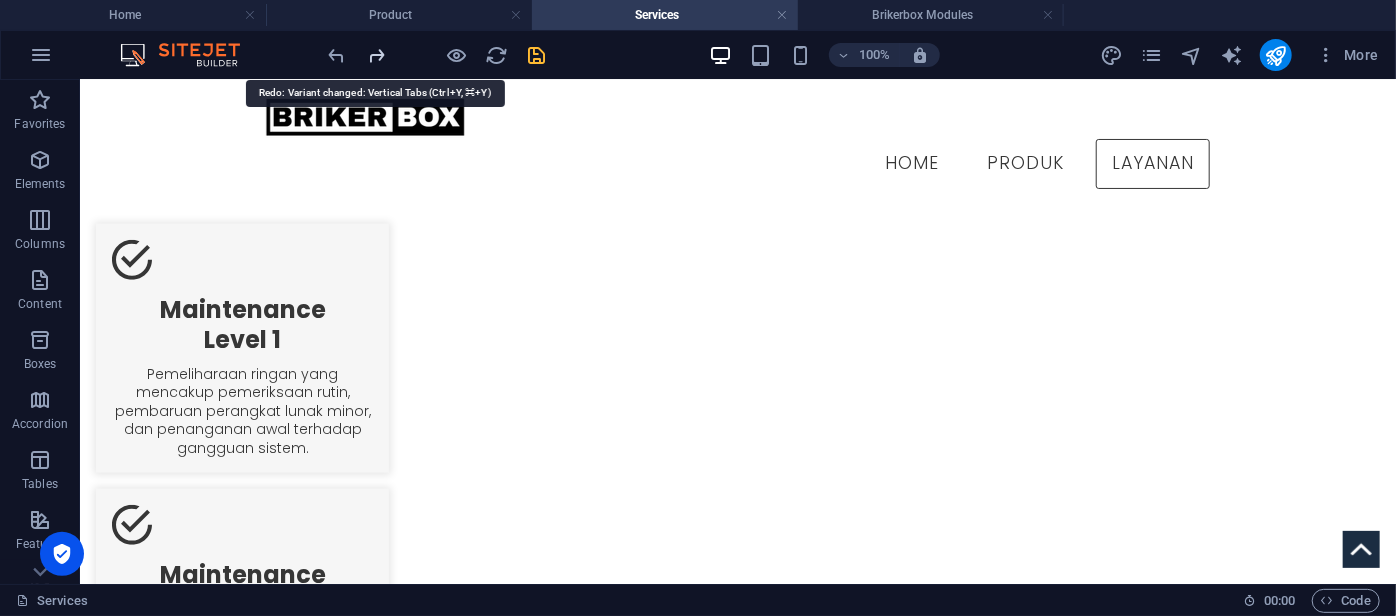click at bounding box center [377, 55] 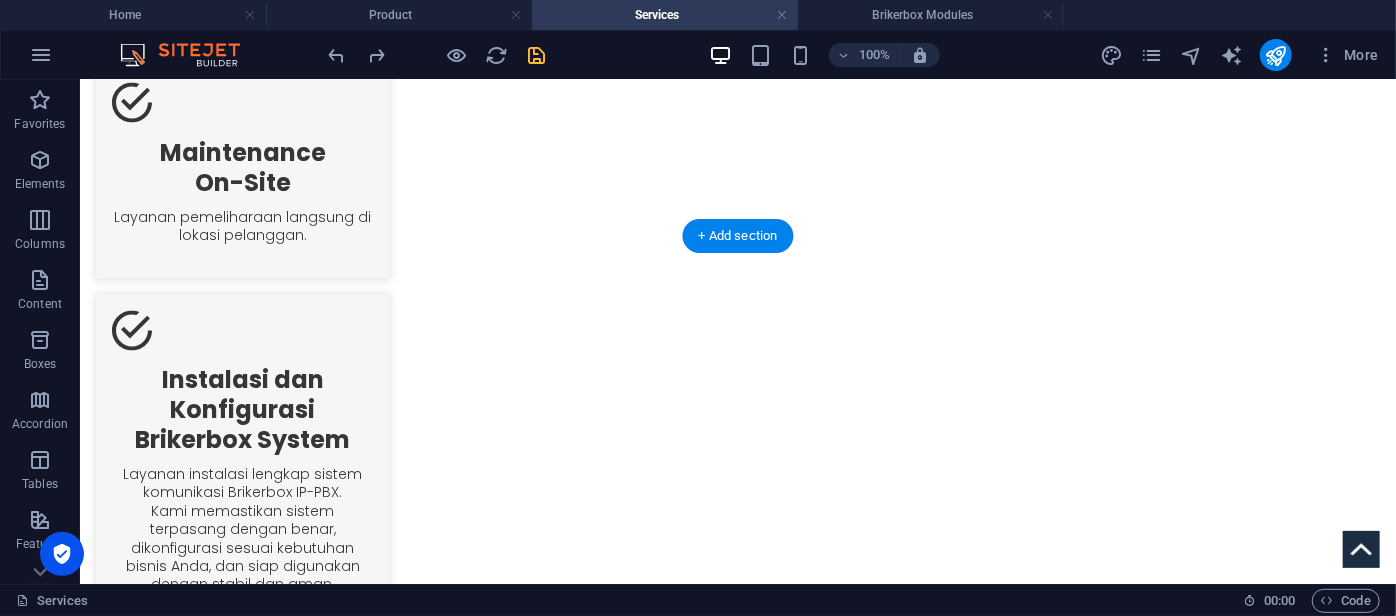 scroll, scrollTop: 1722, scrollLeft: 0, axis: vertical 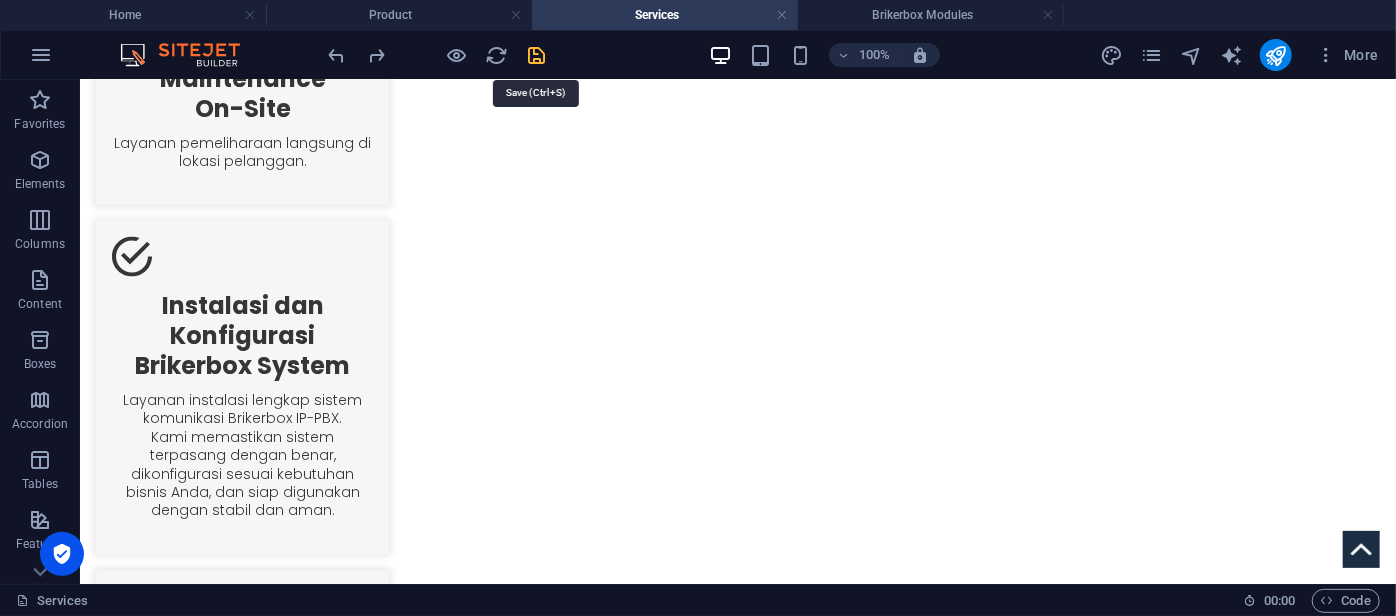 click at bounding box center (537, 55) 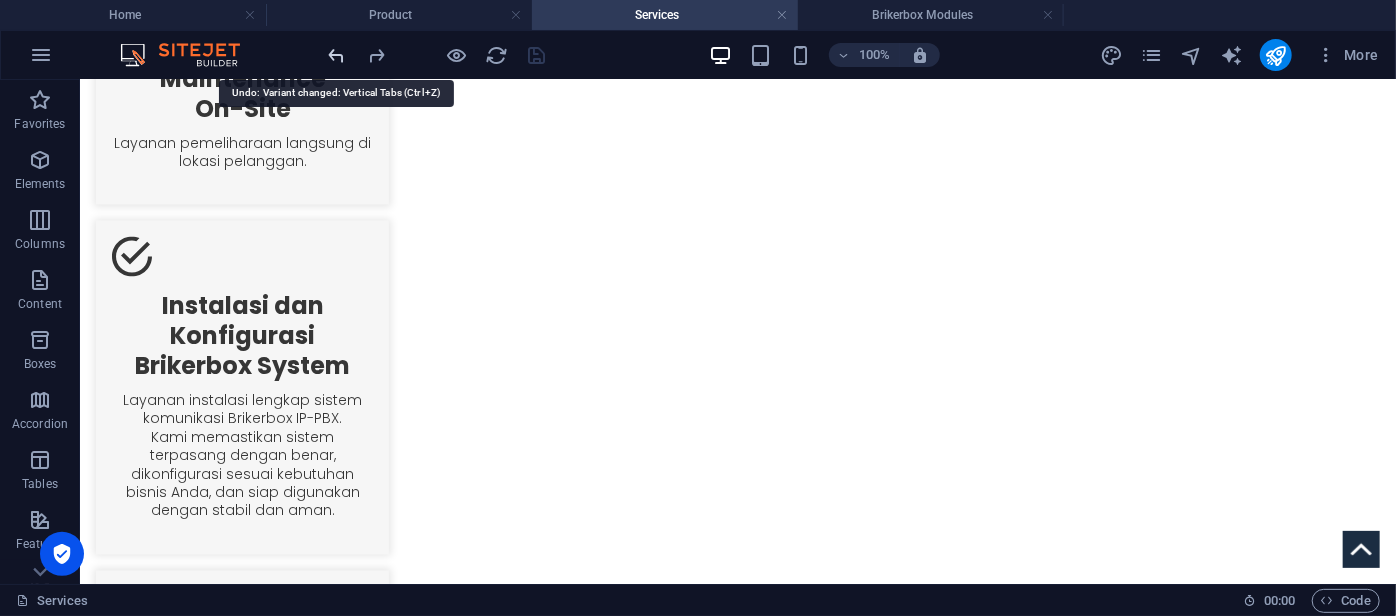 click at bounding box center [337, 55] 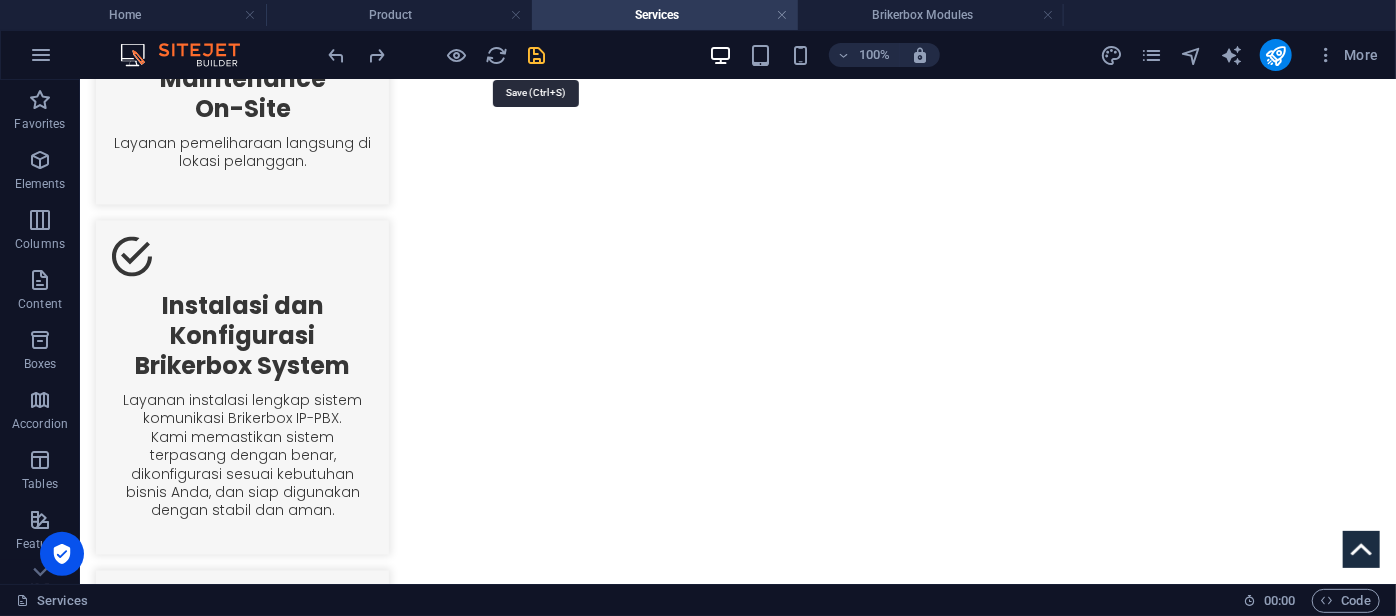 click at bounding box center [537, 55] 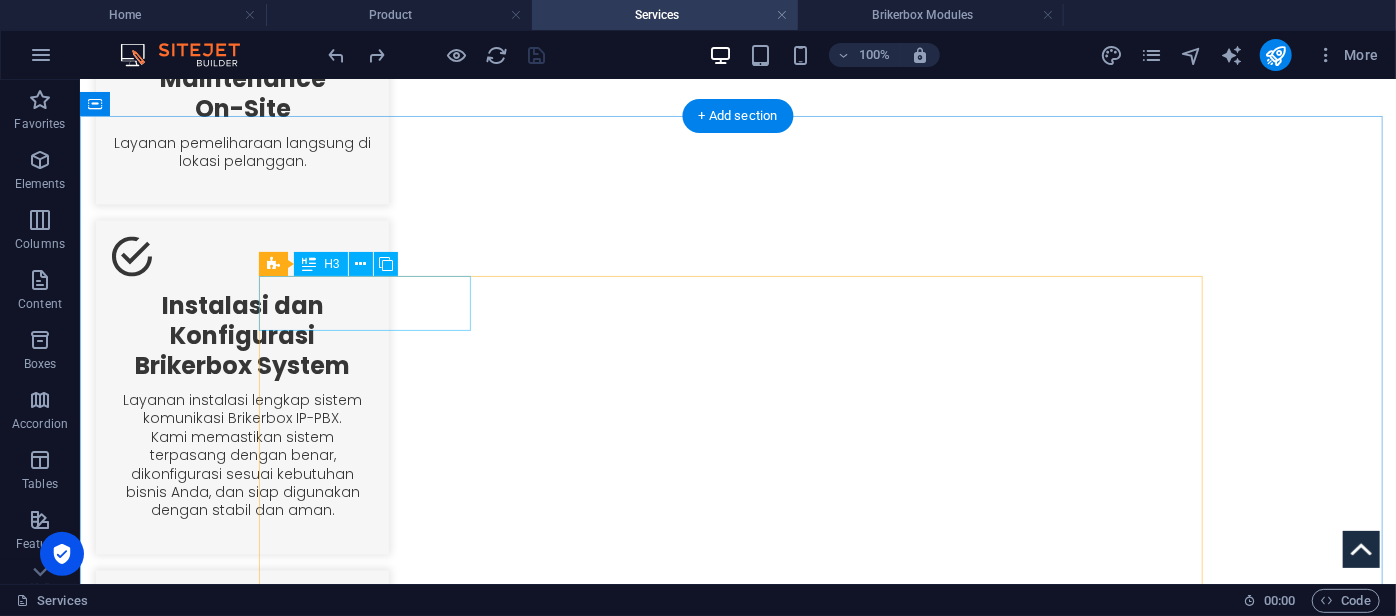 click on "First Headline" at bounding box center (321, 2755) 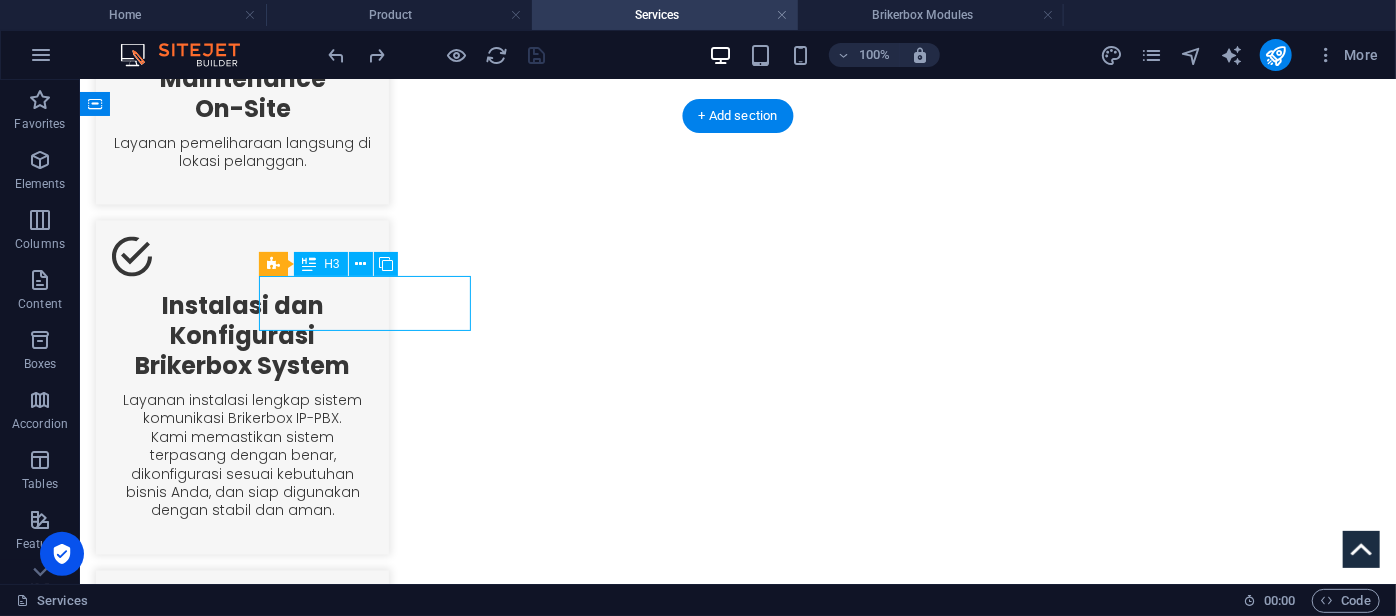 click on "First Headline" at bounding box center [321, 2755] 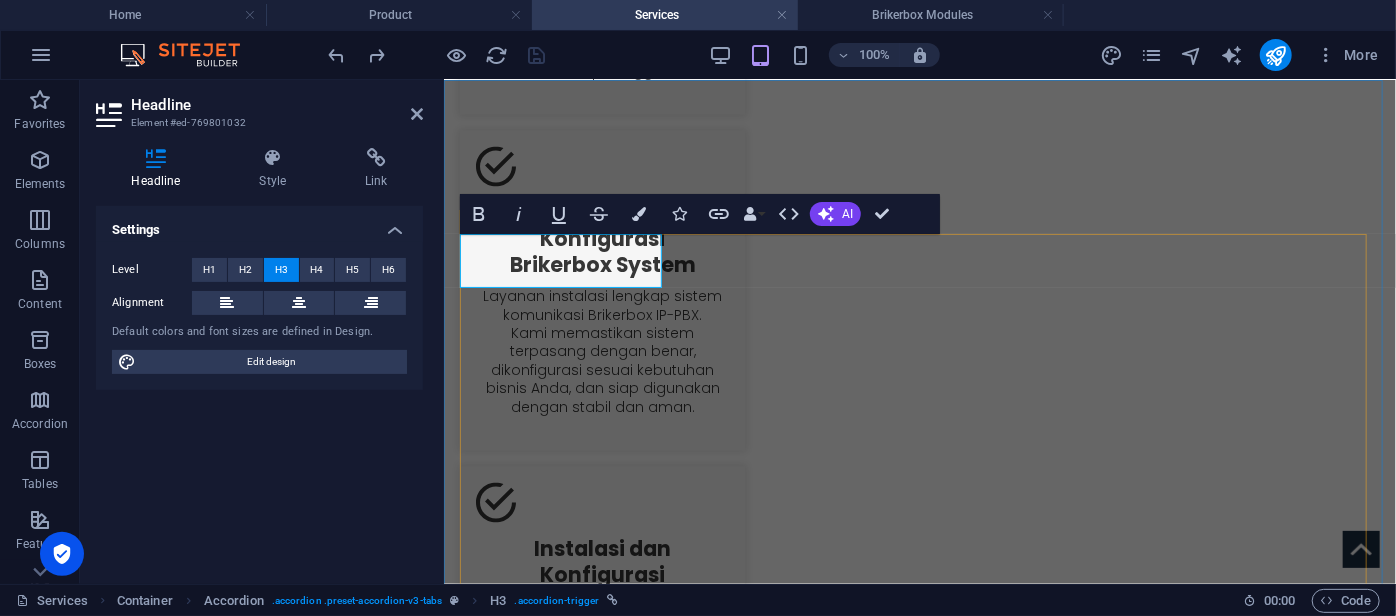 click on "First Headline" at bounding box center [515, 2155] 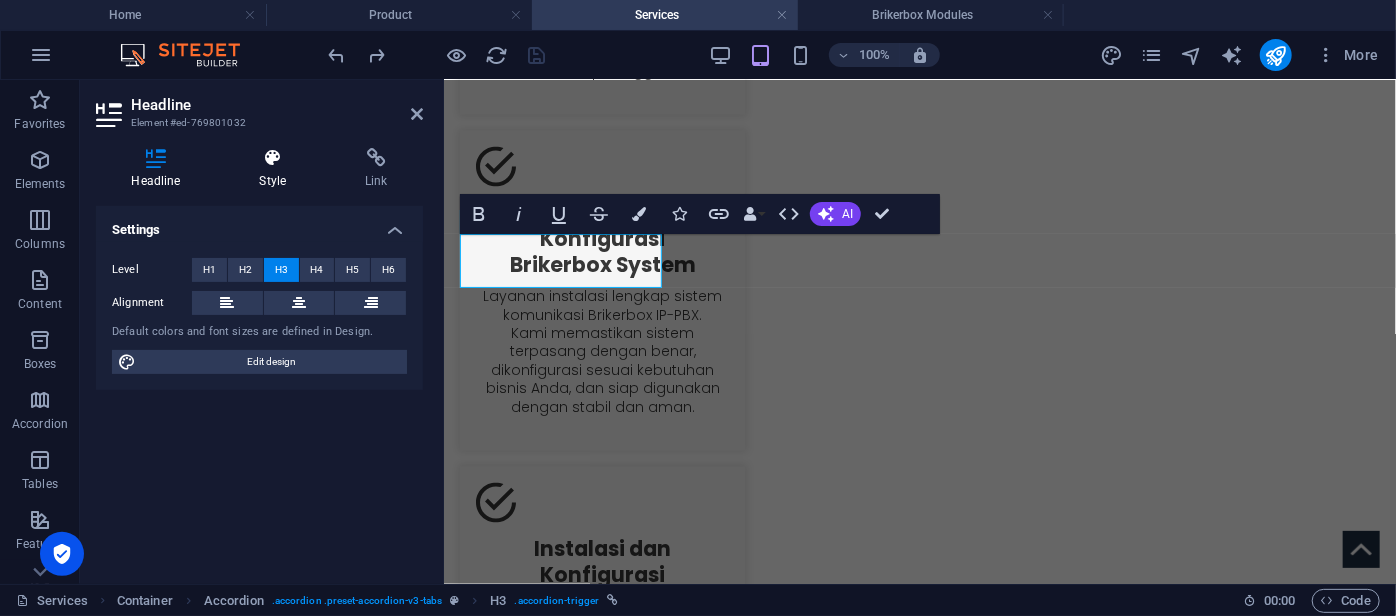 click at bounding box center (273, 158) 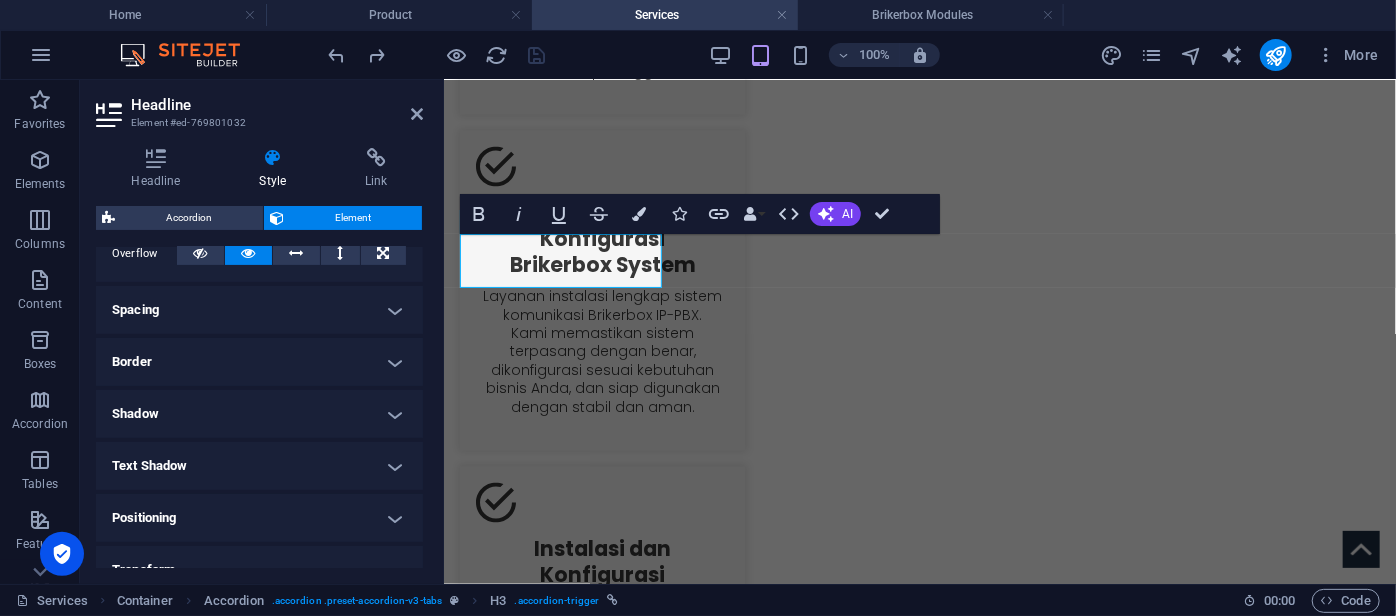 scroll, scrollTop: 344, scrollLeft: 0, axis: vertical 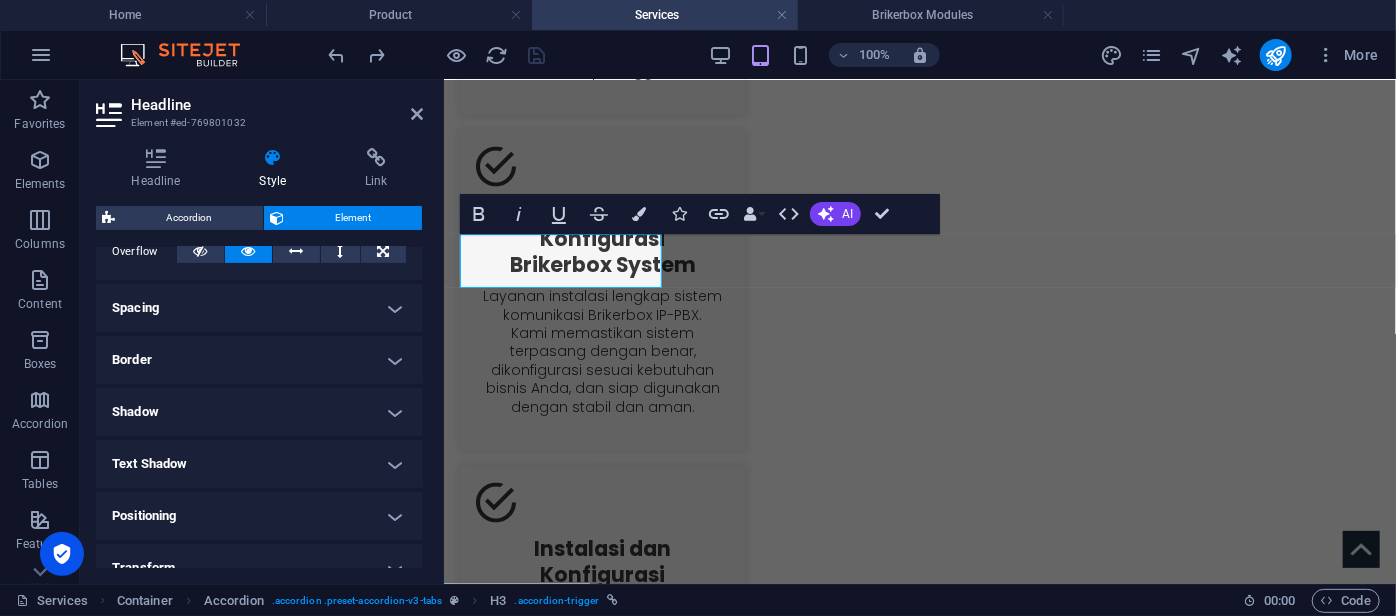 click on "Shadow" at bounding box center (259, 412) 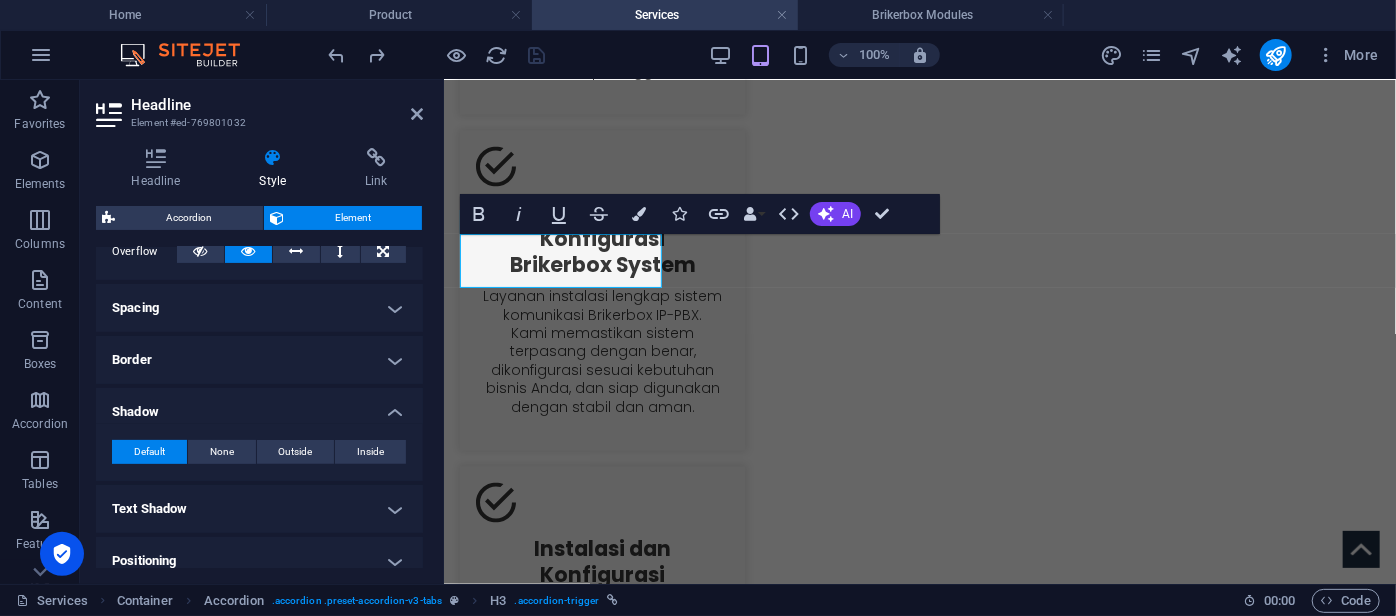 click on "Shadow" at bounding box center [259, 406] 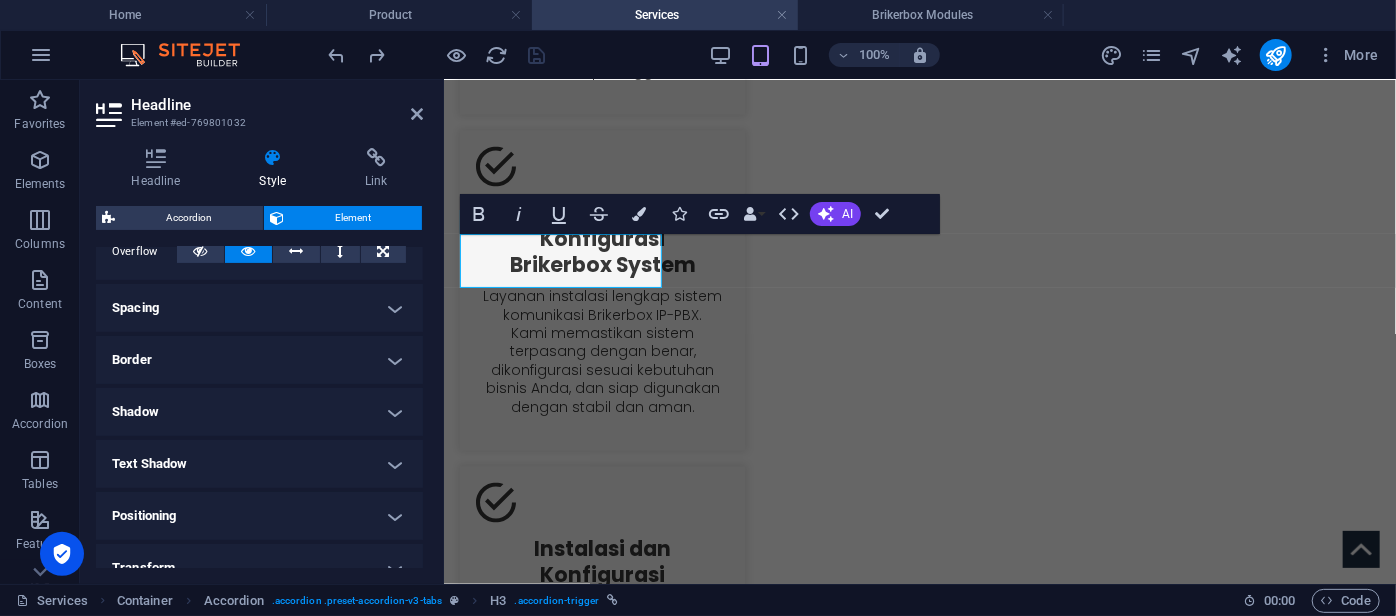 click on "Spacing" at bounding box center (259, 308) 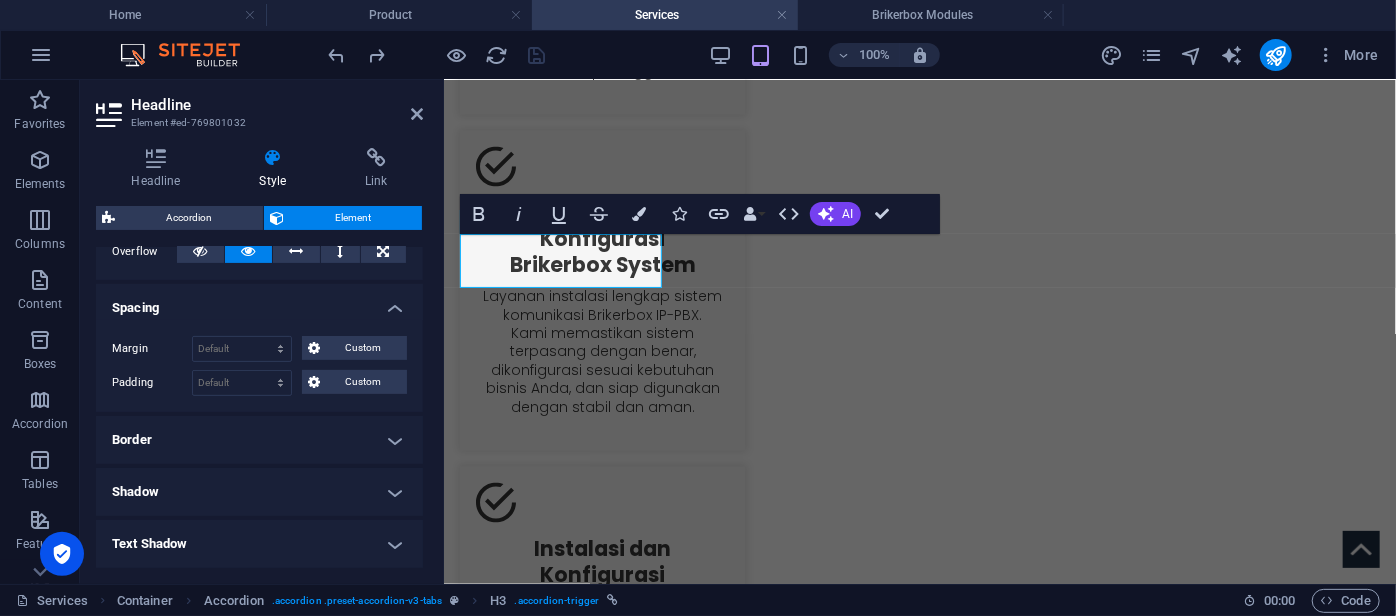 click on "Spacing" at bounding box center [259, 302] 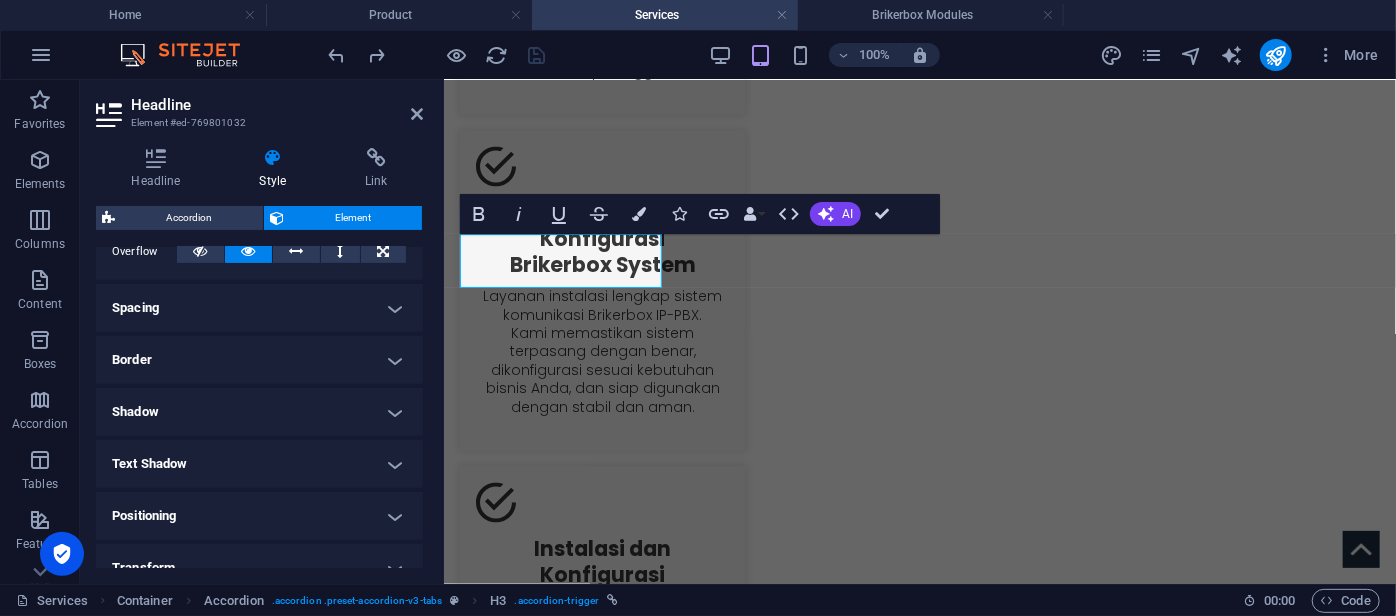 click on "Border" at bounding box center (259, 360) 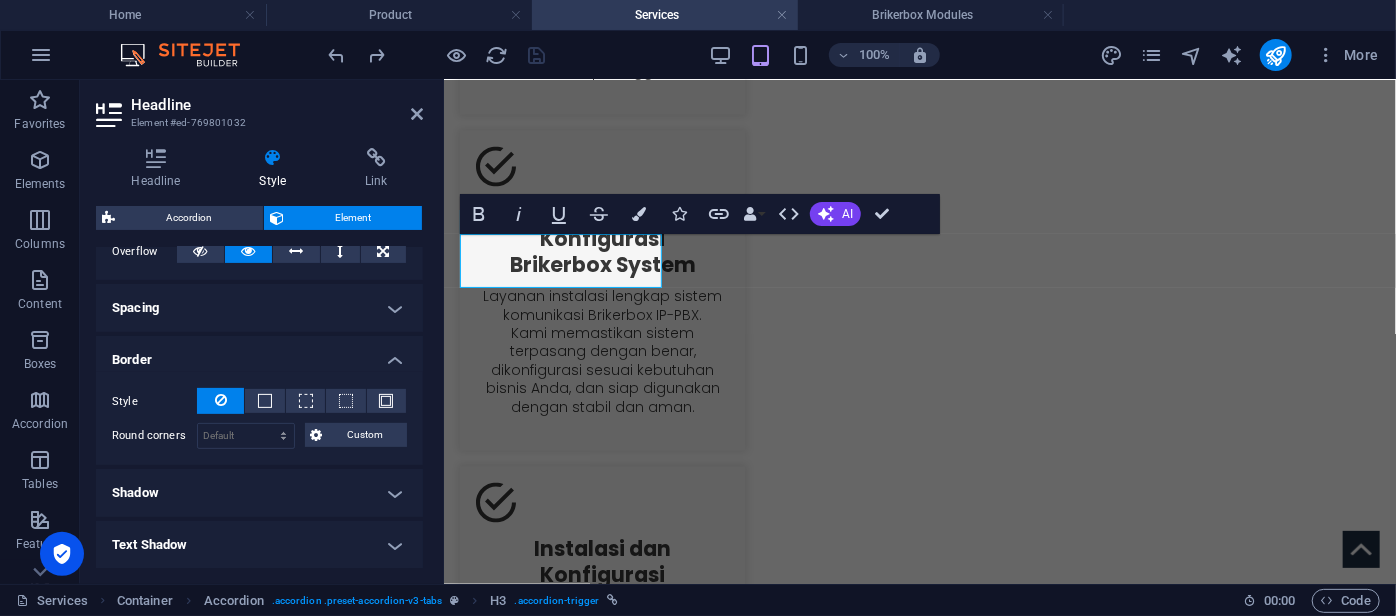 click on "Border" at bounding box center [259, 354] 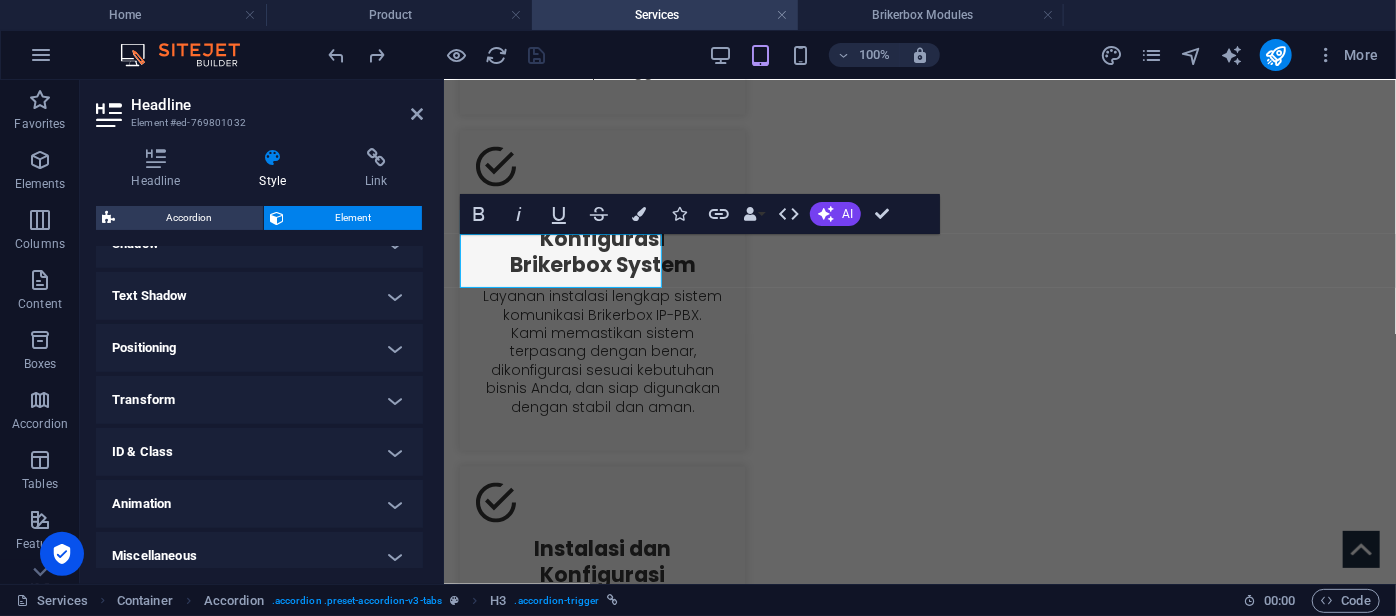 scroll, scrollTop: 523, scrollLeft: 0, axis: vertical 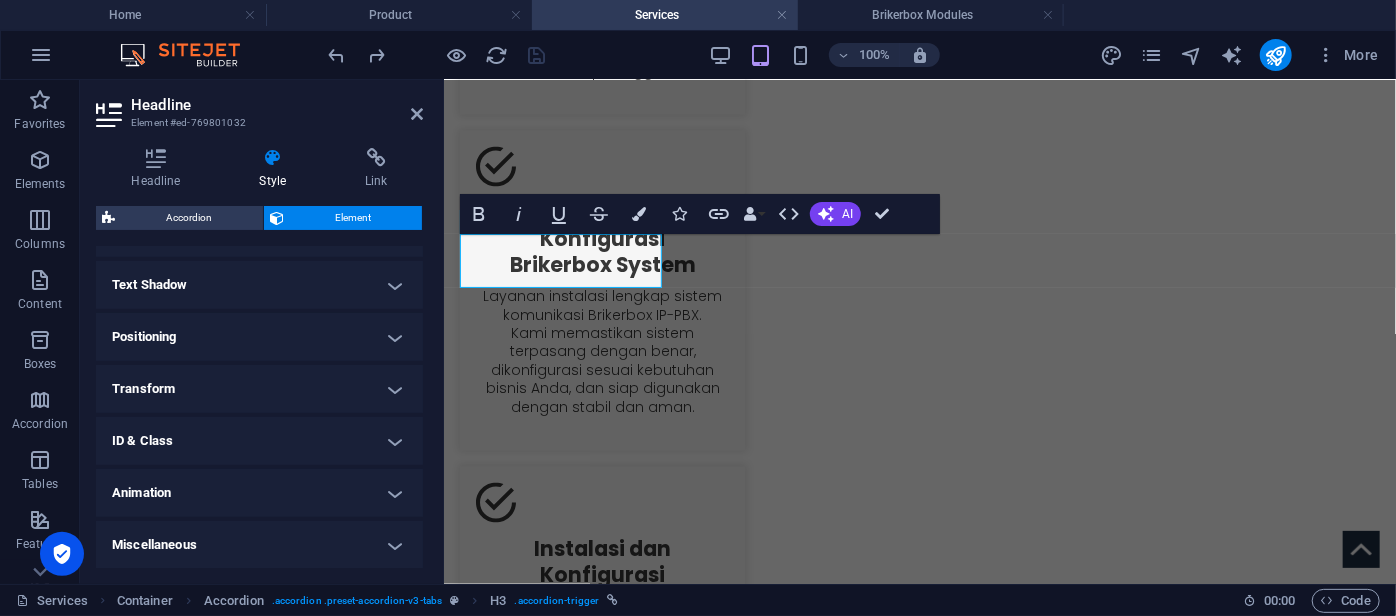 click on "Transform" at bounding box center [259, 389] 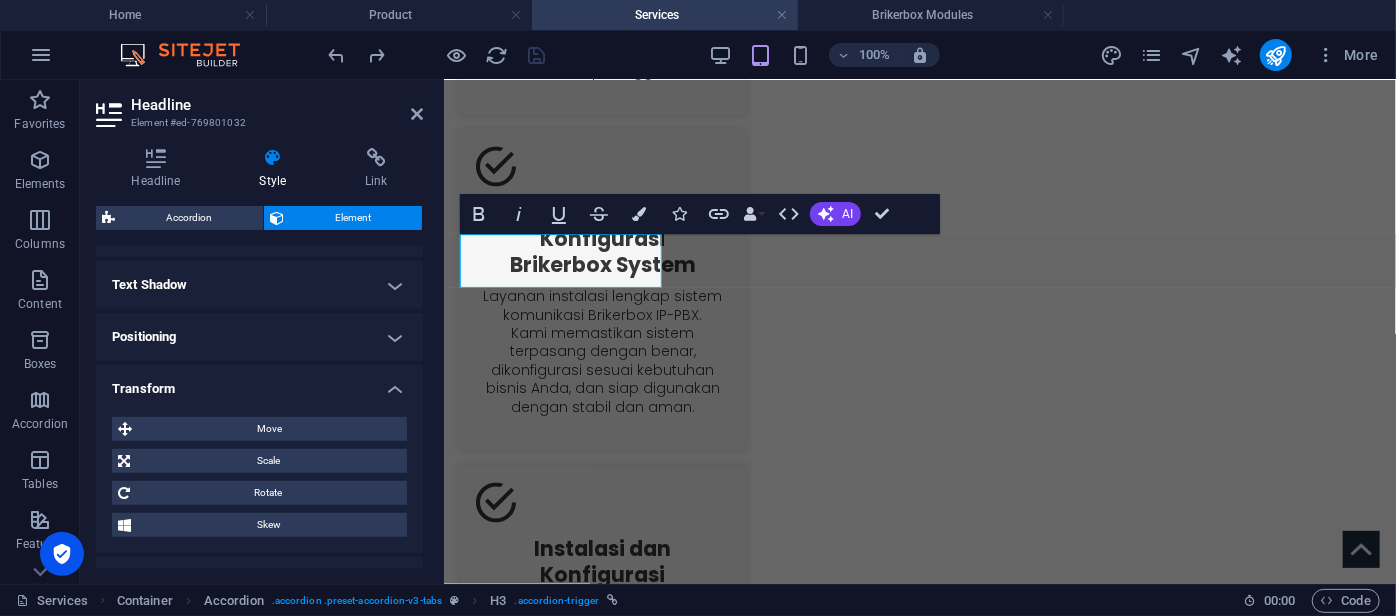 click on "Transform" at bounding box center (259, 383) 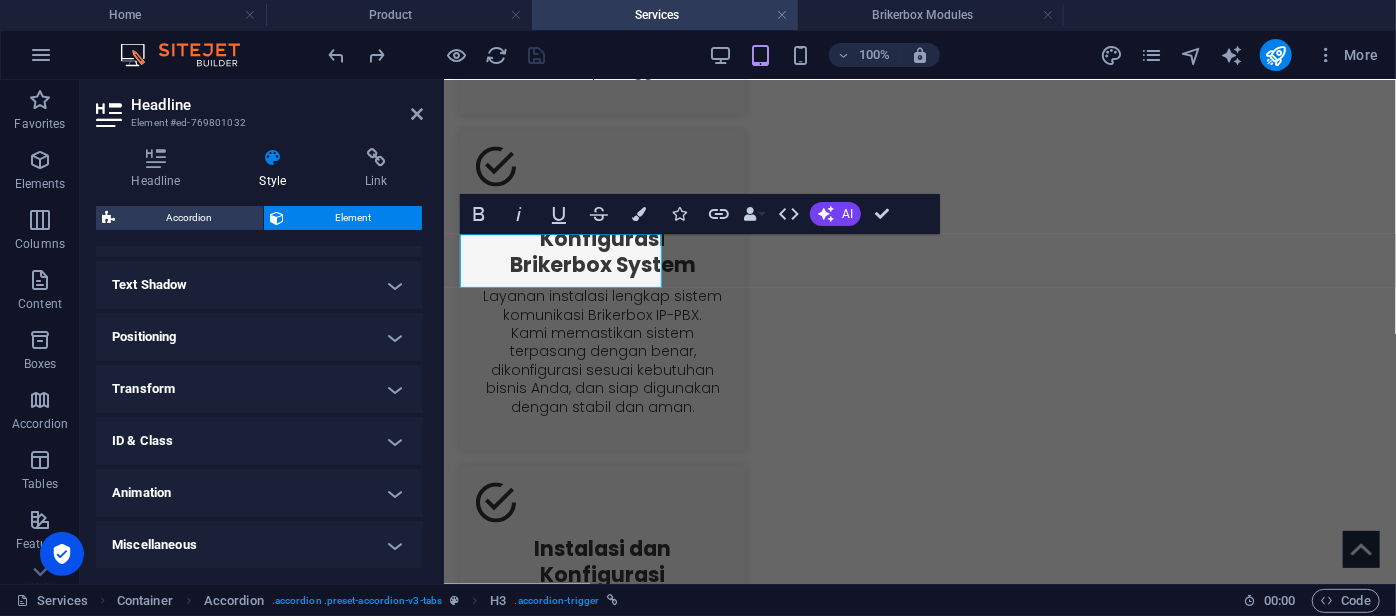 click on "Animation" at bounding box center [259, 493] 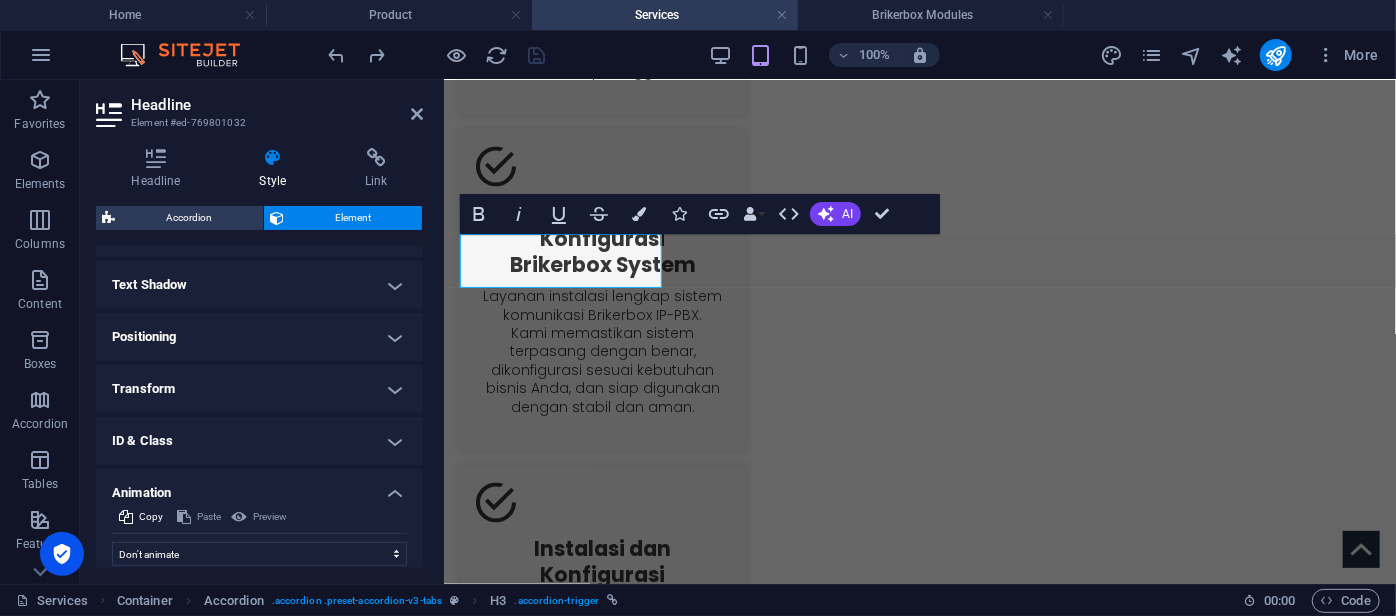 click on "Animation" at bounding box center [259, 487] 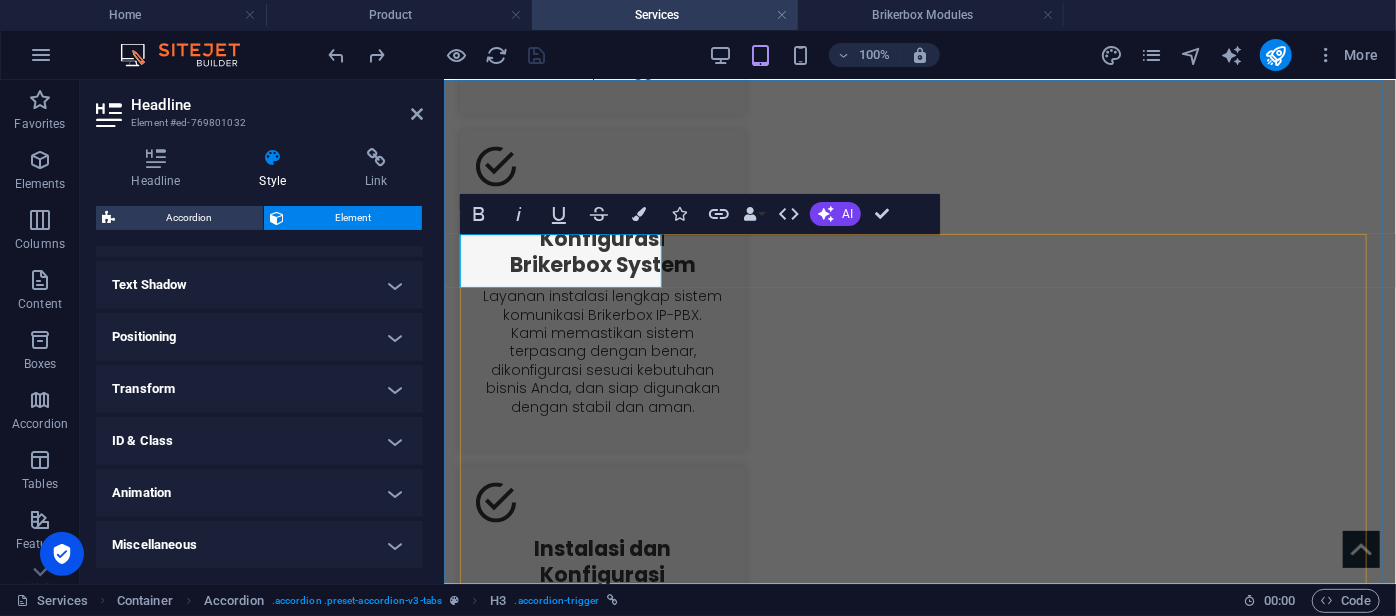 click on "First Headline" at bounding box center (515, 2155) 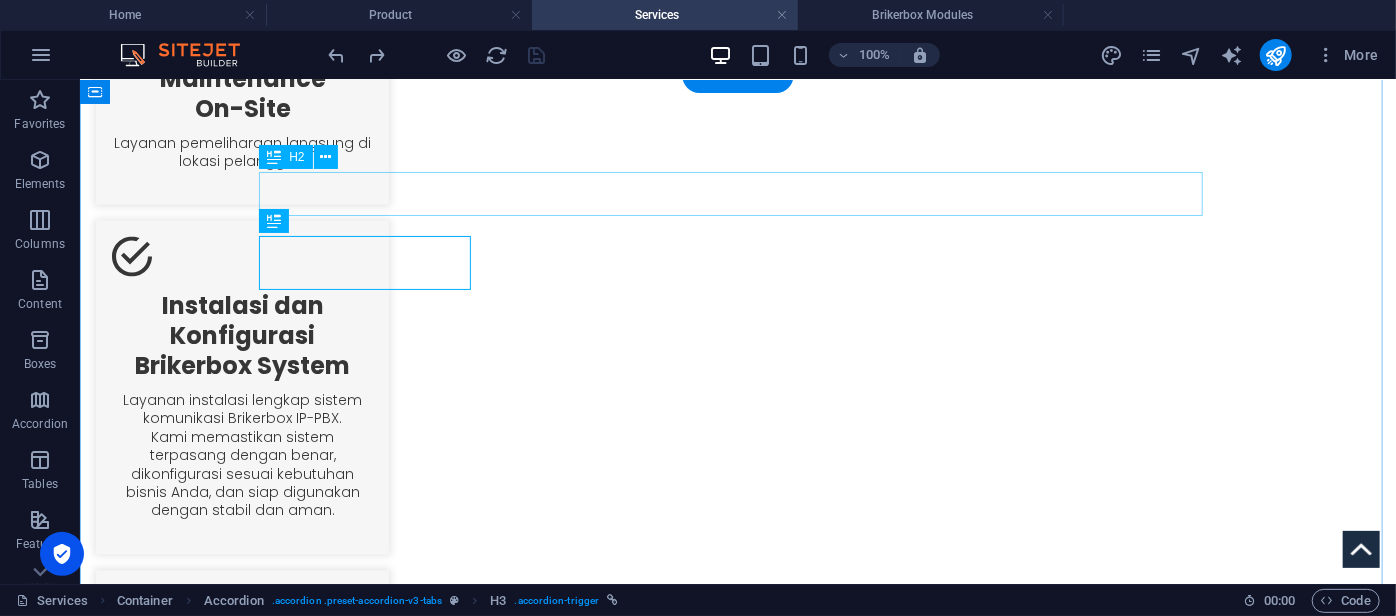 scroll, scrollTop: 1767, scrollLeft: 0, axis: vertical 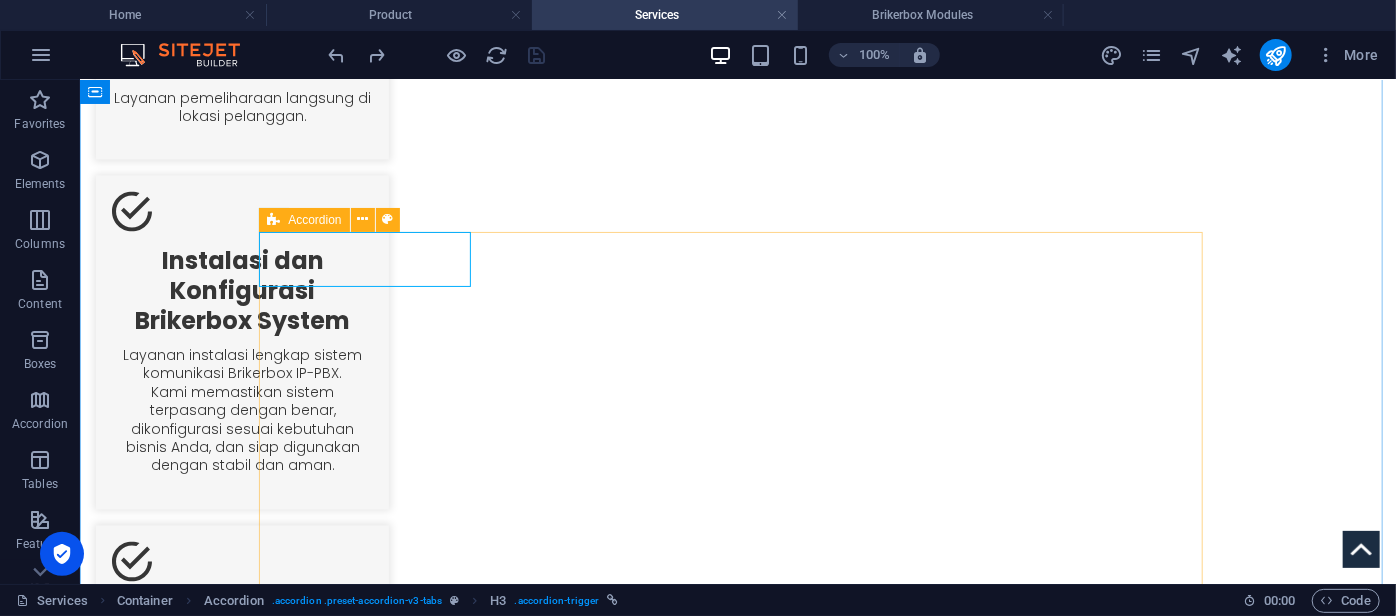click at bounding box center [273, 220] 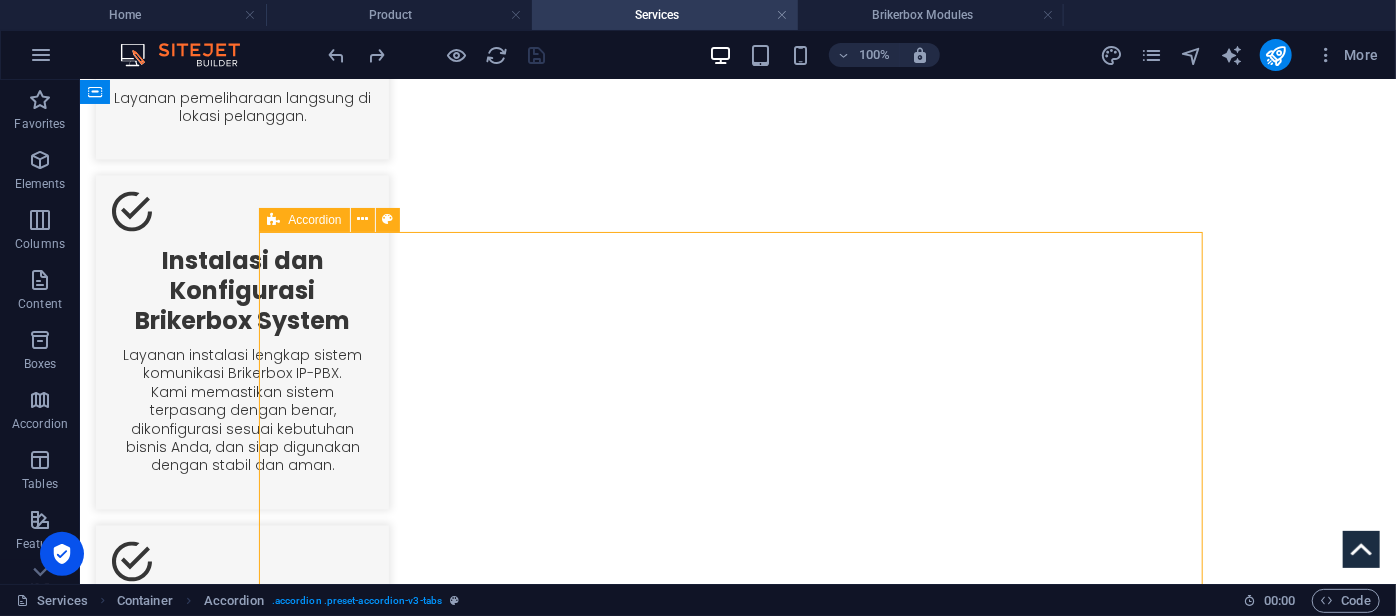 click at bounding box center [273, 220] 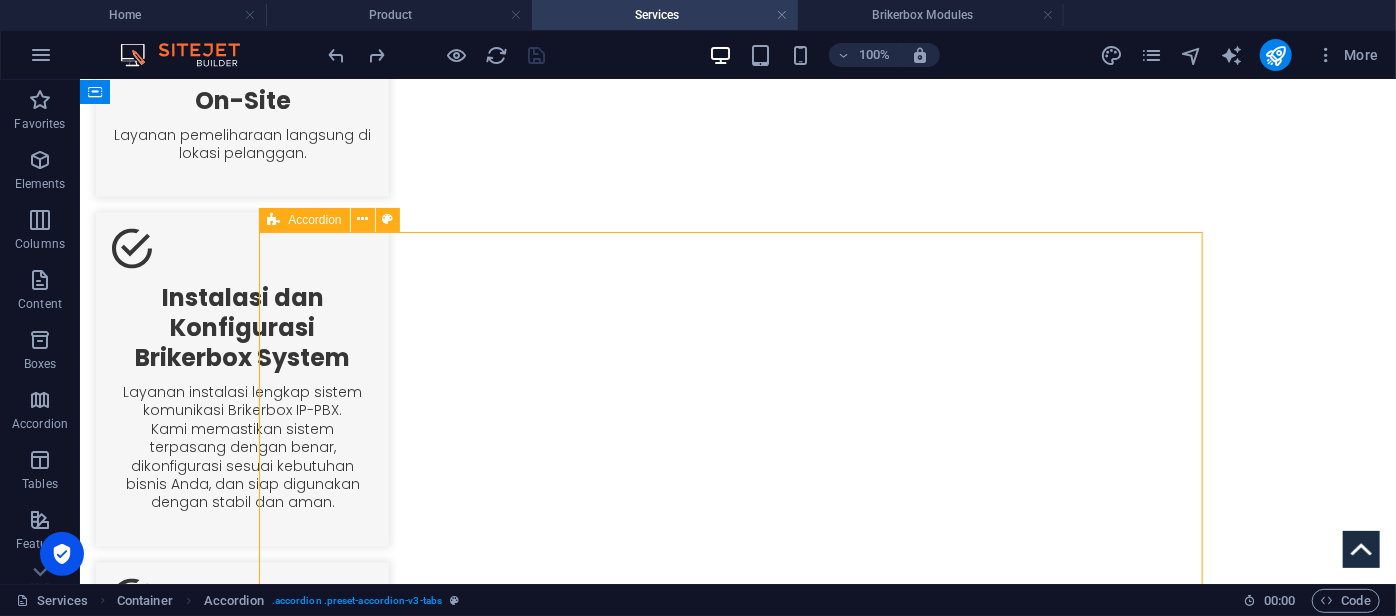select on "rem" 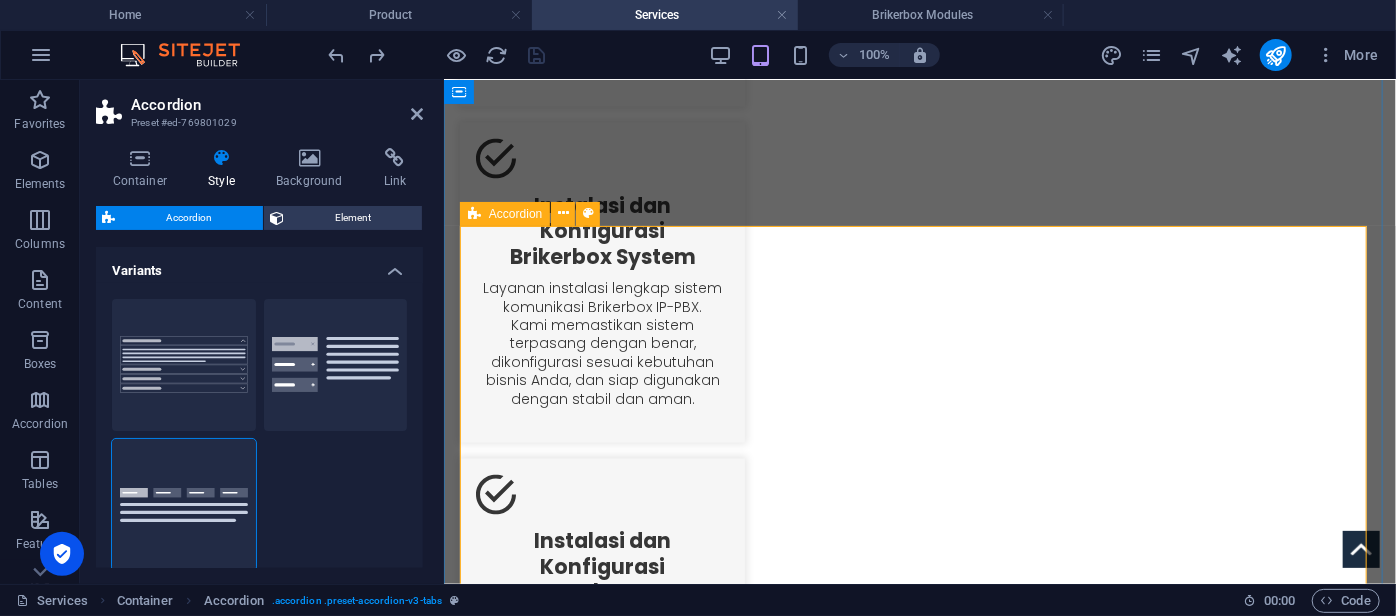 click at bounding box center (474, 214) 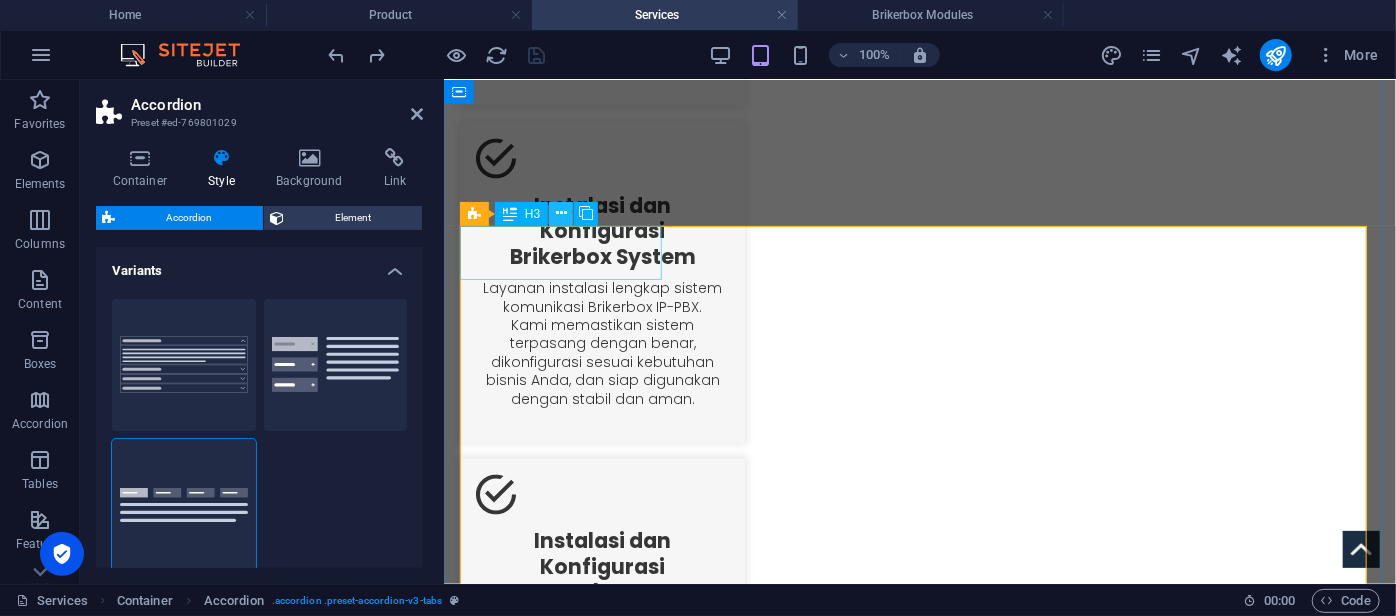 click at bounding box center [561, 213] 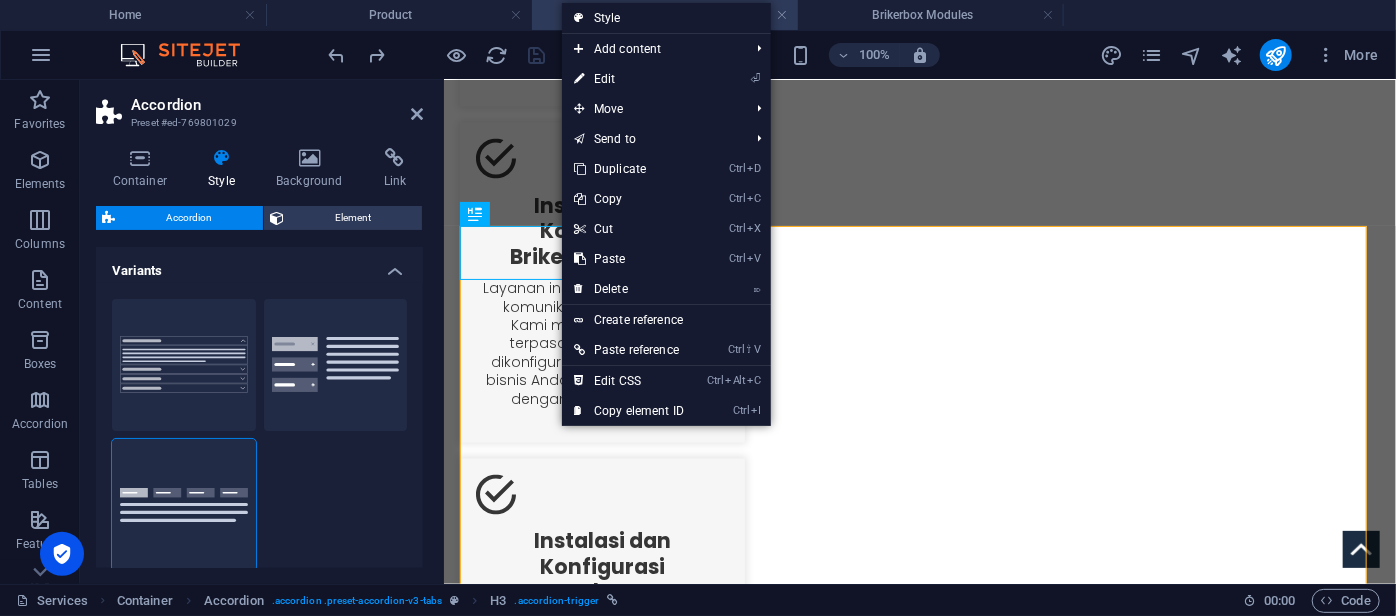 click on "Accordion" at bounding box center (189, 218) 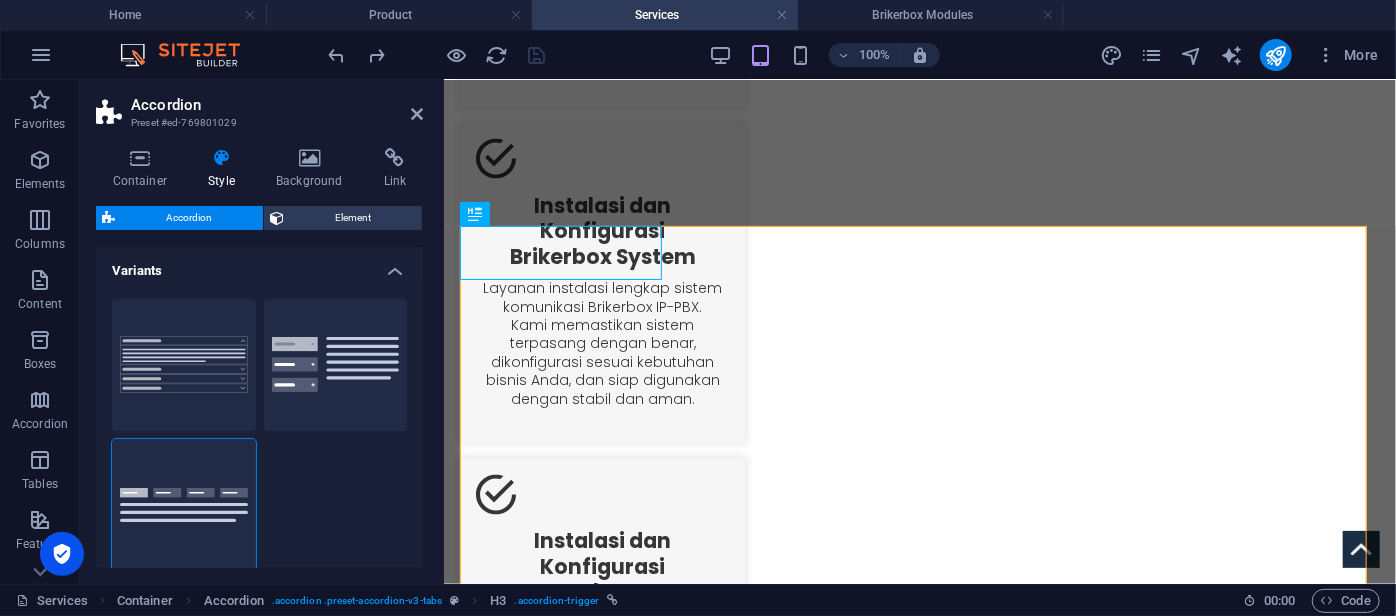 click on "Accordion" at bounding box center [189, 218] 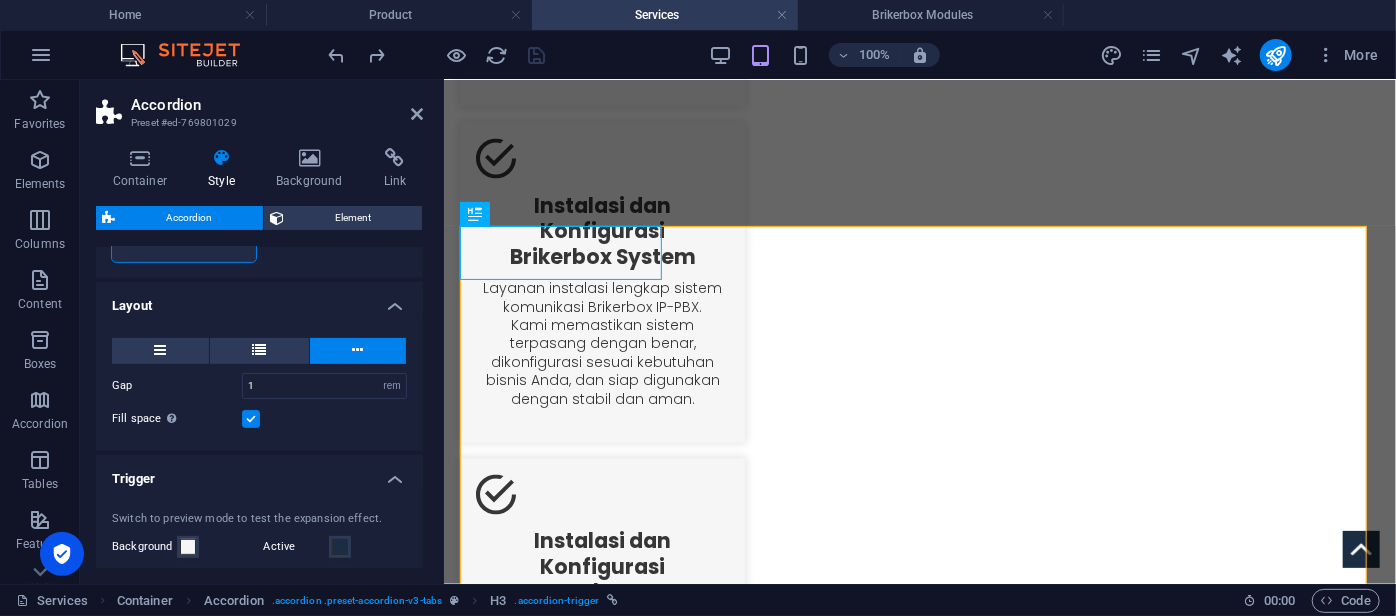 scroll, scrollTop: 311, scrollLeft: 0, axis: vertical 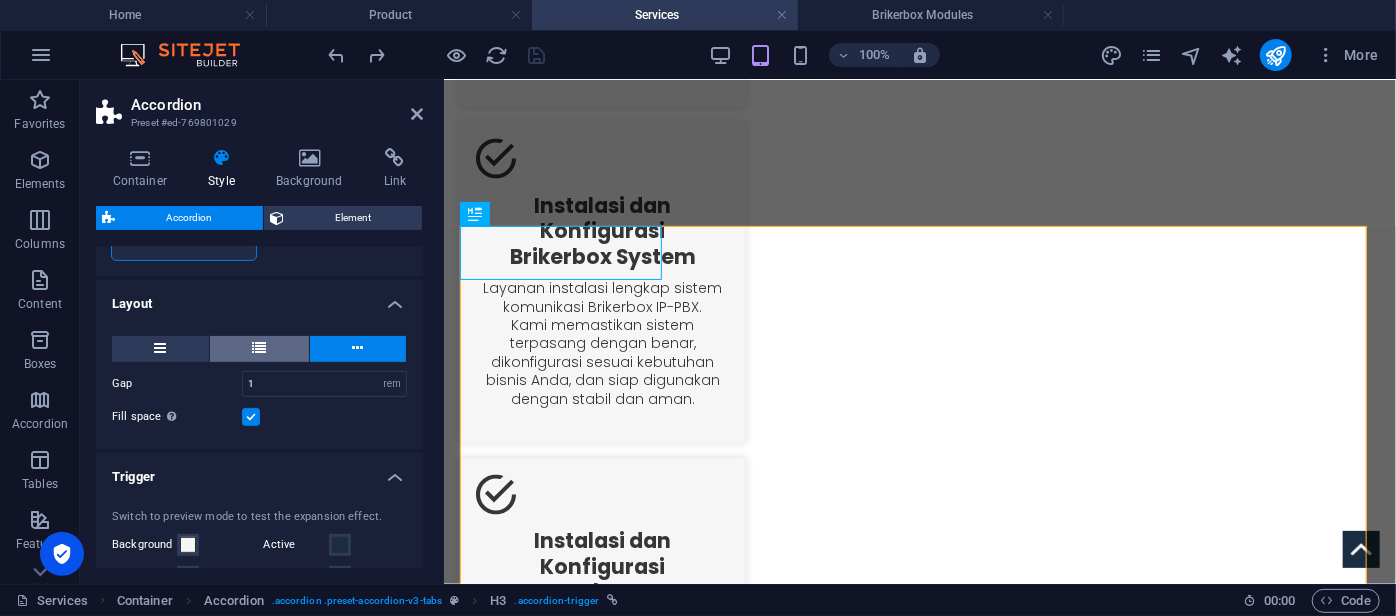 click at bounding box center [260, 348] 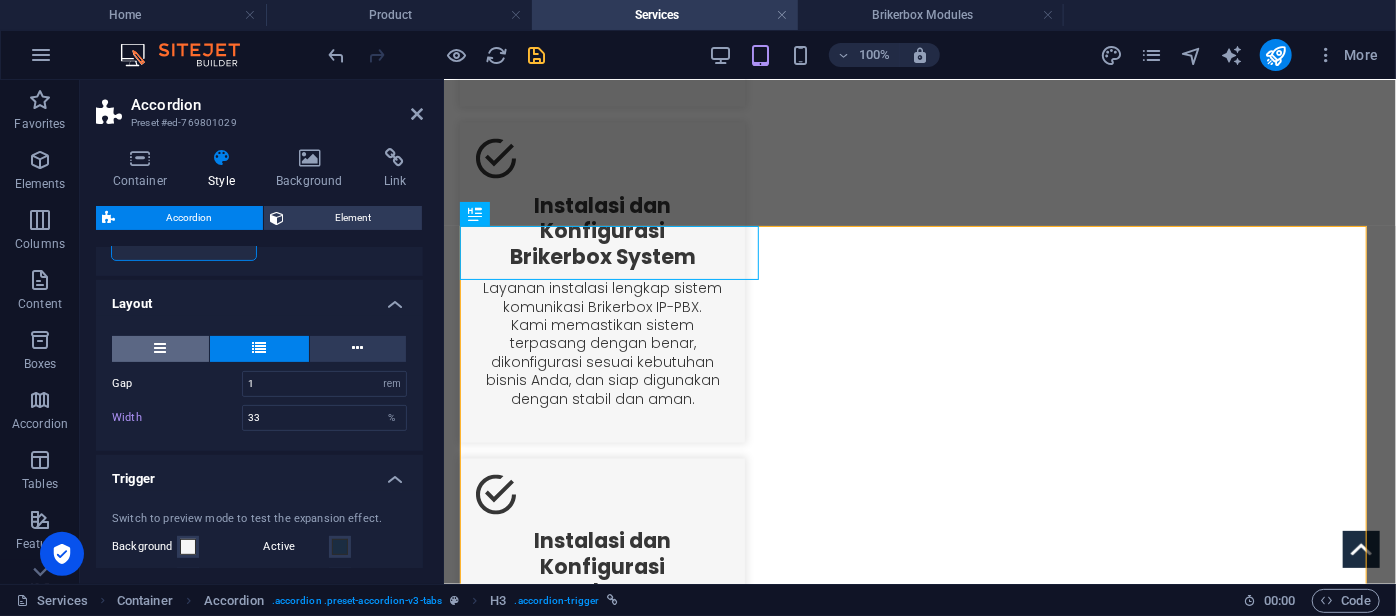 click at bounding box center (161, 348) 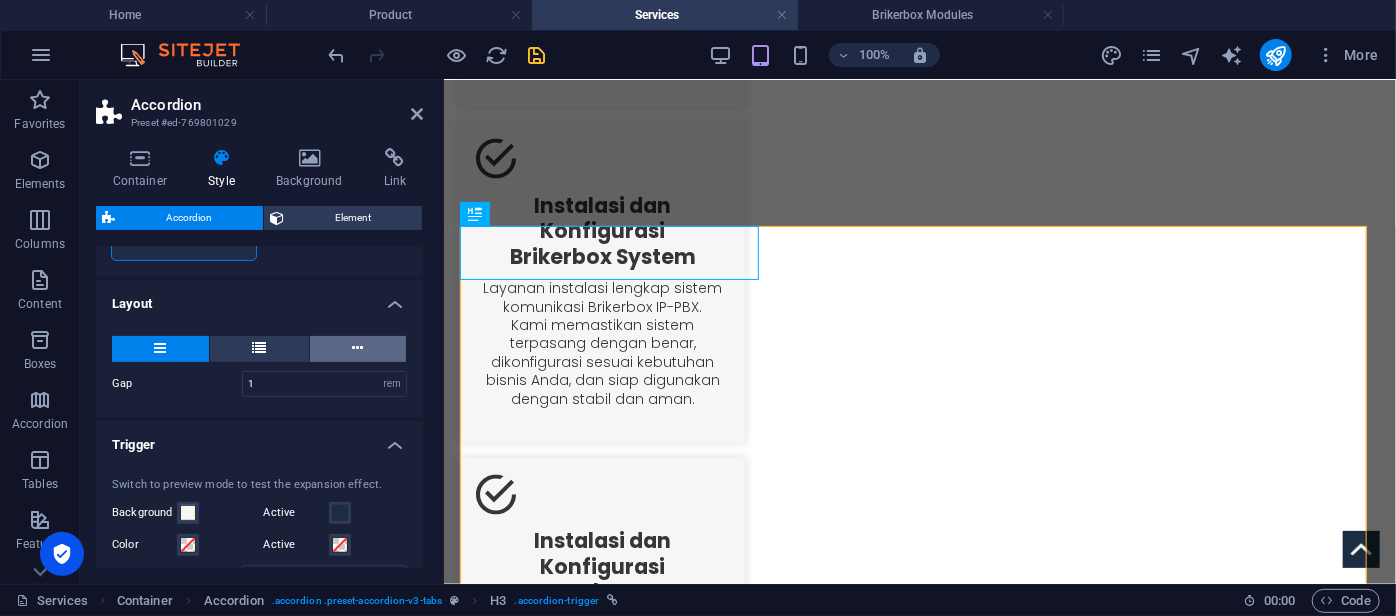 type 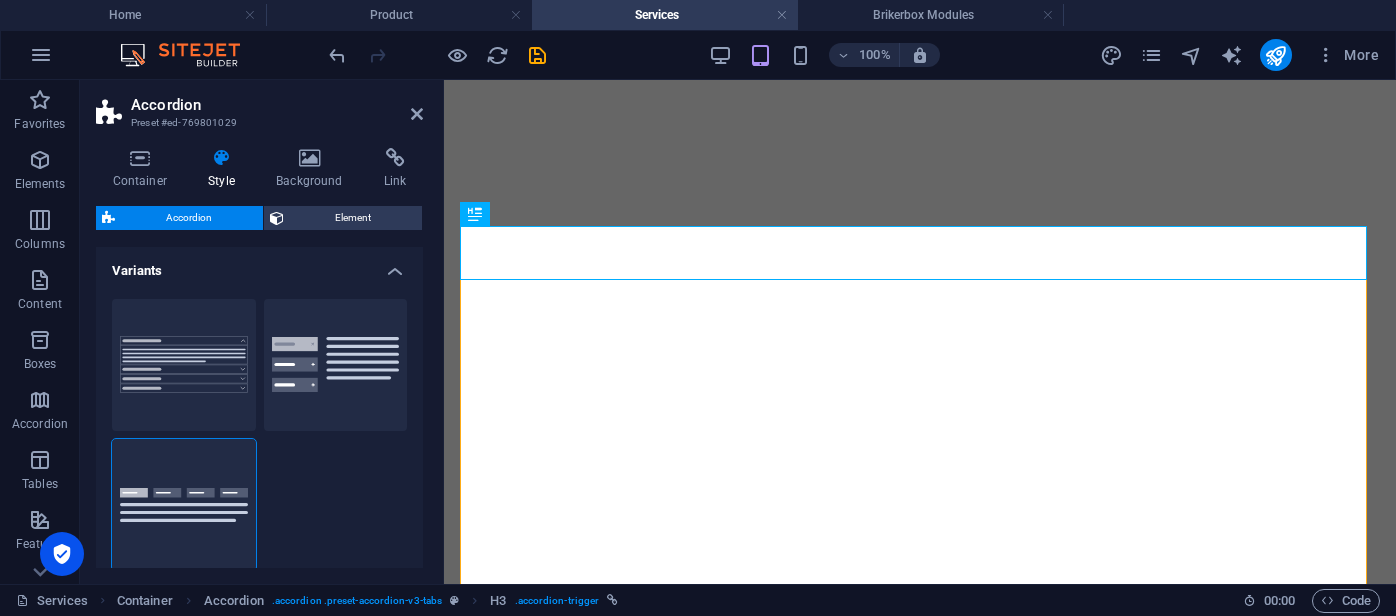 select on "rem" 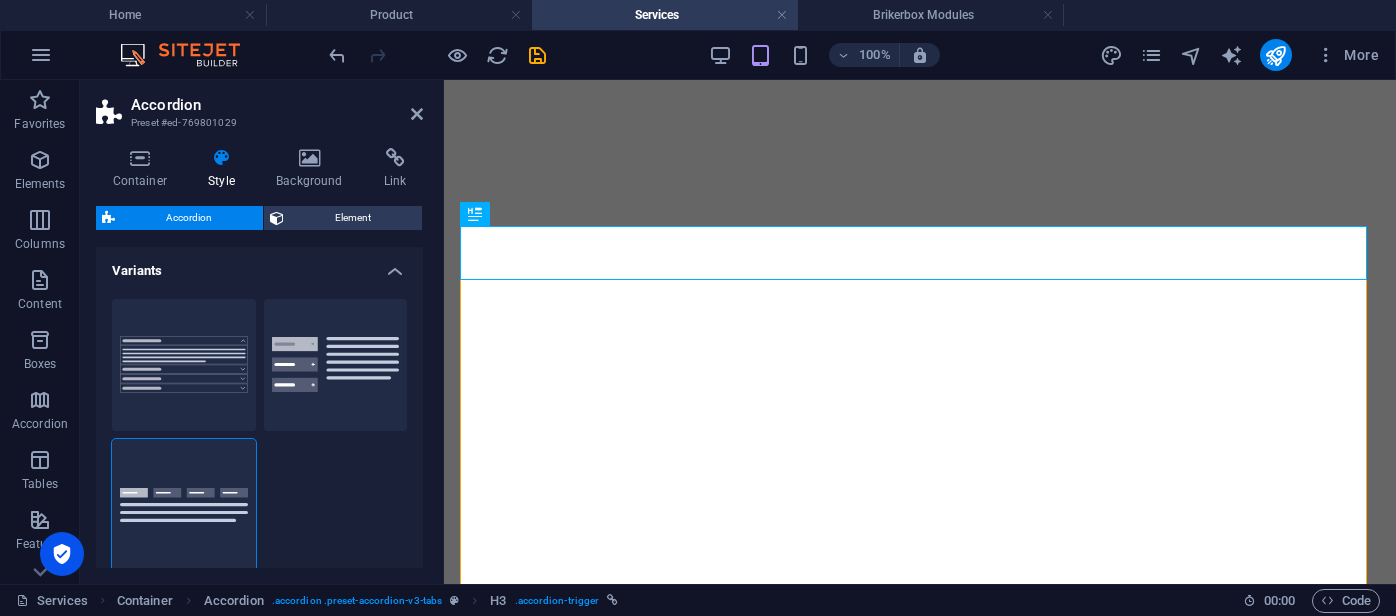 scroll, scrollTop: 0, scrollLeft: 0, axis: both 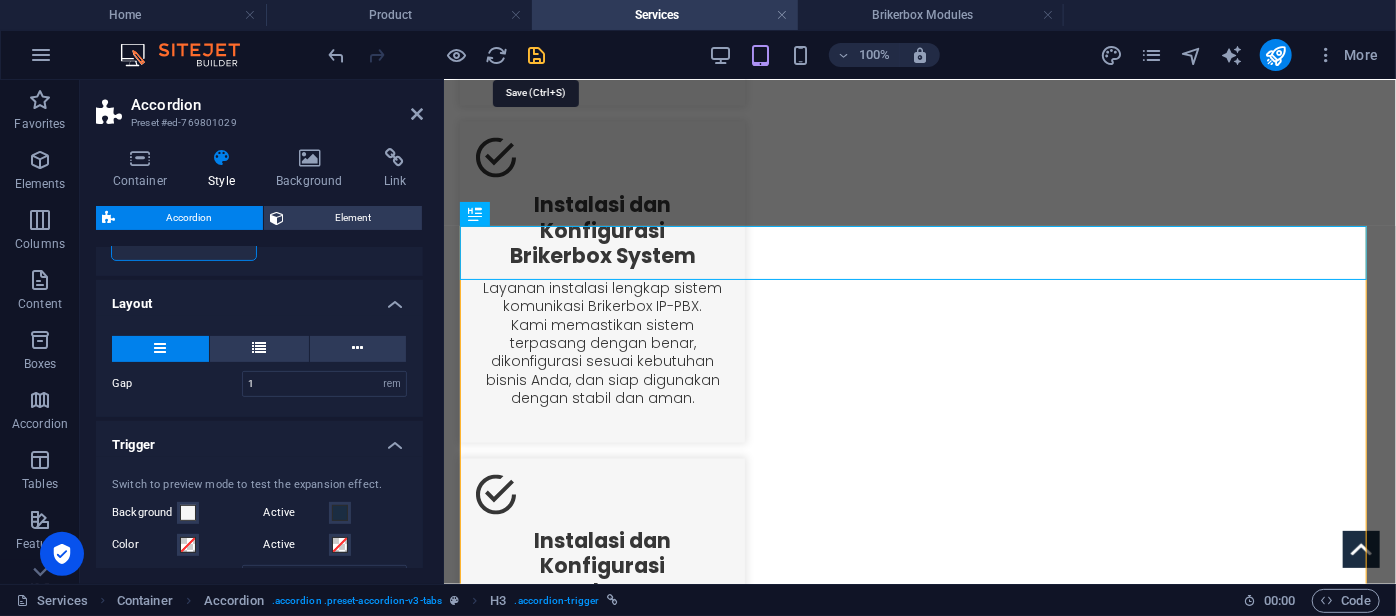 click at bounding box center (537, 55) 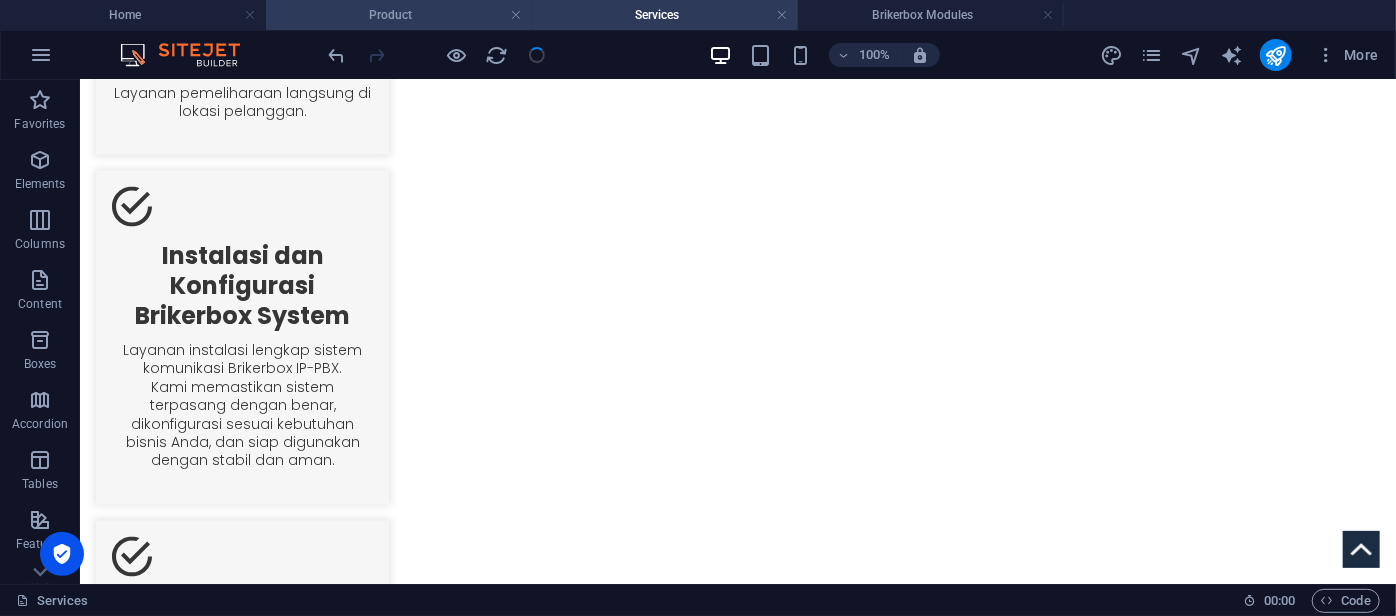 scroll, scrollTop: 1770, scrollLeft: 0, axis: vertical 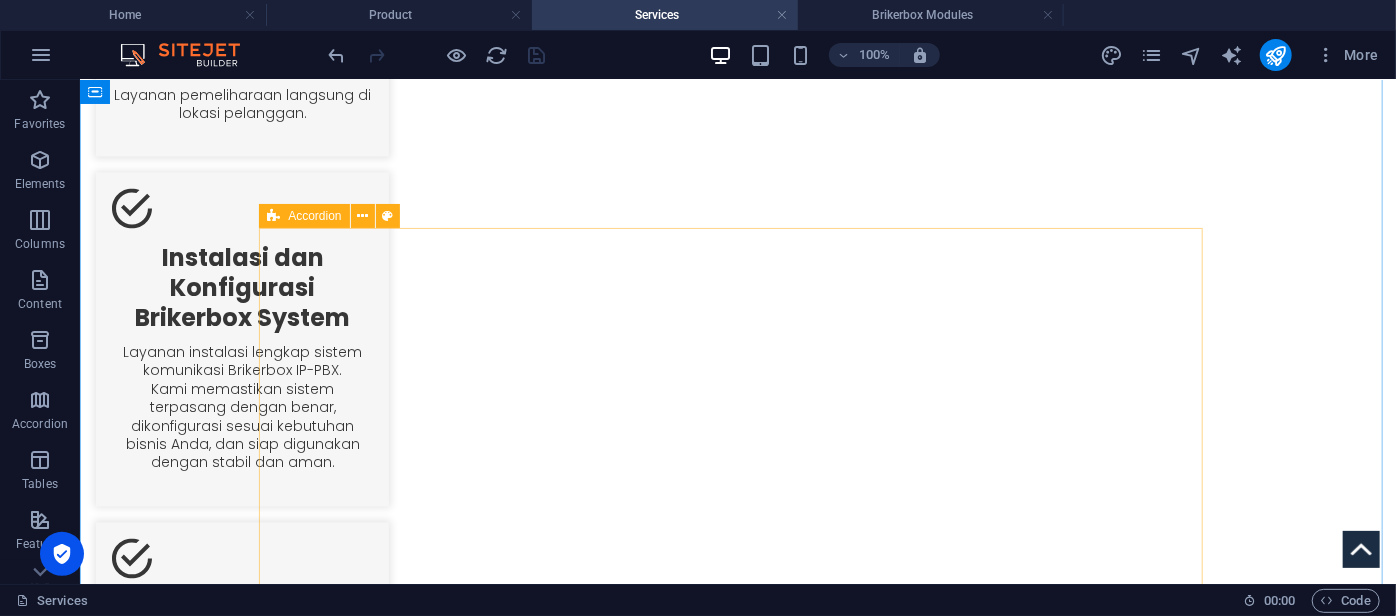 click at bounding box center [273, 216] 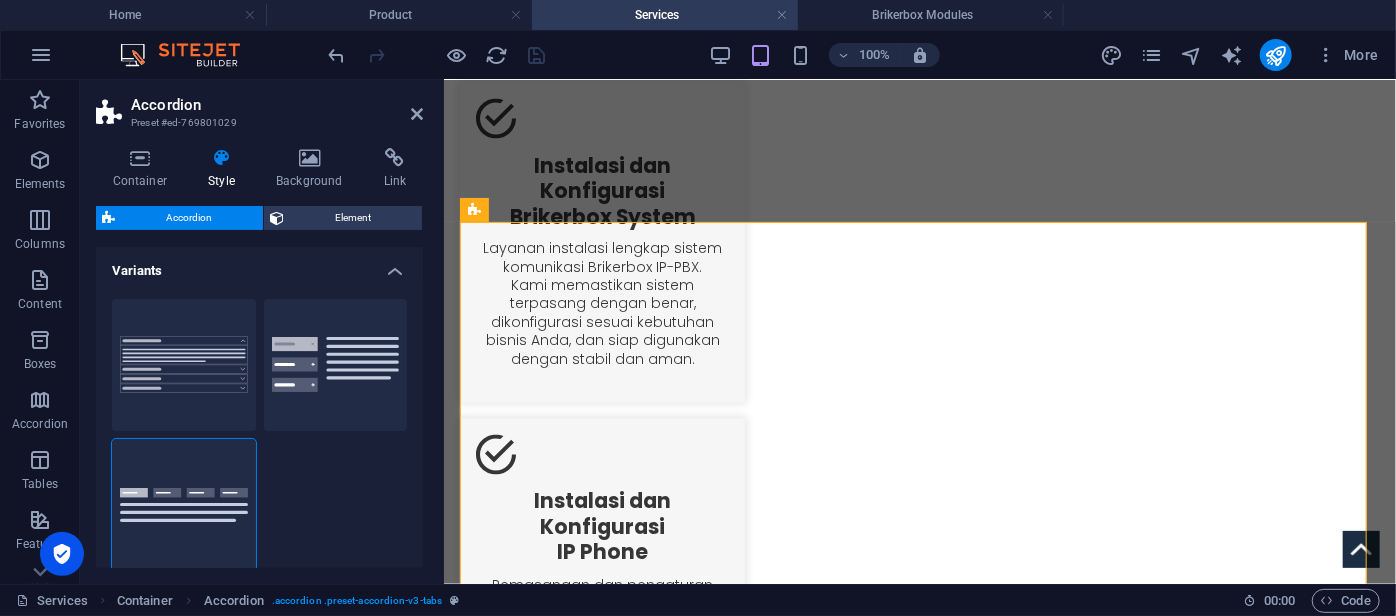 scroll, scrollTop: 1734, scrollLeft: 0, axis: vertical 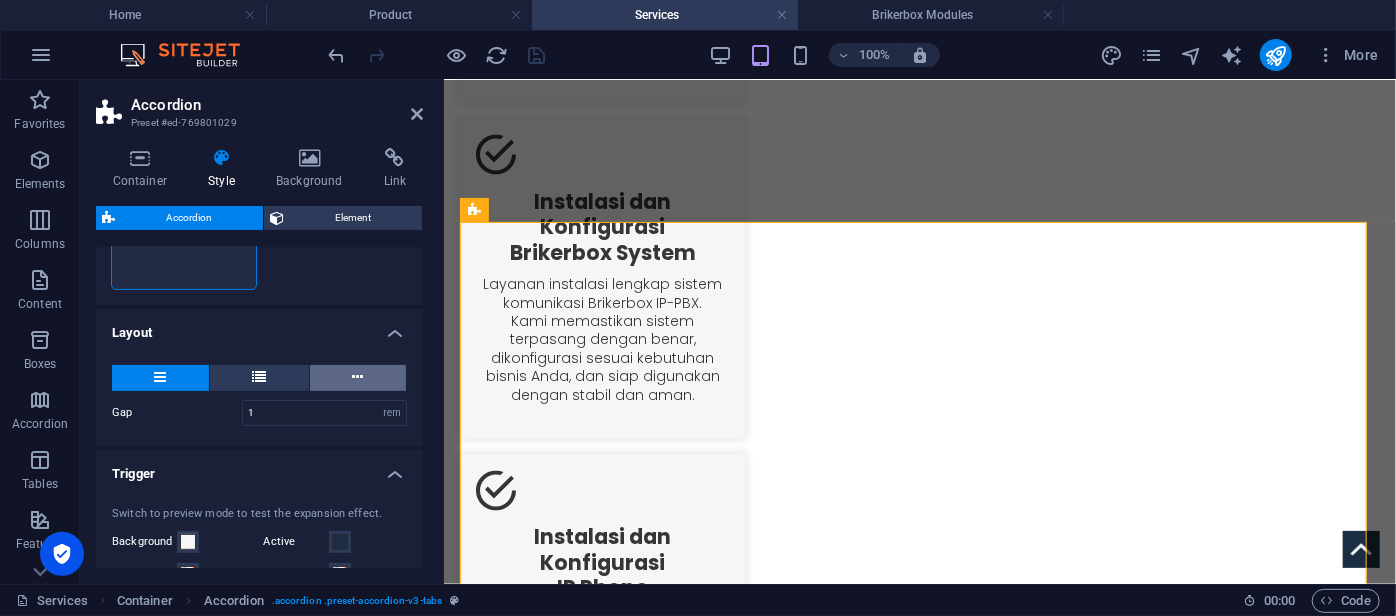 click at bounding box center (358, 377) 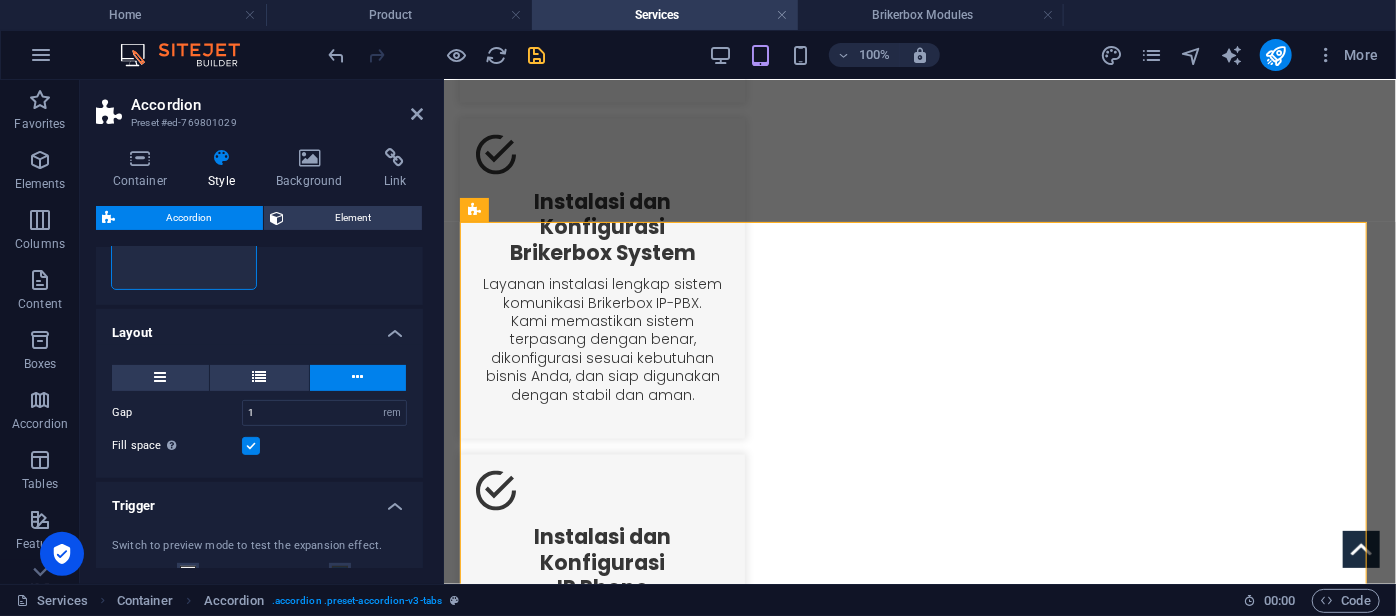 type 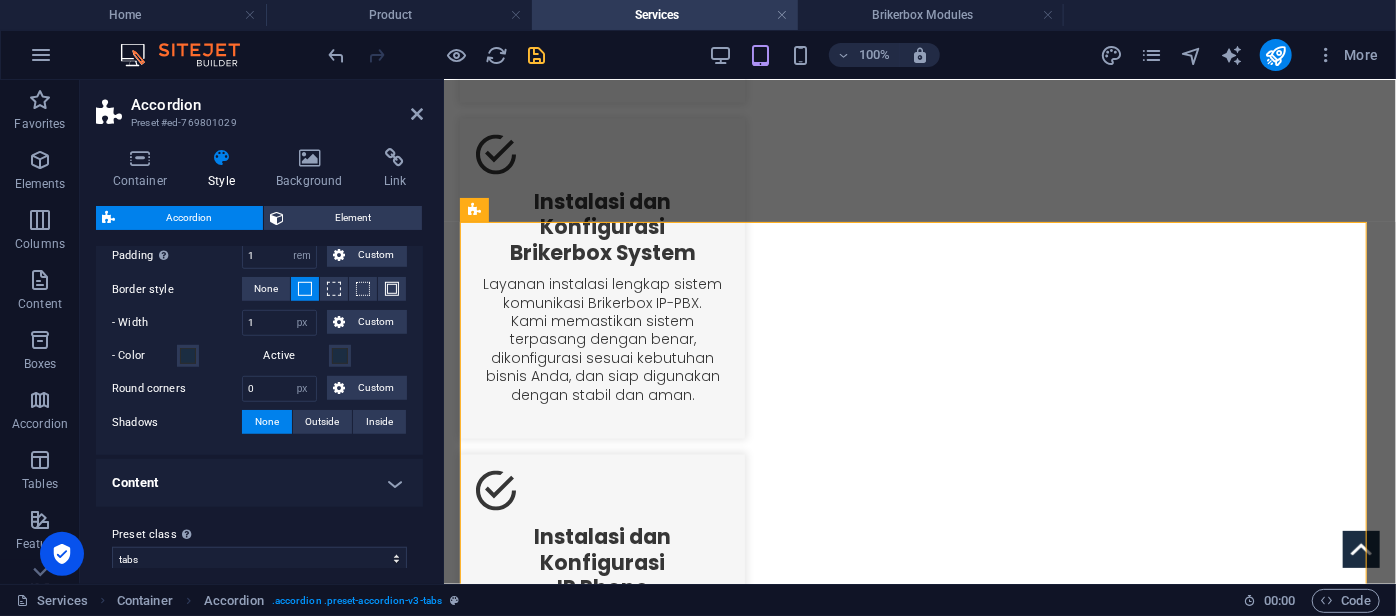 scroll, scrollTop: 782, scrollLeft: 0, axis: vertical 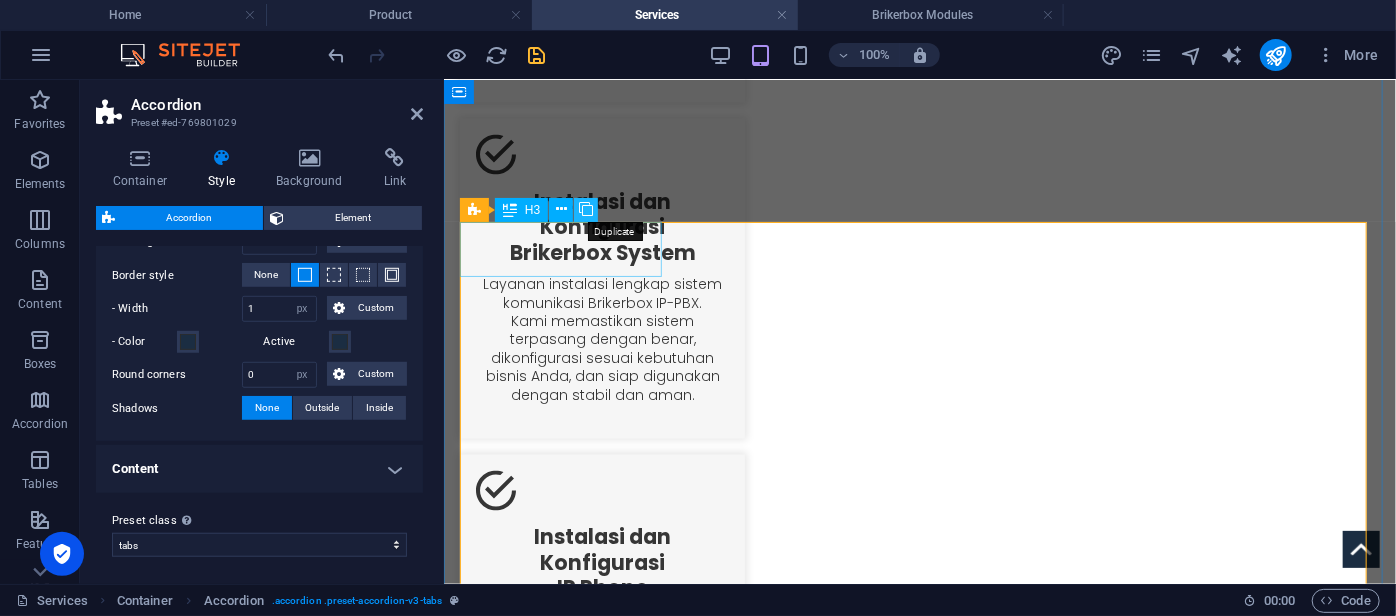 click at bounding box center (586, 209) 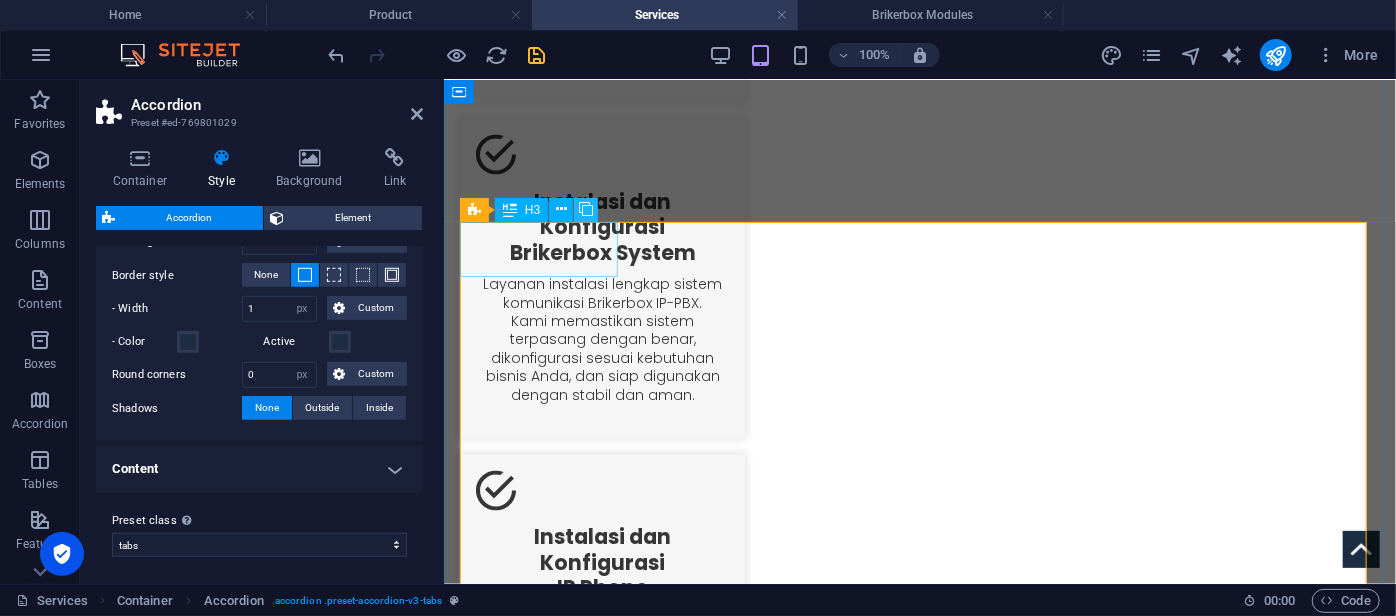 type 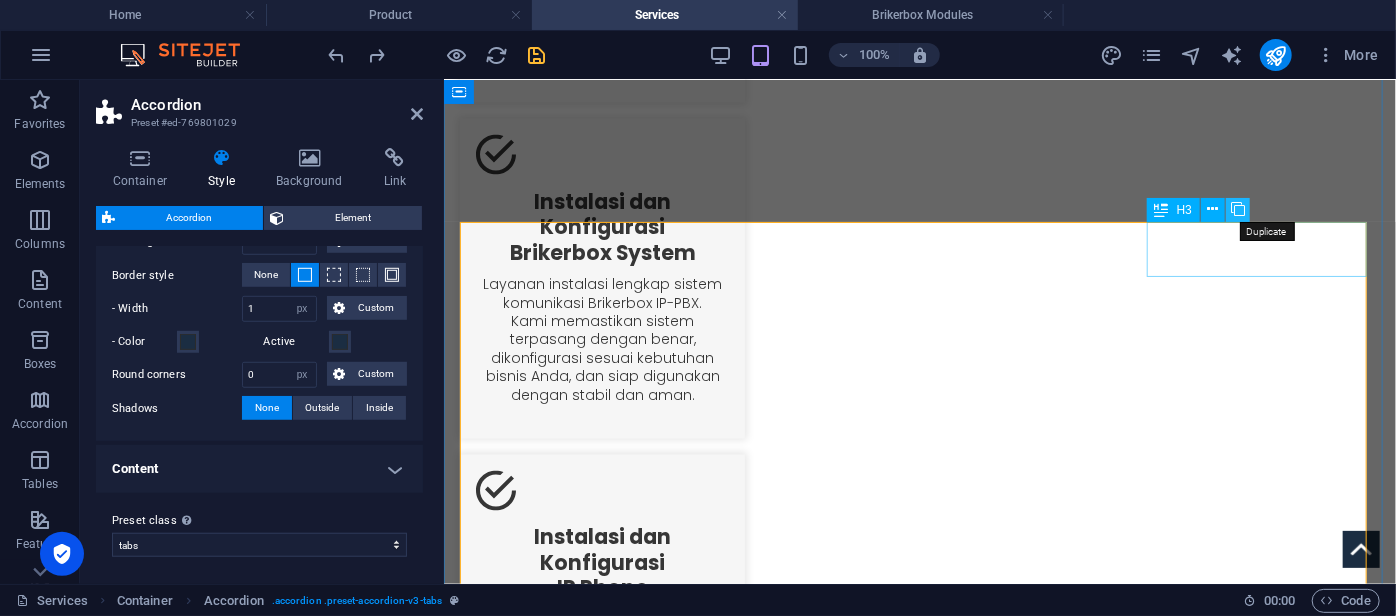 click at bounding box center [1238, 209] 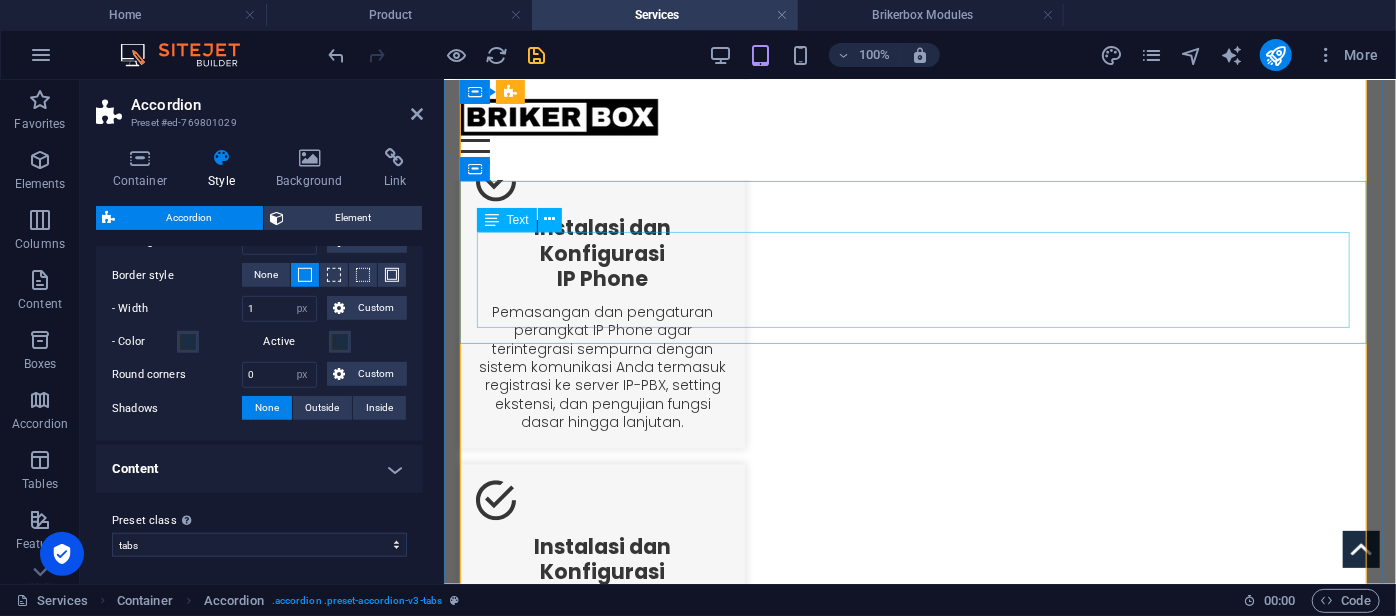 scroll, scrollTop: 2016, scrollLeft: 0, axis: vertical 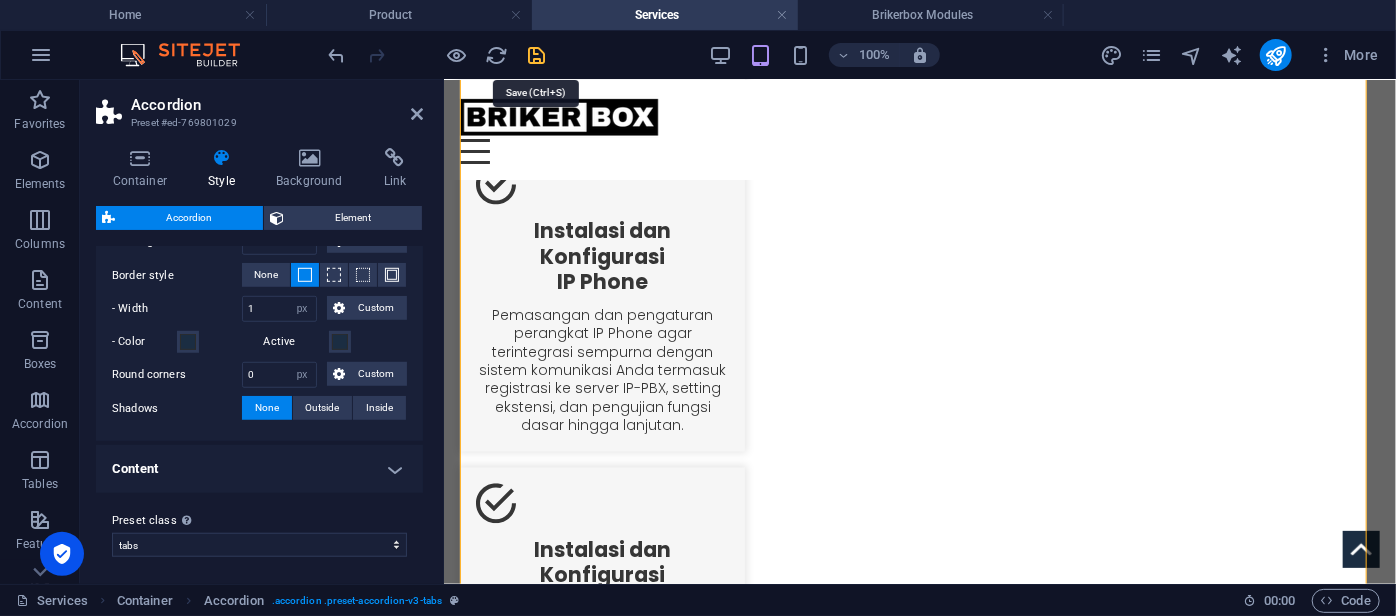 click at bounding box center (537, 55) 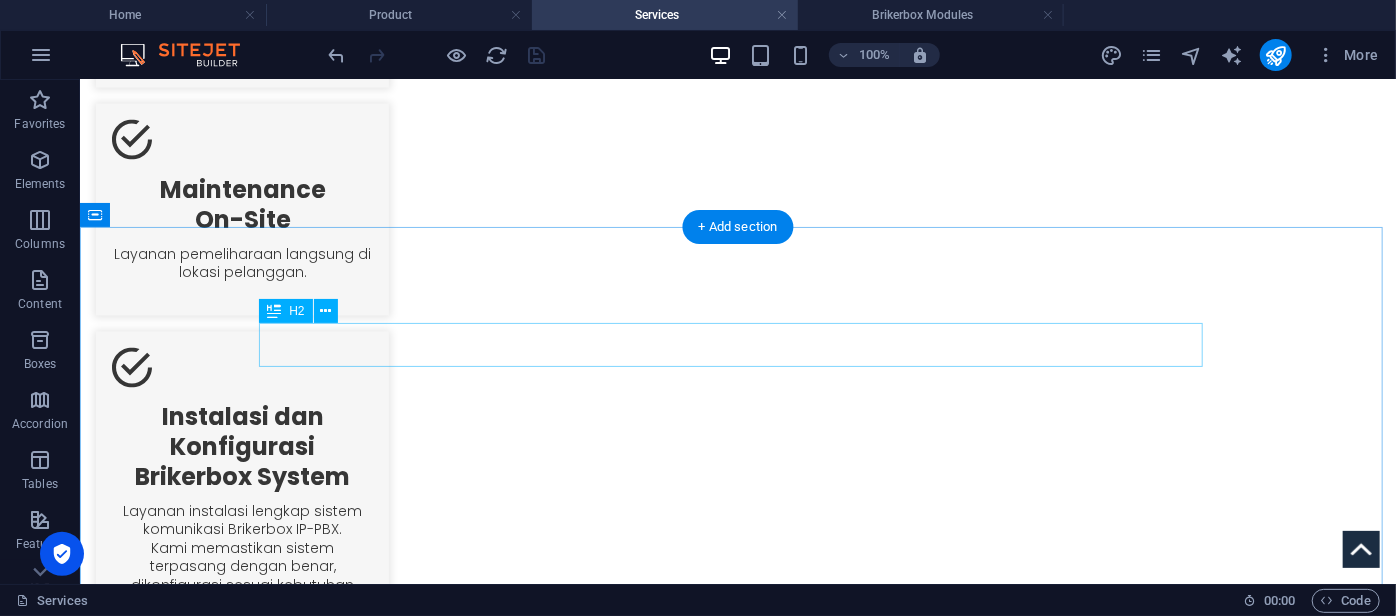 scroll, scrollTop: 1752, scrollLeft: 0, axis: vertical 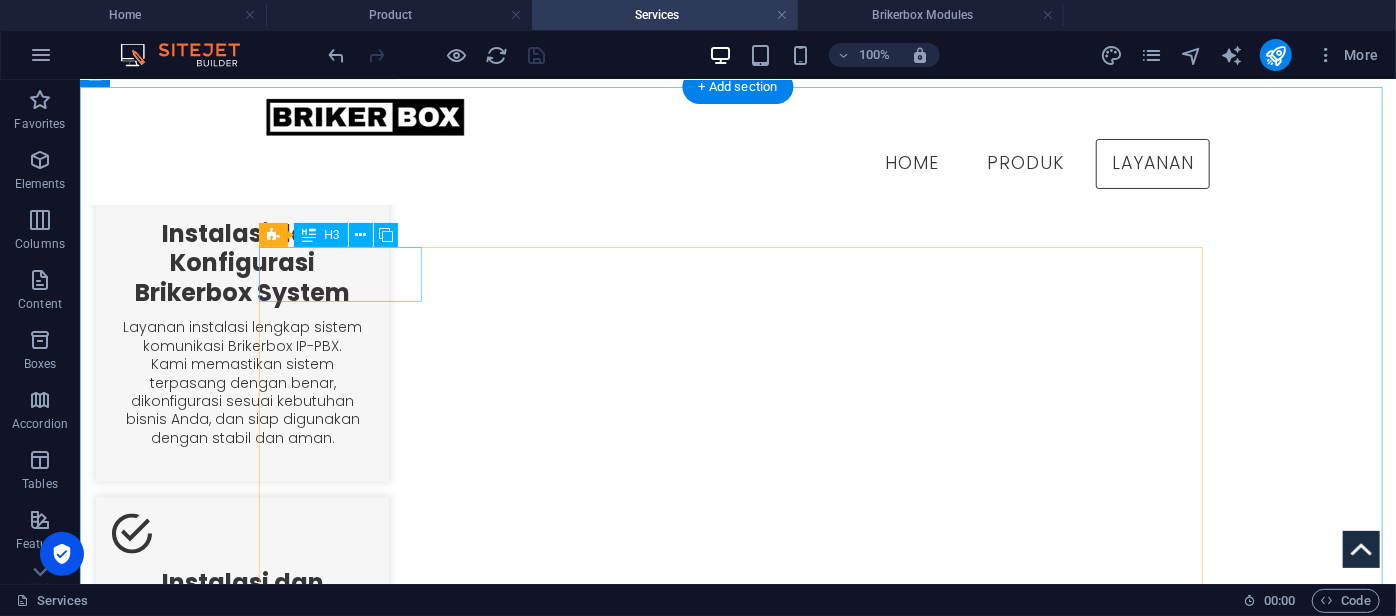 click on "First Headline" at bounding box center (321, 2683) 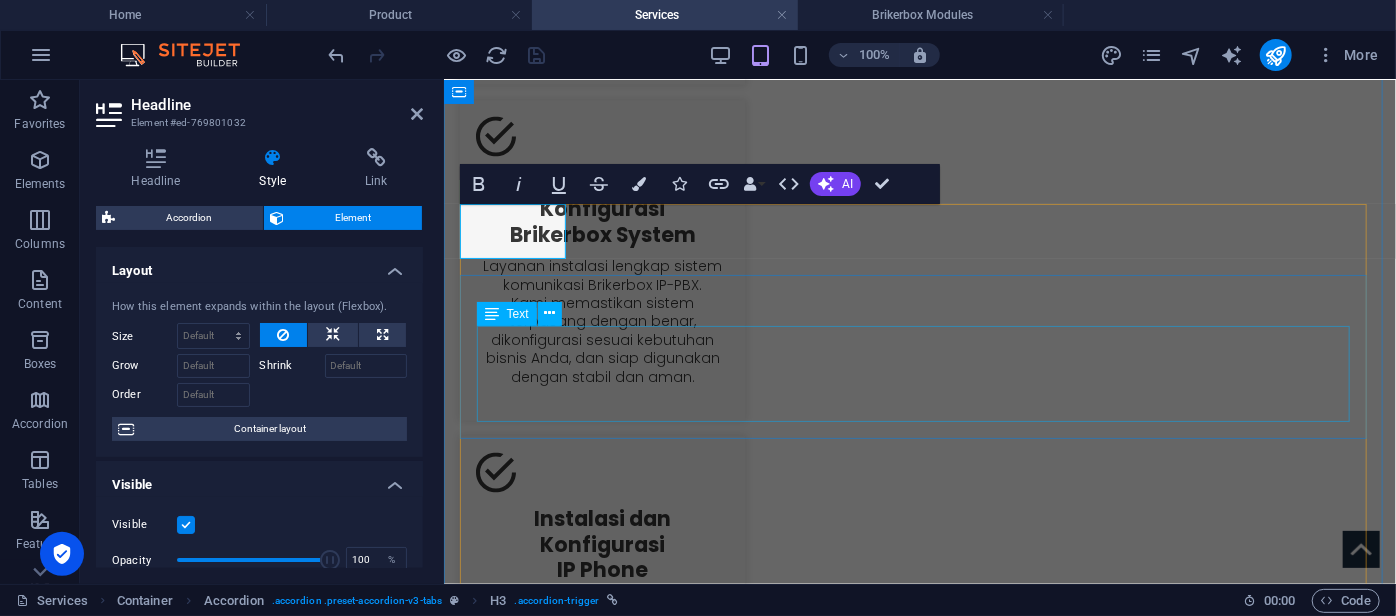 click on "Lorem ipsum dolor sit amet, consectetur adipisicing elit. Maiores ipsum repellat minus nihil. [PERSON_NAME], delectus, nam dignissimos ea repudiandae minima voluptatum magni pariatur possimus quia accusamus [PERSON_NAME] facilis corporis animi nisi. Enim, pariatur, impedit quia repellat harum ipsam laboriosam voluptas dicta illum nisi obcaecati reprehenderit quis placeat recusandae tenetur aperiam." at bounding box center (1149, 2548) 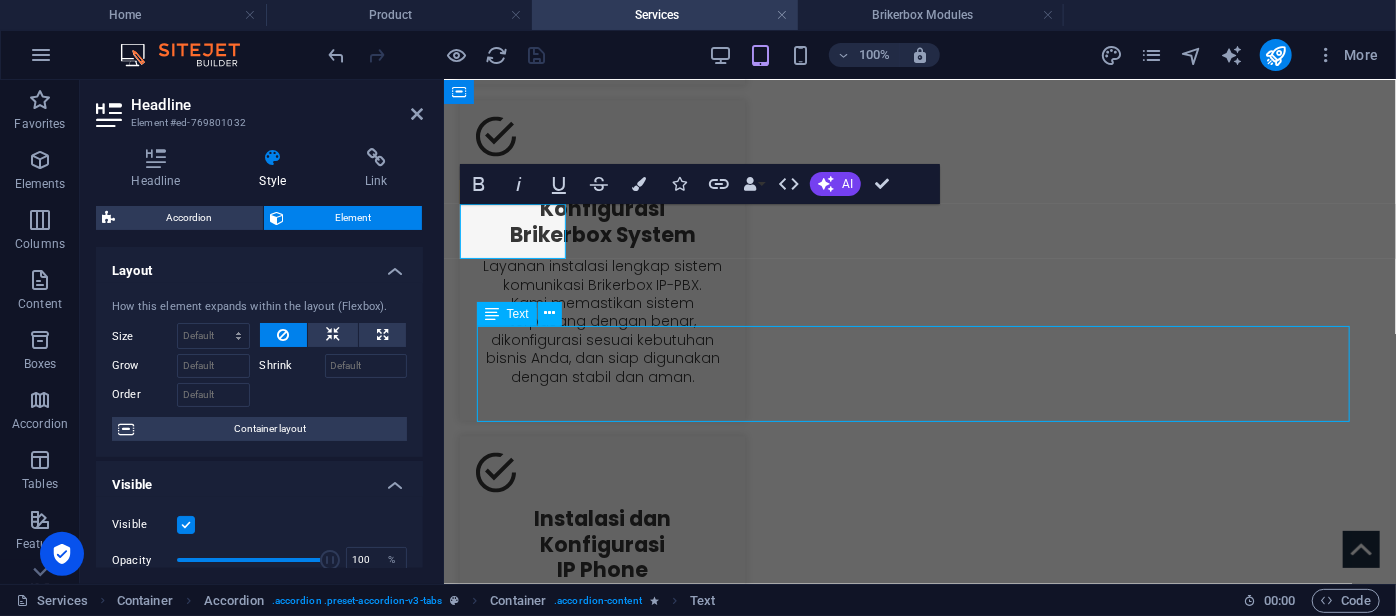 scroll, scrollTop: 1789, scrollLeft: 0, axis: vertical 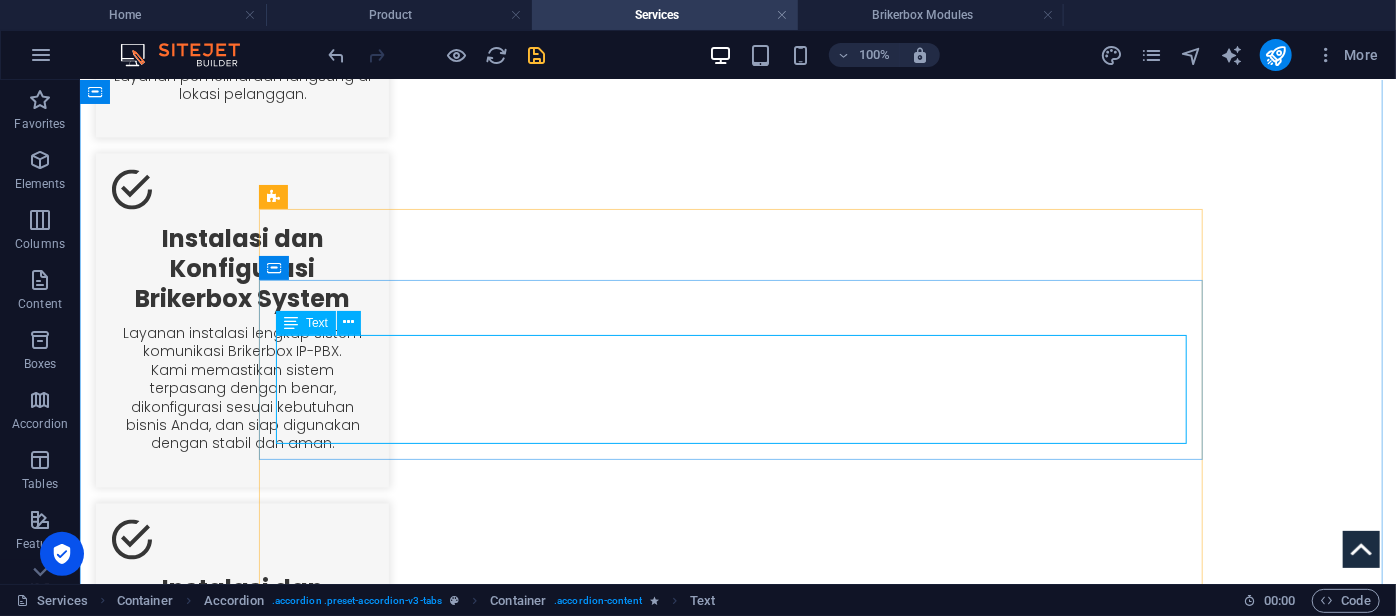 click on "Lorem ipsum dolor sit amet, consectetur adipisicing elit. Maiores ipsum repellat minus nihil. [PERSON_NAME], delectus, nam dignissimos ea repudiandae minima voluptatum magni pariatur possimus quia accusamus [PERSON_NAME] facilis corporis animi nisi. Enim, pariatur, impedit quia repellat harum ipsam laboriosam voluptas dicta illum nisi obcaecati reprehenderit quis placeat recusandae tenetur aperiam." at bounding box center (955, 2721) 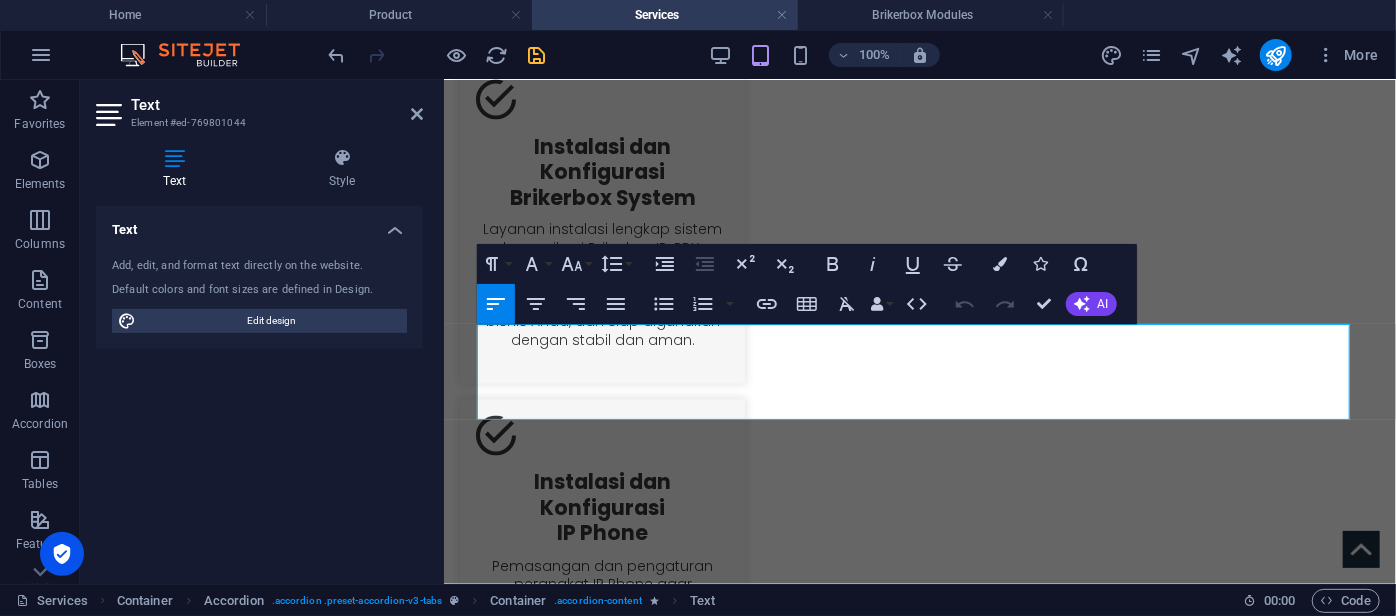 scroll, scrollTop: 1753, scrollLeft: 0, axis: vertical 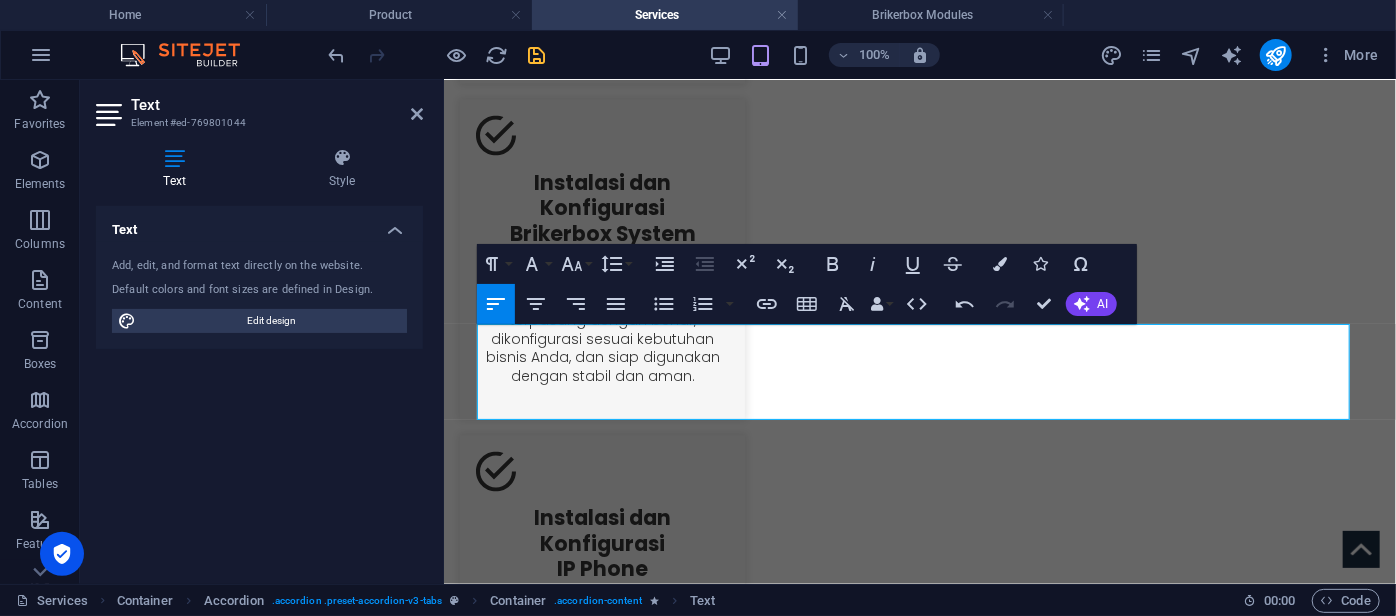 click on "Text Style Text Add, edit, and format text directly on the website. Default colors and font sizes are defined in Design. Edit design Alignment Left aligned Centered Right aligned Accordion Element Layout How this element expands within the layout (Flexbox). Size Default auto px % 1/1 1/2 1/3 1/4 1/5 1/6 1/7 1/8 1/9 1/10 Grow Shrink Order Container layout Visible Visible Opacity 100 % Overflow Spacing Margin Default auto px % rem vw vh Custom Custom auto px % rem vw vh auto px % rem vw vh auto px % rem vw vh auto px % rem vw vh Padding Default px rem % vh vw Custom Custom px rem % vh vw px rem % vh vw px rem % vh vw px rem % vh vw Border Style              - Width 1 auto px rem % vh vw Custom Custom 1 auto px rem % vh vw 1 auto px rem % vh vw 1 auto px rem % vh vw 1 auto px rem % vh vw  - Color Round corners Default px rem % vh vw Custom Custom px rem % vh vw px rem % vh vw px rem % vh vw px rem % vh vw Shadow Default None Outside Inside Color X offset 0 px rem vh vw Y offset 0 px rem vh vw Blur 0 px" at bounding box center [259, 358] 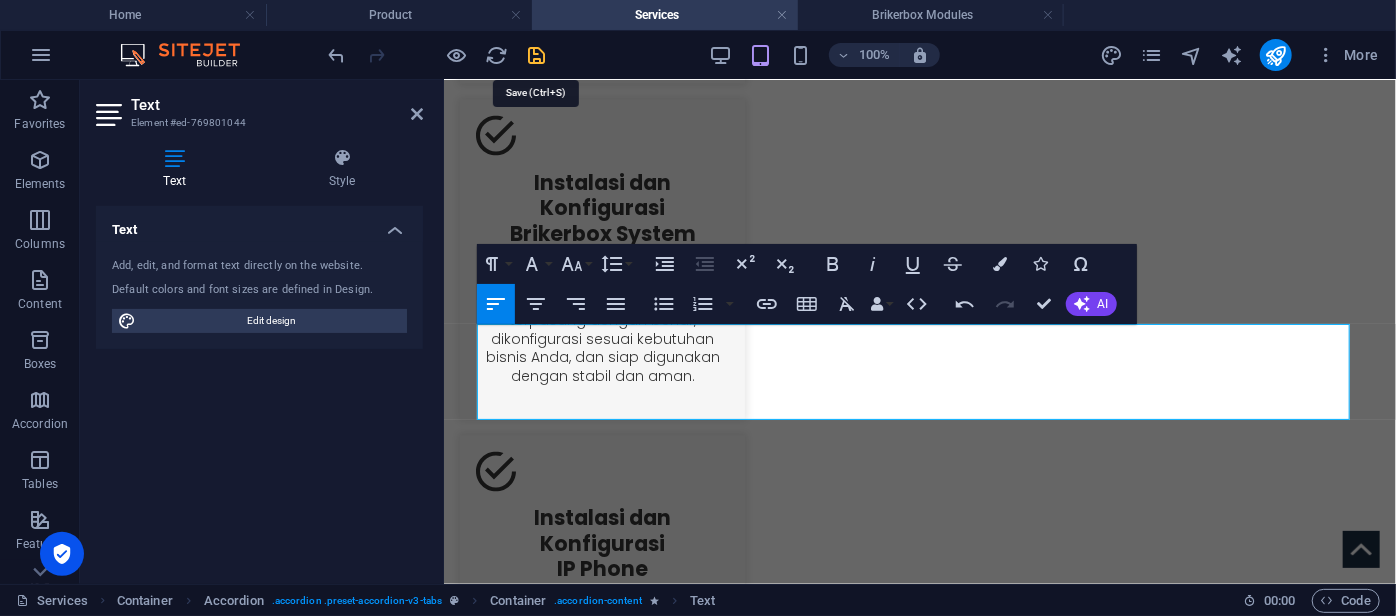 click at bounding box center (537, 55) 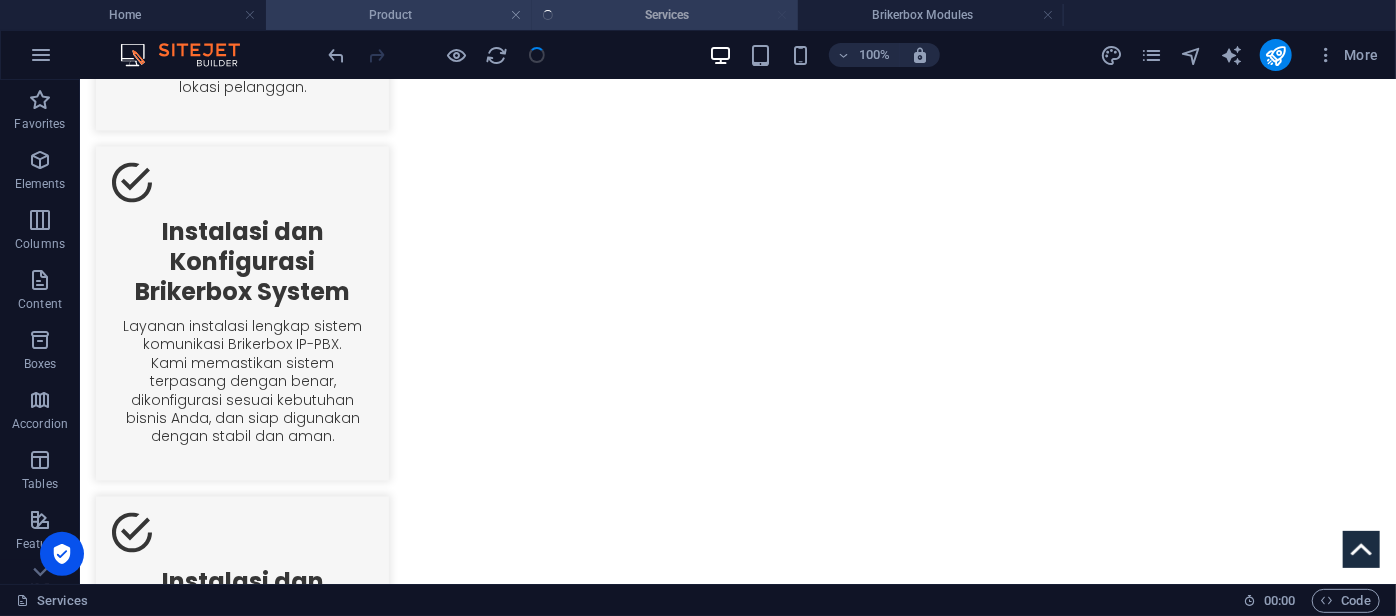 scroll, scrollTop: 1792, scrollLeft: 0, axis: vertical 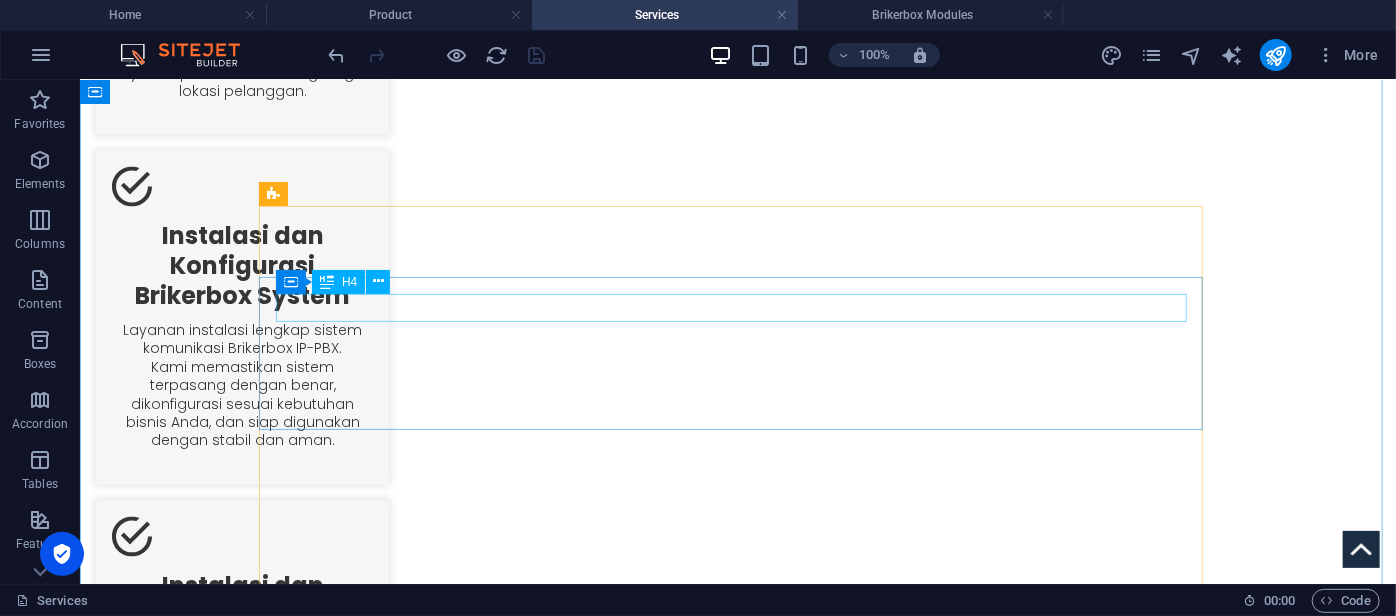 click on "First Content" at bounding box center (954, 2245) 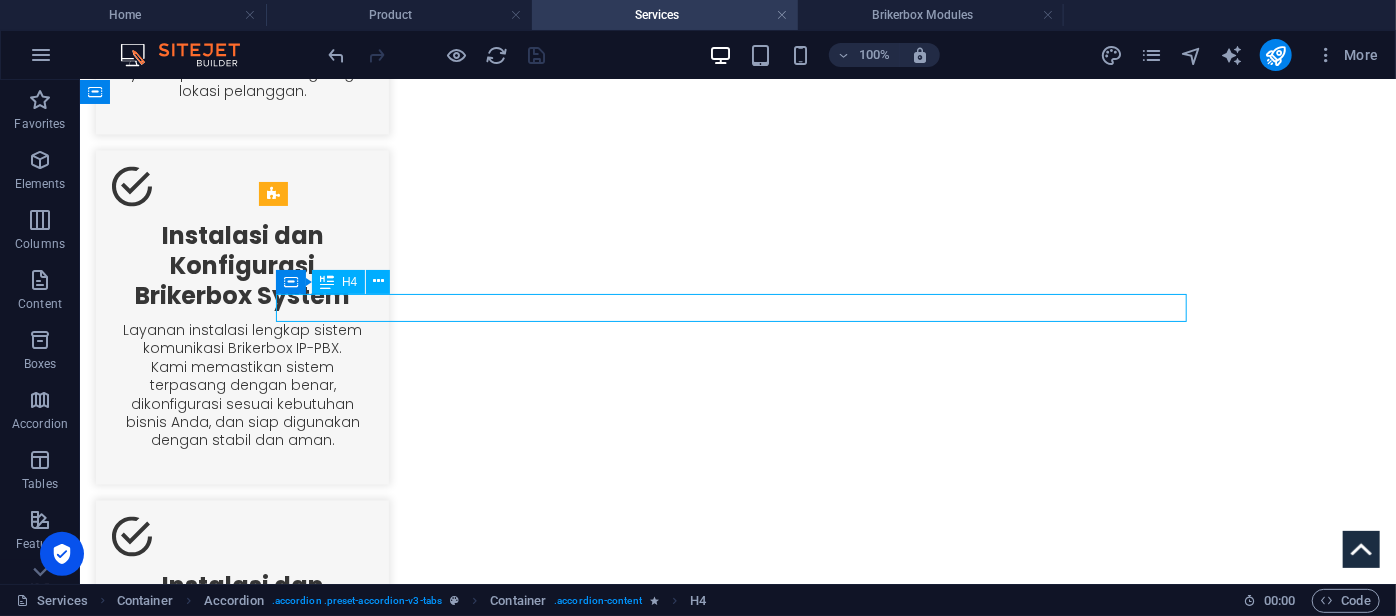 click on "First Content" at bounding box center [954, 2245] 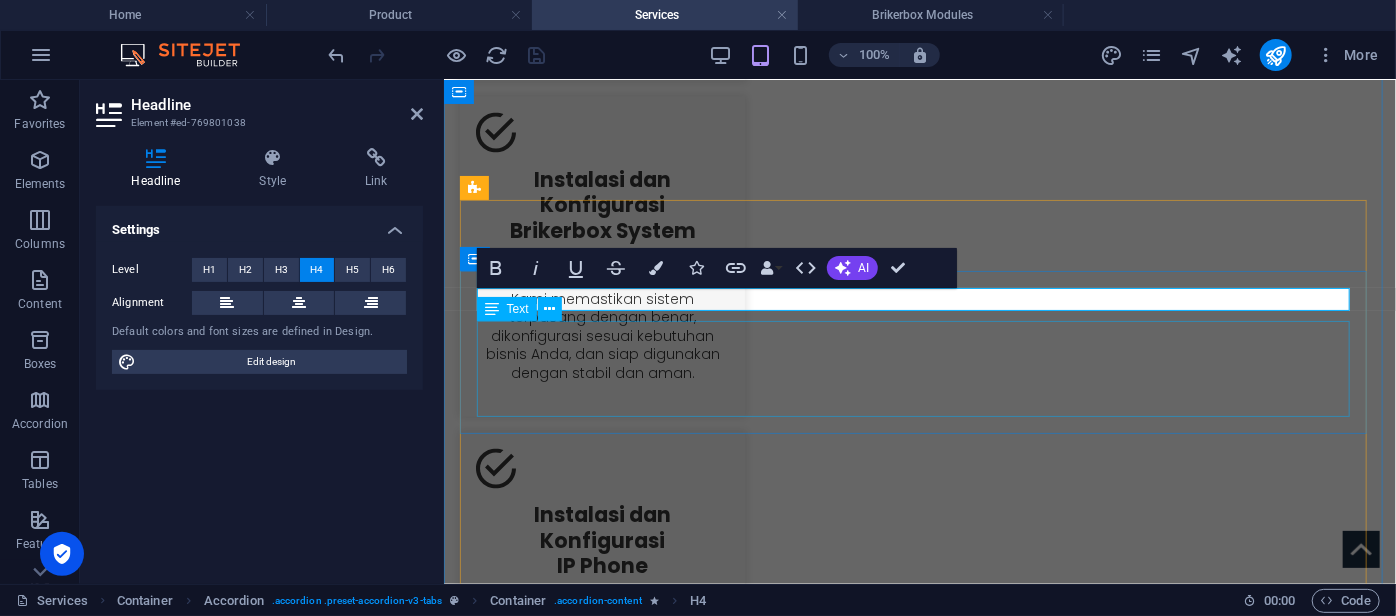 click on "Pemeliharaan ringan yang mencakup pemeriksaan rutin, pembaruan perangkat lunak minor, dan penanganan awal terhadap gangguan sistem. Layanan ini bertujuan menjaga performa sistem tetap optimal dengan respon cepat terhadap isu teknis standar." at bounding box center (1151, 2424) 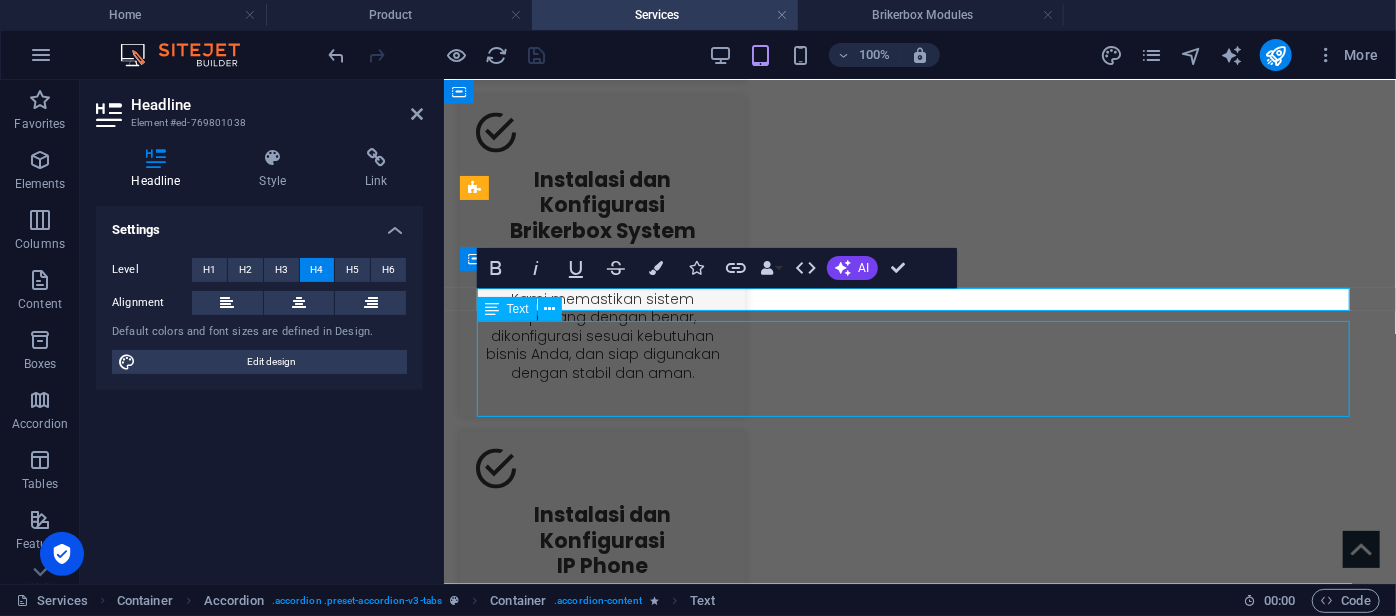 scroll, scrollTop: 1794, scrollLeft: 0, axis: vertical 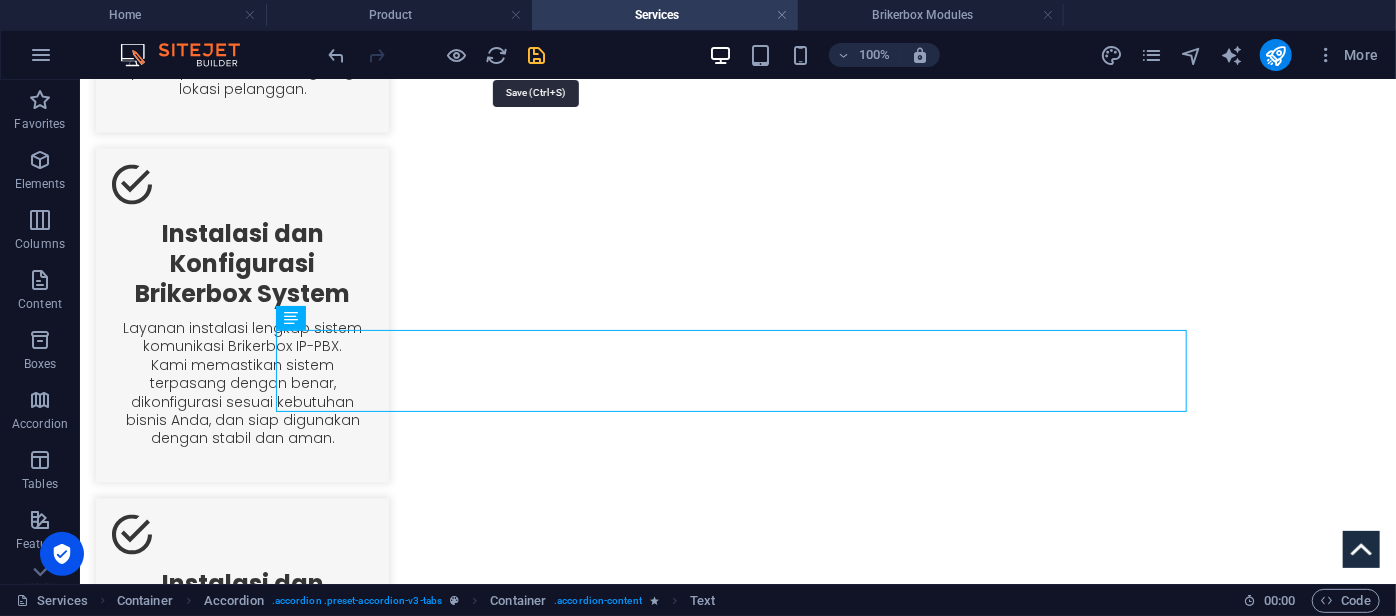 click at bounding box center [537, 55] 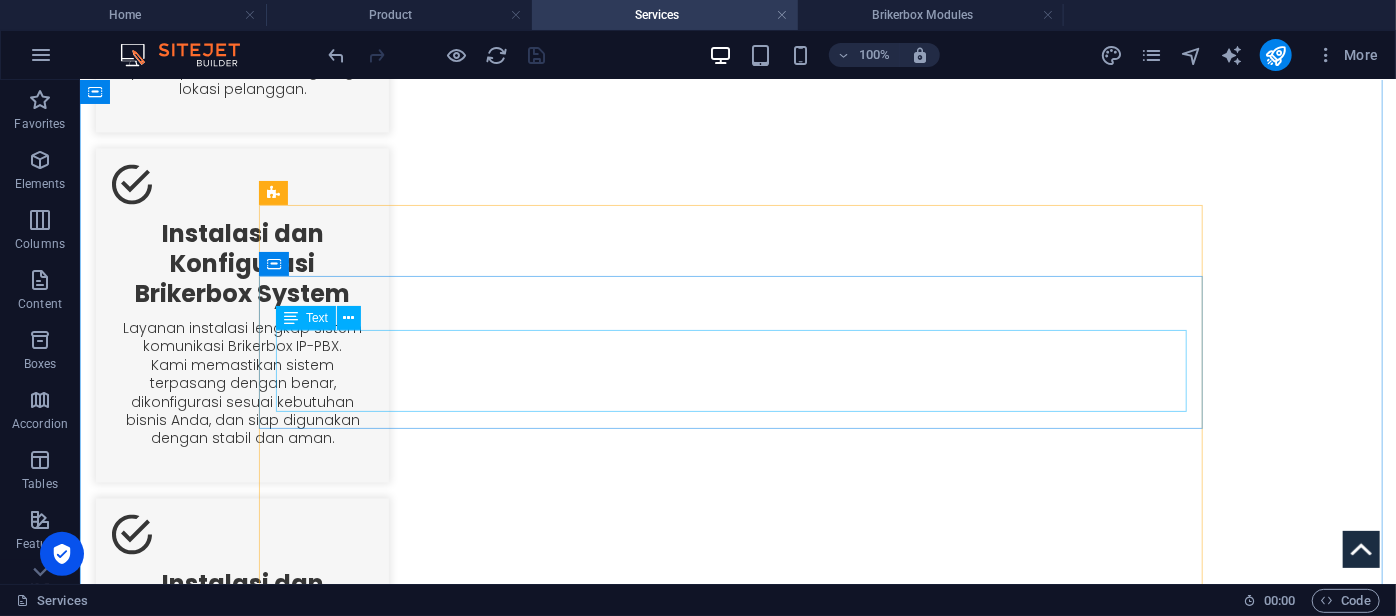 click on "Pemeliharaan ringan yang mencakup pemeriksaan rutin, pembaruan perangkat lunak minor, dan penanganan awal terhadap gangguan sistem. Layanan ini bertujuan menjaga performa sistem tetap optimal dengan respon cepat terhadap isu teknis standar." at bounding box center (970, 2525) 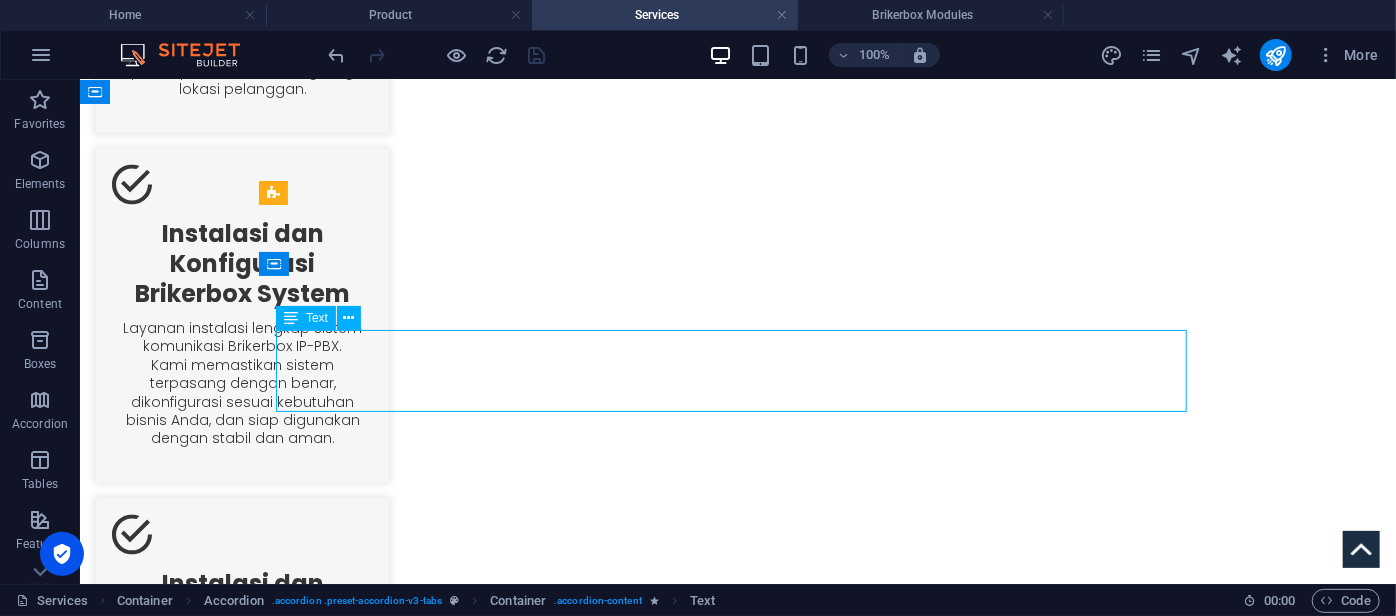 click on "Pemeliharaan ringan yang mencakup pemeriksaan rutin, pembaruan perangkat lunak minor, dan penanganan awal terhadap gangguan sistem. Layanan ini bertujuan menjaga performa sistem tetap optimal dengan respon cepat terhadap isu teknis standar." at bounding box center [970, 2525] 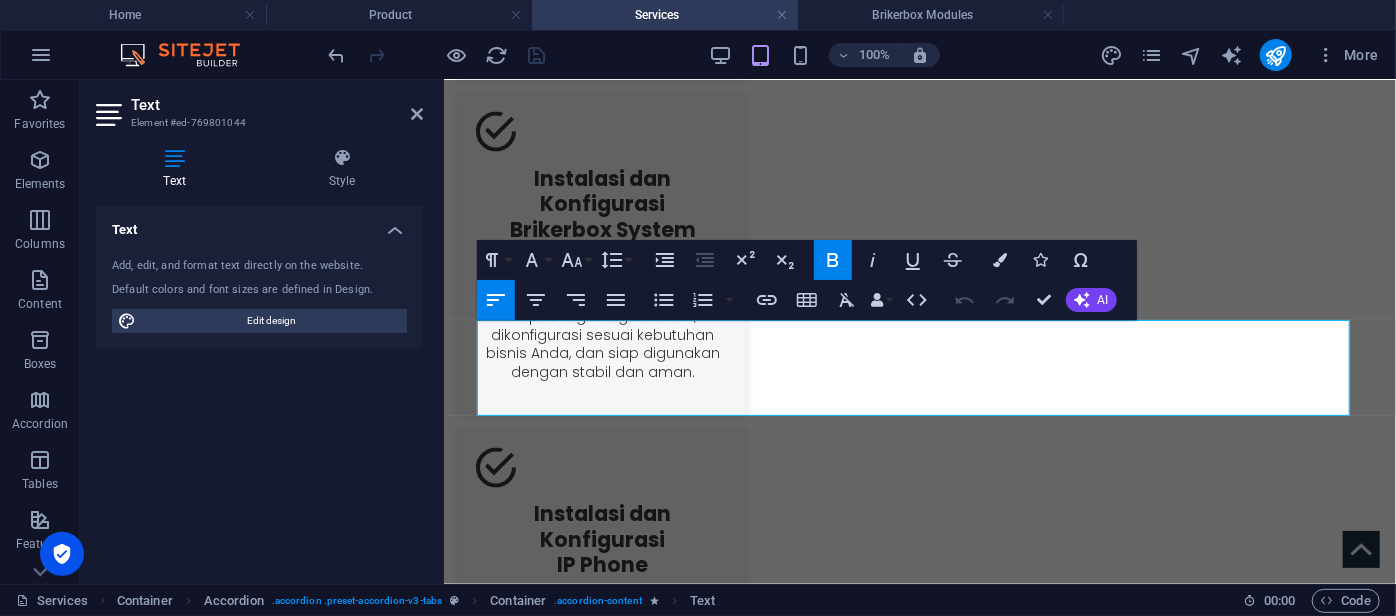 click 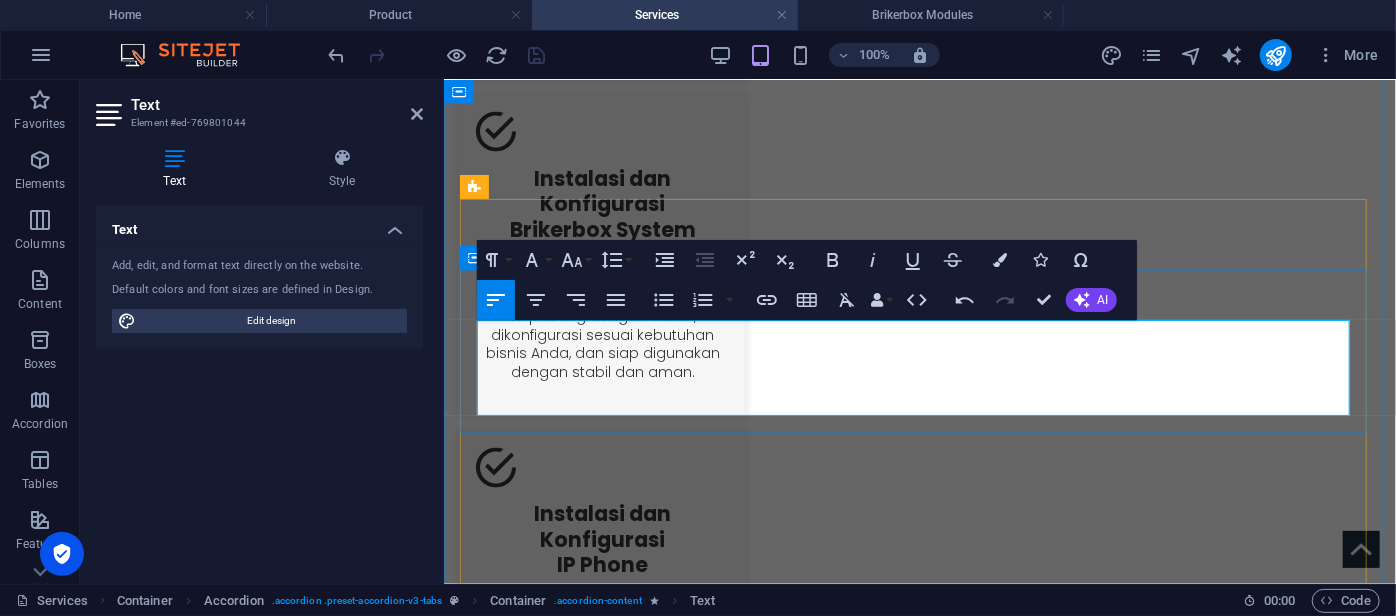 click on "Pemeliharaan ringan yang mencakup pemeriksaan rutin, pembaruan perangkat lunak minor, dan penanganan awal terhadap gangguan sistem. Layanan ini bertujuan menjaga performa sistem tetap optimal dengan respon cepat terhadap isu teknis standar." at bounding box center [1151, 2411] 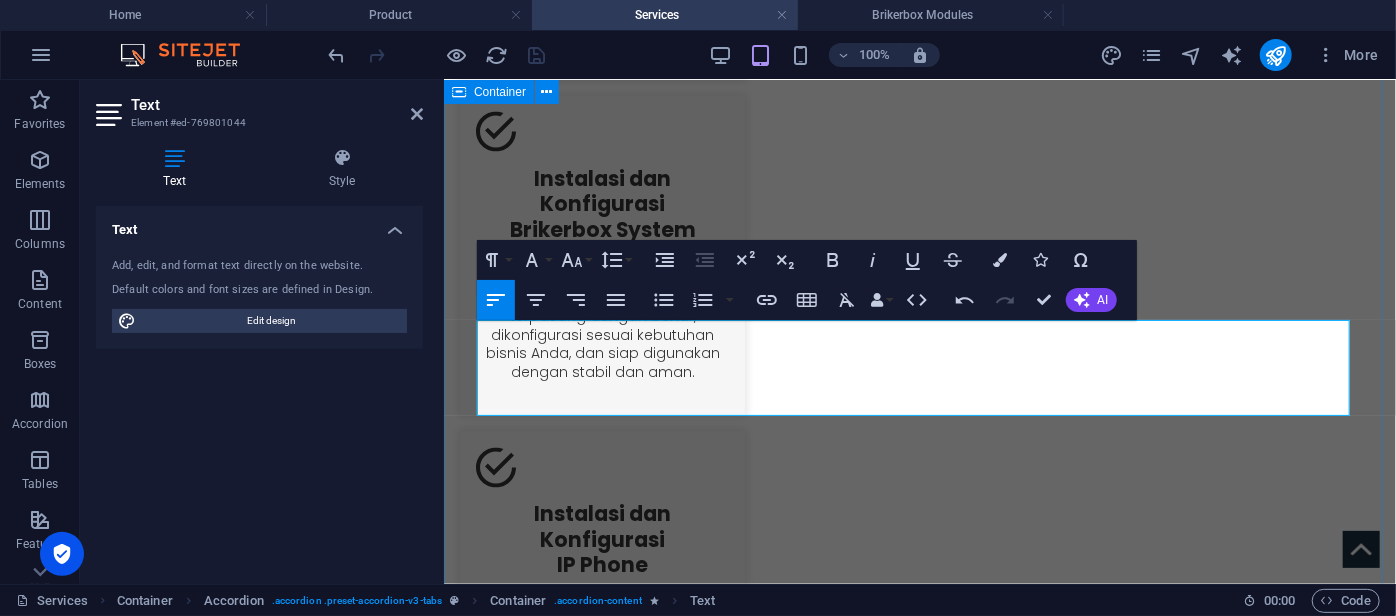 click on "Accordion Level 1 Maintenance Level 1 Pemeliharaan ringan yang mencakup pemeriksaan rutin, pembaruan perangkat lunak minor, dan penanganan awal terhadap gangguan sistem. Layanan ini bertujuan menjaga performa sistem tetap optimal dengan respon cepat terhadap isu teknis standar. Second Headline Second Content Lorem ipsum dolor sit amet, consectetur adipisicing elit. Maiores ipsum repellat minus nihil. Labore, delectus, nam dignissimos ea repudiandae minima voluptatum magni pariatur possimus quia accusamus harum facilis corporis animi nisi. Enim, pariatur, impedit quia repellat harum ipsam laboriosam voluptas dicta illum nisi obcaecati reprehenderit quis placeat recusandae tenetur aperiam. Third Headline Third Content Fourth Headline Fourth Content Fourth Headline Fourth Content" at bounding box center [919, 2481] 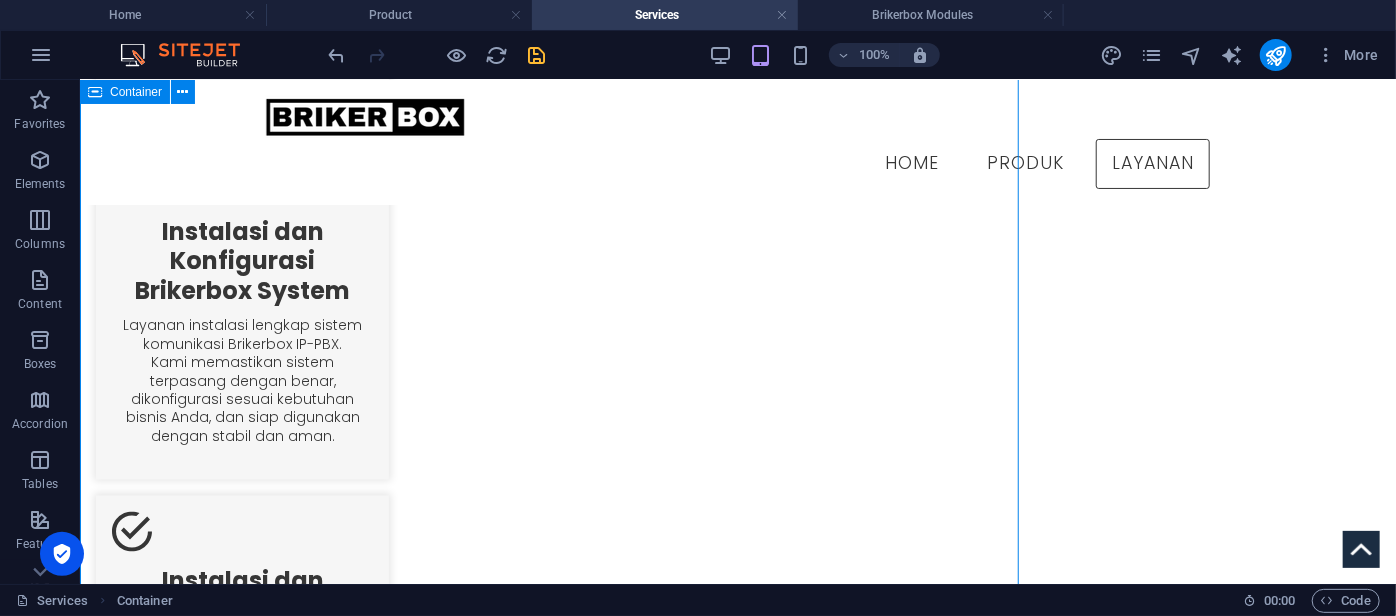 scroll, scrollTop: 1807, scrollLeft: 0, axis: vertical 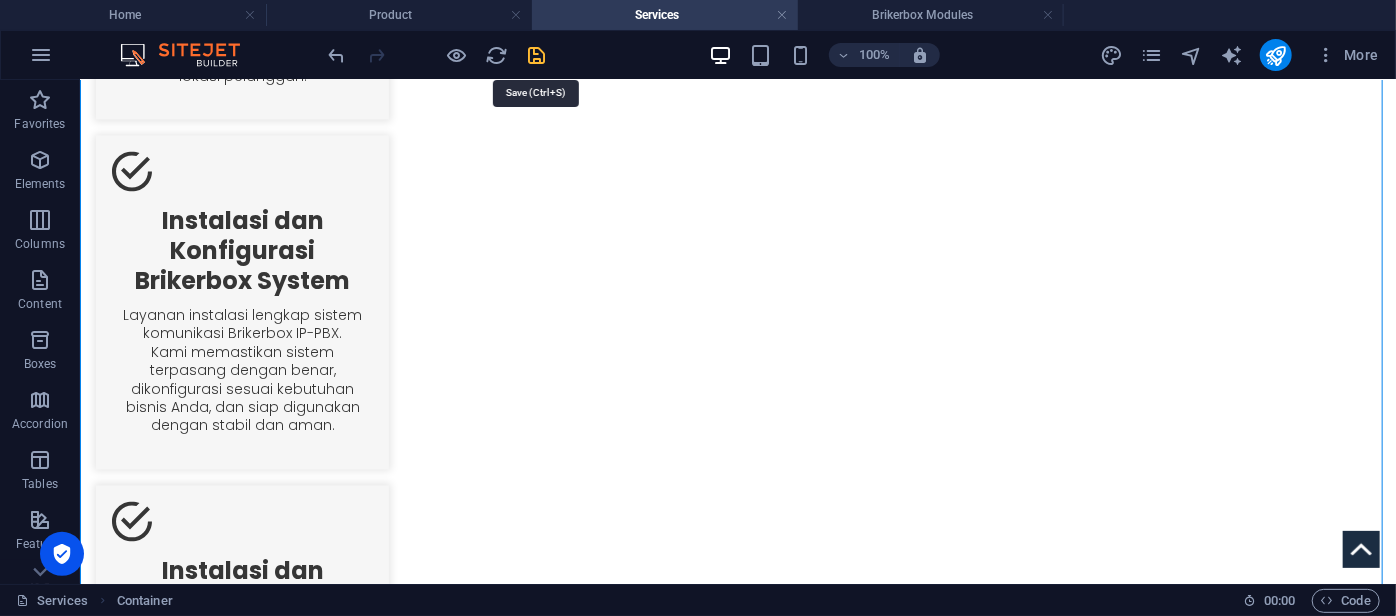 click at bounding box center [537, 55] 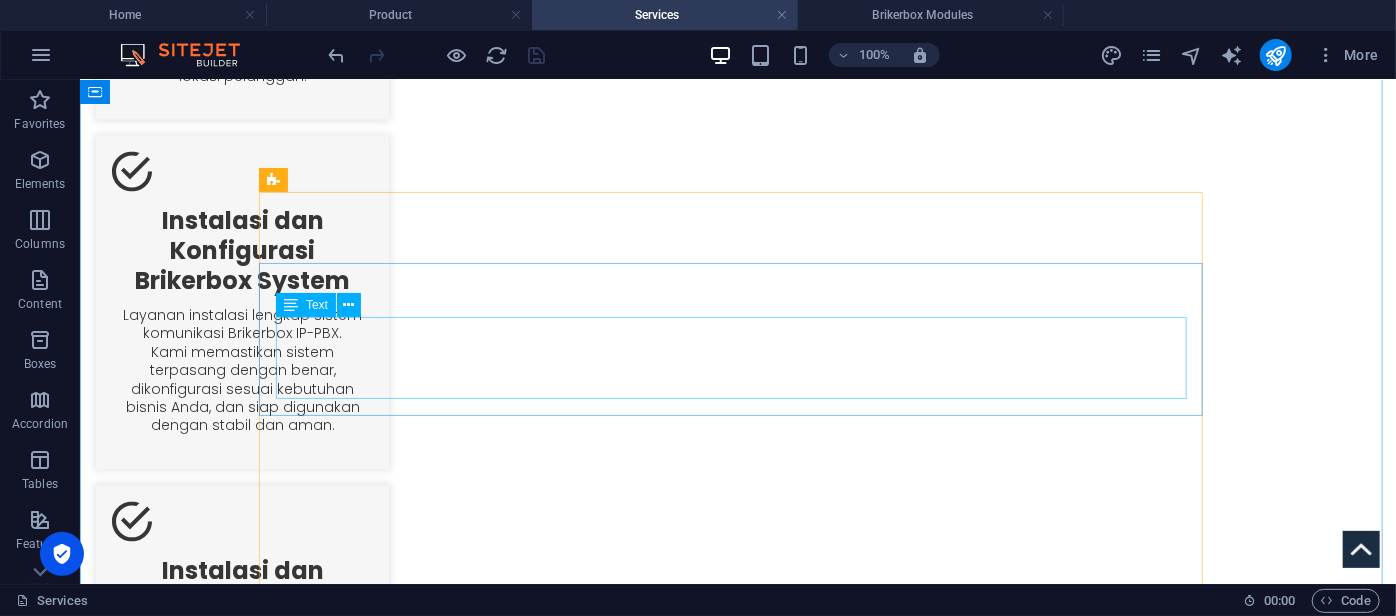 click on "Pemeliharaan ringan yang mencakup pemeriksaan rutin, pembaruan perangkat lunak minor, dan penanganan awal terhadap gangguan sistem. Layanan ini bertujuan menjaga performa sistem tetap optimal dengan respon cepat terhadap isu teknis standar." at bounding box center [970, 2499] 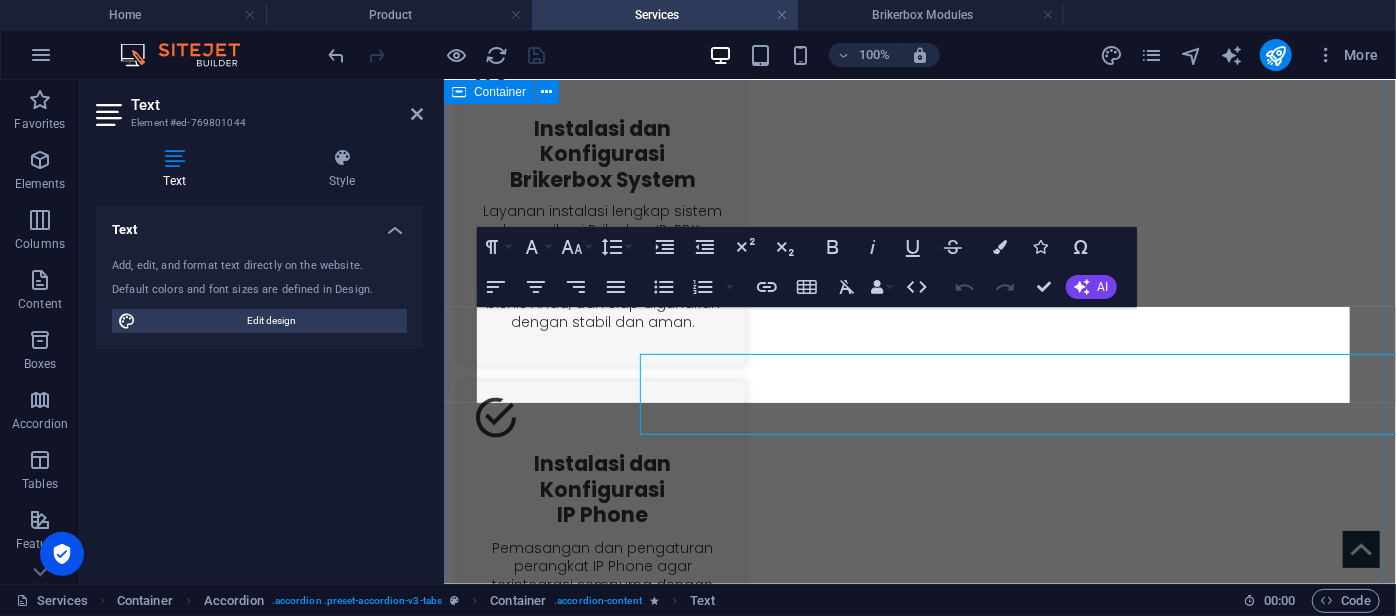 scroll, scrollTop: 1770, scrollLeft: 0, axis: vertical 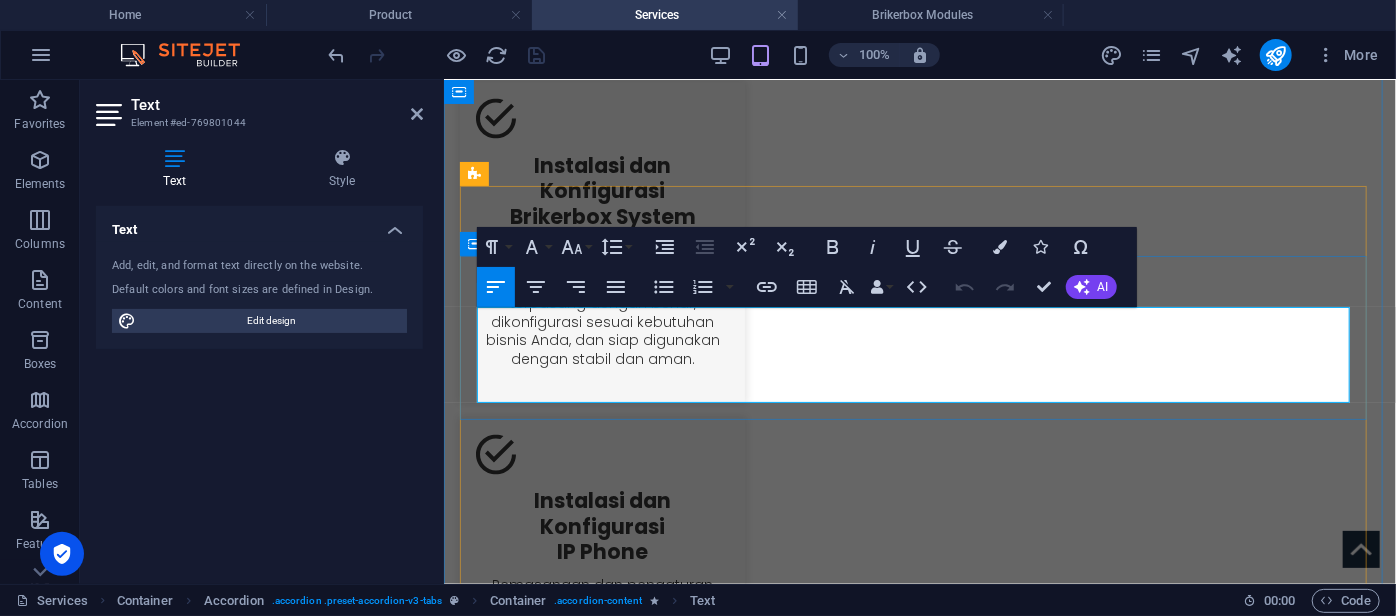 click on "Pemeliharaan ringan yang mencakup pemeriksaan rutin, pembaruan perangkat lunak minor, dan penanganan awal terhadap gangguan sistem. Layanan ini bertujuan menjaga performa sistem tetap optimal dengan respon cepat terhadap isu teknis standar." at bounding box center (1151, 2398) 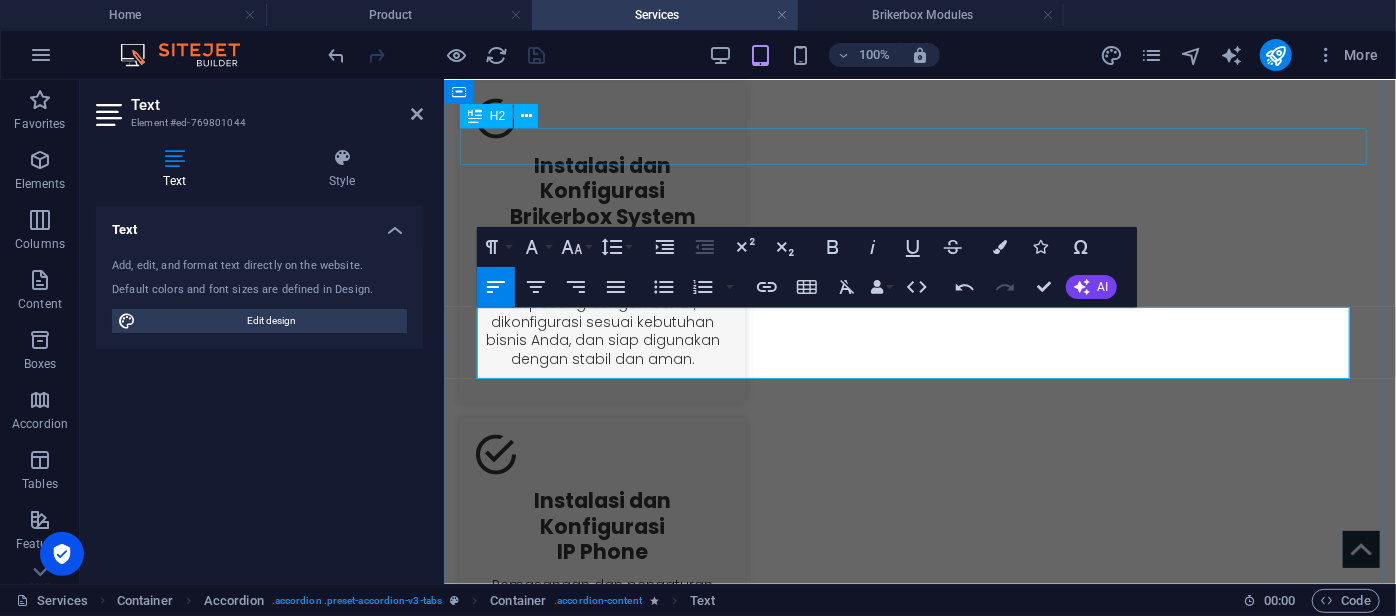 click on "Accordion" at bounding box center [919, 2024] 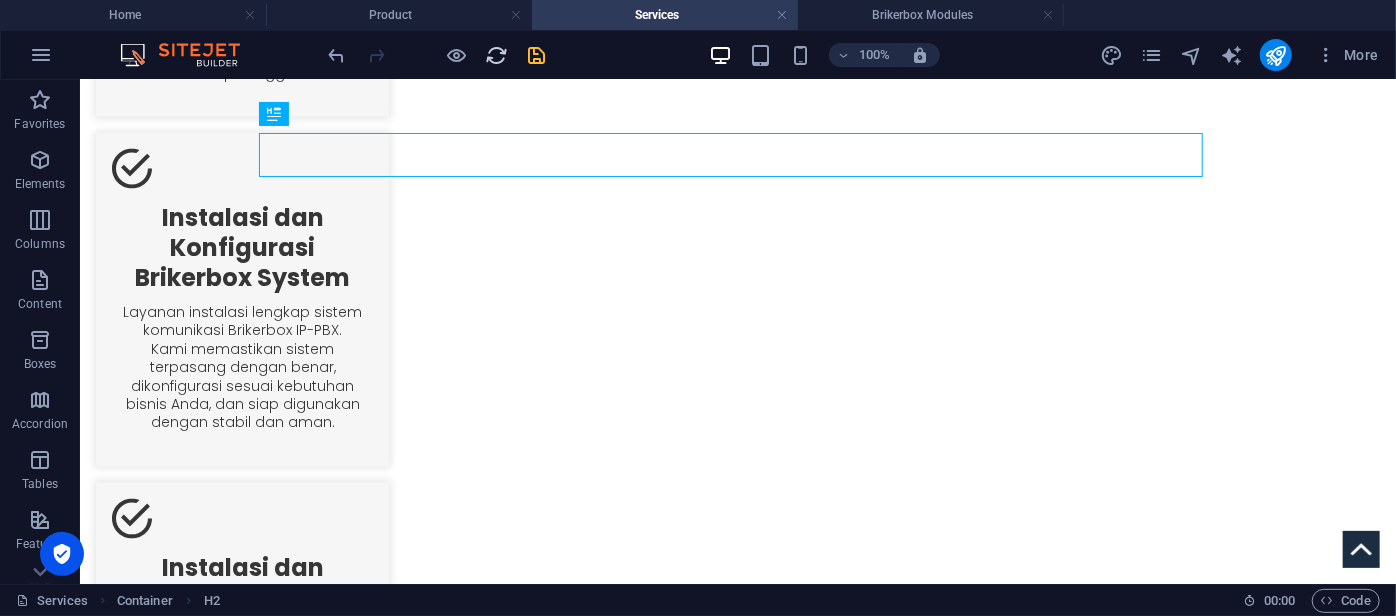 scroll, scrollTop: 1809, scrollLeft: 0, axis: vertical 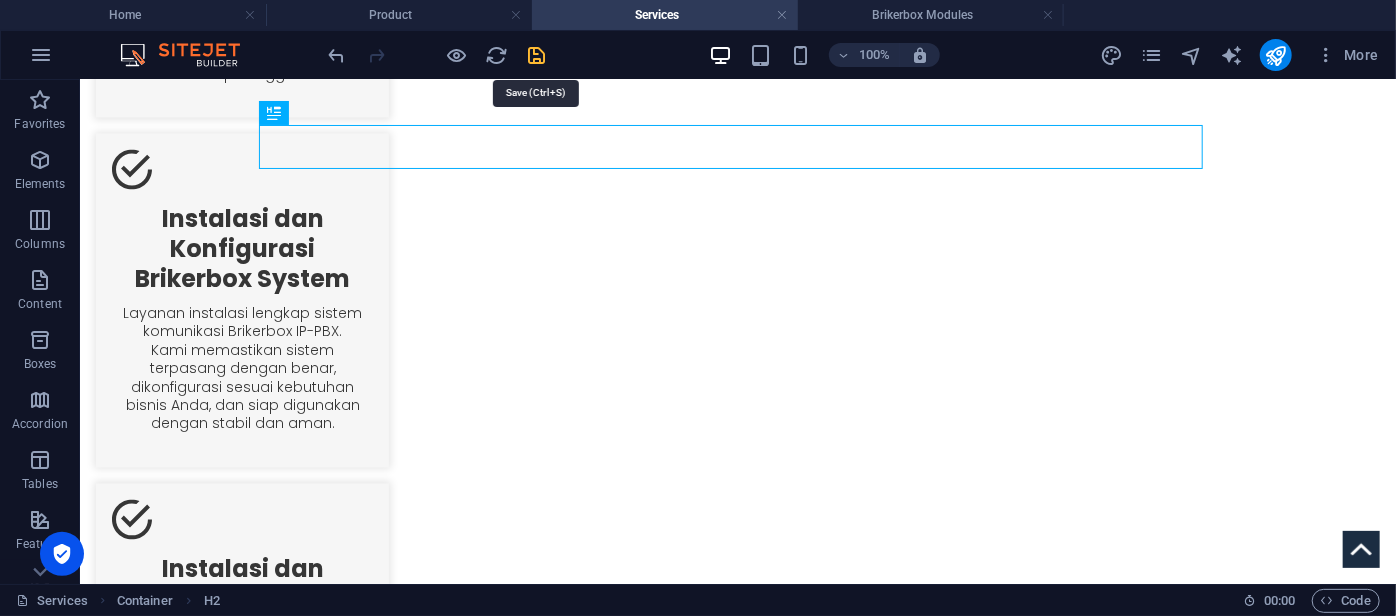 click at bounding box center [537, 55] 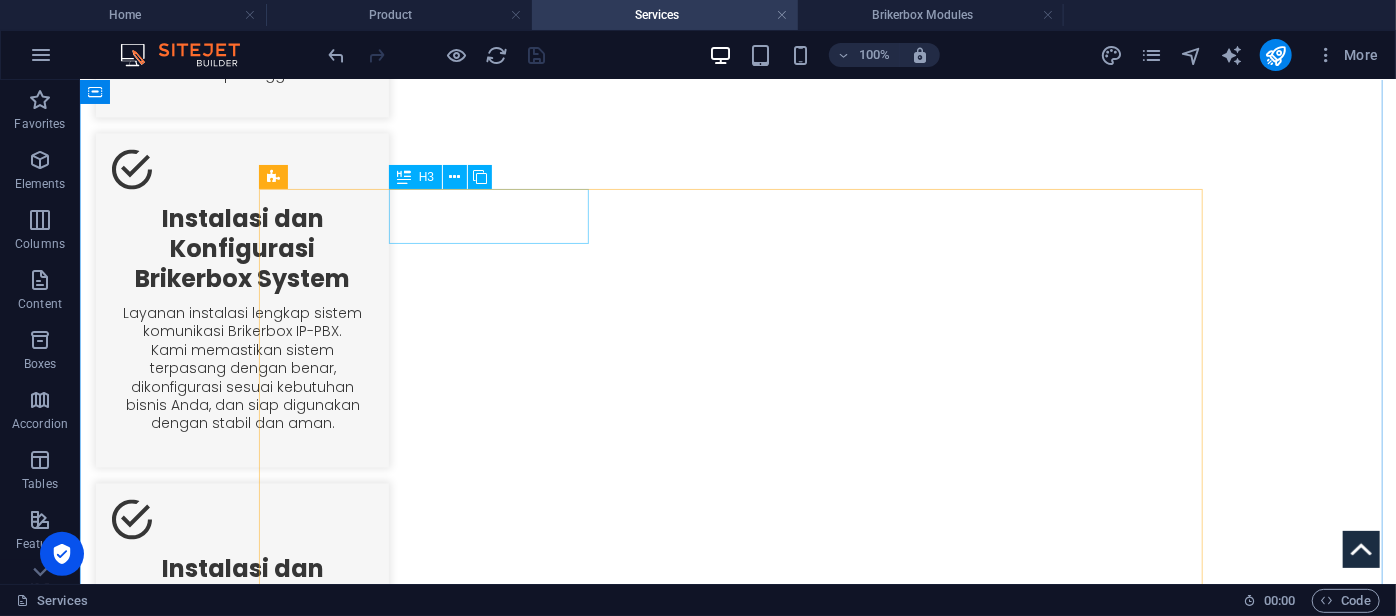 click on "Second Headline" at bounding box center [416, 2668] 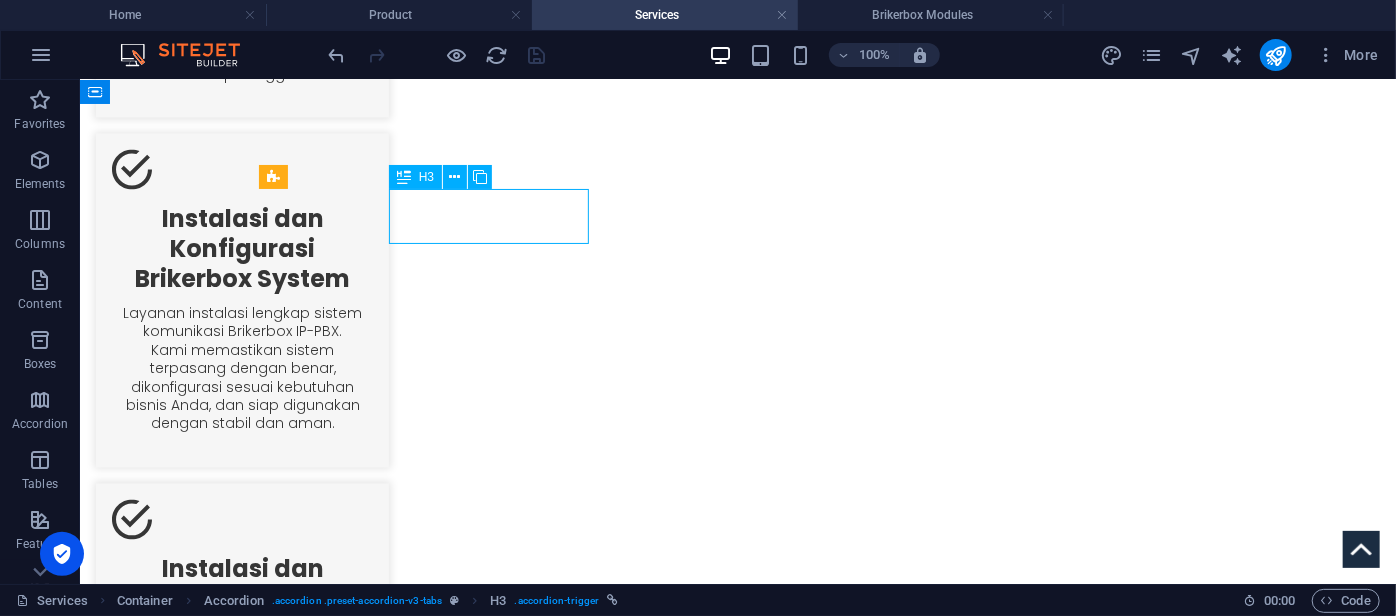 click on "Second Headline" at bounding box center [416, 2668] 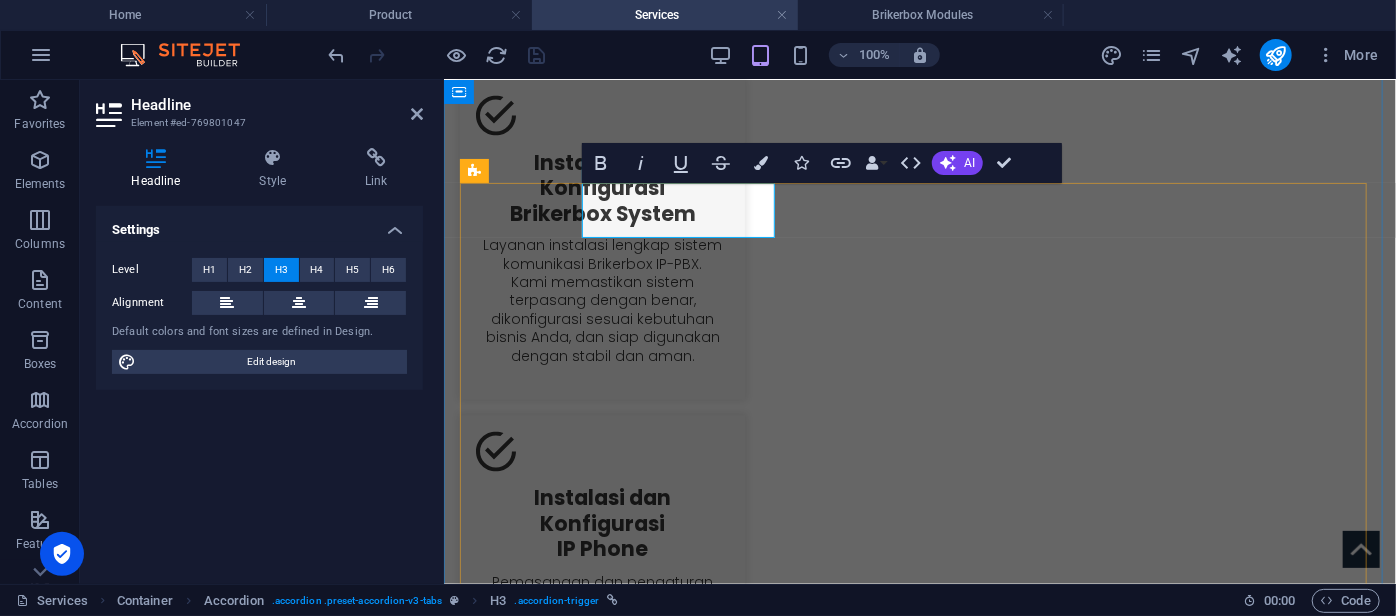type 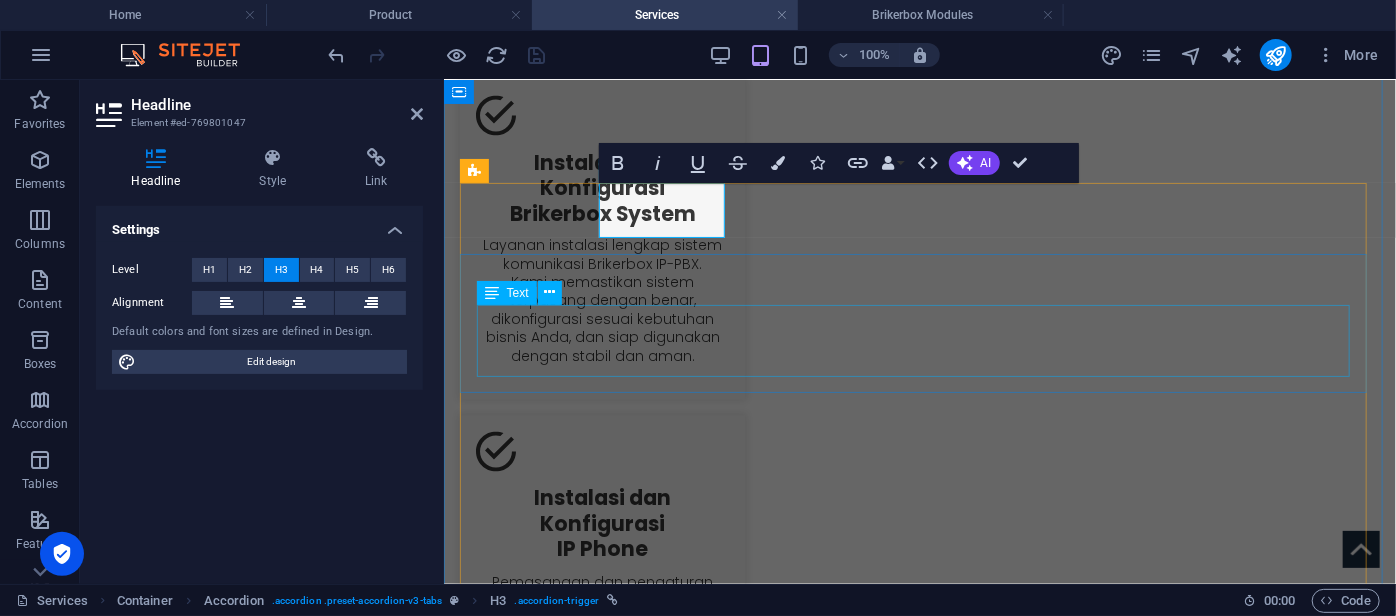click on "Pemeliharaan ringan yang mencakup pemeriksaan rutin, pembaruan perangkat lunak minor, dan penanganan awal terhadap gangguan sistem. Layanan ini bertujuan menjaga performa sistem tetap optimal dengan respon cepat terhadap isu teknis standar." at bounding box center [1117, 2383] 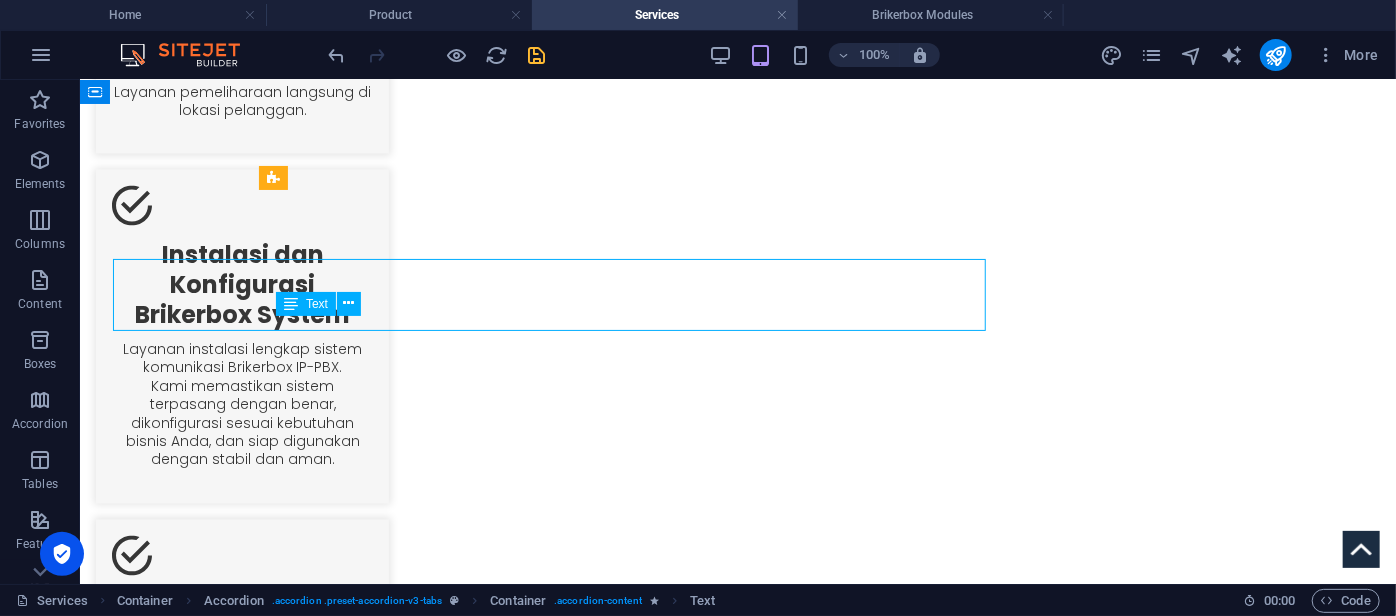 scroll, scrollTop: 1812, scrollLeft: 0, axis: vertical 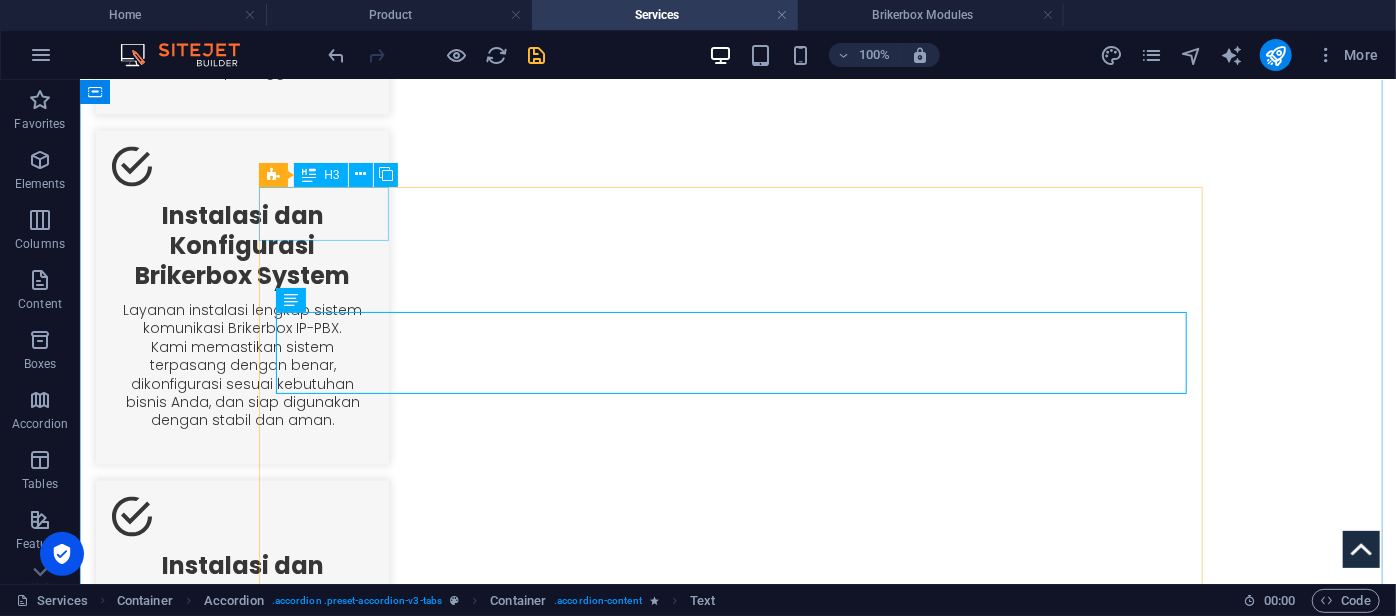 click on "Level 1" at bounding box center [304, 2665] 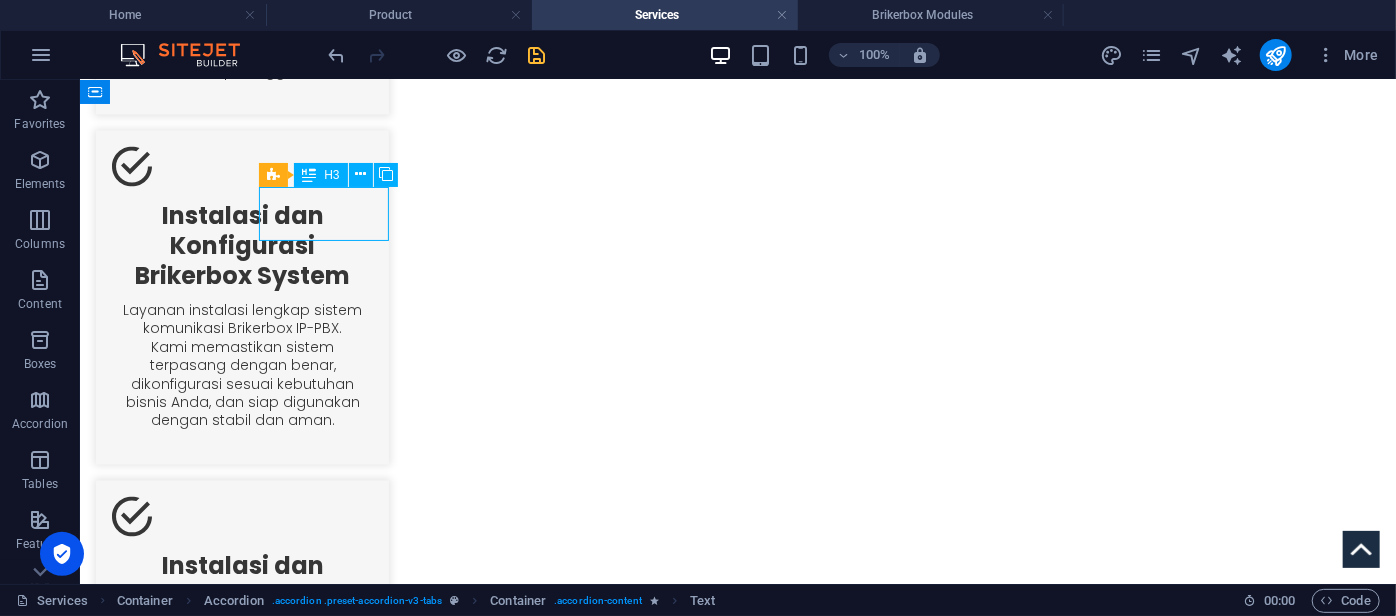 click on "Level 1" at bounding box center (304, 2665) 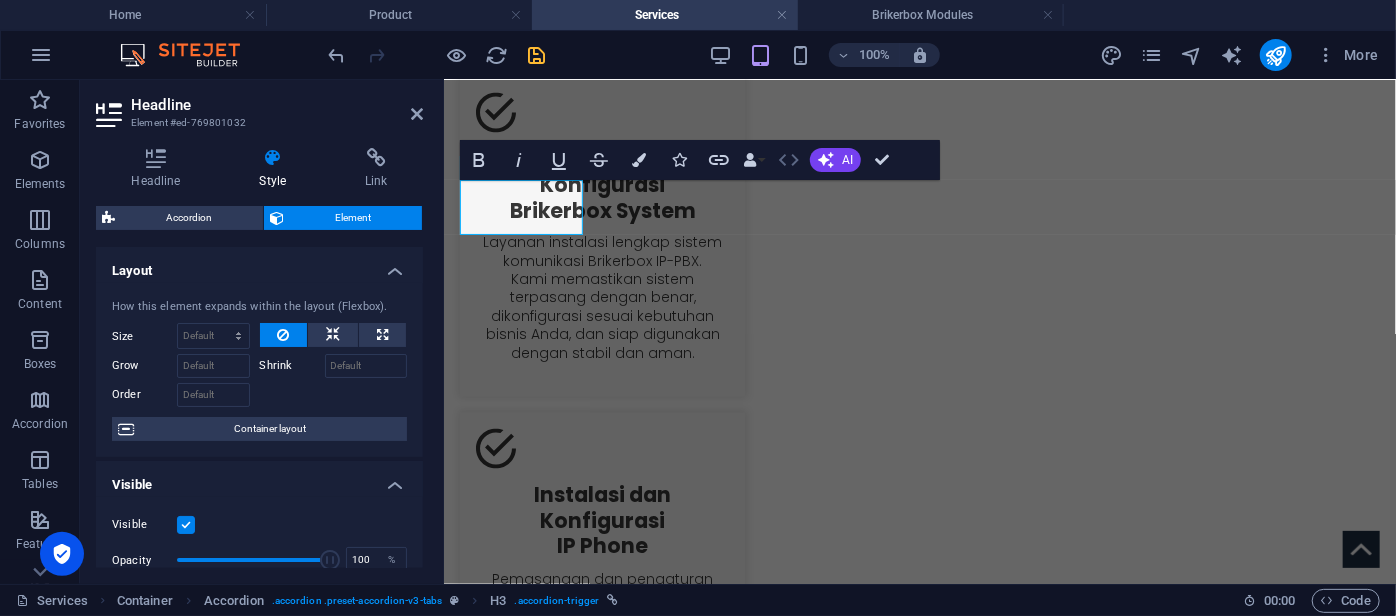 click 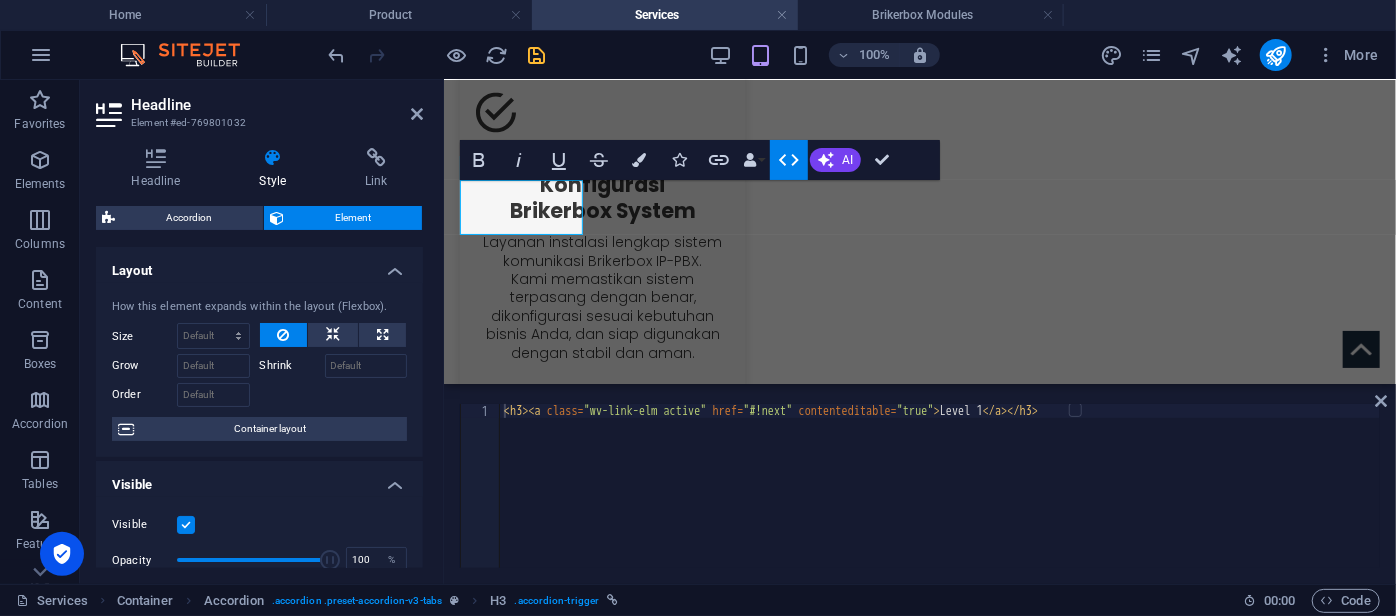 click 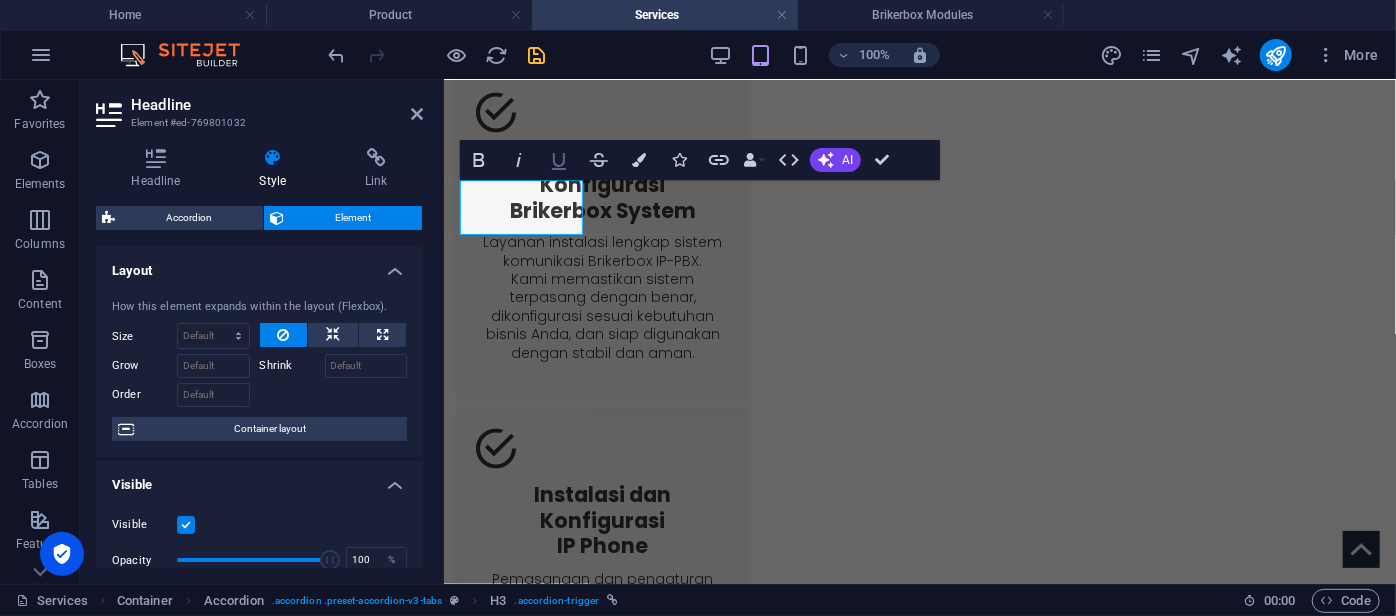 click 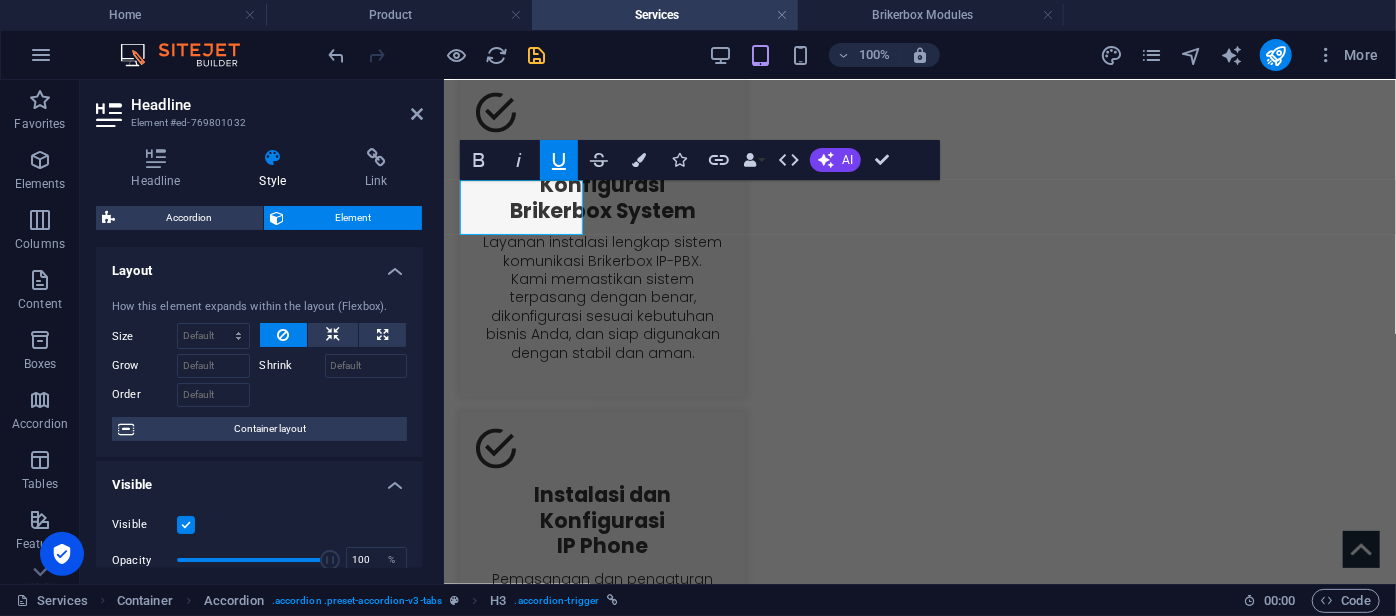click 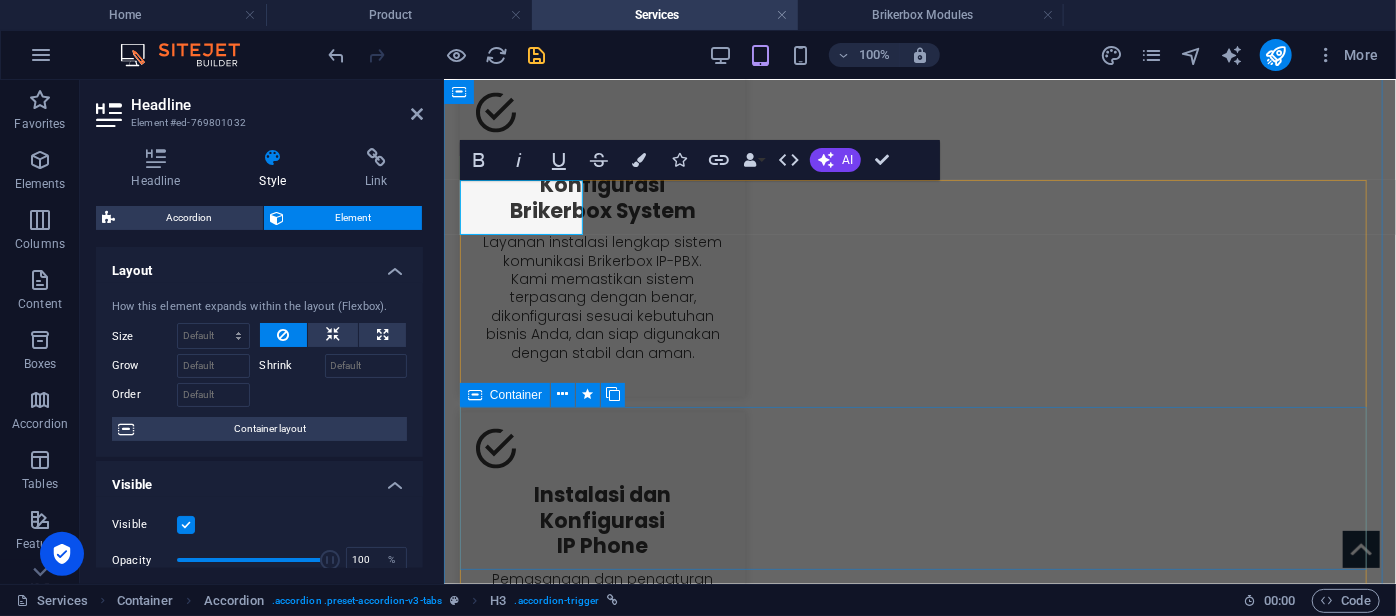 click on "Second Content Lorem ipsum dolor sit amet, consectetur adipisicing elit. Maiores ipsum repellat minus nihil. Labore, delectus, nam dignissimos ea repudiandae minima voluptatum magni pariatur possimus quia accusamus harum facilis corporis animi nisi. Enim, pariatur, impedit quia repellat harum ipsam laboriosam voluptas dicta illum nisi obcaecati reprehenderit quis placeat recusandae tenetur aperiam." at bounding box center (1294, 2499) 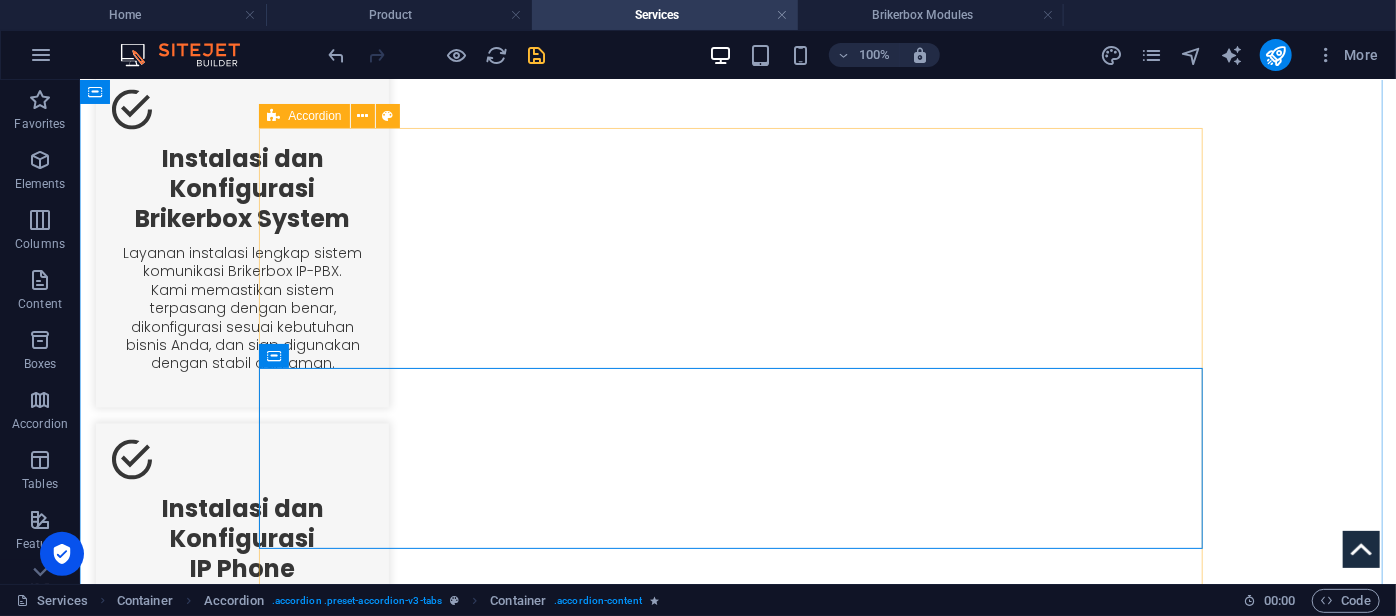 scroll, scrollTop: 1870, scrollLeft: 0, axis: vertical 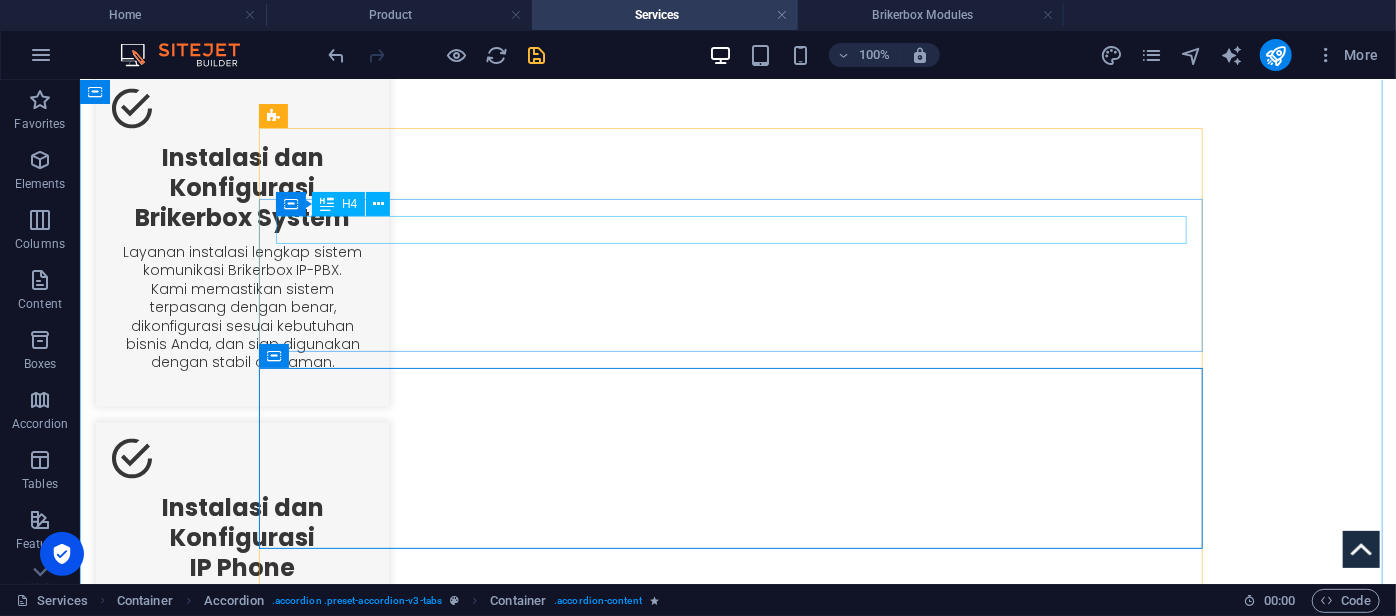 click on "Maintenance Level 1" at bounding box center (936, 2167) 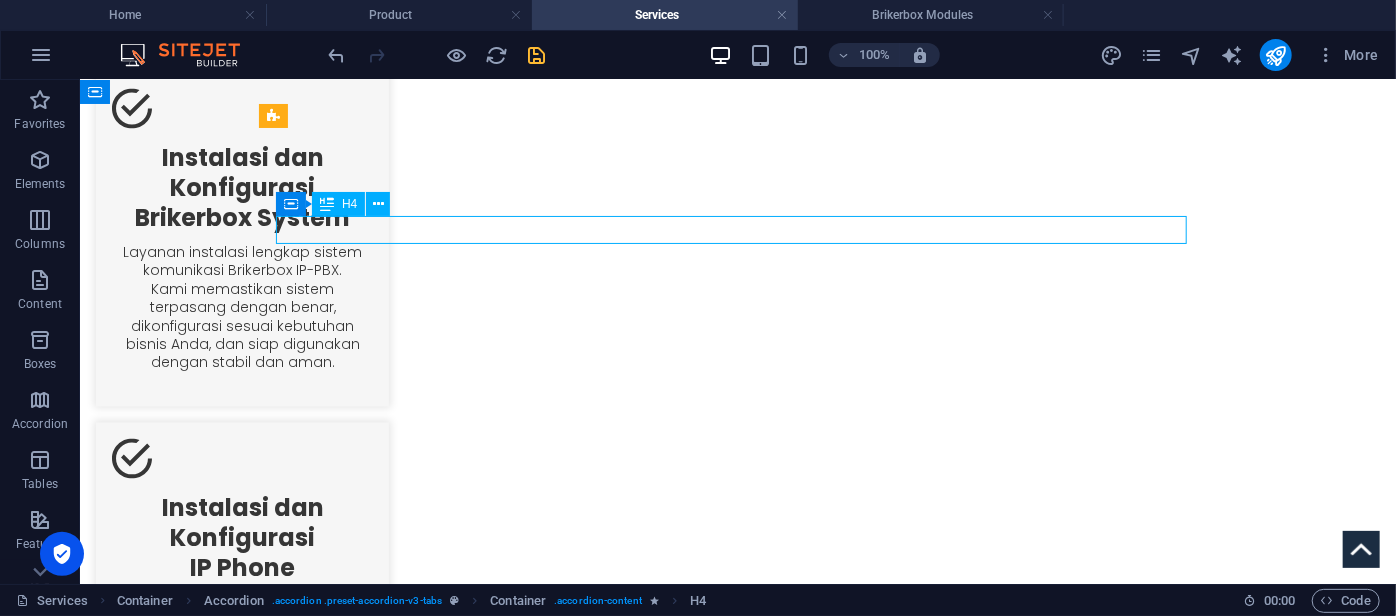 click on "Maintenance Level 1" at bounding box center (936, 2167) 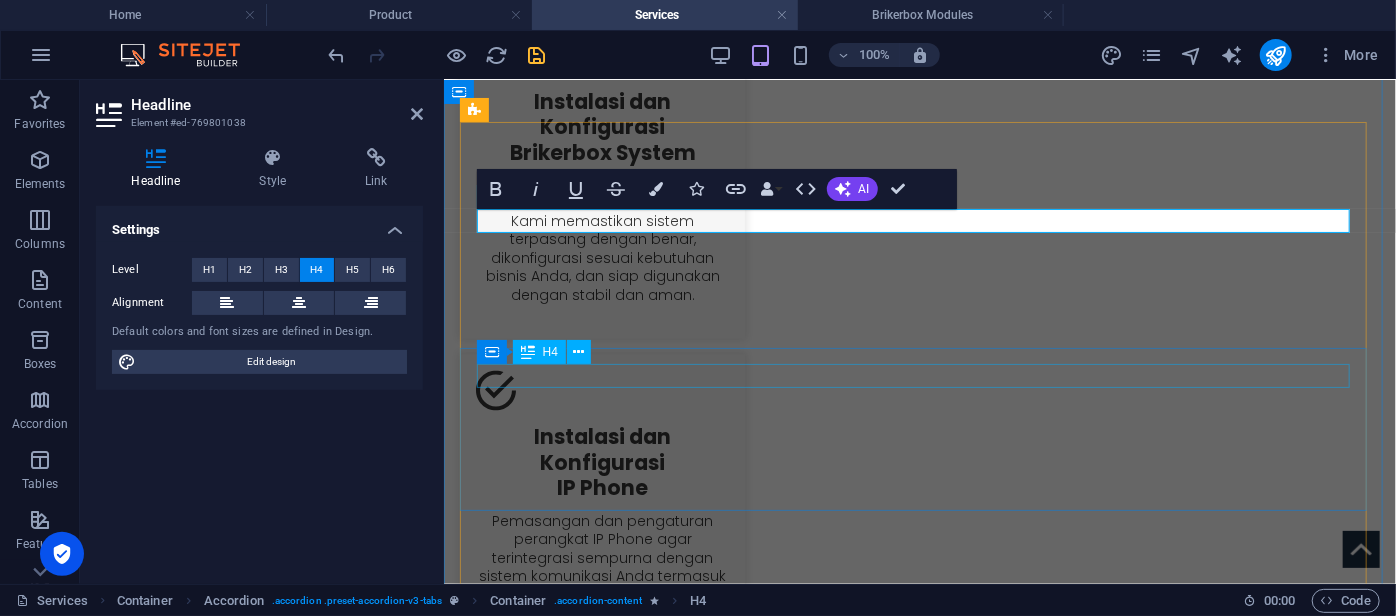 click on "Second Content" at bounding box center (1294, 2048) 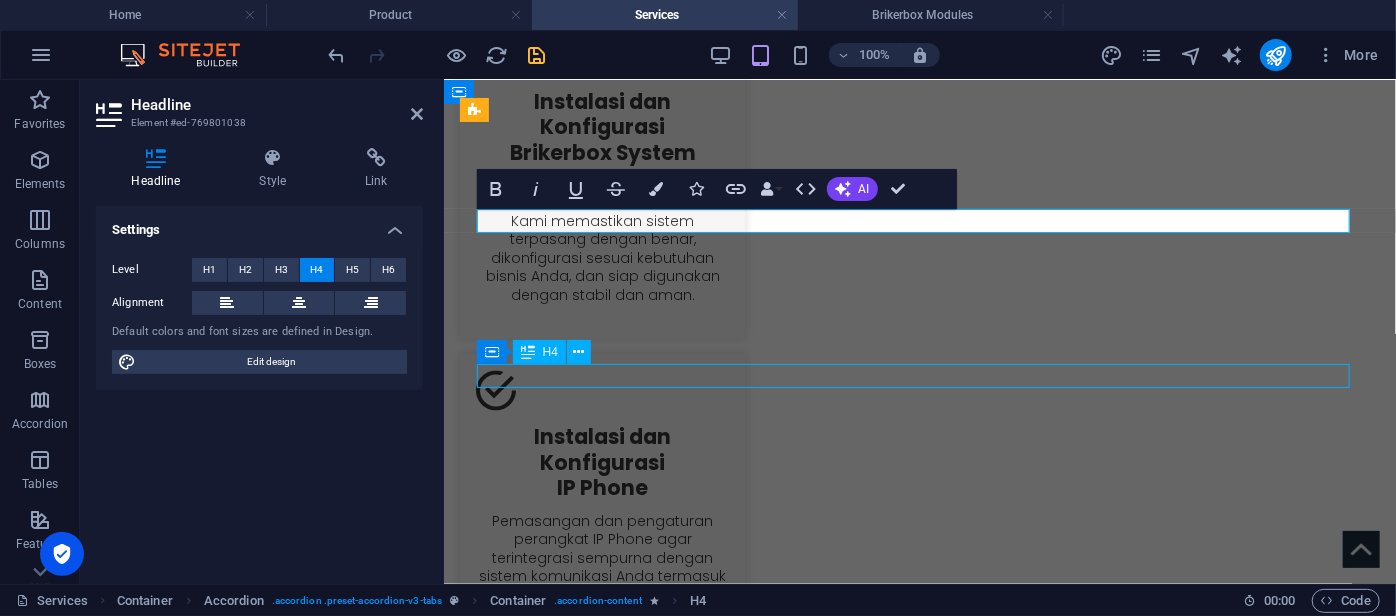 click on "Second Content" at bounding box center (1294, 2048) 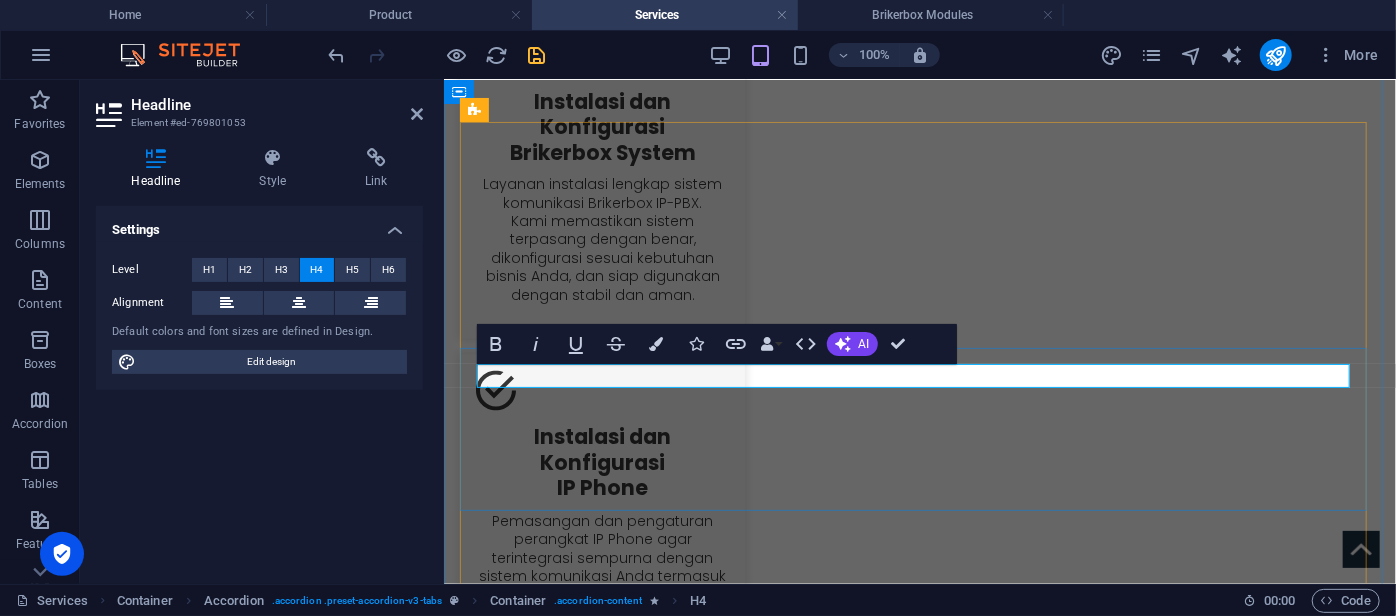 type 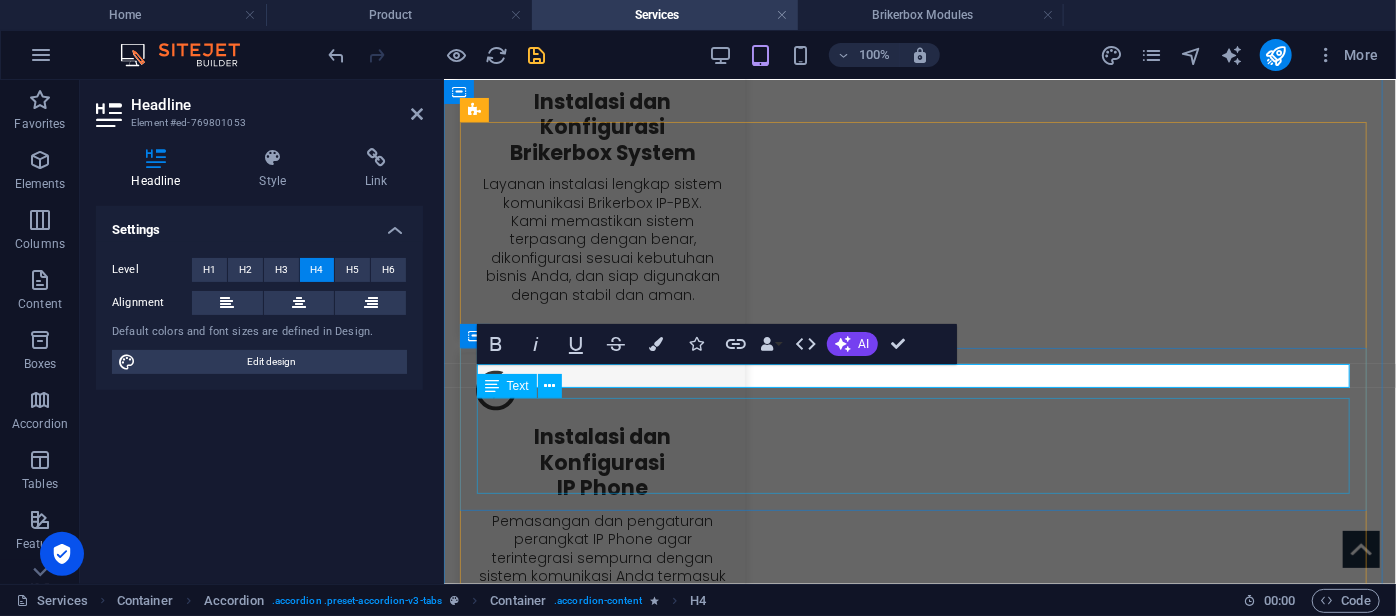 click on "Lorem ipsum dolor sit amet, consectetur adipisicing elit. Maiores ipsum repellat minus nihil. [PERSON_NAME], delectus, nam dignissimos ea repudiandae minima voluptatum magni pariatur possimus quia accusamus [PERSON_NAME] facilis corporis animi nisi. Enim, pariatur, impedit quia repellat harum ipsam laboriosam voluptas dicta illum nisi obcaecati reprehenderit quis placeat recusandae tenetur aperiam." at bounding box center [1296, 2454] 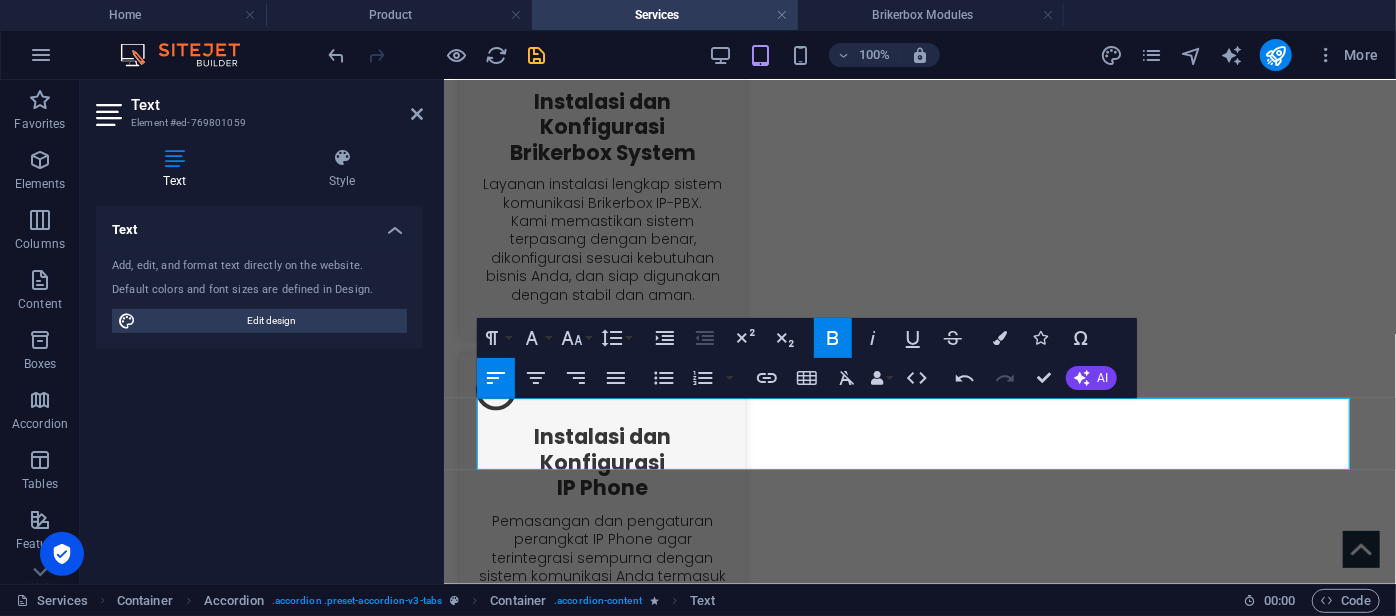 click 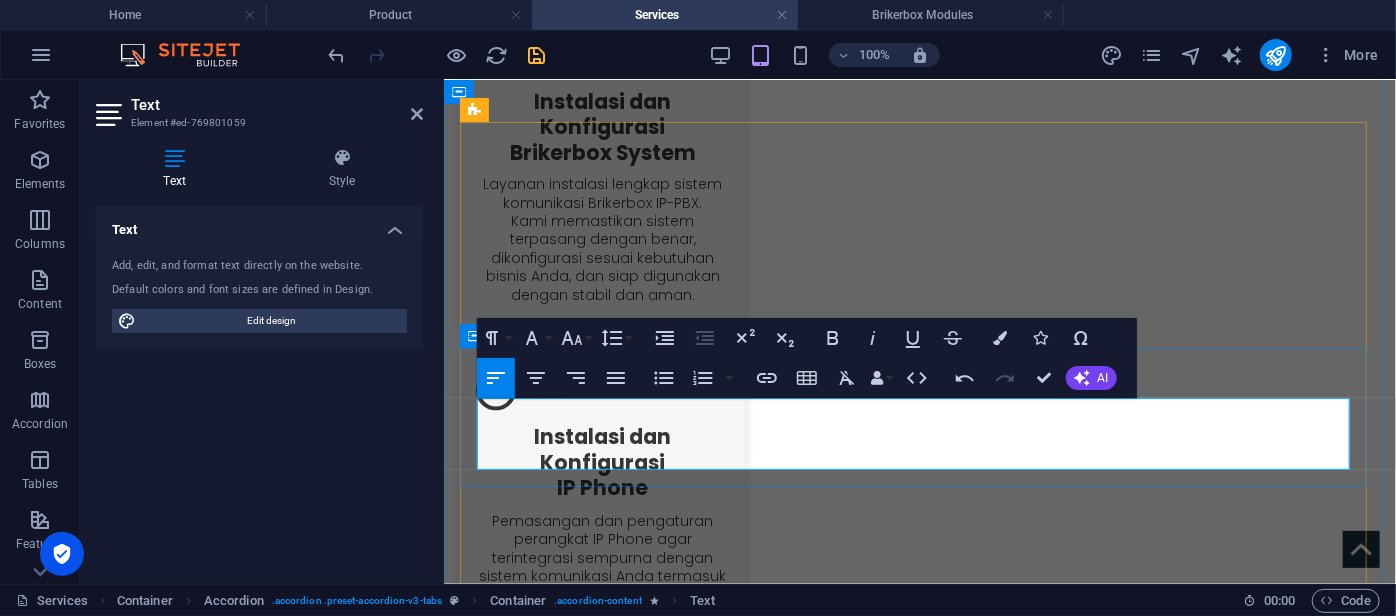 click on "Pemeliharaan lanjutan untuk menangani permasalahan teknis yang lebih kompleks. Mencakup analisa sistem menyeluruh, perbaikan konfigurasi, dan eskalasi ke bagian pengembangan jika diperlukan." at bounding box center (1297, 2262) 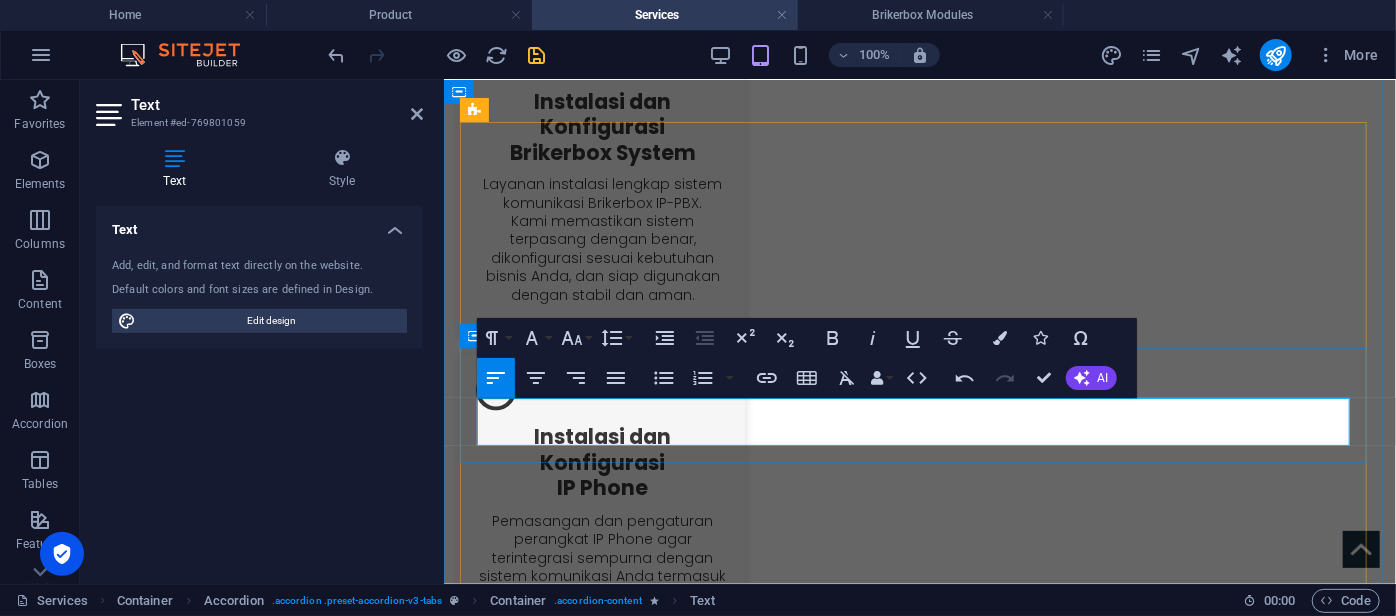 click on "Maintenance Level 2 Pemeliharaan lanjutan untuk menangani permasalahan teknis yang lebih kompleks. Mencakup analisa sistem menyeluruh, perbaikan konfigurasi, dan eskalasi ke bagian pengembangan jika diperlukan." at bounding box center (1297, 2441) 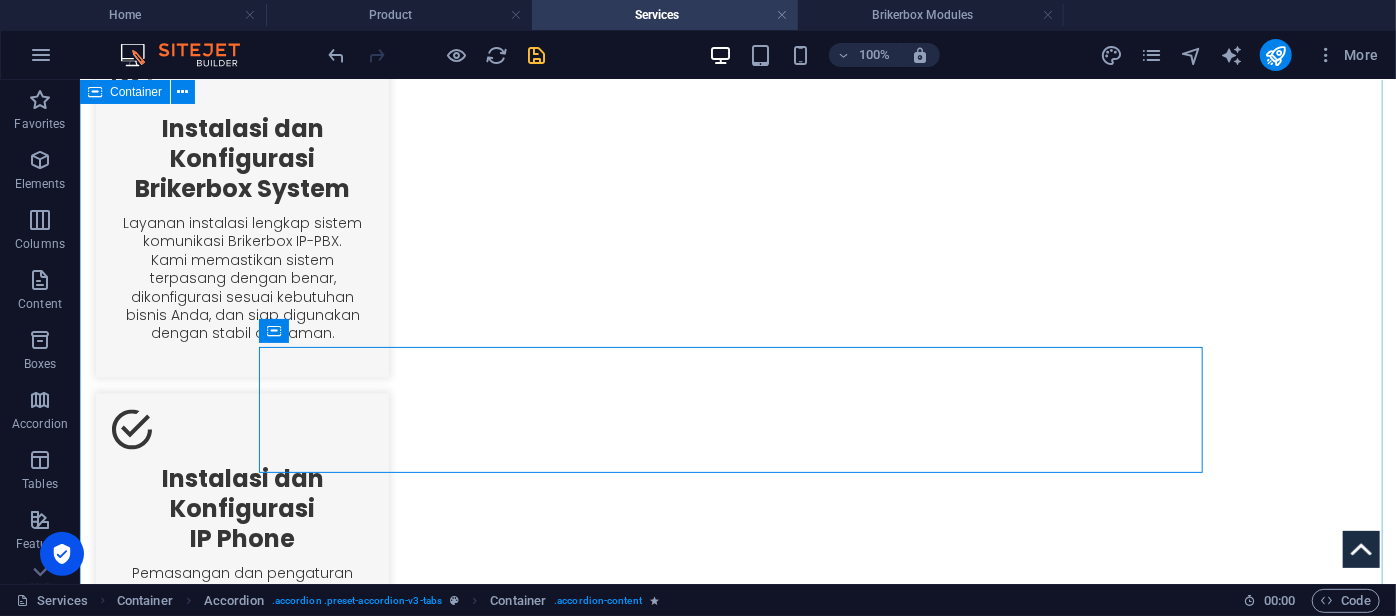 scroll, scrollTop: 1897, scrollLeft: 0, axis: vertical 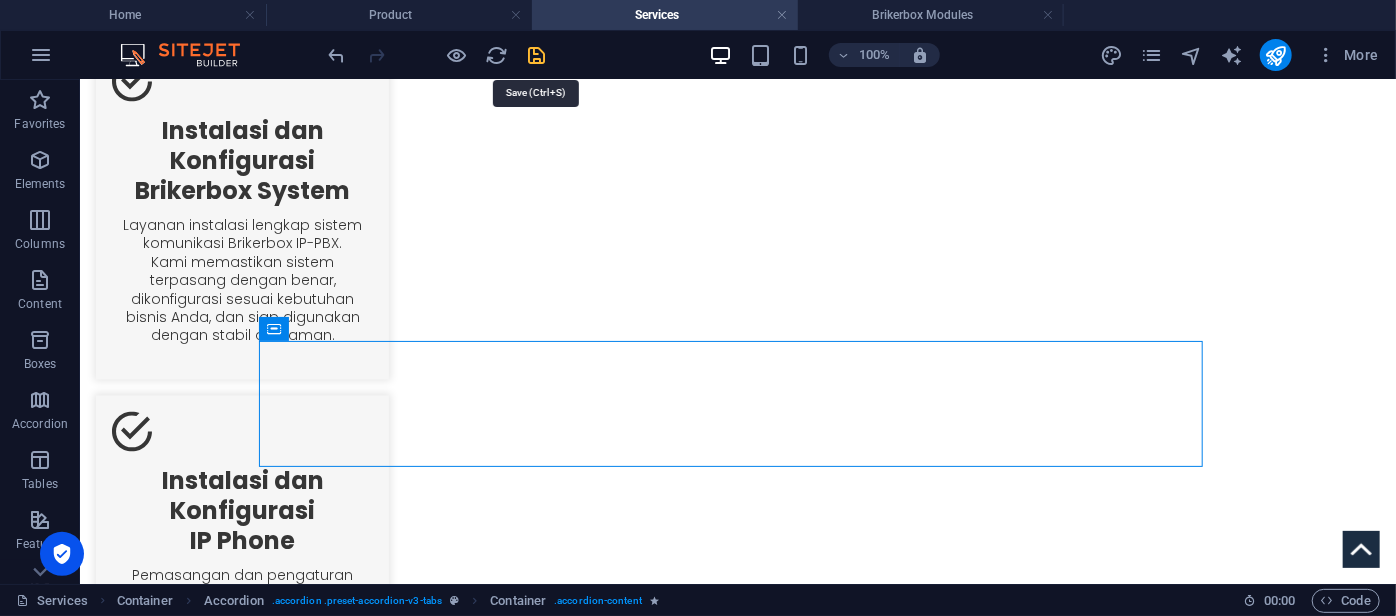 click at bounding box center (537, 55) 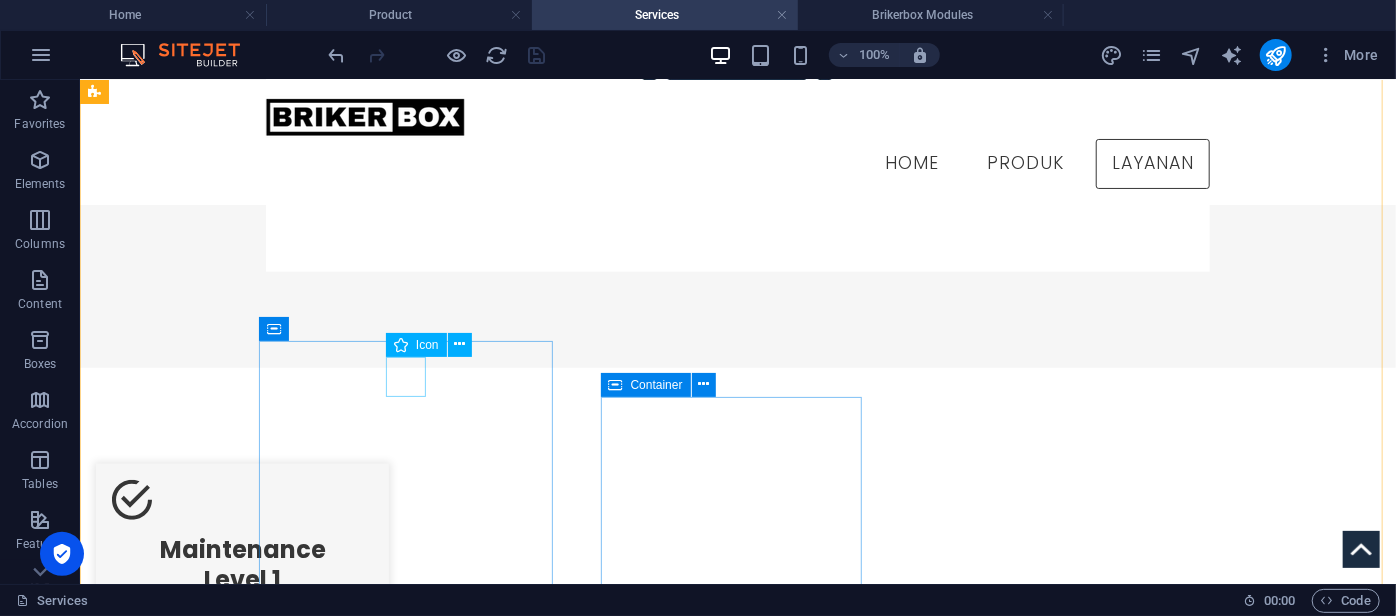 scroll, scrollTop: 705, scrollLeft: 0, axis: vertical 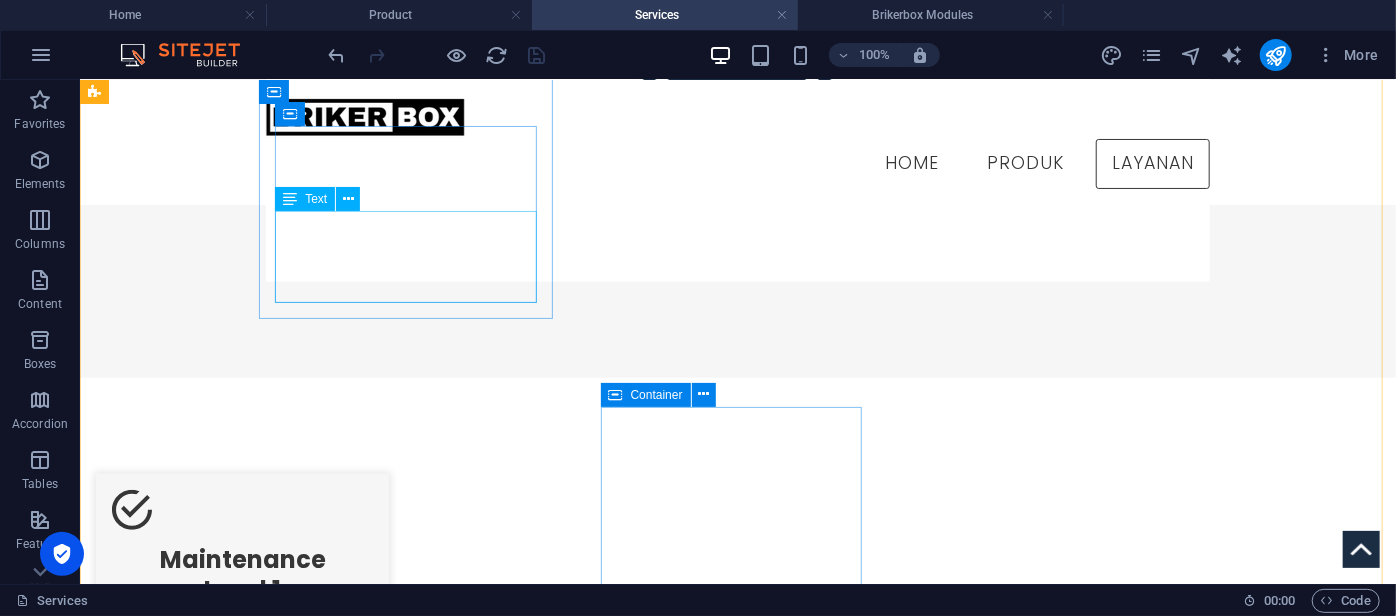 click on "Pemeliharaan ringan yang mencakup pemeriksaan rutin, pembaruan perangkat lunak minor, dan penanganan awal terhadap gangguan sistem." at bounding box center (241, 660) 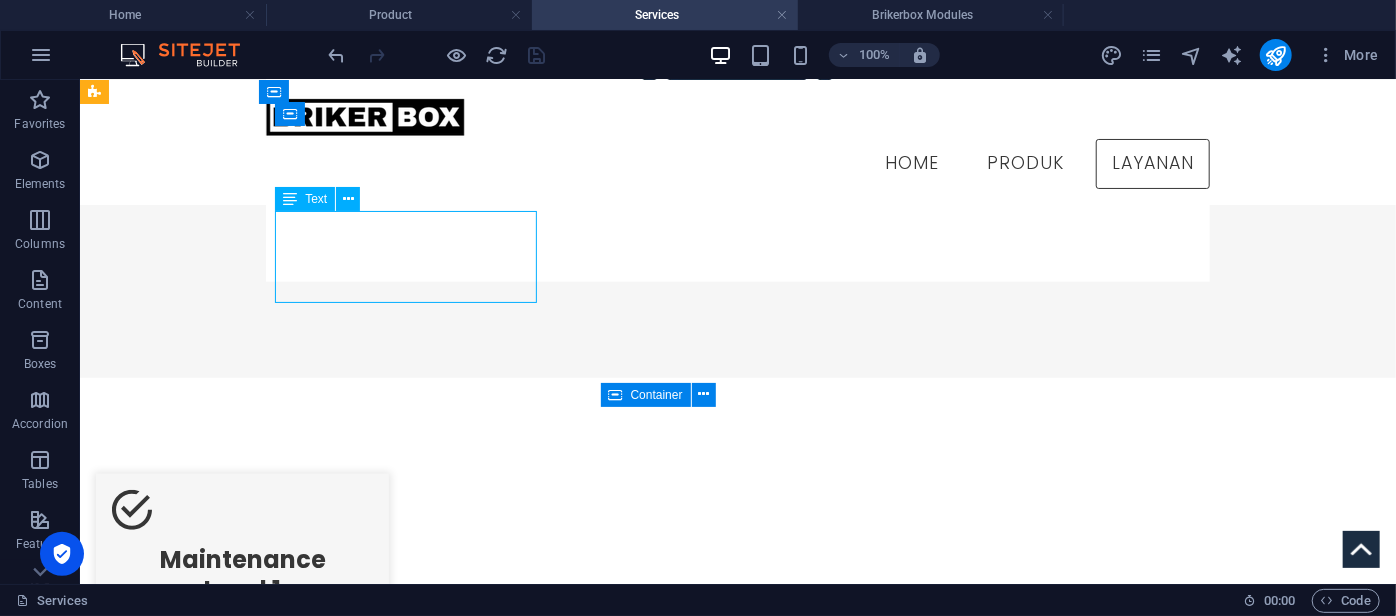 click on "Pemeliharaan ringan yang mencakup pemeriksaan rutin, pembaruan perangkat lunak minor, dan penanganan awal terhadap gangguan sistem." at bounding box center (241, 660) 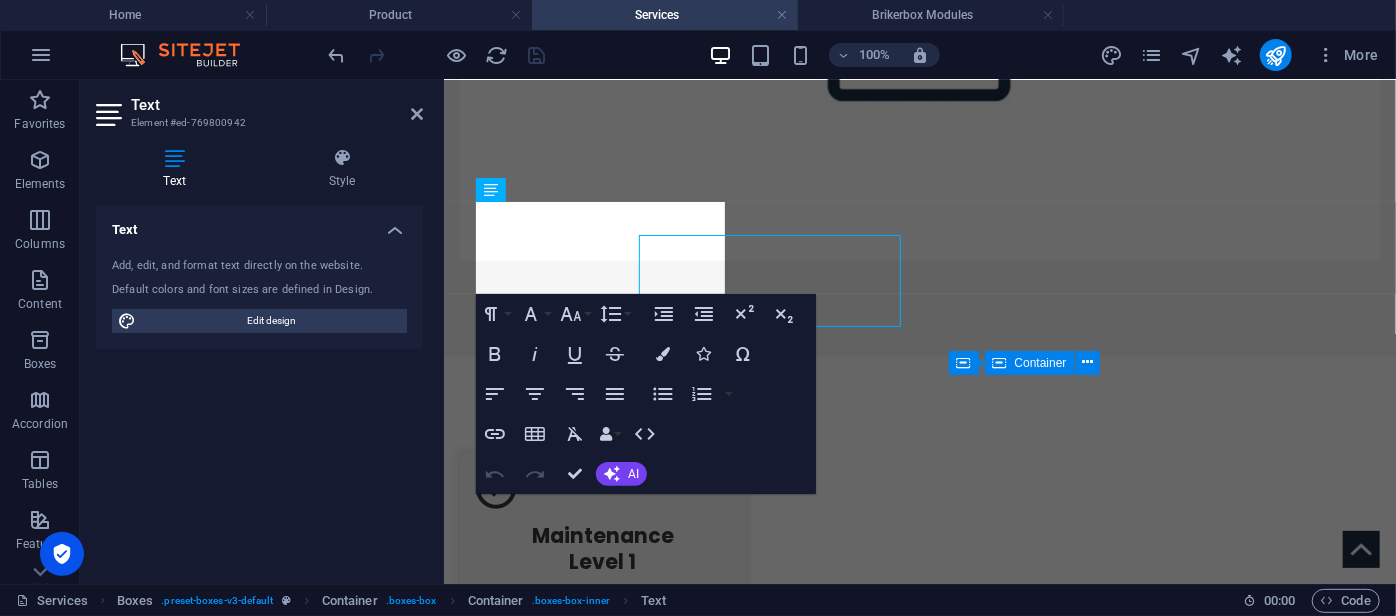 scroll, scrollTop: 681, scrollLeft: 0, axis: vertical 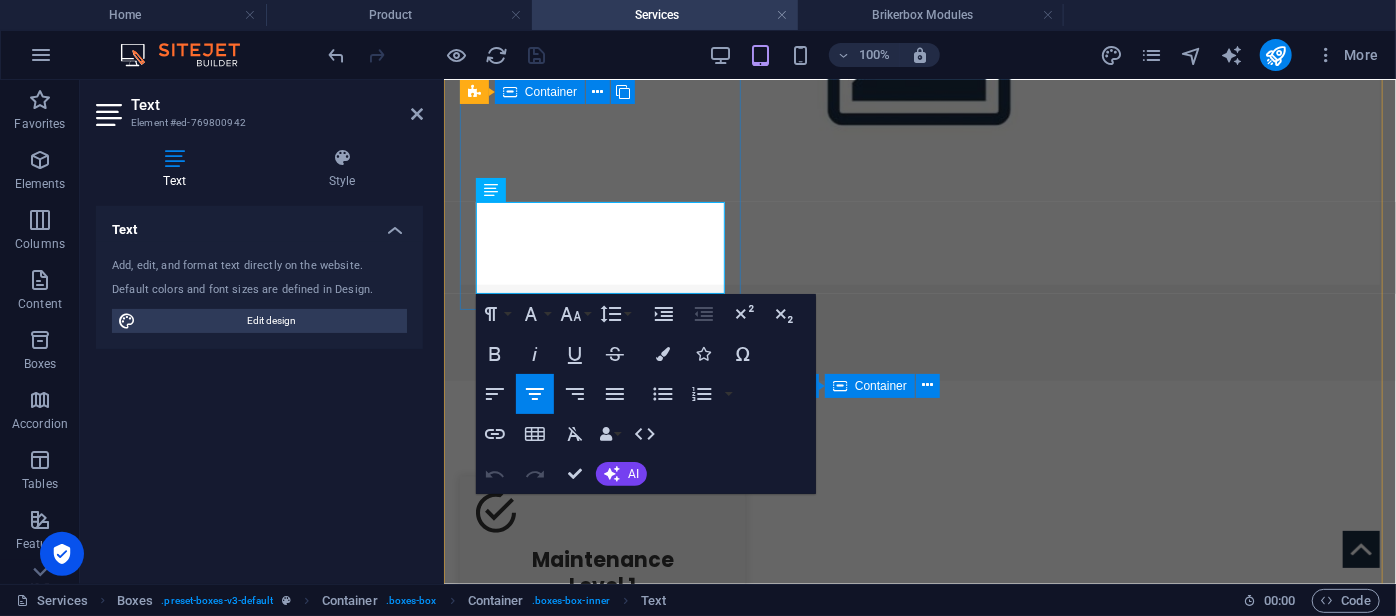 drag, startPoint x: 657, startPoint y: 212, endPoint x: 727, endPoint y: 247, distance: 78.26238 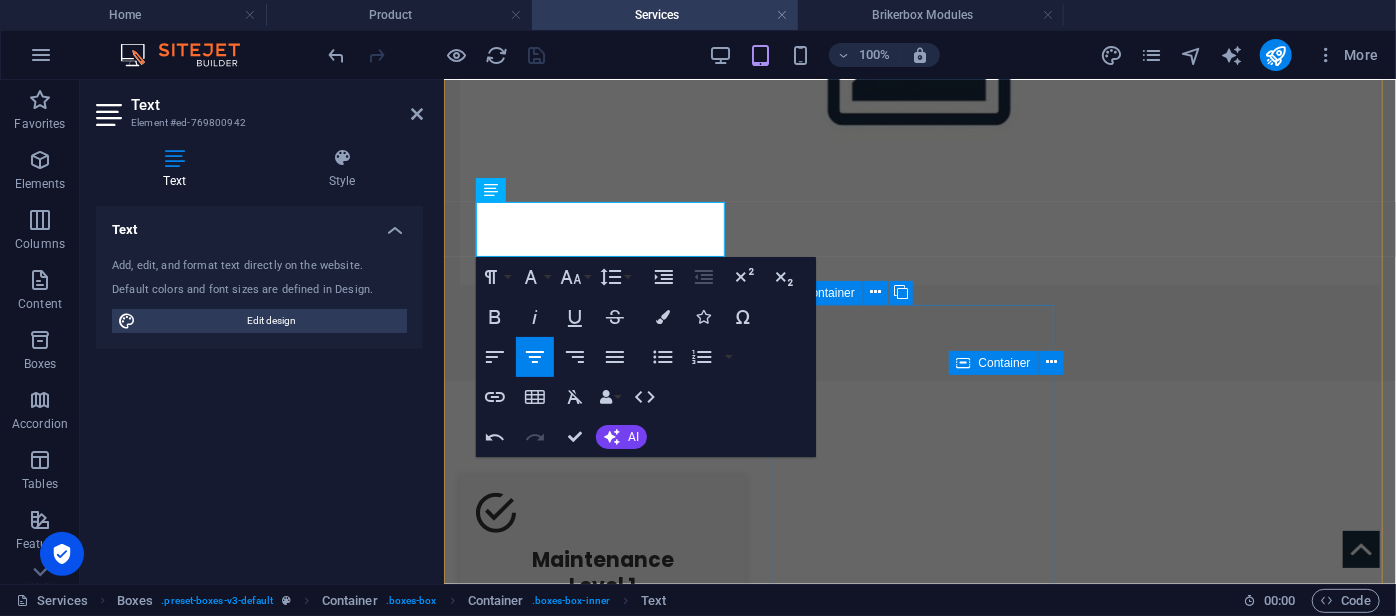 click on "Container" at bounding box center (849, 293) 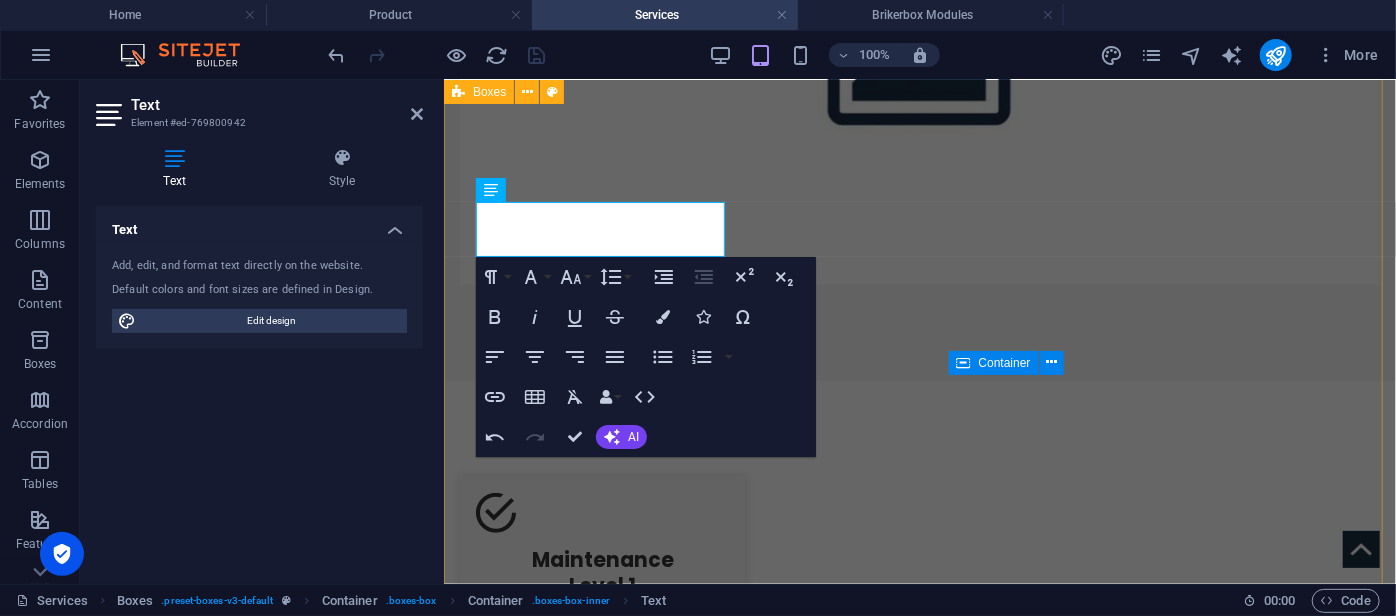 click on "Maintenance Level 1 Pemeliharaan ringan dan penanganan awal terhadap gangguan sistem.   Maintenance Level 2 Pemeliharaan lanjutan untuk menangani permasalahan teknis yang lebih kompleks.   Maintenance On-Site   Layanan pemeliharaan langsung di lokasi pelanggan.   Instalasi dan Konfigurasi  Brikerbox System   Layanan instalasi lengkap sistem komunikasi Brikerbox IP-PBX. Kami memastikan sistem terpasang dengan benar, dikonfigurasi sesuai kebutuhan bisnis Anda, dan siap digunakan dengan stabil dan aman.   Instalasi dan Konfigurasi  IP Phone   Pemasangan dan pengaturan perangkat IP Phone agar terintegrasi sempurna dengan sistem komunikasi Anda termasuk registrasi ke server IP-PBX, setting ekstensi, dan pengujian fungsi dasar hingga lanjutan. Instalasi dan Konfigurasi  Gateway   Penyiapan perangkat gateway untuk koneksi antar jaringan telepon tradisional dan IP-based meliputi pemasangan perangkat, konfigurasi jalur trunk, serta penyesuaian protokol komunikasi yang digunakan" at bounding box center (919, 1292) 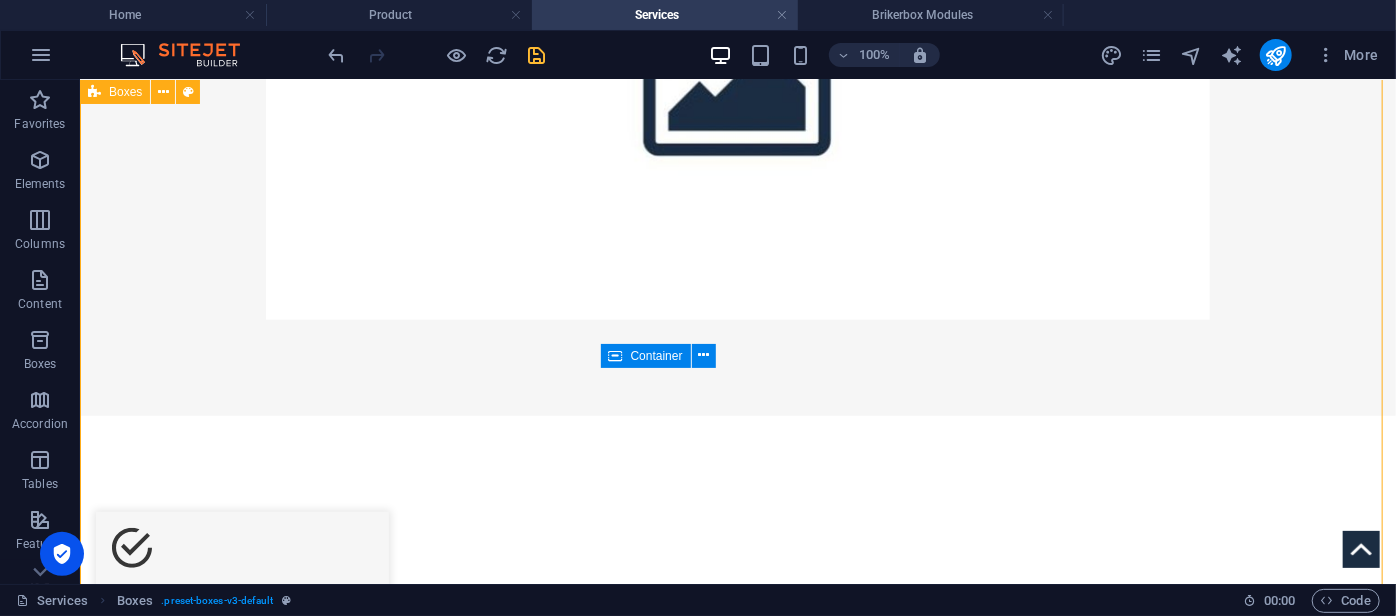 scroll, scrollTop: 707, scrollLeft: 0, axis: vertical 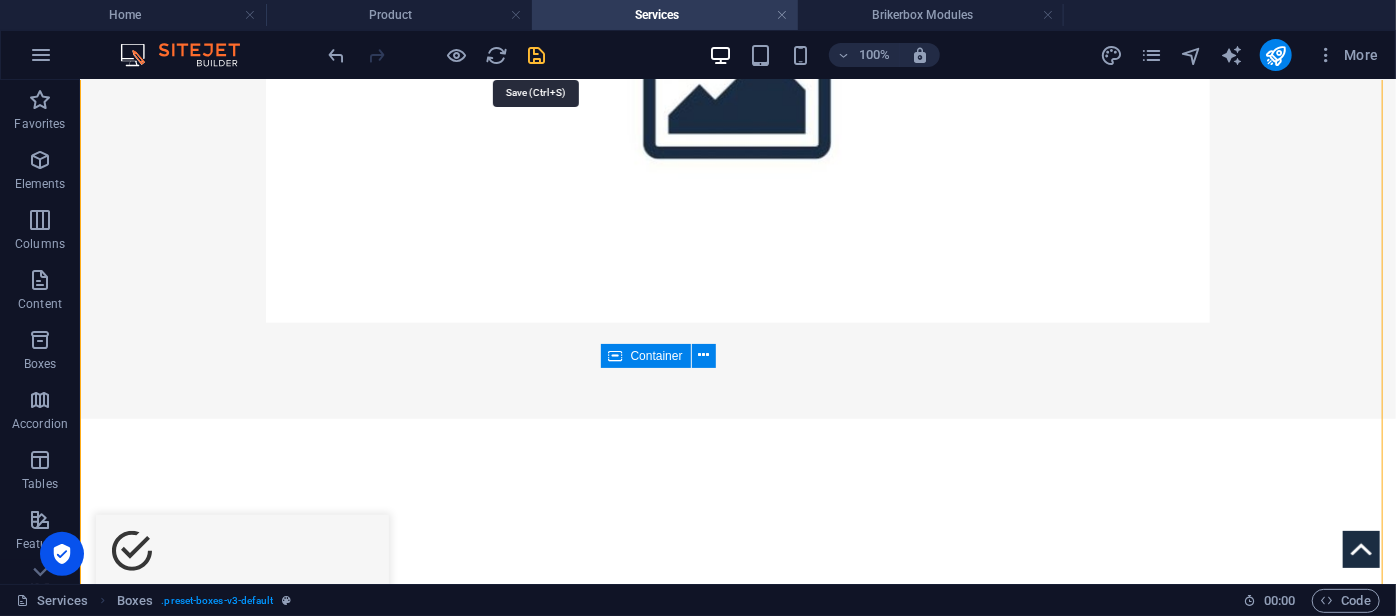 click at bounding box center (537, 55) 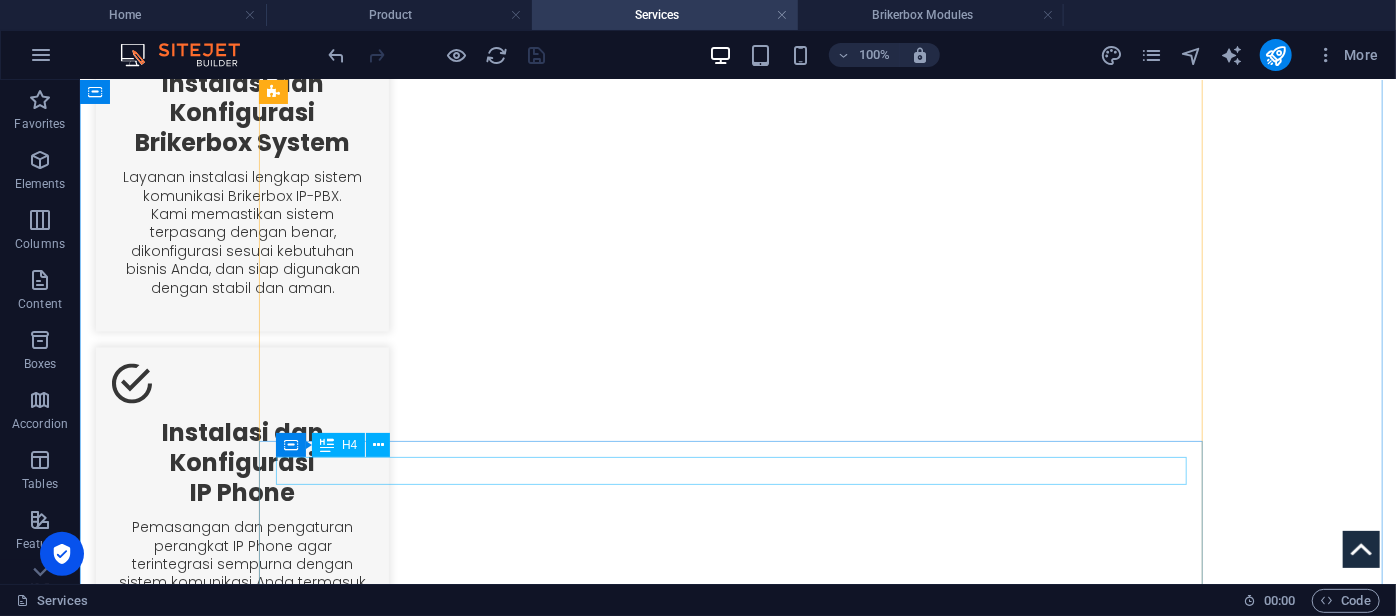 scroll, scrollTop: 1925, scrollLeft: 0, axis: vertical 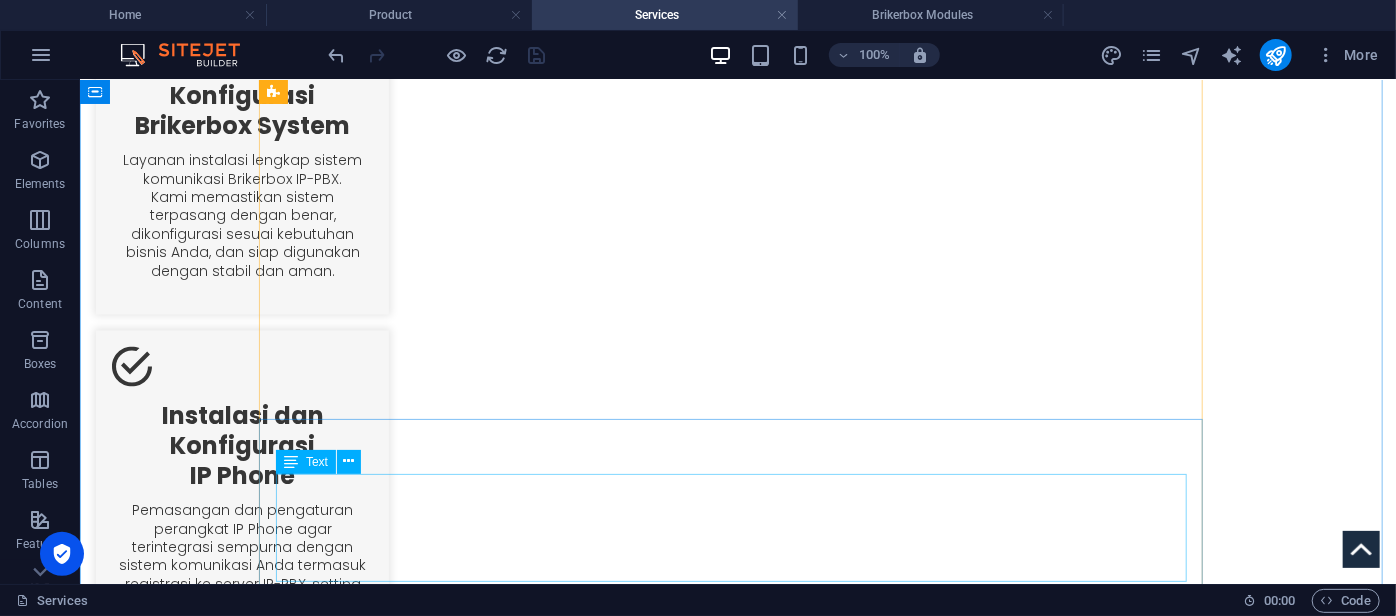click on "Lorem ipsum dolor sit amet, consectetur adipisicing elit. Maiores ipsum repellat minus nihil. [PERSON_NAME], delectus, nam dignissimos ea repudiandae minima voluptatum magni pariatur possimus quia accusamus [PERSON_NAME] facilis corporis animi nisi. Enim, pariatur, impedit quia repellat harum ipsam laboriosam voluptas dicta illum nisi obcaecati reprehenderit quis placeat recusandae tenetur aperiam." at bounding box center (1329, 2548) 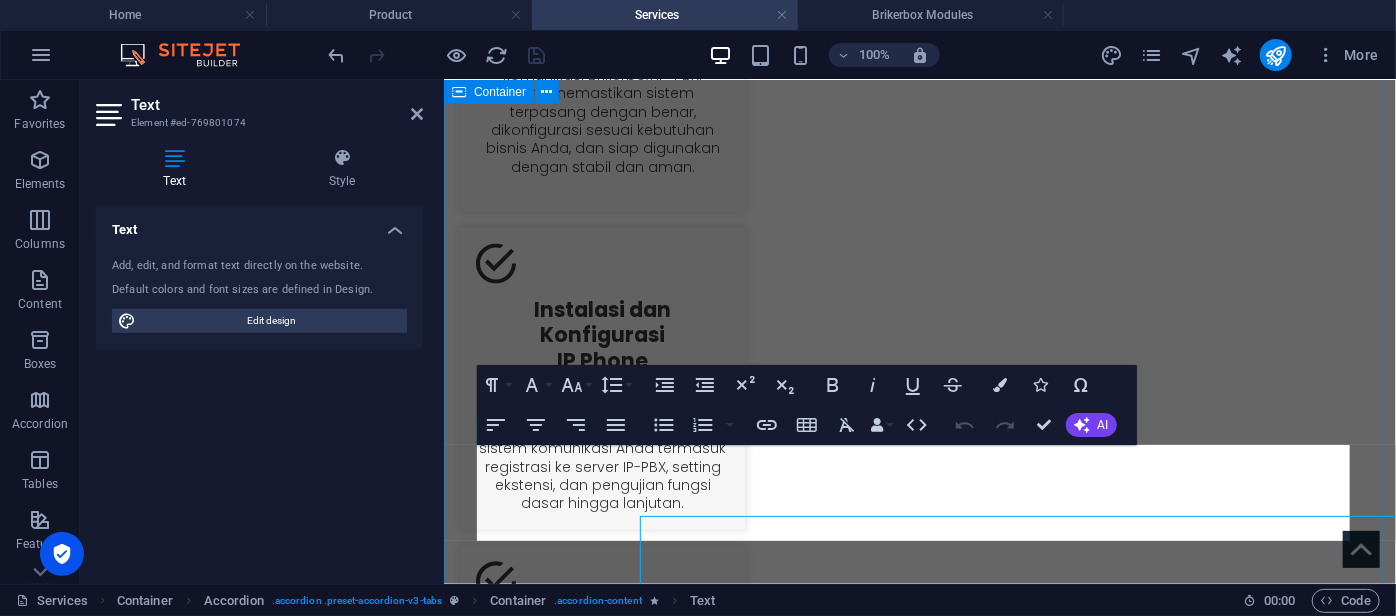 scroll, scrollTop: 1882, scrollLeft: 0, axis: vertical 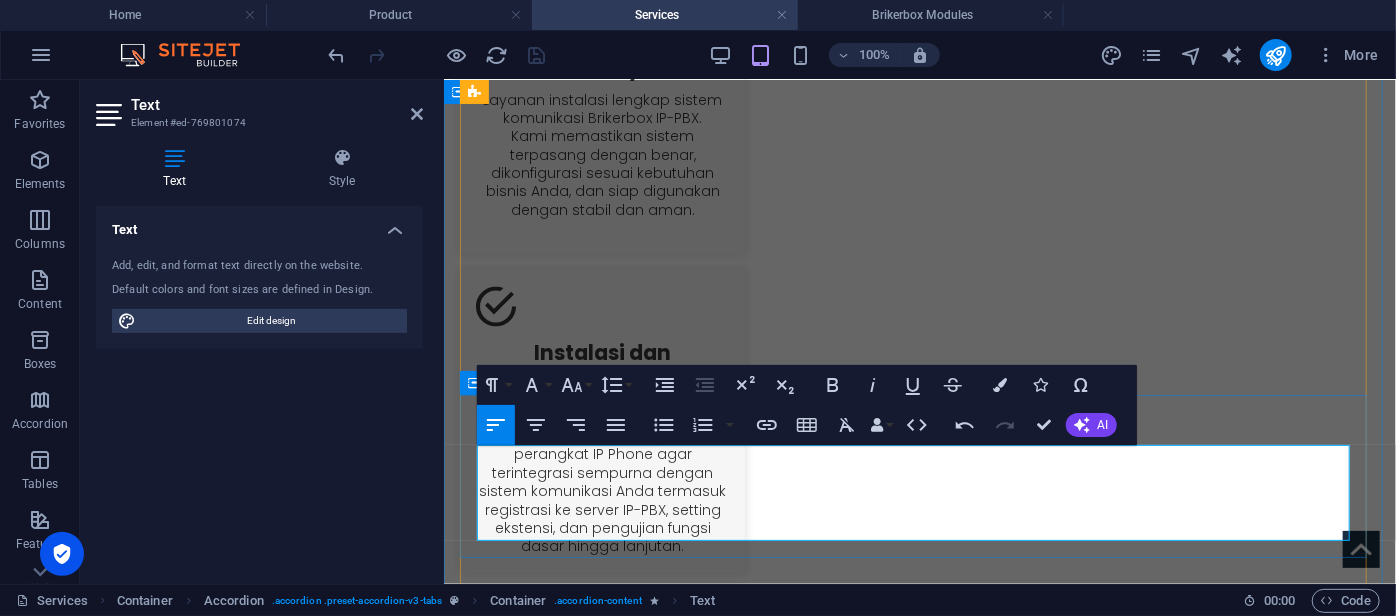 drag, startPoint x: 663, startPoint y: 458, endPoint x: 468, endPoint y: 449, distance: 195.20758 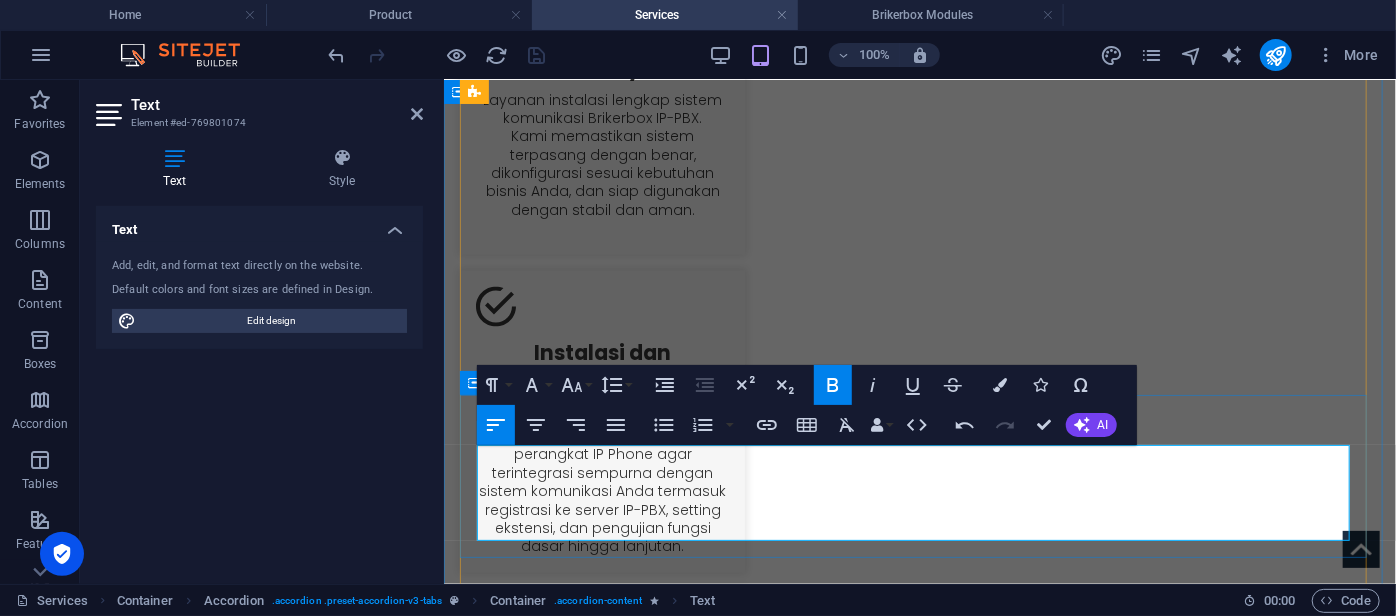 type 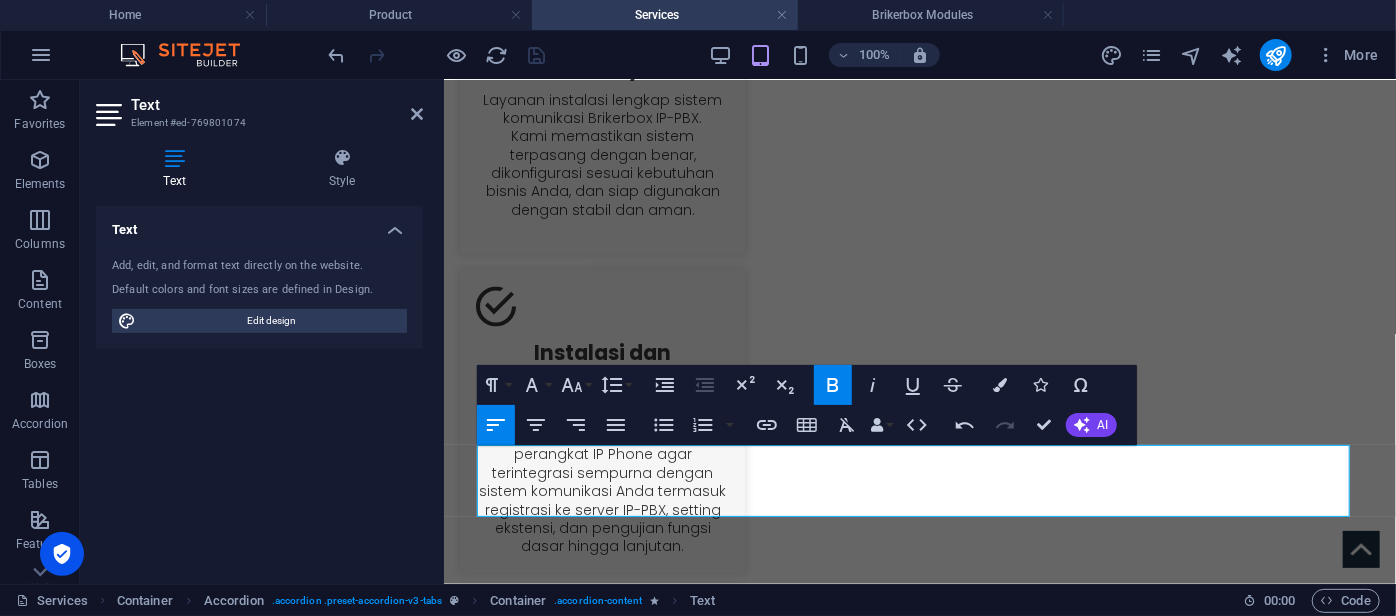 click 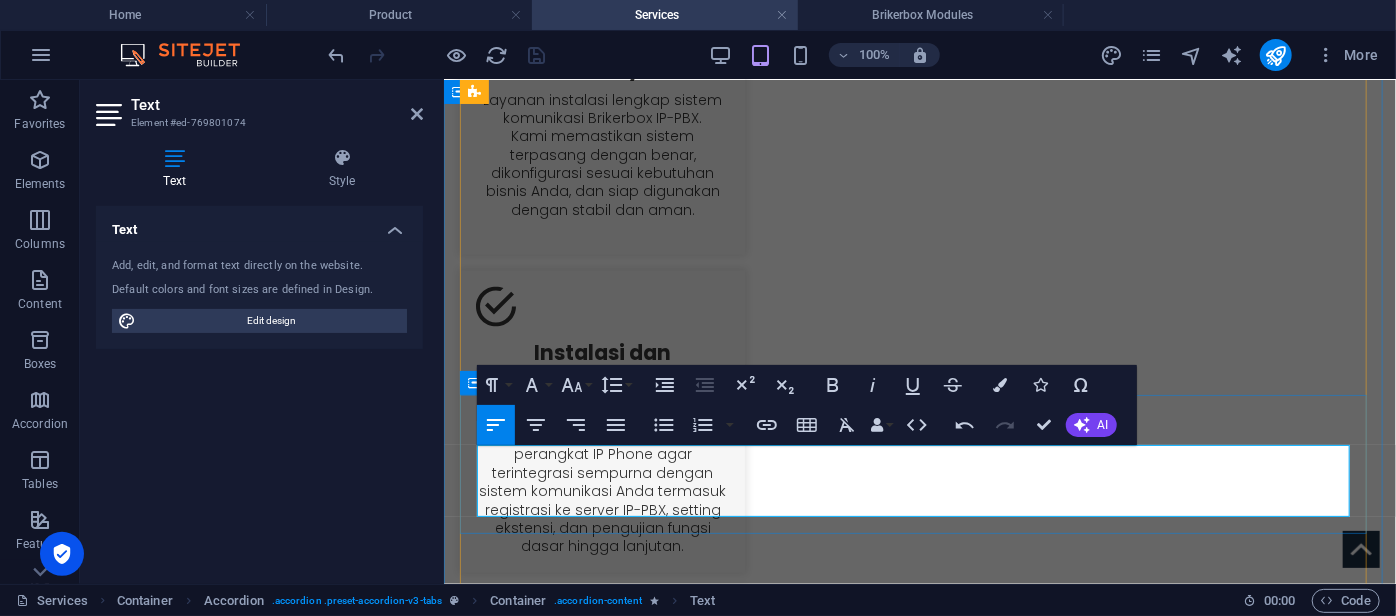 click on "Layanan pemeliharaan langsung di lokasi pelanggan. Tim teknis kami akan datang ke tempat Anda untuk menangani permasalahan secara langsung, memastikan sistem kembali normal tanpa penundaan." at bounding box center [1473, 2213] 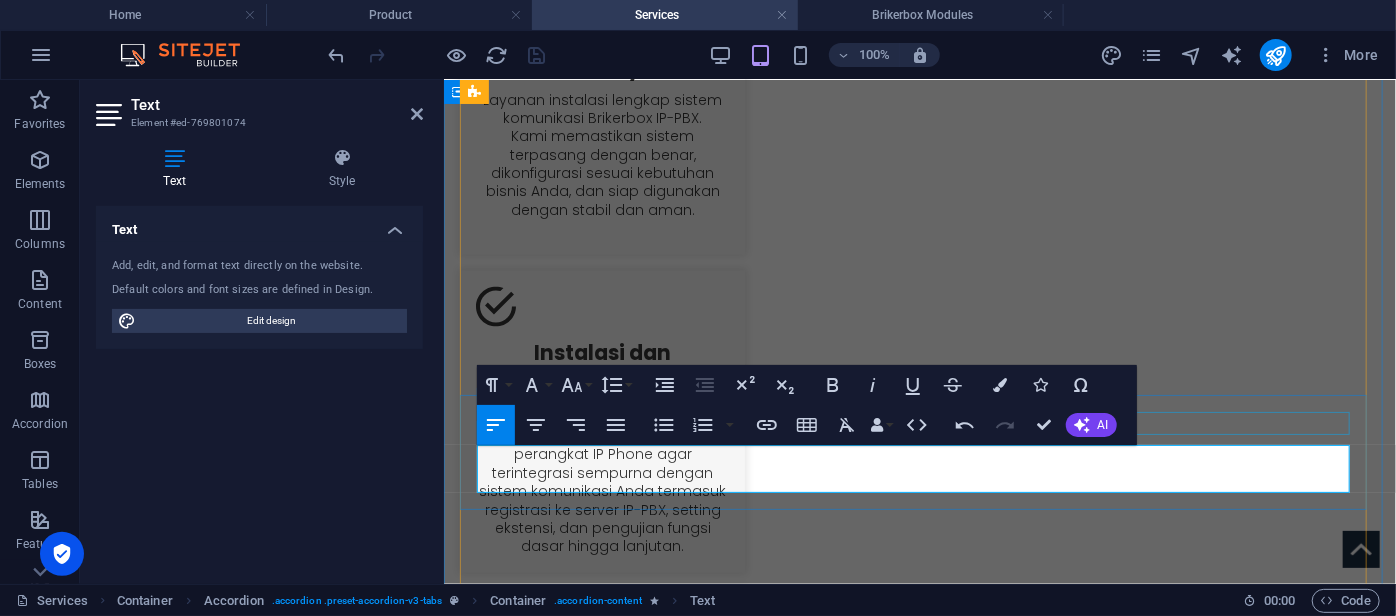 click on "Third Content" at bounding box center [1471, 1963] 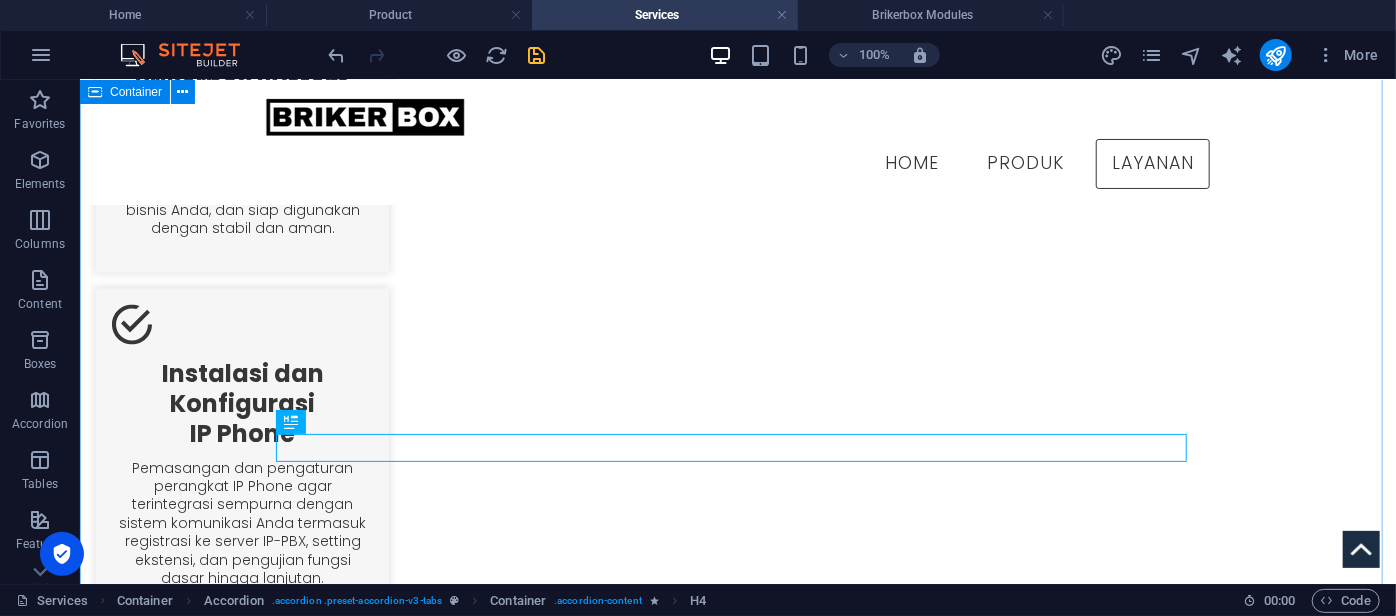 scroll, scrollTop: 1927, scrollLeft: 0, axis: vertical 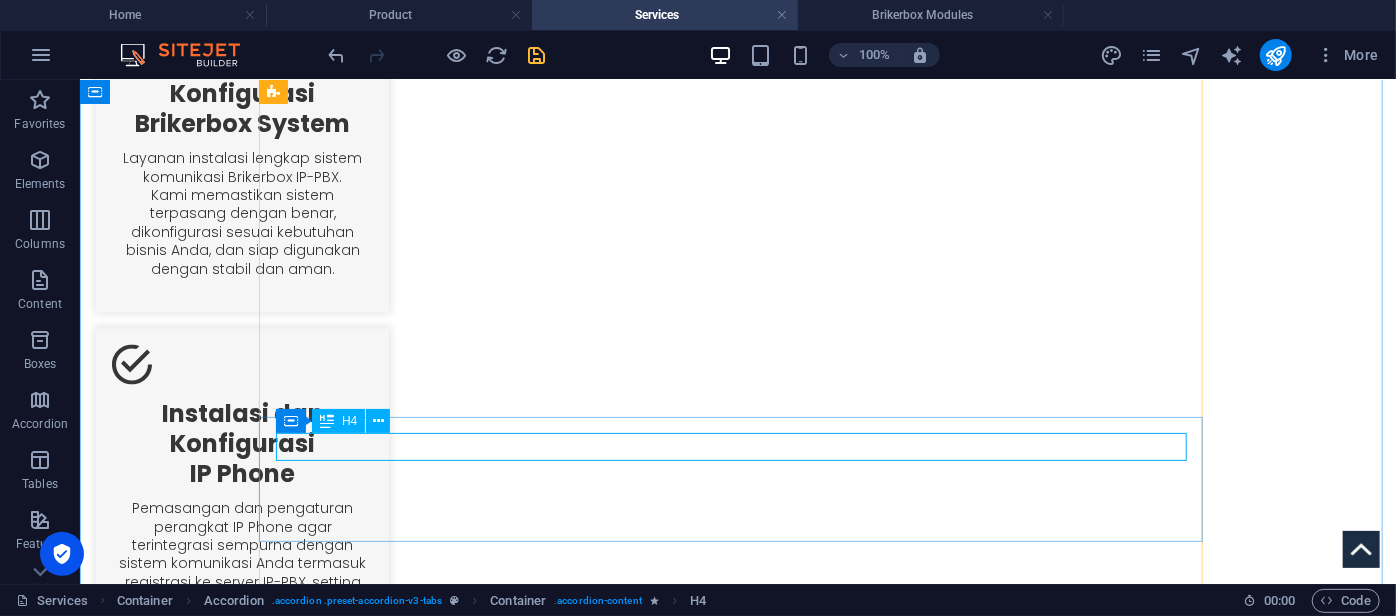 click on "Third Content" at bounding box center [1325, 2073] 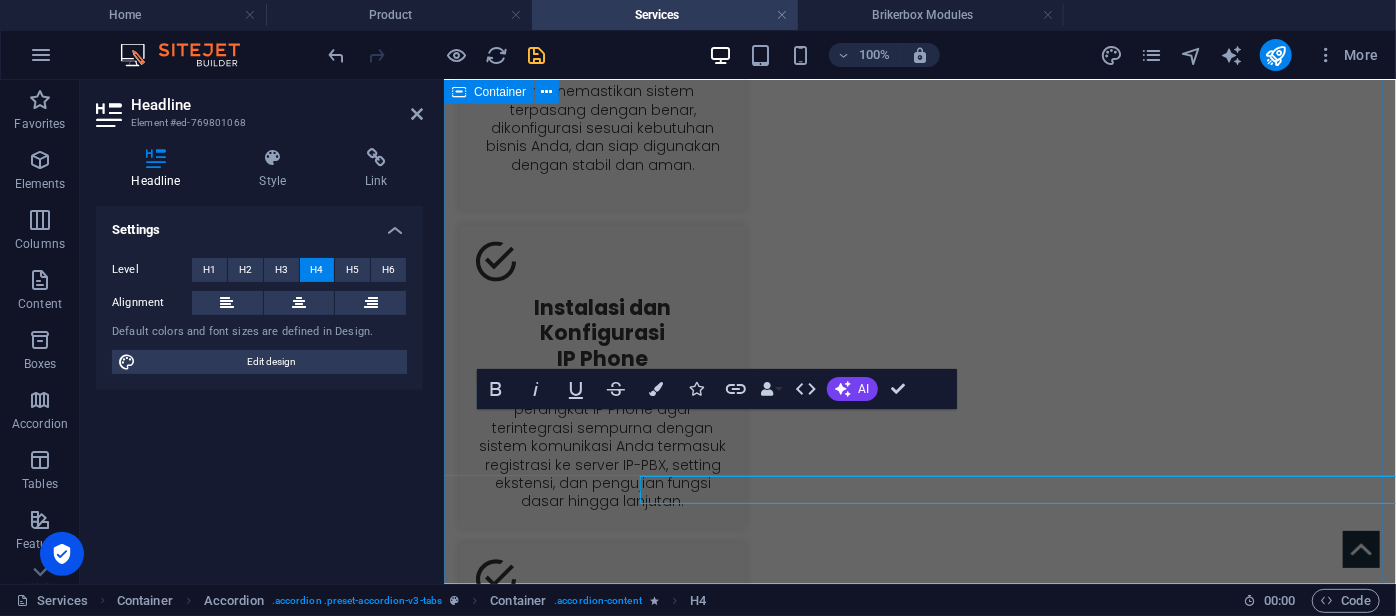 scroll, scrollTop: 1884, scrollLeft: 0, axis: vertical 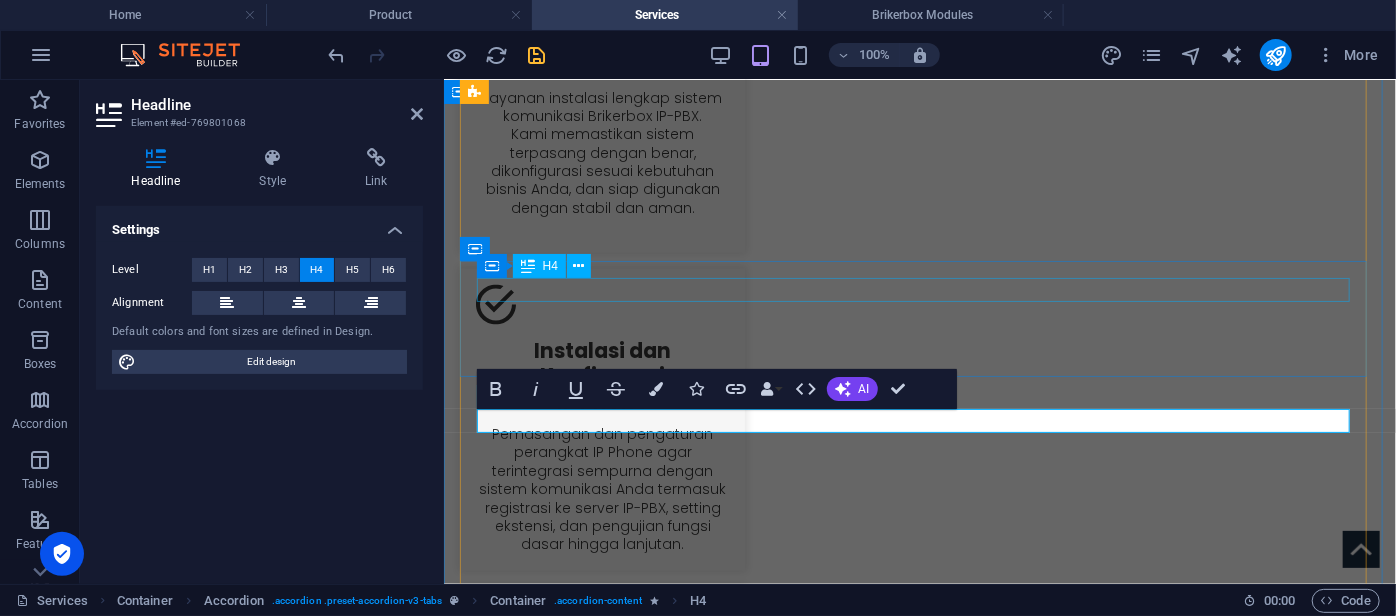 click on "Maintenance Level 2" at bounding box center (1297, 1961) 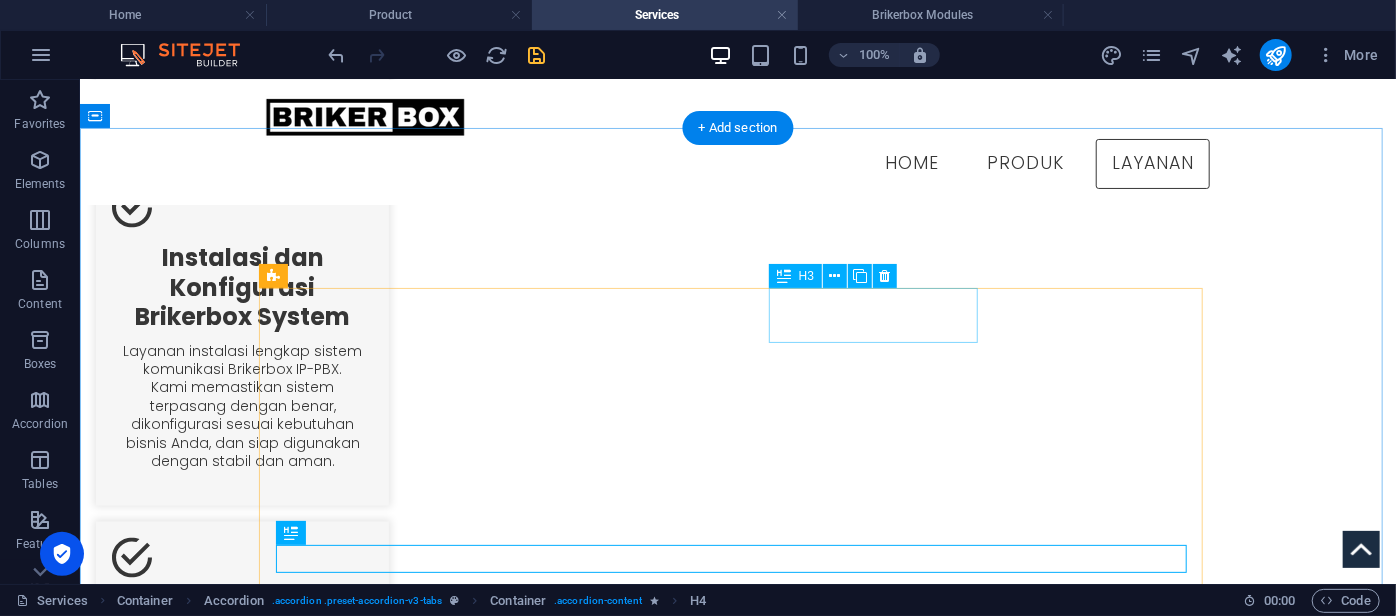 scroll, scrollTop: 1665, scrollLeft: 0, axis: vertical 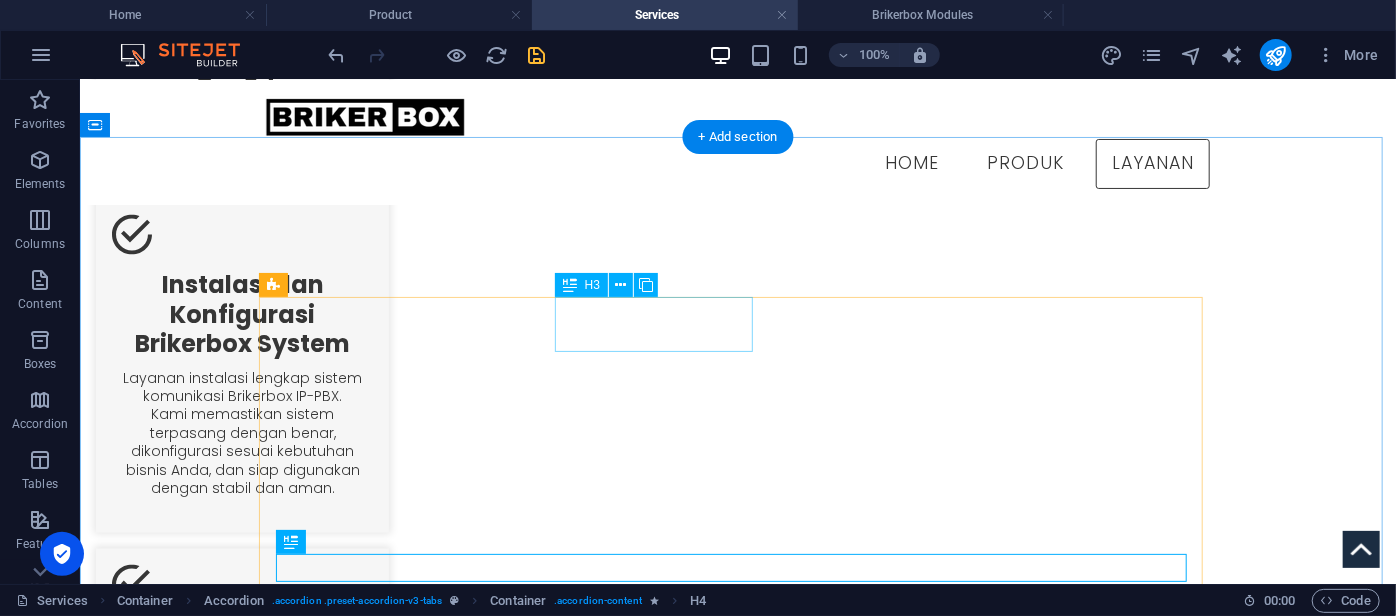 click on "Third Headline" at bounding box center (511, 2733) 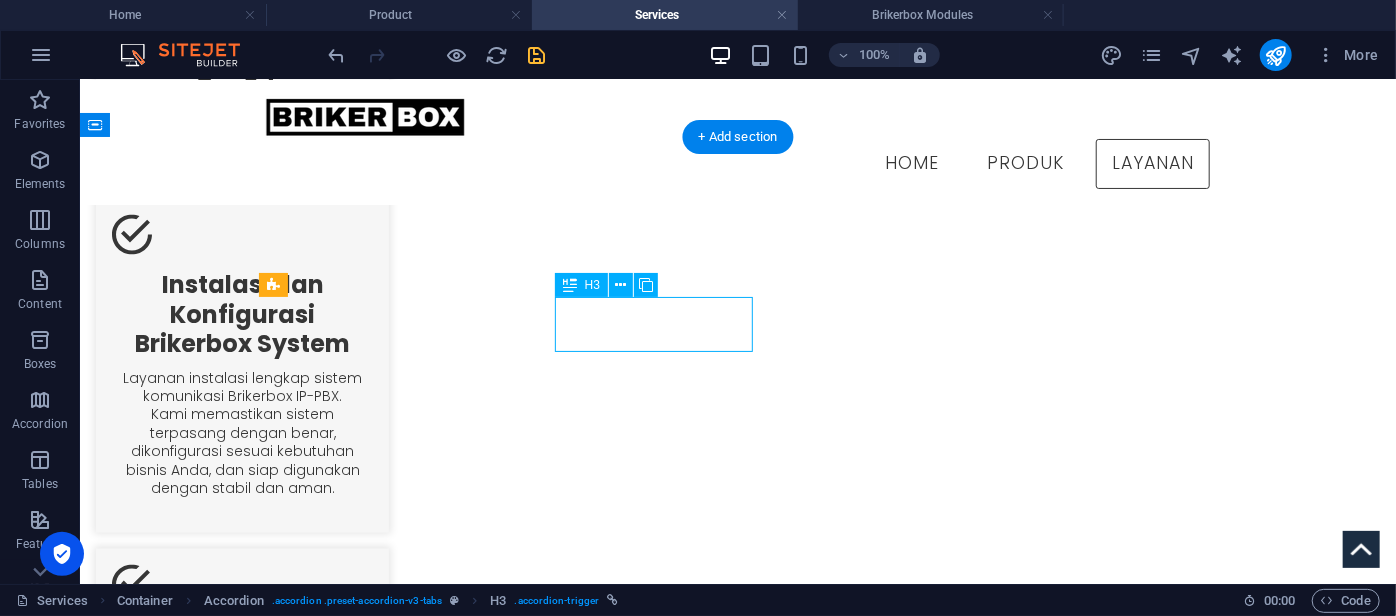 click on "Third Headline" at bounding box center [511, 2733] 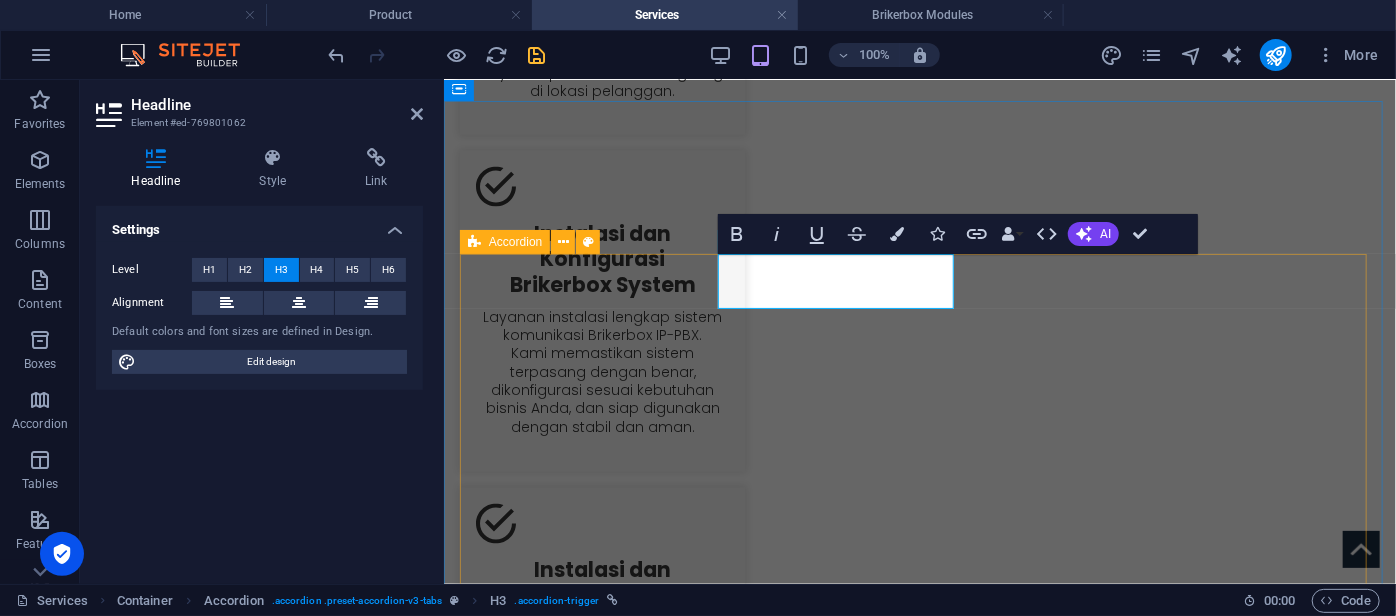 drag, startPoint x: 844, startPoint y: 283, endPoint x: 704, endPoint y: 274, distance: 140.28899 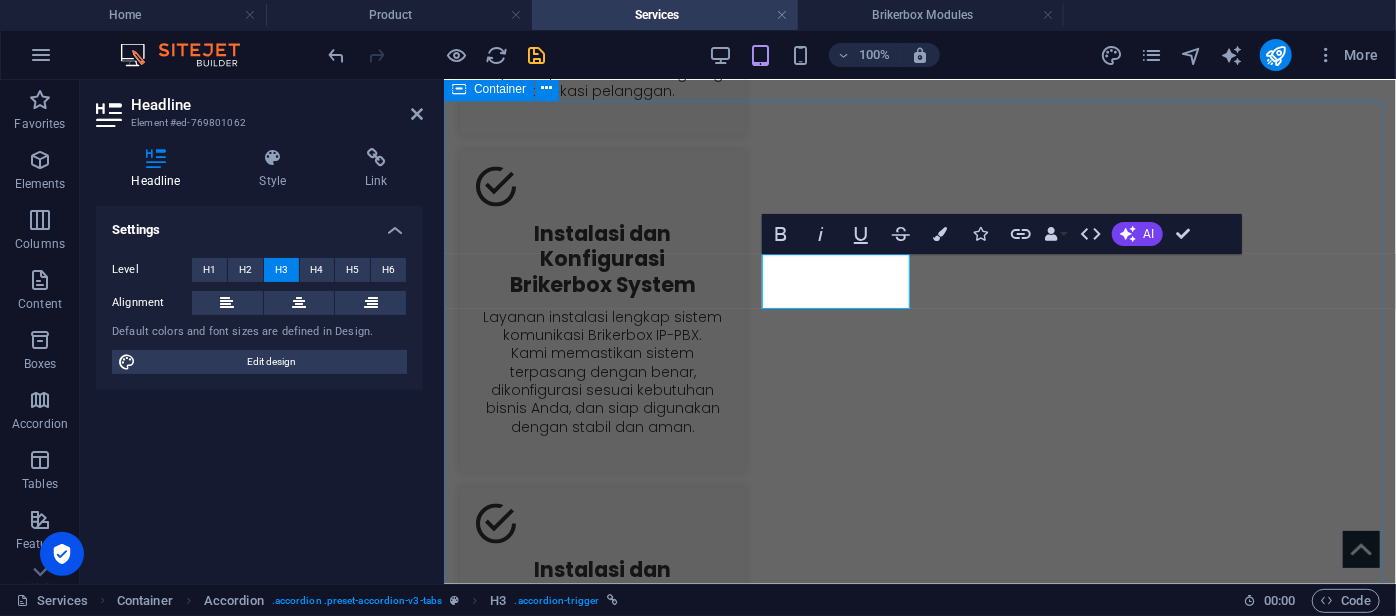 click on "Accordion Level 1 Maintenance Level 1 Pemeliharaan ringan yang mencakup pemeriksaan rutin, pembaruan perangkat lunak minor, dan penanganan awal terhadap gangguan sistem. Layanan ini bertujuan menjaga performa sistem tetap optimal dengan respon cepat terhadap isu teknis standar. Level 2 Maintenance Level 2 Pemeliharaan lanjutan untuk menangani permasalahan teknis yang lebih kompleks. Mencakup analisa sistem menyeluruh, perbaikan konfigurasi, dan eskalasi ke bagian pengembangan jika diperlukan.  On-Site Maintenance On-Site Layanan pemeliharaan langsung di lokasi pelanggan. Tim teknis kami akan datang ke tempat Anda untuk menangani permasalahan secara langsung, memastikan sistem kembali normal tanpa penundaan. Fourth Headline Fourth Content Fourth Headline Fourth Content" at bounding box center (919, 2536) 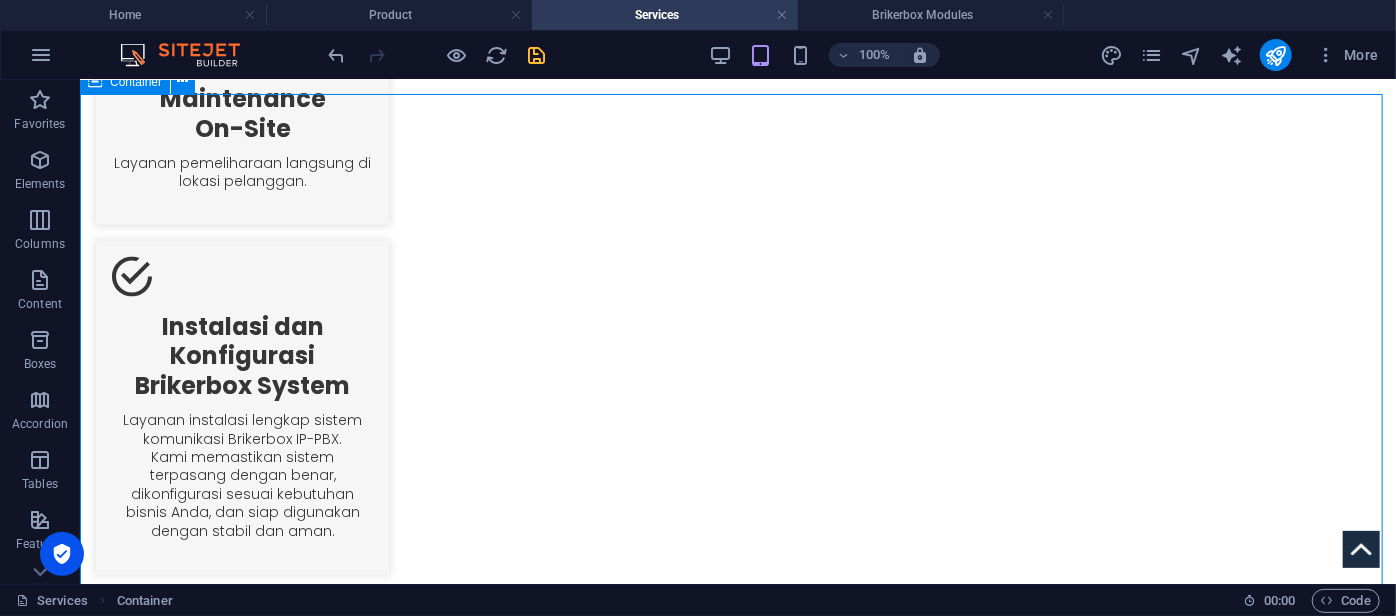 scroll, scrollTop: 1718, scrollLeft: 0, axis: vertical 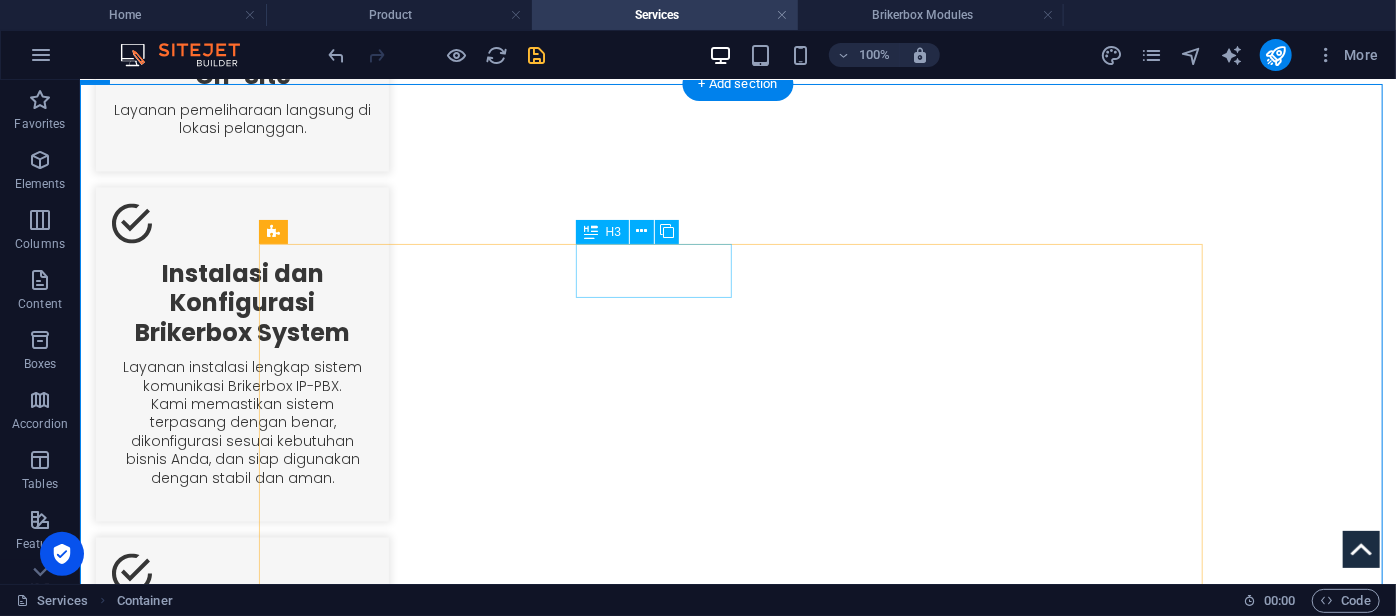 click on "On-Site" at bounding box center (489, 2722) 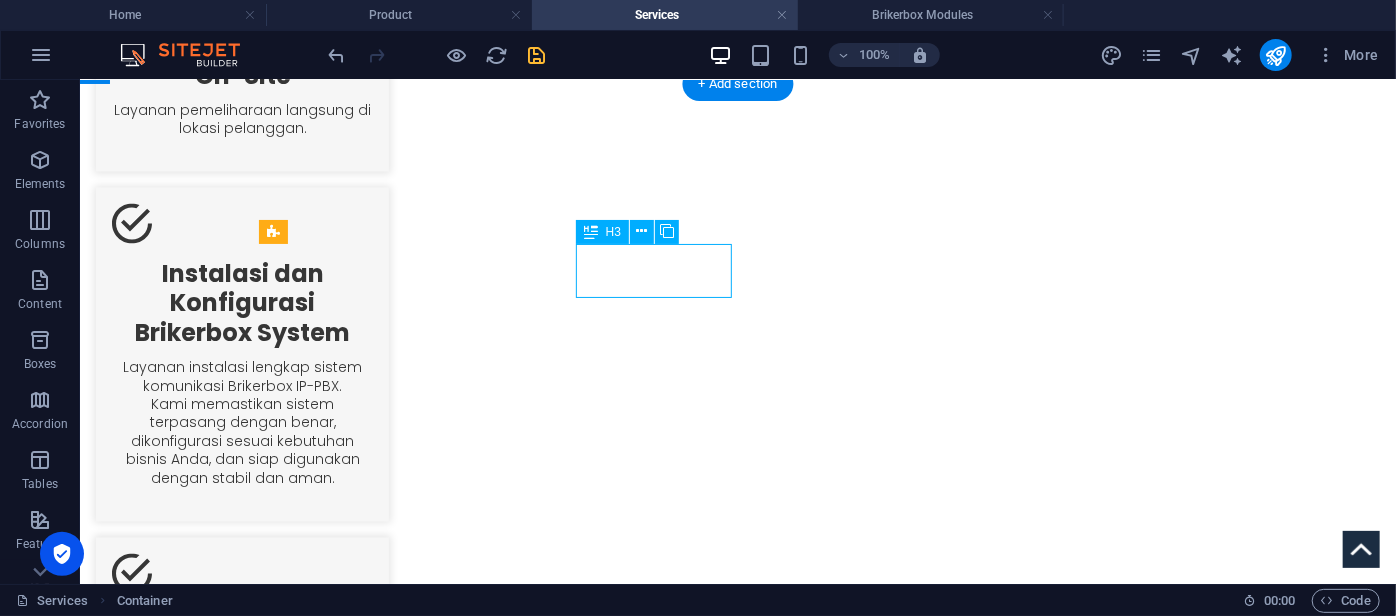 click on "On-Site" at bounding box center [489, 2722] 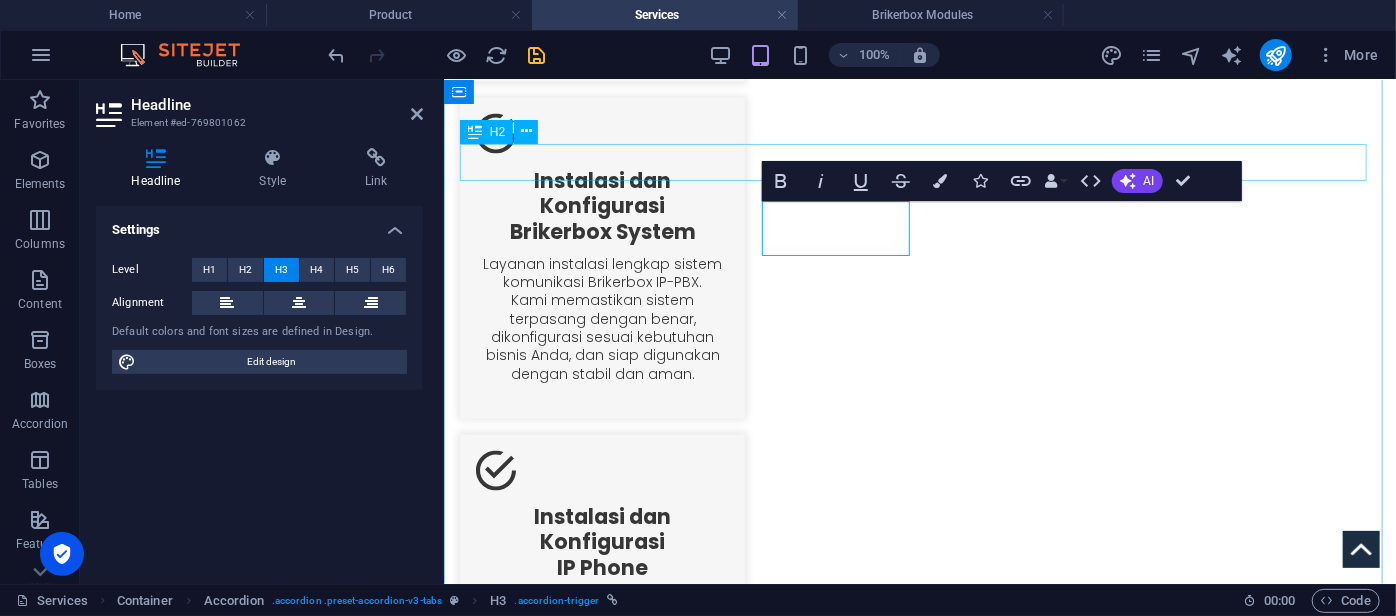 click on "Accordion" at bounding box center [919, 2039] 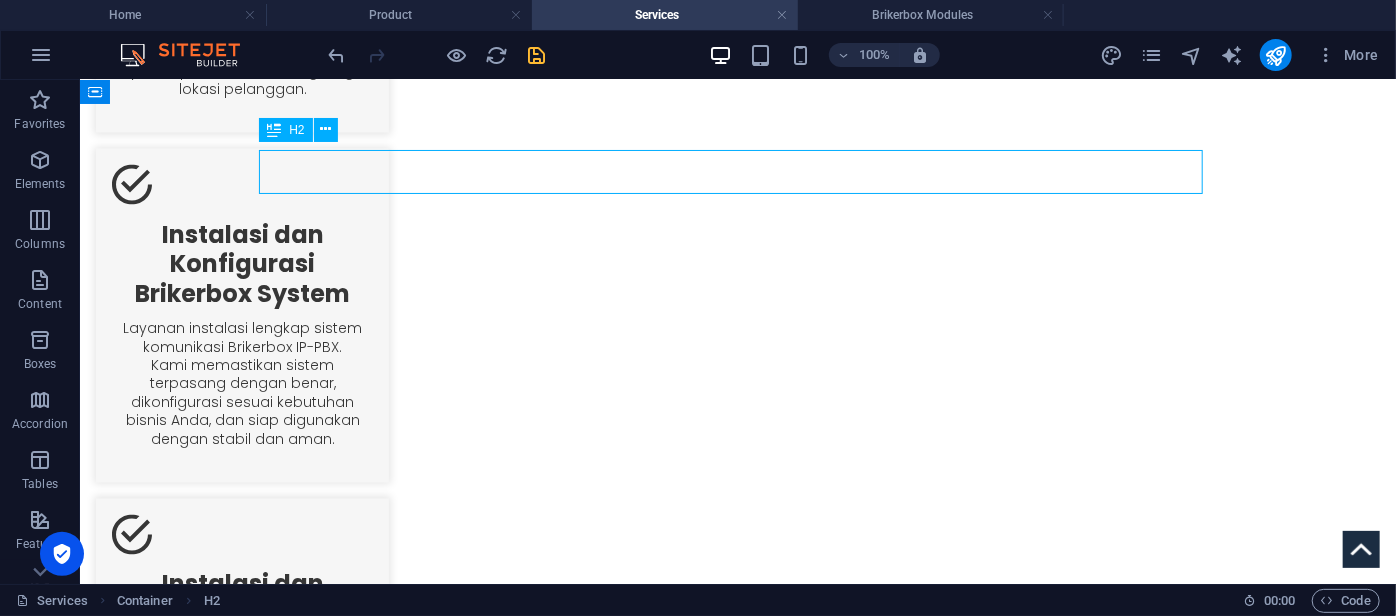 scroll, scrollTop: 1756, scrollLeft: 0, axis: vertical 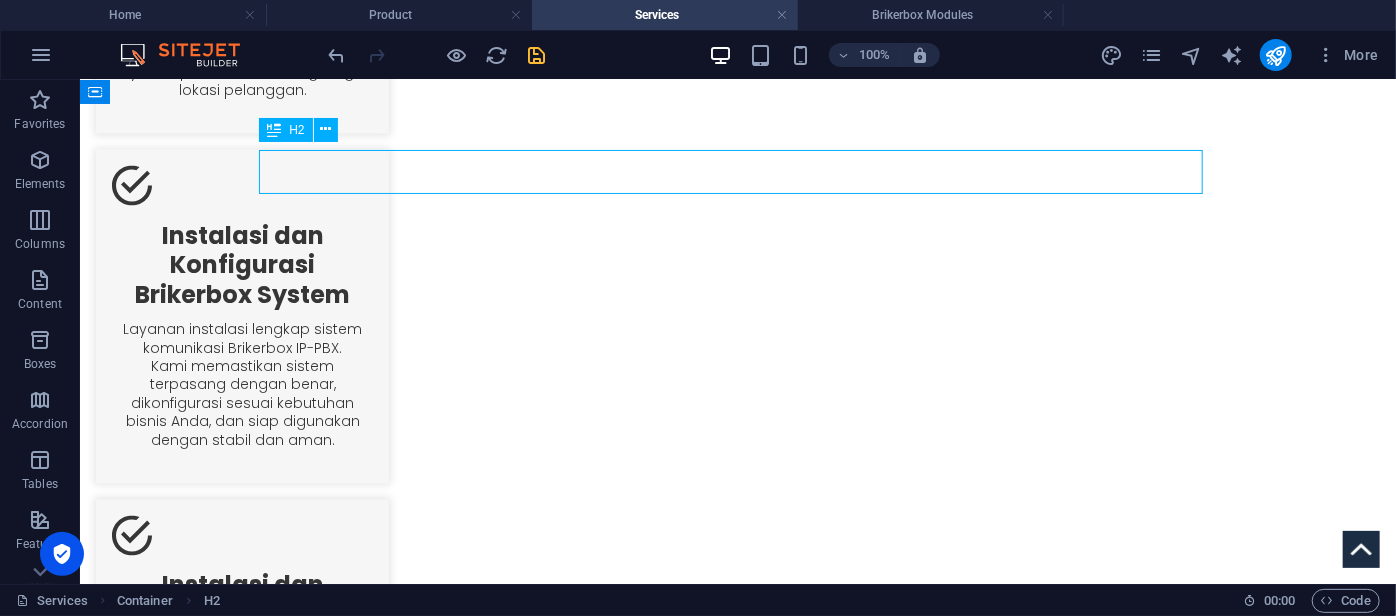 click on "Accordion" at bounding box center (737, 2149) 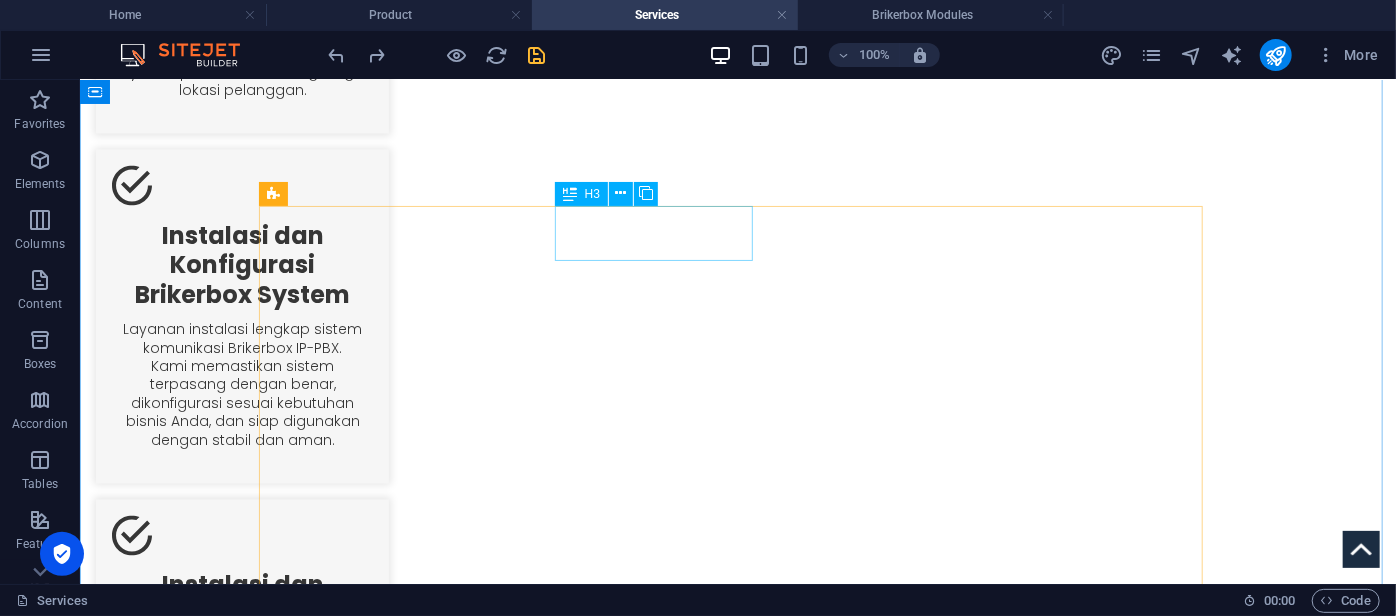 click on "Third Headline" at bounding box center (511, 2684) 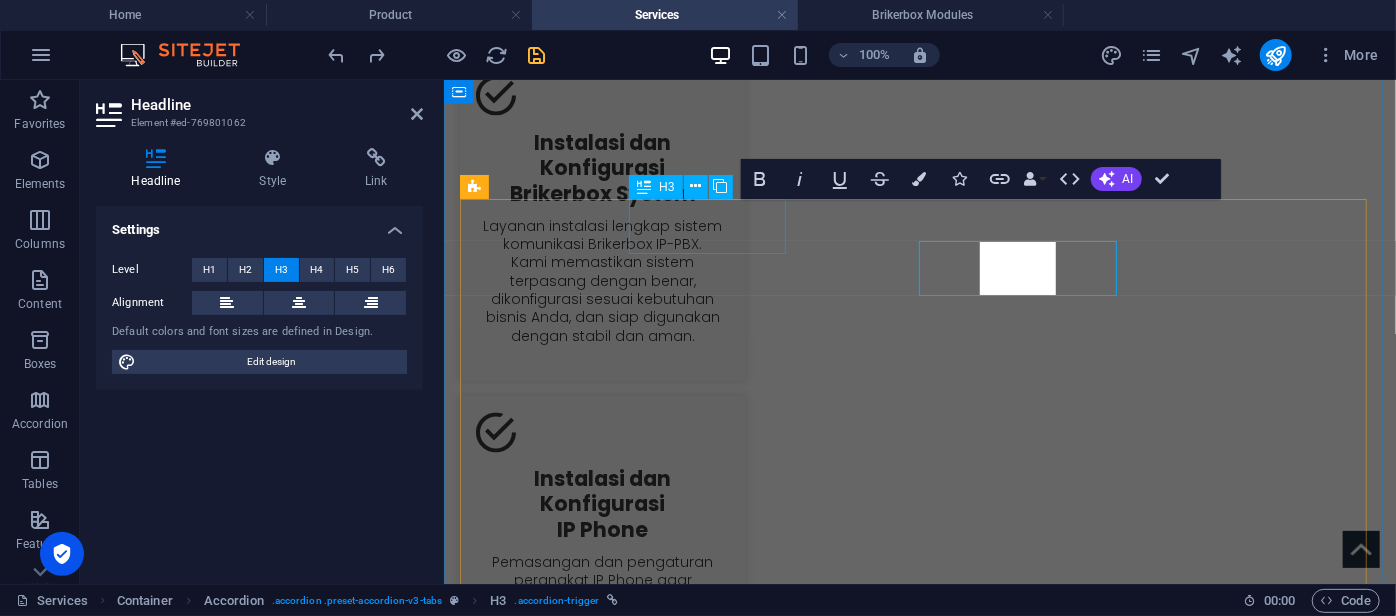 scroll, scrollTop: 1720, scrollLeft: 0, axis: vertical 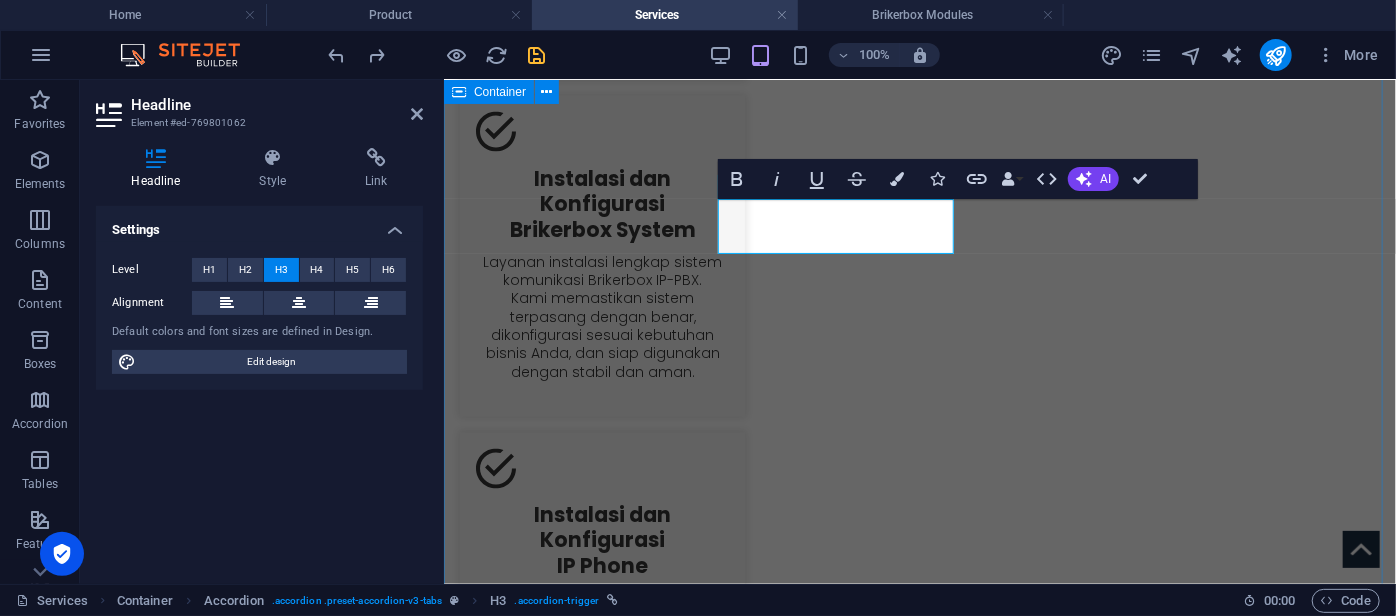 click on "Accordion Level 1 Maintenance Level 1 Pemeliharaan ringan yang mencakup pemeriksaan rutin, pembaruan perangkat lunak minor, dan penanganan awal terhadap gangguan sistem. Layanan ini bertujuan menjaga performa sistem tetap optimal dengan respon cepat terhadap isu teknis standar. Level 2 Maintenance Level 2 Pemeliharaan lanjutan untuk menangani permasalahan teknis yang lebih kompleks. Mencakup analisa sistem menyeluruh, perbaikan konfigurasi, dan eskalasi ke bagian pengembangan jika diperlukan. Maintenance On-Site Maintenance On-Site Layanan pemeliharaan langsung di lokasi pelanggan. Tim teknis kami akan datang ke tempat Anda untuk menangani permasalahan secara langsung, memastikan sistem kembali normal tanpa penundaan. Fourth Headline Fourth Content Fourth Headline Fourth Content" at bounding box center [919, 2481] 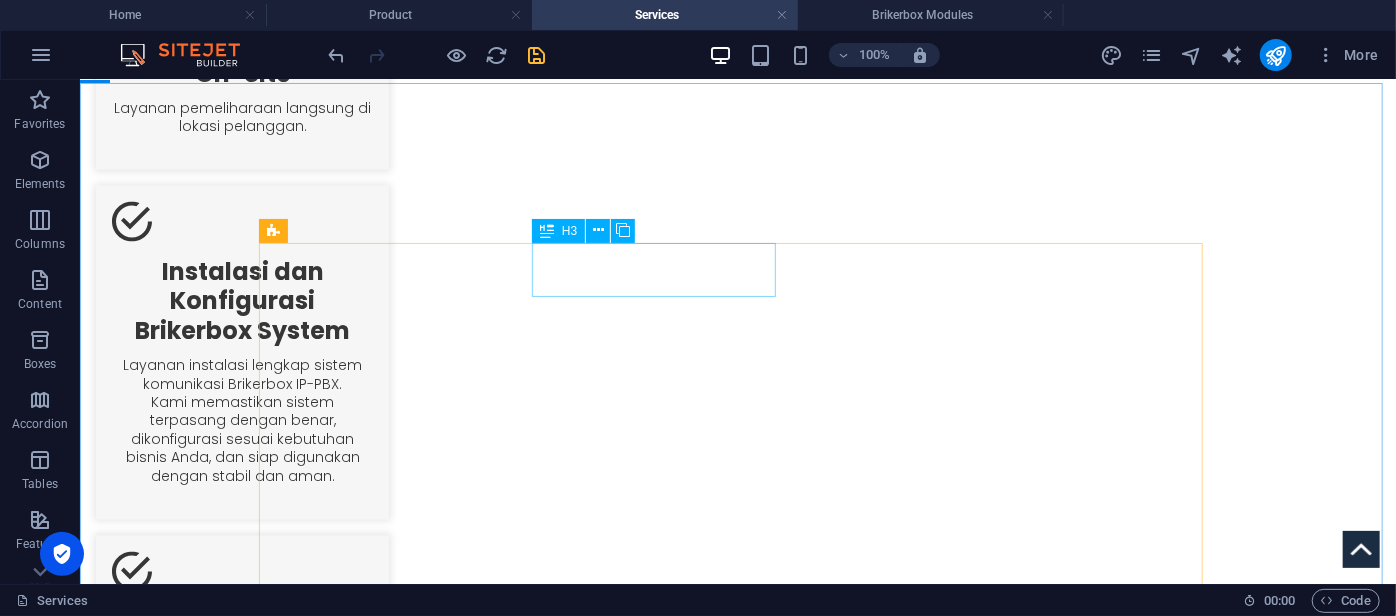 scroll, scrollTop: 1682, scrollLeft: 0, axis: vertical 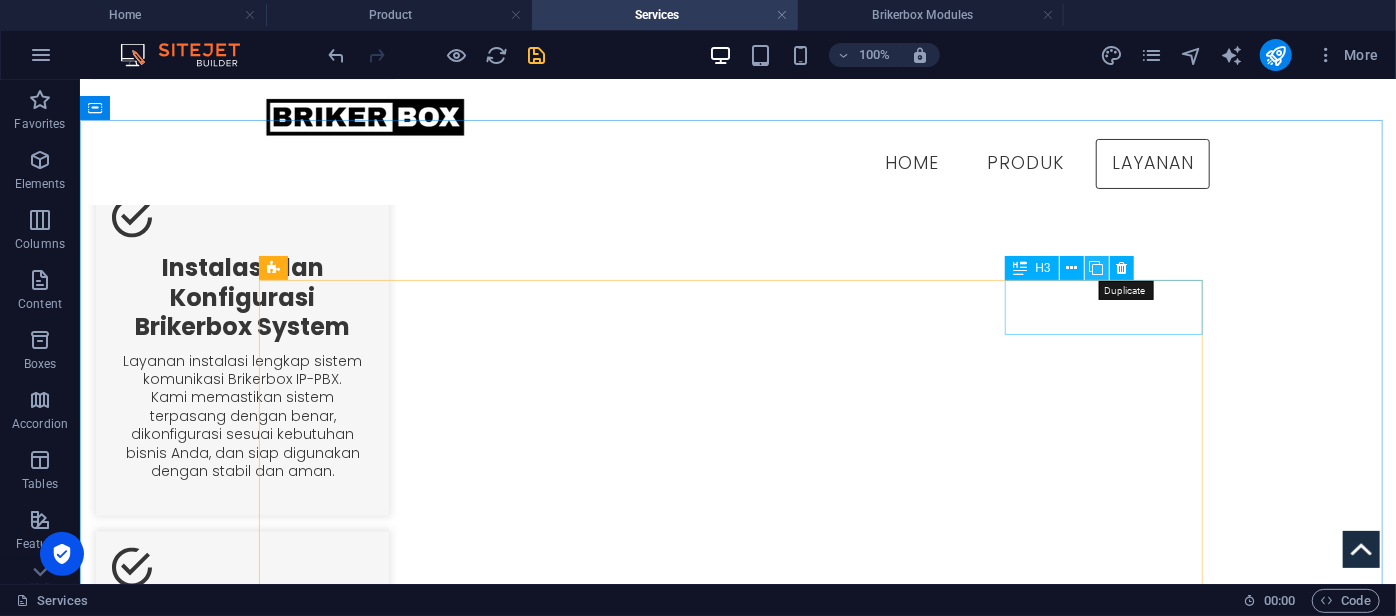 click at bounding box center [1097, 268] 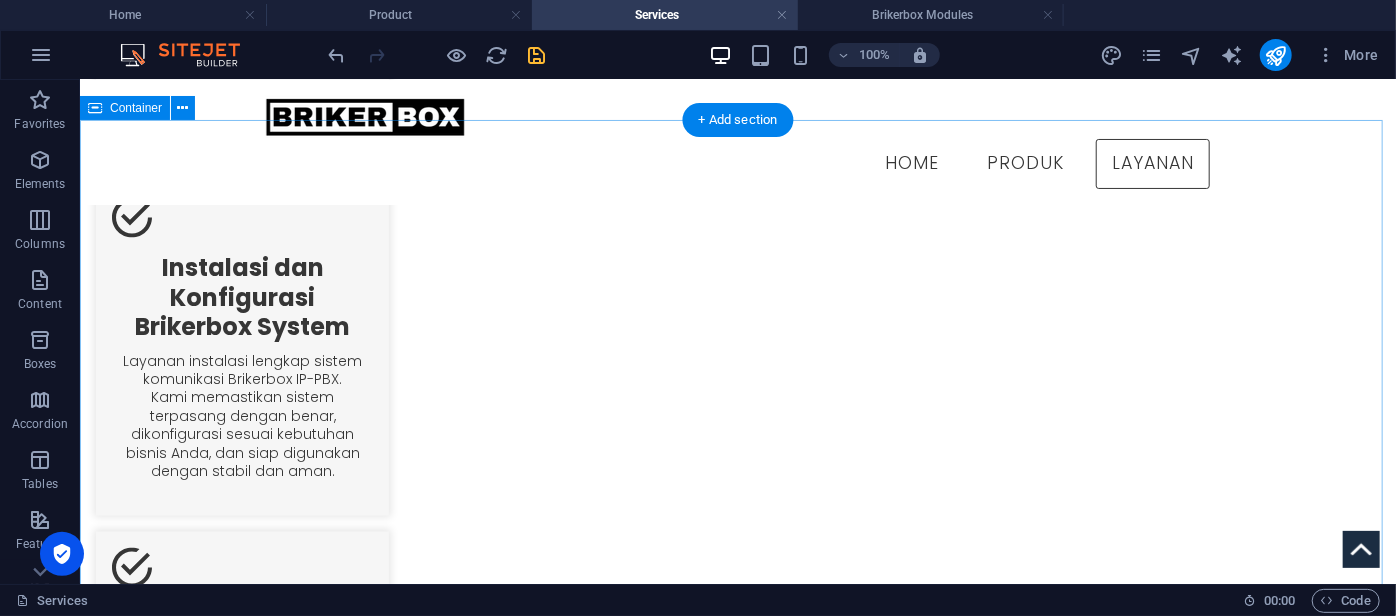 click on "Accordion Level 1 Maintenance Level 1 Pemeliharaan ringan yang mencakup pemeriksaan rutin, pembaruan perangkat lunak minor, dan penanganan awal terhadap gangguan sistem. Layanan ini bertujuan menjaga performa sistem tetap optimal dengan respon cepat terhadap isu teknis standar. Level 2 Maintenance Level 2 Pemeliharaan lanjutan untuk menangani permasalahan teknis yang lebih kompleks. Mencakup analisa sistem menyeluruh, perbaikan konfigurasi, dan eskalasi ke bagian pengembangan jika diperlukan. Maintenance On-Site Maintenance On-Site Layanan pemeliharaan langsung di lokasi pelanggan. Tim teknis kami akan datang ke tempat Anda untuk menangani permasalahan secara langsung, memastikan sistem kembali normal tanpa penundaan. Fourth Headline Fourth Content Fourth Headline Fourth Content Fourth Headline Fourth Content" at bounding box center (737, 2680) 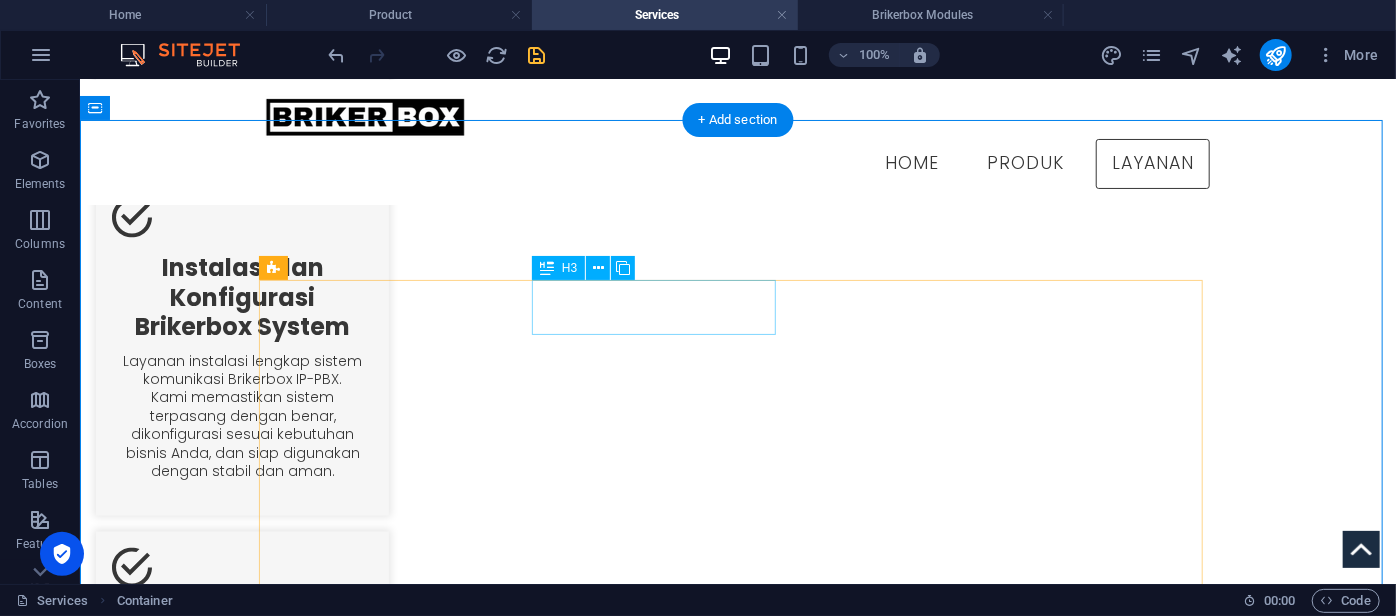 click on "Maintenance On-Site" at bounding box center (530, 2716) 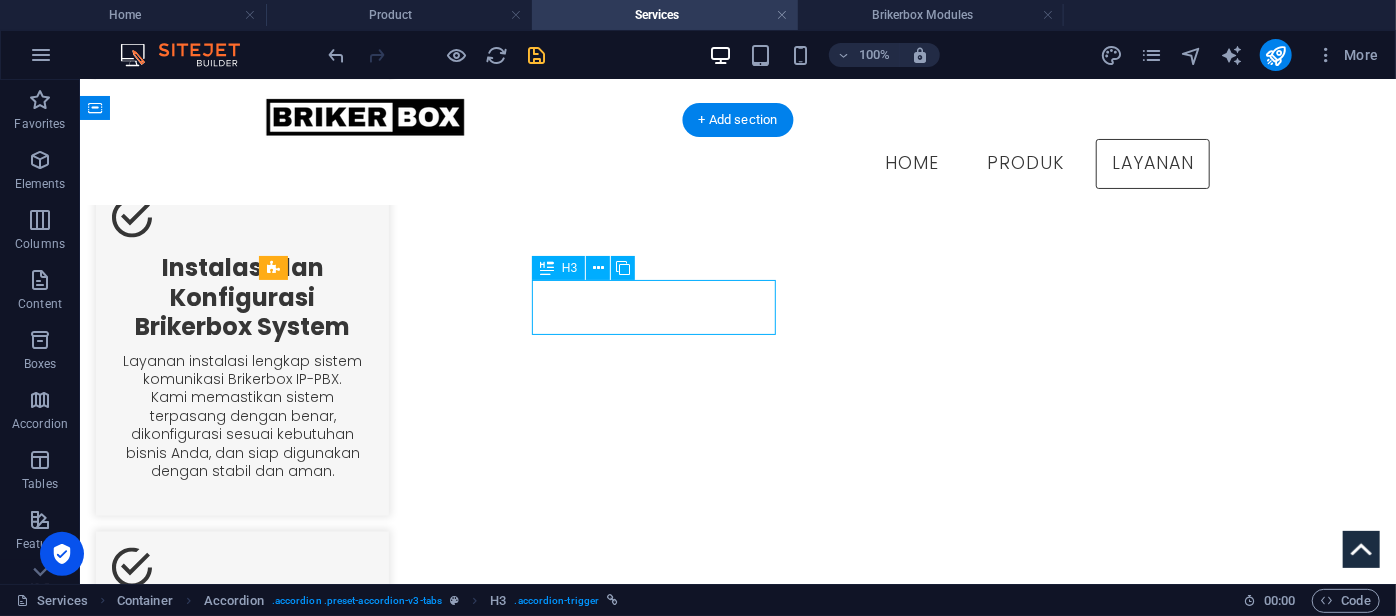click on "Maintenance On-Site" at bounding box center (530, 2716) 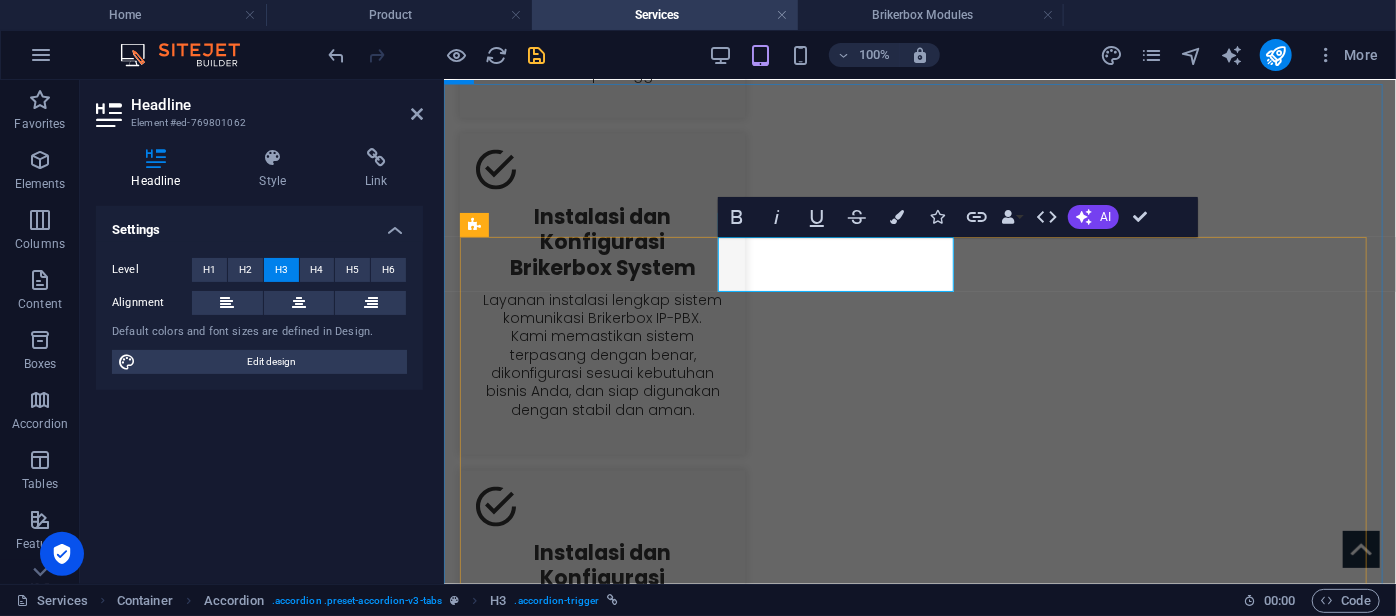 click on "Maintenance On-Site" at bounding box center (724, 2158) 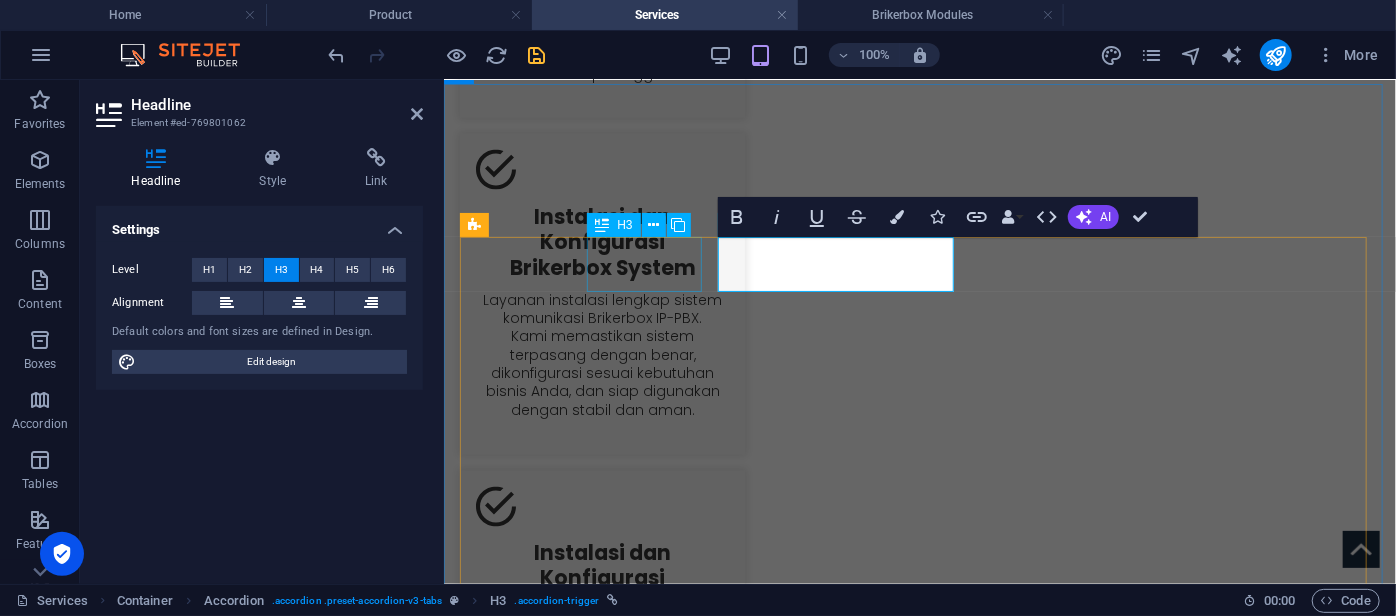 drag, startPoint x: 847, startPoint y: 264, endPoint x: 684, endPoint y: 269, distance: 163.07668 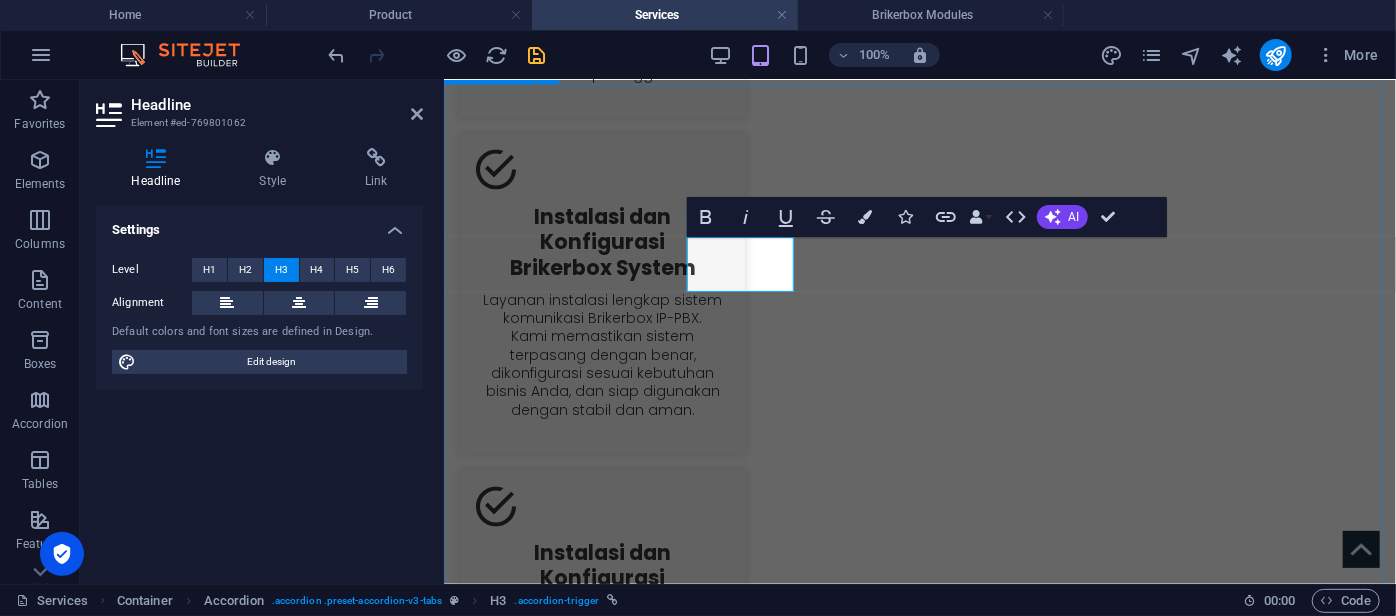 click on "Accordion Level 1 Maintenance Level 1 Pemeliharaan ringan yang mencakup pemeriksaan rutin, pembaruan perangkat lunak minor, dan penanganan awal terhadap gangguan sistem. Layanan ini bertujuan menjaga performa sistem tetap optimal dengan respon cepat terhadap isu teknis standar. Level 2 Maintenance Level 2 Pemeliharaan lanjutan untuk menangani permasalahan teknis yang lebih kompleks. Mencakup analisa sistem menyeluruh, perbaikan konfigurasi, dan eskalasi ke bagian pengembangan jika diperlukan. On-Site Maintenance On-Site Layanan pemeliharaan langsung di lokasi pelanggan. Tim teknis kami akan datang ke tempat Anda untuk menangani permasalahan secara langsung, memastikan sistem kembali normal tanpa penundaan. Fourth Headline Fourth Content Fourth Headline Fourth Content Fourth Headline Fourth Content" at bounding box center [919, 2519] 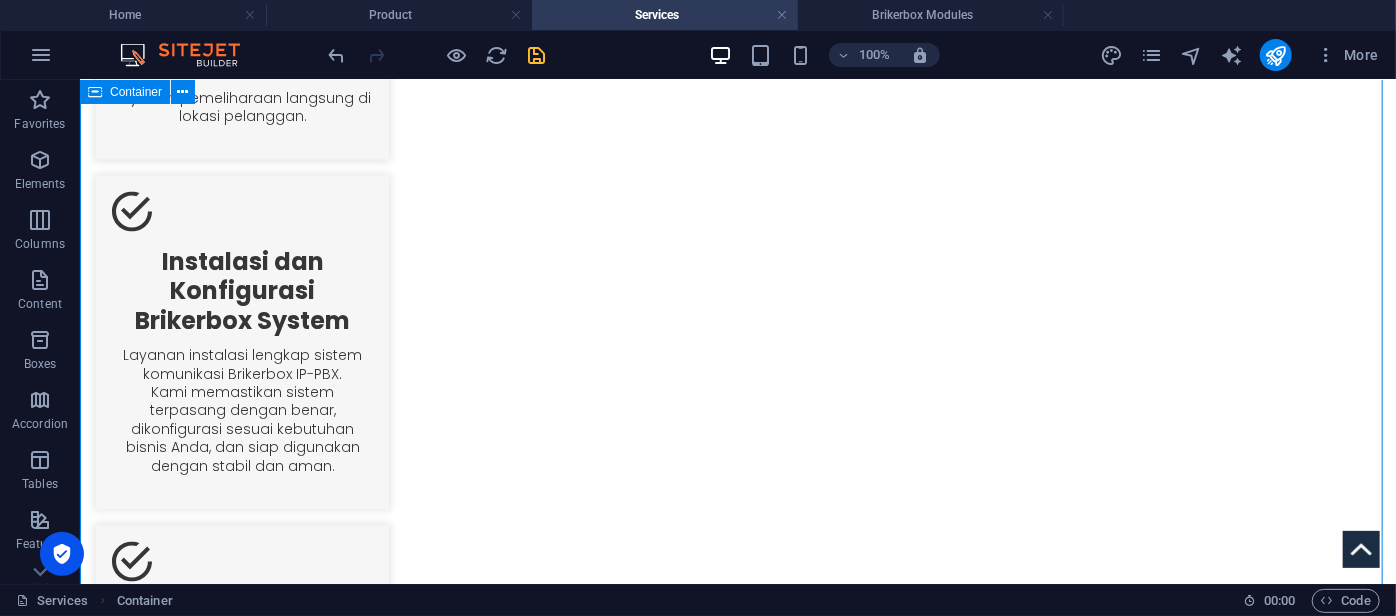 scroll, scrollTop: 1728, scrollLeft: 0, axis: vertical 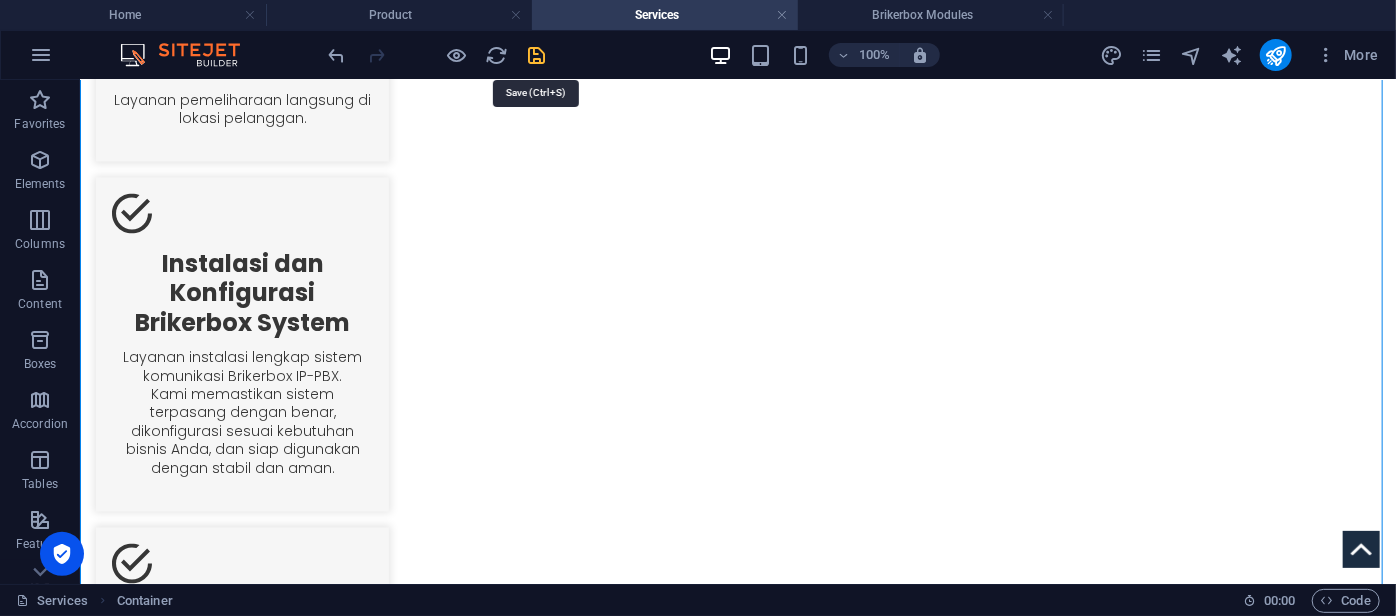click at bounding box center (537, 55) 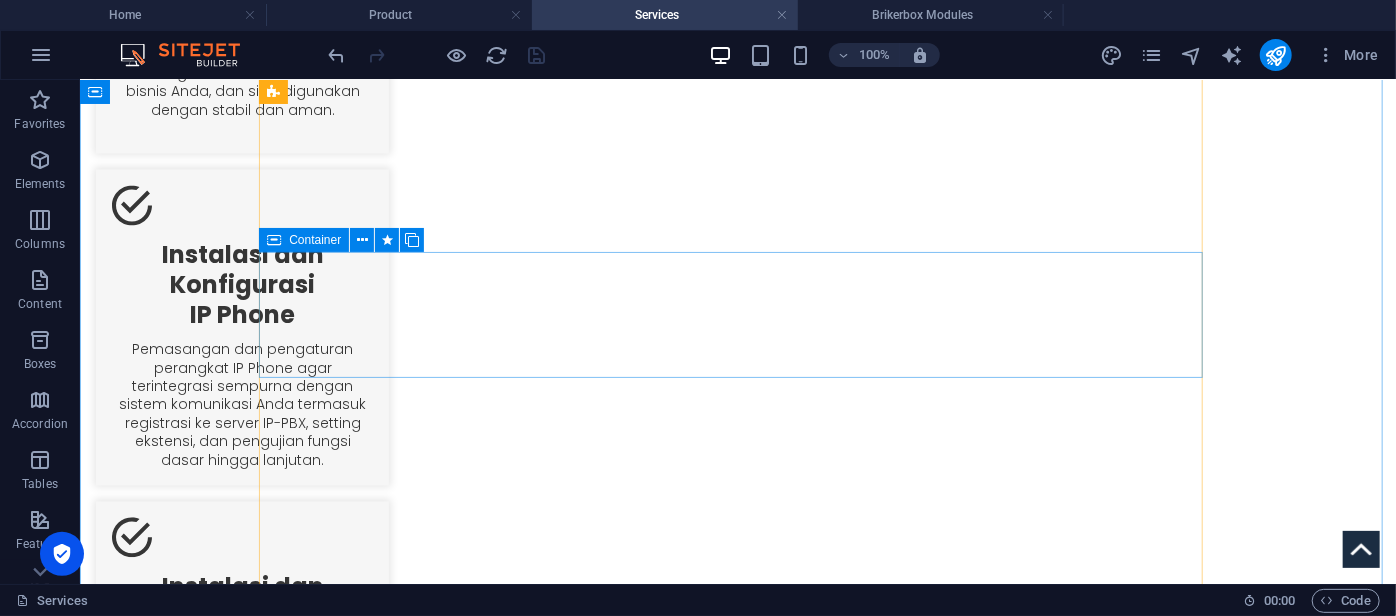 scroll, scrollTop: 2091, scrollLeft: 0, axis: vertical 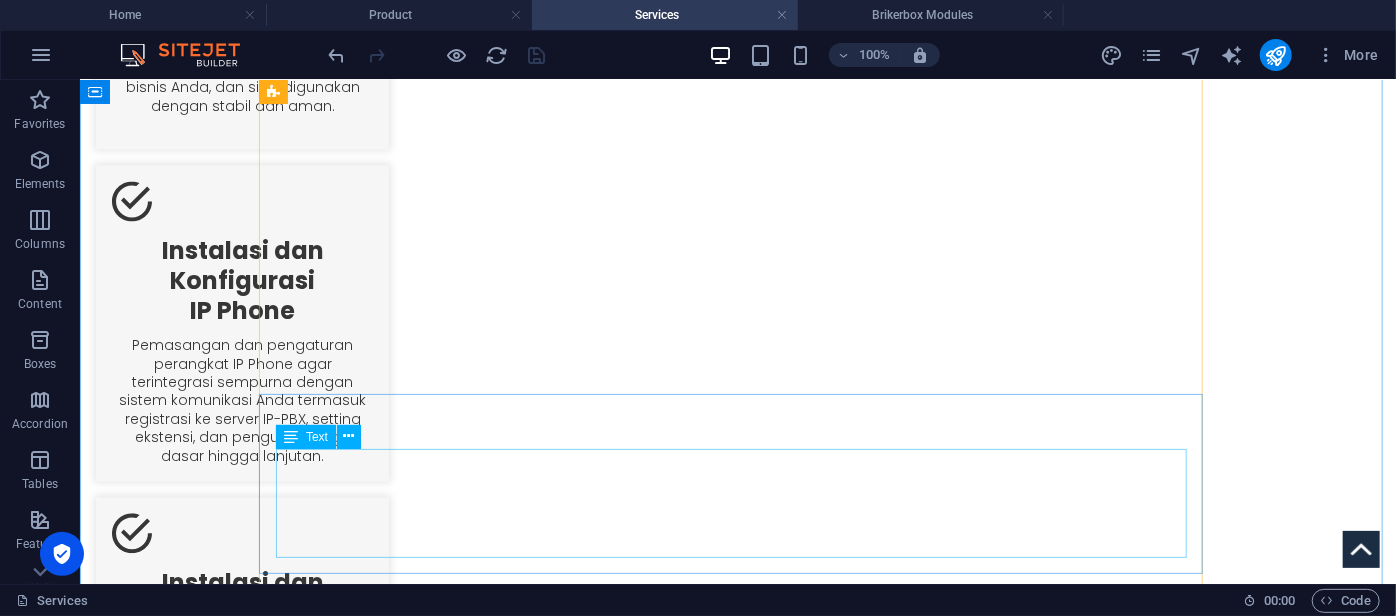 click on "Lorem ipsum dolor sit amet, consectetur adipisicing elit. Maiores ipsum repellat minus nihil. [PERSON_NAME], delectus, nam dignissimos ea repudiandae minima voluptatum magni pariatur possimus quia accusamus [PERSON_NAME] facilis corporis animi nisi. Enim, pariatur, impedit quia repellat harum ipsam laboriosam voluptas dicta illum nisi obcaecati reprehenderit quis placeat recusandae tenetur aperiam." at bounding box center [1618, 2382] 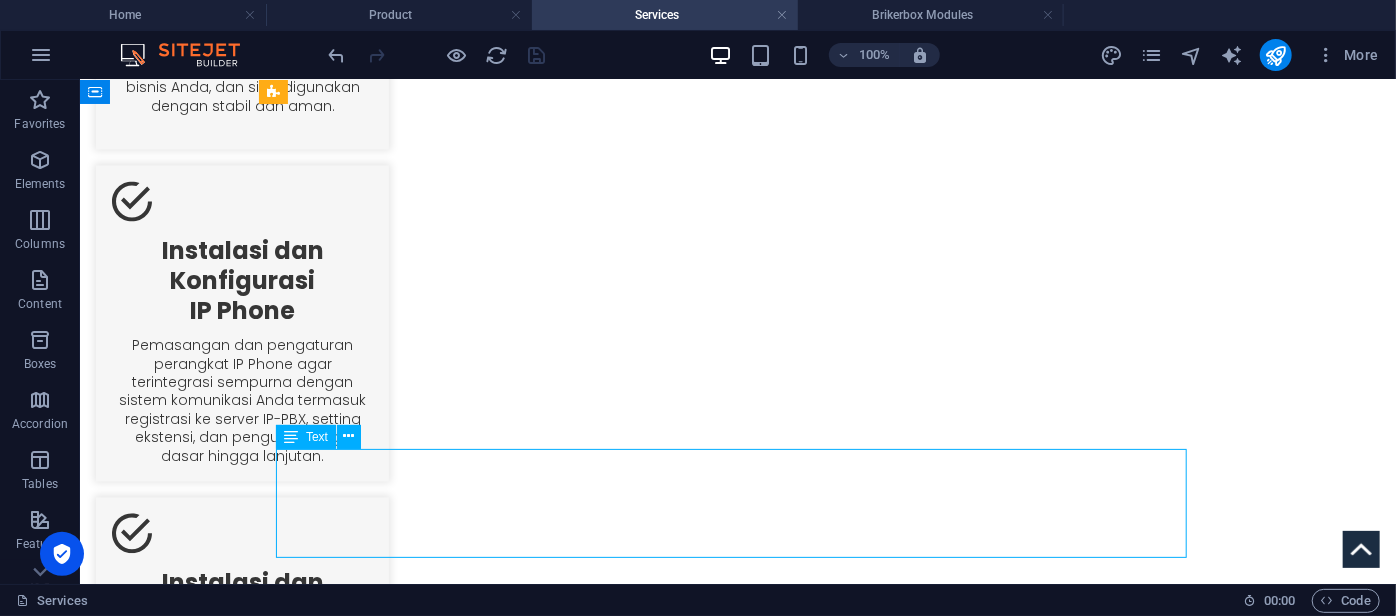 click on "Lorem ipsum dolor sit amet, consectetur adipisicing elit. Maiores ipsum repellat minus nihil. [PERSON_NAME], delectus, nam dignissimos ea repudiandae minima voluptatum magni pariatur possimus quia accusamus [PERSON_NAME] facilis corporis animi nisi. Enim, pariatur, impedit quia repellat harum ipsam laboriosam voluptas dicta illum nisi obcaecati reprehenderit quis placeat recusandae tenetur aperiam." at bounding box center (1618, 2382) 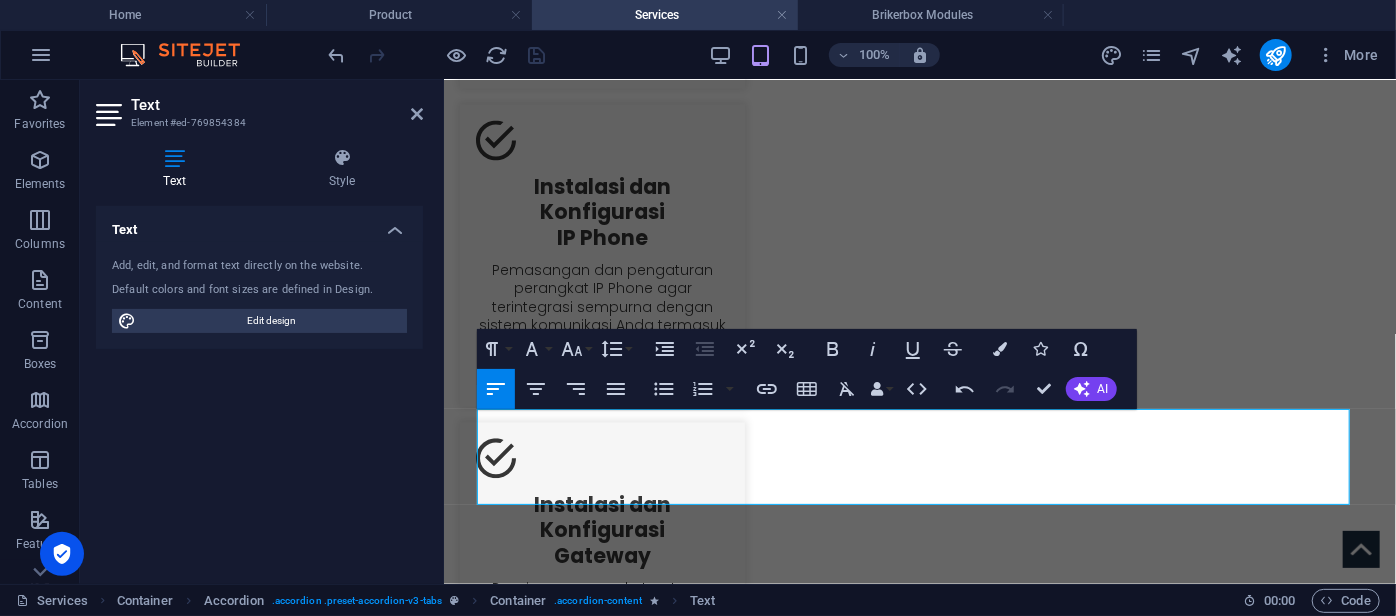 drag, startPoint x: 735, startPoint y: 426, endPoint x: 431, endPoint y: 428, distance: 304.0066 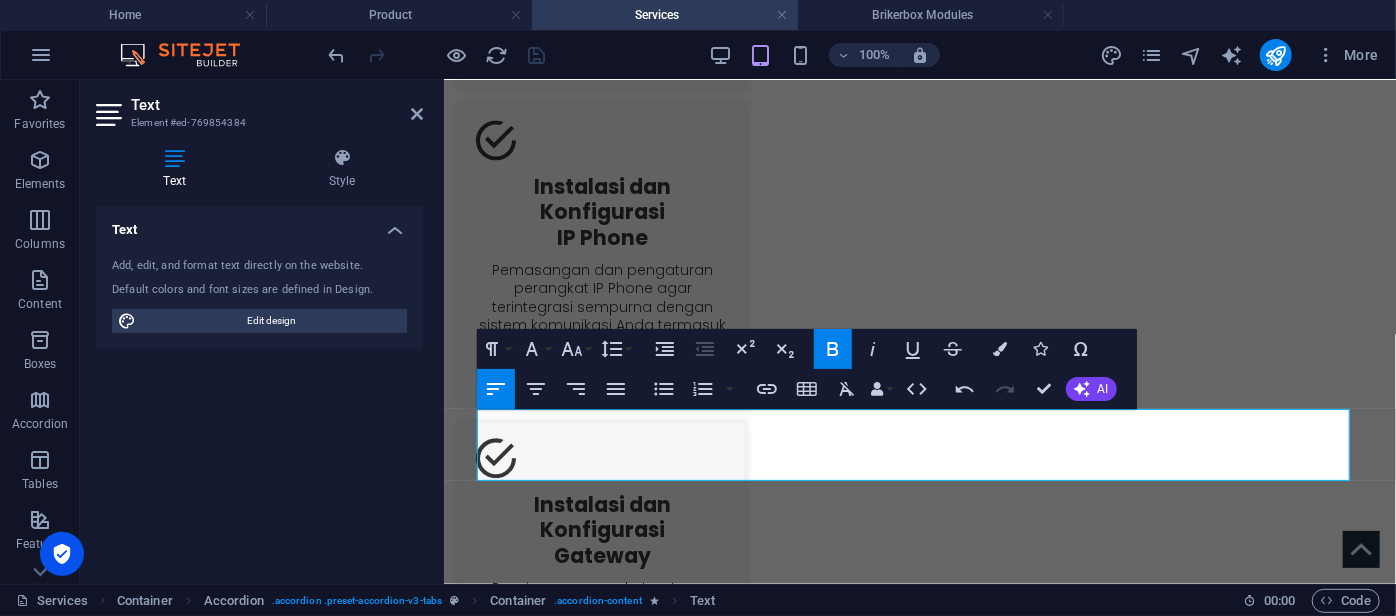 click 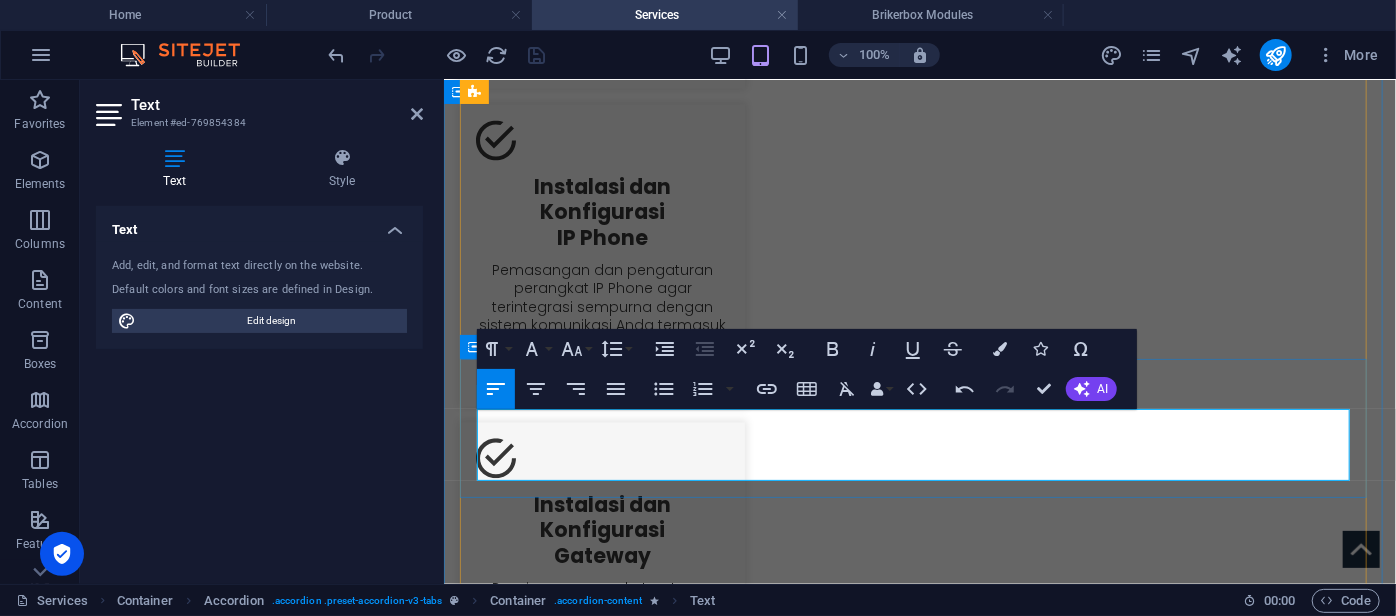 click on "Layanan instalasi lengkap sistem komunikasi Brikerbox IP-PBX. Kami memastikan sistem terpasang dengan benar, dikonfigurasi sesuai kebutuhan bisnis Anda, dan siap digunakan dengan stabil dan aman." at bounding box center [1726, 2094] 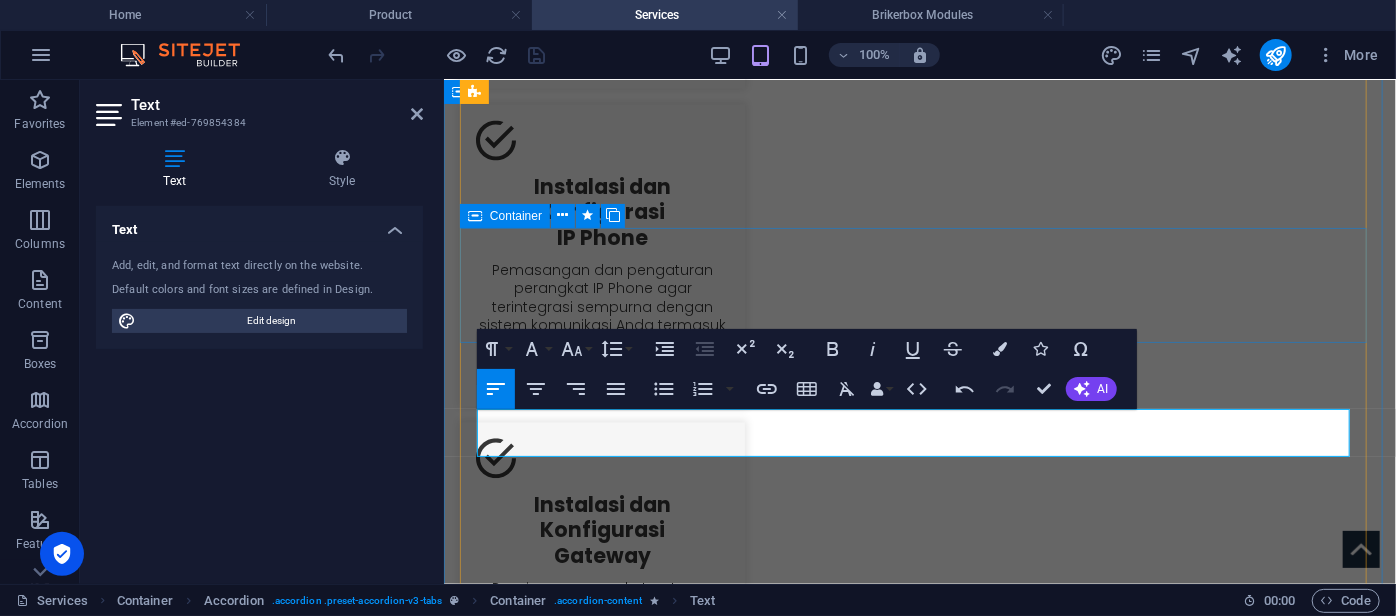 click on "Maintenance On-Site Layanan pemeliharaan langsung di lokasi pelanggan. Tim teknis kami akan datang ke tempat Anda untuk menangani permasalahan secara langsung, memastikan sistem kembali normal tanpa penundaan." at bounding box center (1562, 2189) 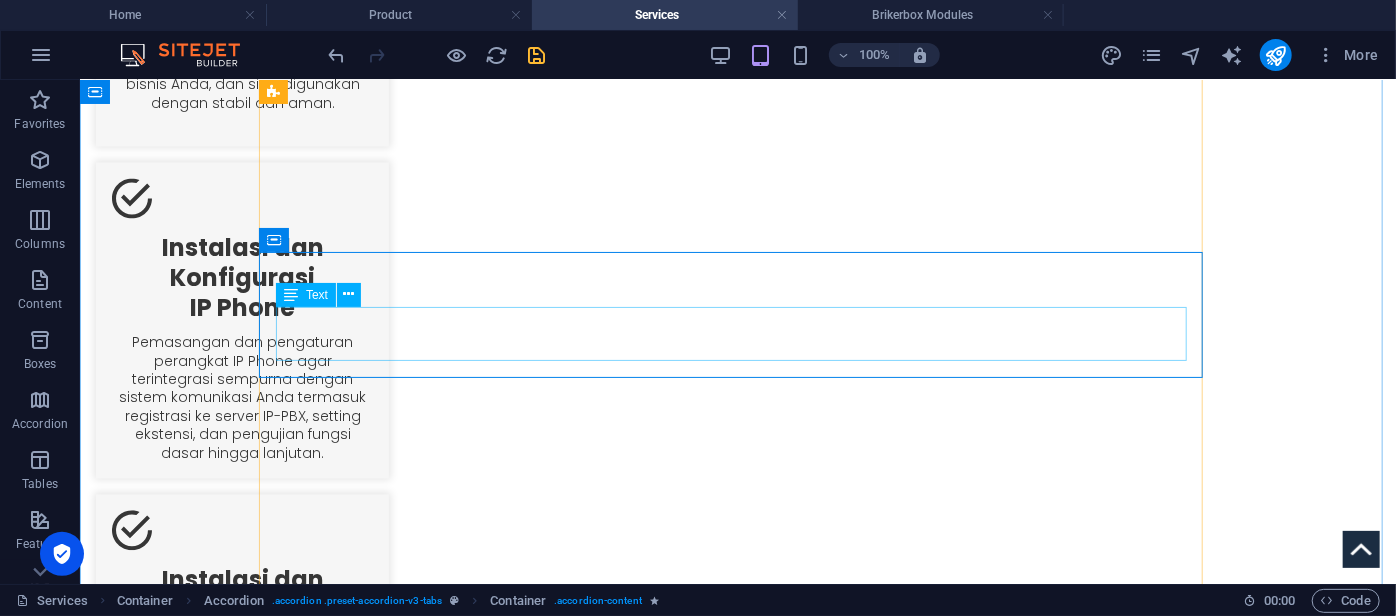 scroll, scrollTop: 2093, scrollLeft: 0, axis: vertical 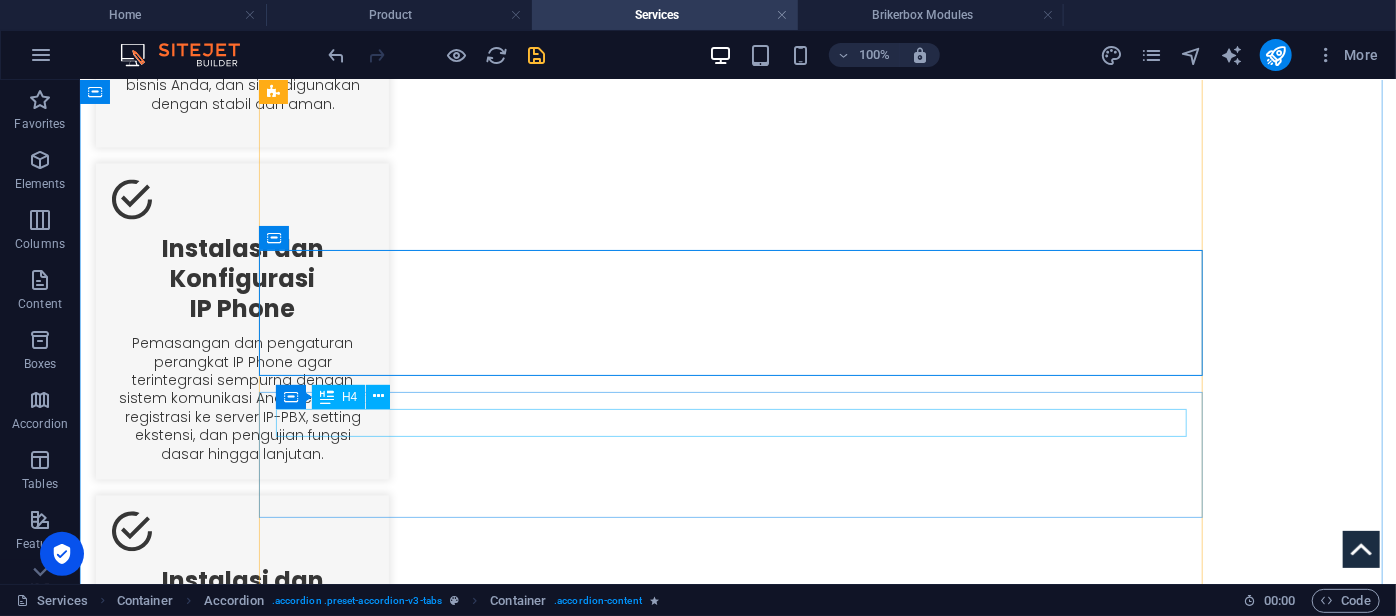 click on "Fourth Content" at bounding box center (1605, 1907) 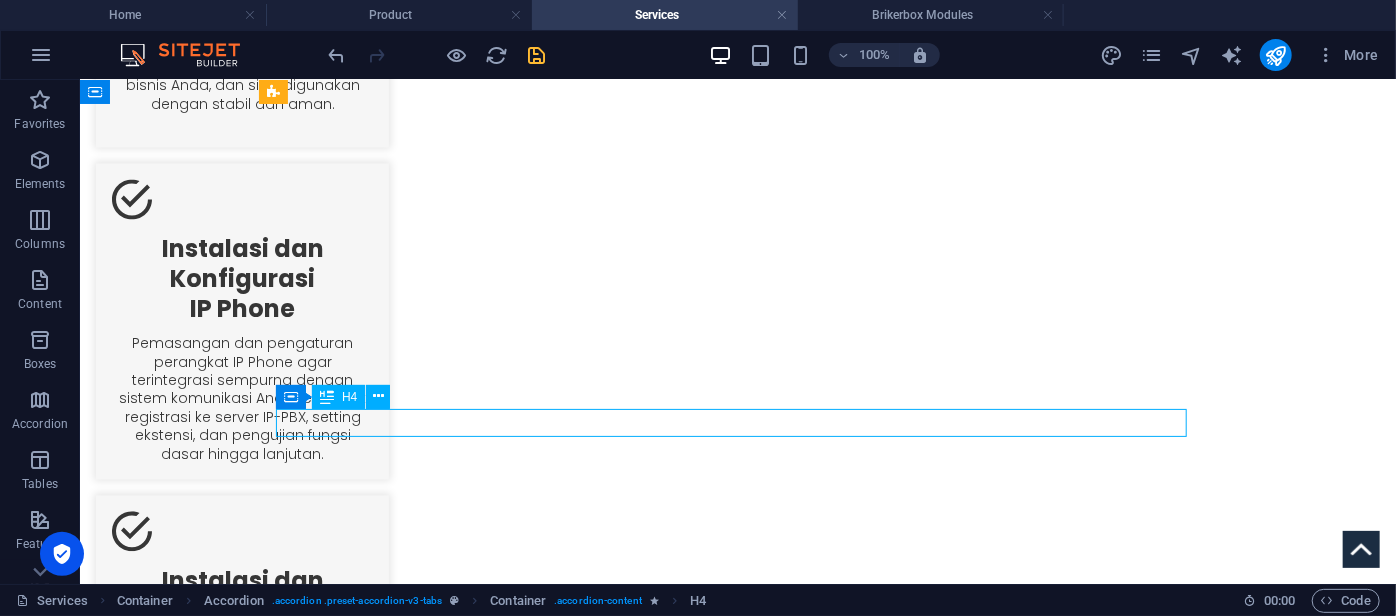 click on "Fourth Content" at bounding box center (1605, 1907) 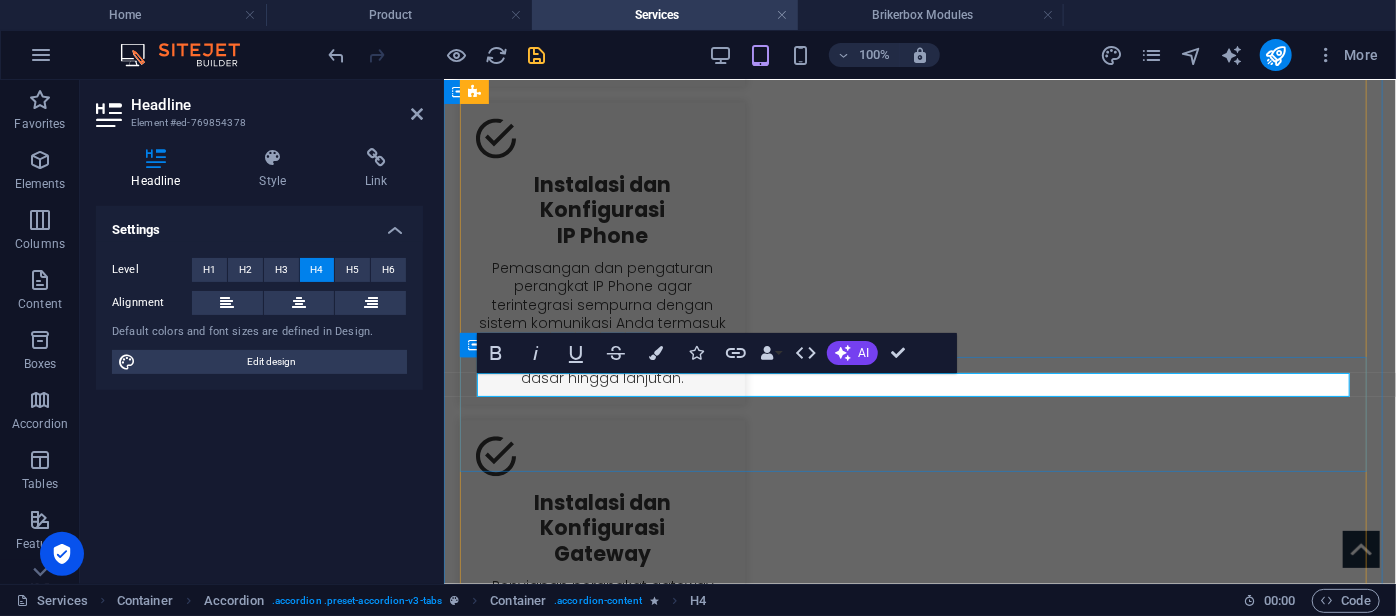 click on "Instalasi dan Konfigurasi Brikerbox System Layanan instalasi lengkap sistem komunikasi Brikerbox IP-PBX. Kami memastikan sistem terpasang dengan benar, dikonfigurasi sesuai kebutuhan bisnis Anda, dan siap digunakan dengan stabil dan aman." at bounding box center [1733, 2187] 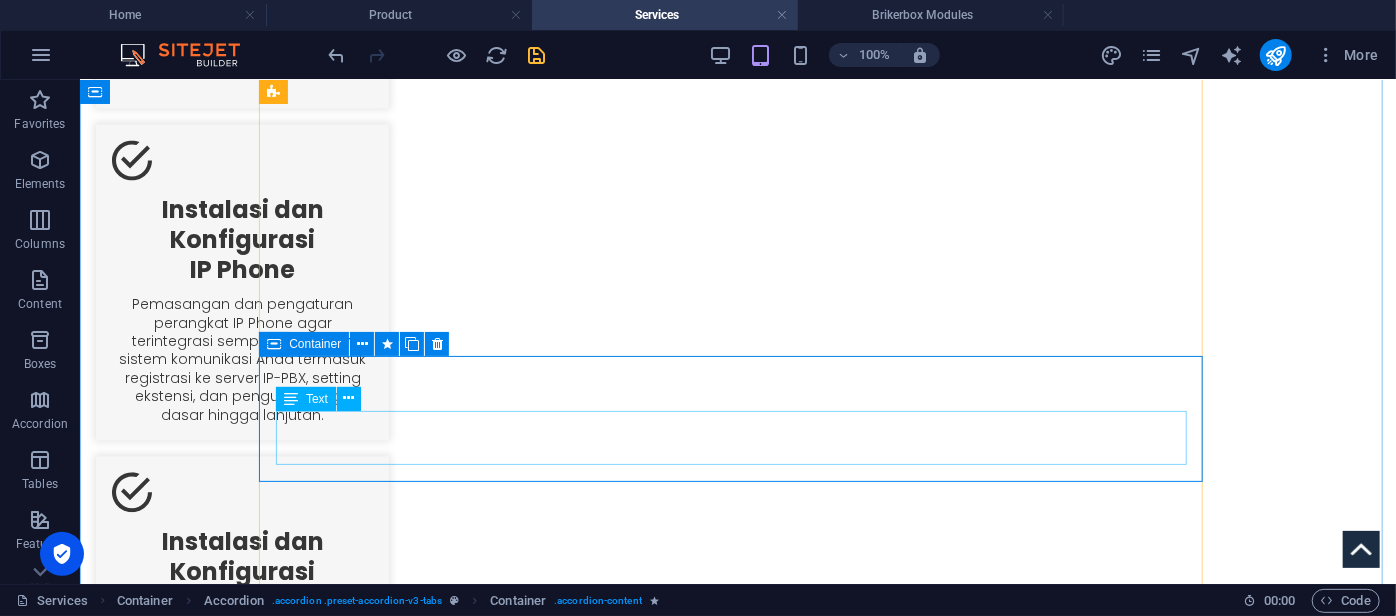 scroll, scrollTop: 2130, scrollLeft: 0, axis: vertical 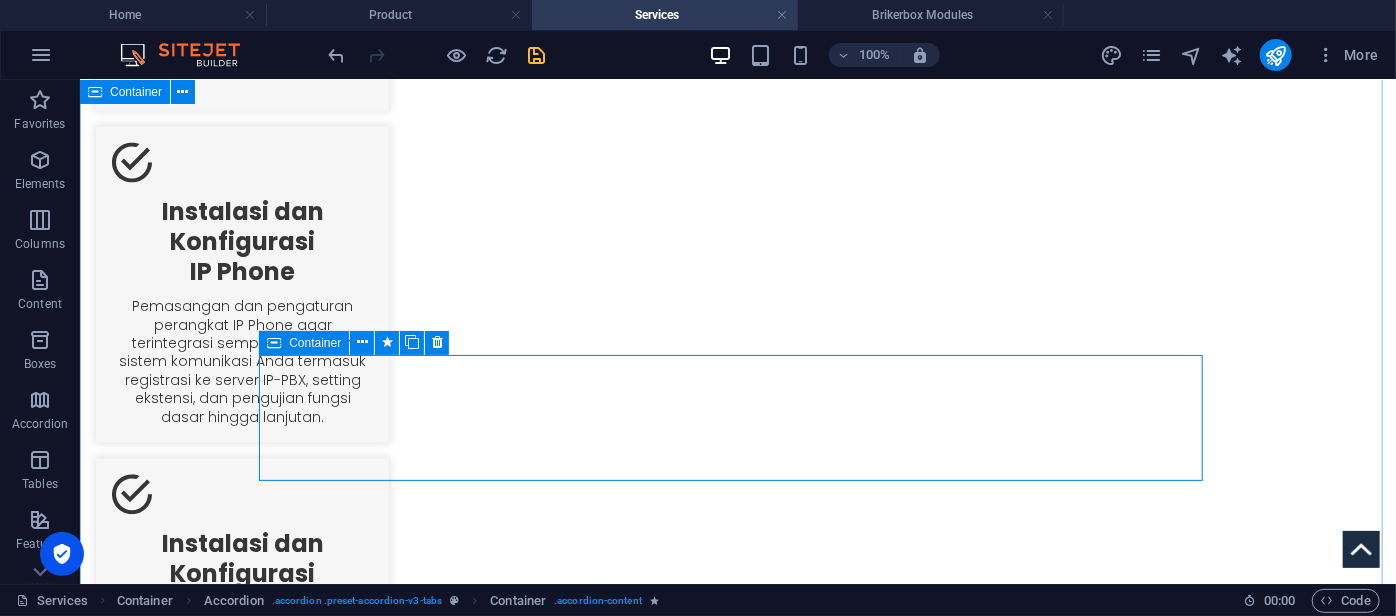 click on "Accordion Level 1 Maintenance Level 1 Pemeliharaan ringan yang mencakup pemeriksaan rutin, pembaruan perangkat lunak minor, dan penanganan awal terhadap gangguan sistem. Layanan ini bertujuan menjaga performa sistem tetap optimal dengan respon cepat terhadap isu teknis standar. Level 2 Maintenance Level 2 Pemeliharaan lanjutan untuk menangani permasalahan teknis yang lebih kompleks. Mencakup analisa sistem menyeluruh, perbaikan konfigurasi, dan eskalasi ke bagian pengembangan jika diperlukan. On-Site Maintenance On-Site Layanan pemeliharaan langsung di lokasi pelanggan. Tim teknis kami akan datang ke tempat Anda untuk menangani permasalahan secara langsung, memastikan sistem kembali normal tanpa penundaan. Fourth Headline Instalasi dan Konfigurasi Brikerbox System Layanan instalasi lengkap sistem komunikasi Brikerbox IP-PBX. Kami memastikan sistem terpasang dengan benar, dikonfigurasi sesuai kebutuhan bisnis Anda, dan siap digunakan dengan stabil dan aman. Fourth Headline Fourth Content Fourth Headline" at bounding box center [737, 2274] 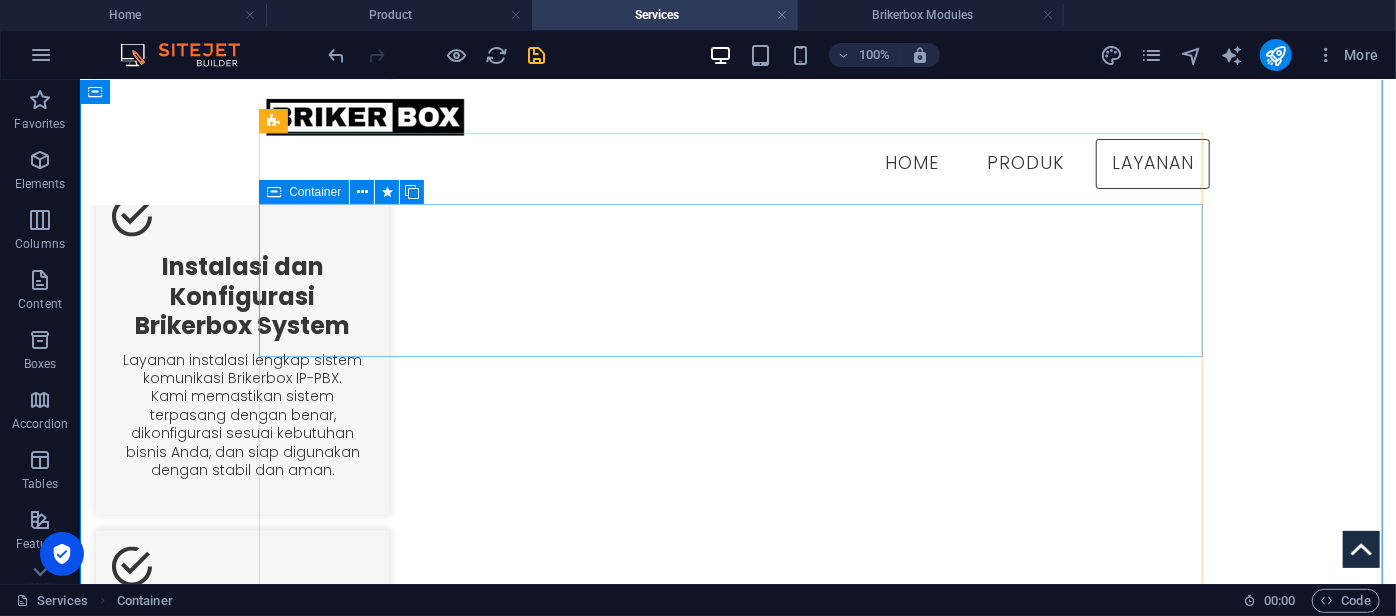 scroll, scrollTop: 1676, scrollLeft: 0, axis: vertical 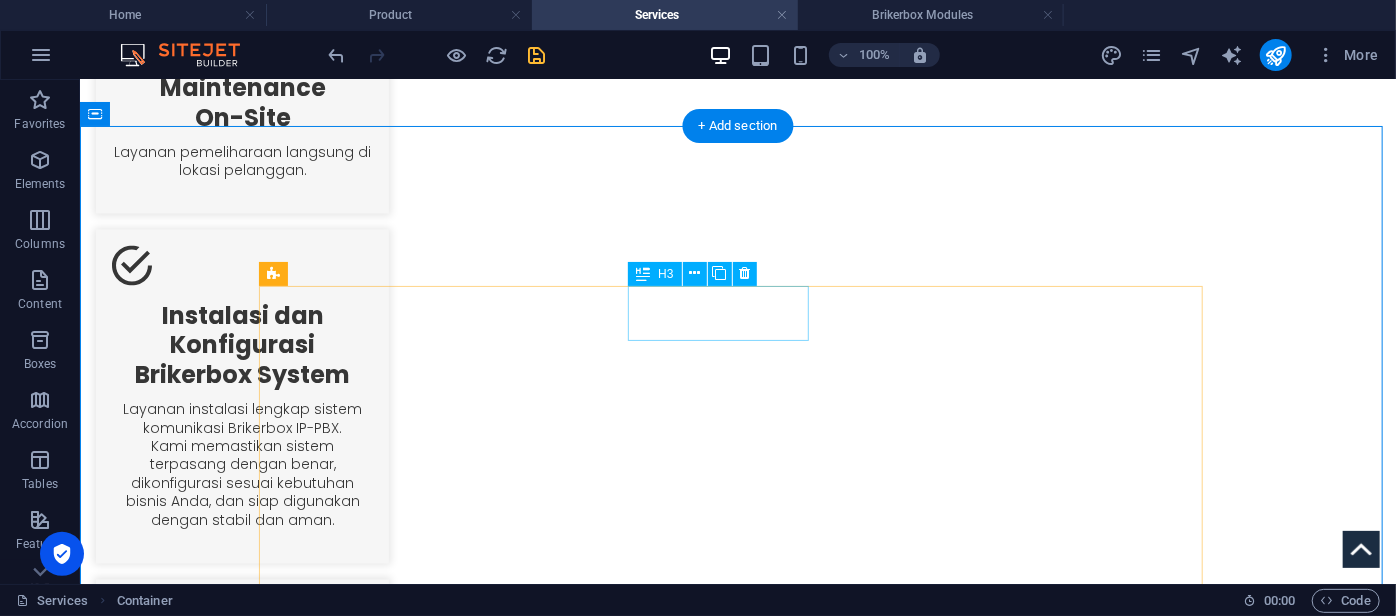 click on "Fourth Headline" at bounding box center [596, 2764] 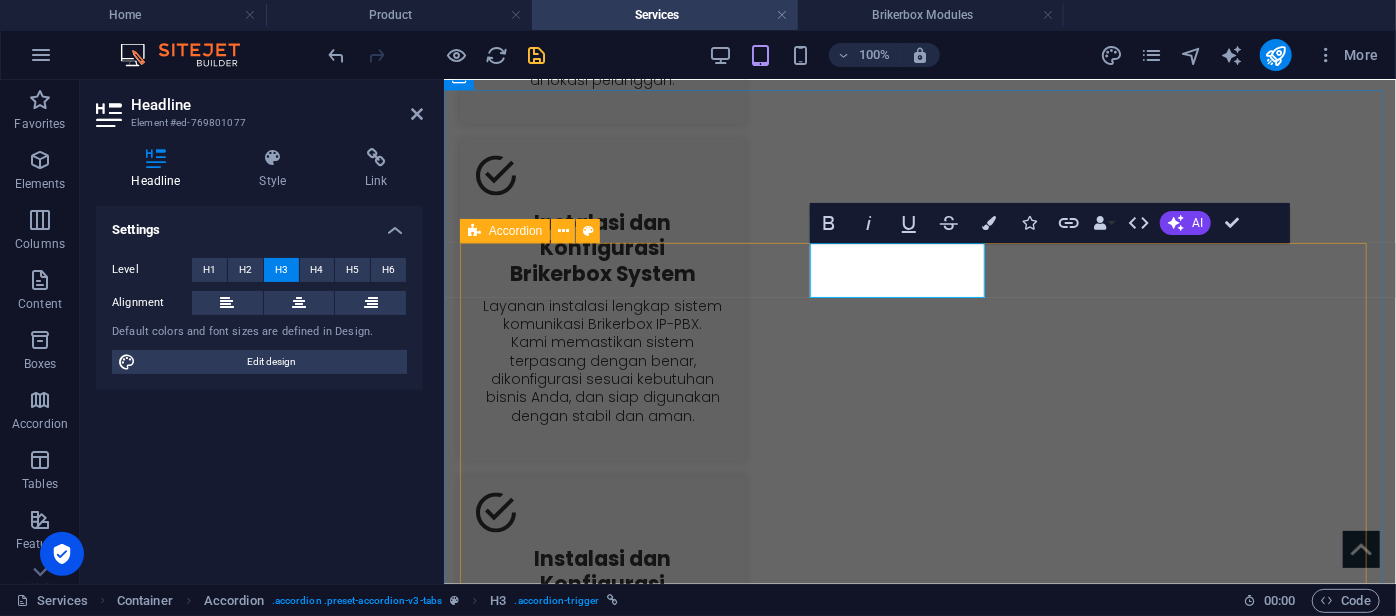 type 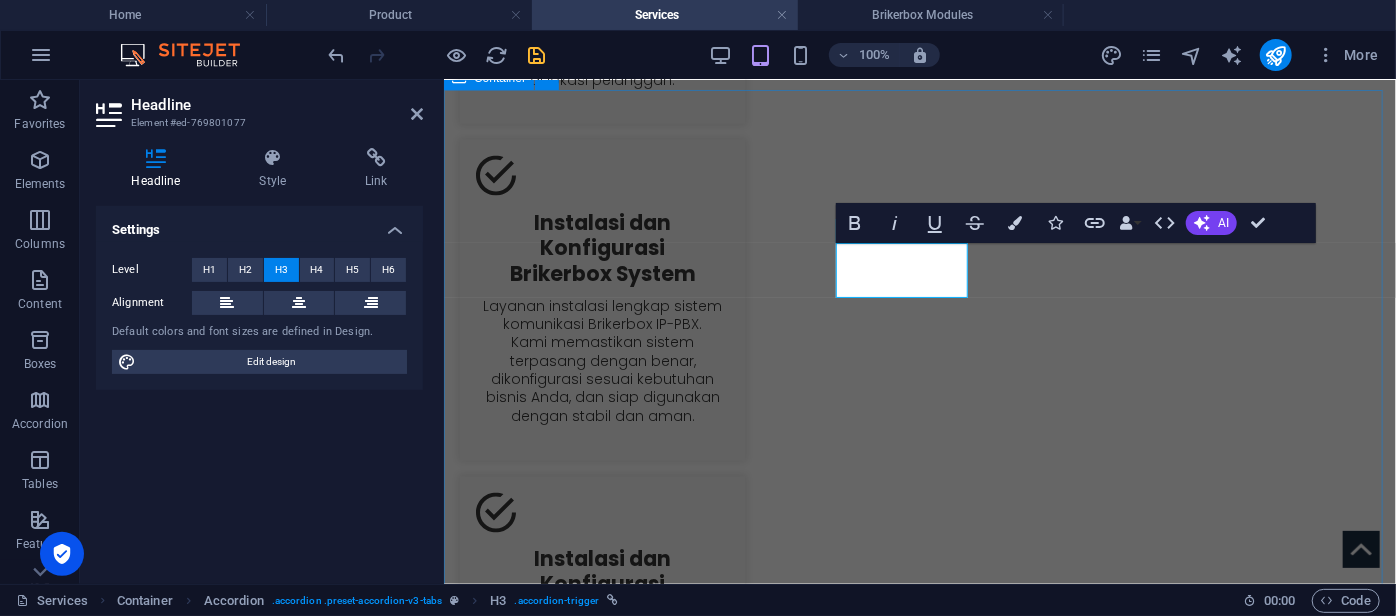 click on "Accordion Level 1 Maintenance Level 1 Pemeliharaan ringan yang mencakup pemeriksaan rutin, pembaruan perangkat lunak minor, dan penanganan awal terhadap gangguan sistem. Layanan ini bertujuan menjaga performa sistem tetap optimal dengan respon cepat terhadap isu teknis standar. Level 2 Maintenance Level 2 Pemeliharaan lanjutan untuk menangani permasalahan teknis yang lebih kompleks. Mencakup analisa sistem menyeluruh, perbaikan konfigurasi, dan eskalasi ke bagian pengembangan jika diperlukan. On-Site Maintenance On-Site Layanan pemeliharaan langsung di lokasi pelanggan. Tim teknis kami akan datang ke tempat Anda untuk menangani permasalahan secara langsung, memastikan sistem kembali normal tanpa penundaan. Brikerbox Instalasi dan Konfigurasi Brikerbox System Layanan instalasi lengkap sistem komunikasi Brikerbox IP-PBX. Kami memastikan sistem terpasang dengan benar, dikonfigurasi sesuai kebutuhan bisnis Anda, dan siap digunakan dengan stabil dan aman. Fourth Headline Fourth Content Fourth Headline" at bounding box center [919, 2525] 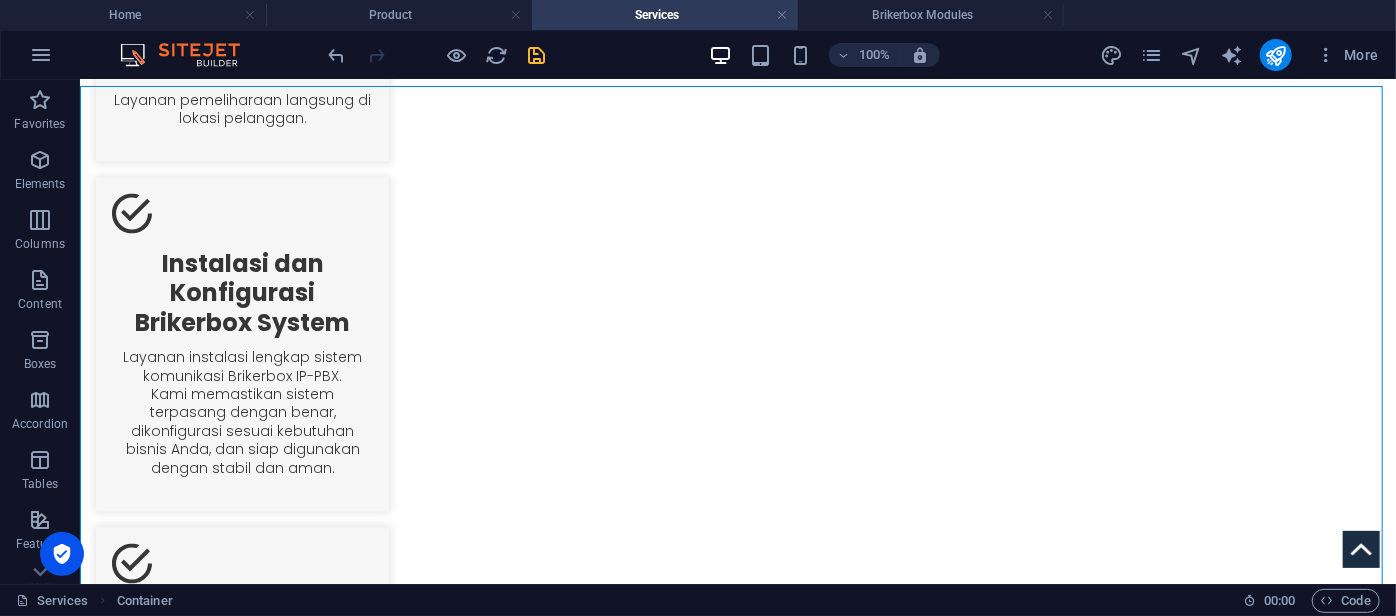 scroll, scrollTop: 1725, scrollLeft: 0, axis: vertical 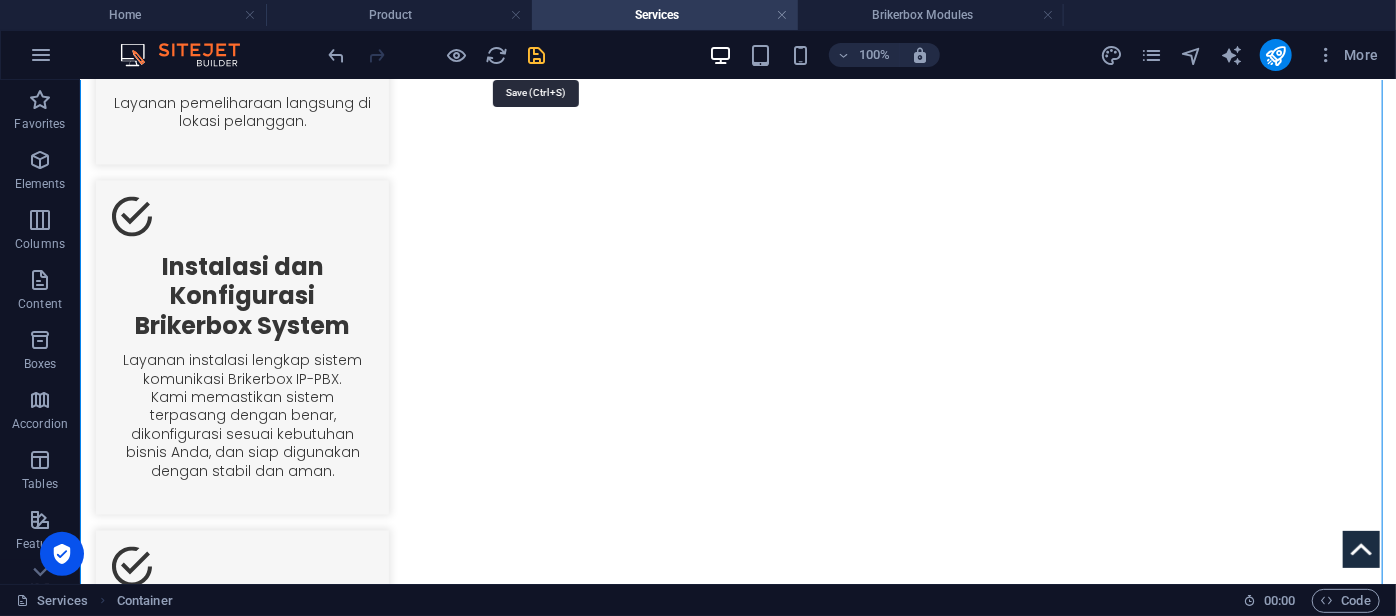 click at bounding box center [537, 55] 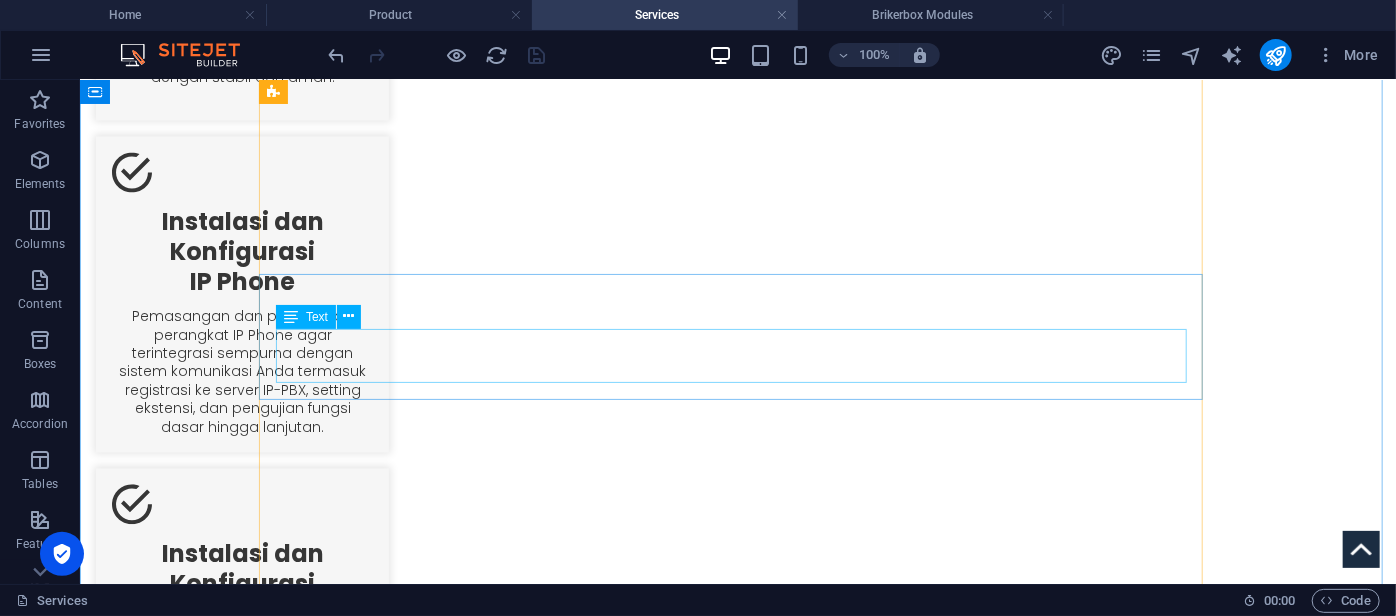 scroll, scrollTop: 2179, scrollLeft: 0, axis: vertical 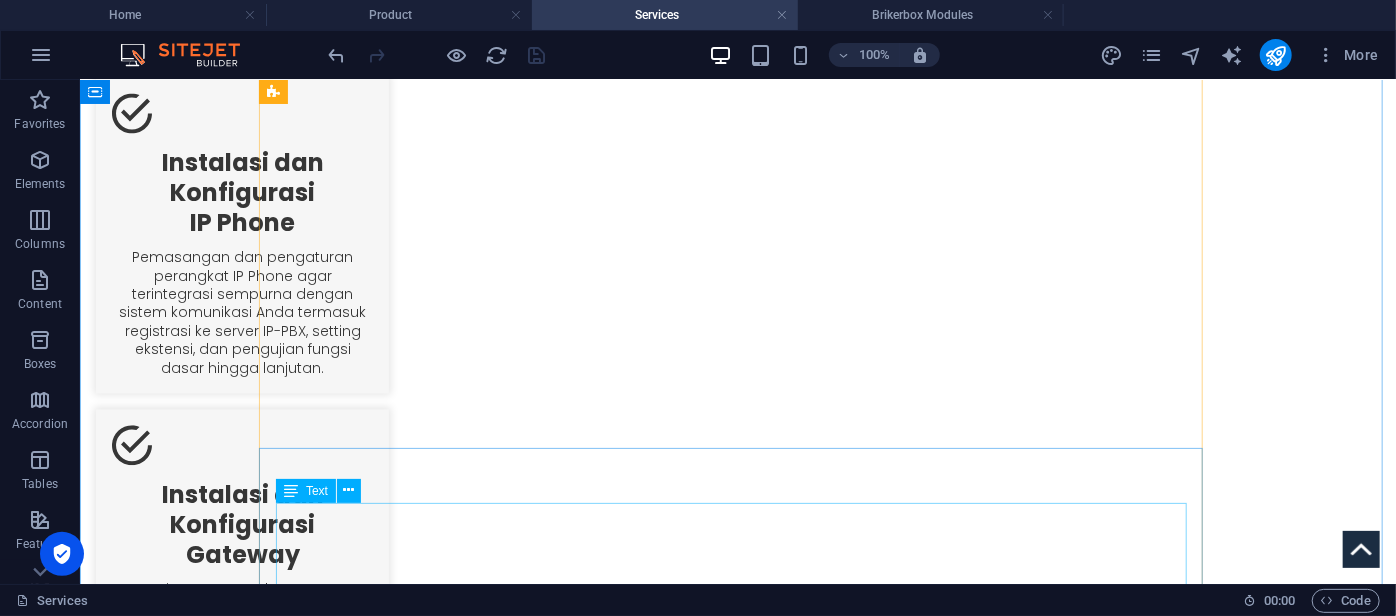 click on "Lorem ipsum dolor sit amet, consectetur adipisicing elit. Maiores ipsum repellat minus nihil. [PERSON_NAME], delectus, nam dignissimos ea repudiandae minima voluptatum magni pariatur possimus quia accusamus [PERSON_NAME] facilis corporis animi nisi. Enim, pariatur, impedit quia repellat harum ipsam laboriosam voluptas dicta illum nisi obcaecati reprehenderit quis placeat recusandae tenetur aperiam." at bounding box center (1808, 2294) 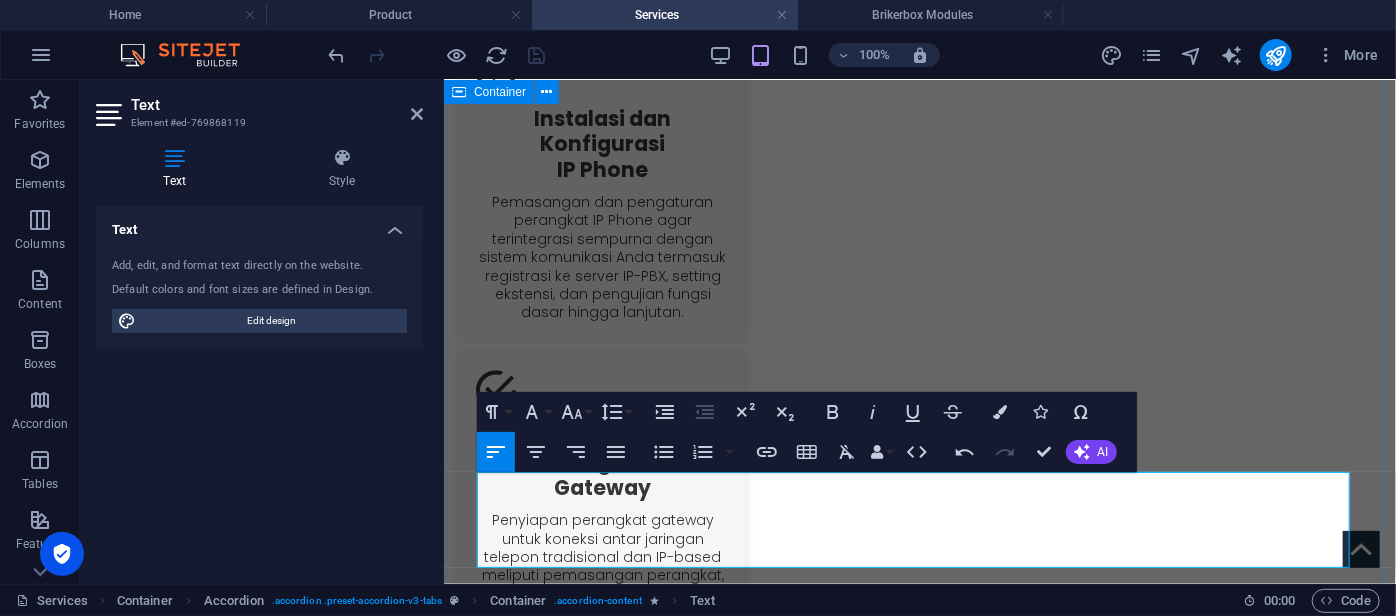 drag, startPoint x: 772, startPoint y: 487, endPoint x: 447, endPoint y: 477, distance: 325.1538 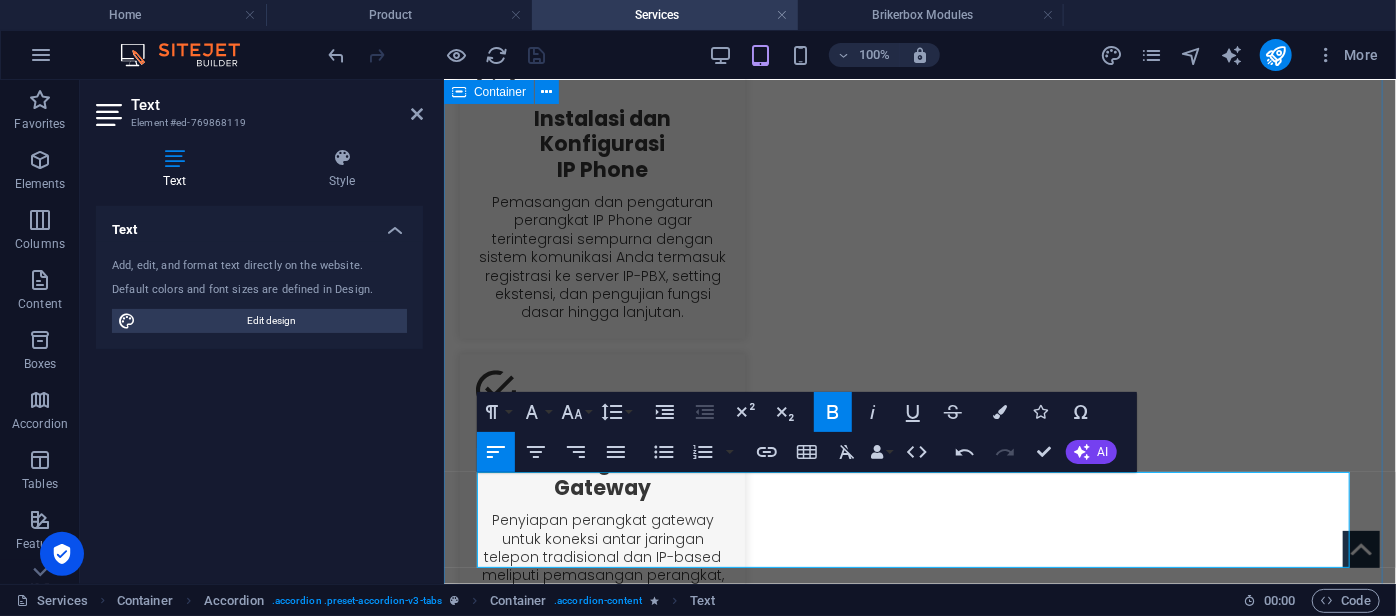 type 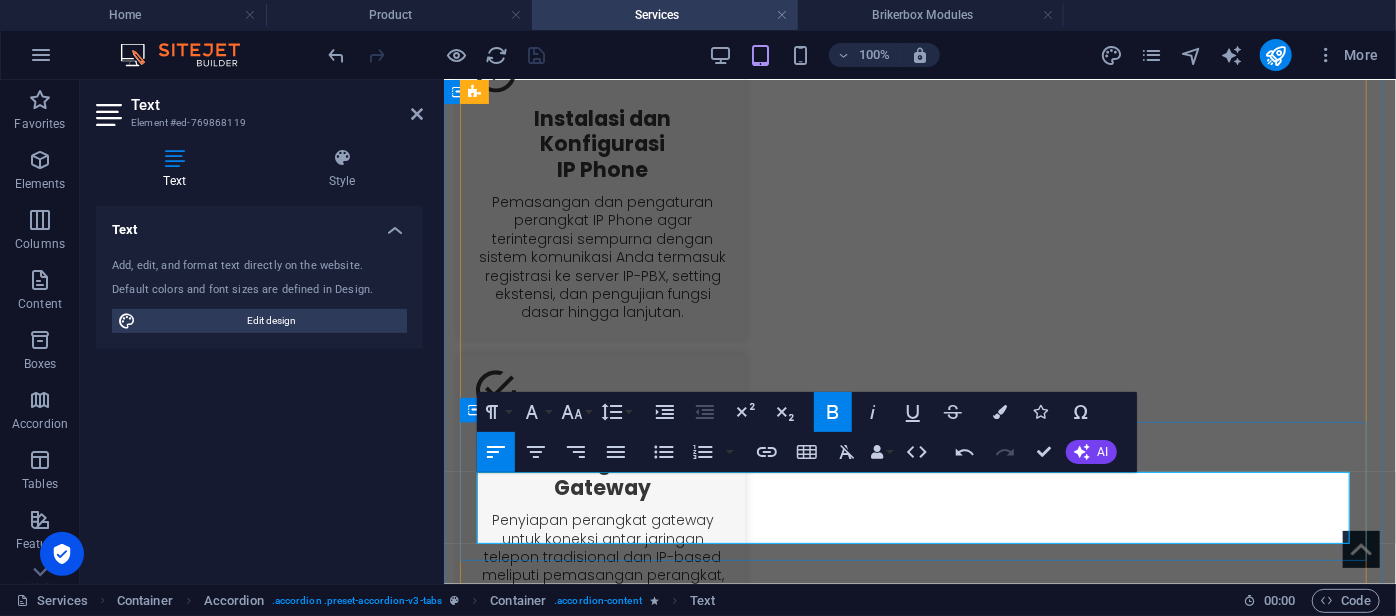 click on "Pemasangan dan pengaturan perangkat IP Phone agar terintegrasi sempurna dengan sistem komunikasi Anda. Termasuk registrasi ke server IP-PBX, setting ekstensi, dan pengujian fungsi dasar hingga lanjutan." at bounding box center [1902, 2002] 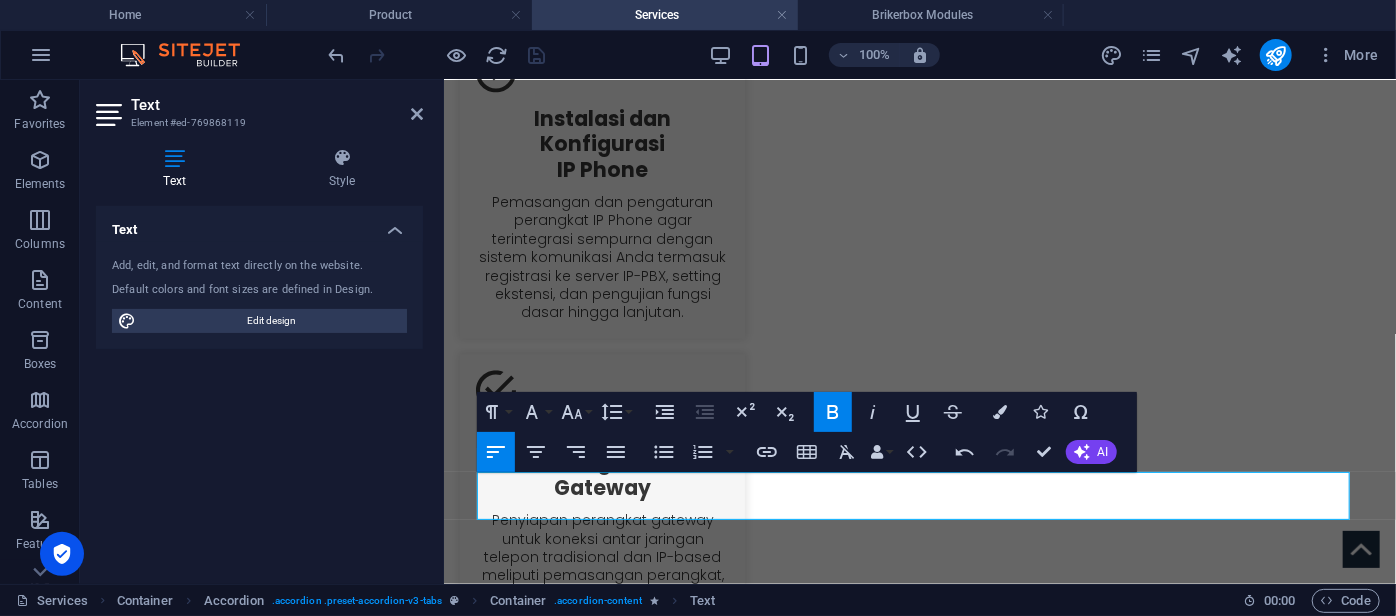 click 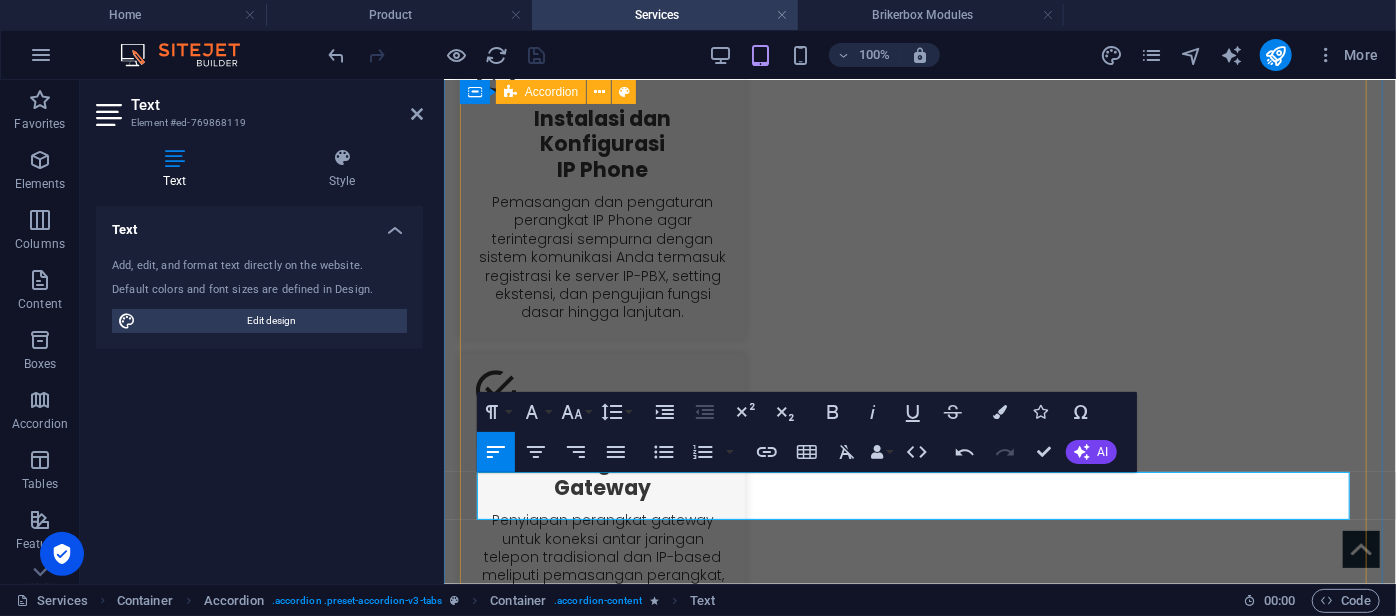 click on "Level 1 Maintenance Level 1 Pemeliharaan ringan yang mencakup pemeriksaan rutin, pembaruan perangkat lunak minor, dan penanganan awal terhadap gangguan sistem. Layanan ini bertujuan menjaga performa sistem tetap optimal dengan respon cepat terhadap isu teknis standar. Level 2 Maintenance Level 2 Pemeliharaan lanjutan untuk menangani permasalahan teknis yang lebih kompleks. Mencakup analisa sistem menyeluruh, perbaikan konfigurasi, dan eskalasi ke bagian pengembangan jika diperlukan. On-Site Maintenance On-Site Layanan pemeliharaan langsung di lokasi pelanggan. Tim teknis kami akan datang ke tempat Anda untuk menangani permasalahan secara langsung, memastikan sistem kembali normal tanpa penundaan. Brikerbox Instalasi dan Konfigurasi Brikerbox System Layanan instalasi lengkap sistem komunikasi Brikerbox IP-PBX. Kami memastikan sistem terpasang dengan benar, dikonfigurasi sesuai kebutuhan bisnis Anda, dan siap digunakan dengan stabil dan aman. Fourth Headline Fourth Content Fourth Headline Fourth Content" at bounding box center [919, 2113] 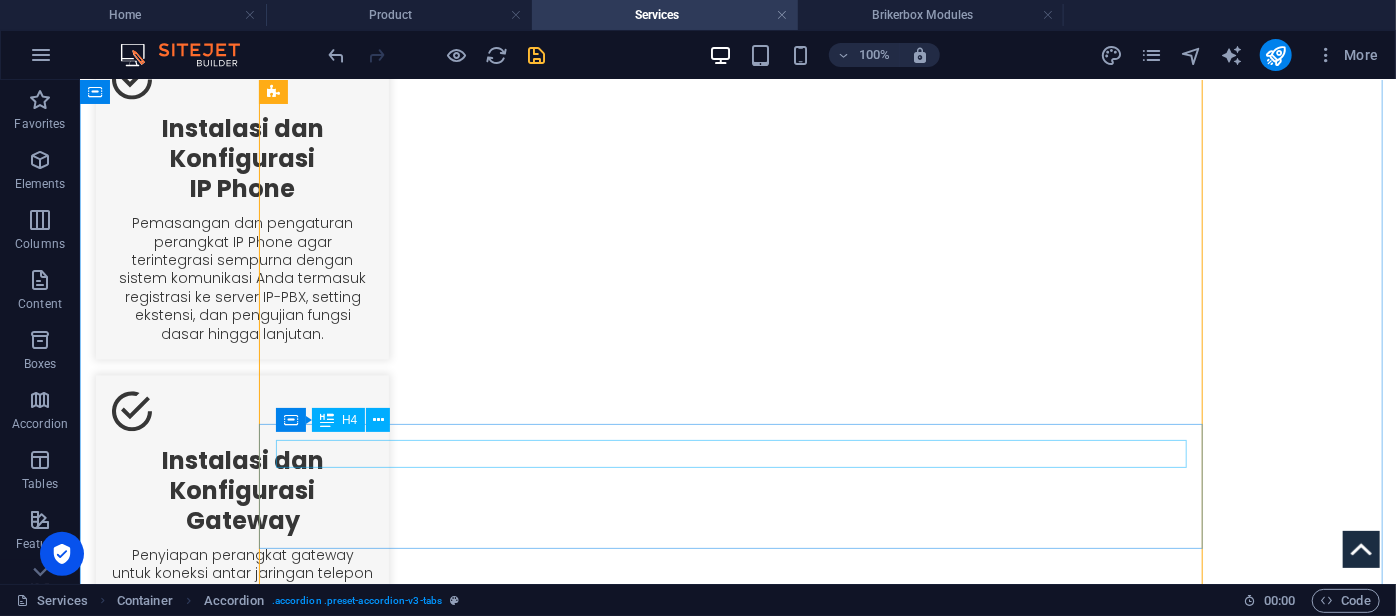 scroll, scrollTop: 2211, scrollLeft: 0, axis: vertical 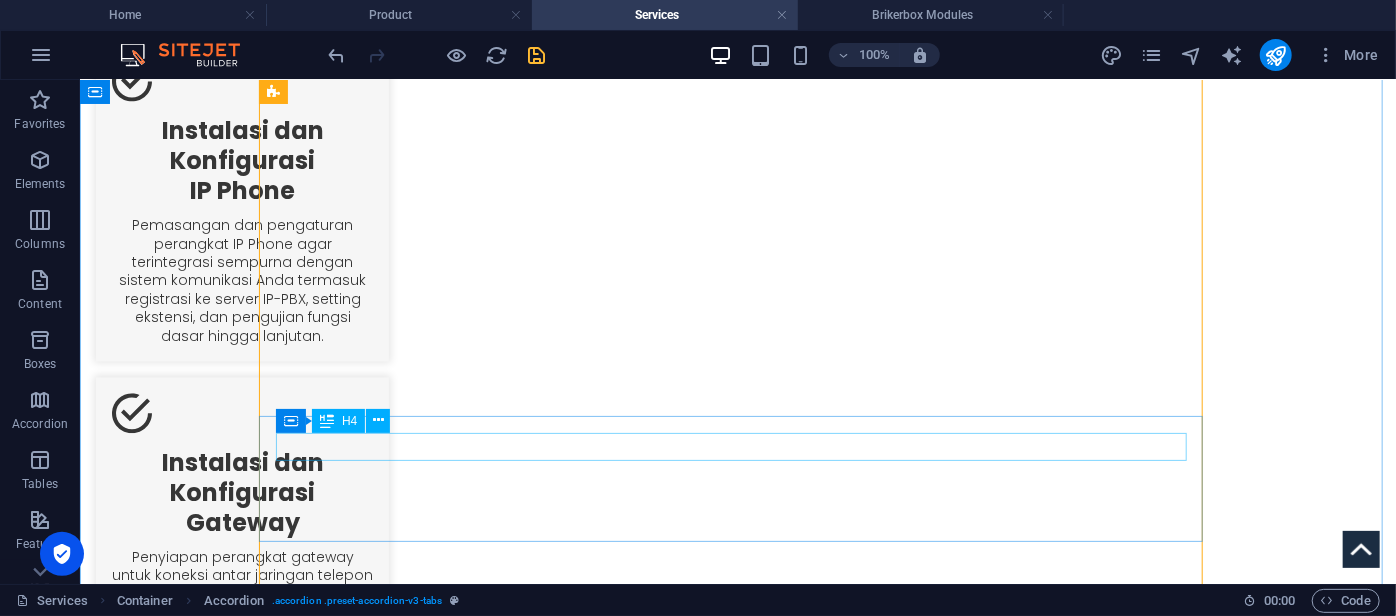 click on "Fourth Content" at bounding box center (1808, 1789) 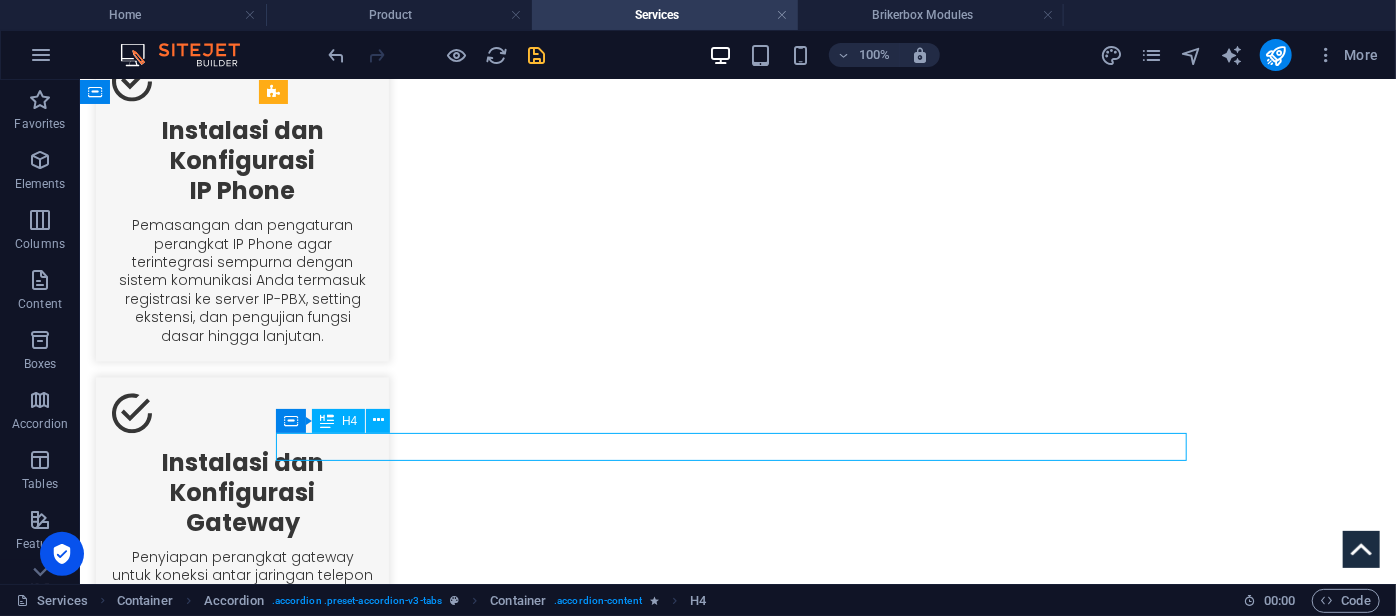 click on "Fourth Content" at bounding box center [1808, 1789] 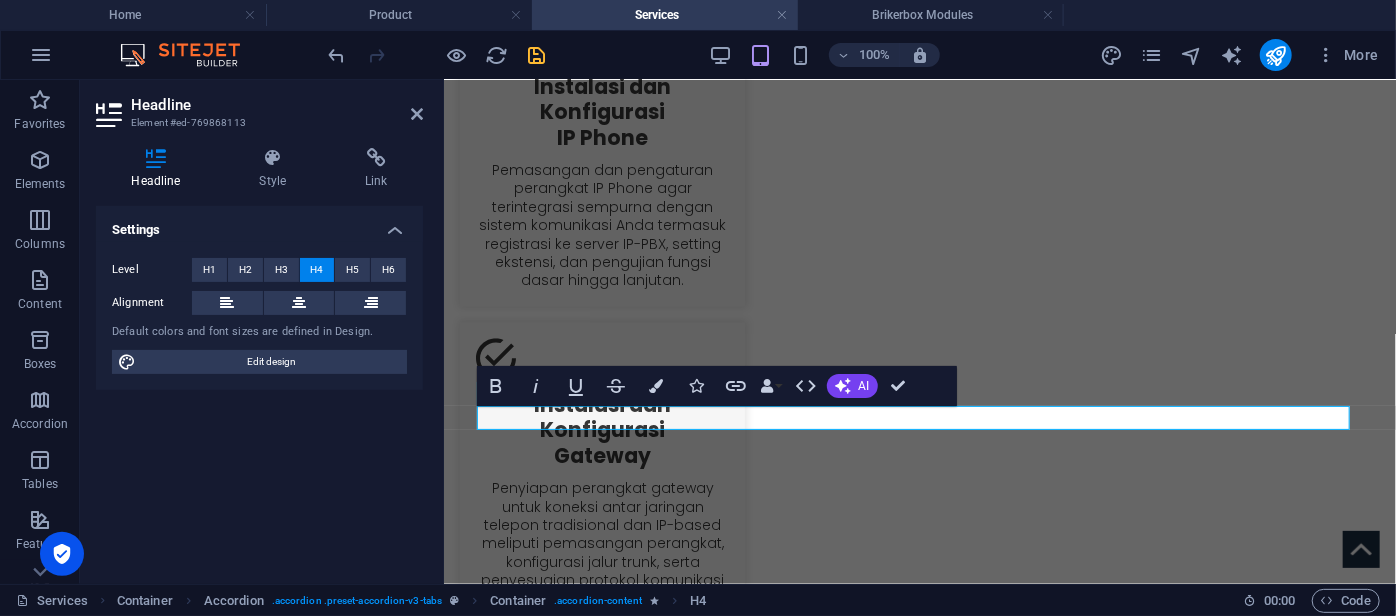 click on "Settings Level H1 H2 H3 H4 H5 H6 Alignment Default colors and font sizes are defined in Design. Edit design" at bounding box center (259, 387) 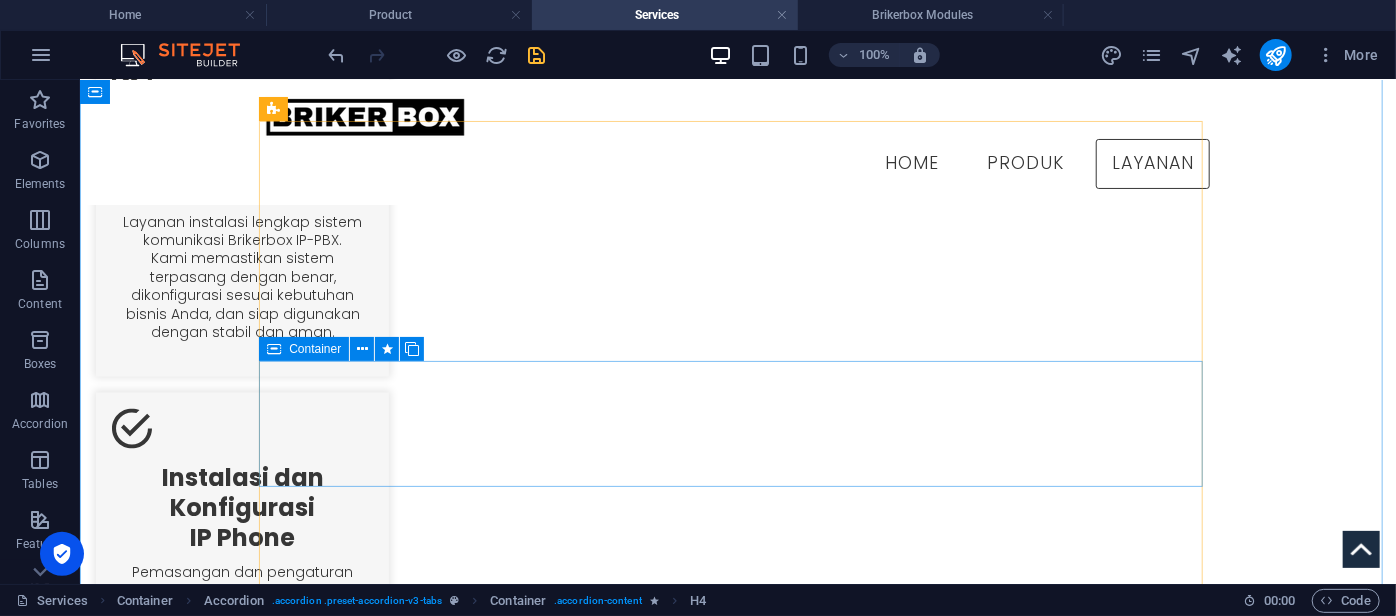 scroll, scrollTop: 1670, scrollLeft: 0, axis: vertical 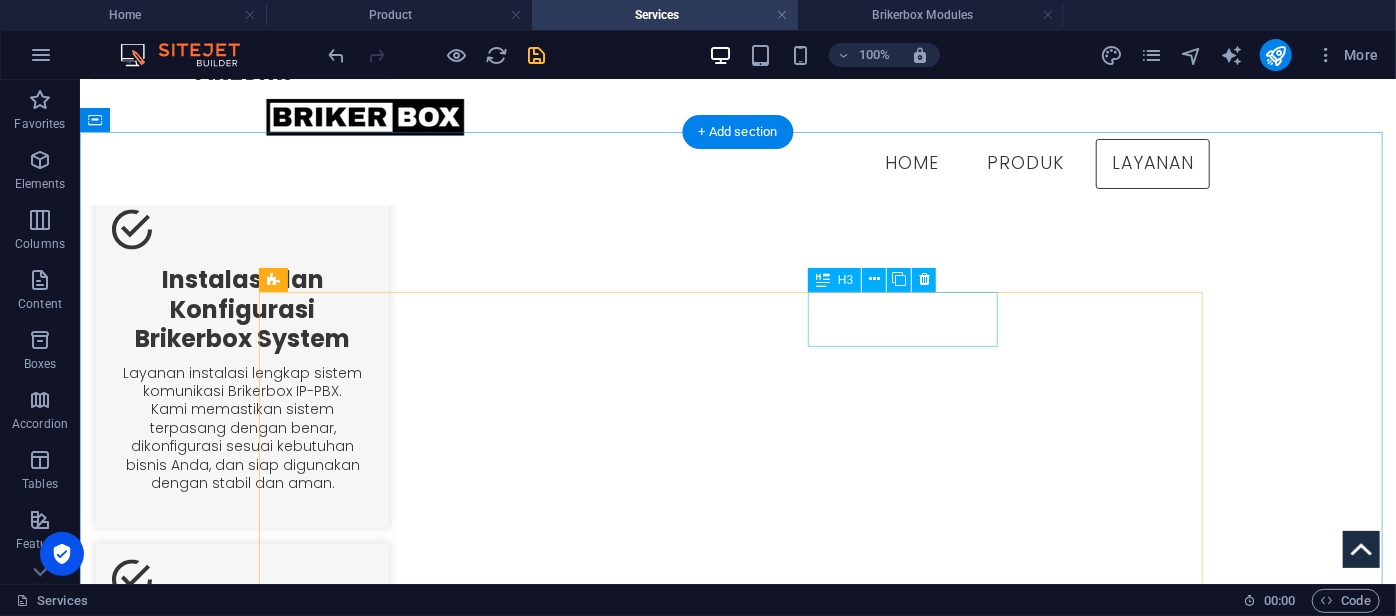 click on "Fourth Headline" at bounding box center [729, 2728] 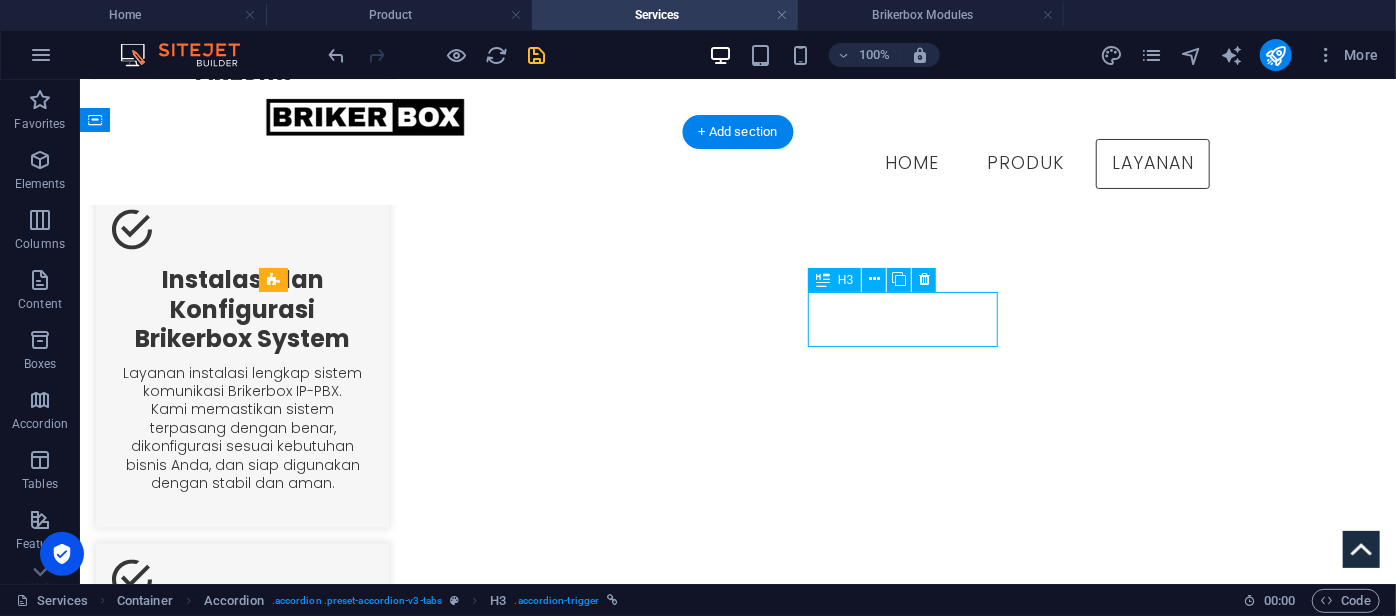 click on "Fourth Headline" at bounding box center [729, 2728] 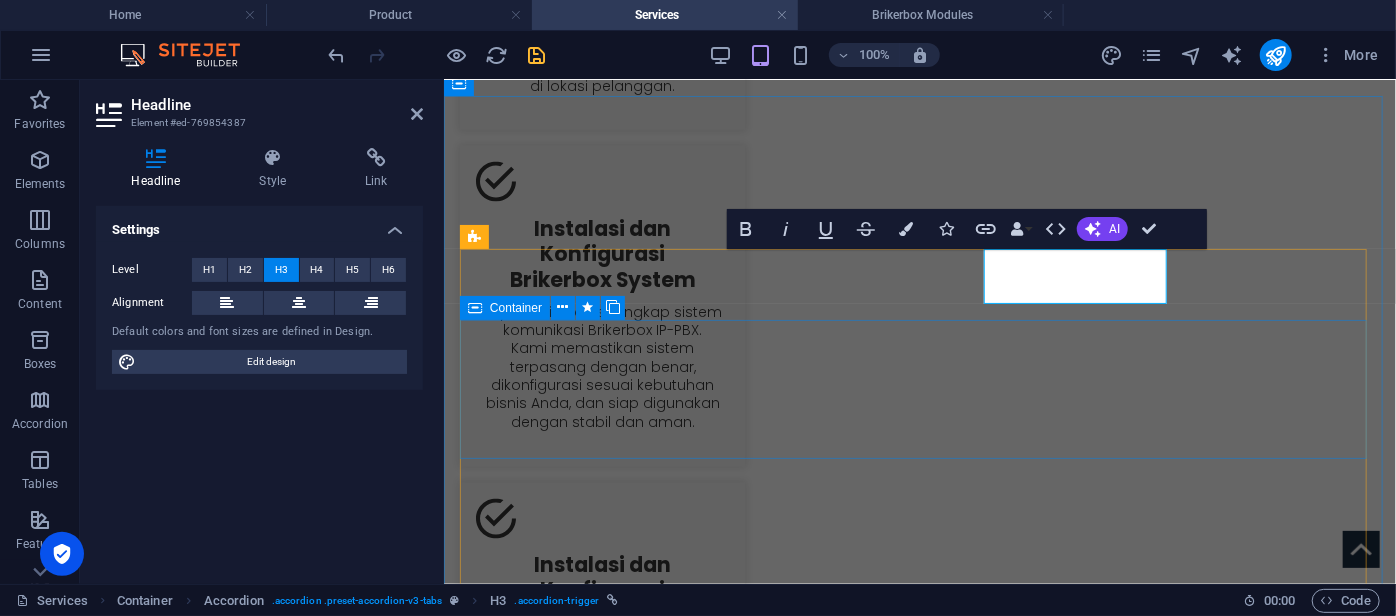 type 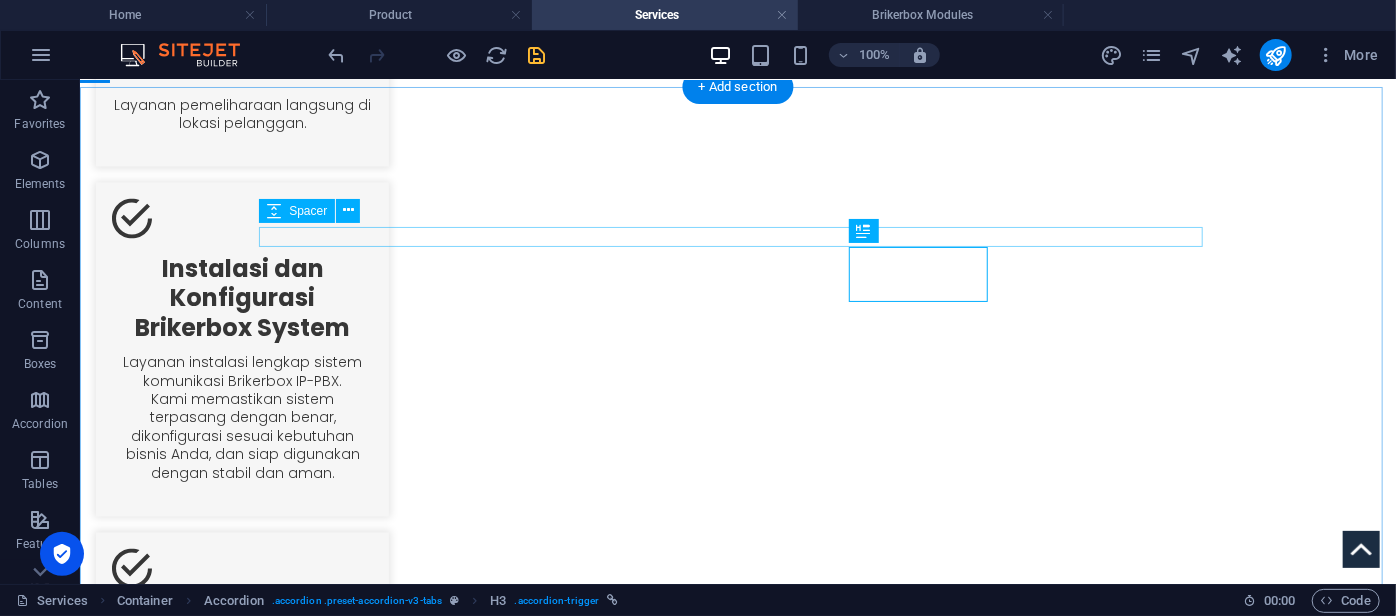 scroll, scrollTop: 1722, scrollLeft: 0, axis: vertical 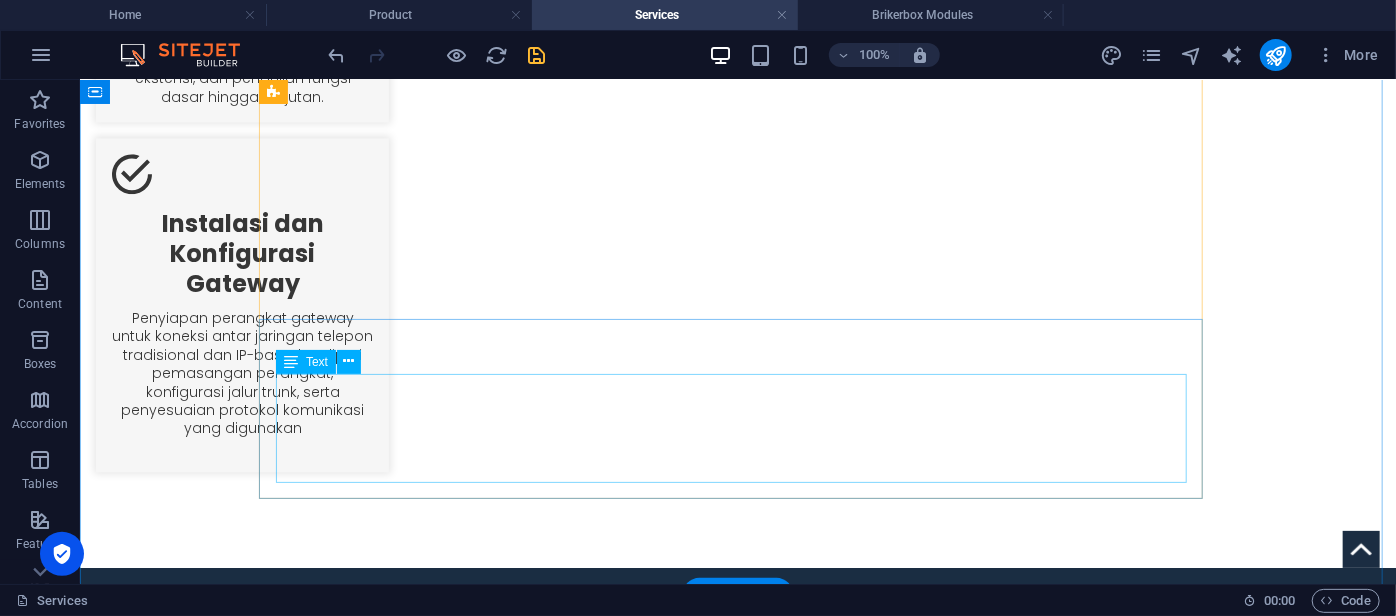 click on "Lorem ipsum dolor sit amet, consectetur adipisicing elit. Maiores ipsum repellat minus nihil. [PERSON_NAME], delectus, nam dignissimos ea repudiandae minima voluptatum magni pariatur possimus quia accusamus [PERSON_NAME] facilis corporis animi nisi. Enim, pariatur, impedit quia repellat harum ipsam laboriosam voluptas dicta illum nisi obcaecati reprehenderit quis placeat recusandae tenetur aperiam." at bounding box center [1970, 2023] 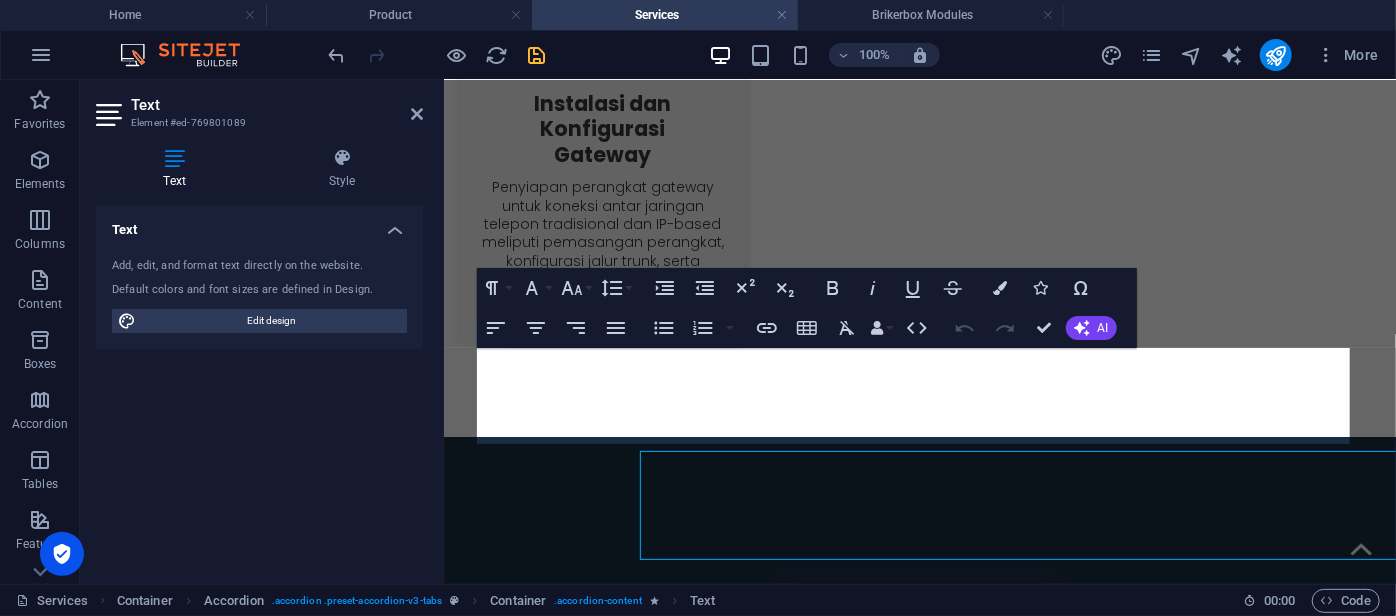 scroll, scrollTop: 2373, scrollLeft: 0, axis: vertical 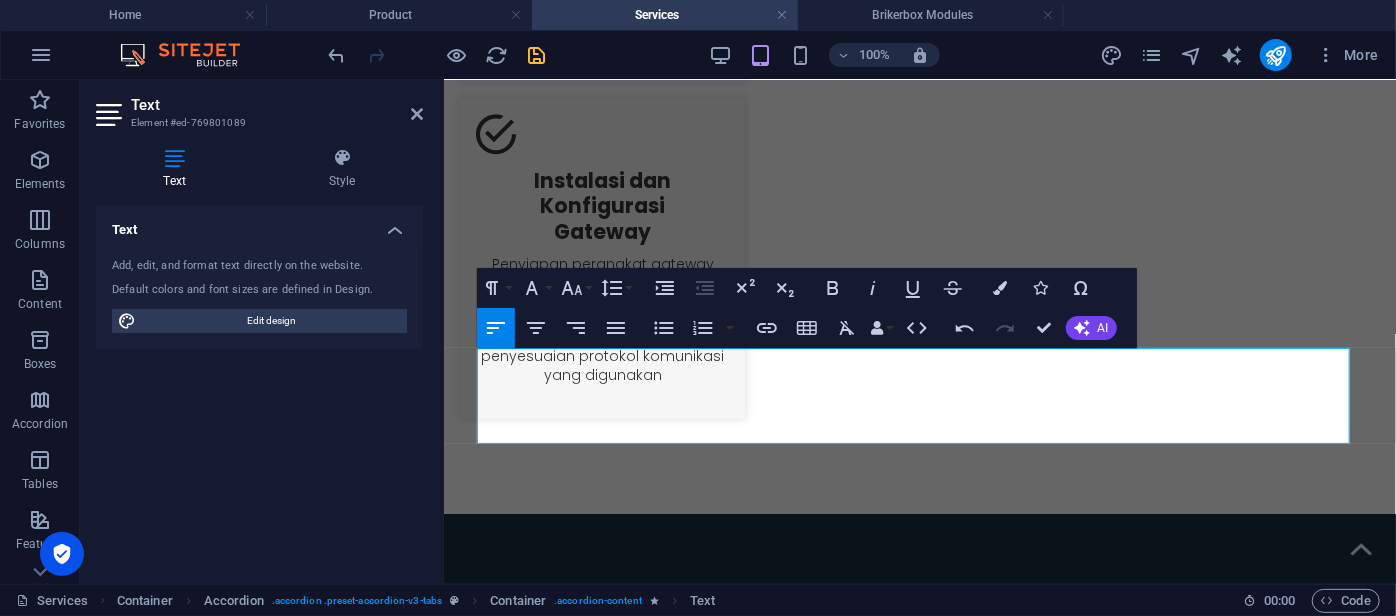 drag, startPoint x: 779, startPoint y: 363, endPoint x: 882, endPoint y: 434, distance: 125.09996 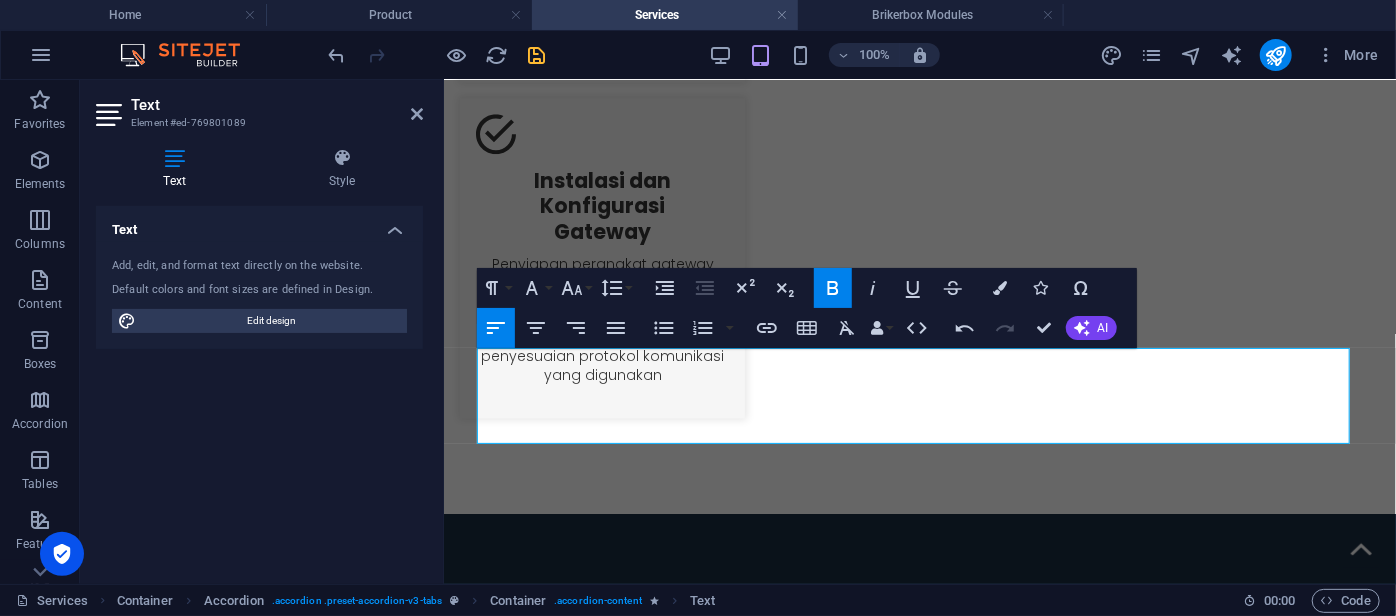 type 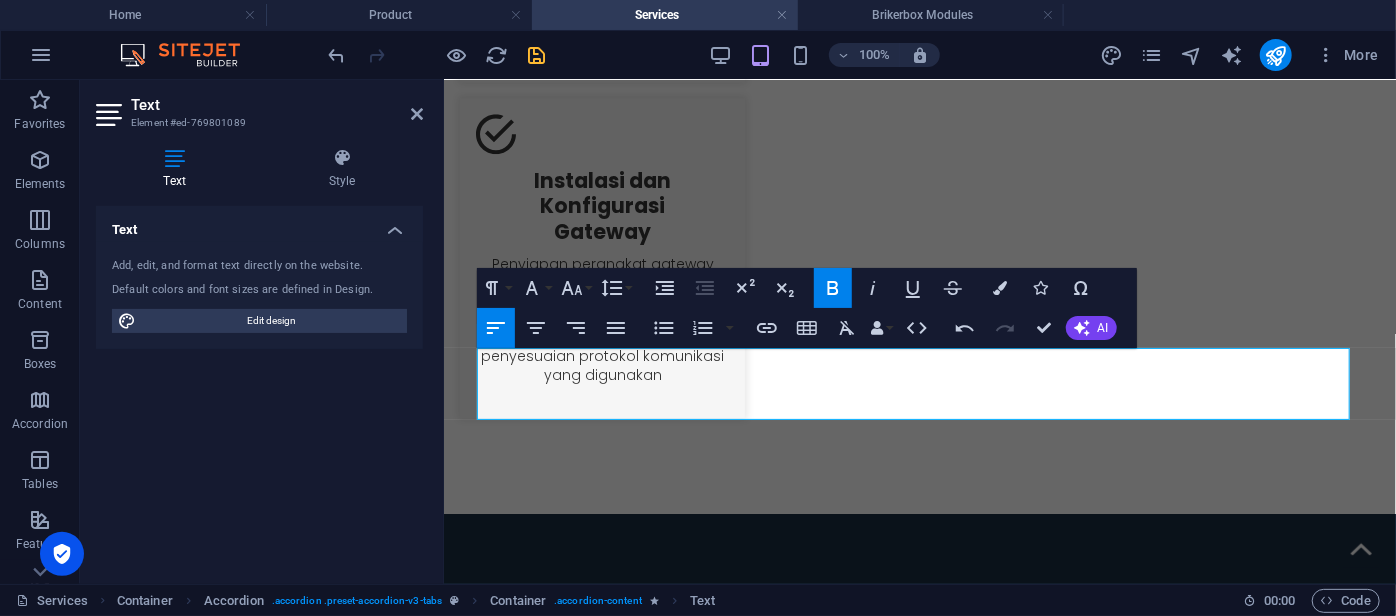 click 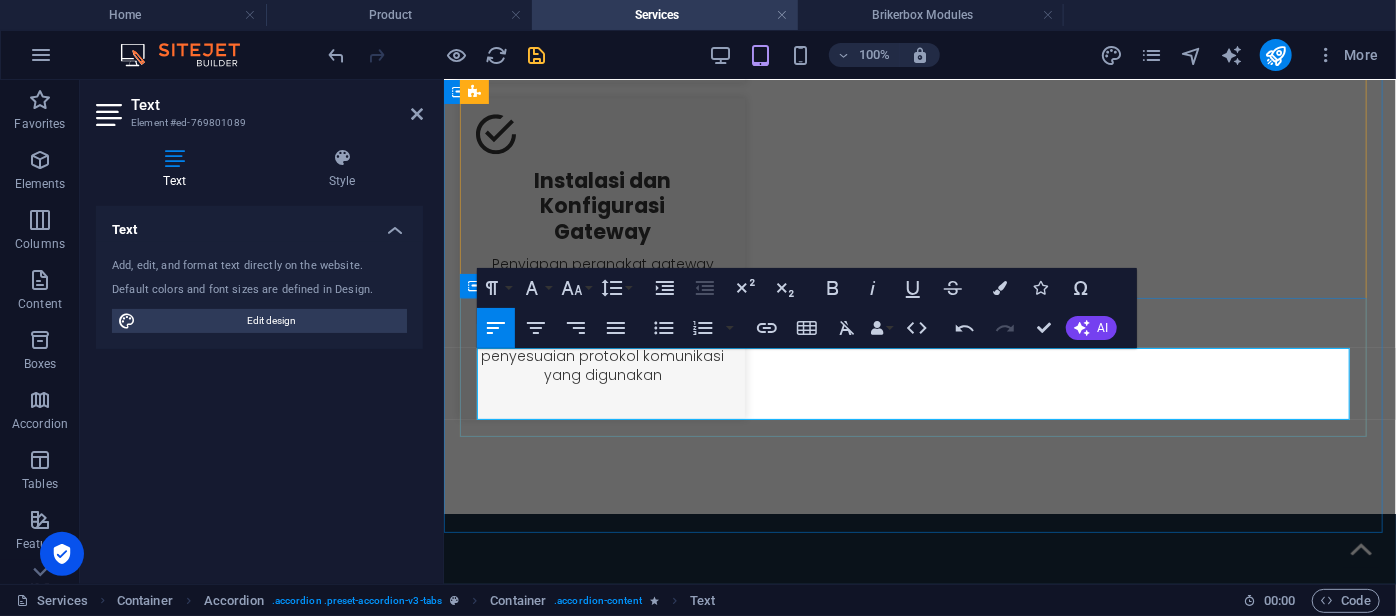 click on "Penyiapan perangkat gateway untuk koneksi antar jaringan telepon tradisional dan IP-based. Meliputi pemasangan perangkat, konfigurasi jalur trunk, serta penyesuaian protokol komunikasi yang digunakan." at bounding box center (2048, 1758) 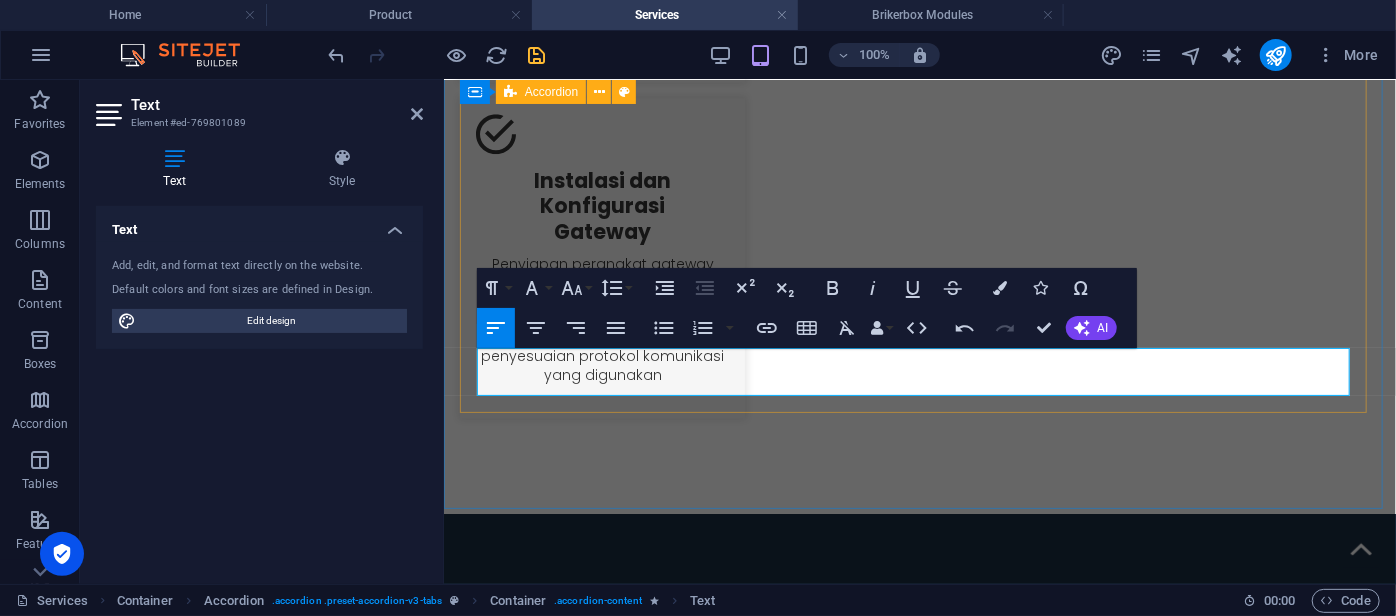 click on "Level 1 Maintenance Level 1 Pemeliharaan ringan yang mencakup pemeriksaan rutin, pembaruan perangkat lunak minor, dan penanganan awal terhadap gangguan sistem. Layanan ini bertujuan menjaga performa sistem tetap optimal dengan respon cepat terhadap isu teknis standar. Level 2 Maintenance Level 2 Pemeliharaan lanjutan untuk menangani permasalahan teknis yang lebih kompleks. Mencakup analisa sistem menyeluruh, perbaikan konfigurasi, dan eskalasi ke bagian pengembangan jika diperlukan. On-Site Maintenance On-Site Layanan pemeliharaan langsung di lokasi pelanggan. Tim teknis kami akan datang ke tempat Anda untuk menangani permasalahan secara langsung, memastikan sistem kembali normal tanpa penundaan. Brikerbox Instalasi dan Konfigurasi Brikerbox System Layanan instalasi lengkap sistem komunikasi Brikerbox IP-PBX. Kami memastikan sistem terpasang dengan benar, dikonfigurasi sesuai kebutuhan bisnis Anda, dan siap digunakan dengan stabil dan aman. IP Phone Instalasi dan Konfigurasi IP Phone Fourth Headline" at bounding box center [919, 1744] 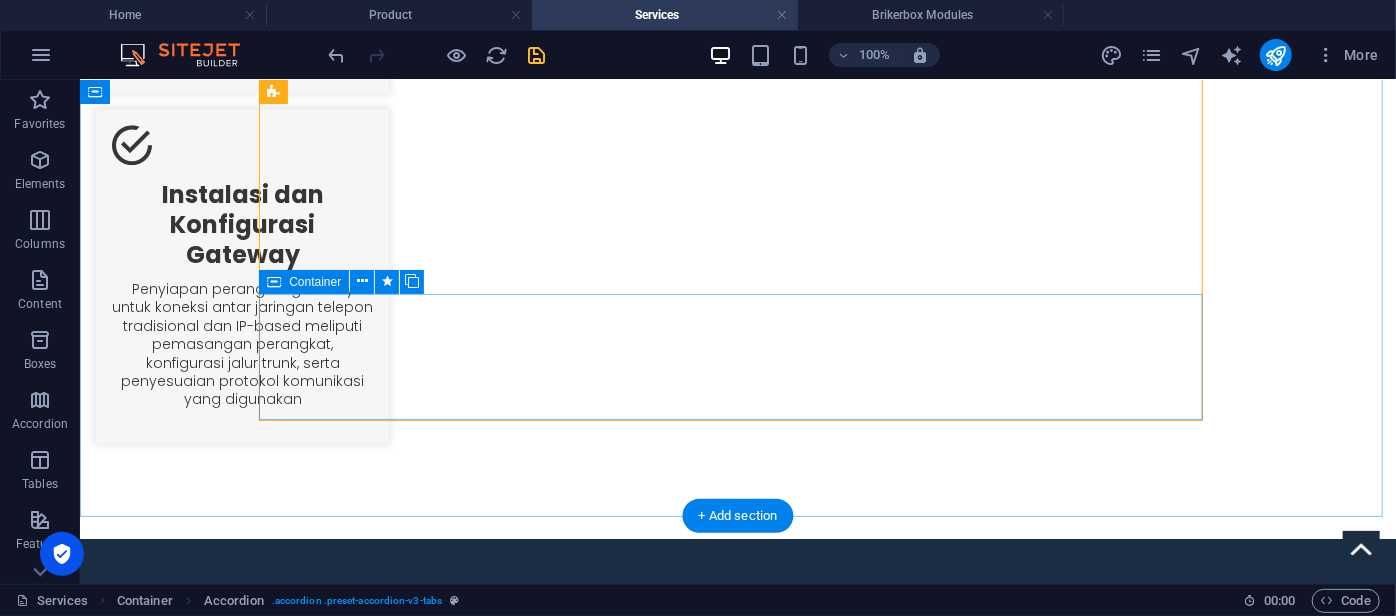 scroll, scrollTop: 2477, scrollLeft: 0, axis: vertical 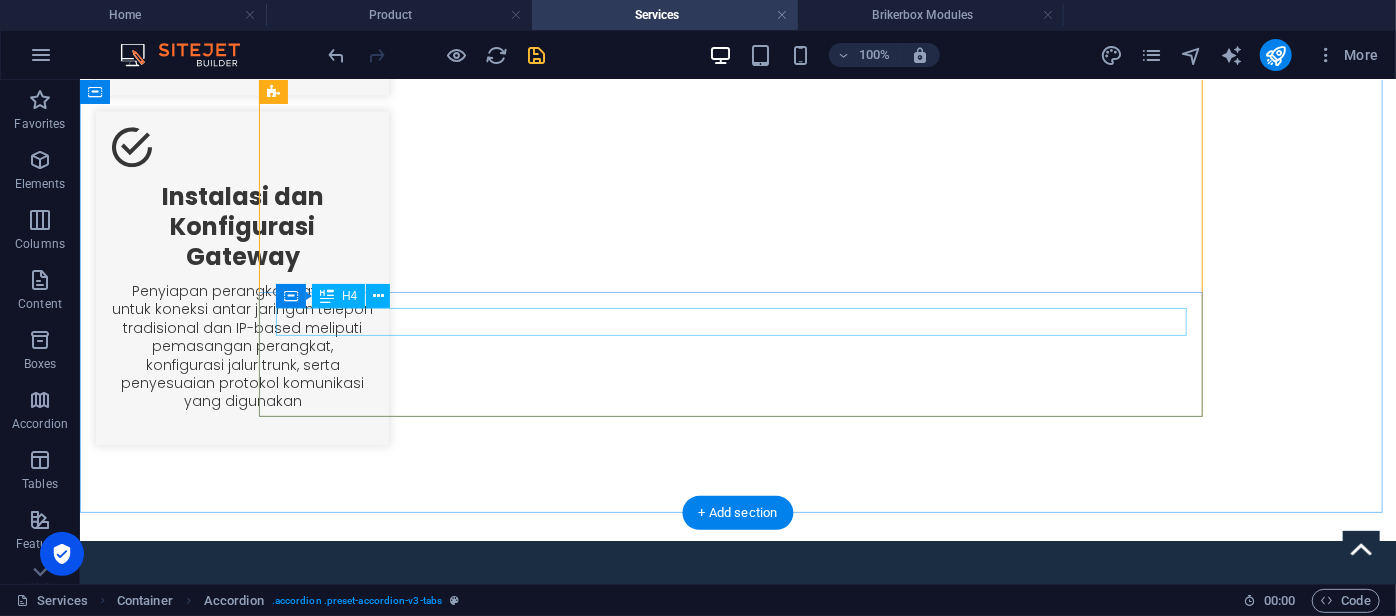 click on "Fourth Content" at bounding box center [1962, 1523] 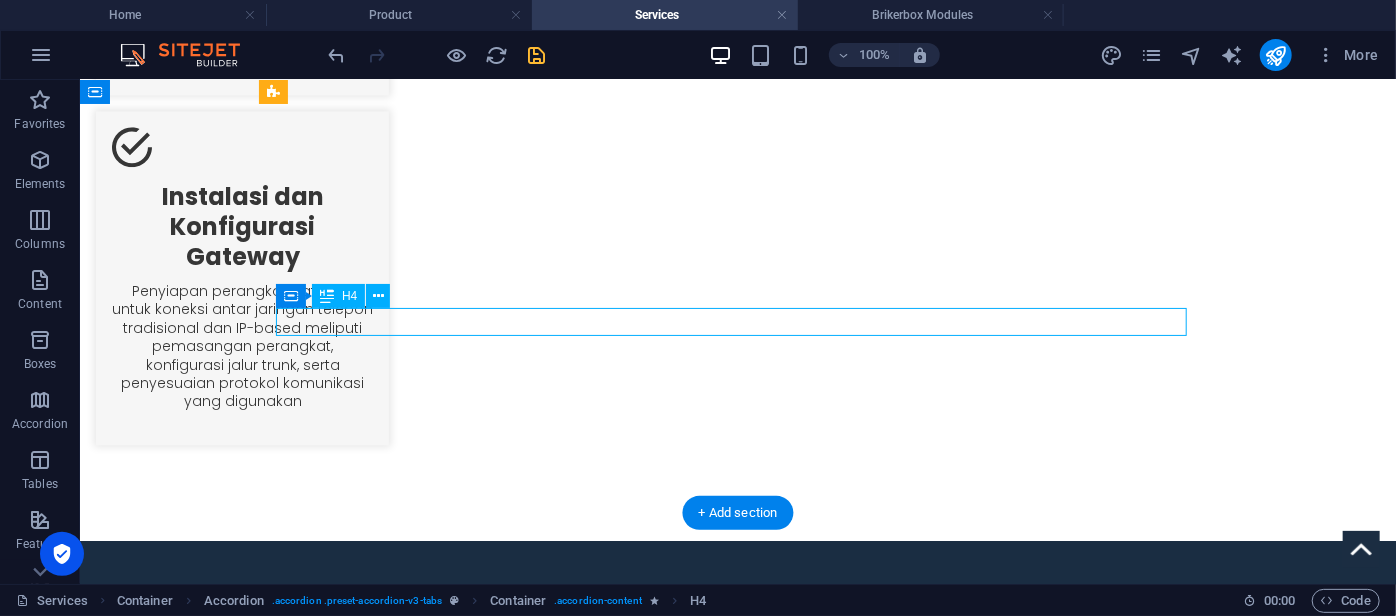 click on "Fourth Content" at bounding box center [1962, 1523] 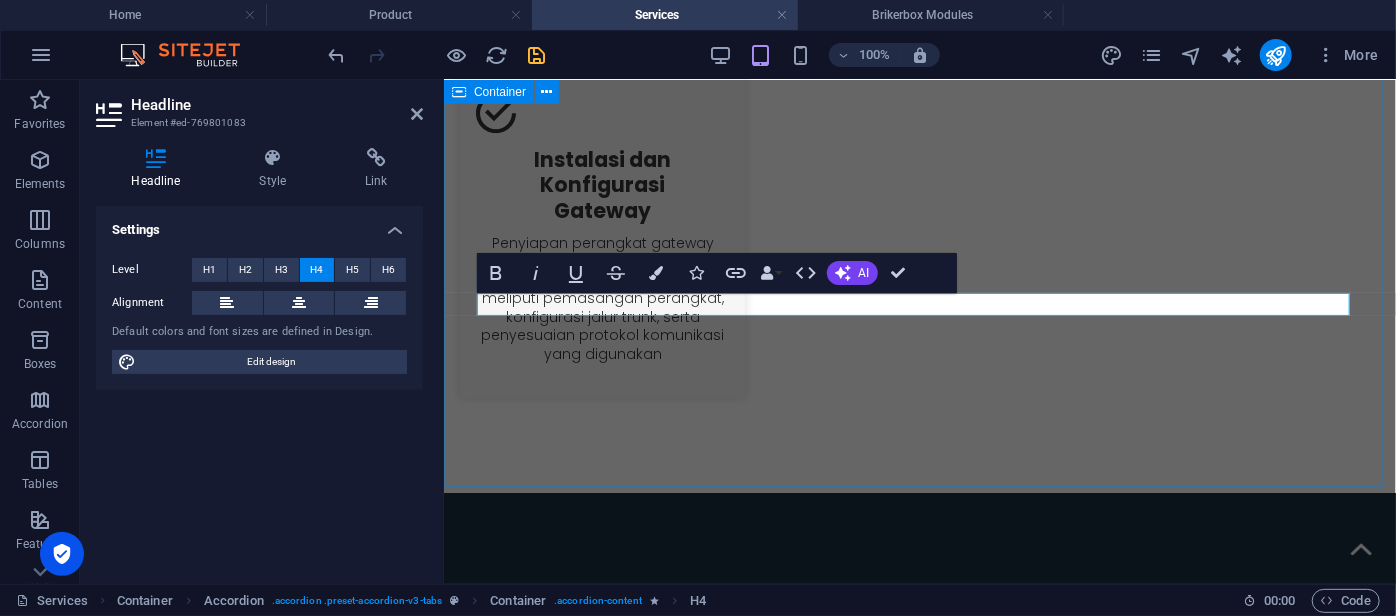 click on "Accordion Level 1 Maintenance Level 1 Pemeliharaan ringan yang mencakup pemeriksaan rutin, pembaruan perangkat lunak minor, dan penanganan awal terhadap gangguan sistem. Layanan ini bertujuan menjaga performa sistem tetap optimal dengan respon cepat terhadap isu teknis standar. Level 2 Maintenance Level 2 Pemeliharaan lanjutan untuk menangani permasalahan teknis yang lebih kompleks. Mencakup analisa sistem menyeluruh, perbaikan konfigurasi, dan eskalasi ke bagian pengembangan jika diperlukan. On-Site Maintenance On-Site Layanan pemeliharaan langsung di lokasi pelanggan. Tim teknis kami akan datang ke tempat Anda untuk menangani permasalahan secara langsung, memastikan sistem kembali normal tanpa penundaan. Brikerbox Instalasi dan Konfigurasi Brikerbox System Layanan instalasi lengkap sistem komunikasi Brikerbox IP-PBX. Kami memastikan sistem terpasang dengan benar, dikonfigurasi sesuai kebutuhan bisnis Anda, dan siap digunakan dengan stabil dan aman. IP Phone Instalasi dan Konfigurasi IP Phone Fourth Headline" at bounding box center (919, 1695) 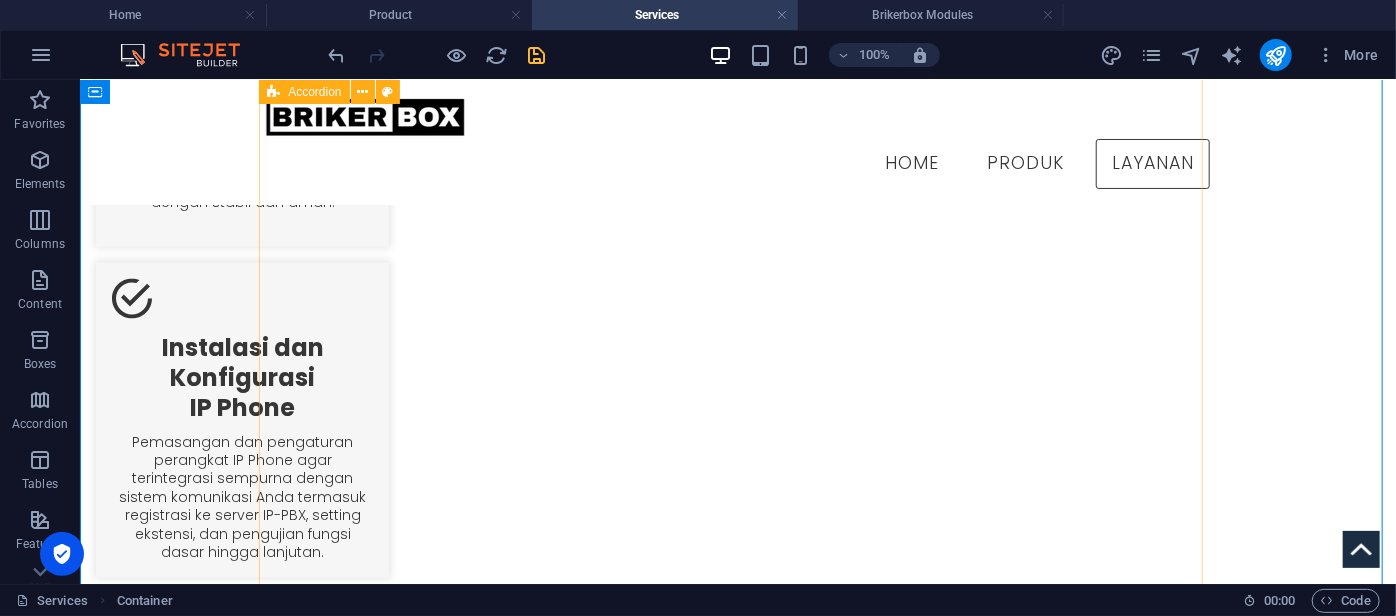 scroll, scrollTop: 1496, scrollLeft: 0, axis: vertical 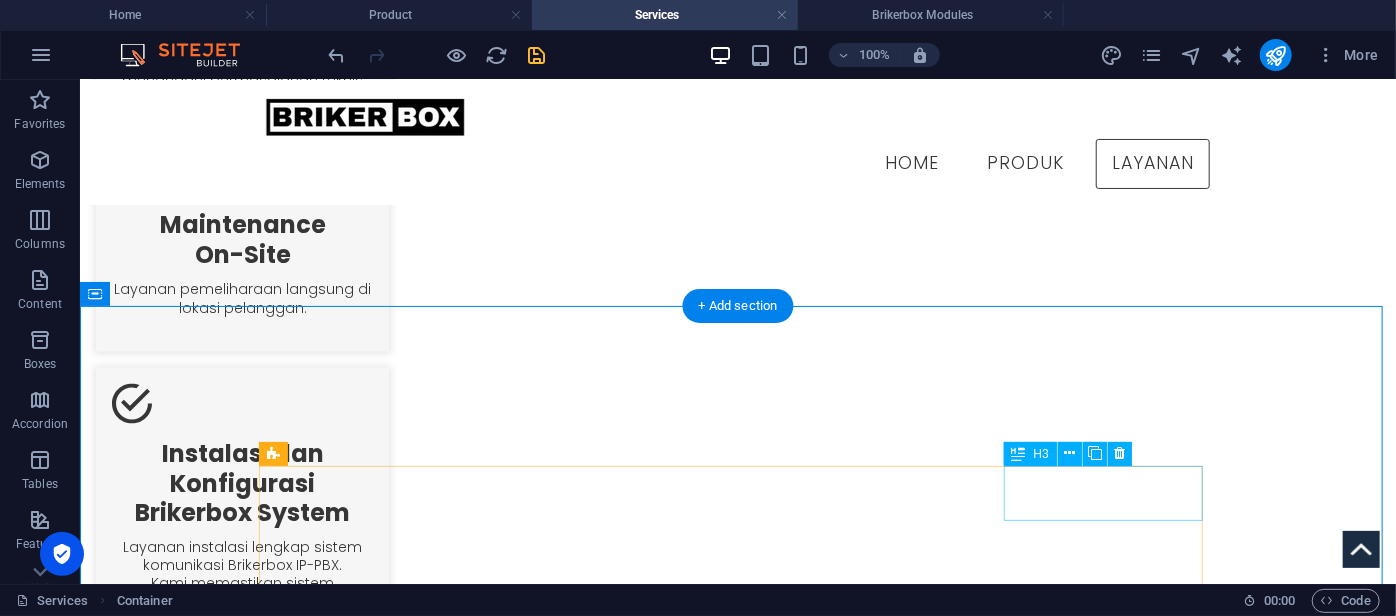 click on "Fourth Headline" at bounding box center [834, 2722] 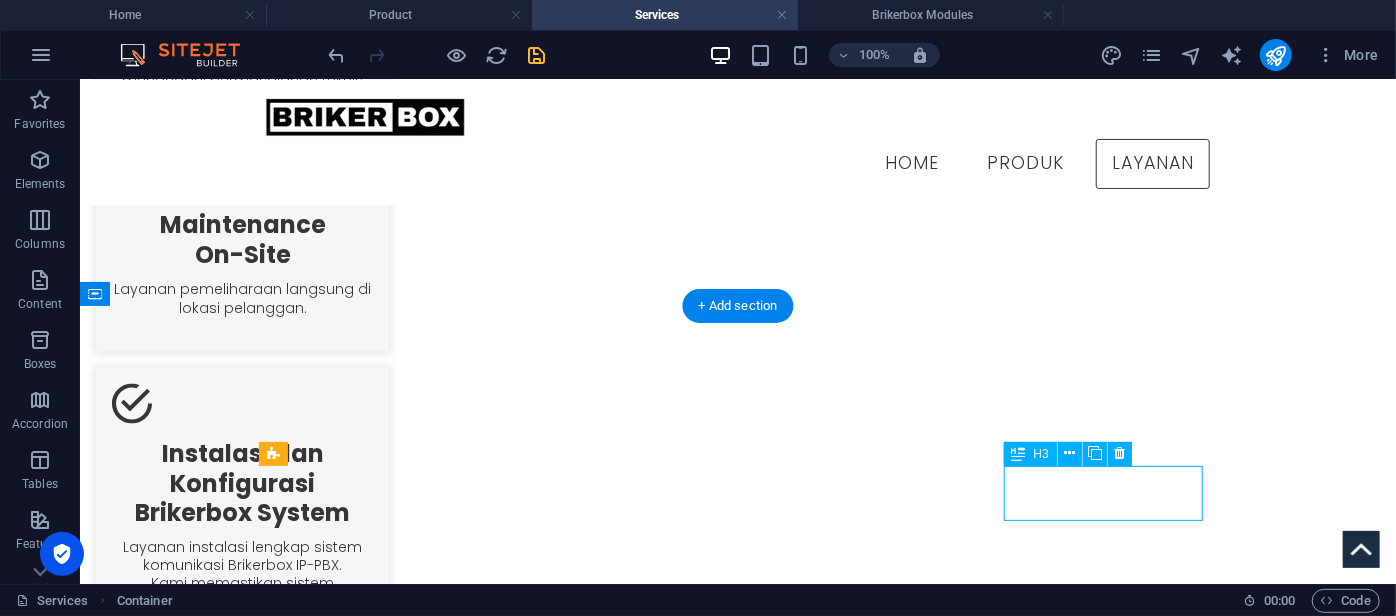 click on "Fourth Headline" at bounding box center (834, 2722) 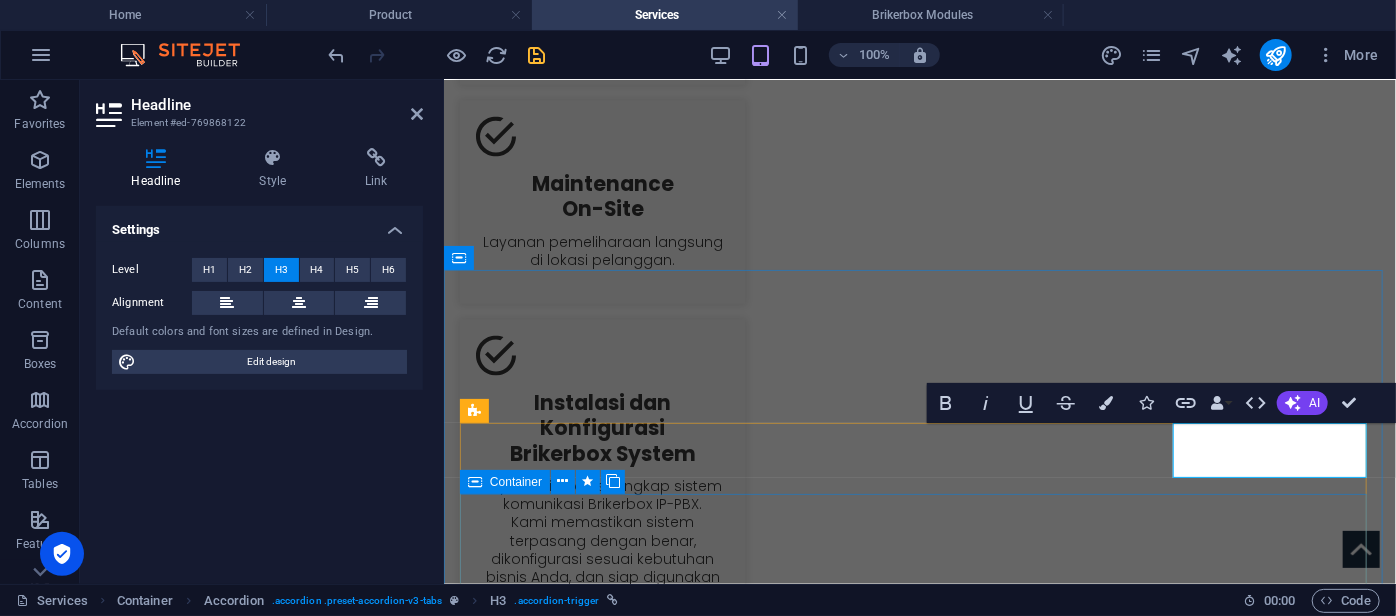 type 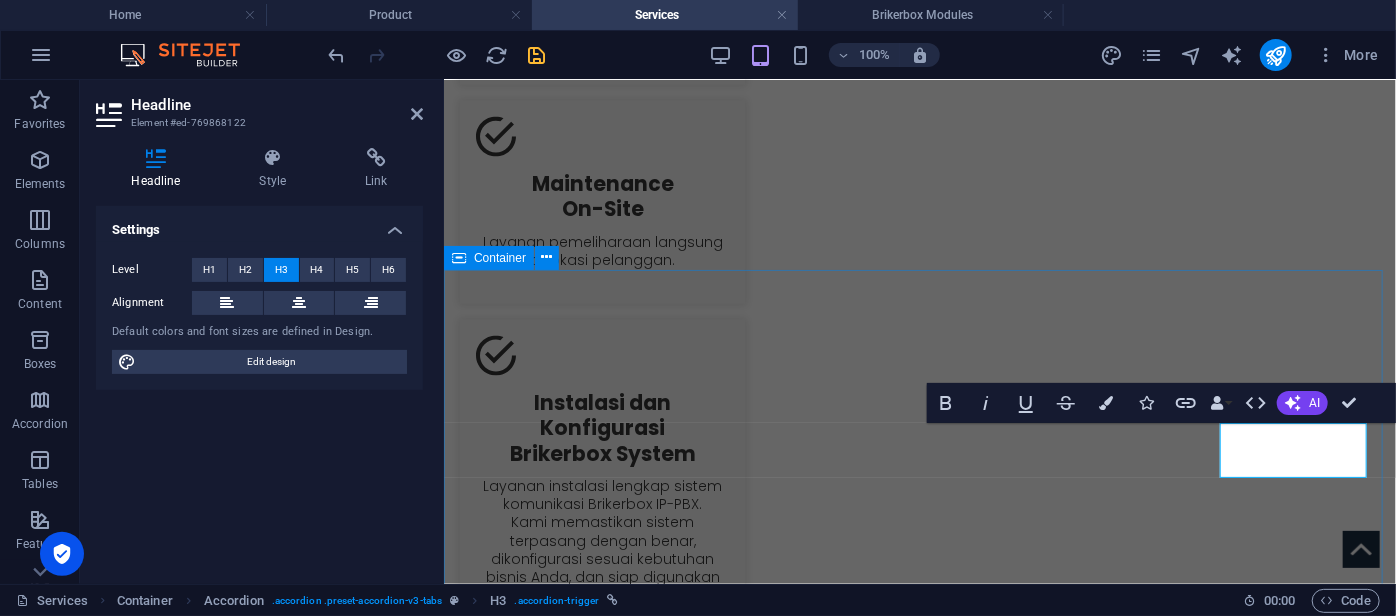 click on "Accordion Level 1 Maintenance Level 1 Pemeliharaan ringan yang mencakup pemeriksaan rutin, pembaruan perangkat lunak minor, dan penanganan awal terhadap gangguan sistem. Layanan ini bertujuan menjaga performa sistem tetap optimal dengan respon cepat terhadap isu teknis standar. Level 2 Maintenance Level 2 Pemeliharaan lanjutan untuk menangani permasalahan teknis yang lebih kompleks. Mencakup analisa sistem menyeluruh, perbaikan konfigurasi, dan eskalasi ke bagian pengembangan jika diperlukan. On-Site Maintenance On-Site Layanan pemeliharaan langsung di lokasi pelanggan. Tim teknis kami akan datang ke tempat Anda untuk menangani permasalahan secara langsung, memastikan sistem kembali normal tanpa penundaan. Brikerbox Instalasi dan Konfigurasi Brikerbox System Layanan instalasi lengkap sistem komunikasi Brikerbox IP-PBX. Kami memastikan sistem terpasang dengan benar, dikonfigurasi sesuai kebutuhan bisnis Anda, dan siap digunakan dengan stabil dan aman. IP Phone Instalasi dan Konfigurasi IP Phone Gateway" at bounding box center (919, 2593) 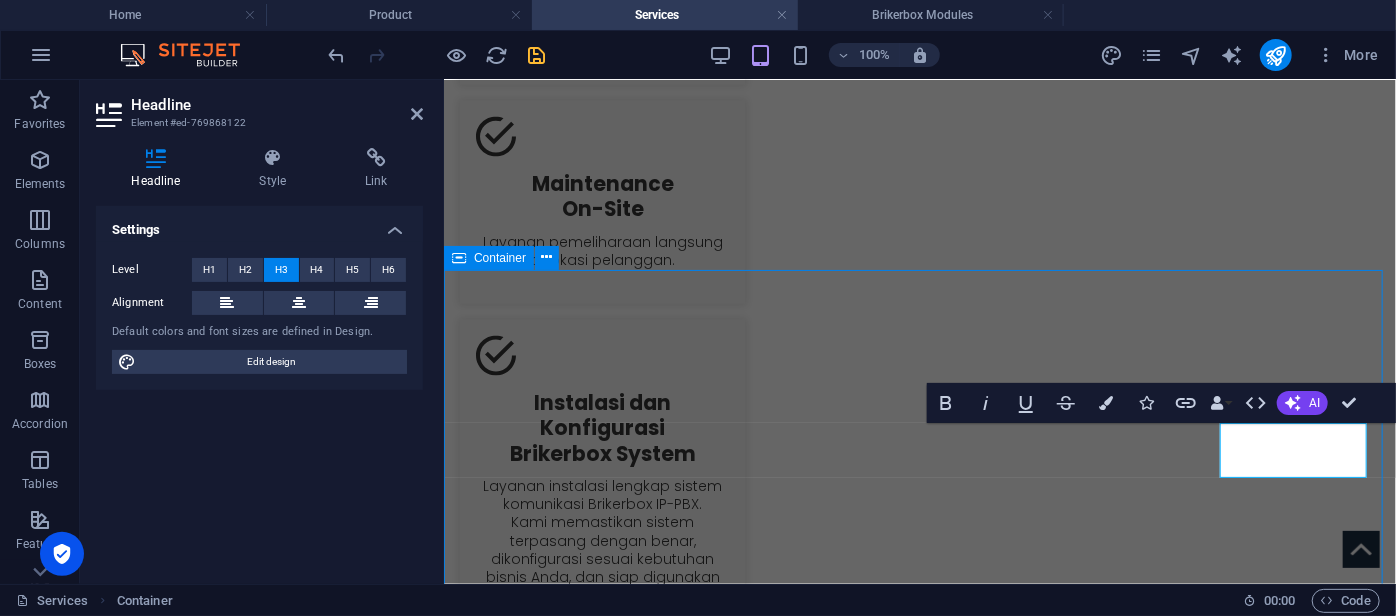 scroll, scrollTop: 1549, scrollLeft: 0, axis: vertical 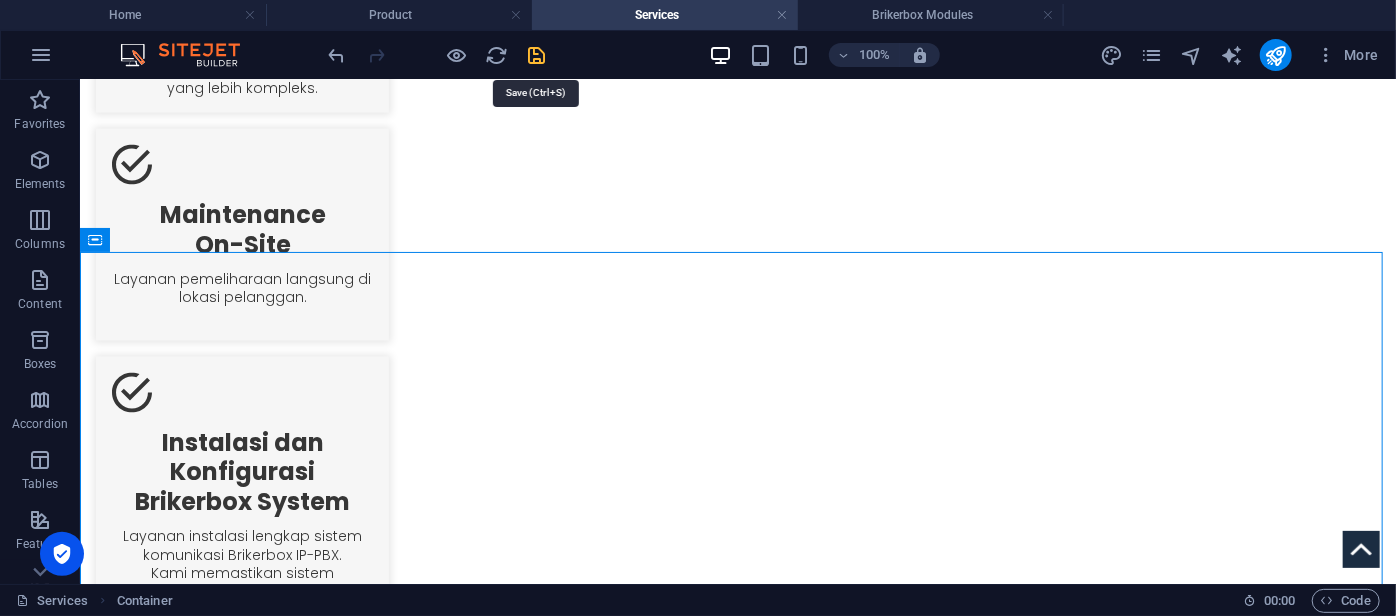 click at bounding box center (537, 55) 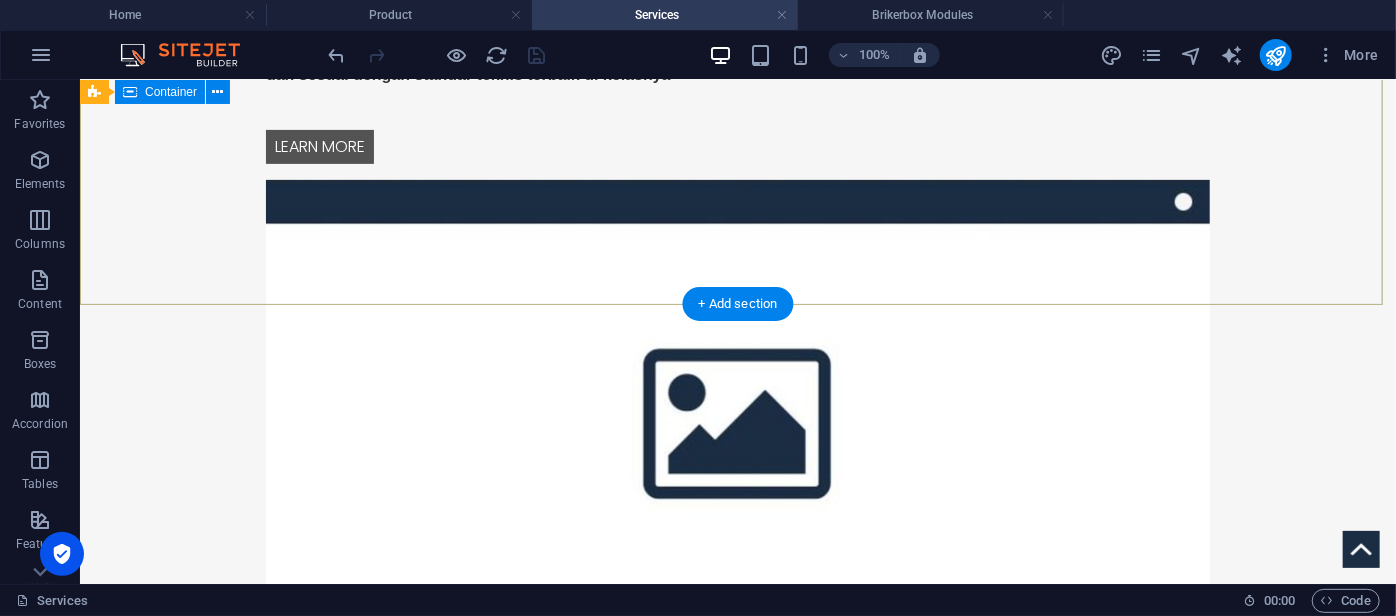 scroll, scrollTop: 368, scrollLeft: 0, axis: vertical 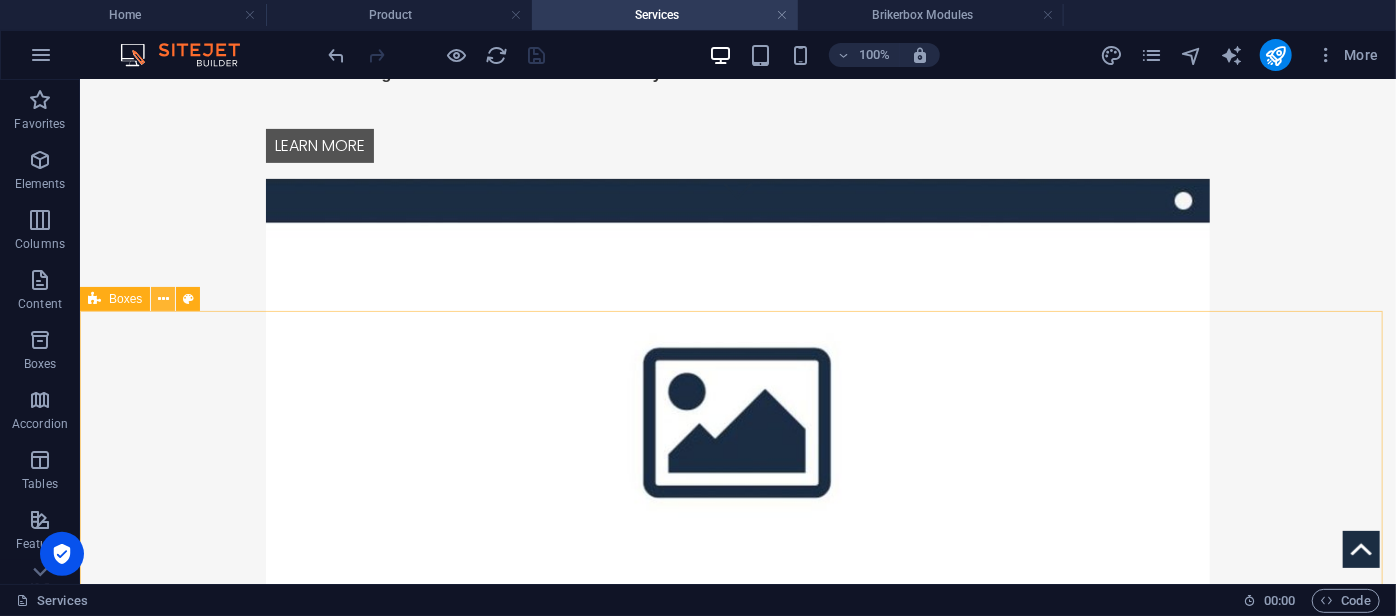 click at bounding box center (163, 299) 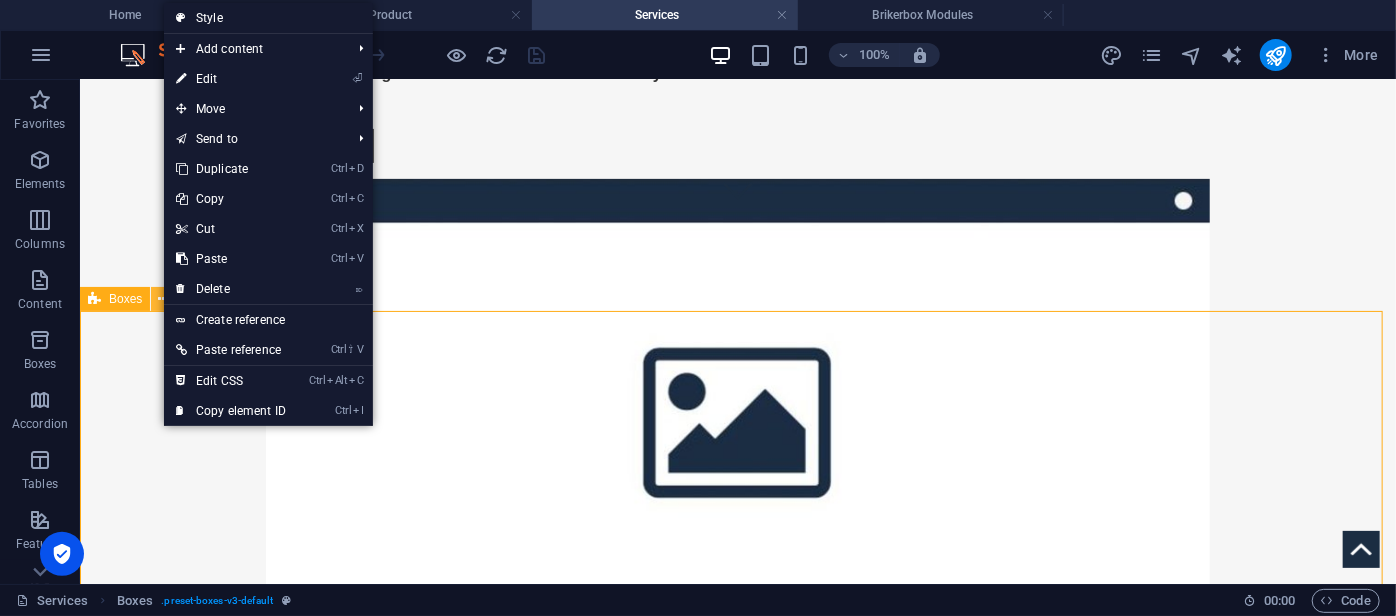 click at bounding box center (163, 299) 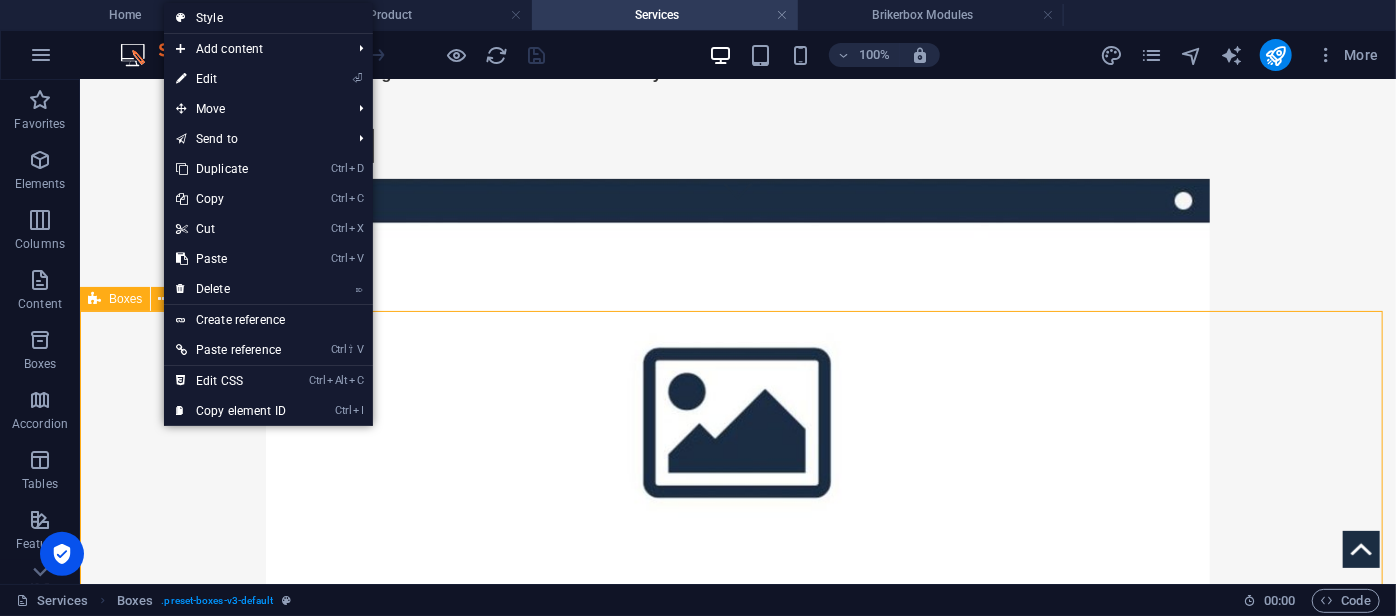click at bounding box center (94, 299) 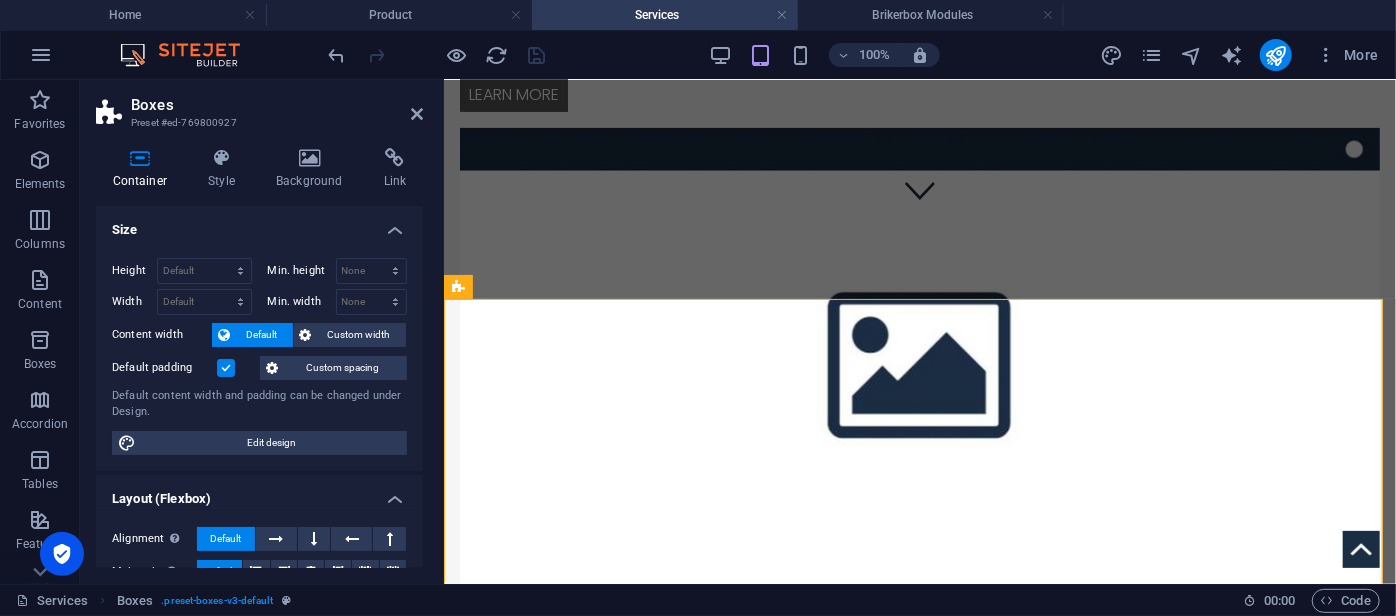 scroll, scrollTop: 355, scrollLeft: 0, axis: vertical 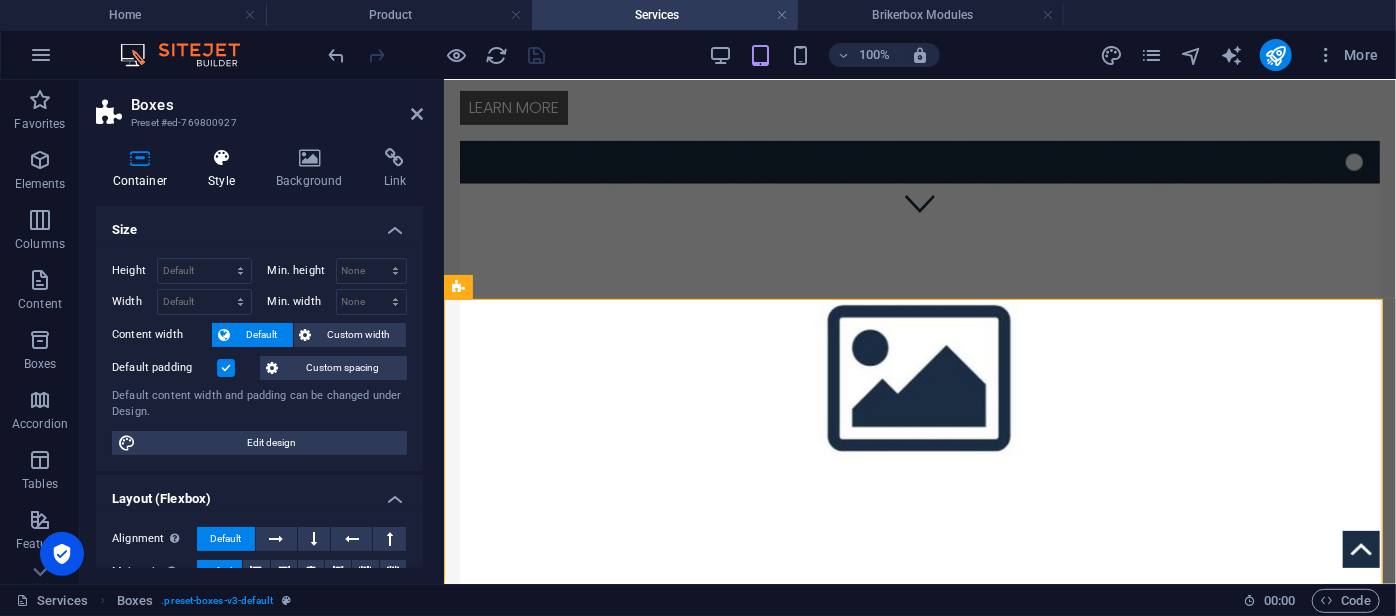 click on "Style" at bounding box center (226, 169) 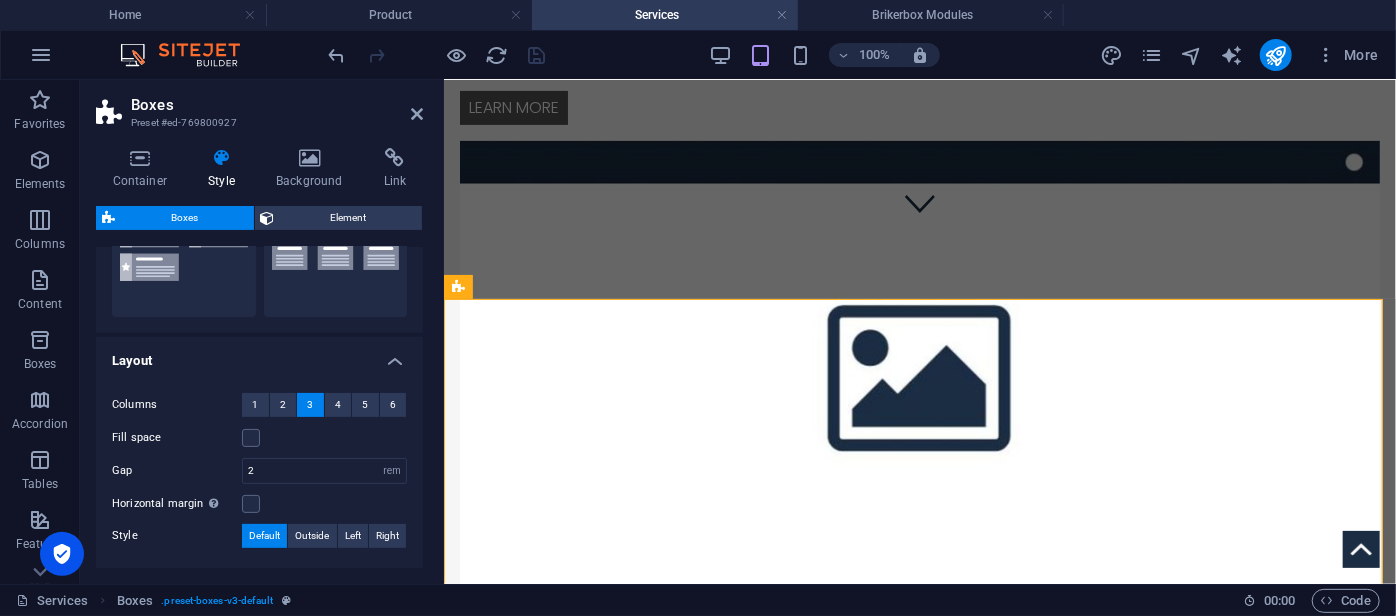 scroll, scrollTop: 0, scrollLeft: 0, axis: both 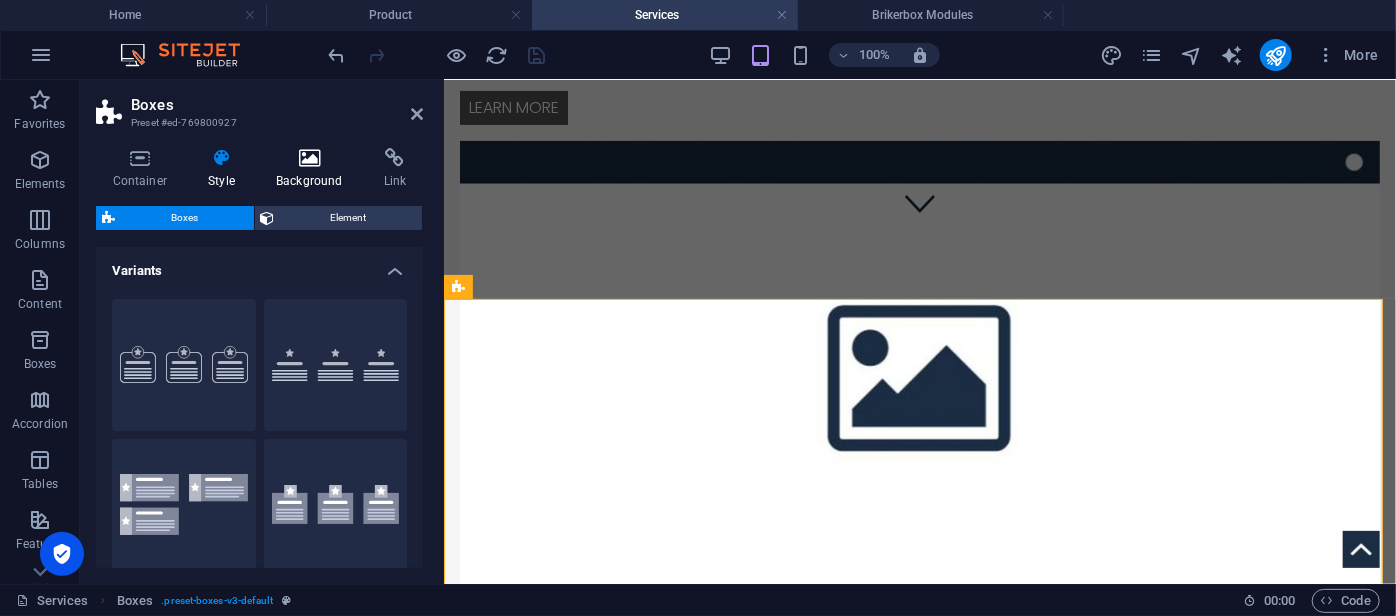 click at bounding box center (310, 158) 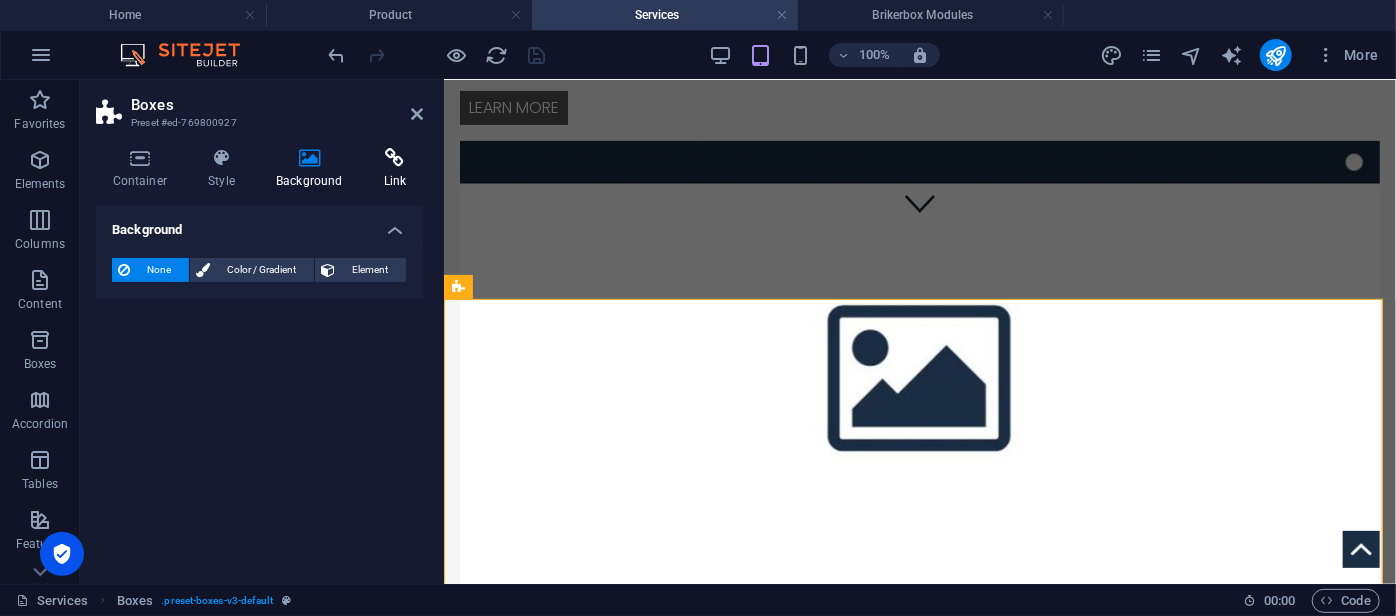 click on "Link" at bounding box center [395, 169] 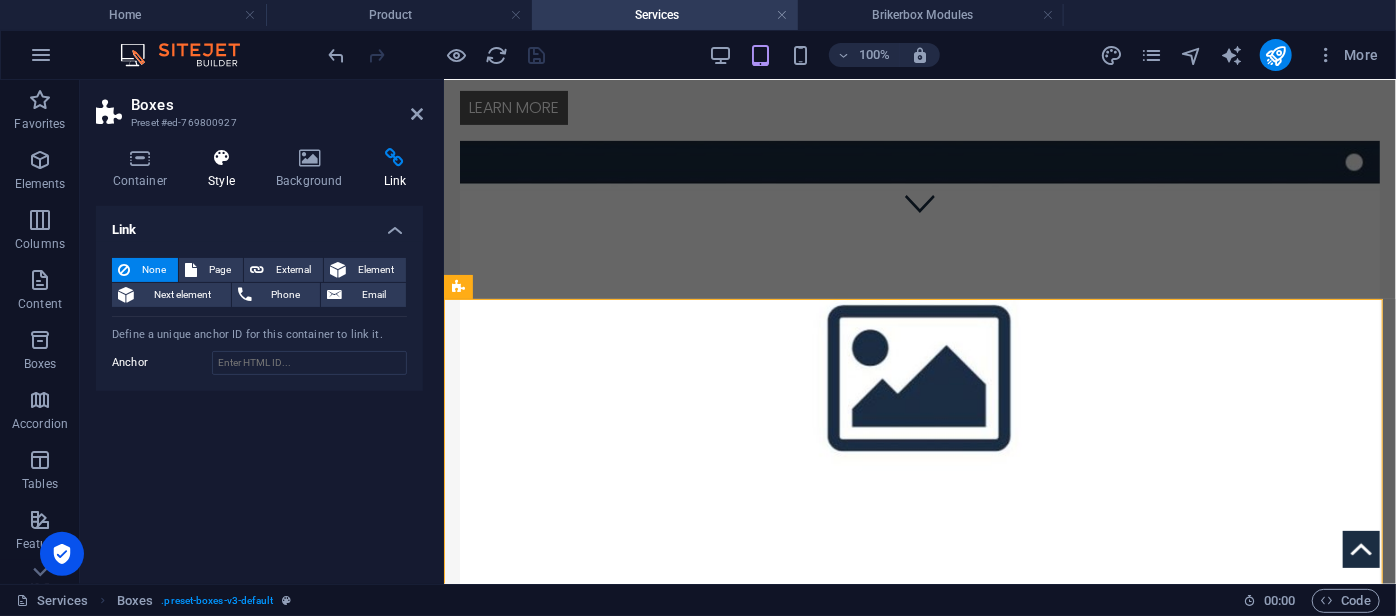 click at bounding box center [222, 158] 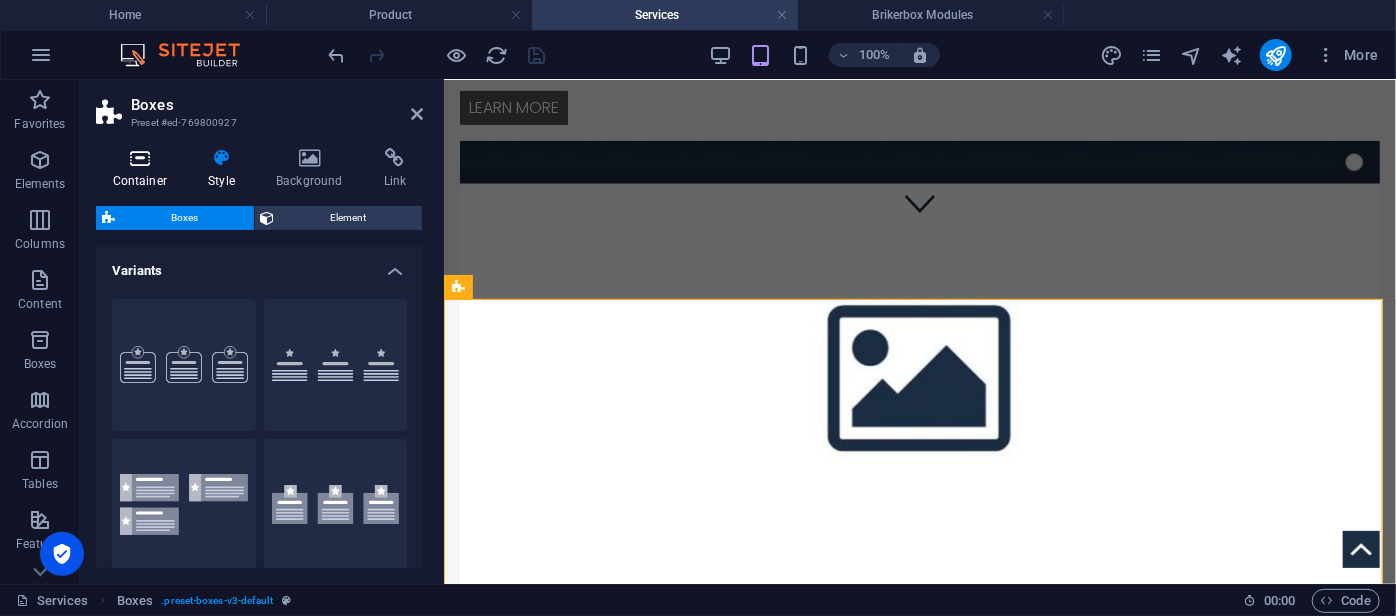 click on "Container" at bounding box center [144, 169] 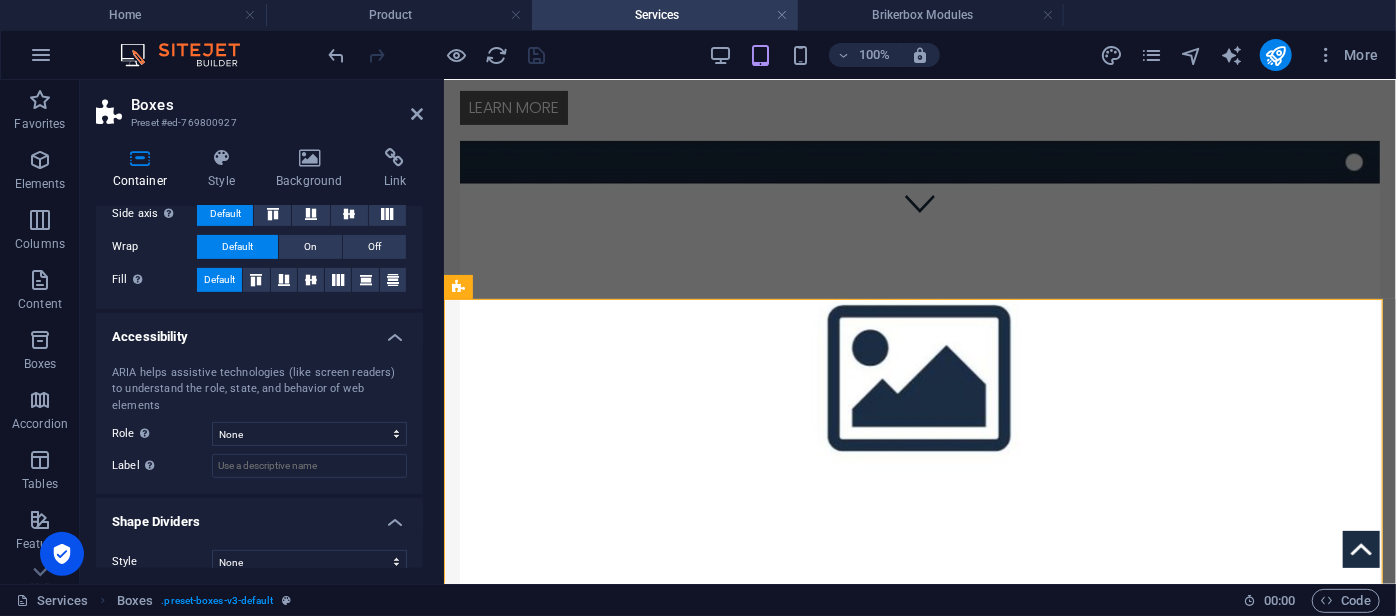 scroll, scrollTop: 395, scrollLeft: 0, axis: vertical 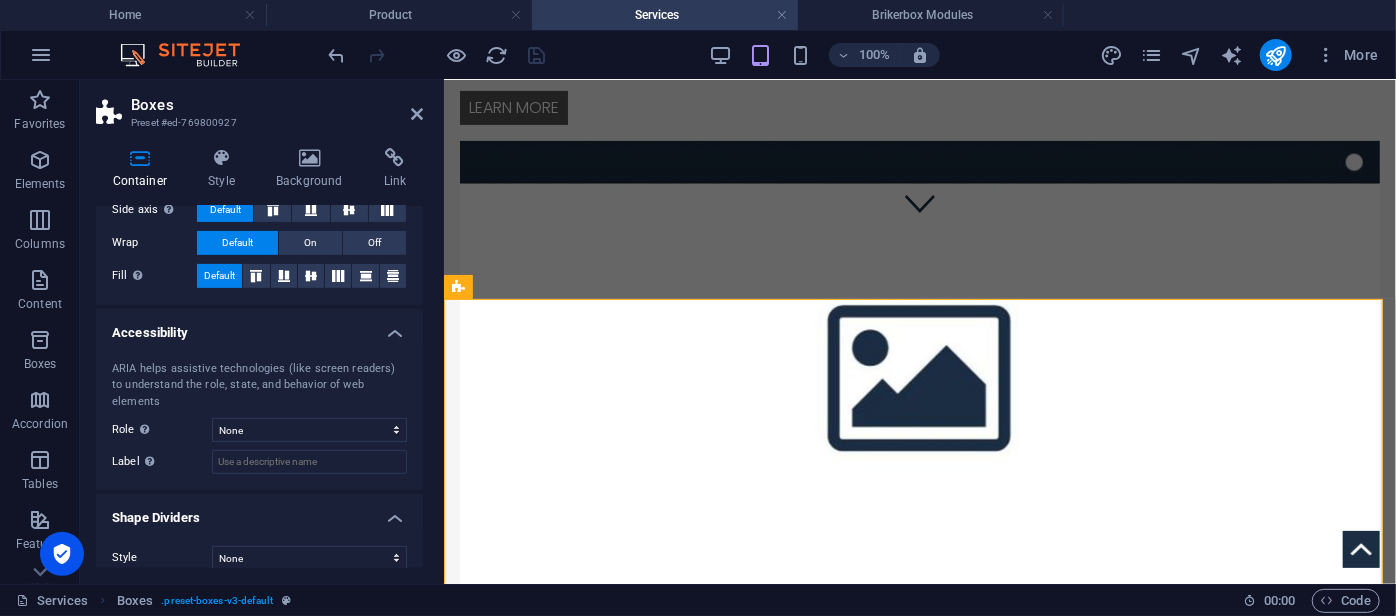 click on "Accessibility" at bounding box center (259, 327) 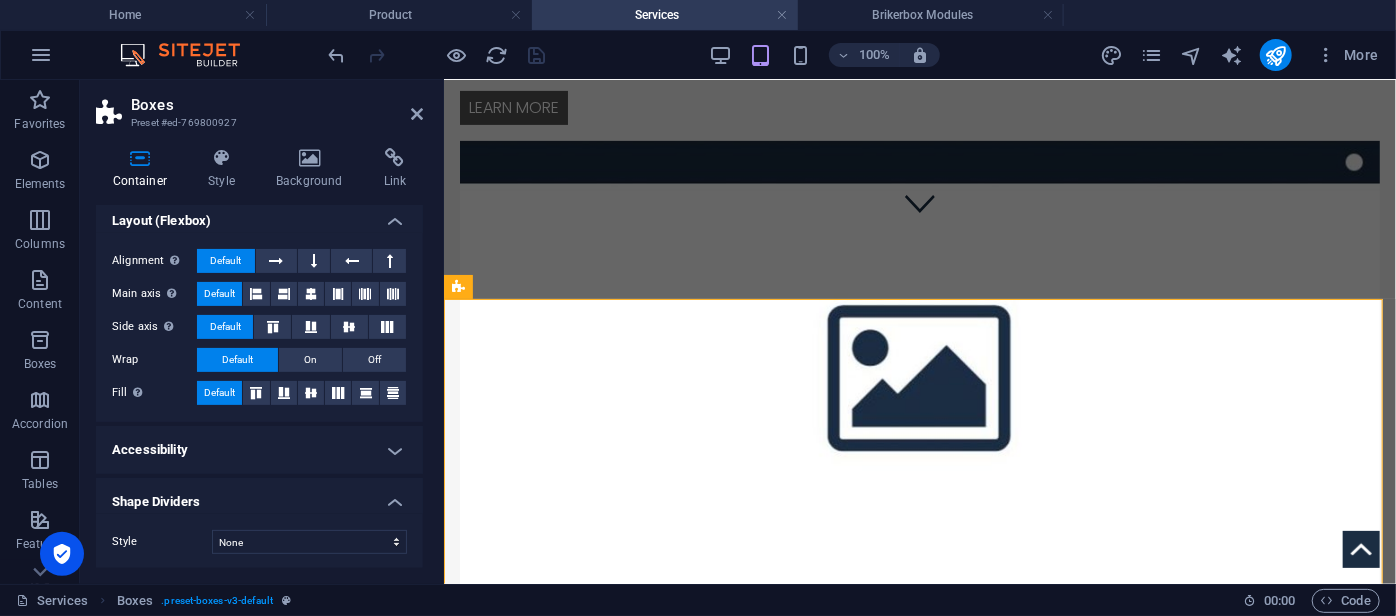 click on "Accessibility" at bounding box center [259, 450] 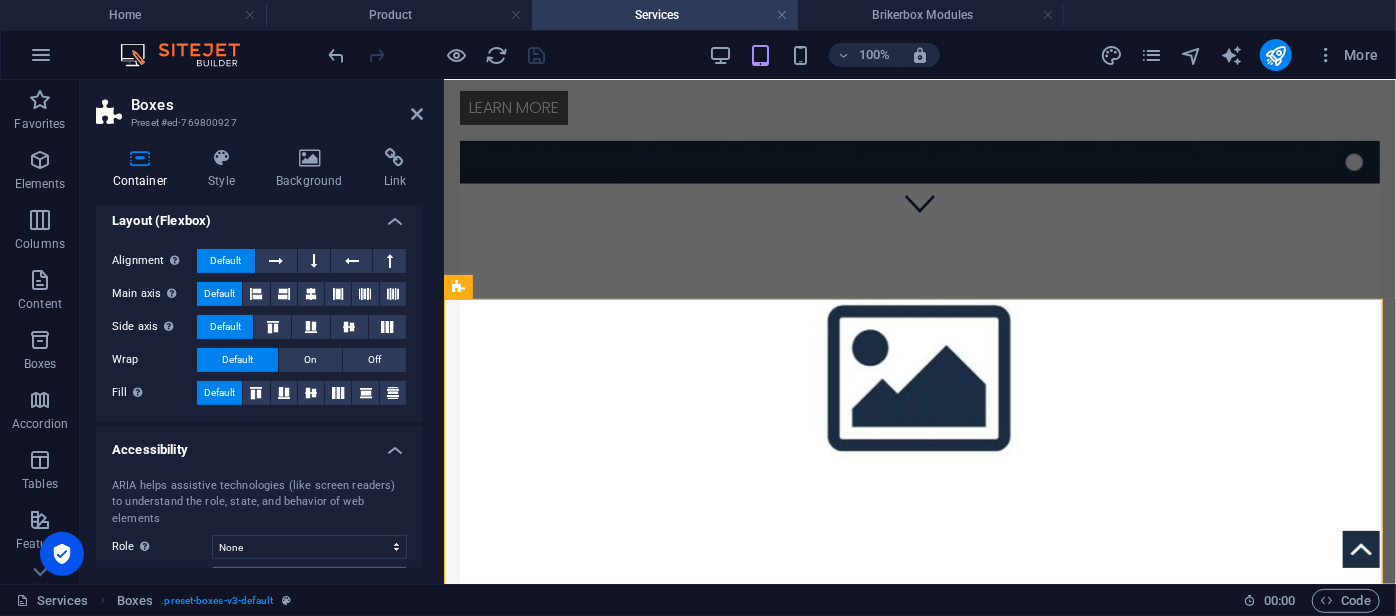 scroll, scrollTop: 395, scrollLeft: 0, axis: vertical 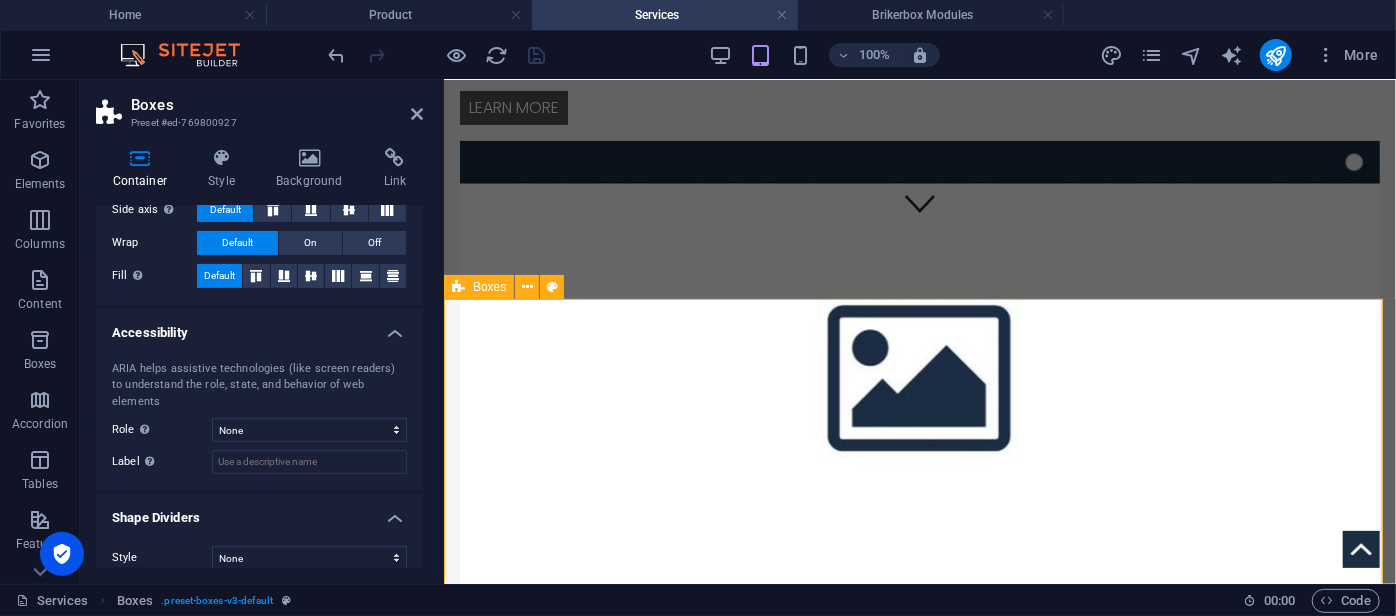 click on "Maintenance Level 1 Pemeliharaan ringan dan penanganan awal terhadap gangguan sistem.   Maintenance Level 2 Pemeliharaan lanjutan untuk menangani permasalahan teknis yang lebih kompleks.   Maintenance On-Site   Layanan pemeliharaan langsung di lokasi pelanggan.   Instalasi dan Konfigurasi  Brikerbox System   Layanan instalasi lengkap sistem komunikasi Brikerbox IP-PBX. Kami memastikan sistem terpasang dengan benar, dikonfigurasi sesuai kebutuhan bisnis Anda, dan siap digunakan dengan stabil dan aman.   Instalasi dan Konfigurasi  IP Phone   Pemasangan dan pengaturan perangkat IP Phone agar terintegrasi sempurna dengan sistem komunikasi Anda termasuk registrasi ke server IP-PBX, setting ekstensi, dan pengujian fungsi dasar hingga lanjutan. Instalasi dan Konfigurasi  Gateway   Penyiapan perangkat gateway untuk koneksi antar jaringan telepon tradisional dan IP-based meliputi pemasangan perangkat, konfigurasi jalur trunk, serta penyesuaian protokol komunikasi yang digunakan" at bounding box center [919, 1618] 